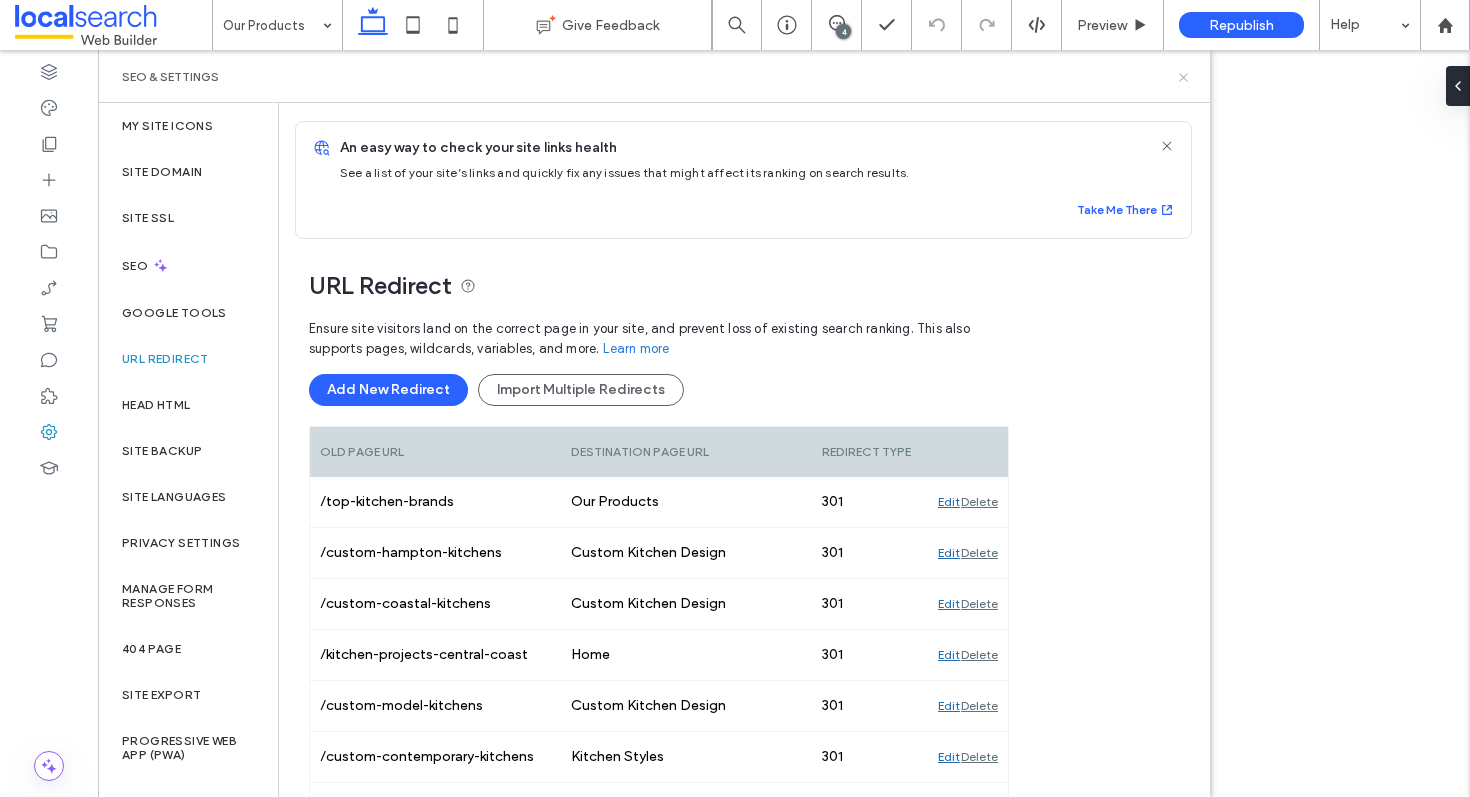 click 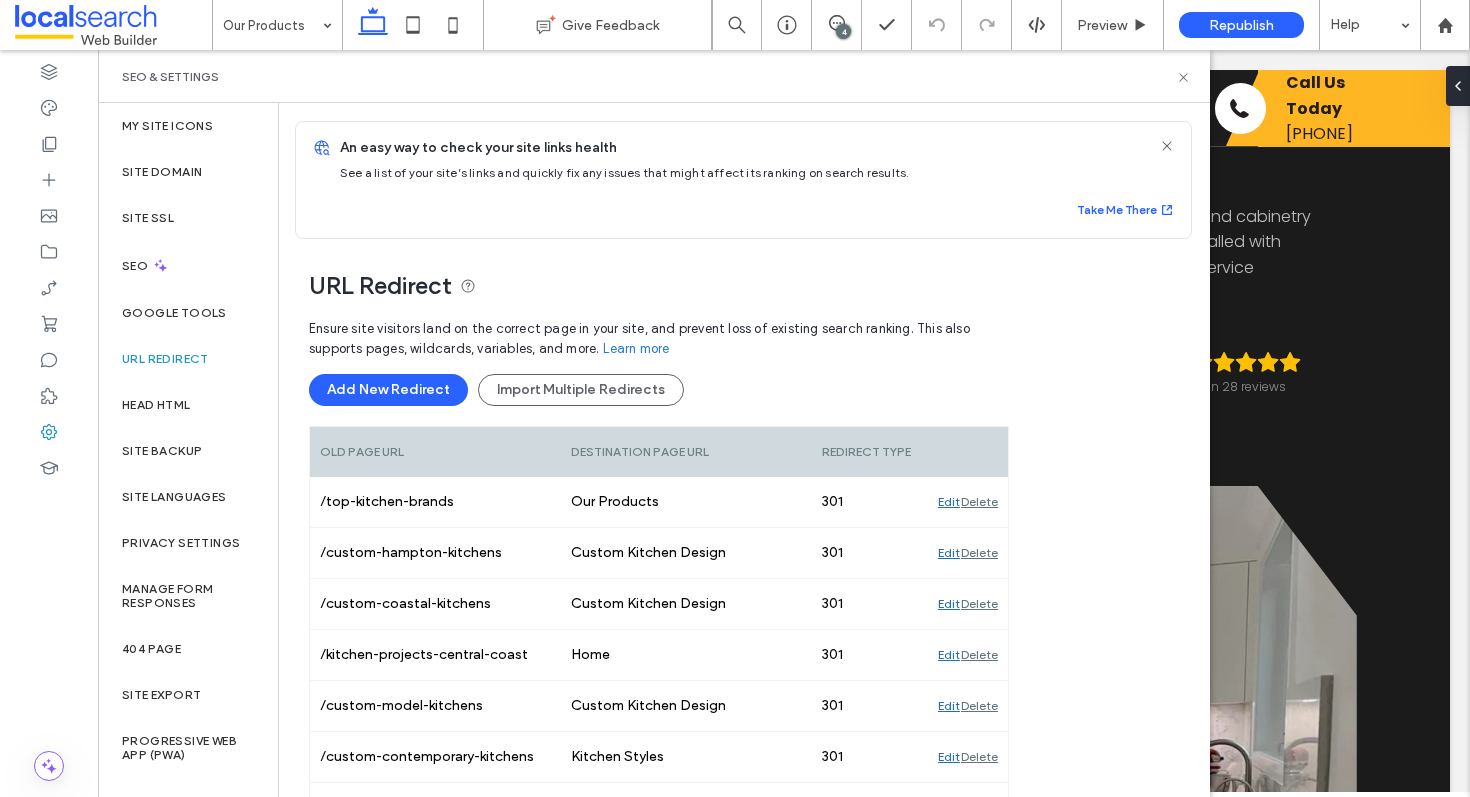 scroll, scrollTop: 9550, scrollLeft: 0, axis: vertical 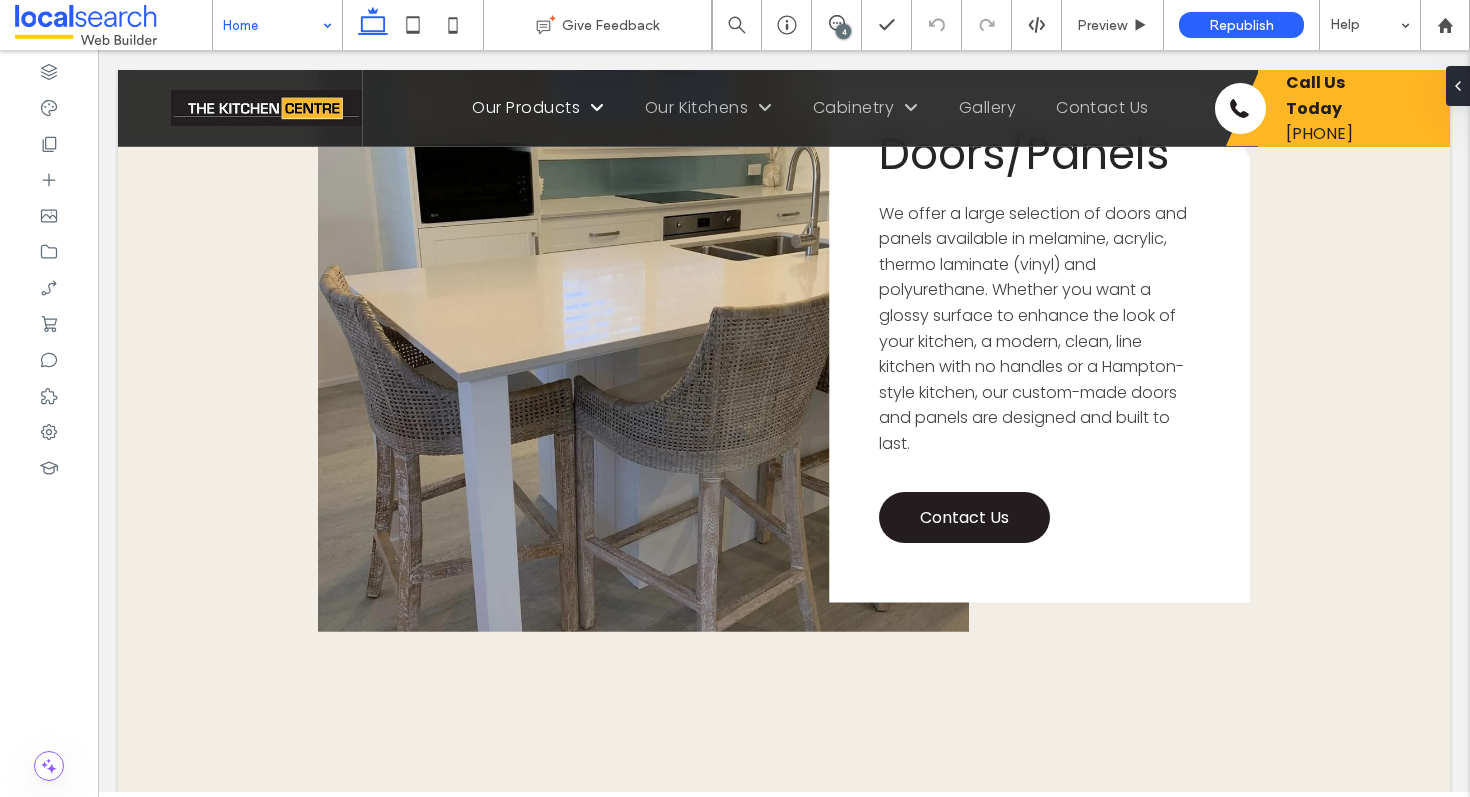 click at bounding box center (272, 25) 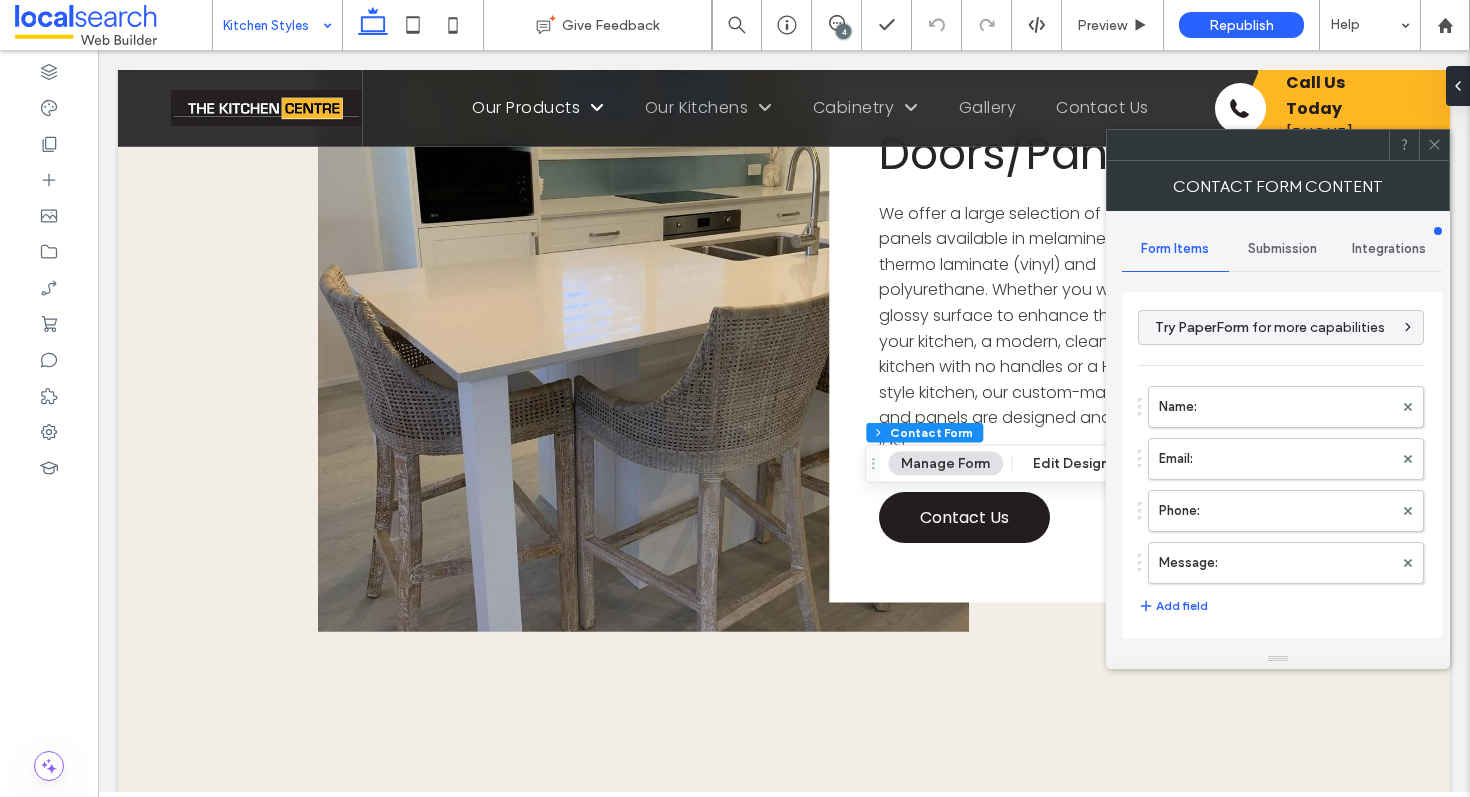 click on "Submission" at bounding box center [1282, 249] 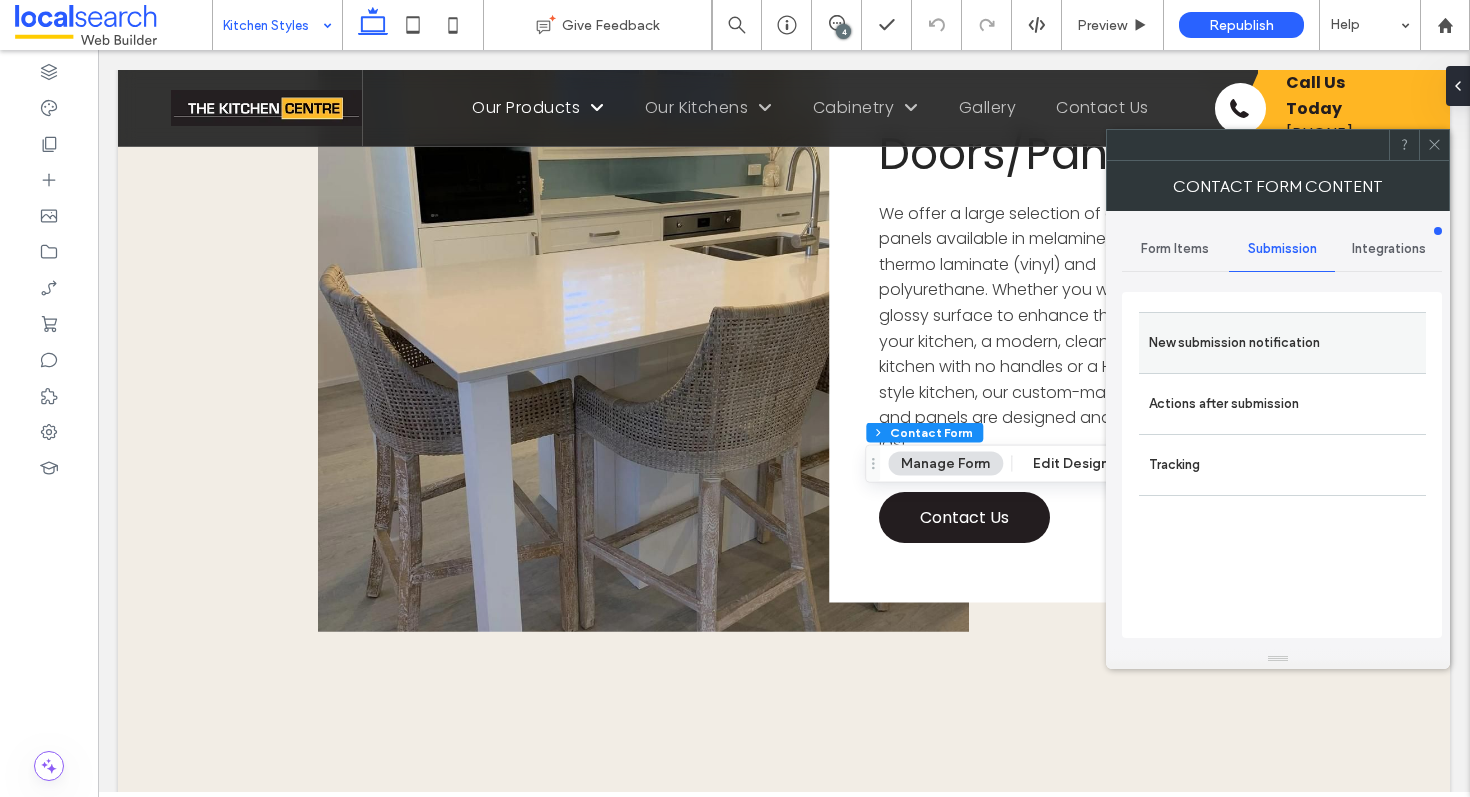 click on "New submission notification" at bounding box center (1282, 343) 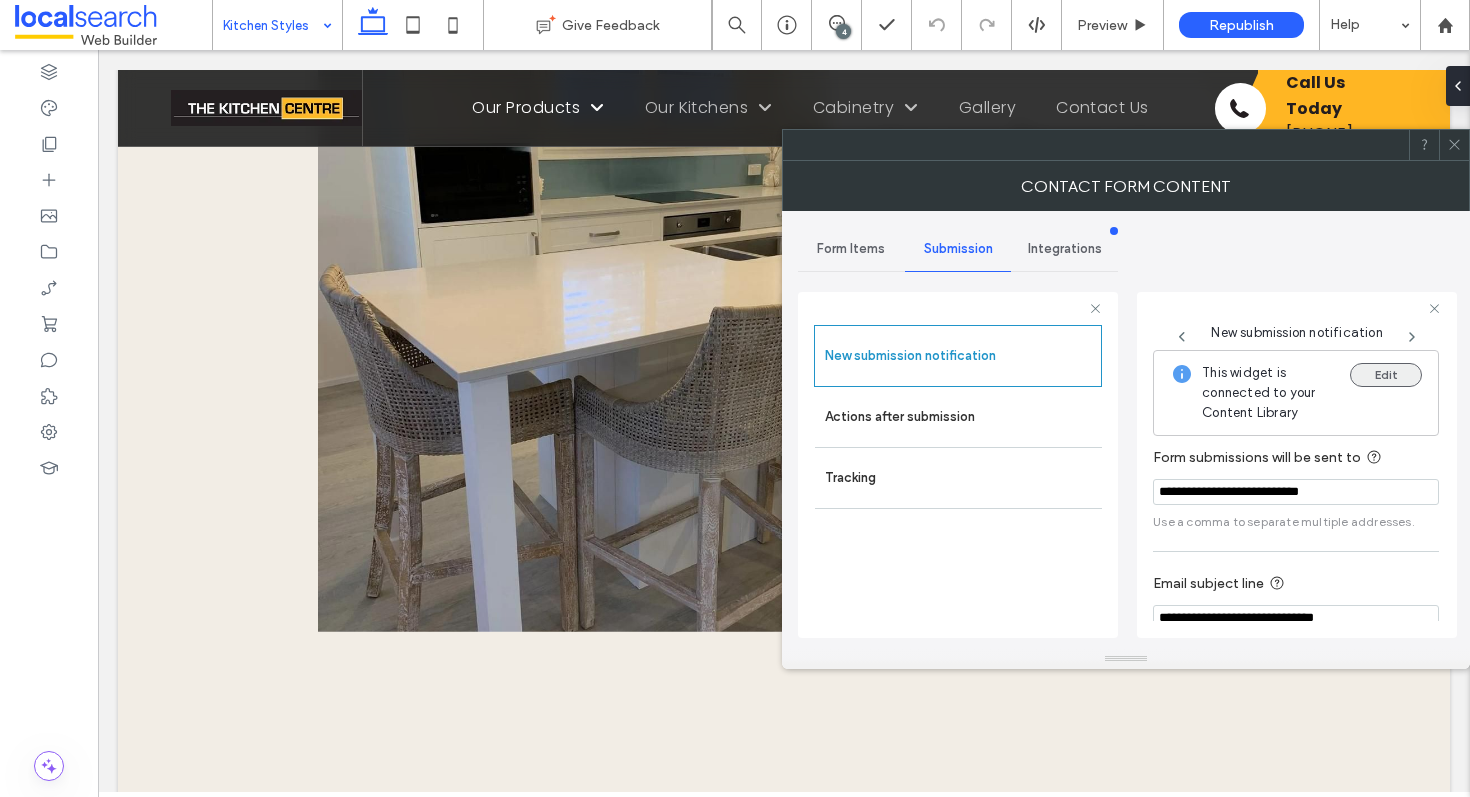click on "Edit" at bounding box center [1386, 375] 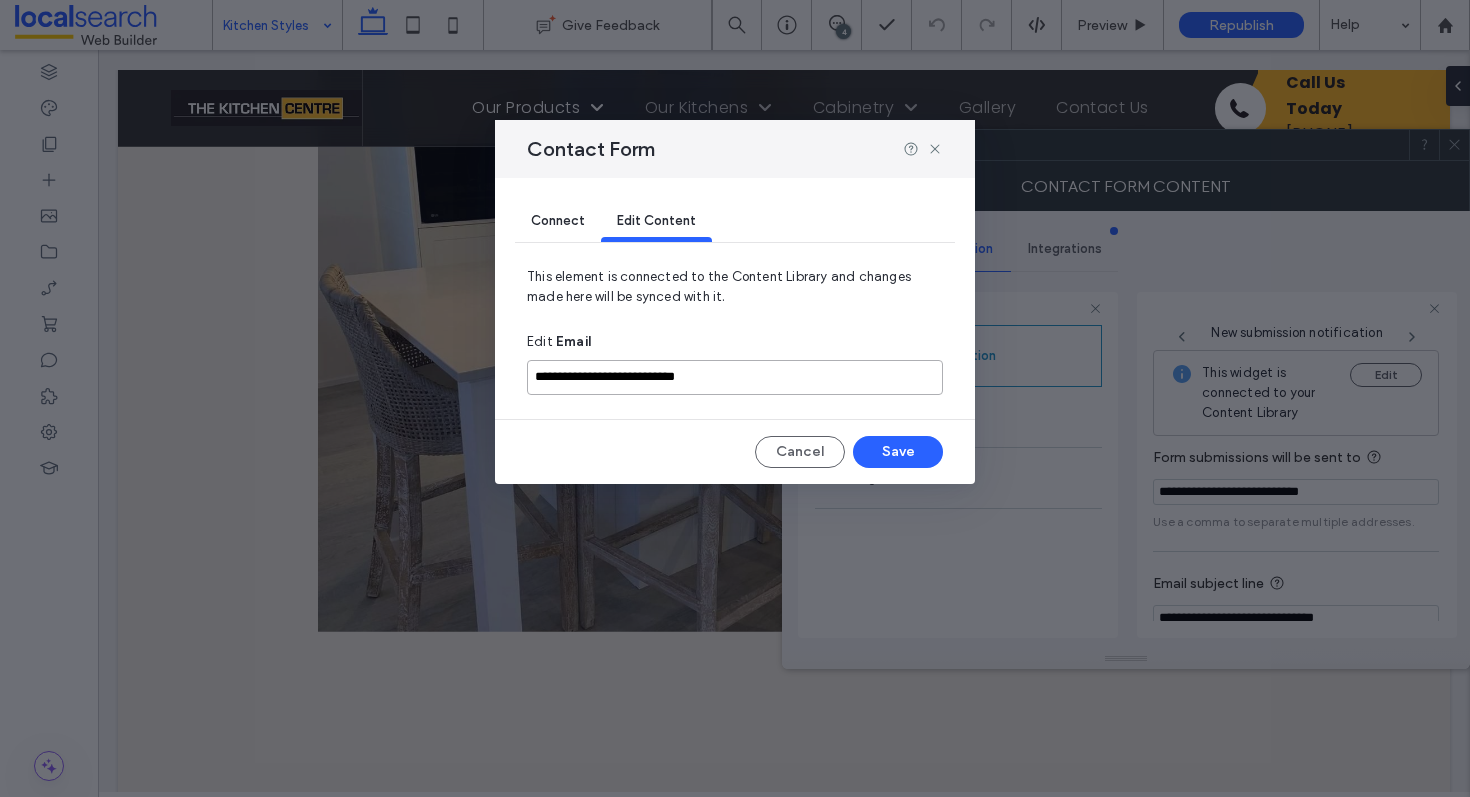 drag, startPoint x: 823, startPoint y: 370, endPoint x: 444, endPoint y: 372, distance: 379.00528 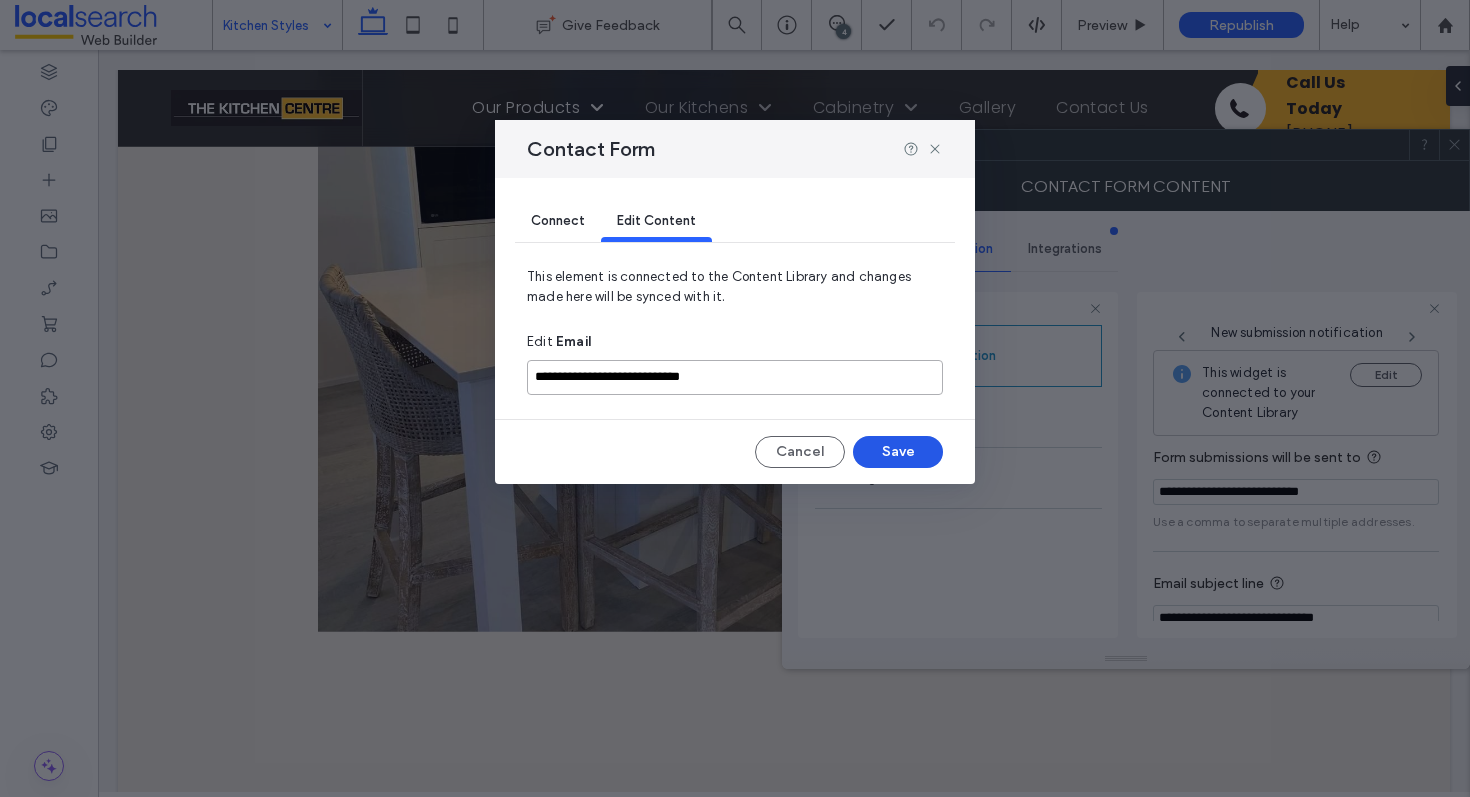 type on "**********" 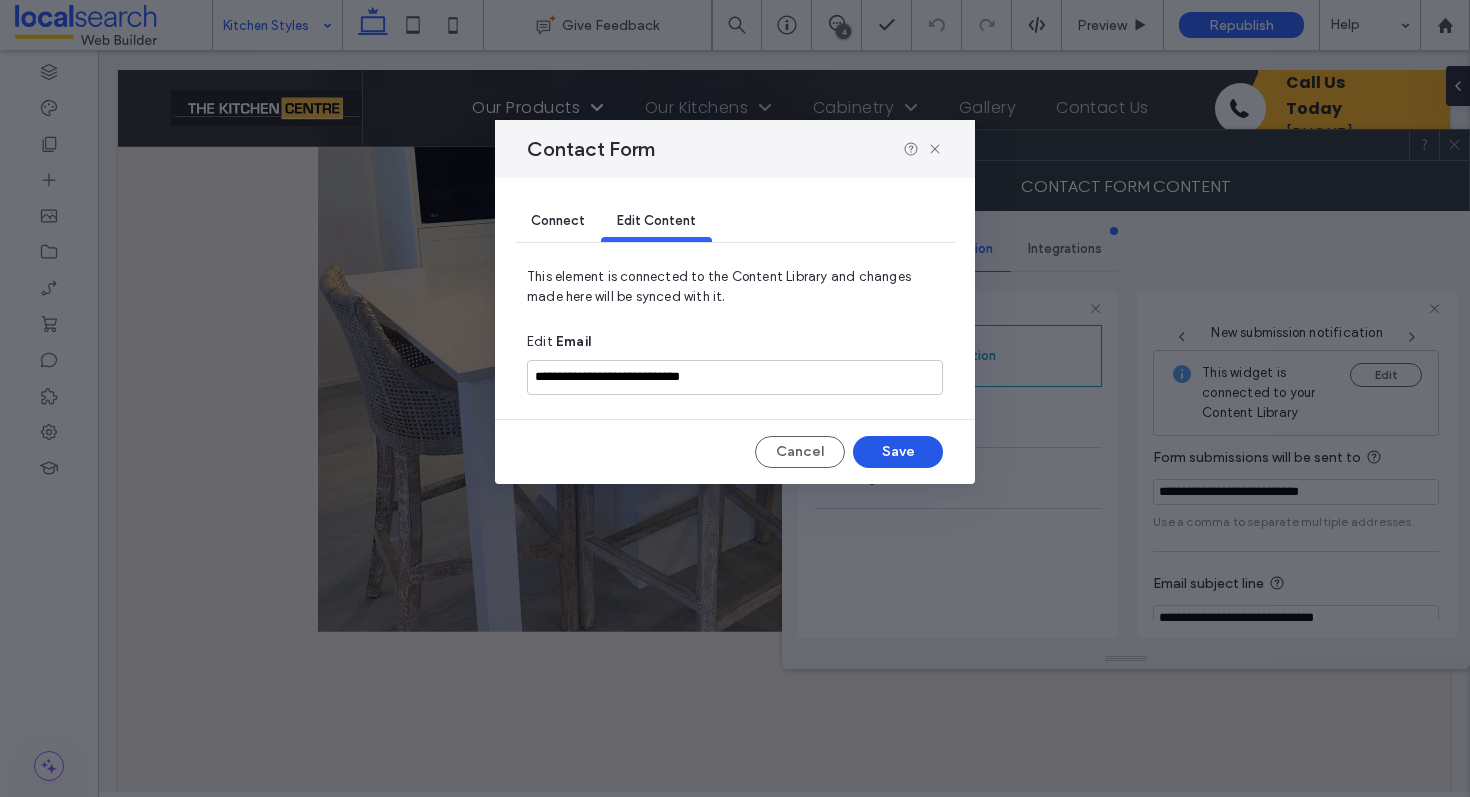 click on "Save" at bounding box center (898, 452) 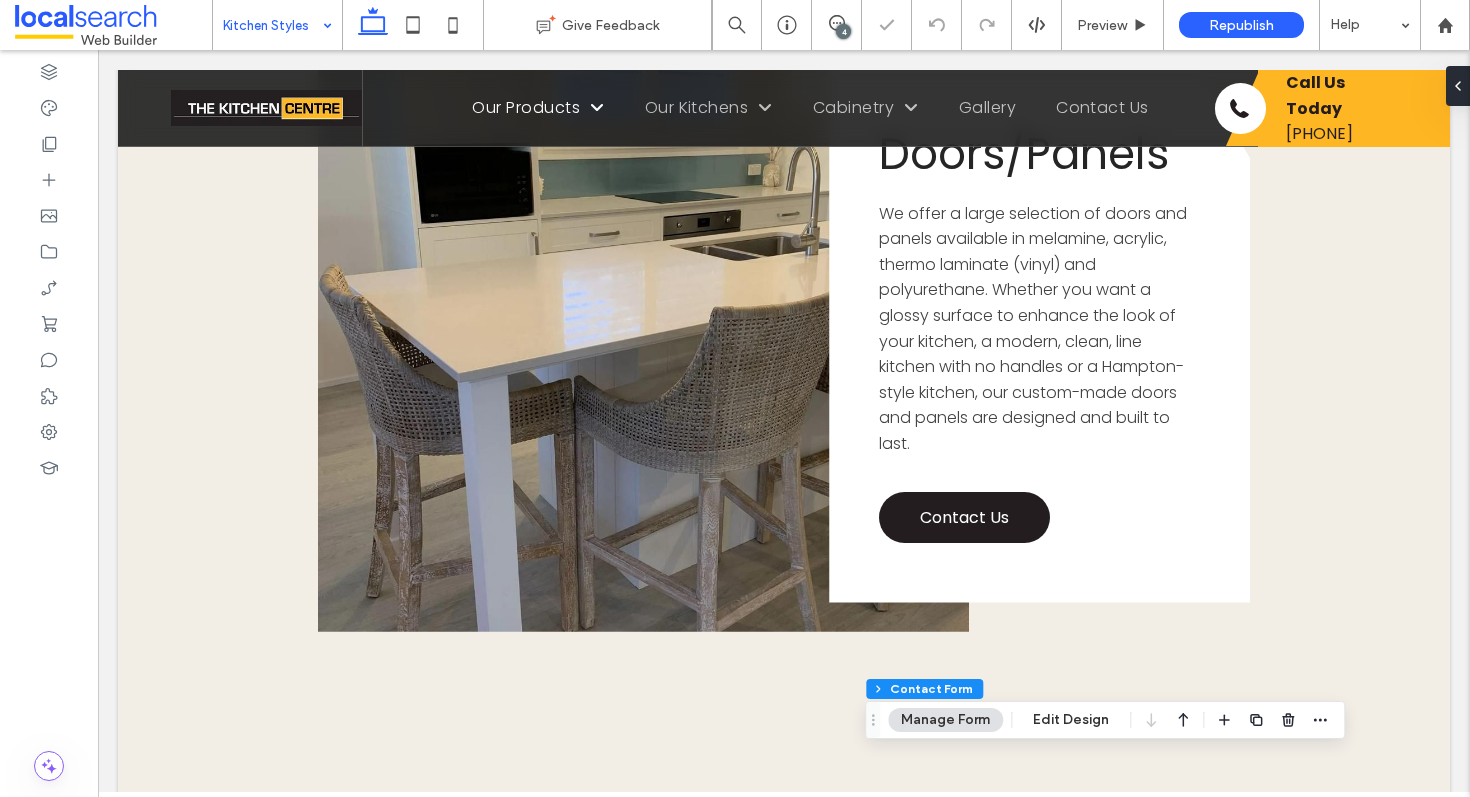 type on "*" 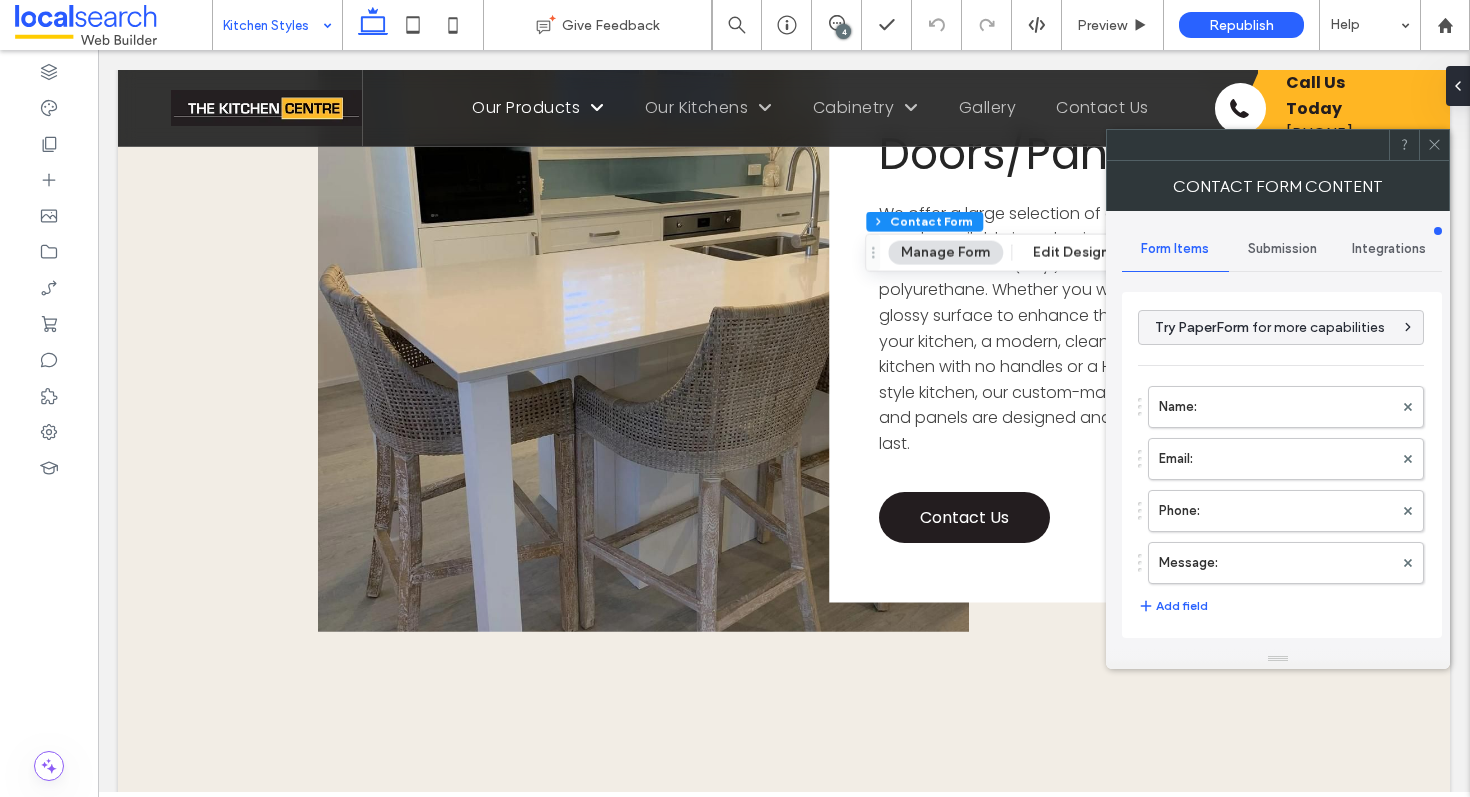 click on "Submission" at bounding box center [1282, 249] 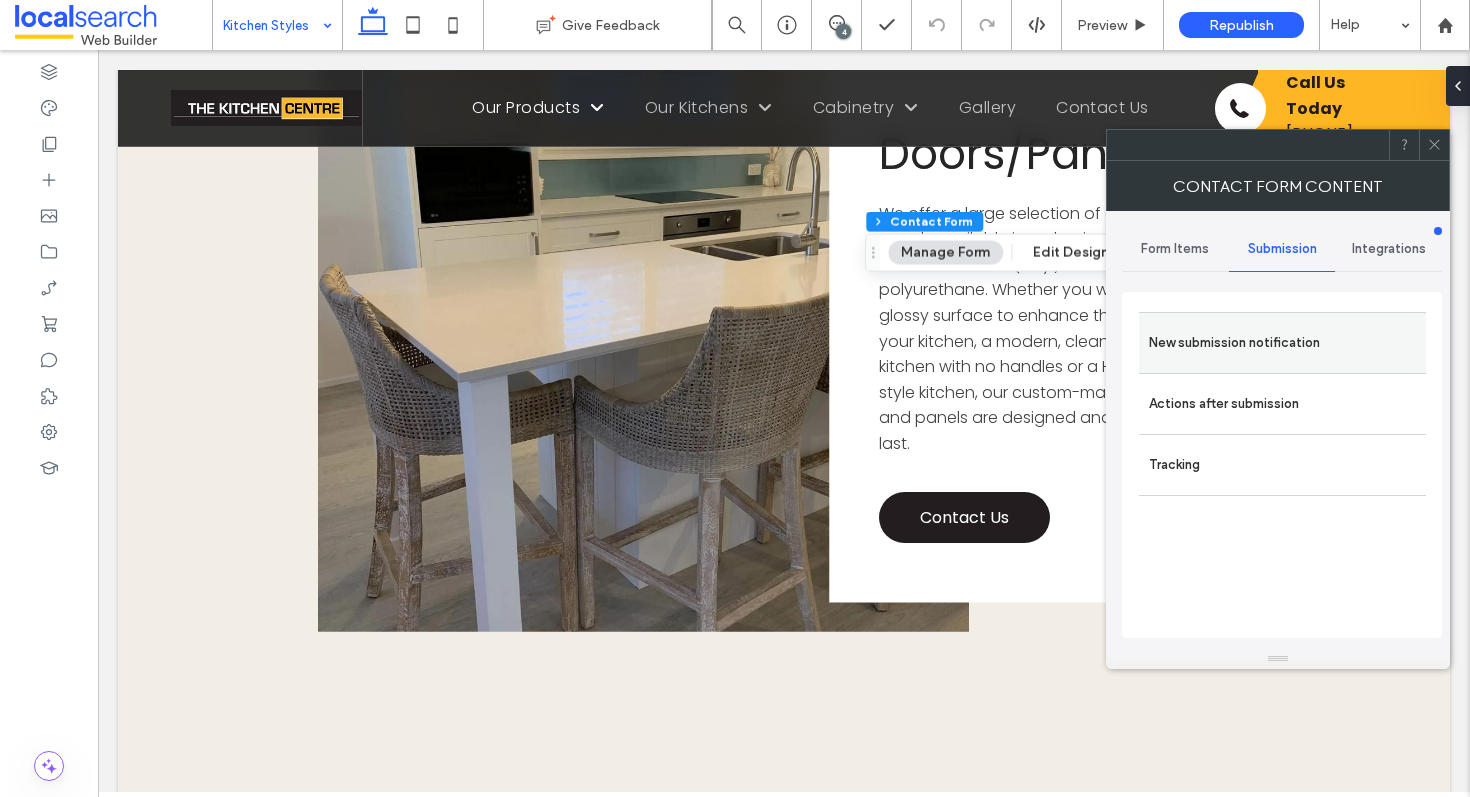 click on "New submission notification" at bounding box center [1282, 343] 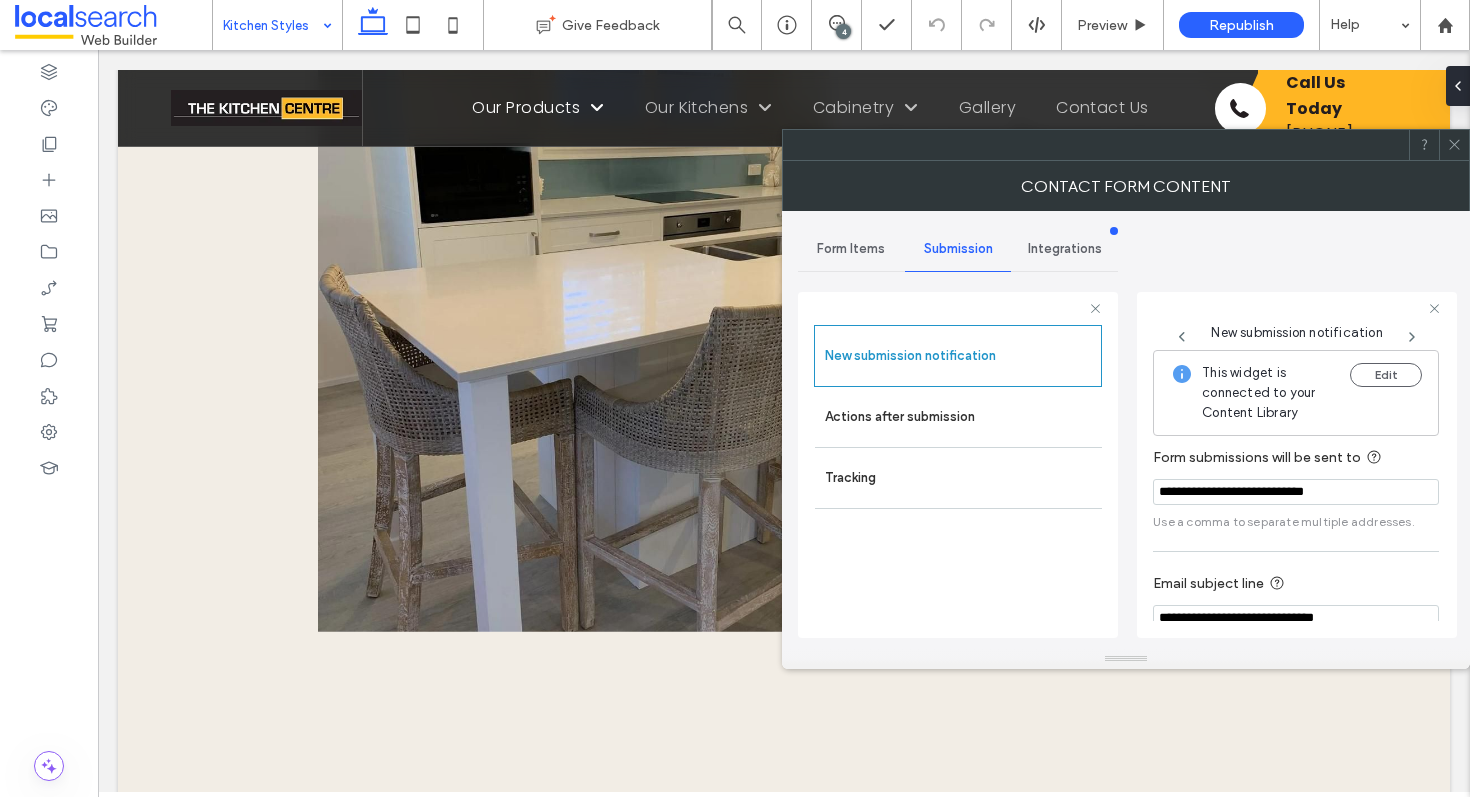 click 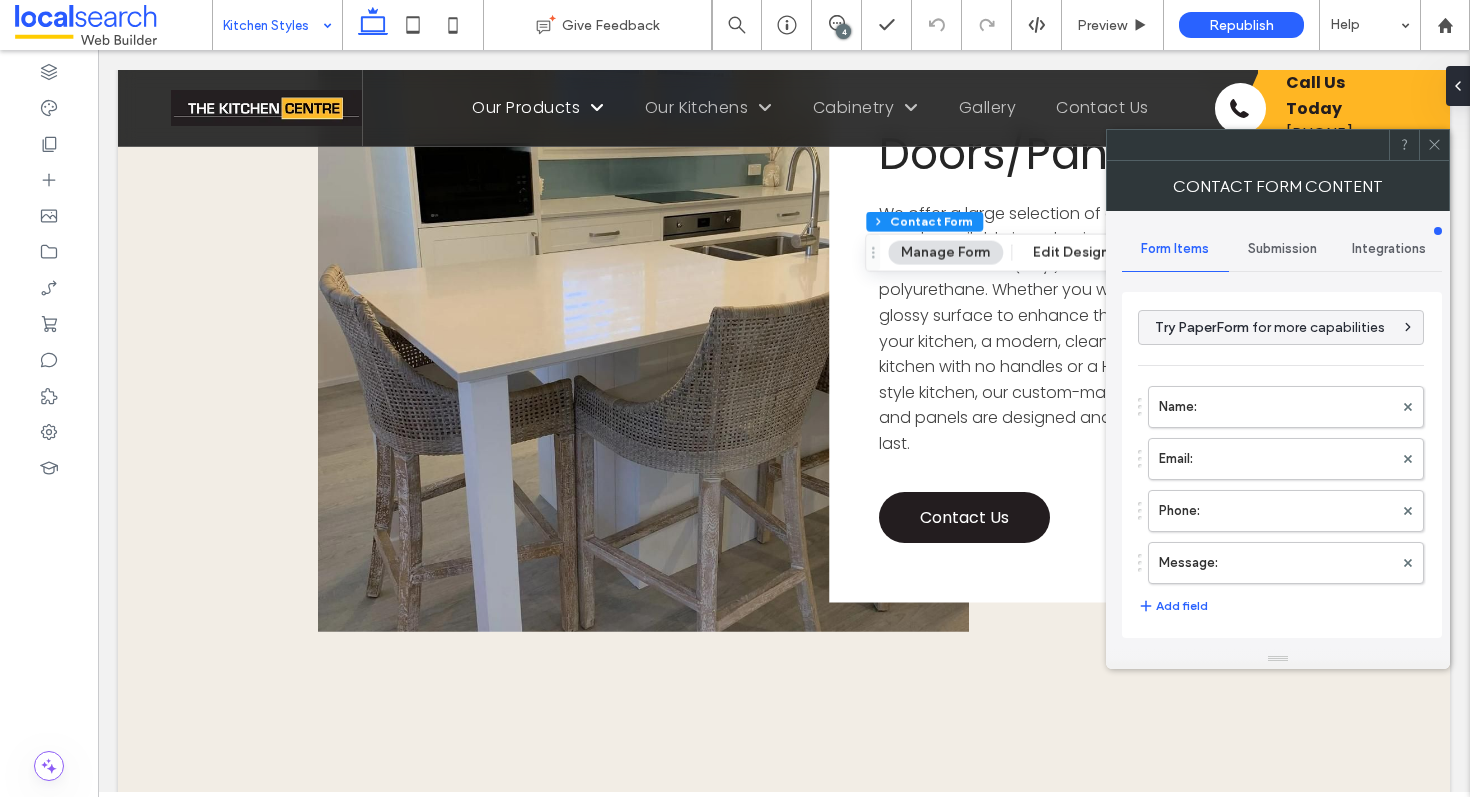 click on "Submission" at bounding box center (1282, 249) 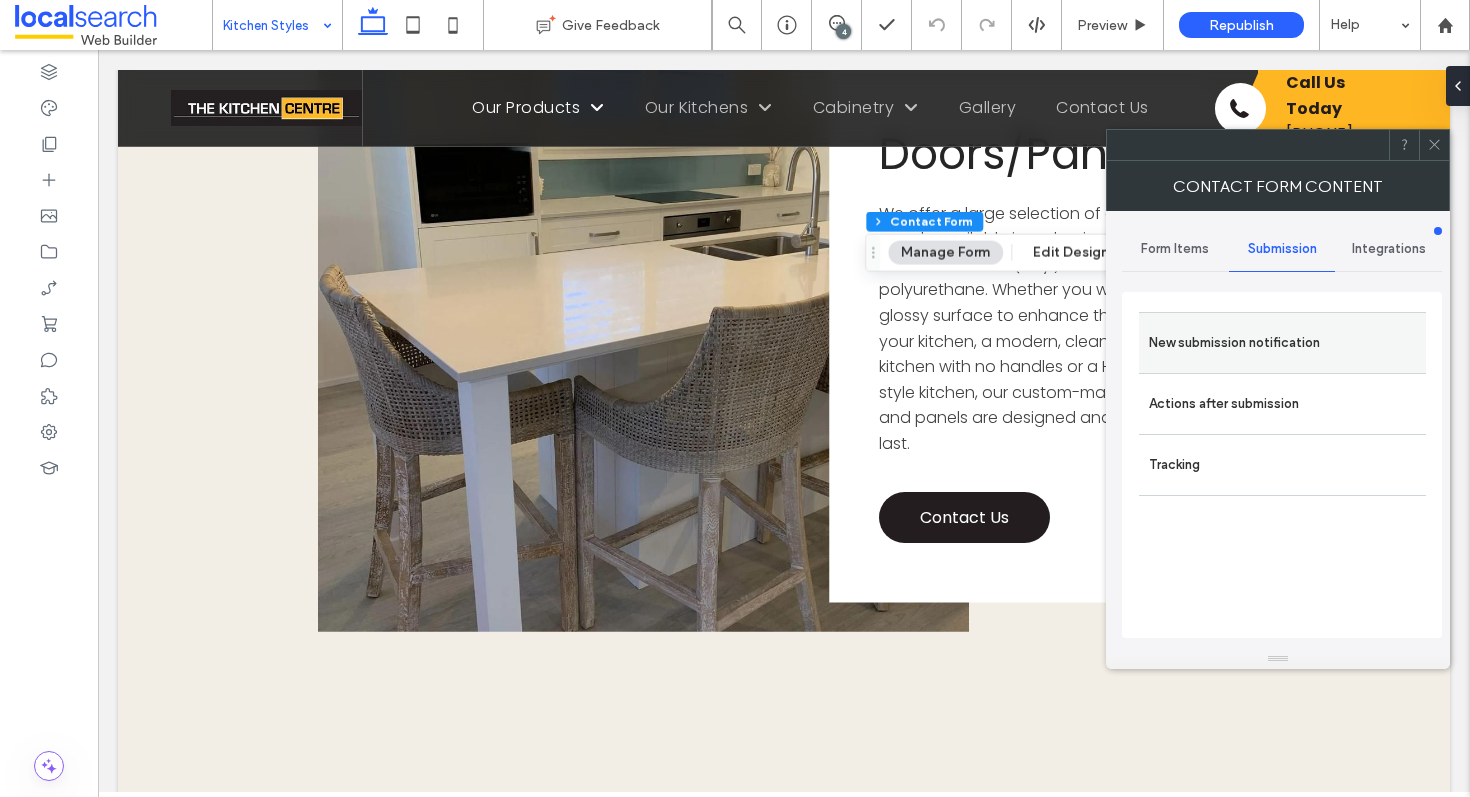 click on "New submission notification" at bounding box center (1282, 343) 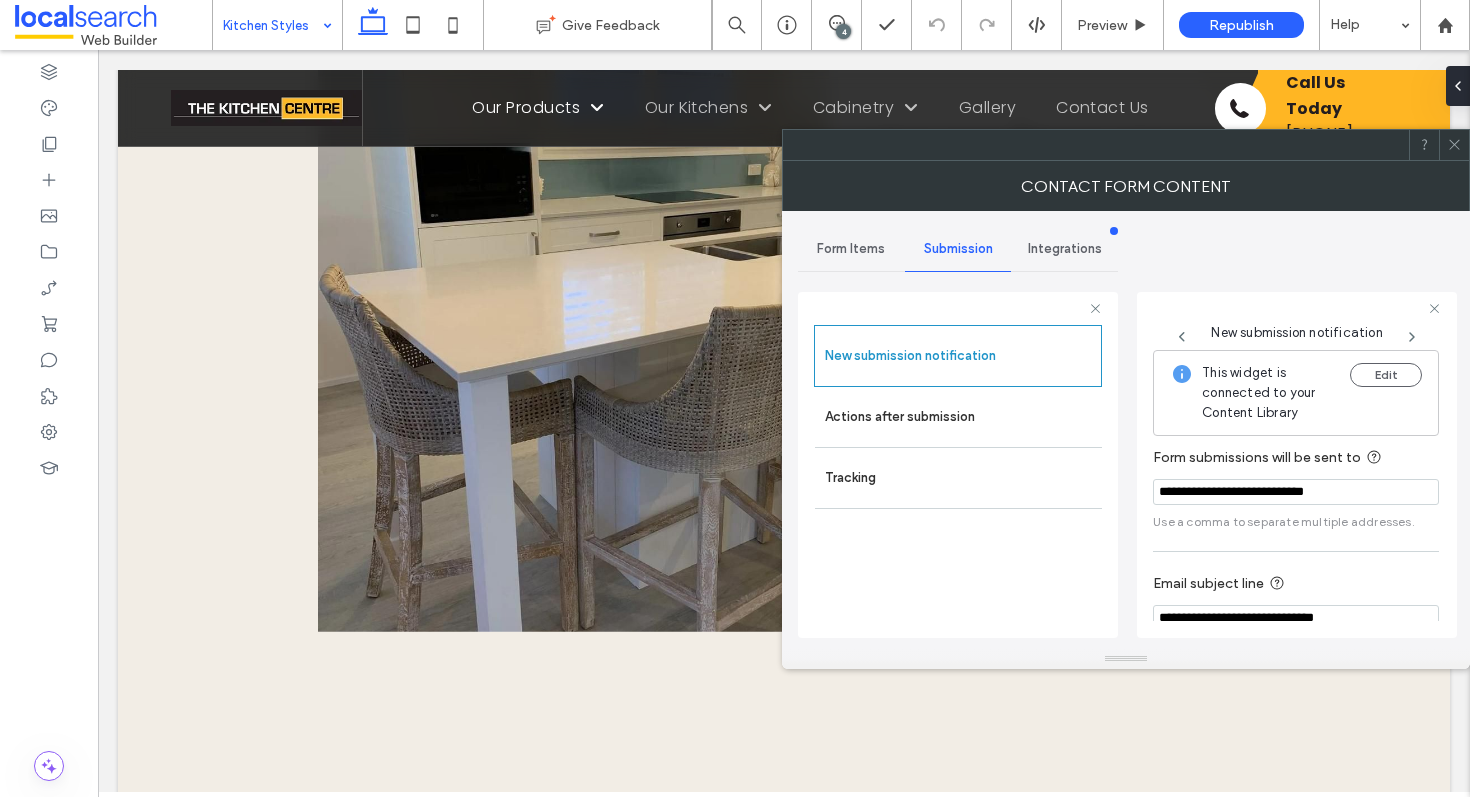 click 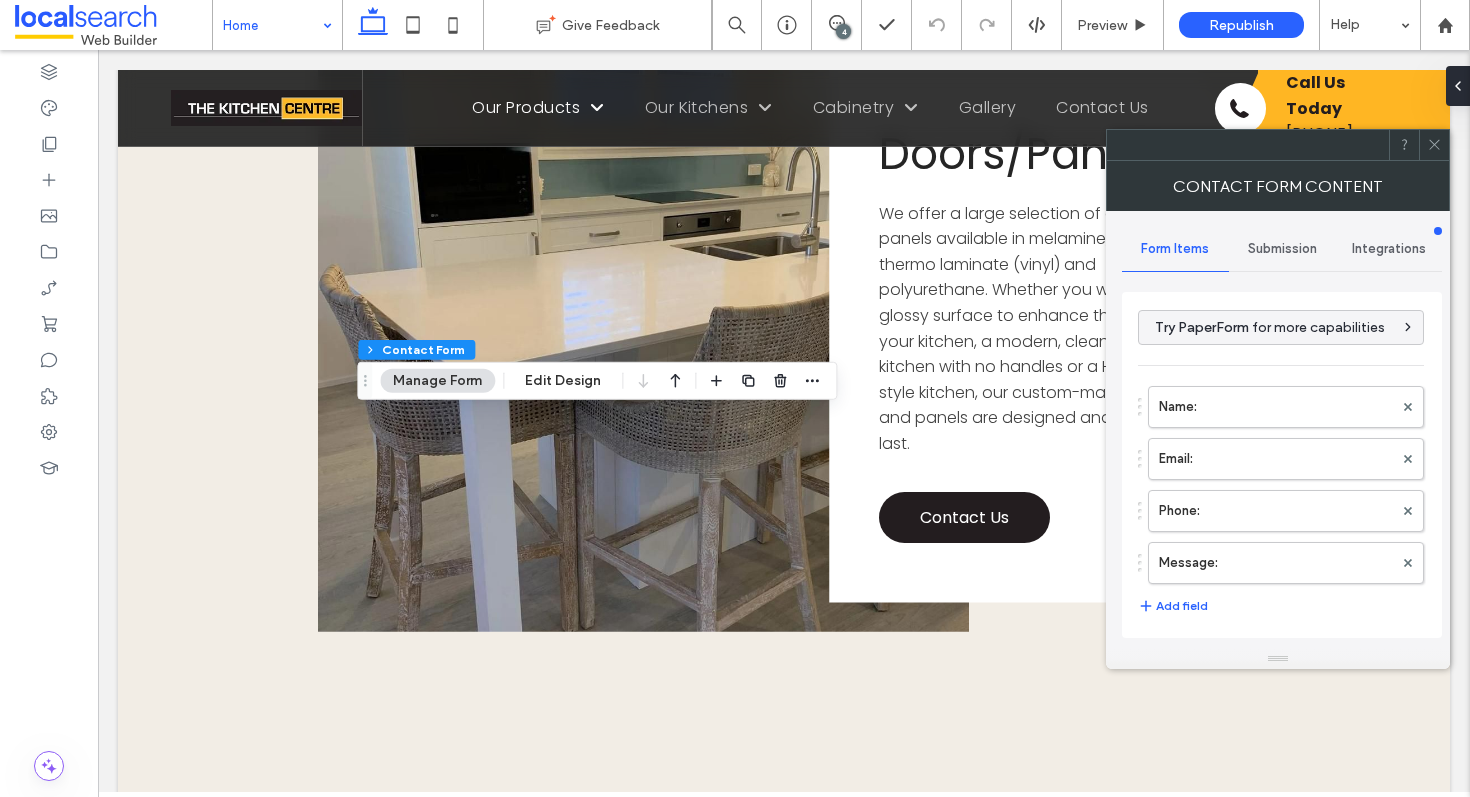 click on "Submission" at bounding box center [1282, 249] 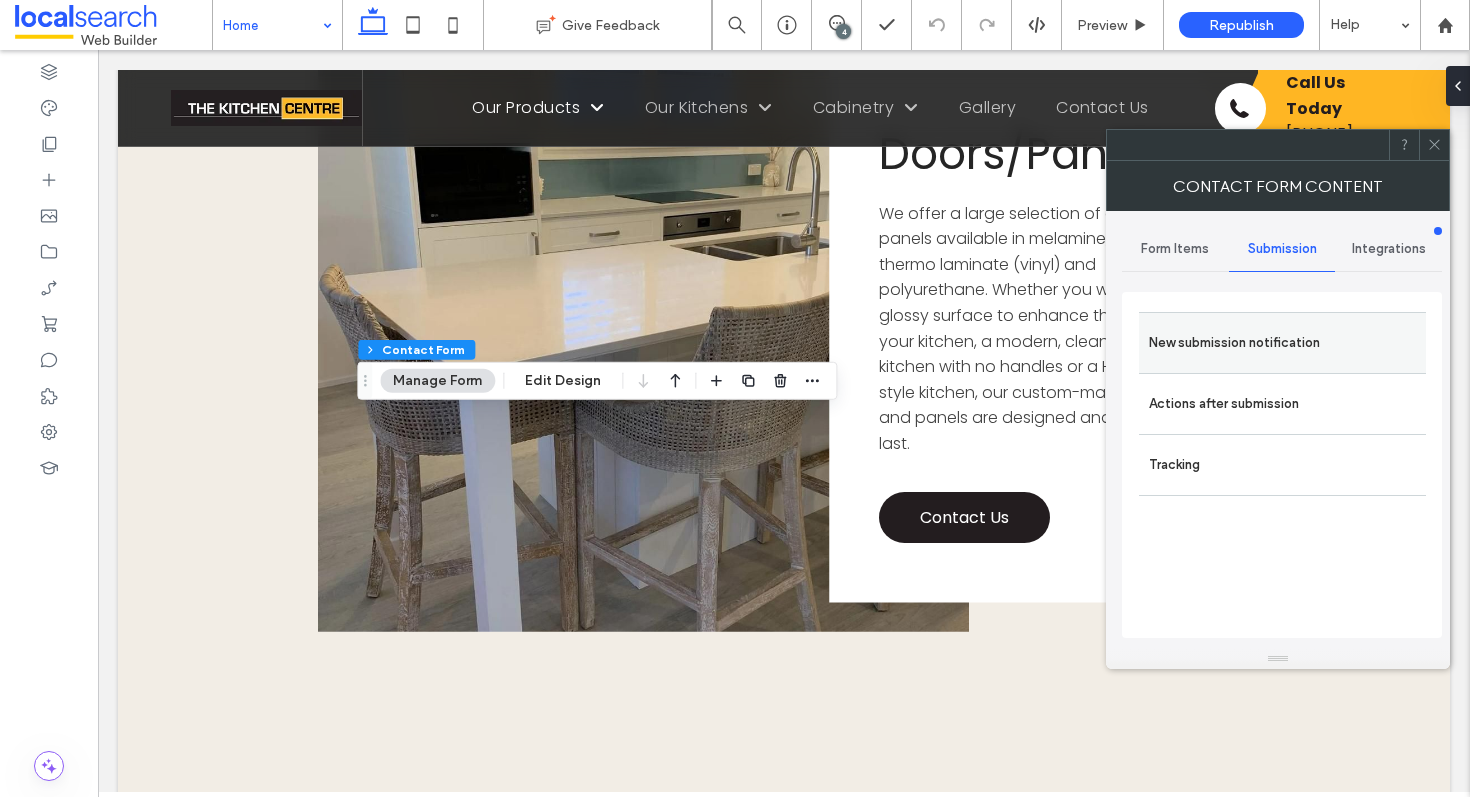 click on "New submission notification" at bounding box center [1282, 343] 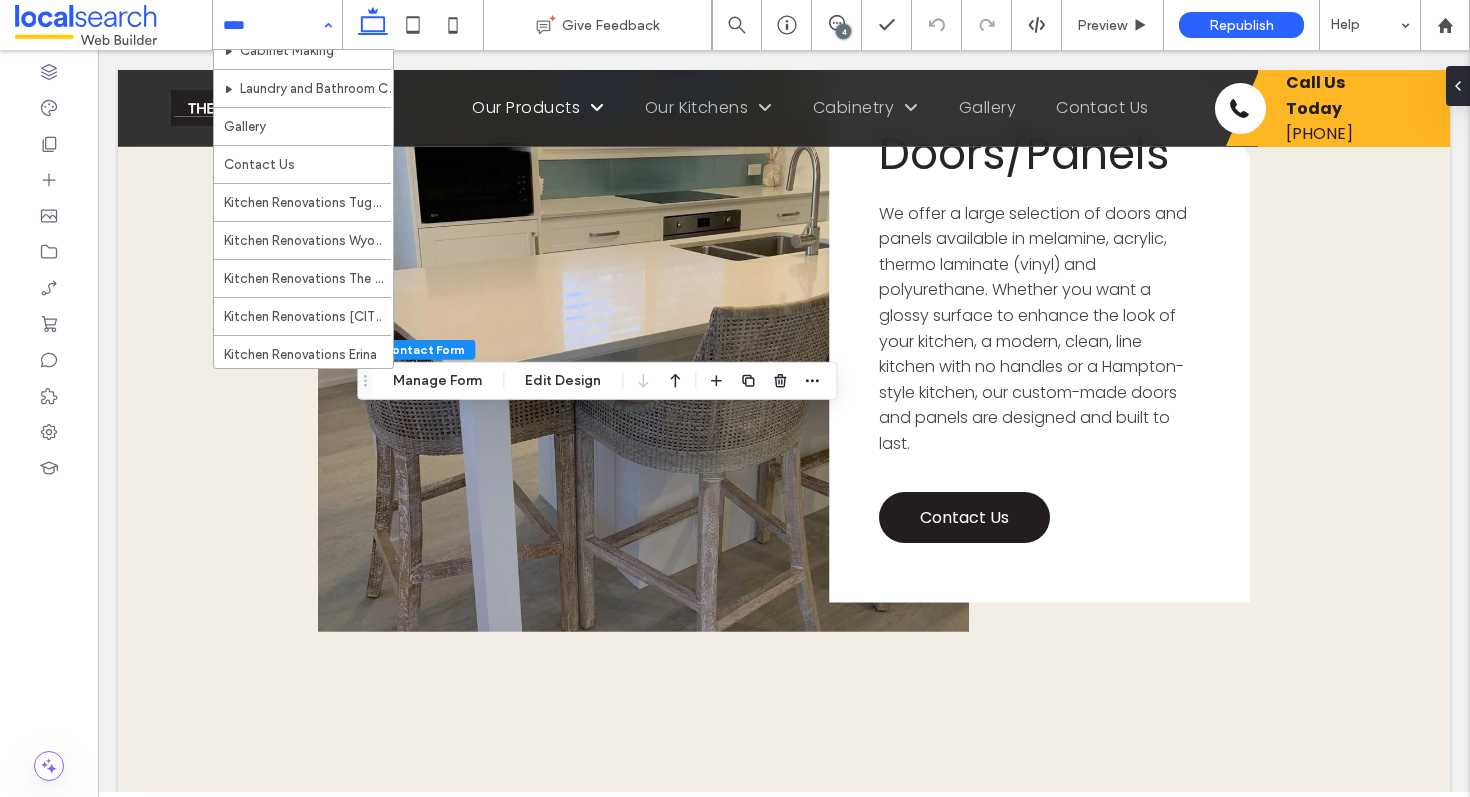 scroll, scrollTop: 264, scrollLeft: 0, axis: vertical 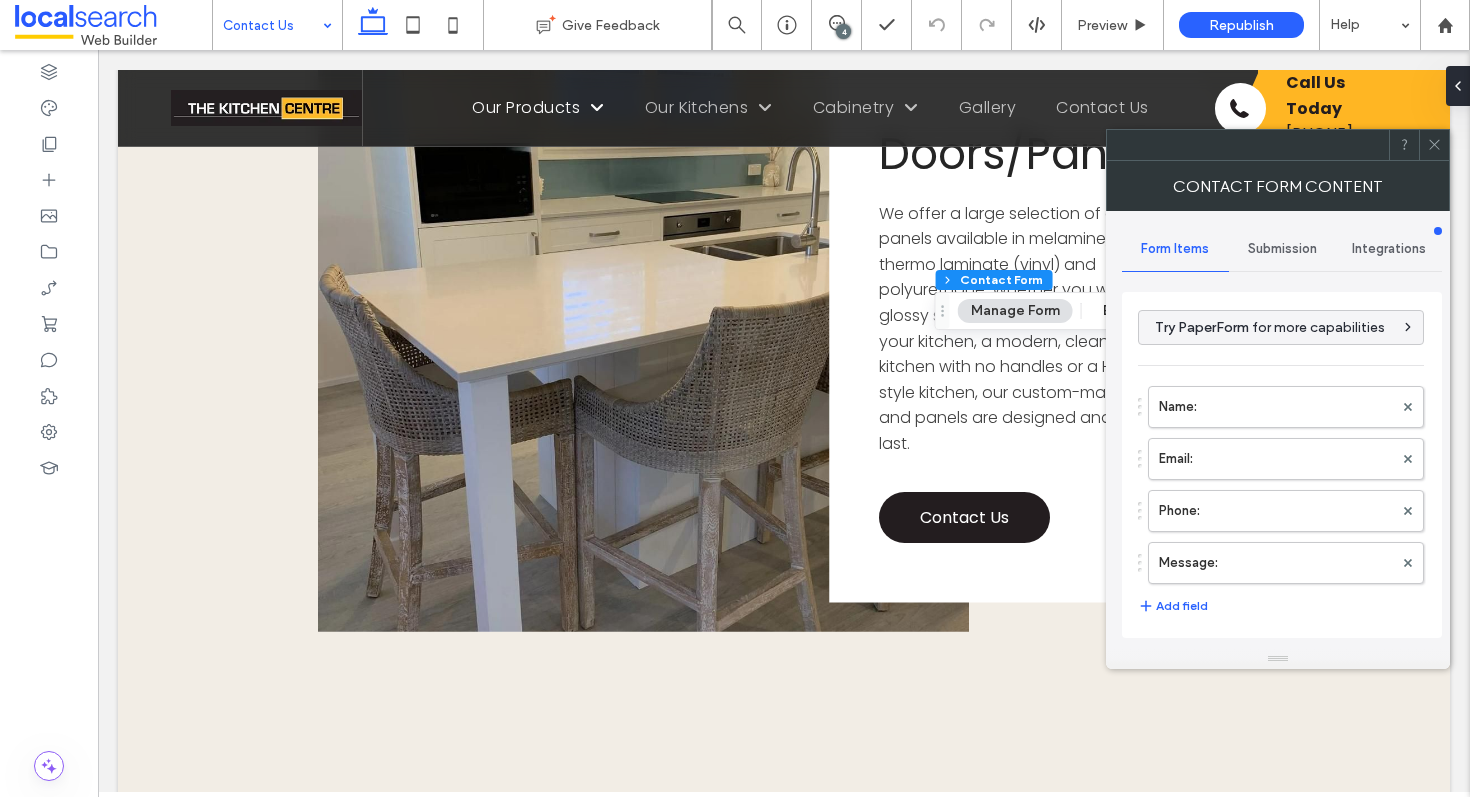 click on "Submission" at bounding box center (1282, 249) 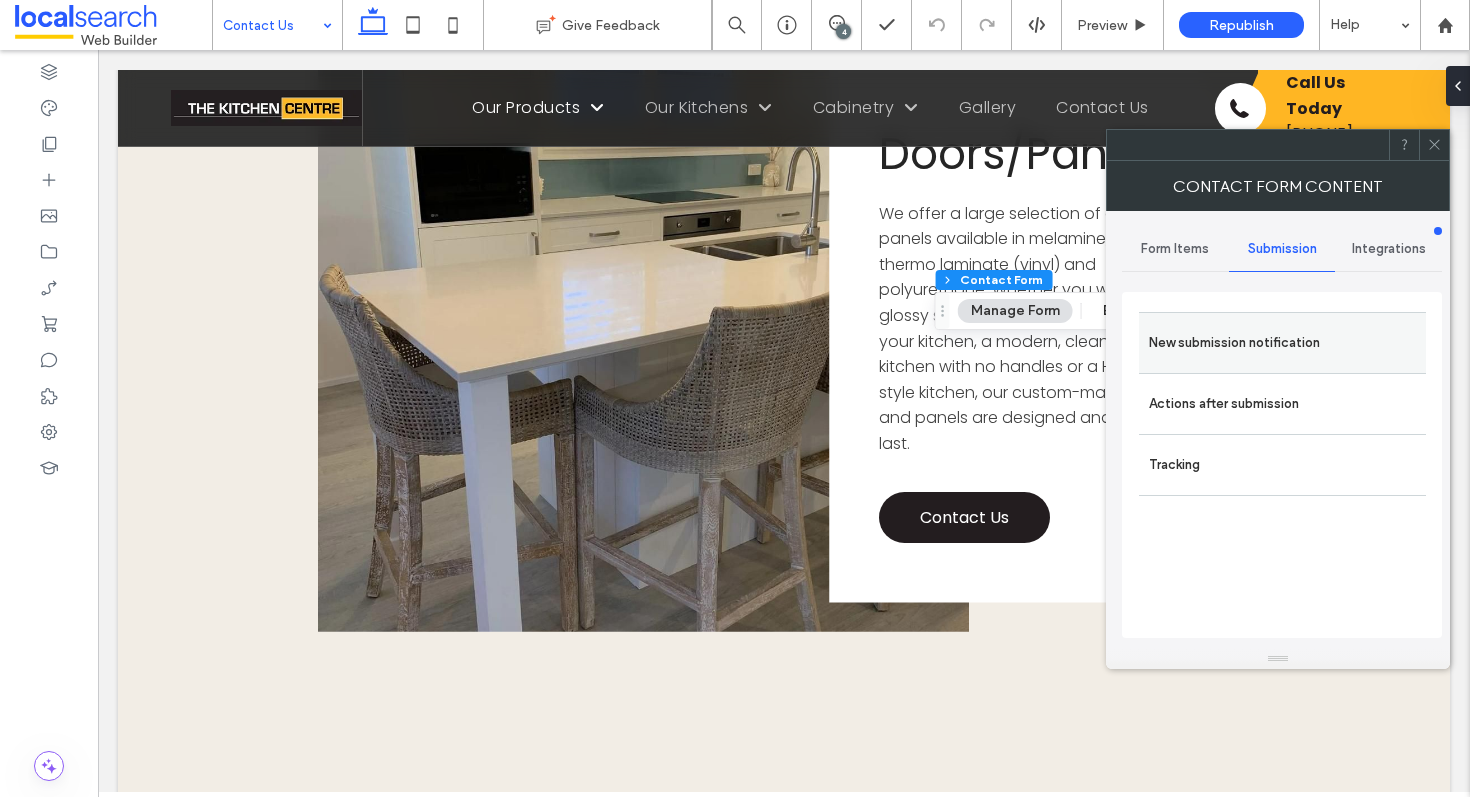 click on "New submission notification" at bounding box center [1282, 343] 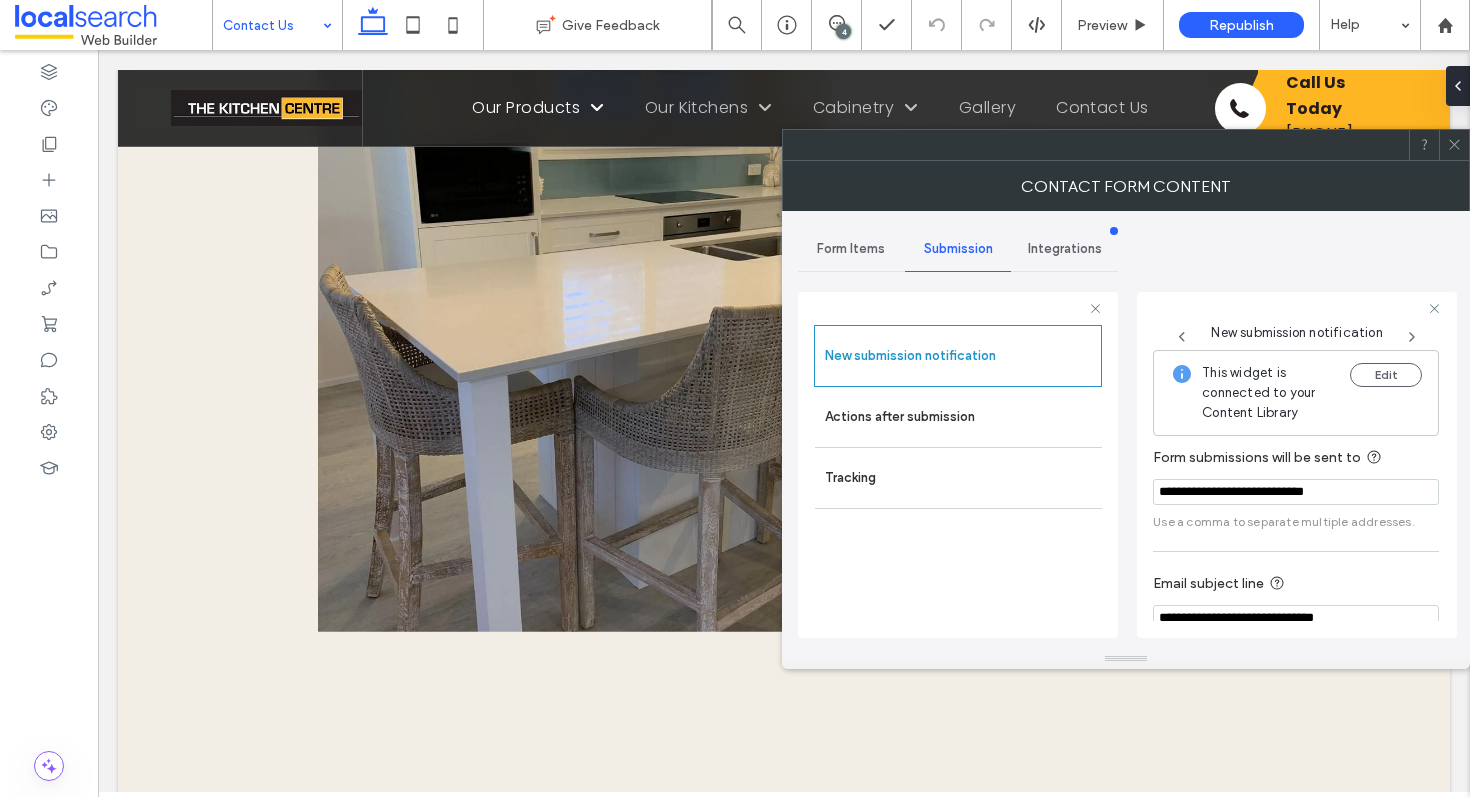 click at bounding box center (1454, 145) 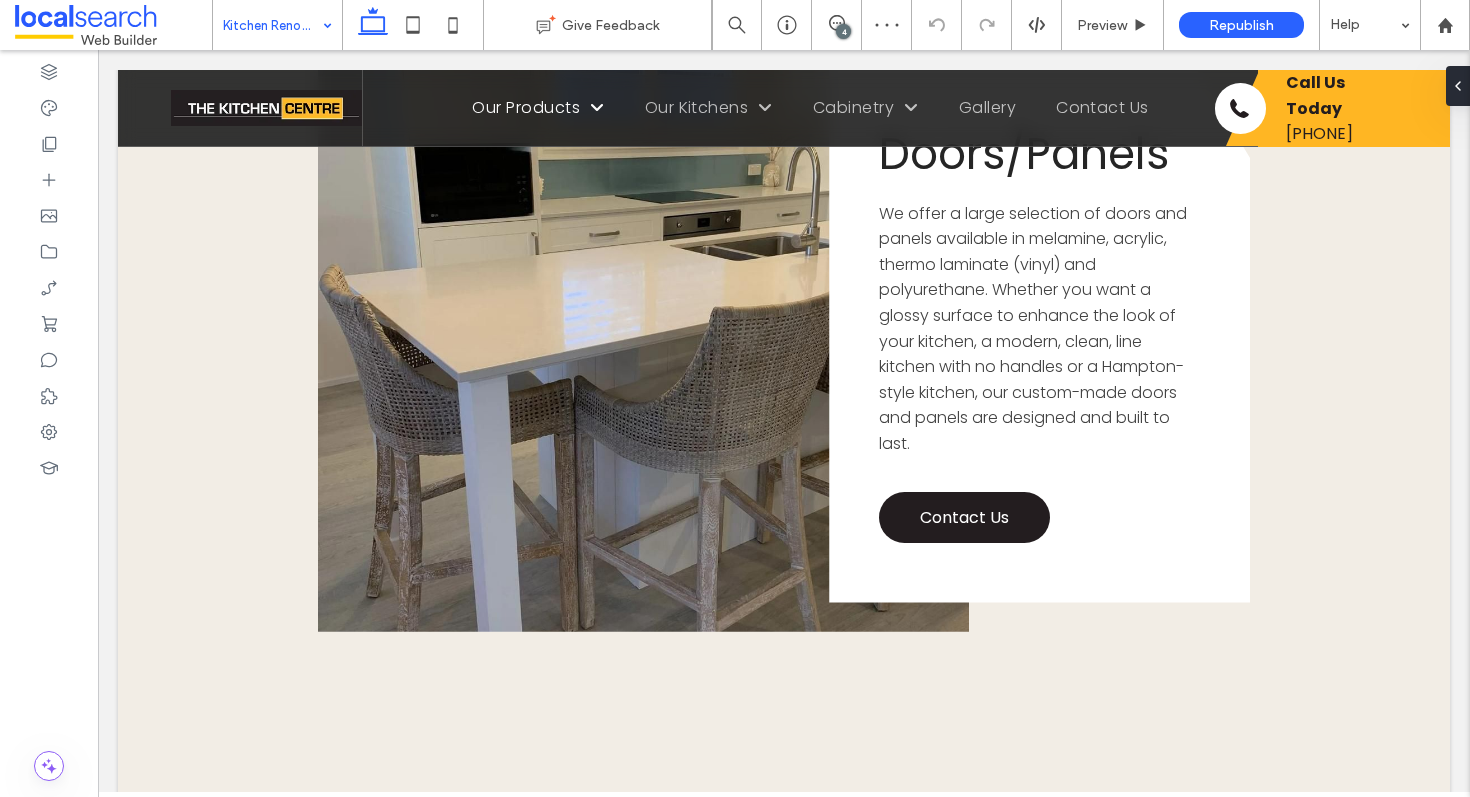 click at bounding box center (272, 25) 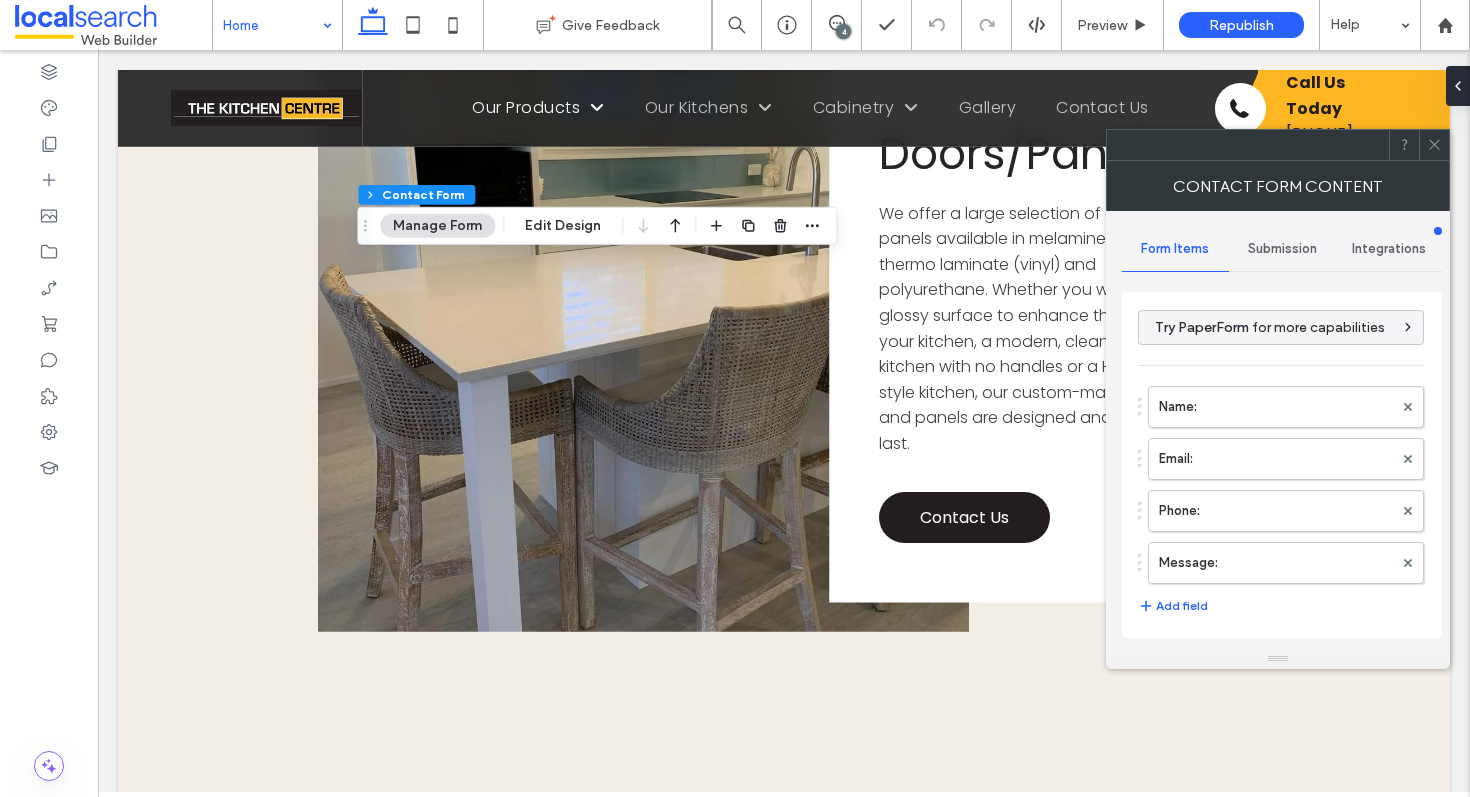 type on "****" 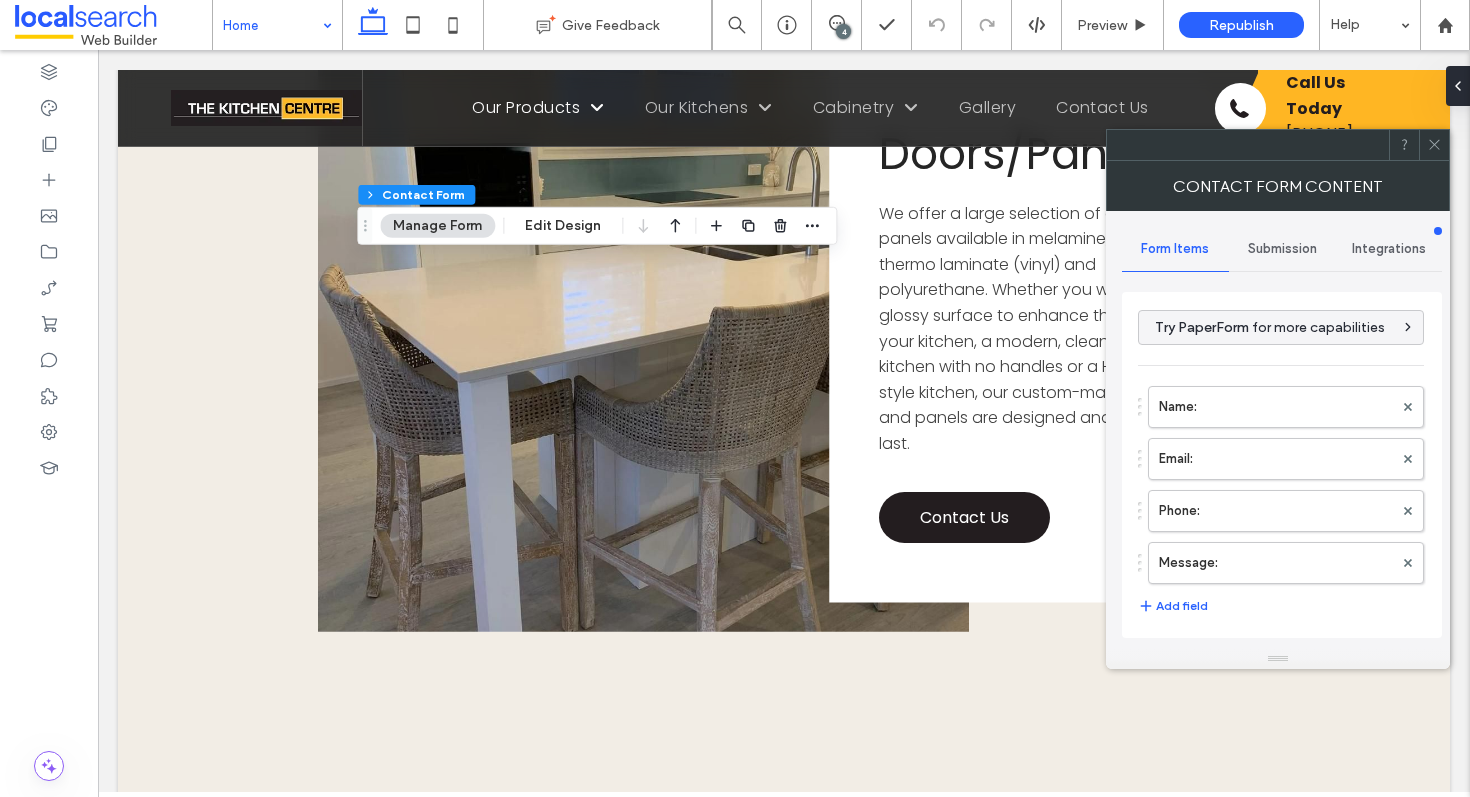type on "*" 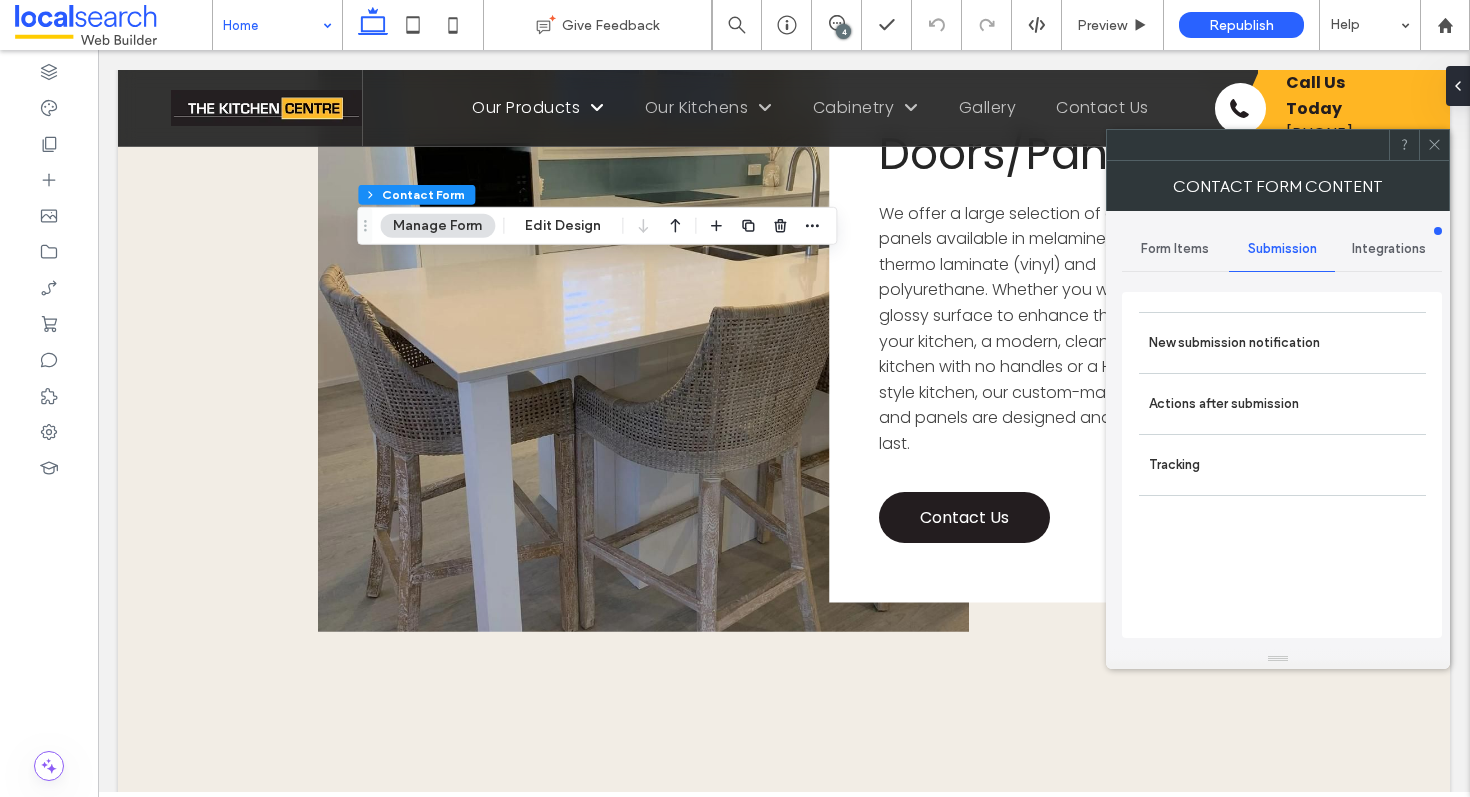 click on "Form Items" at bounding box center [1175, 249] 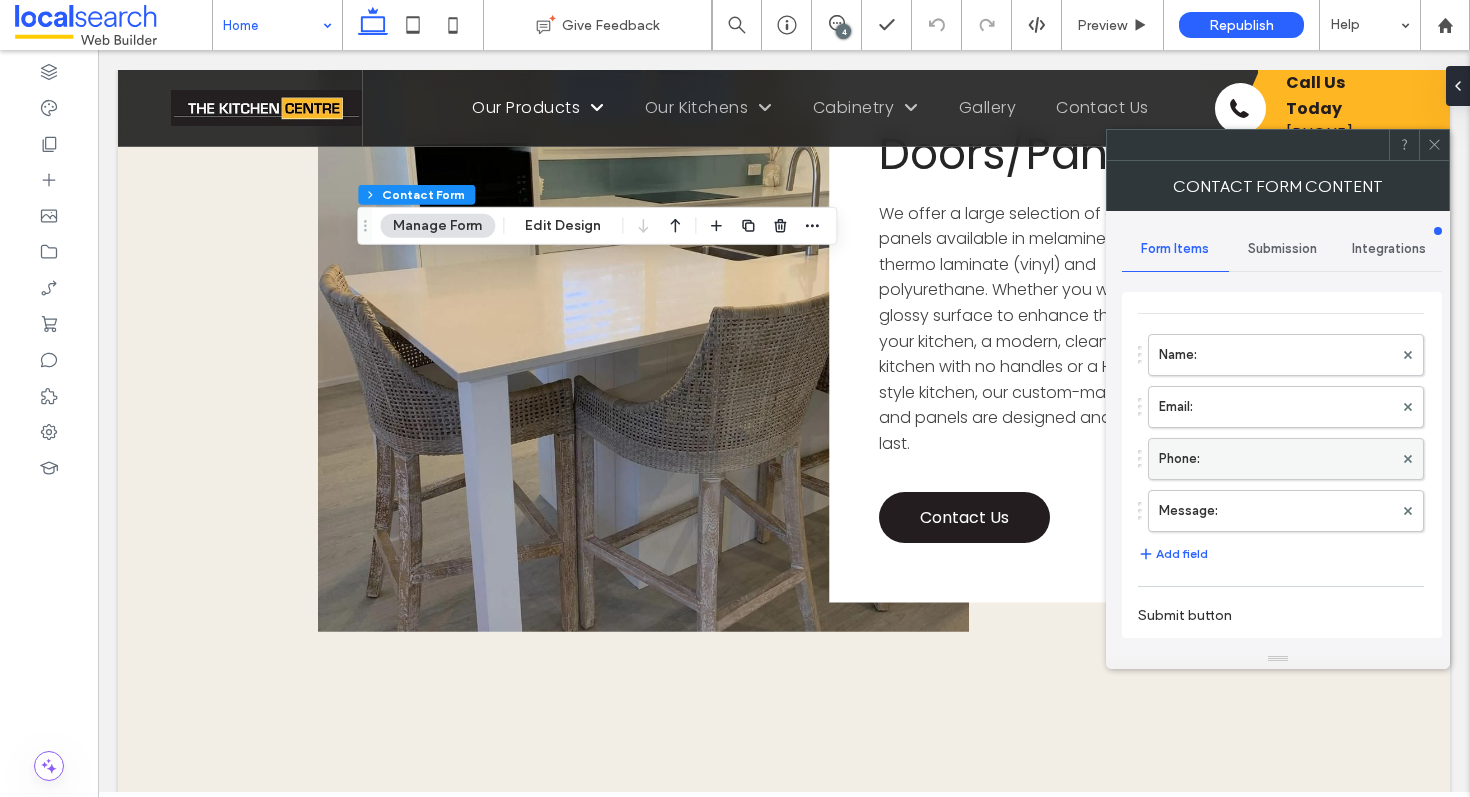 scroll, scrollTop: 74, scrollLeft: 0, axis: vertical 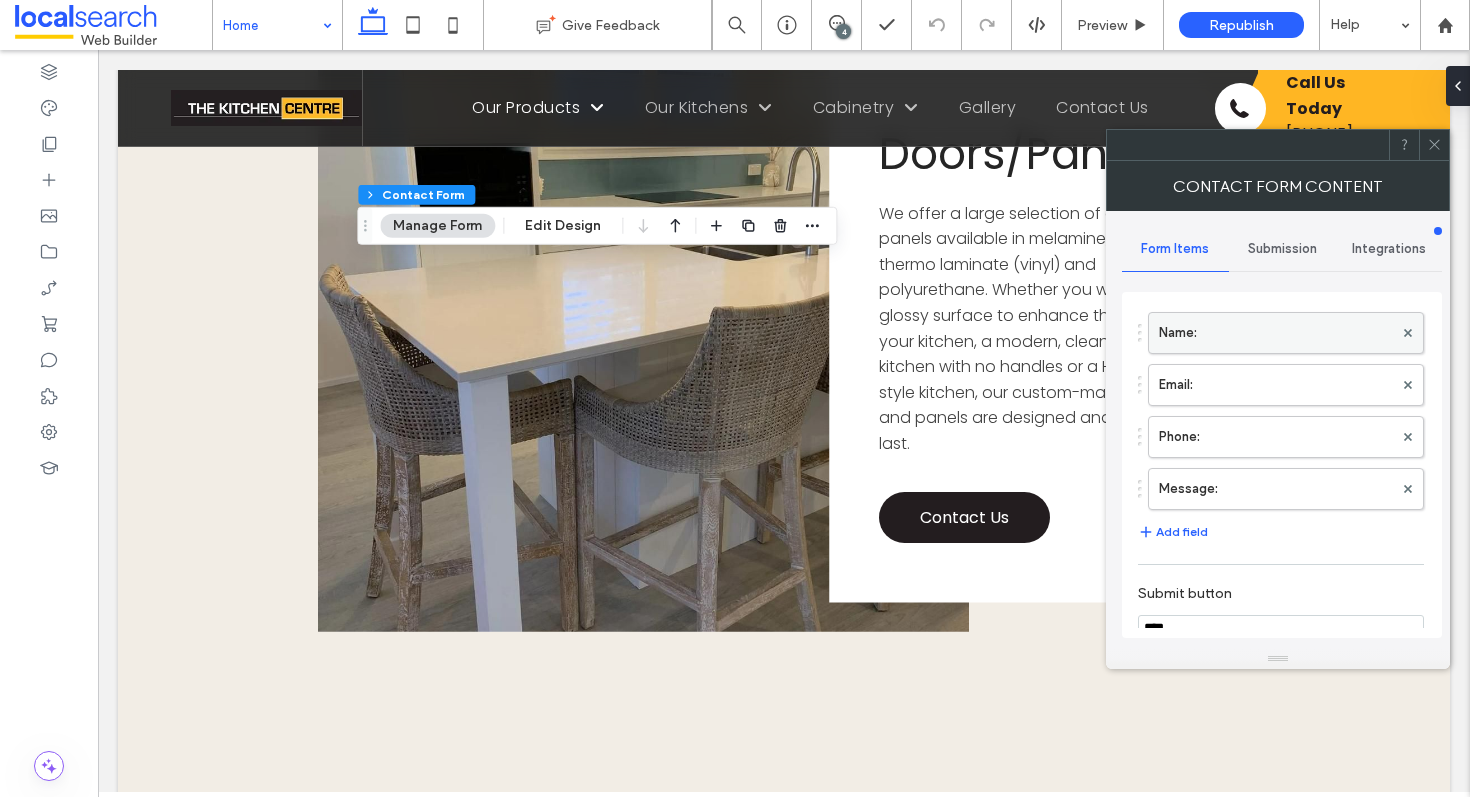click on "Name:" at bounding box center (1276, 333) 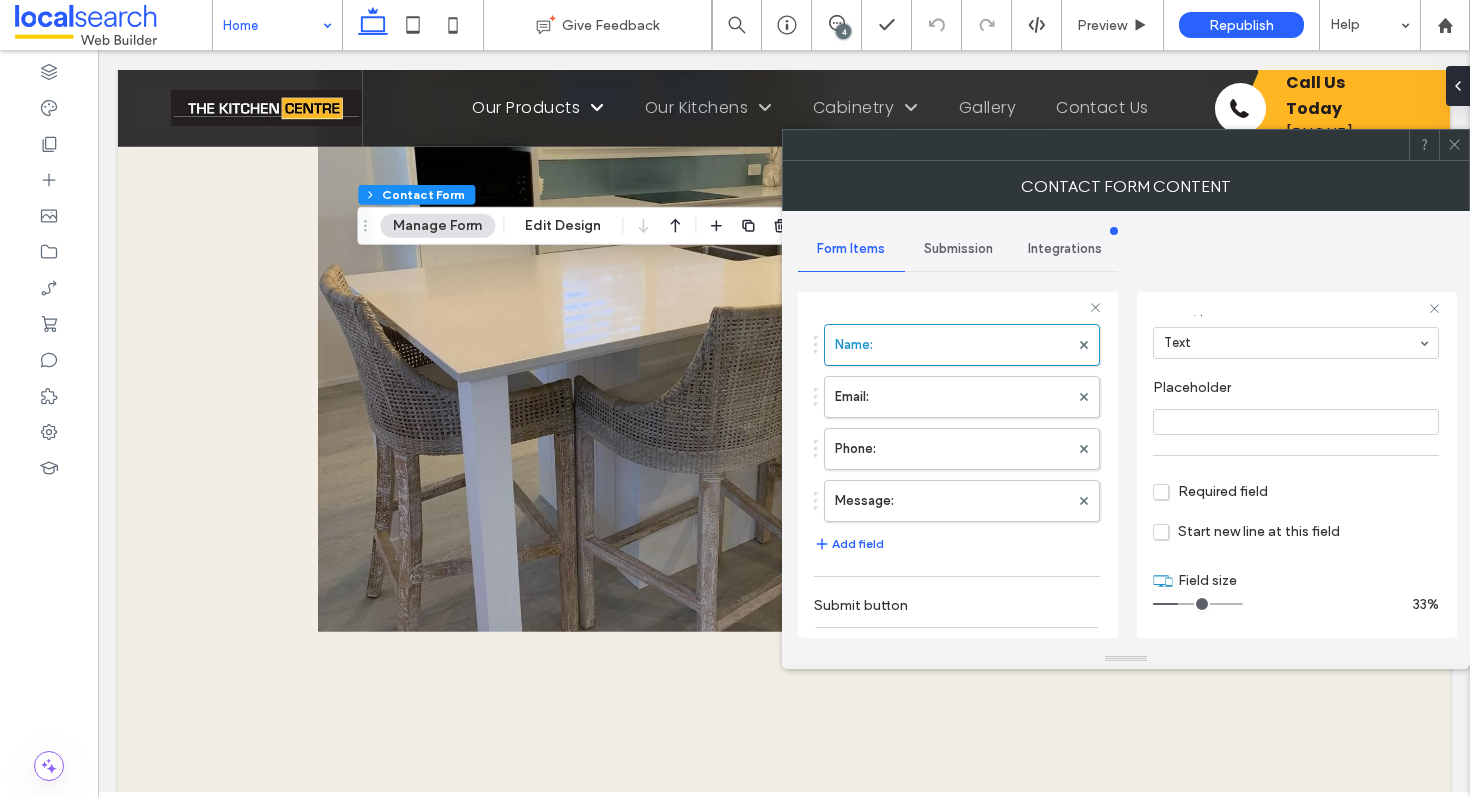 scroll, scrollTop: 141, scrollLeft: 0, axis: vertical 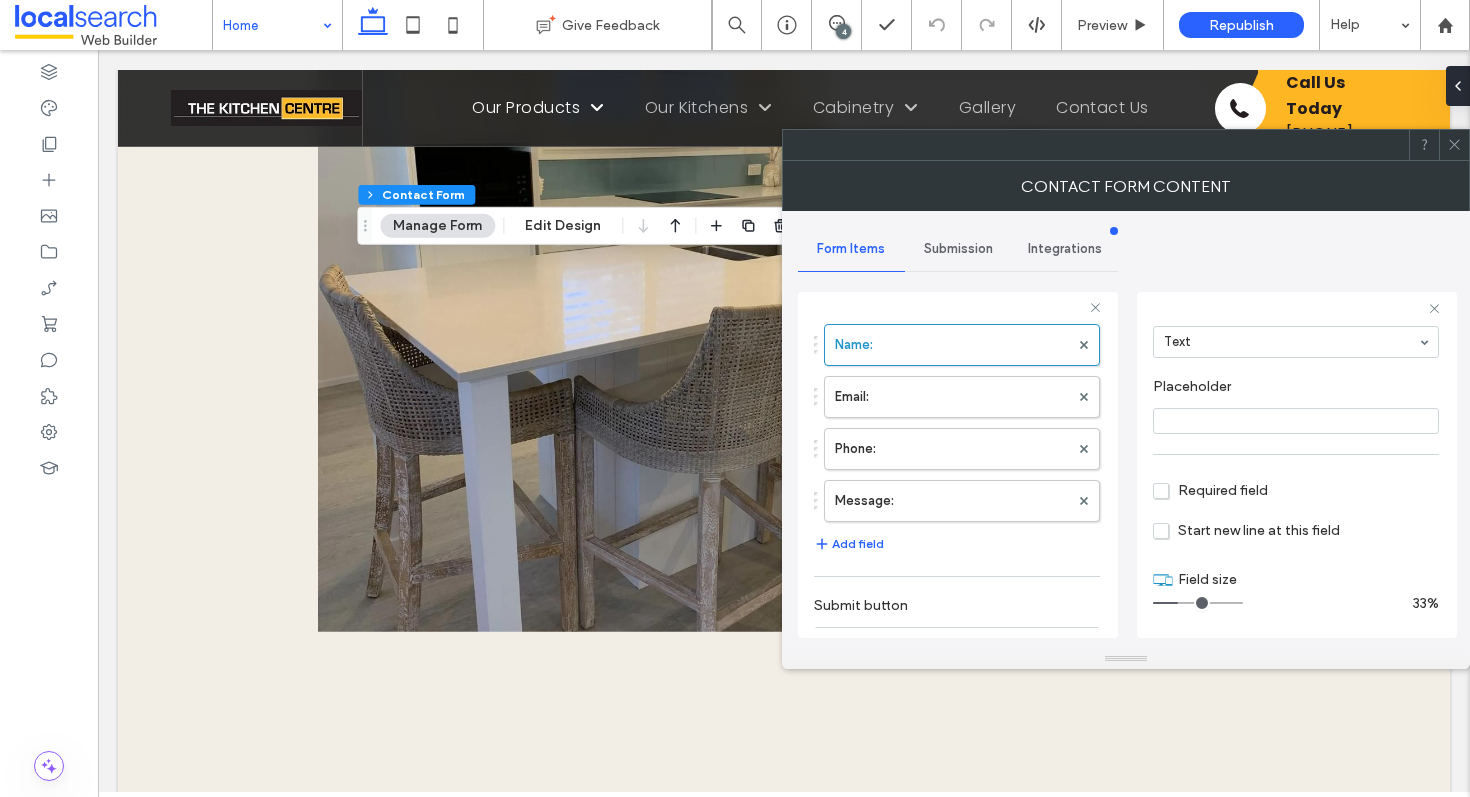 click on "Required field" at bounding box center (1210, 490) 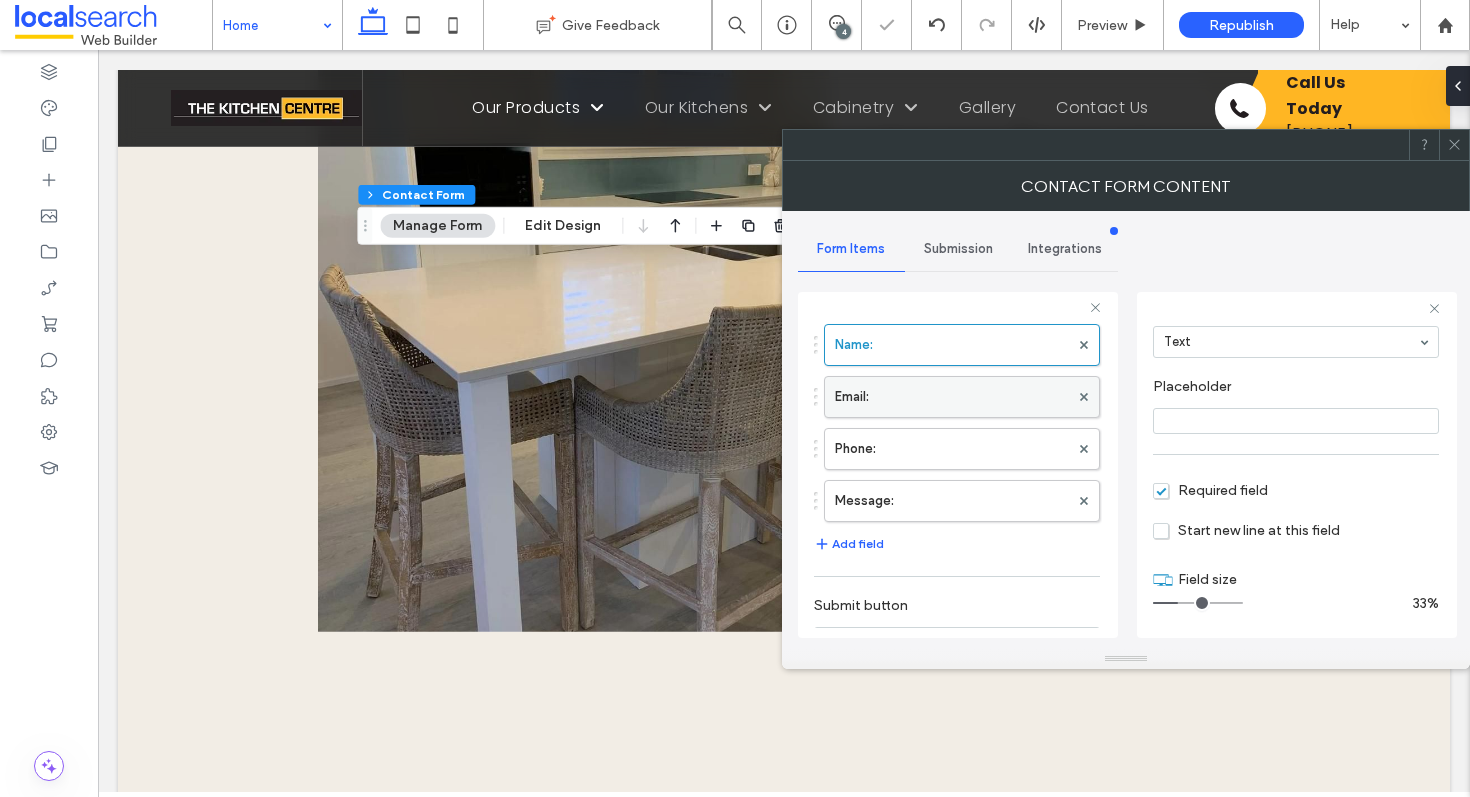 click on "Email:" at bounding box center [952, 397] 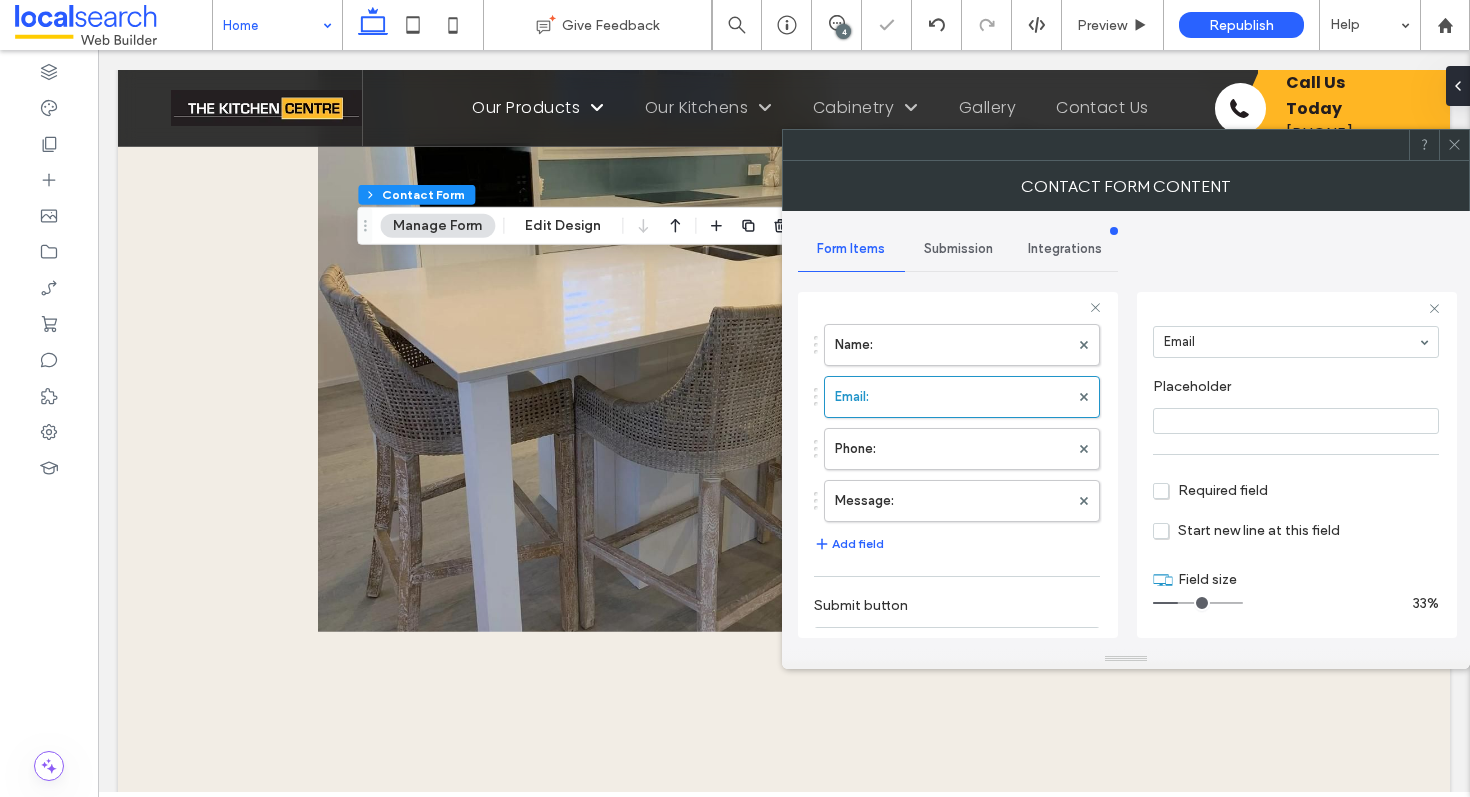 click on "Required field" at bounding box center [1210, 490] 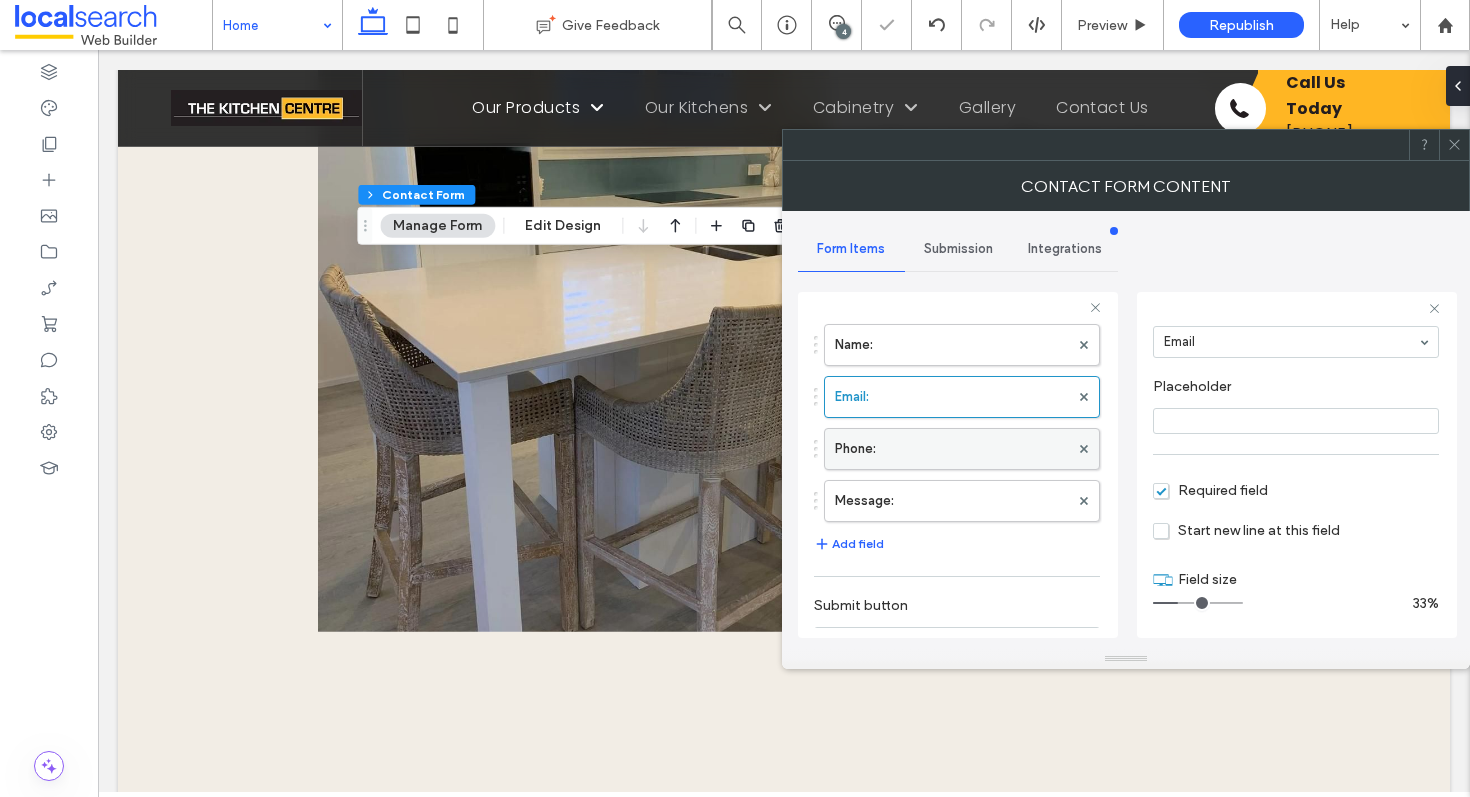 click on "Phone:" at bounding box center (952, 449) 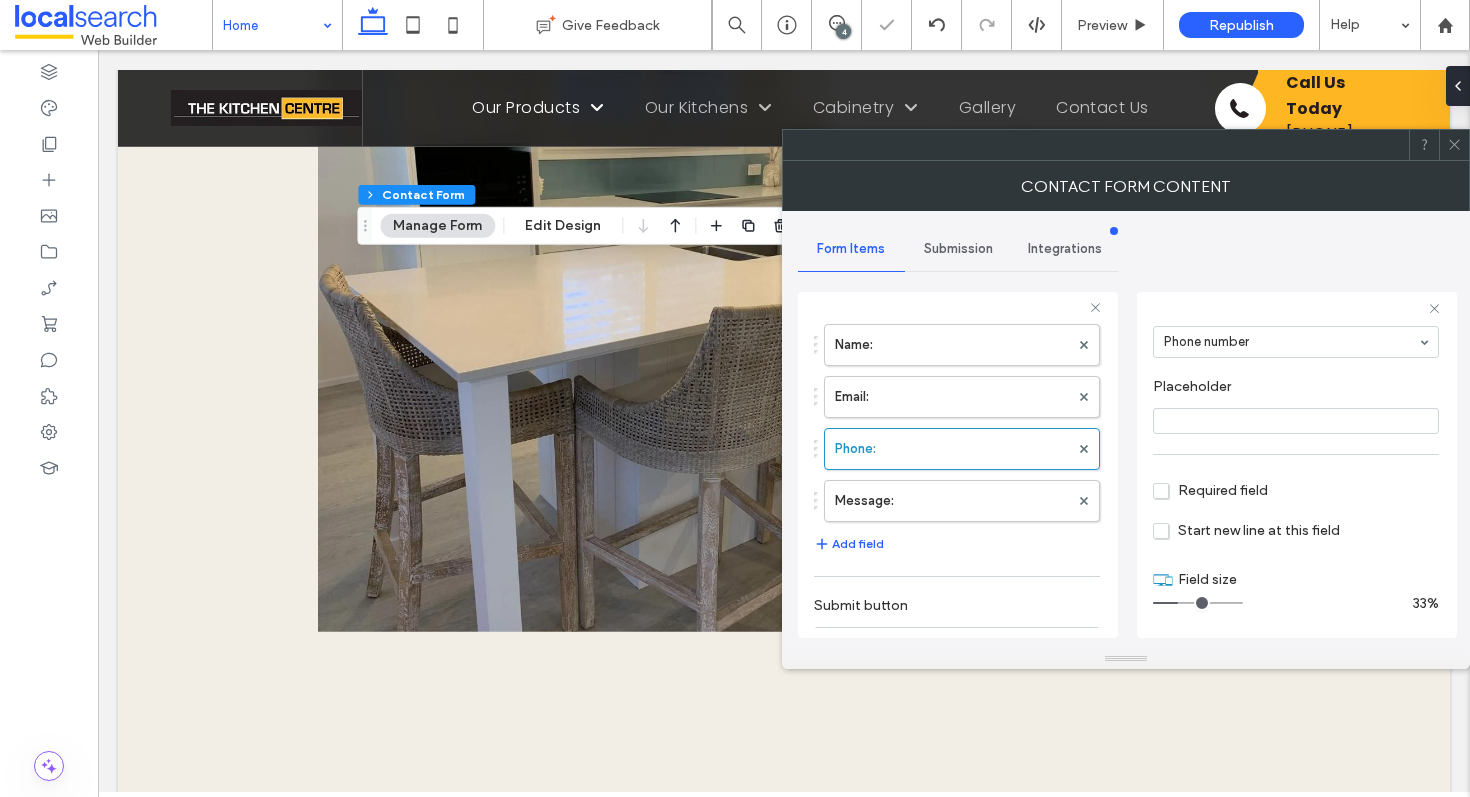 click on "Required field" at bounding box center [1296, 490] 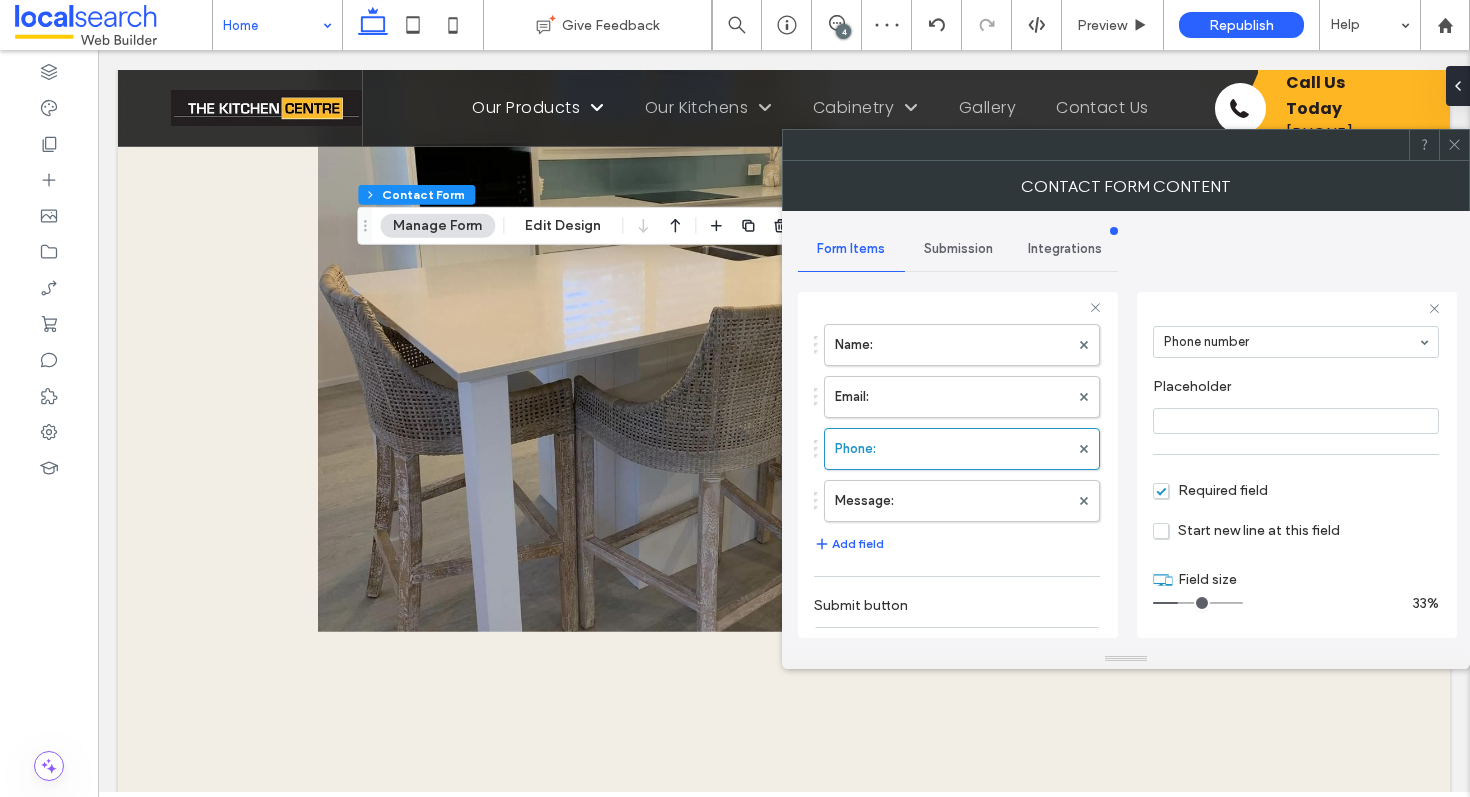 click 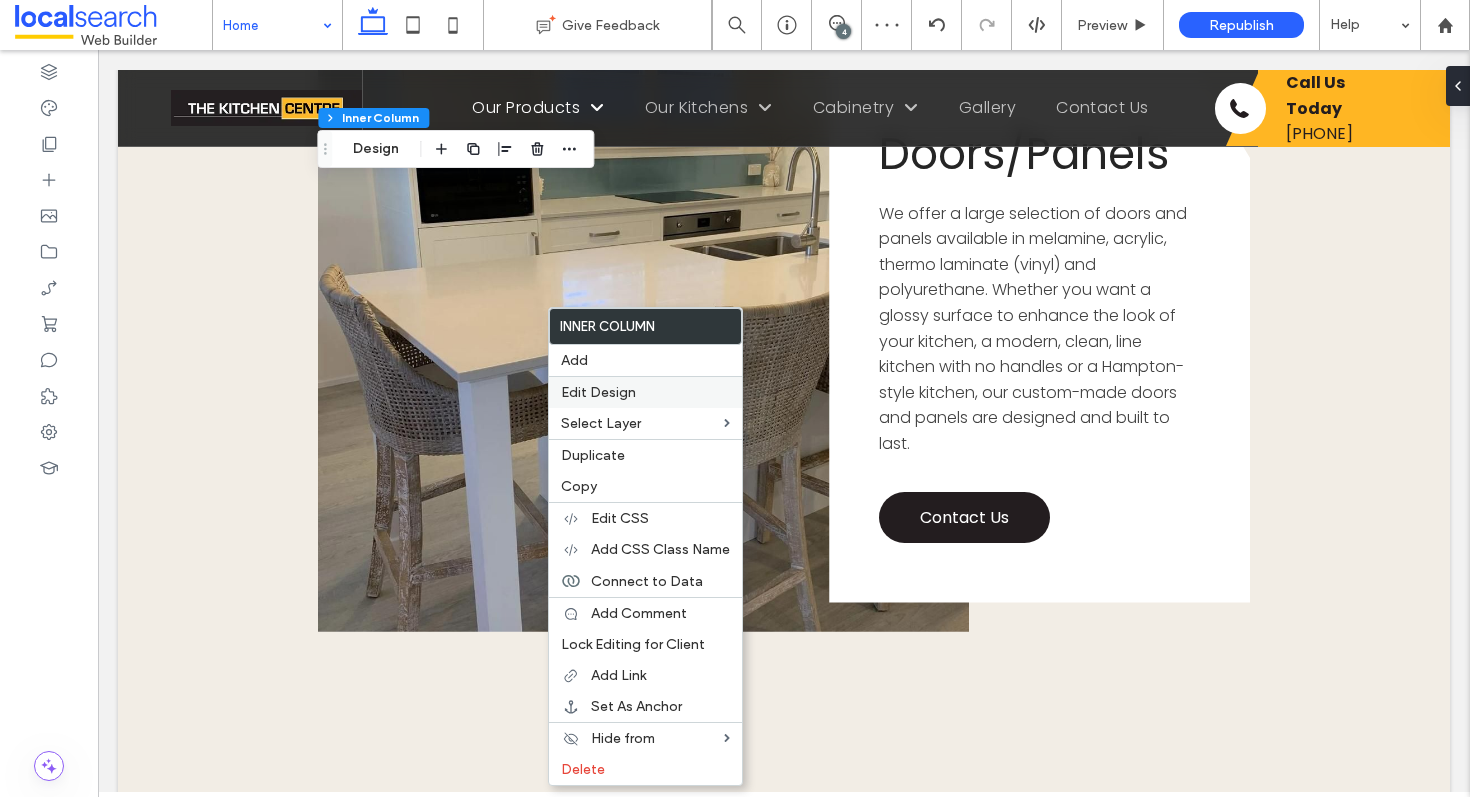 click on "Edit Design" at bounding box center [598, 392] 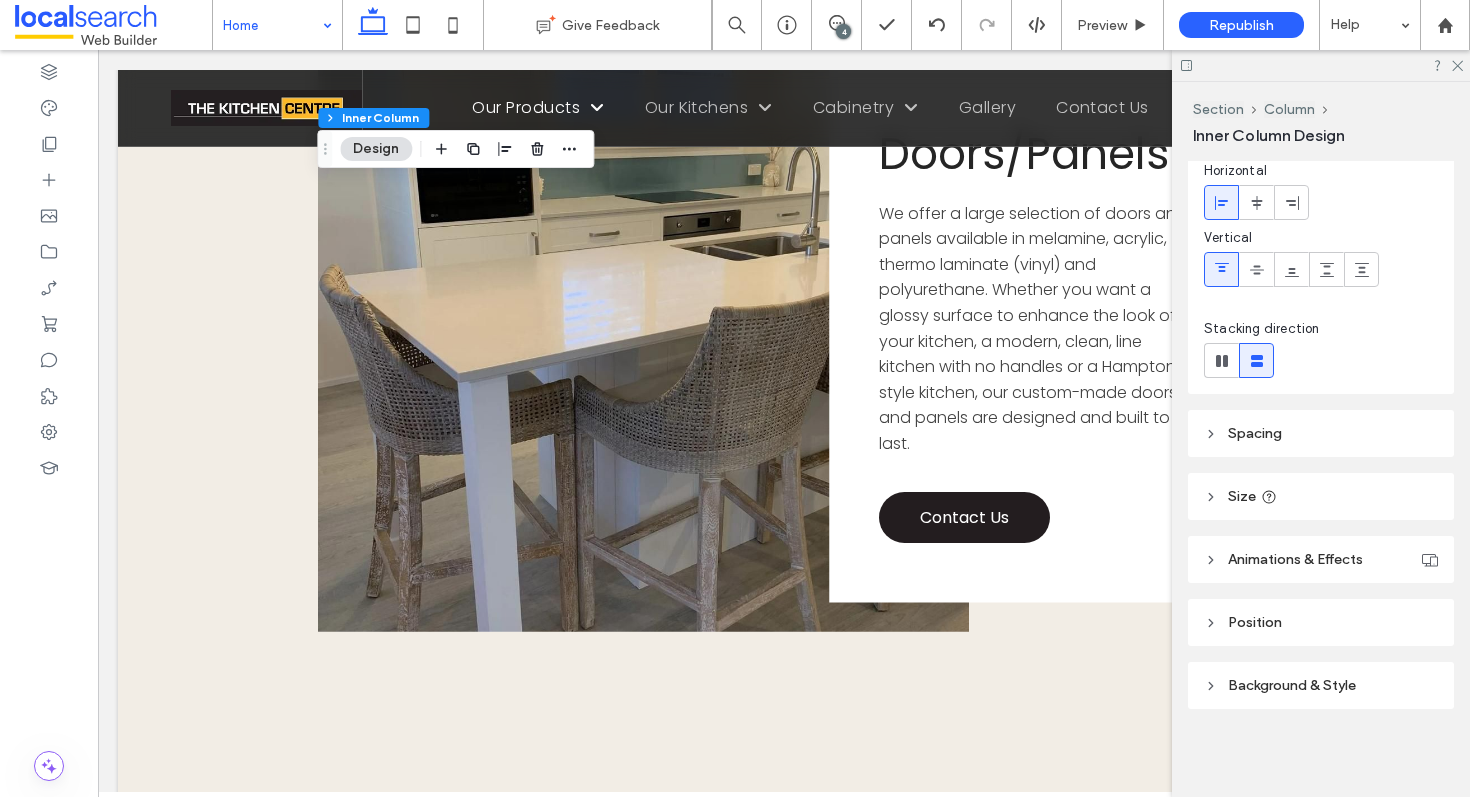 click on "Spacing" at bounding box center [1321, 433] 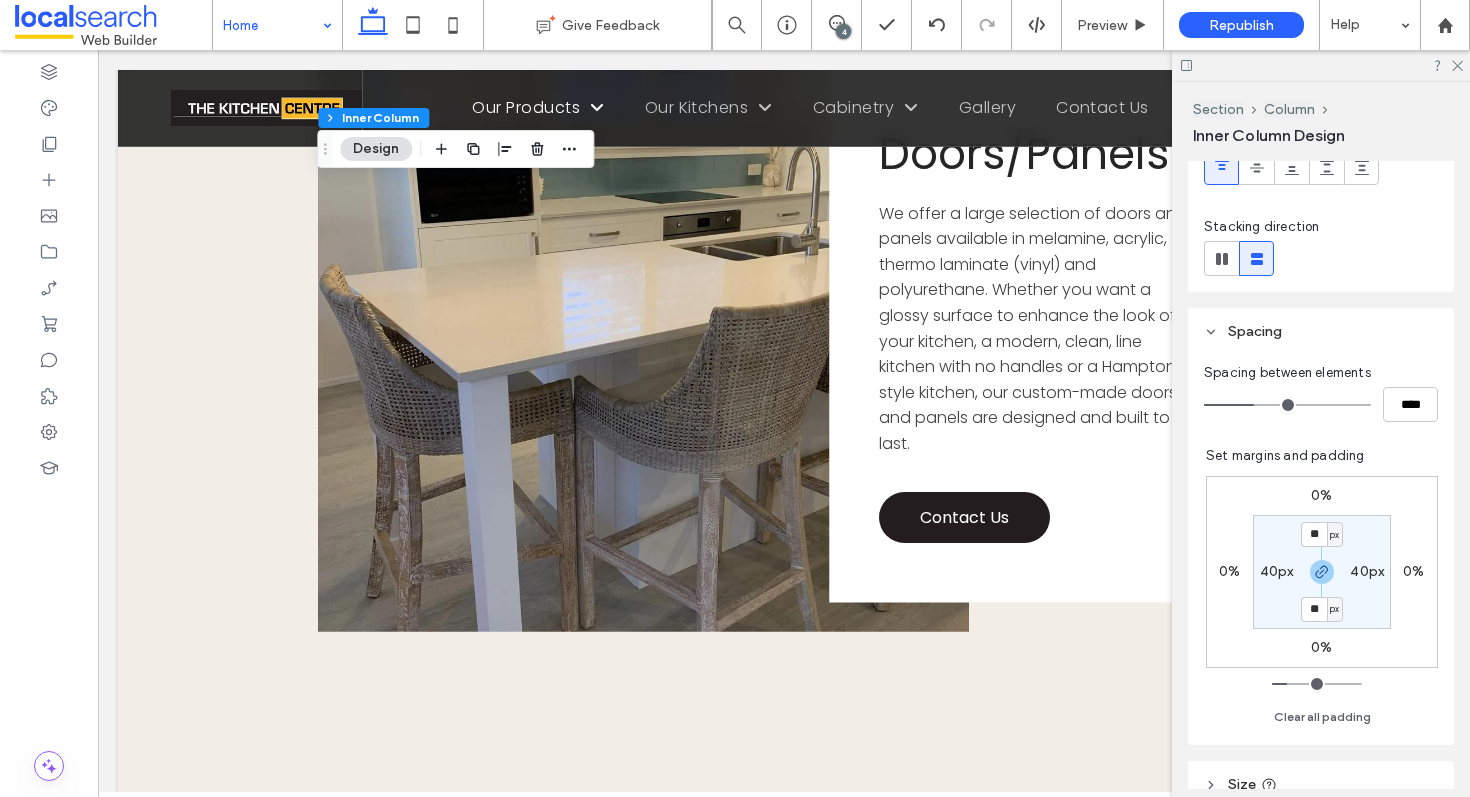 scroll, scrollTop: 267, scrollLeft: 0, axis: vertical 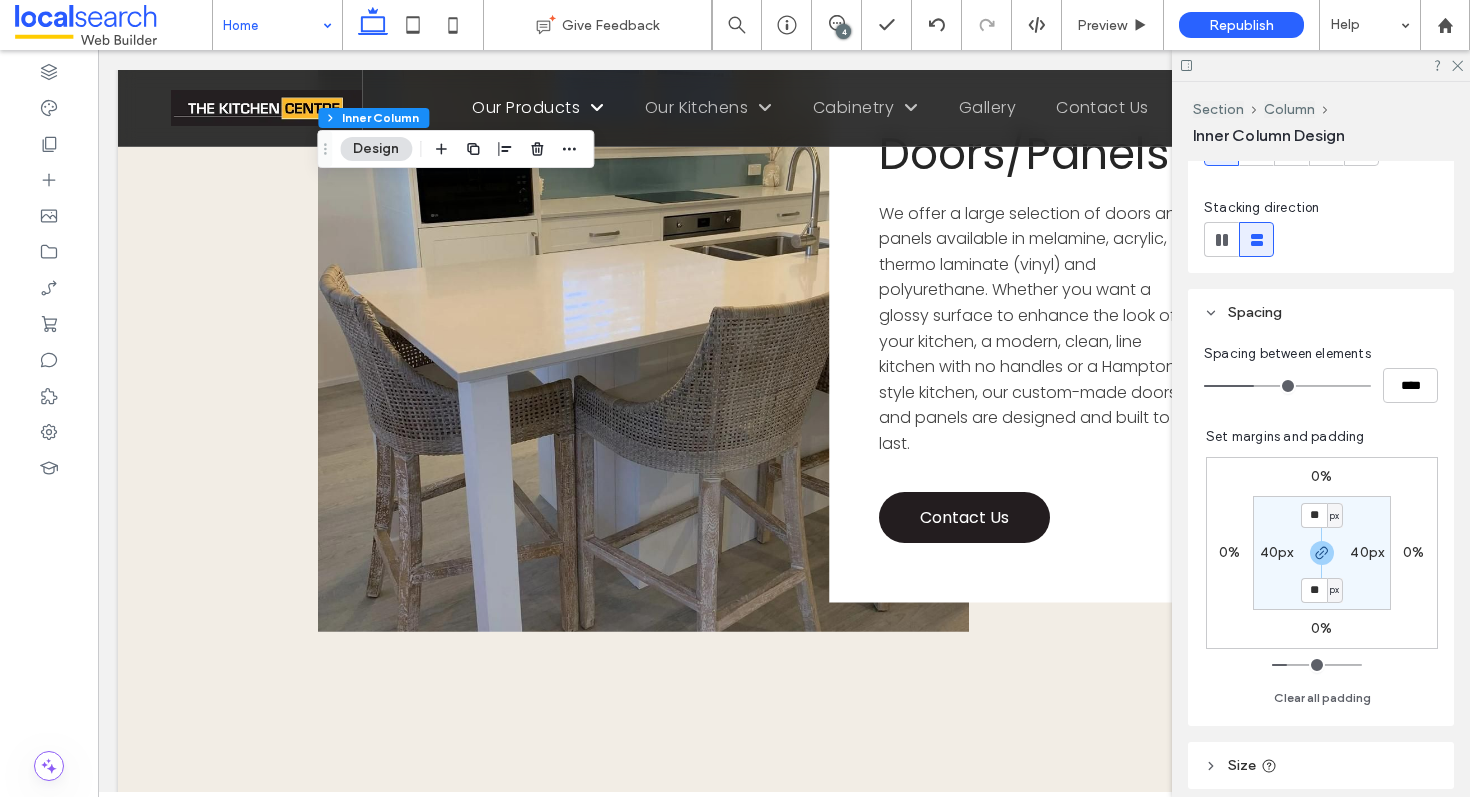 click on "40px" at bounding box center (1277, 552) 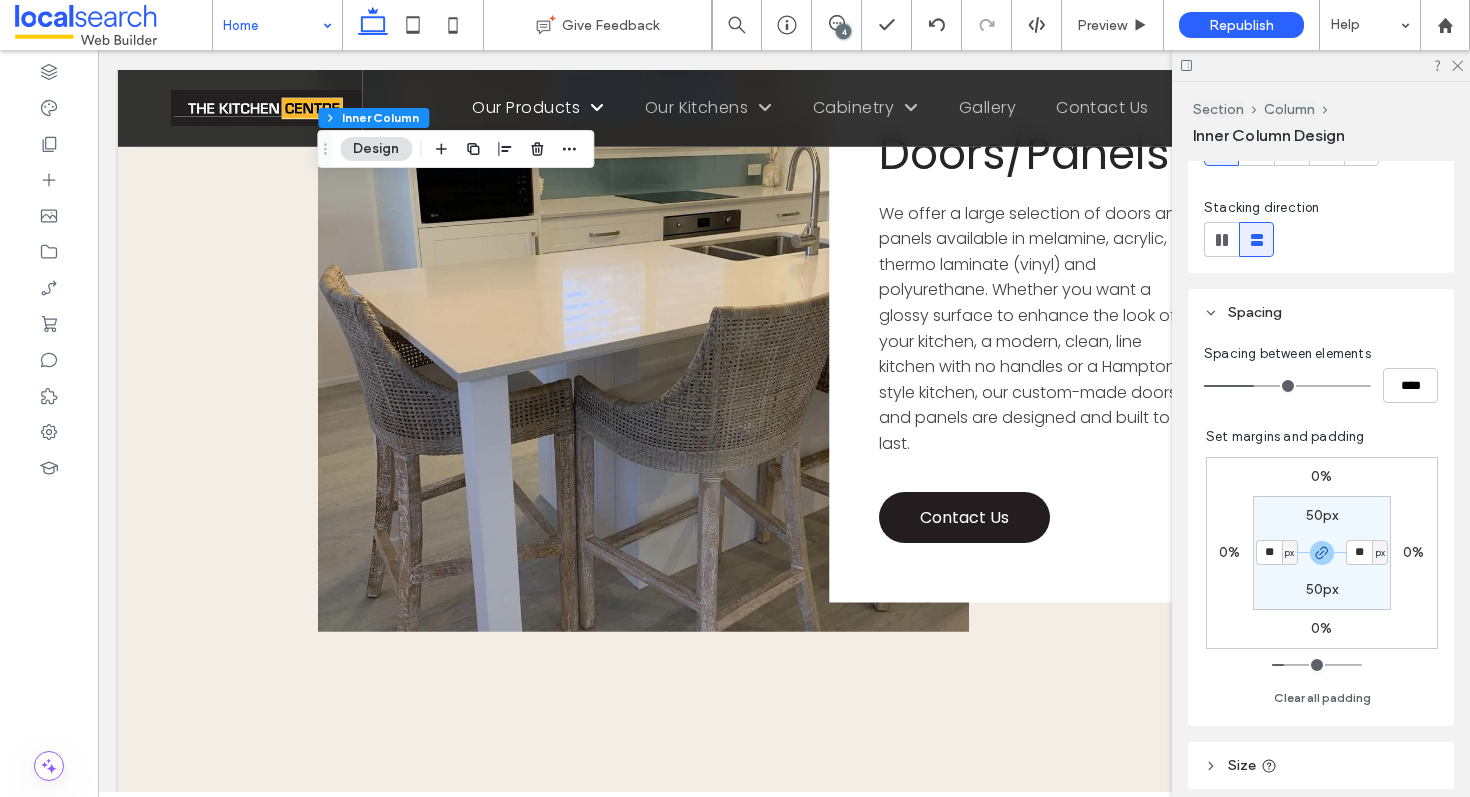 type on "**" 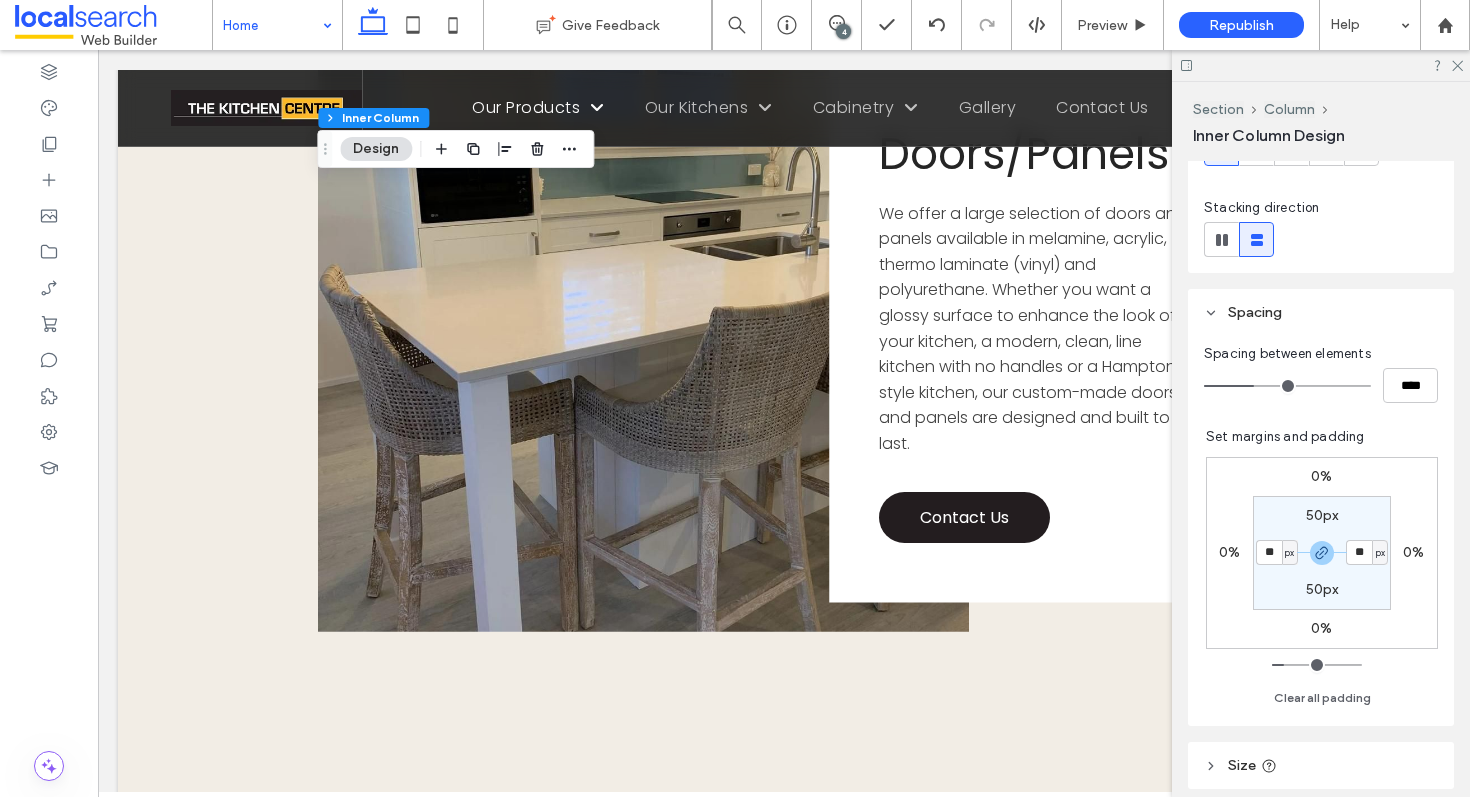 type on "**" 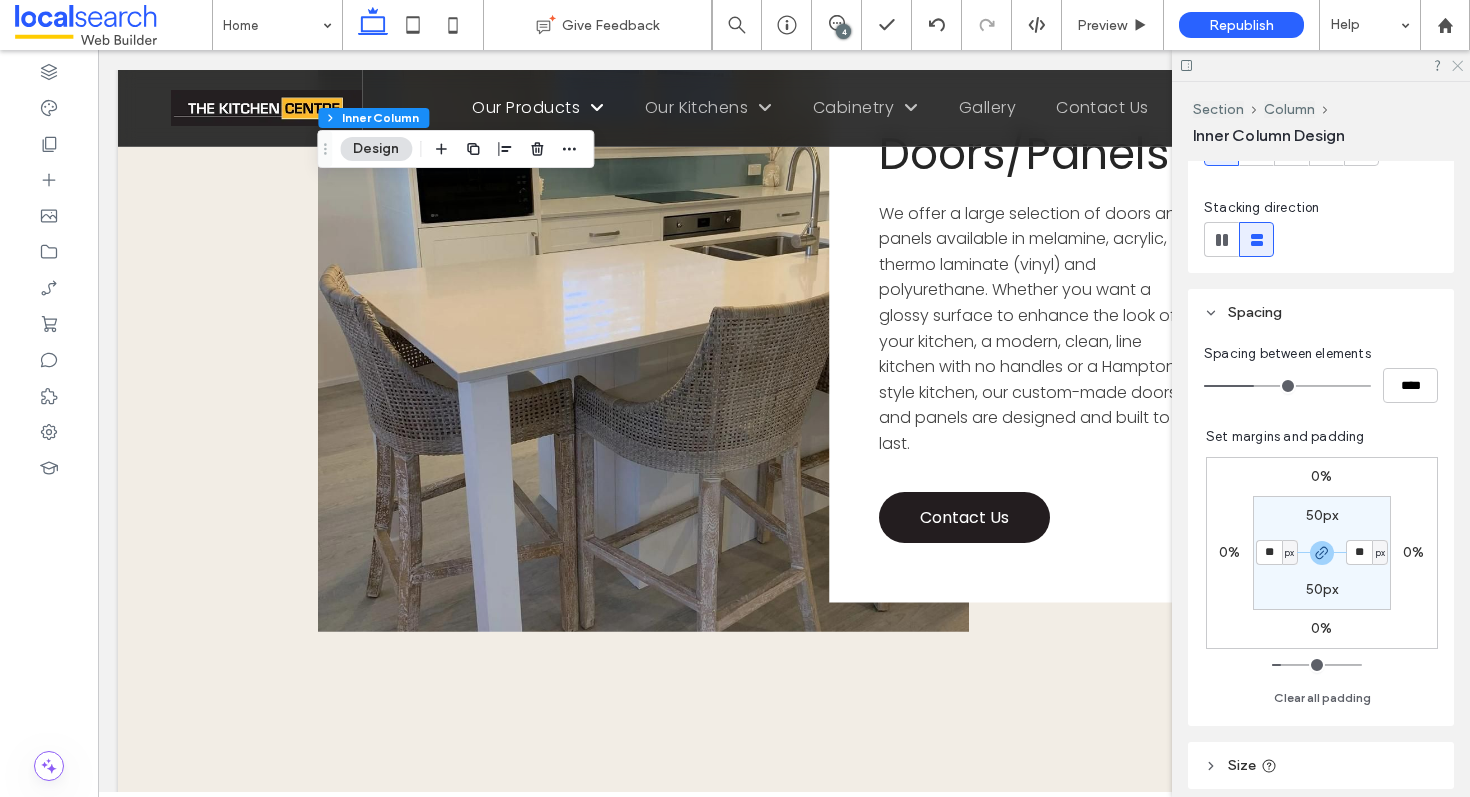 click 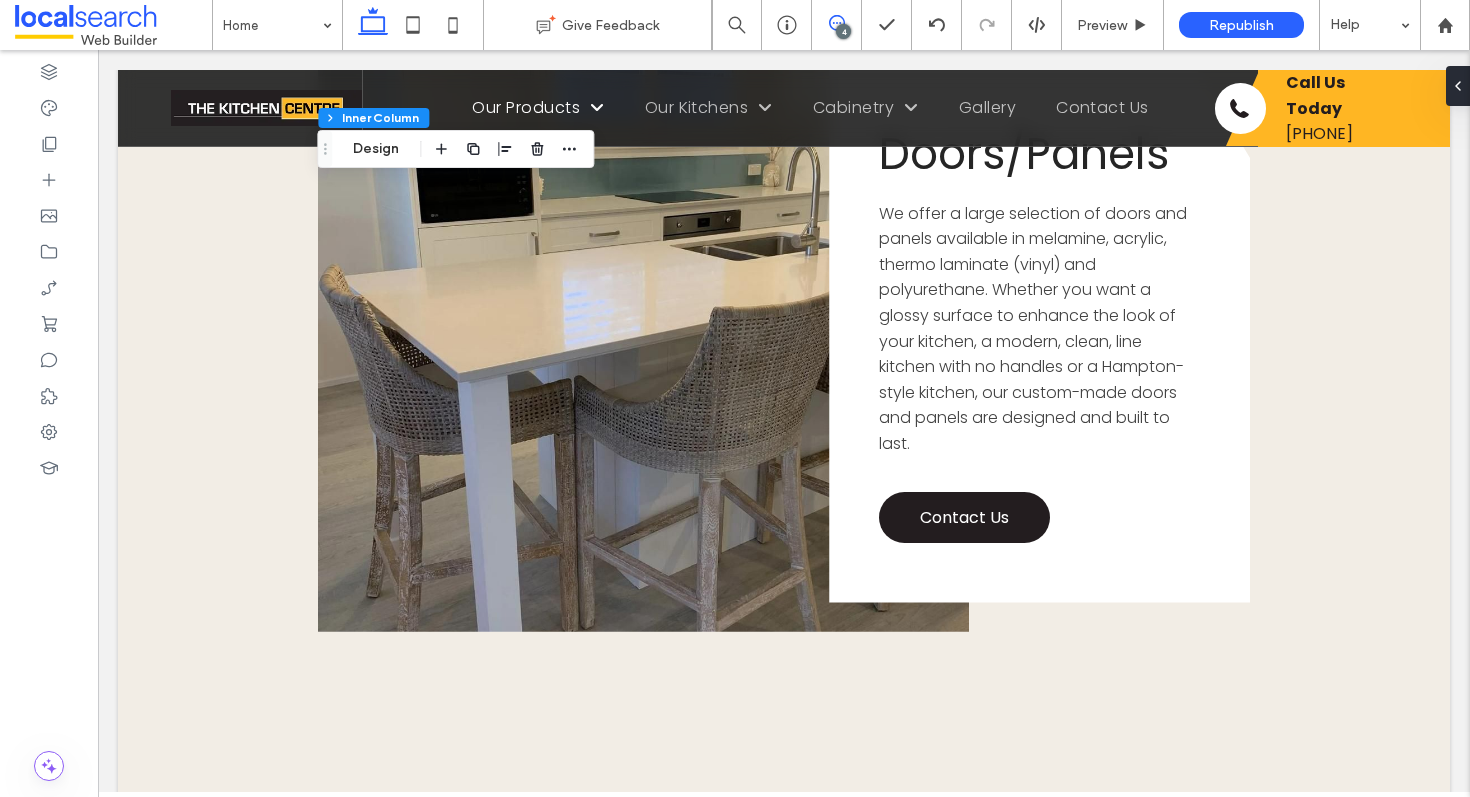 click at bounding box center [836, 23] 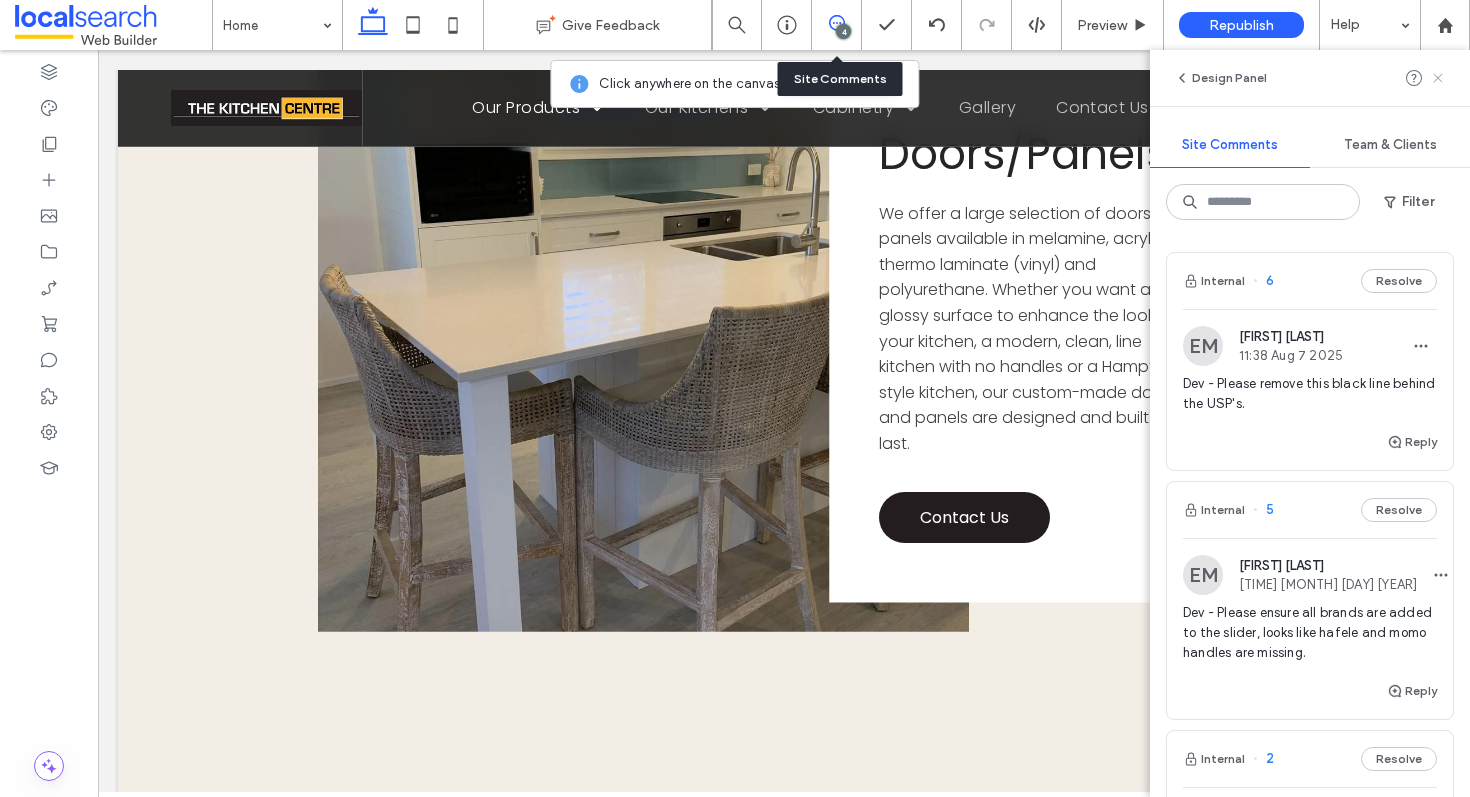 click 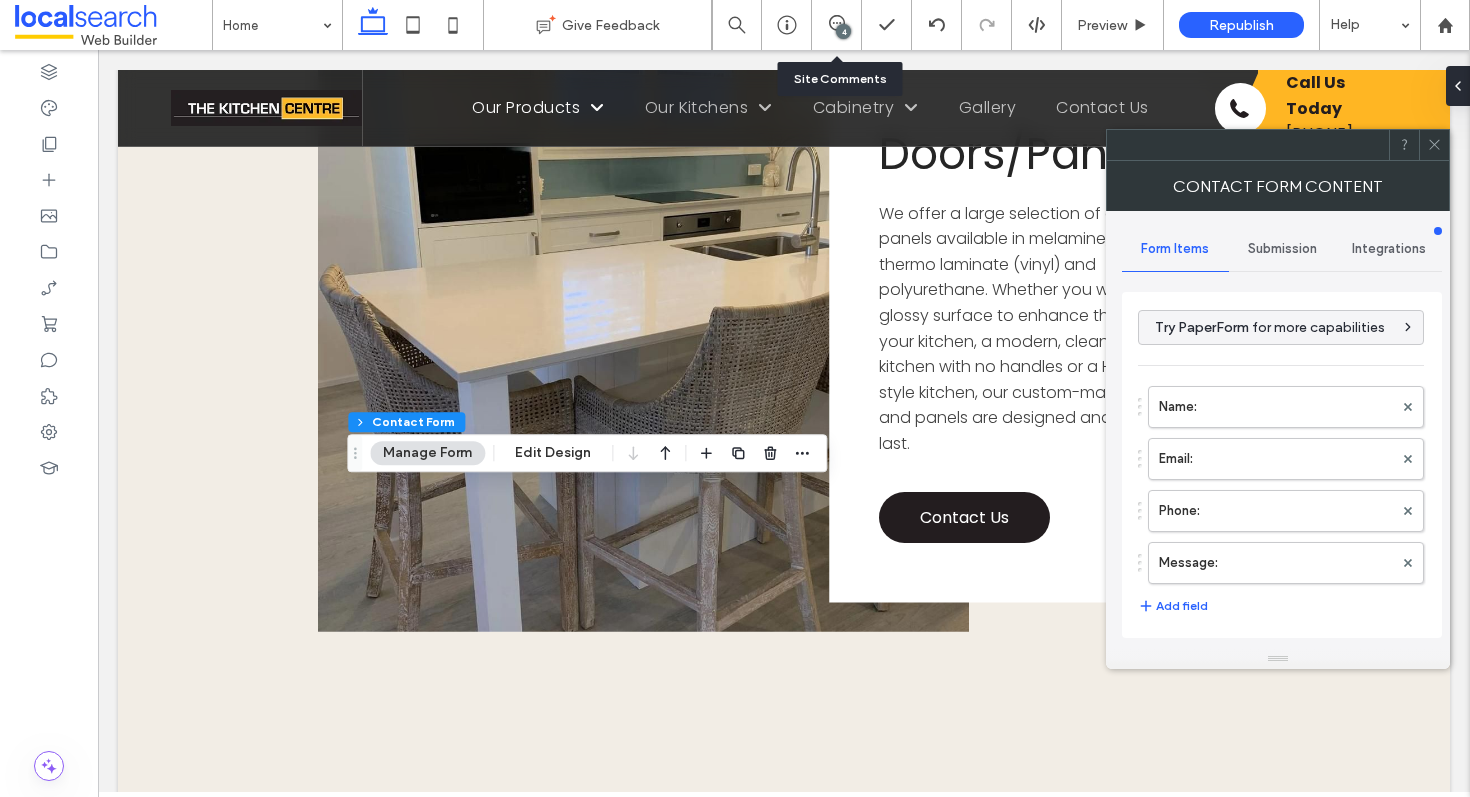 type on "****" 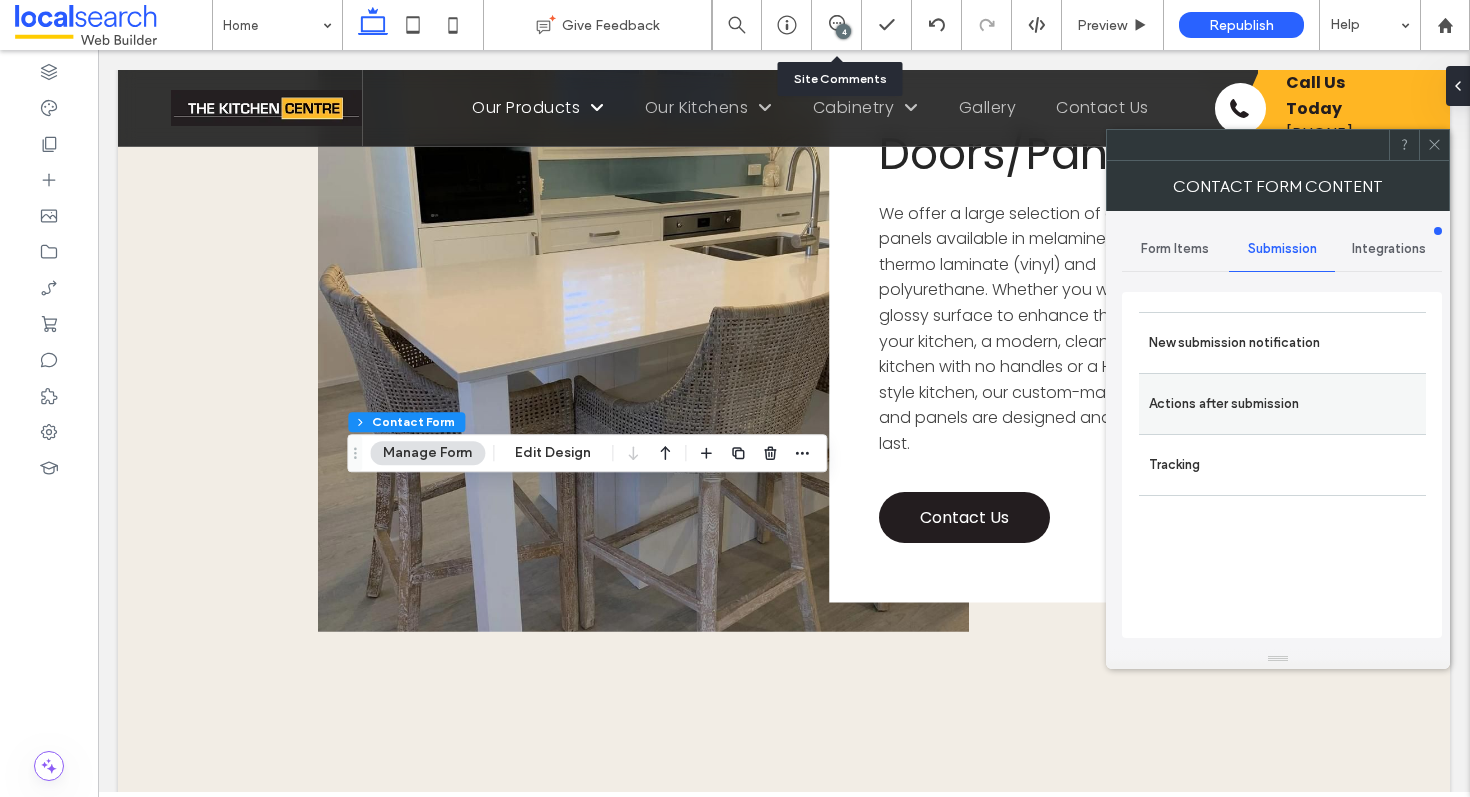 click on "Actions after submission" at bounding box center (1282, 403) 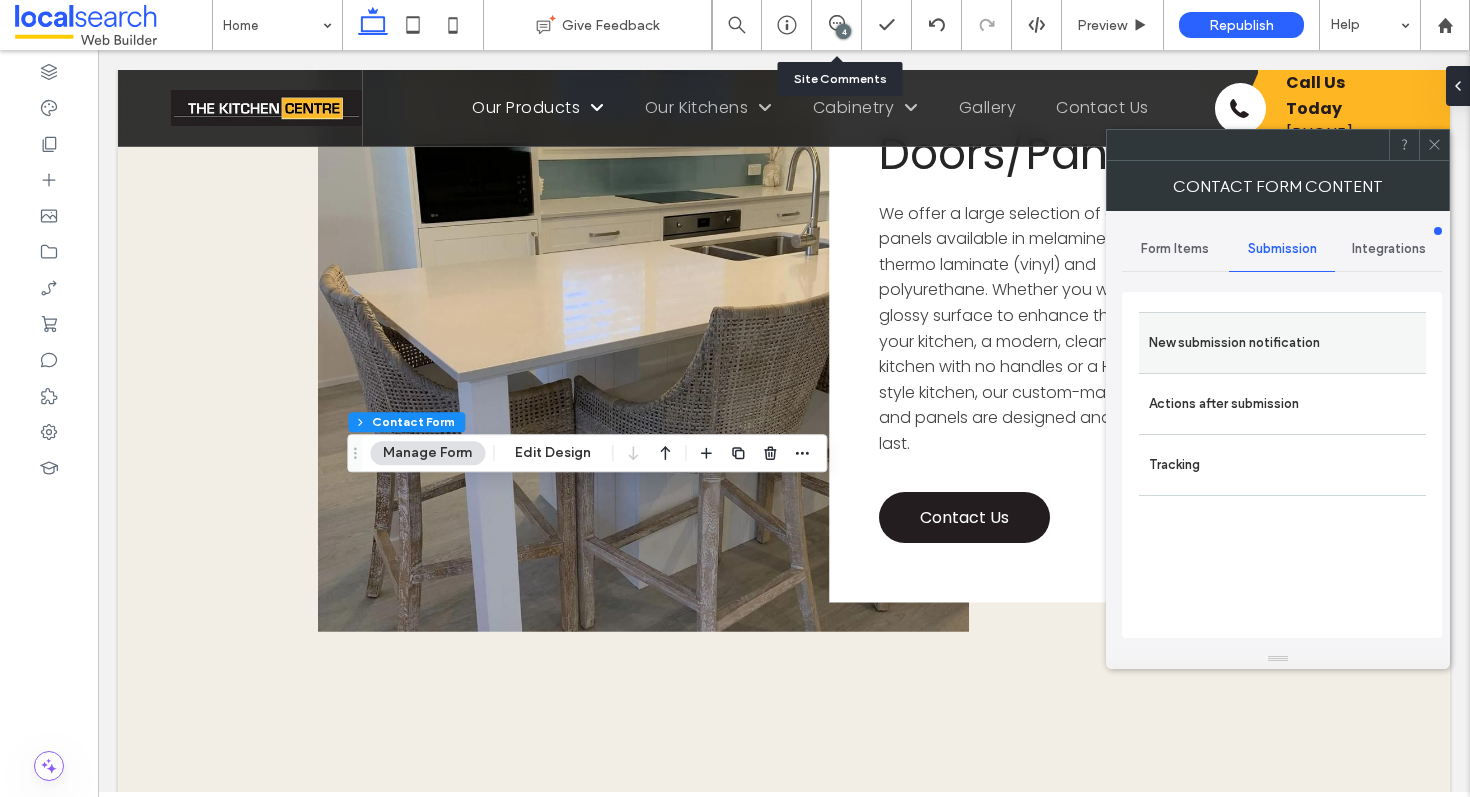 click on "New submission notification" at bounding box center [1282, 343] 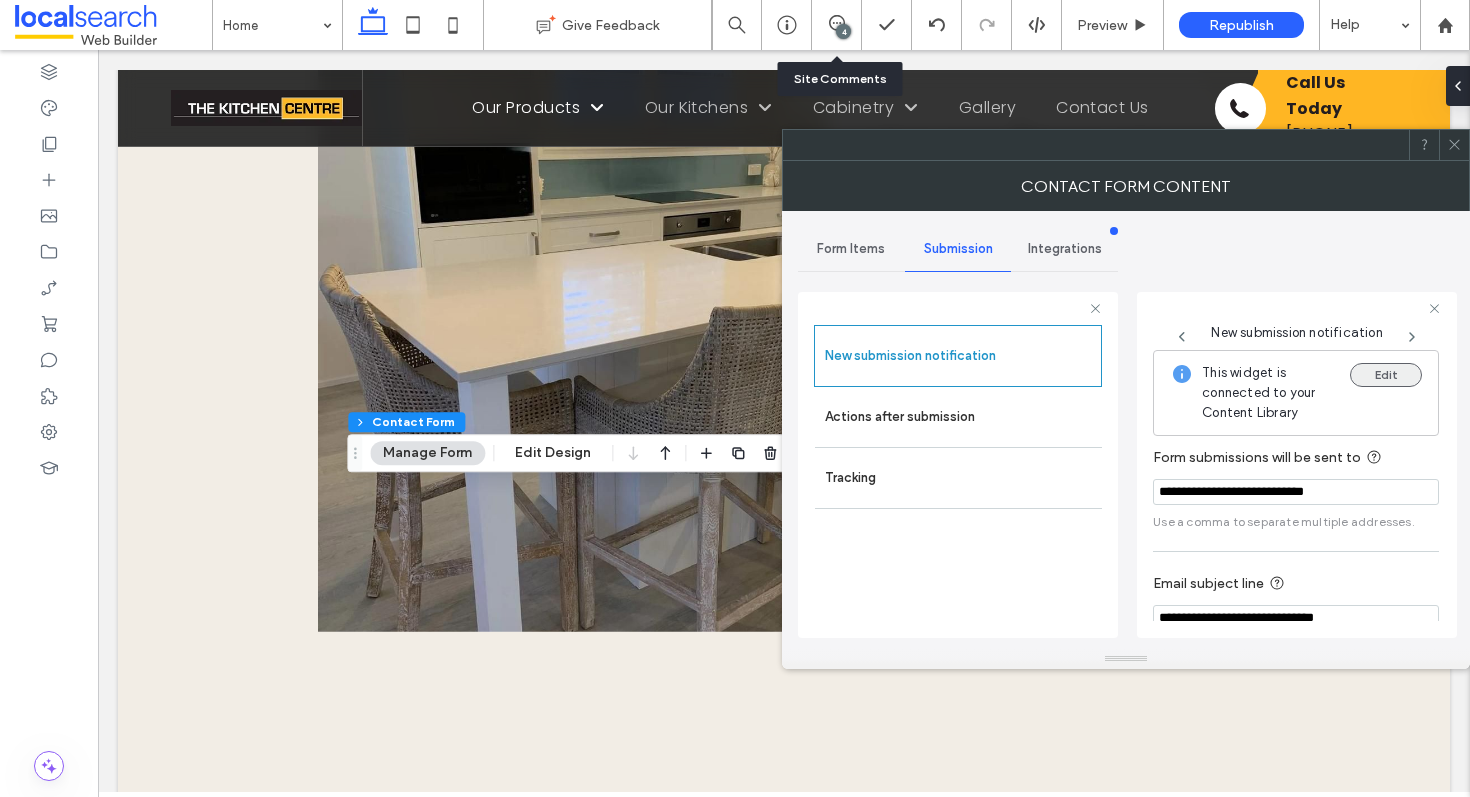 click on "Edit" at bounding box center [1386, 375] 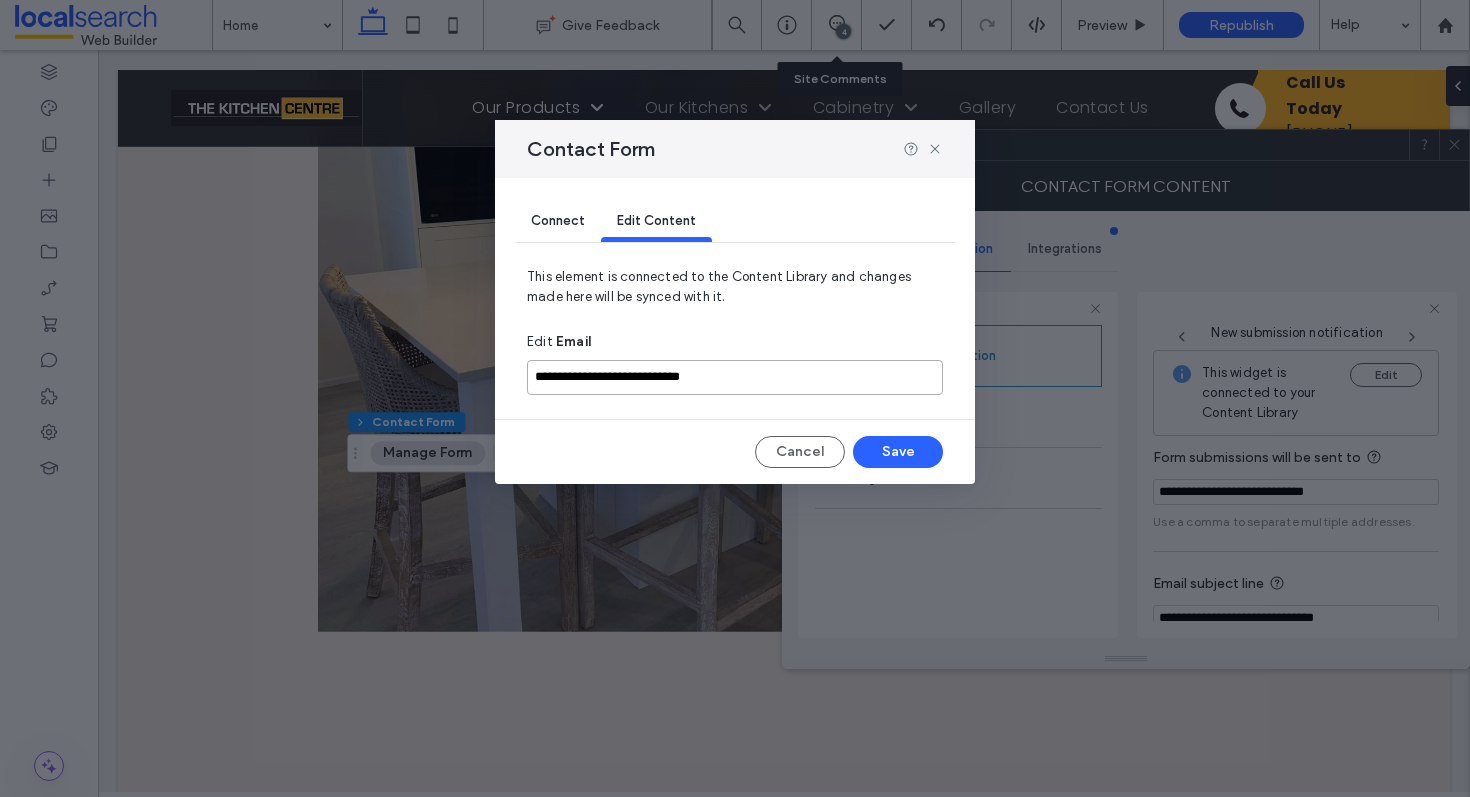 drag, startPoint x: 823, startPoint y: 368, endPoint x: 343, endPoint y: 354, distance: 480.20413 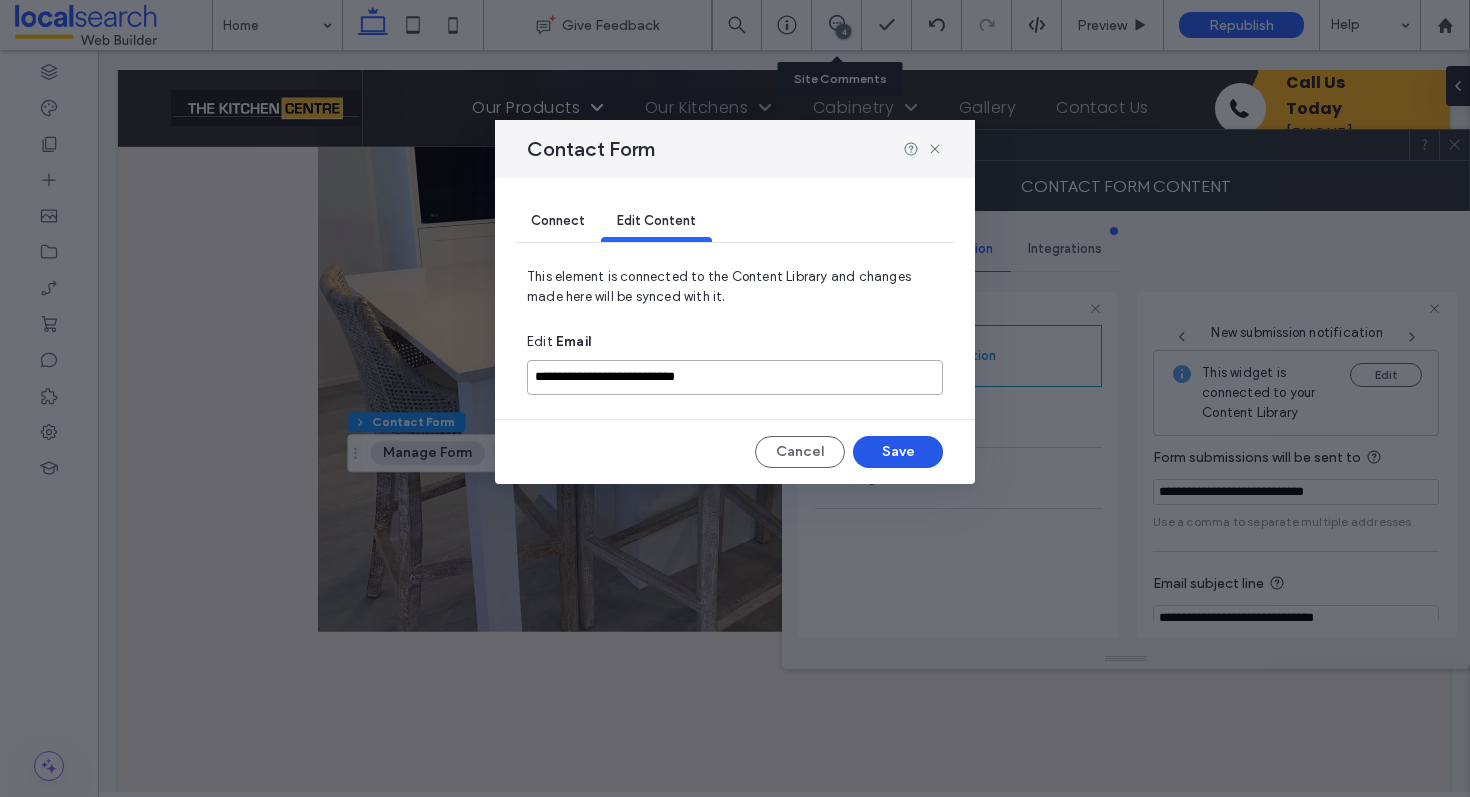 type on "**********" 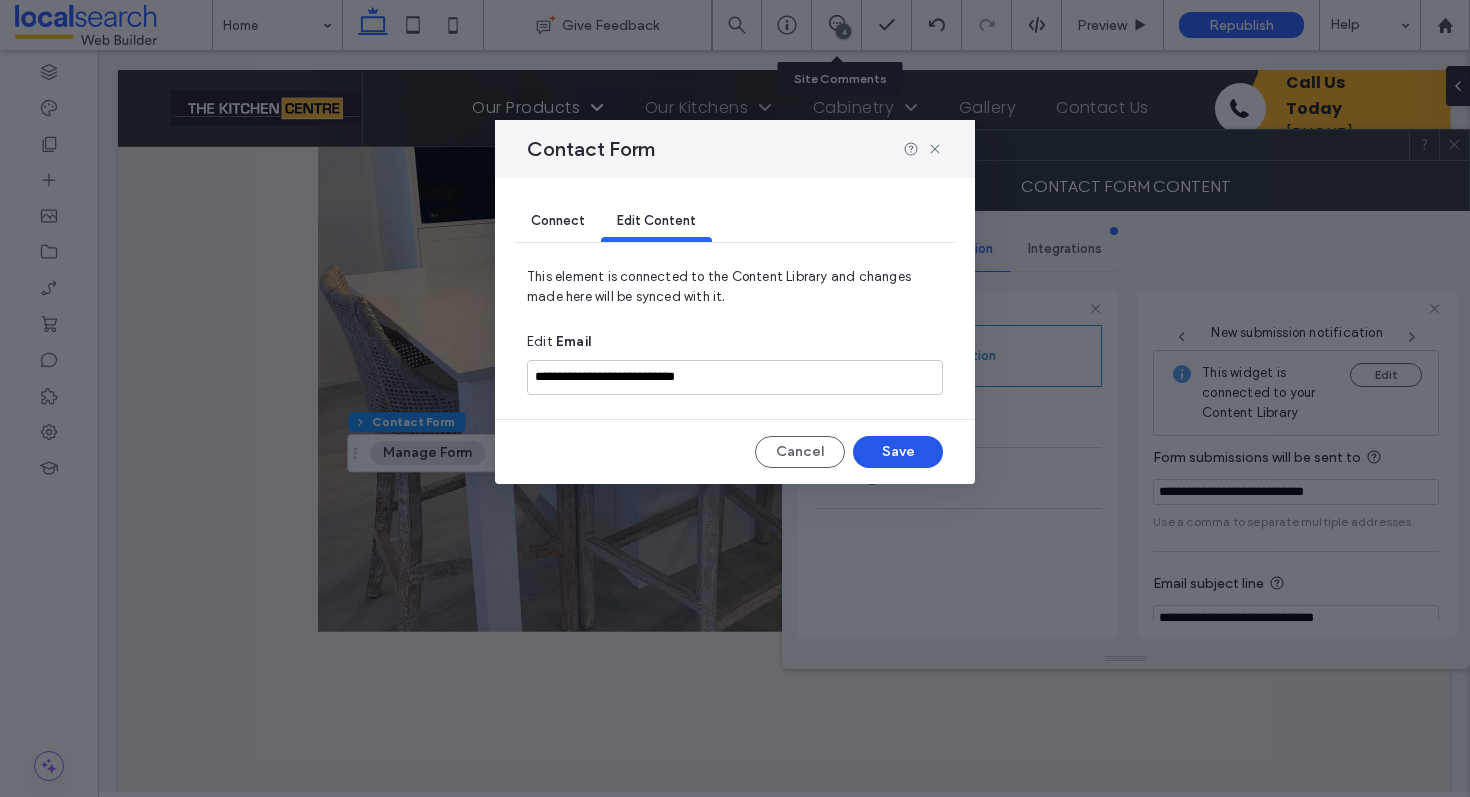 click on "Save" at bounding box center [898, 452] 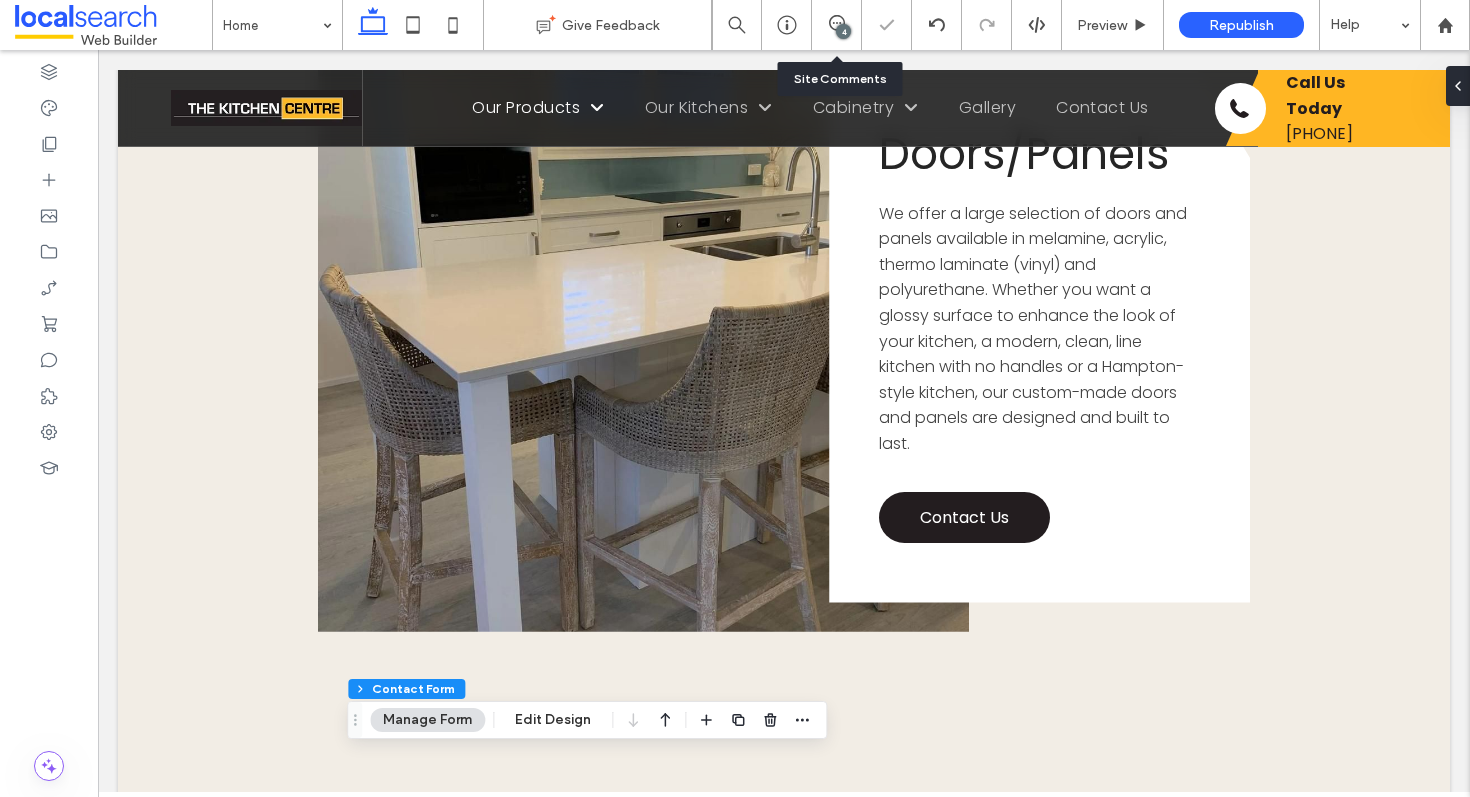 type on "*" 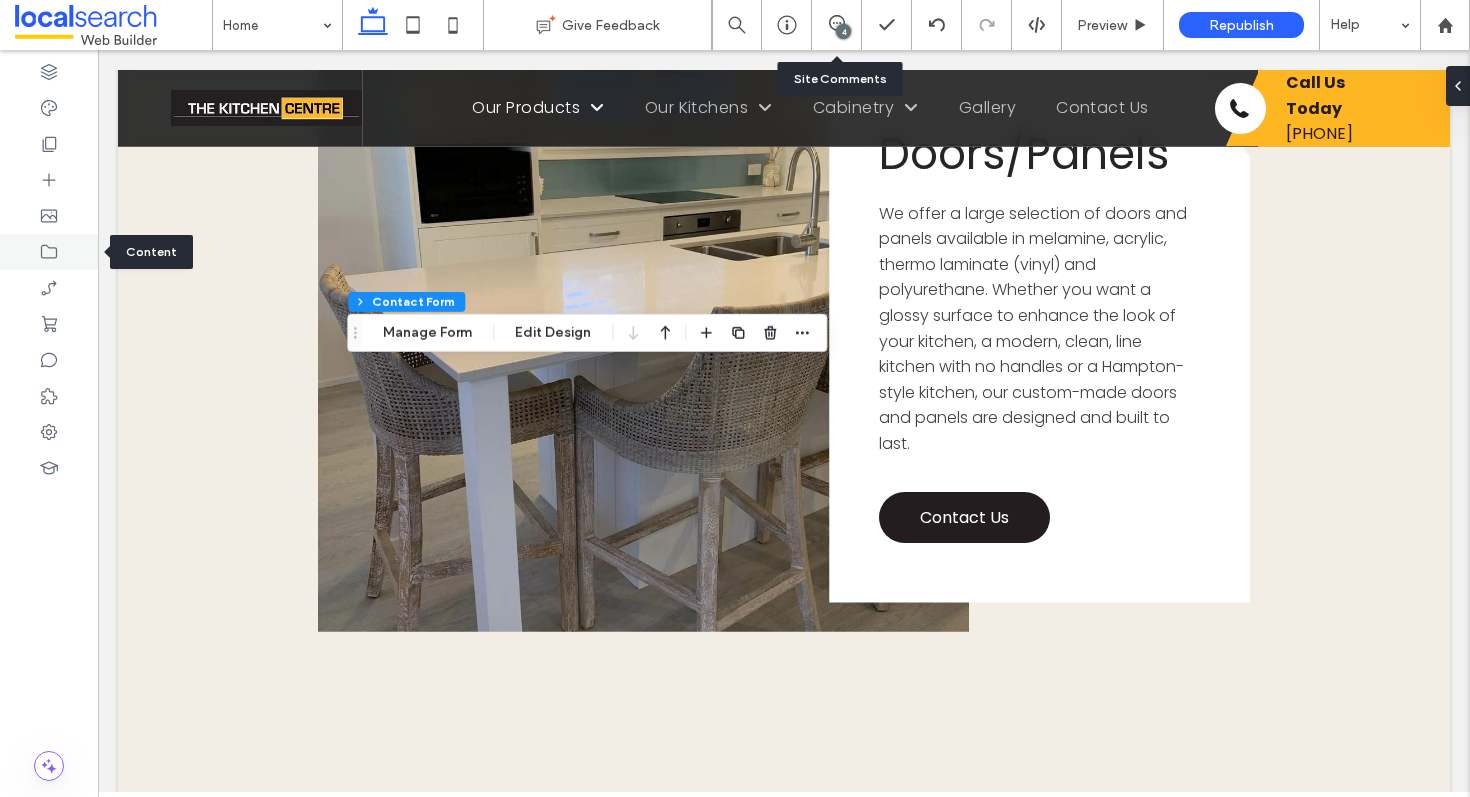 click at bounding box center (49, 252) 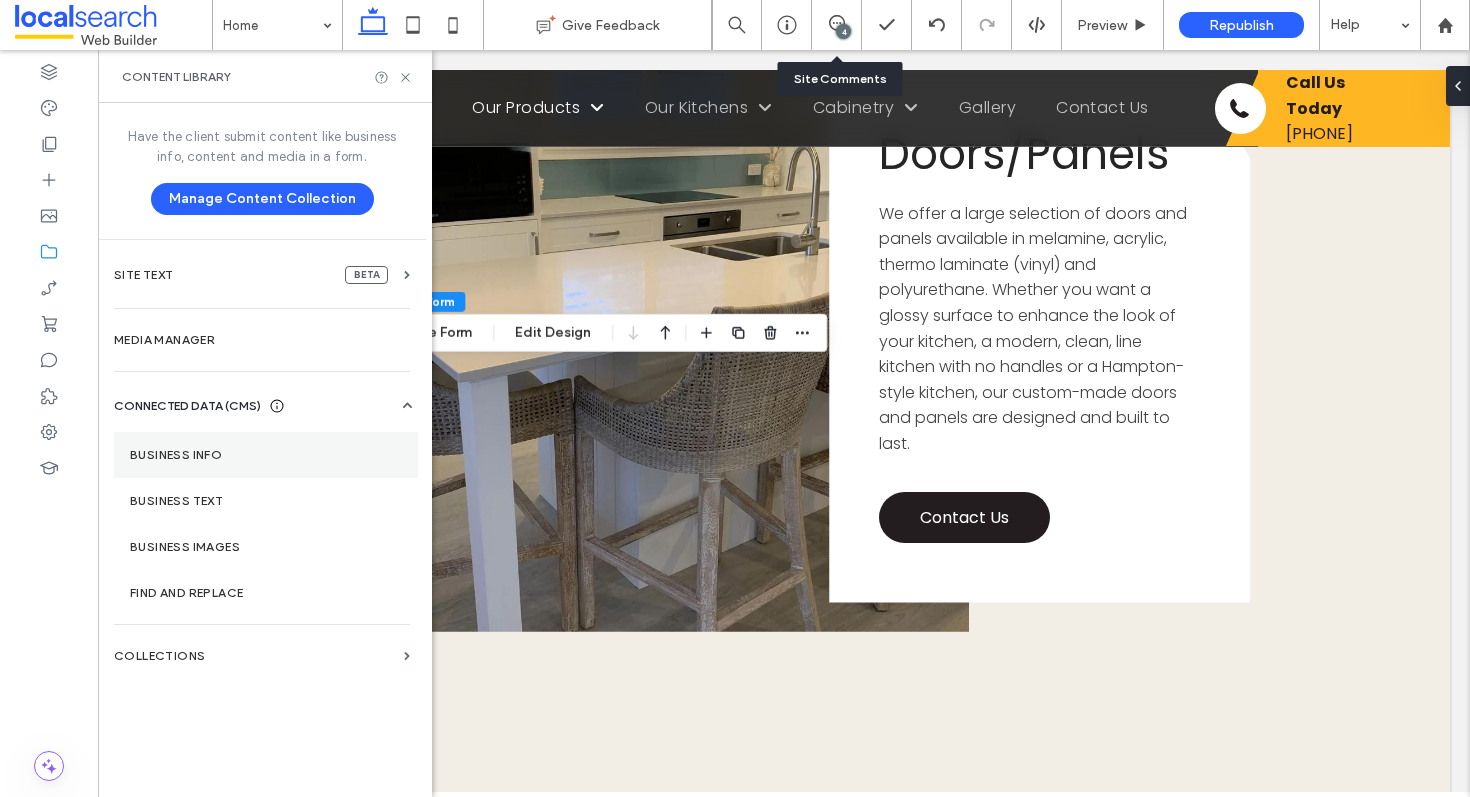 click on "Business Info" at bounding box center (266, 455) 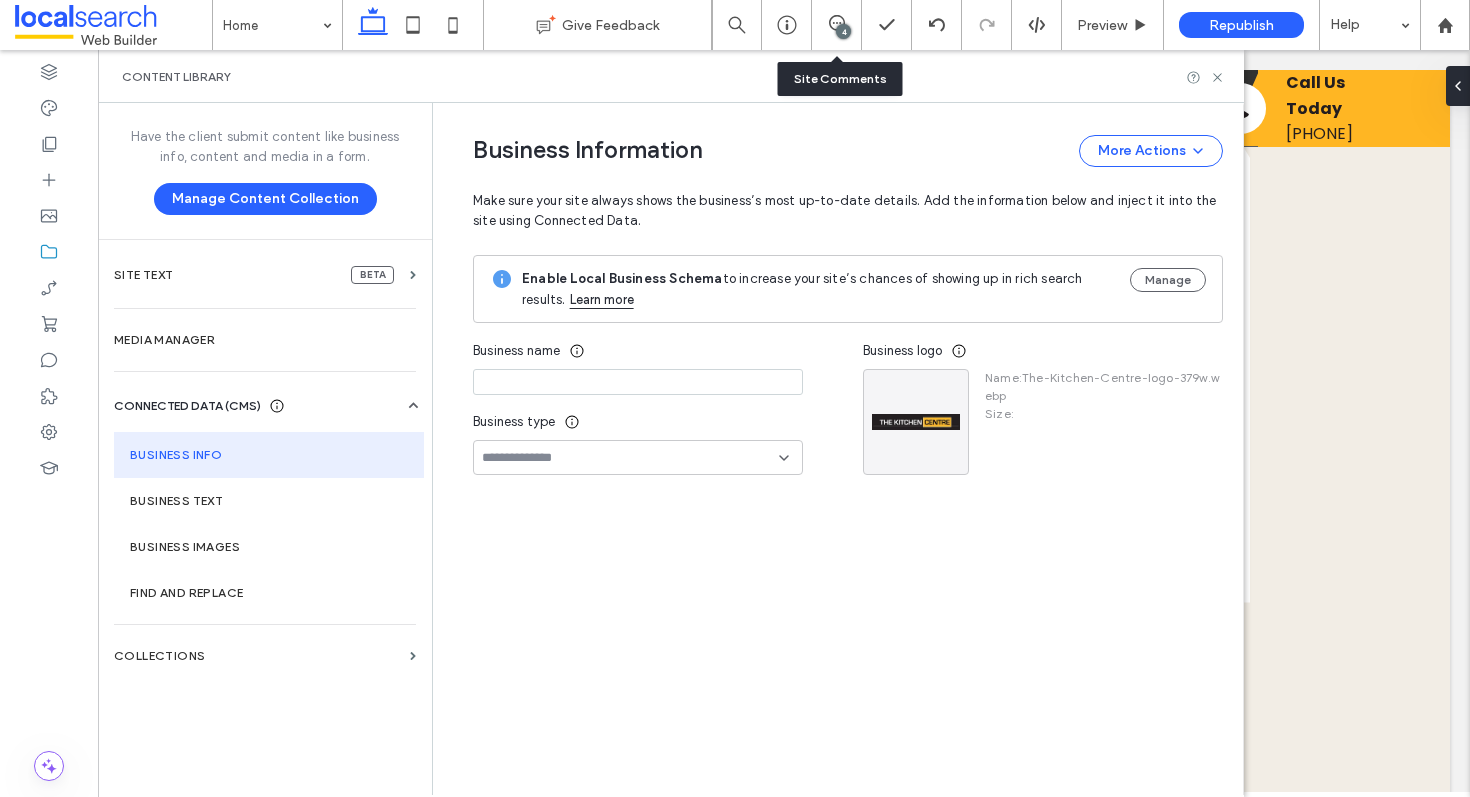 type on "**********" 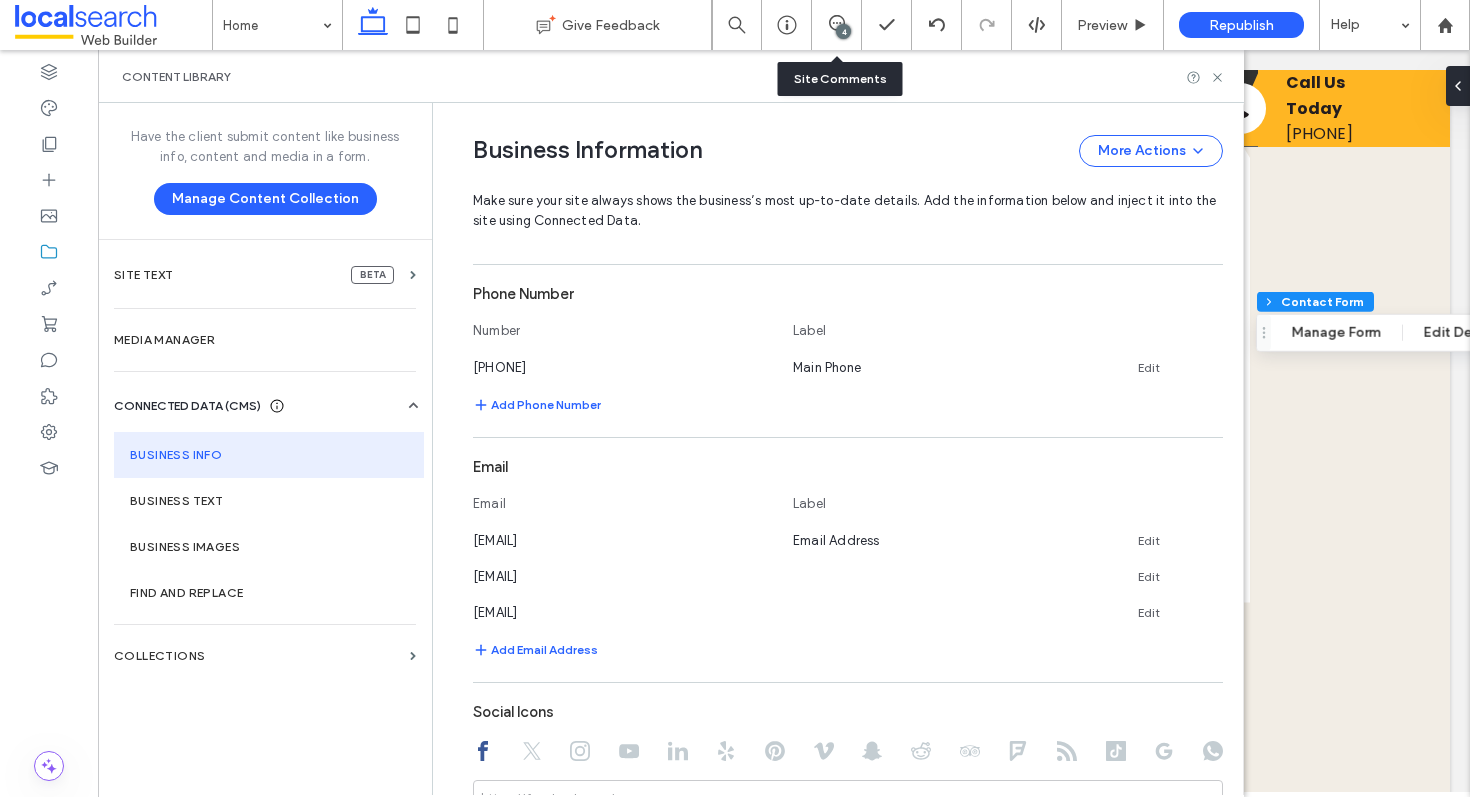 scroll, scrollTop: 626, scrollLeft: 0, axis: vertical 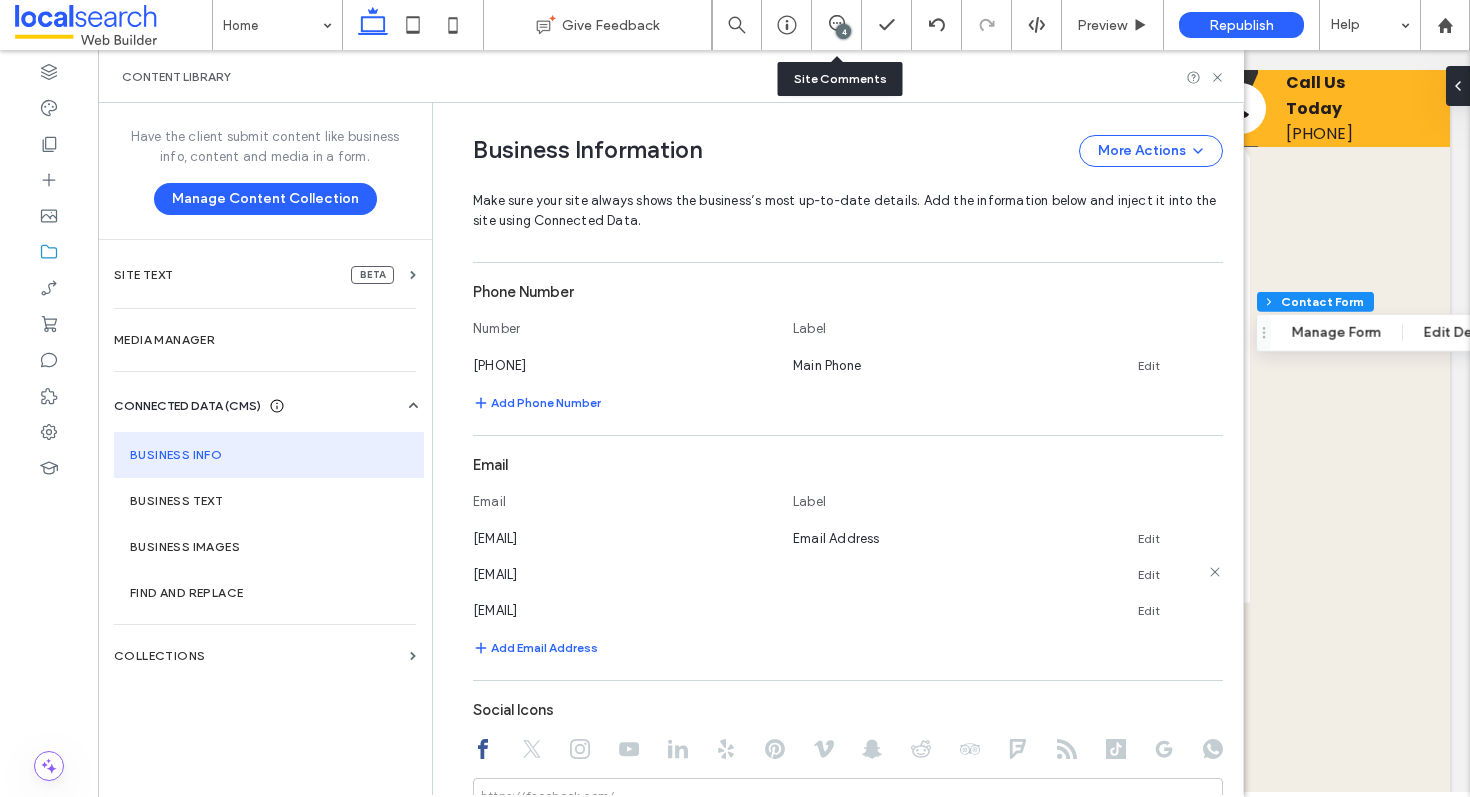 click 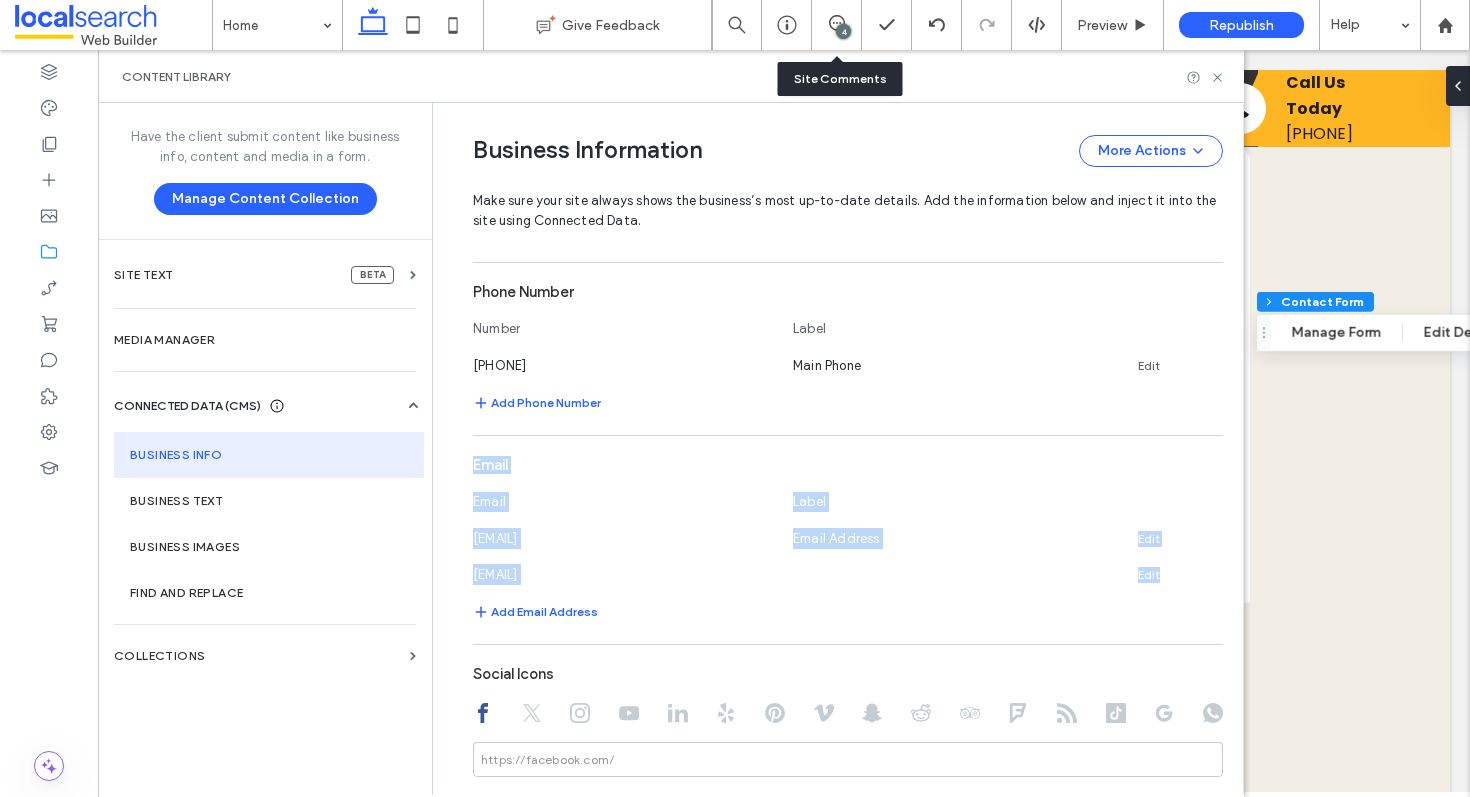 click 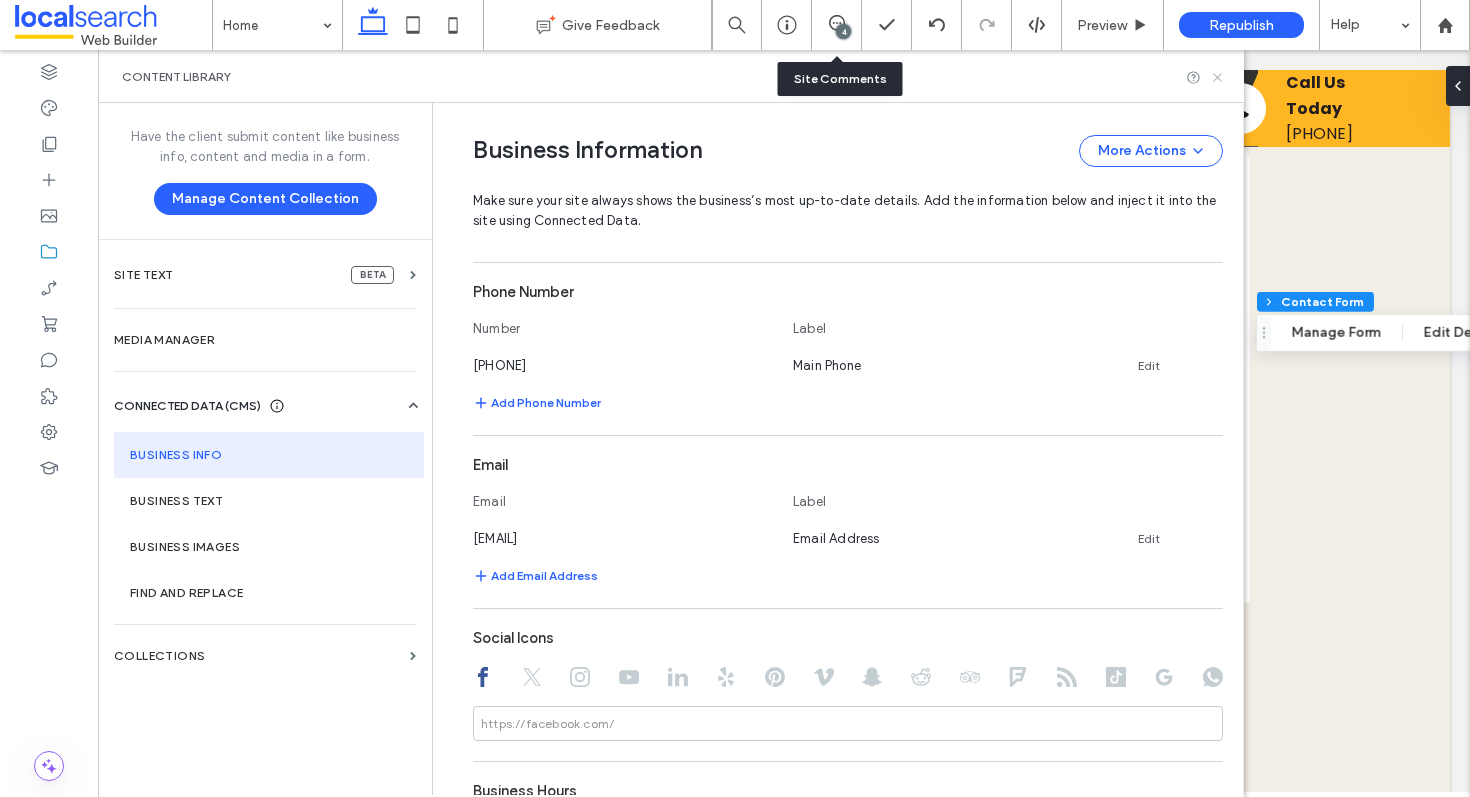 click 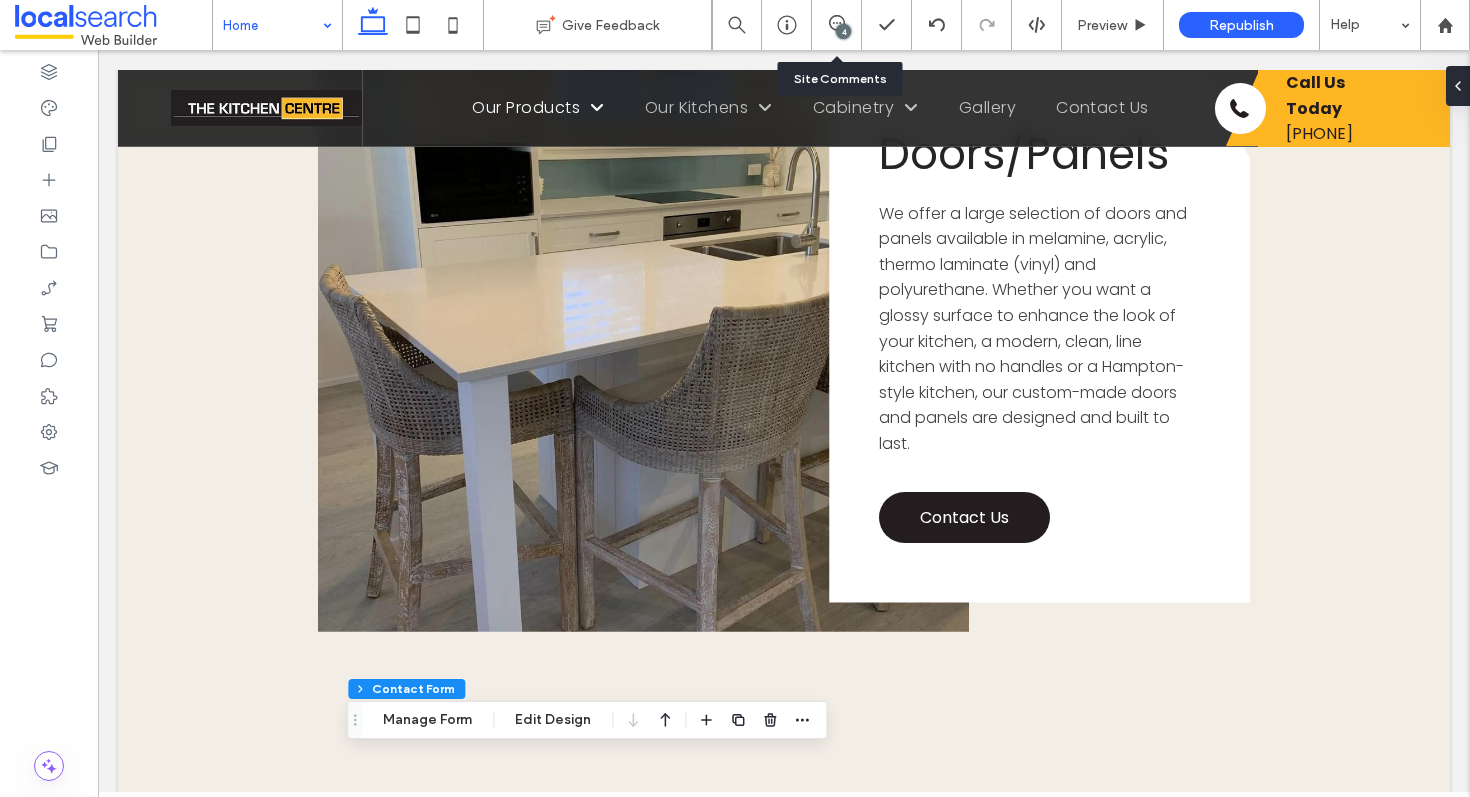 type on "*" 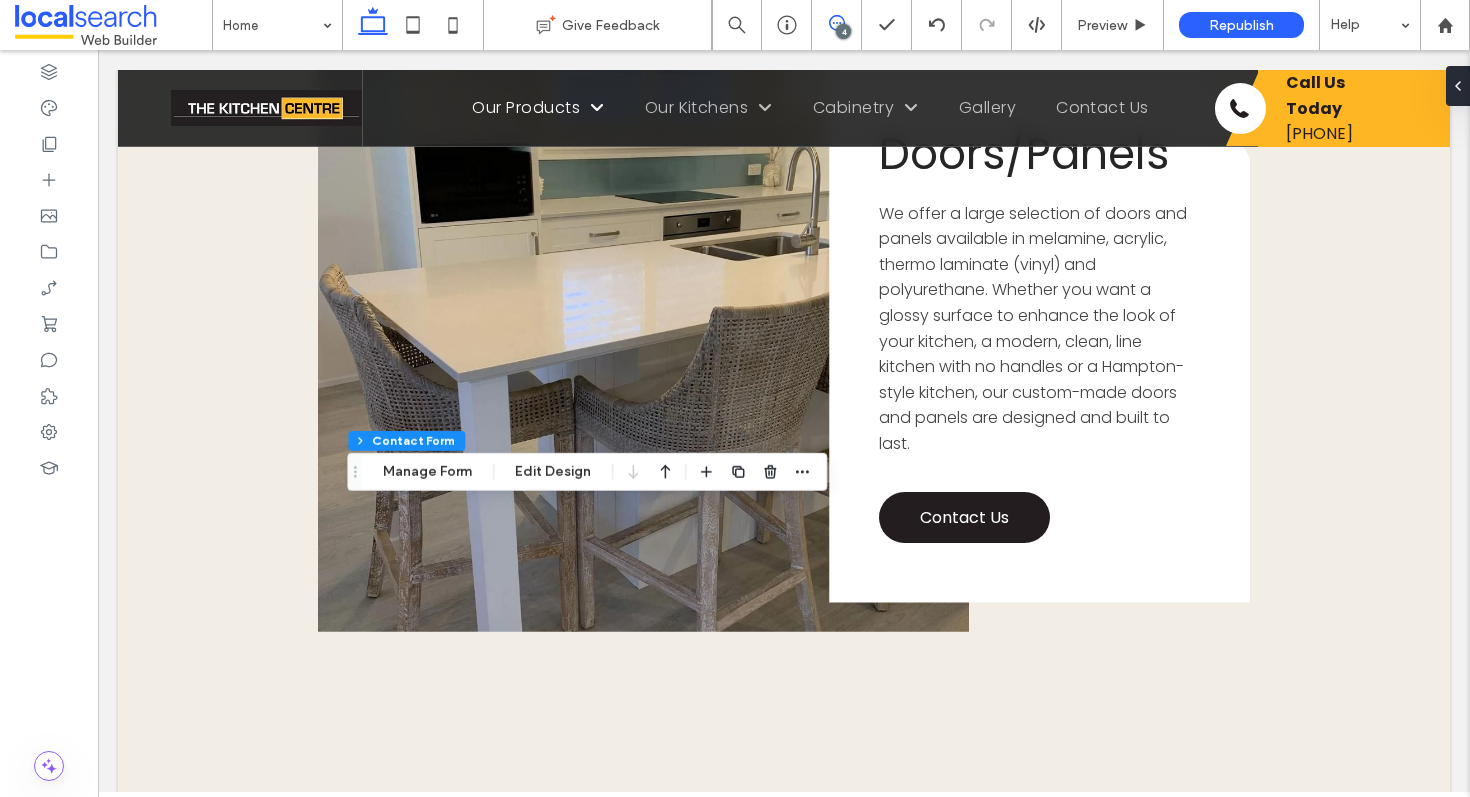 click 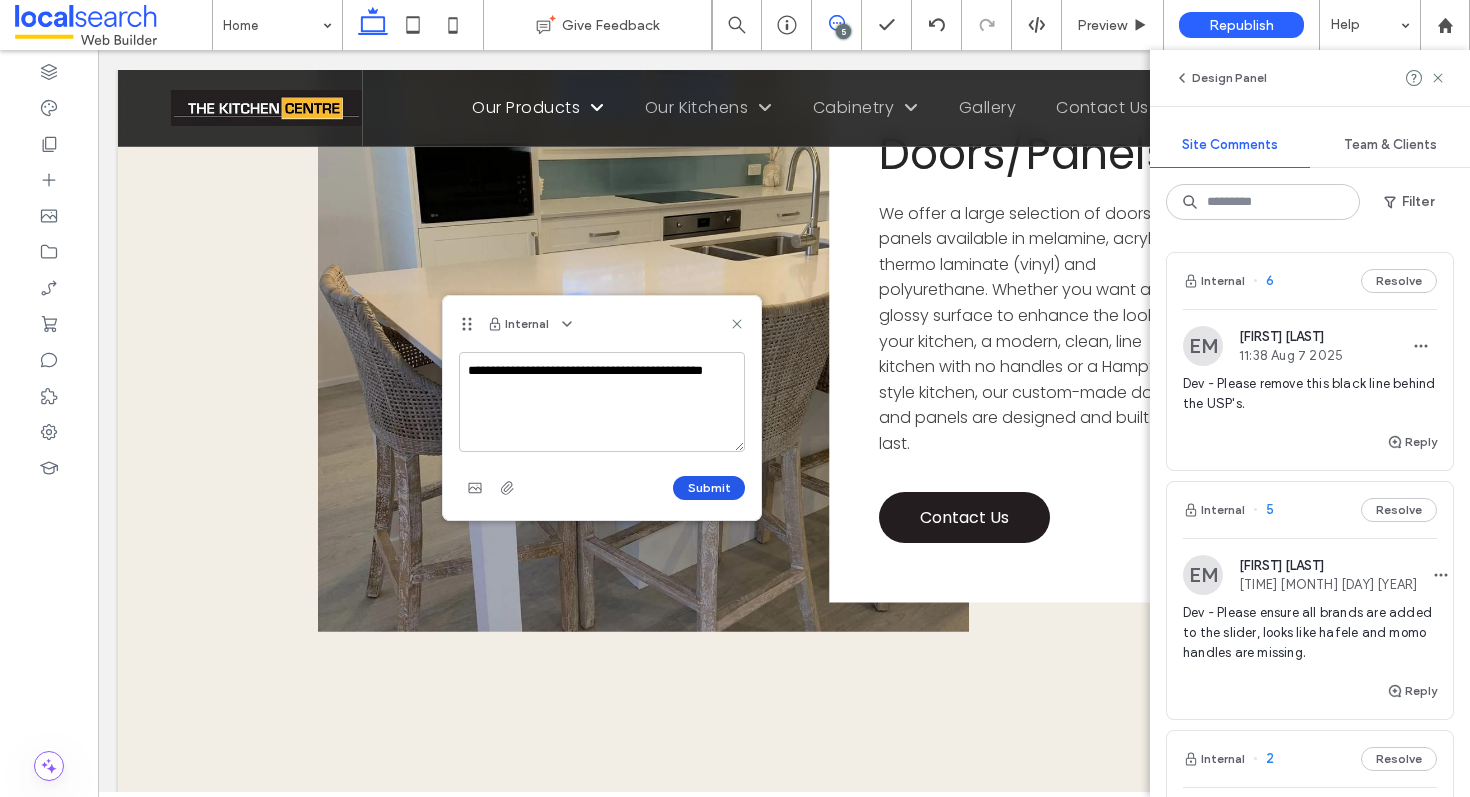 type on "**********" 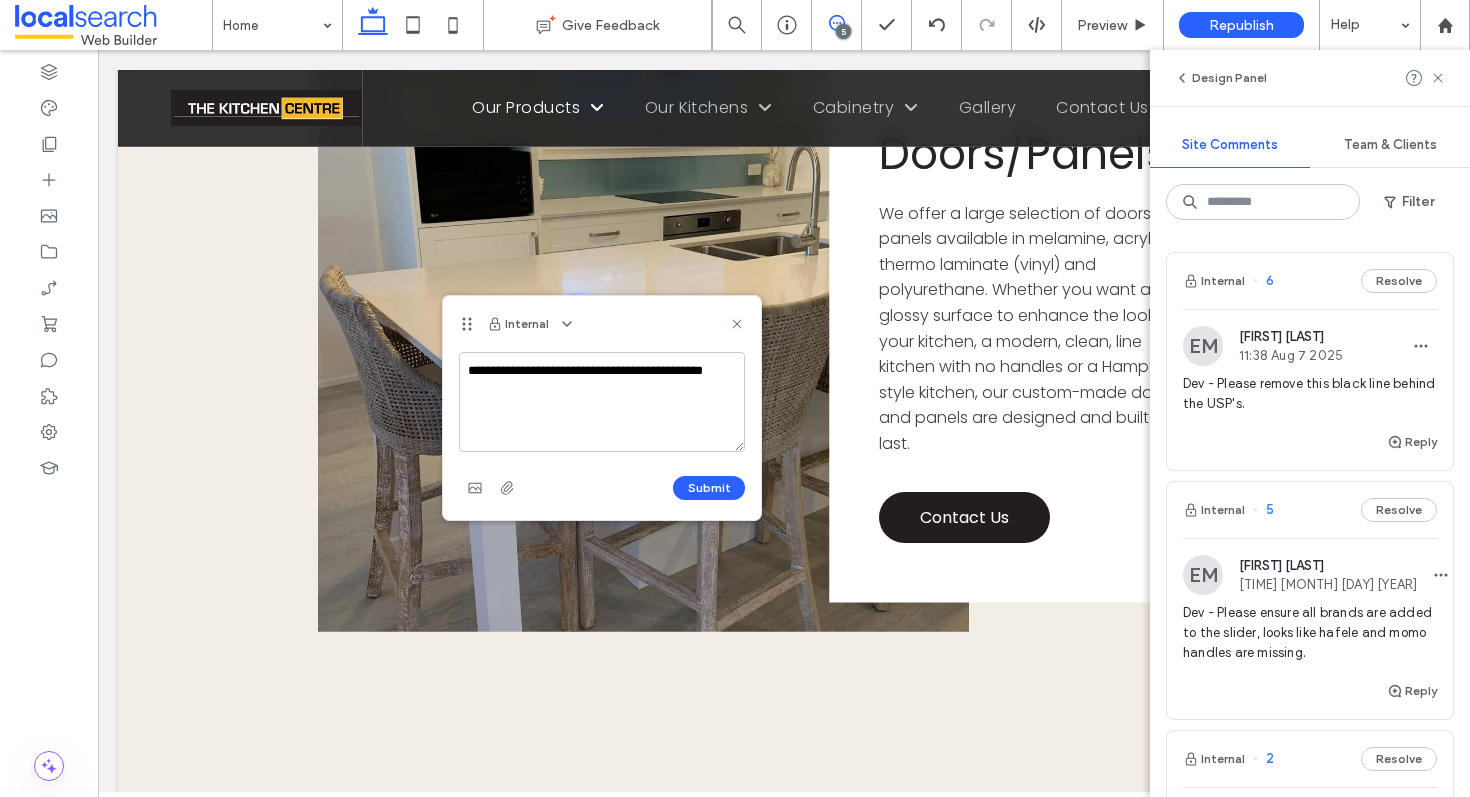 type 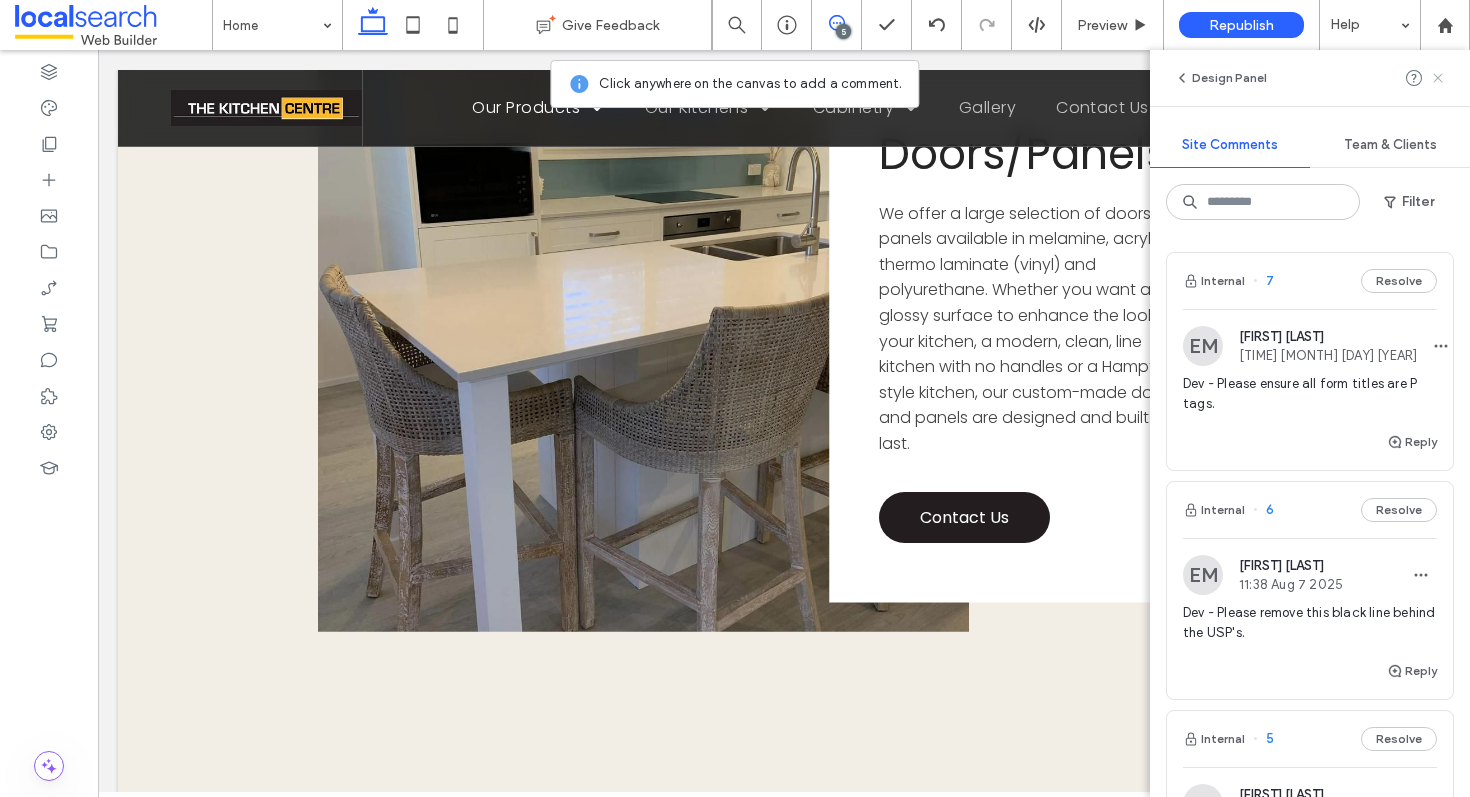 click 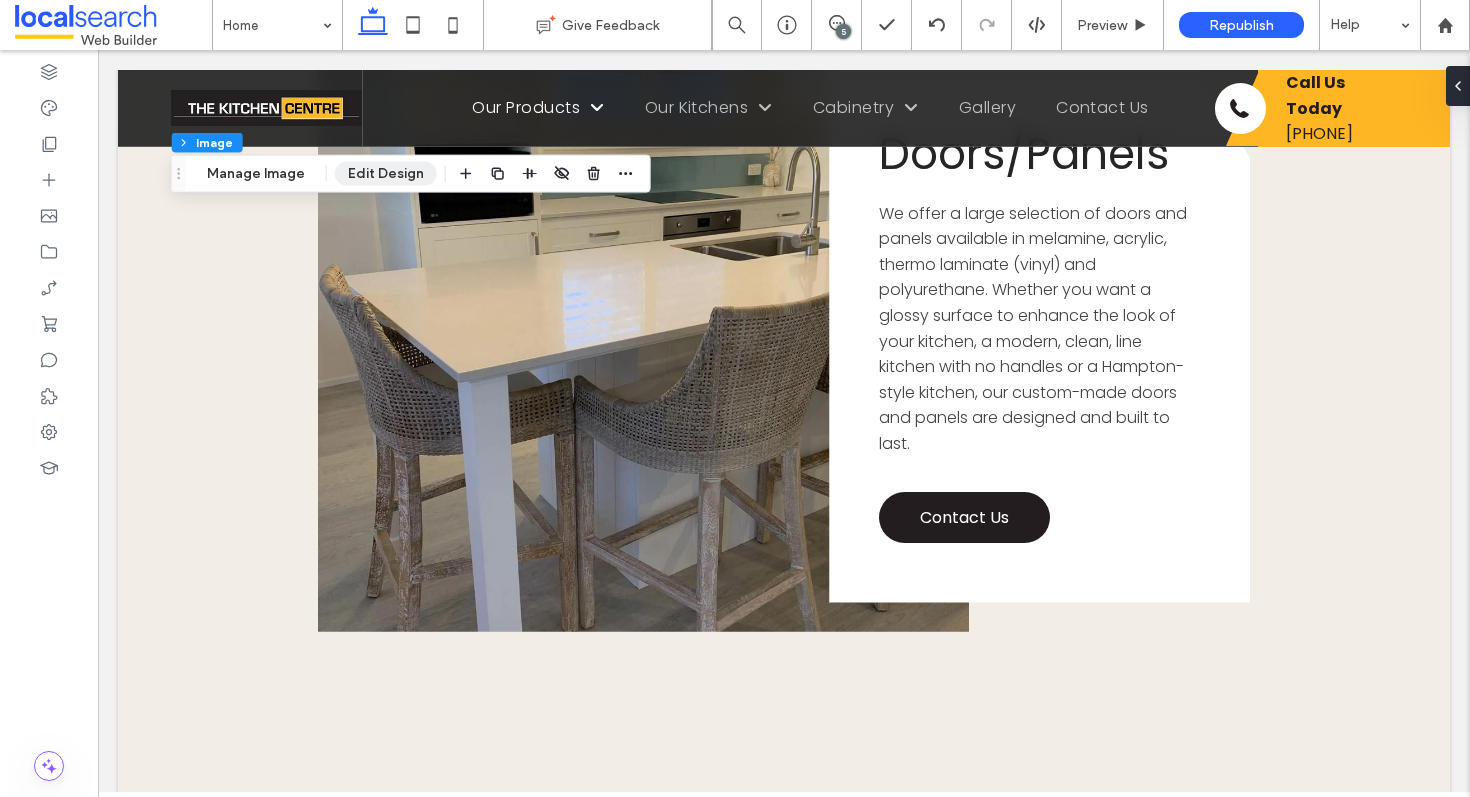click on "Edit Design" at bounding box center [386, 174] 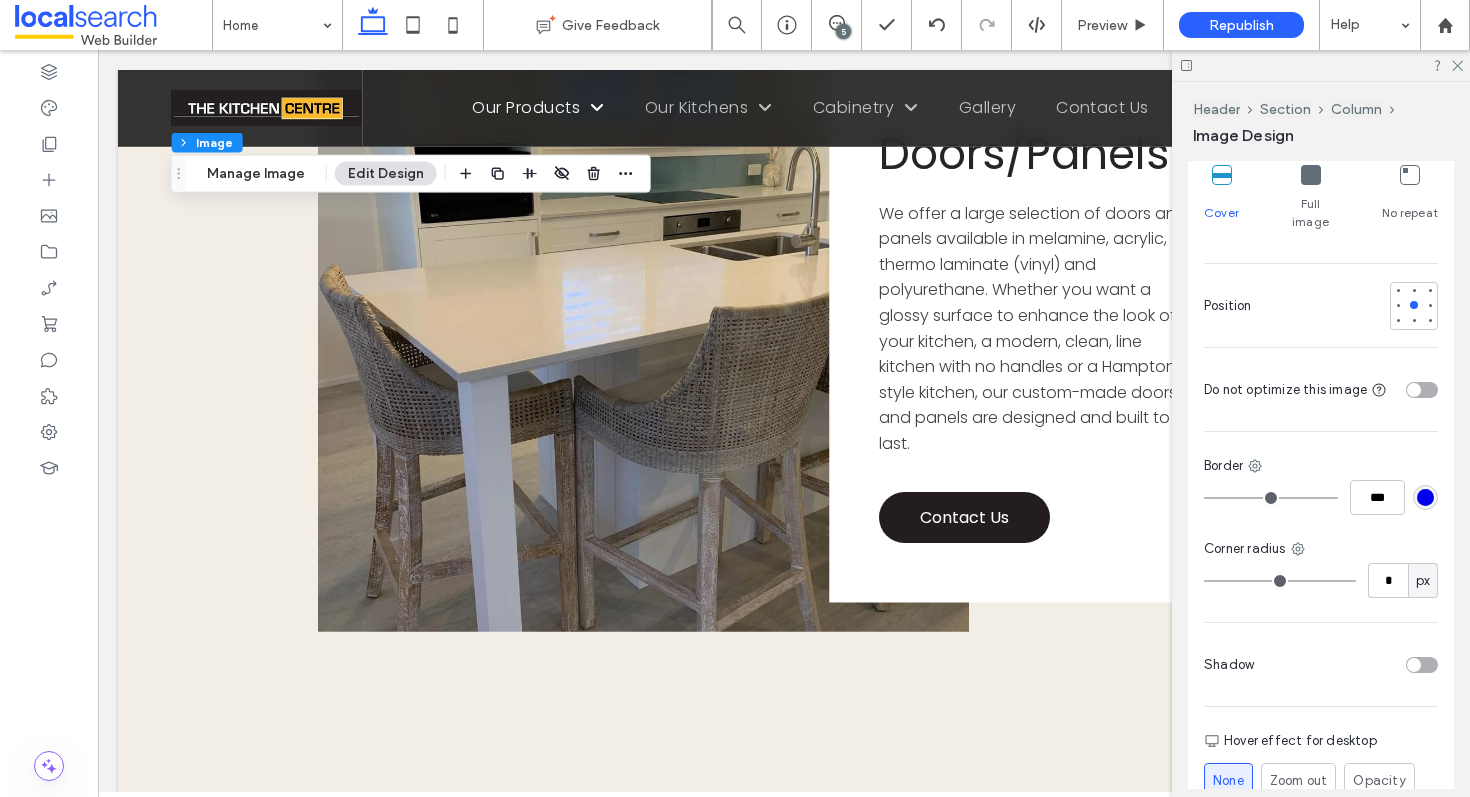 scroll, scrollTop: 561, scrollLeft: 0, axis: vertical 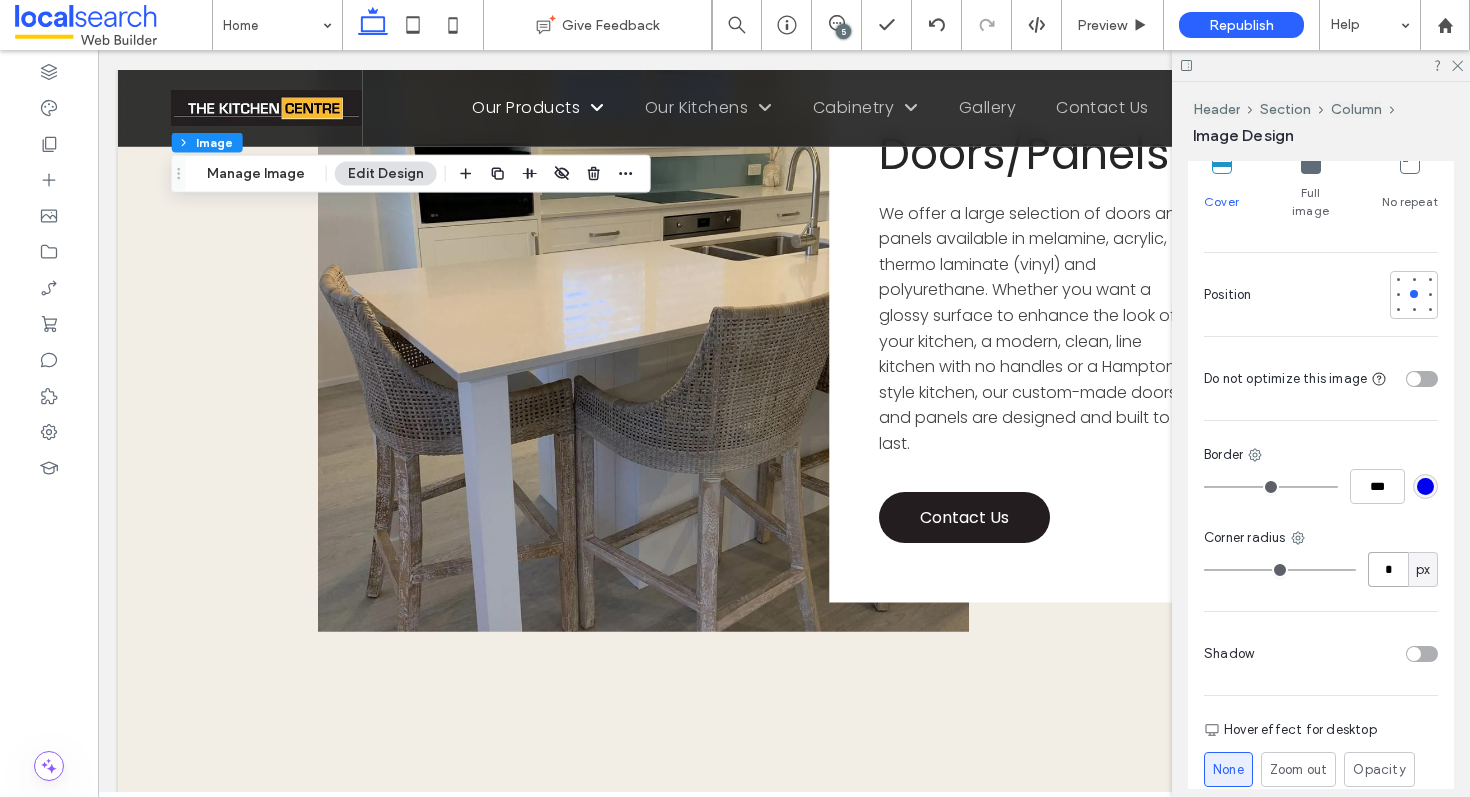 click on "*" at bounding box center (1388, 569) 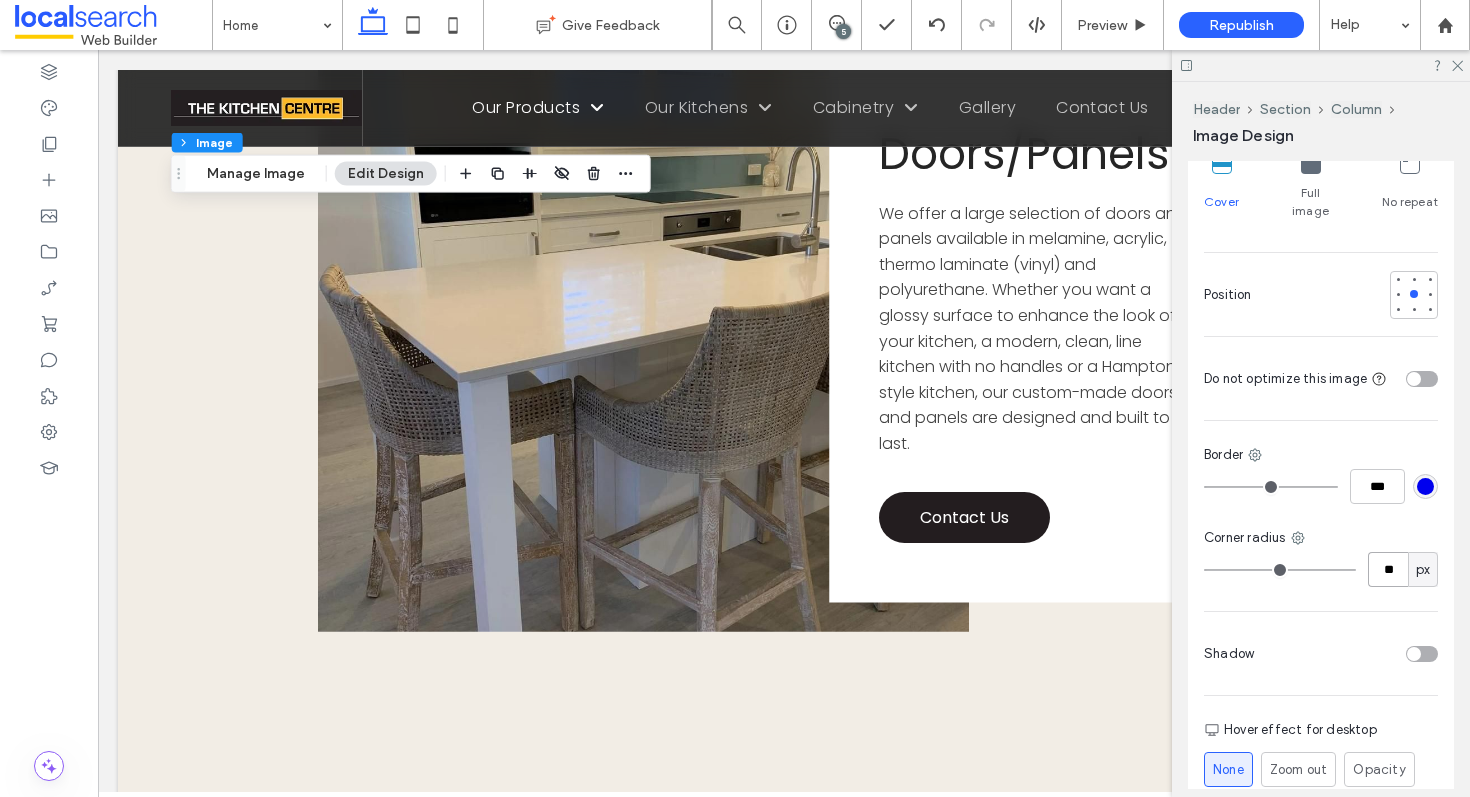 type on "**" 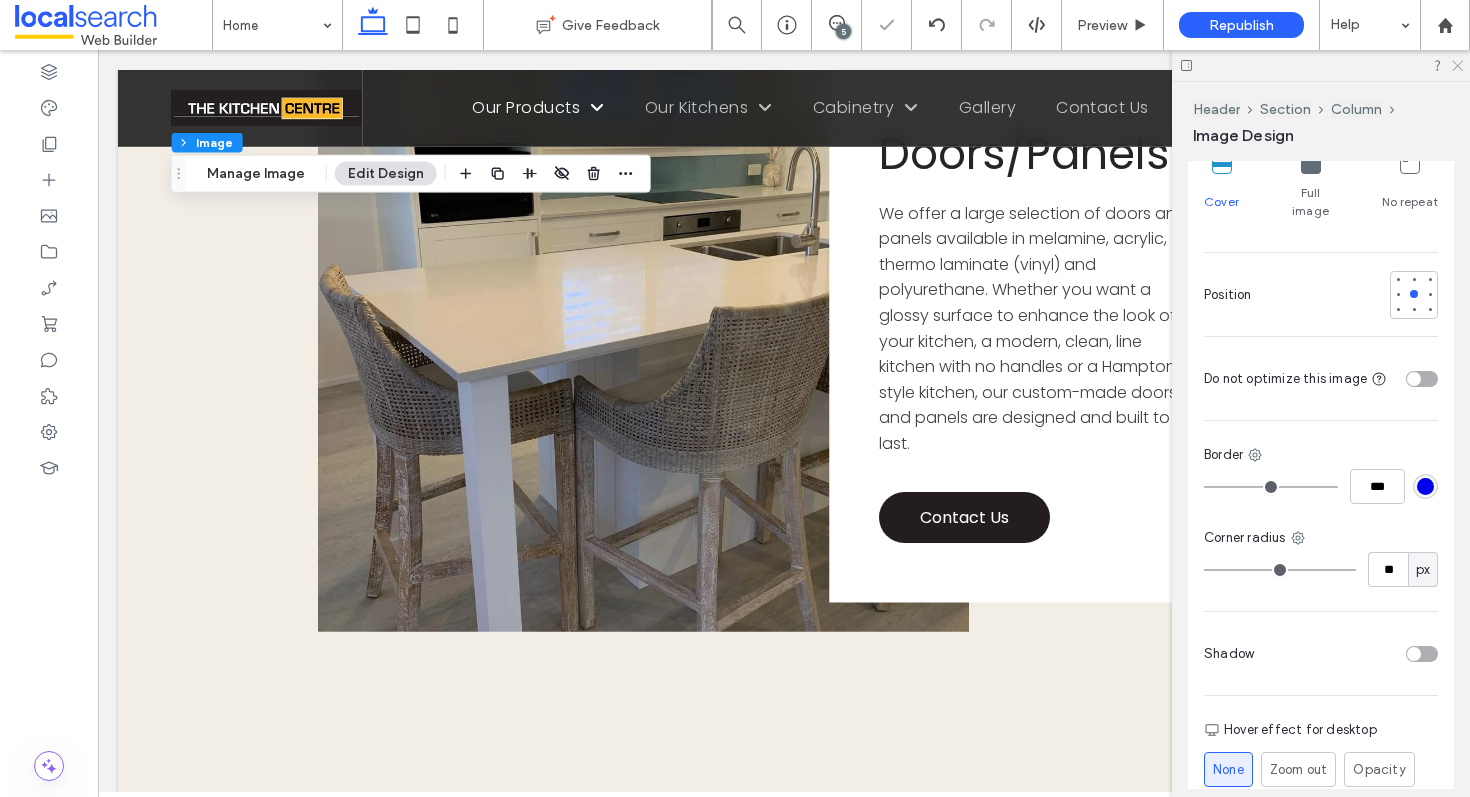 click 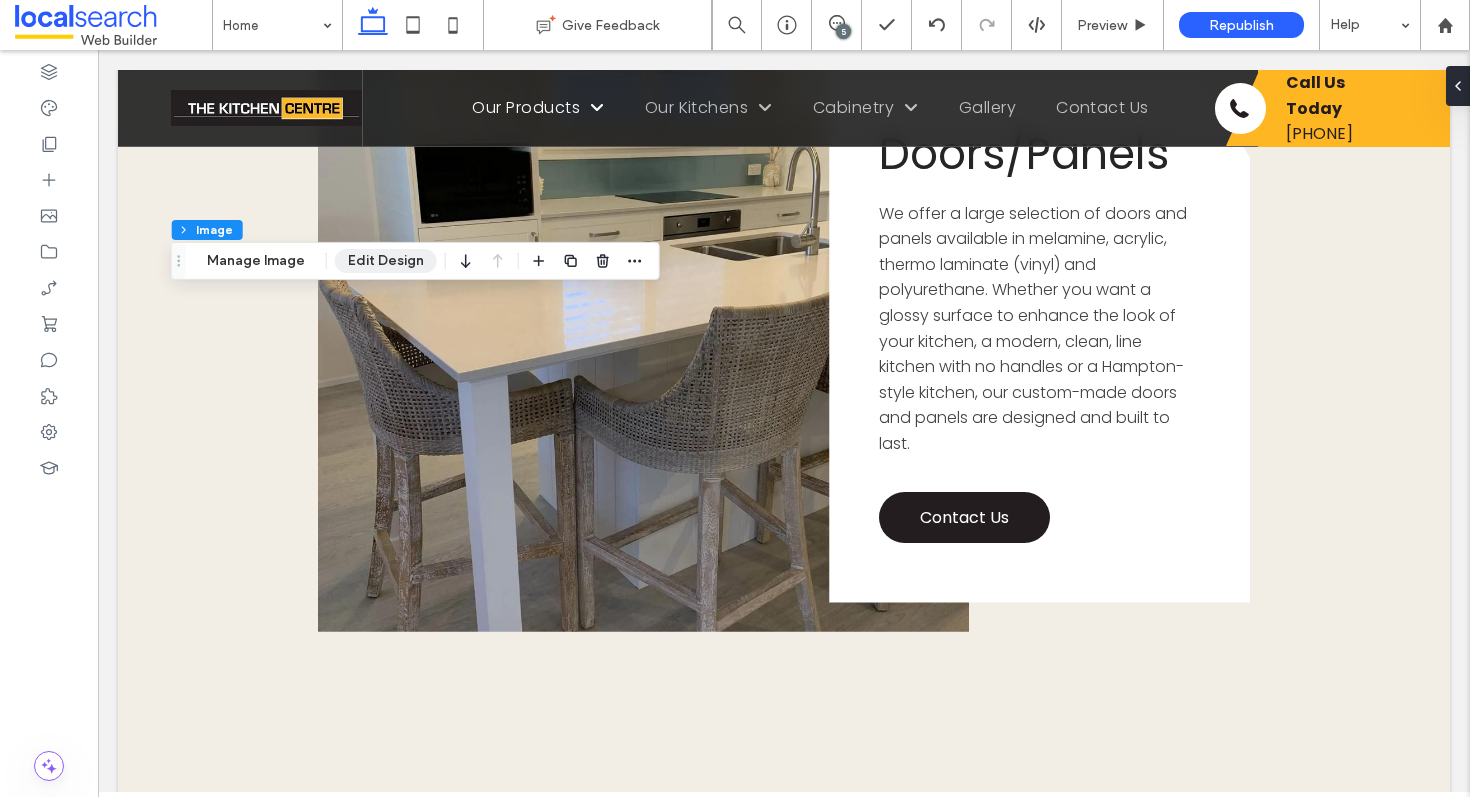 click on "Edit Design" at bounding box center (386, 261) 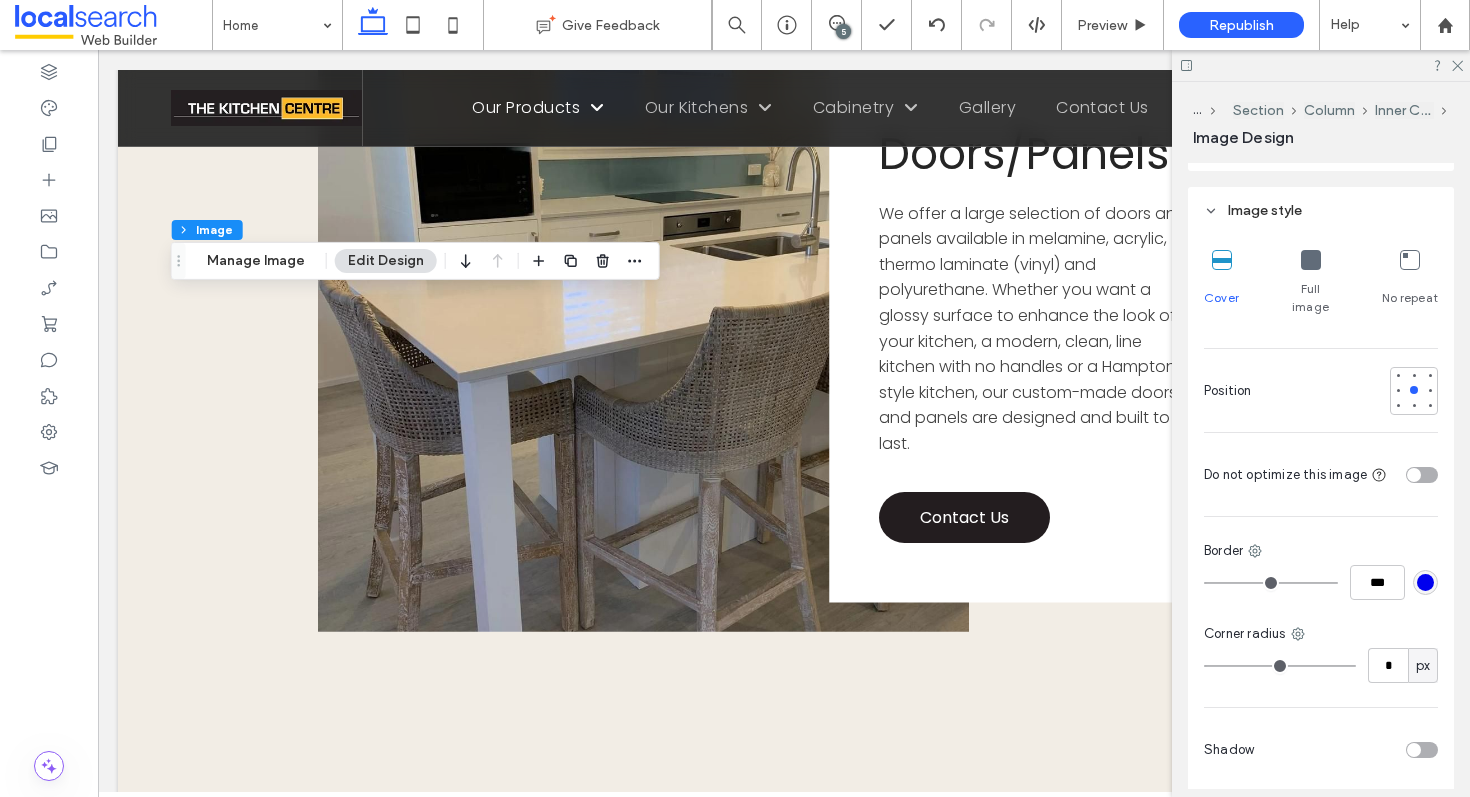 scroll, scrollTop: 465, scrollLeft: 0, axis: vertical 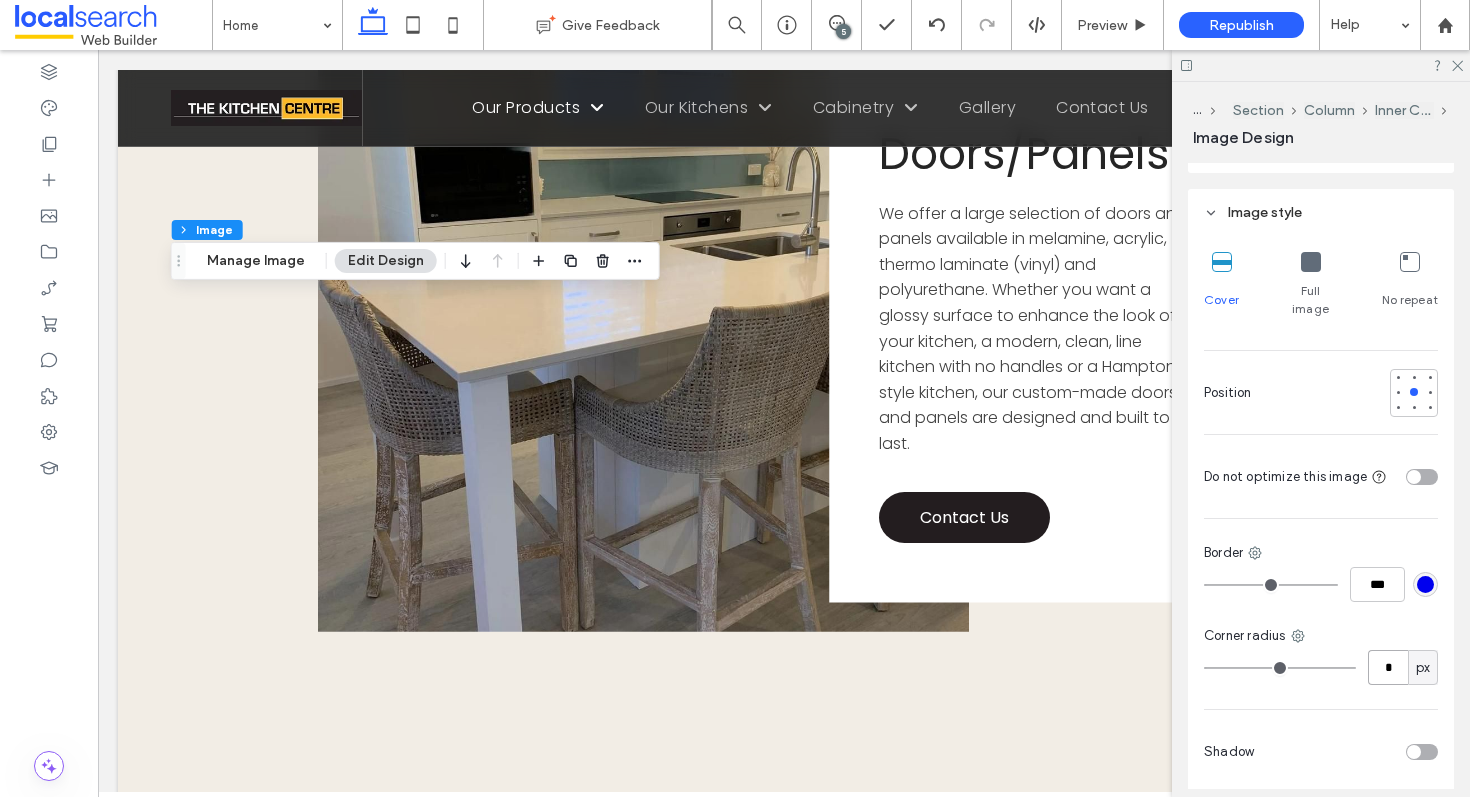 click on "*" at bounding box center (1388, 667) 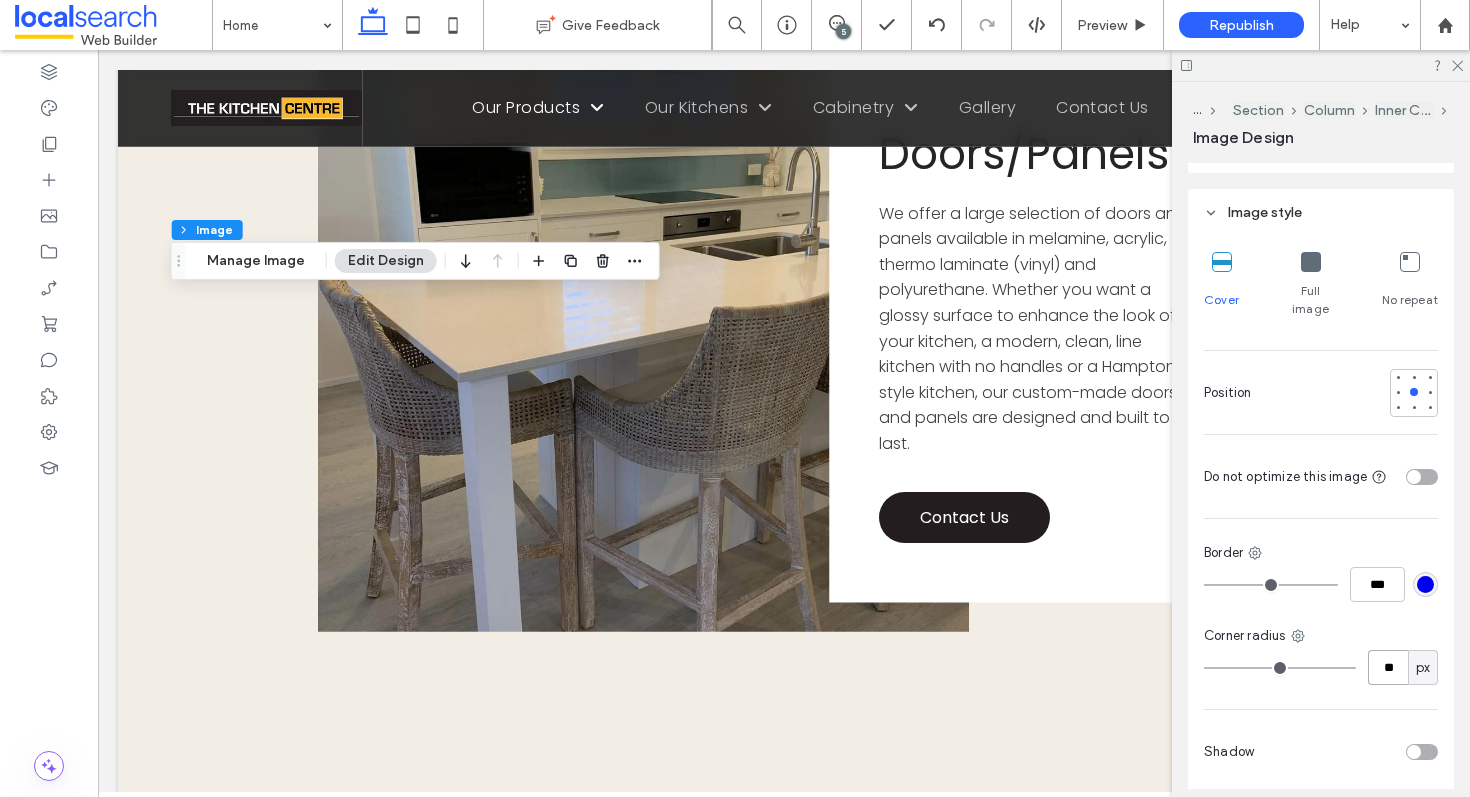 type on "**" 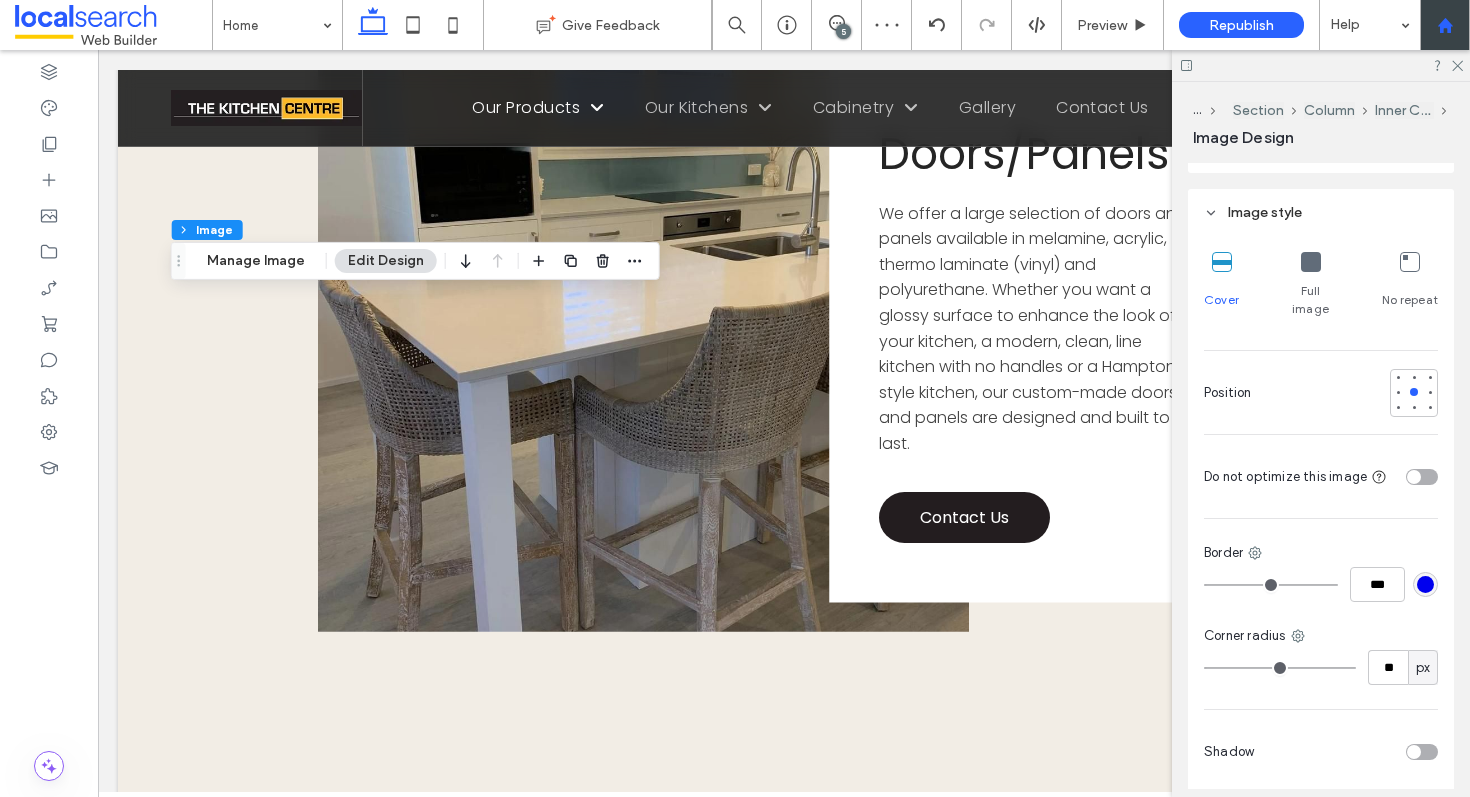 click at bounding box center [1445, 25] 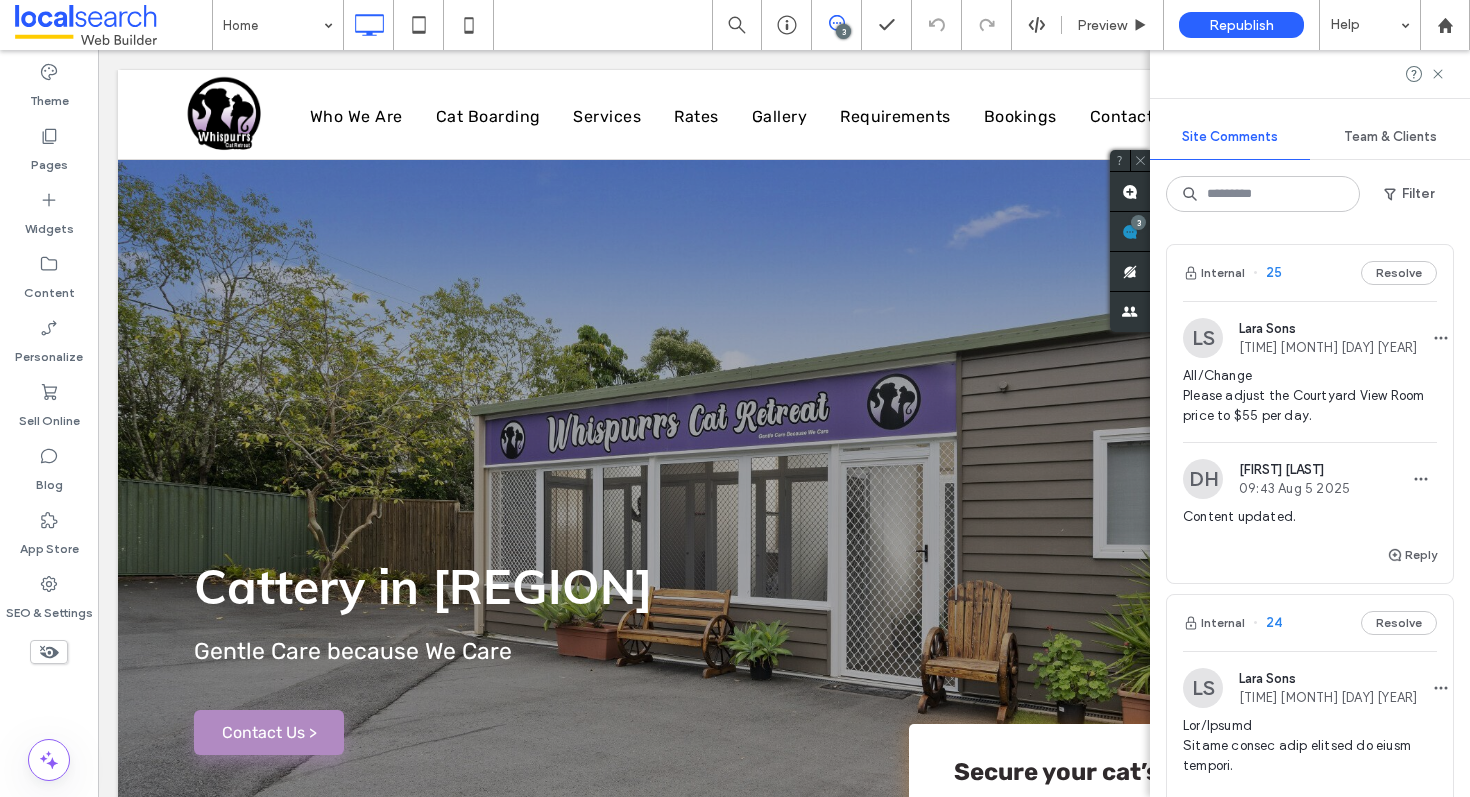 scroll, scrollTop: 0, scrollLeft: 0, axis: both 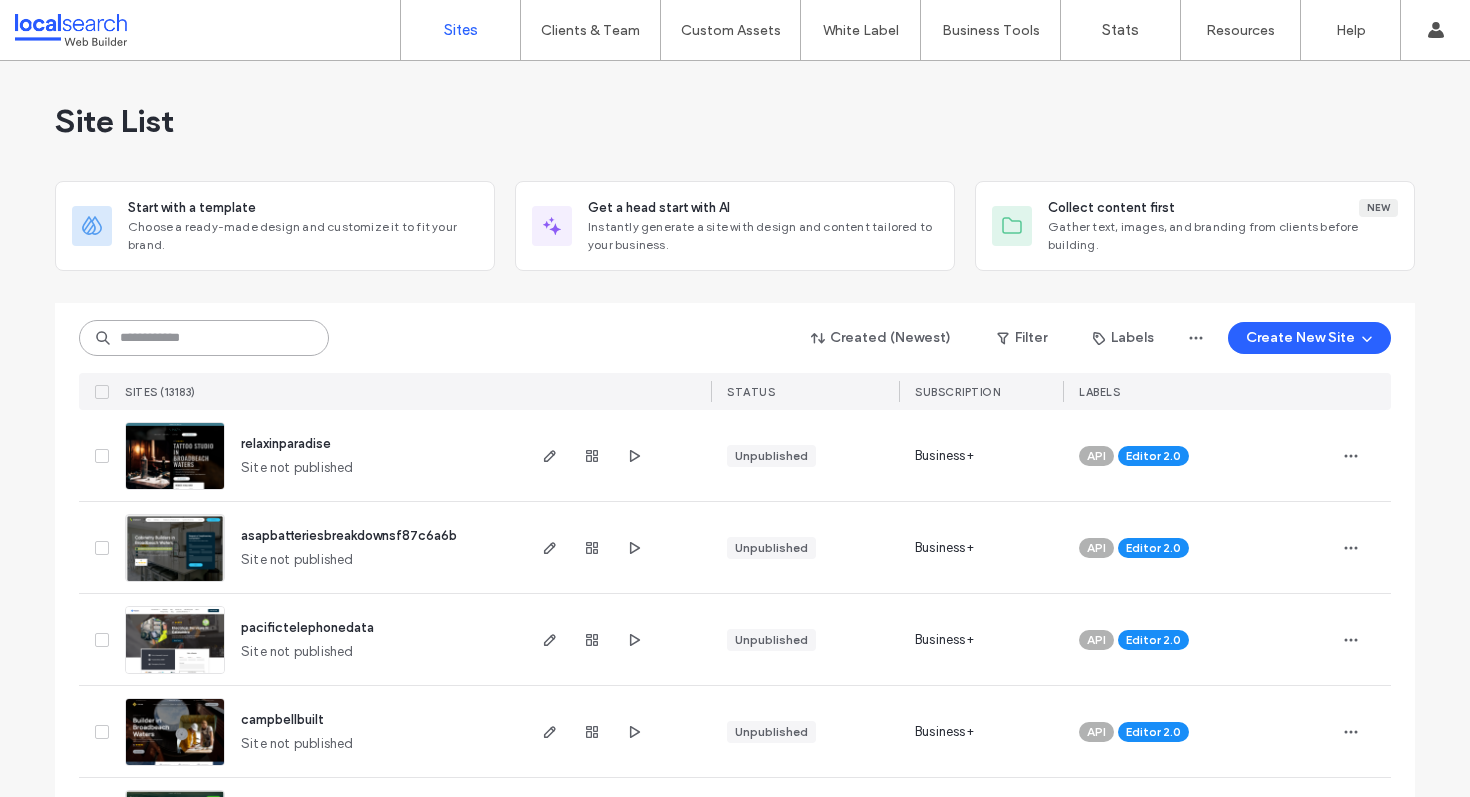 click at bounding box center (204, 338) 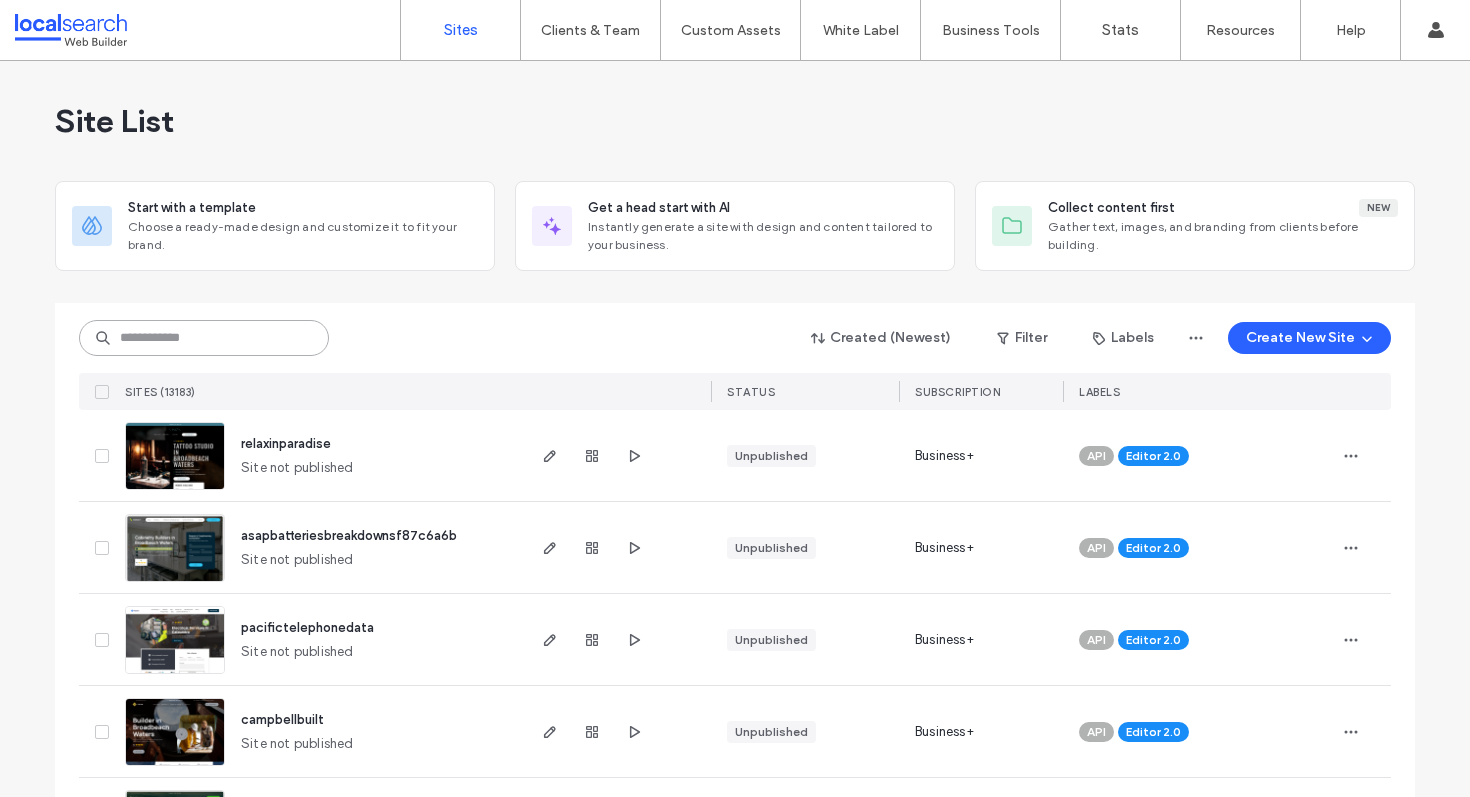 paste on "**********" 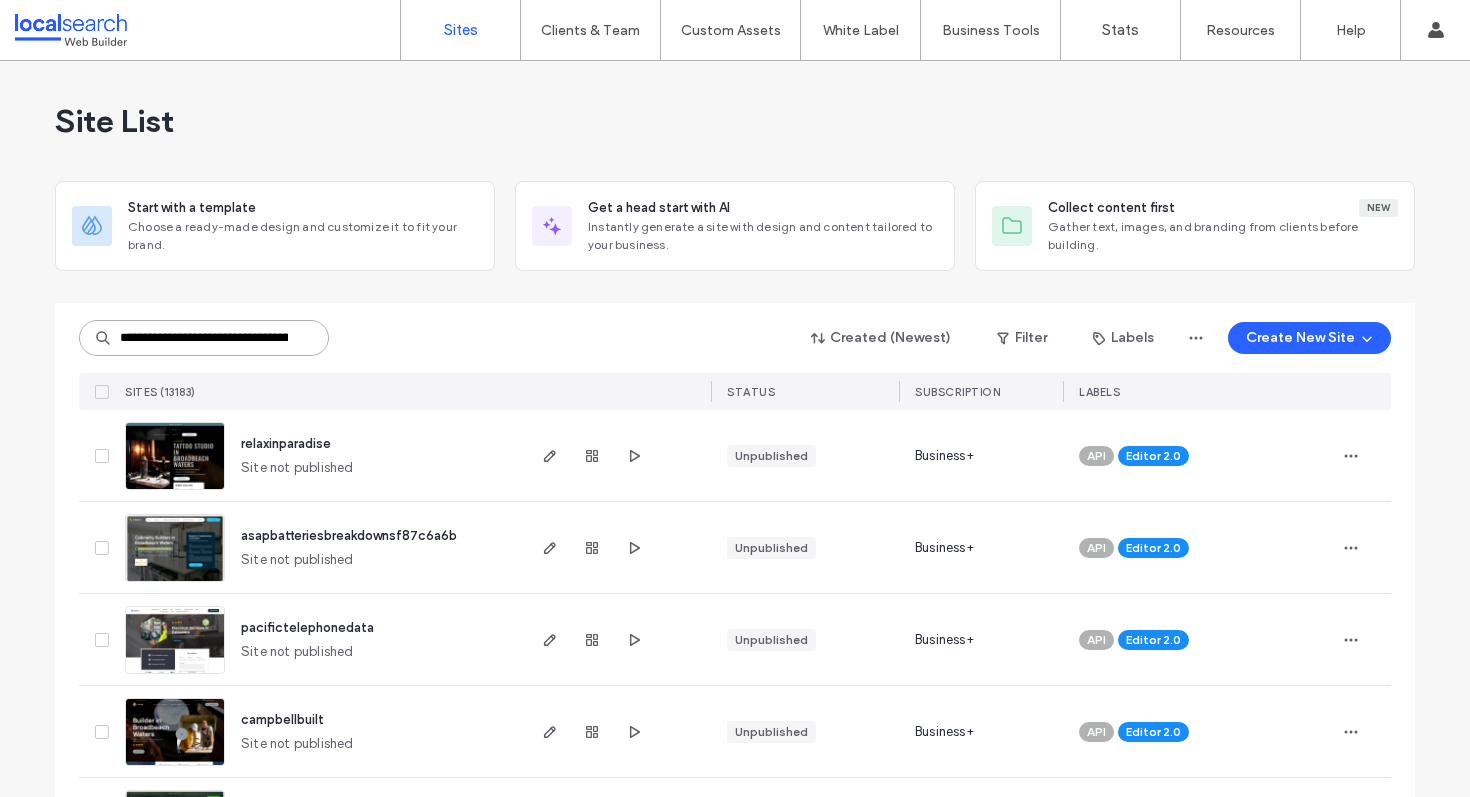 scroll, scrollTop: 0, scrollLeft: 87, axis: horizontal 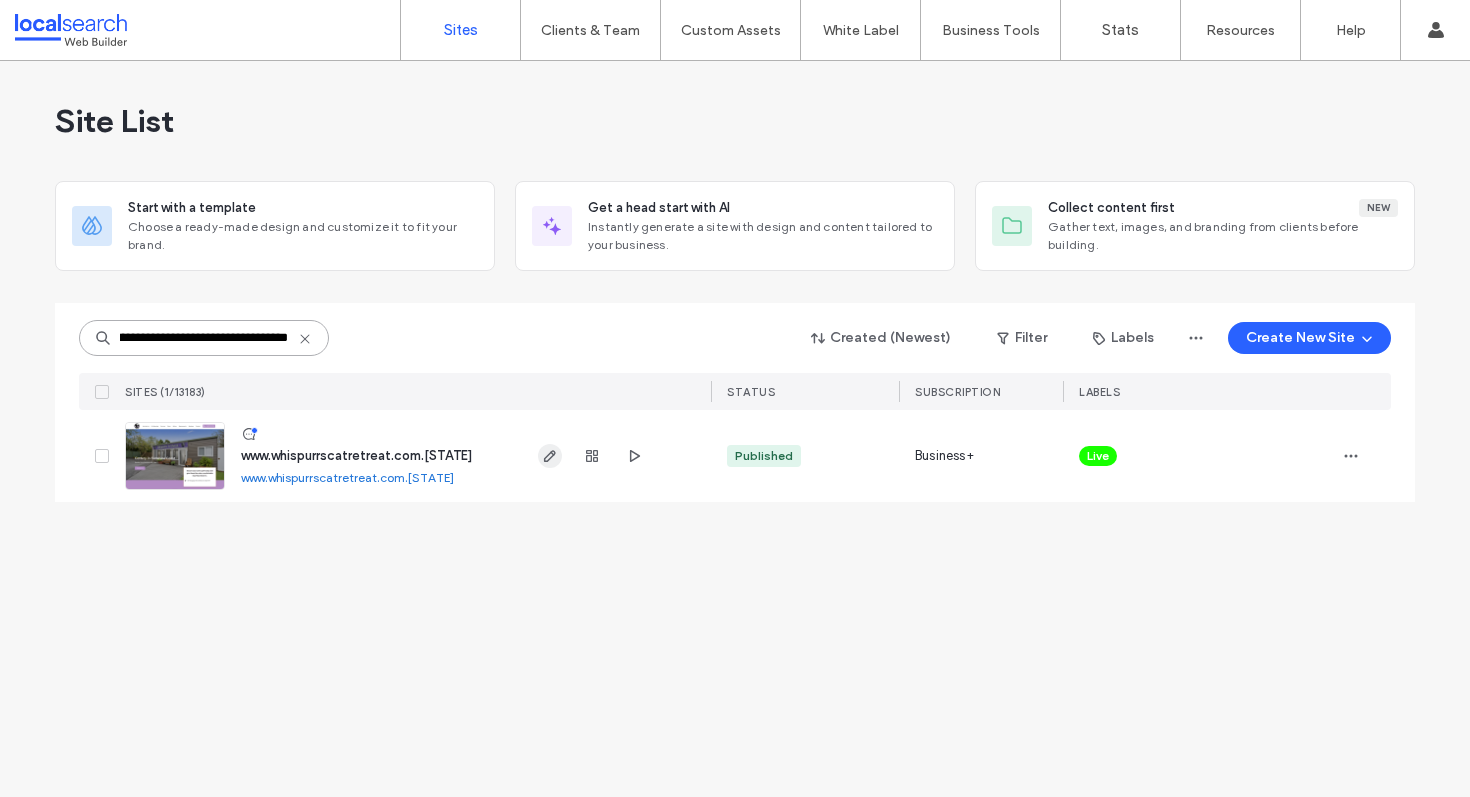 type on "**********" 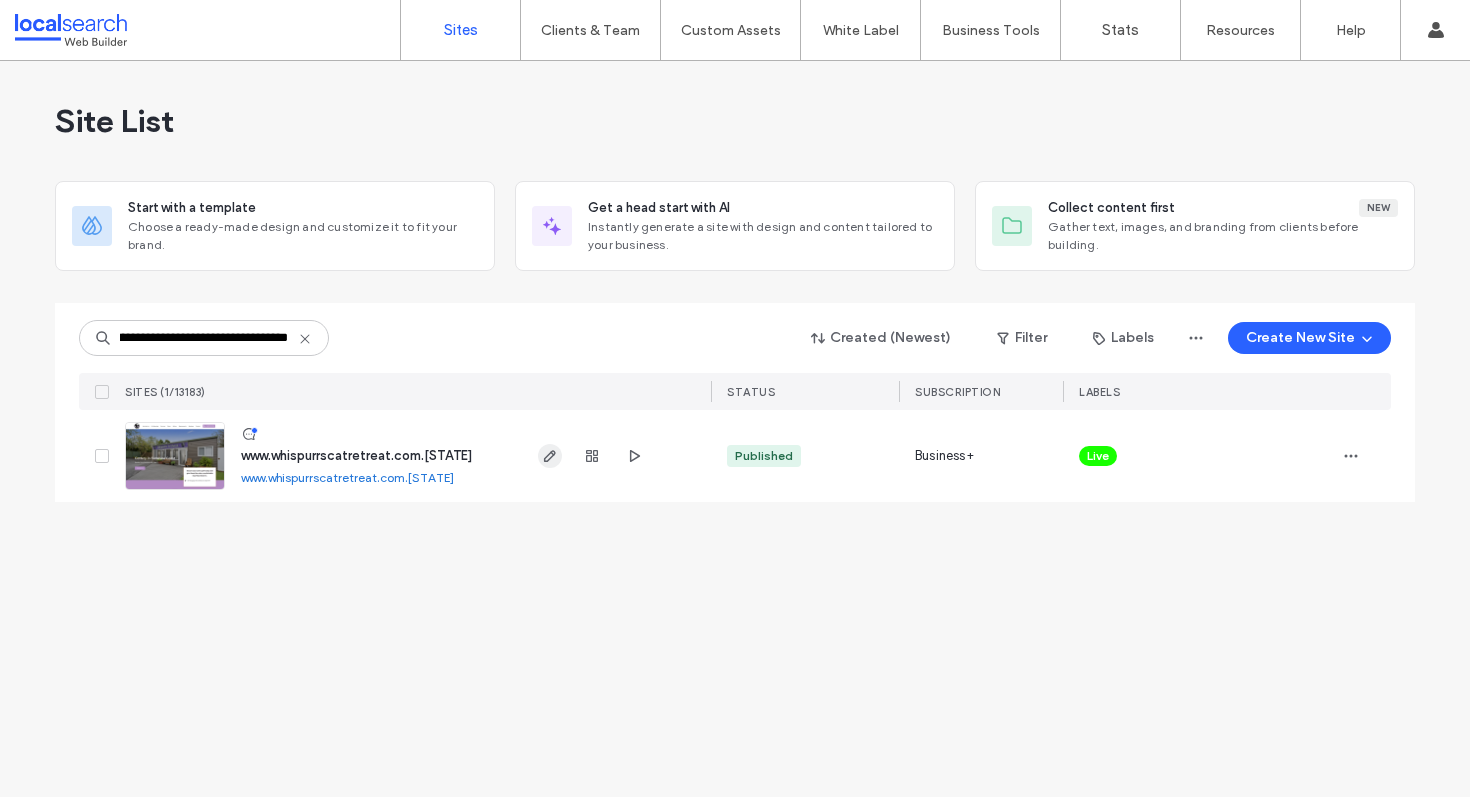 click 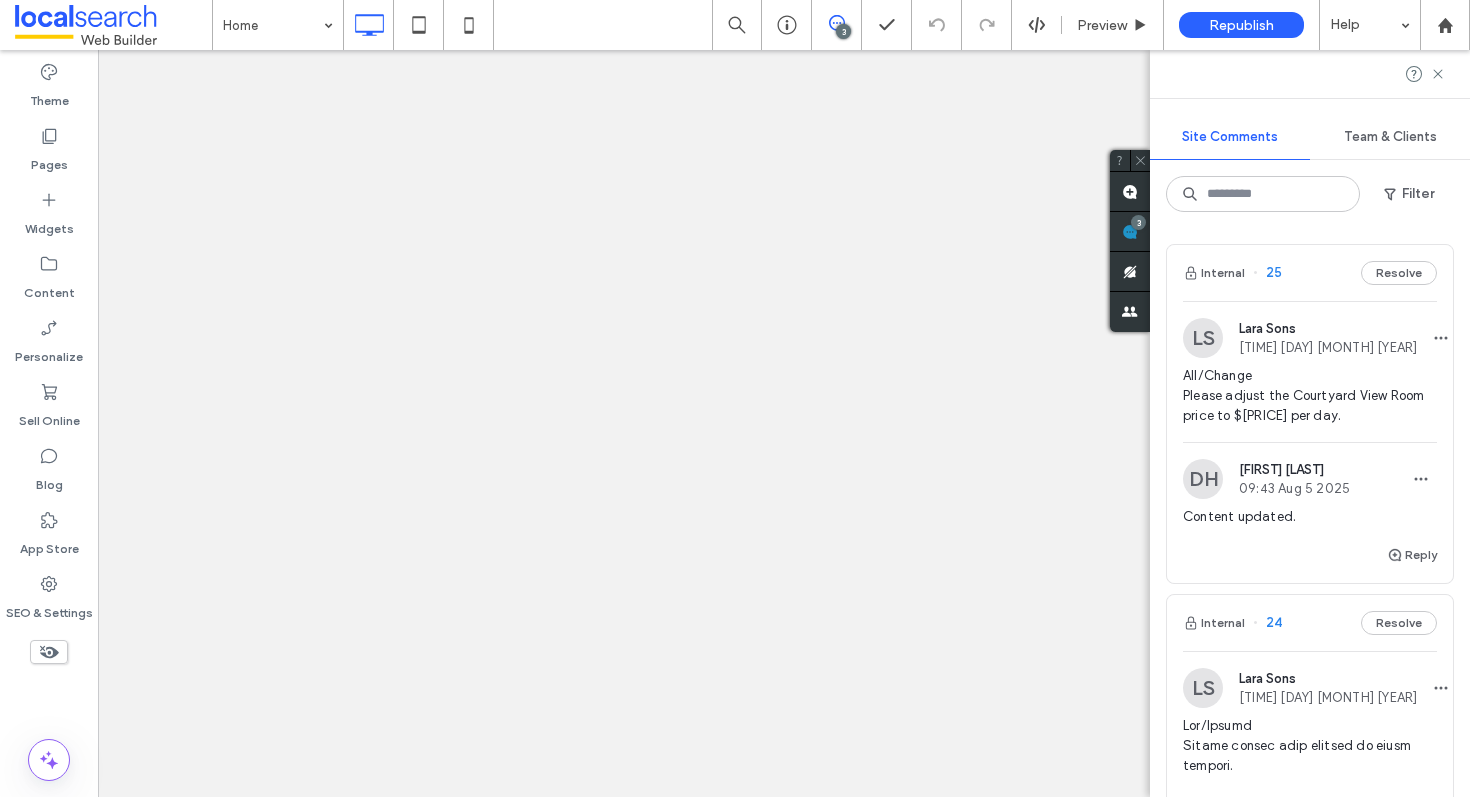 scroll, scrollTop: 0, scrollLeft: 0, axis: both 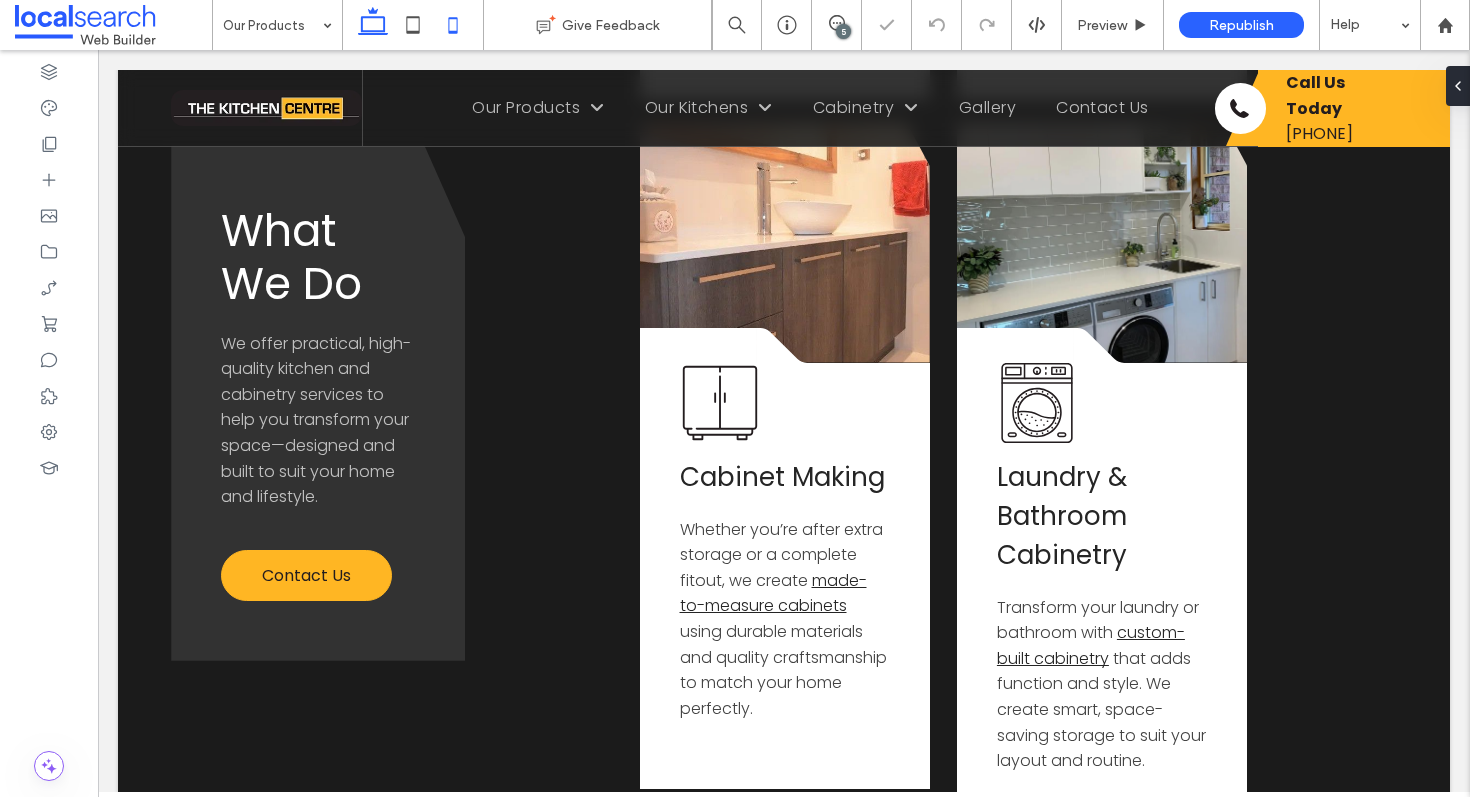click 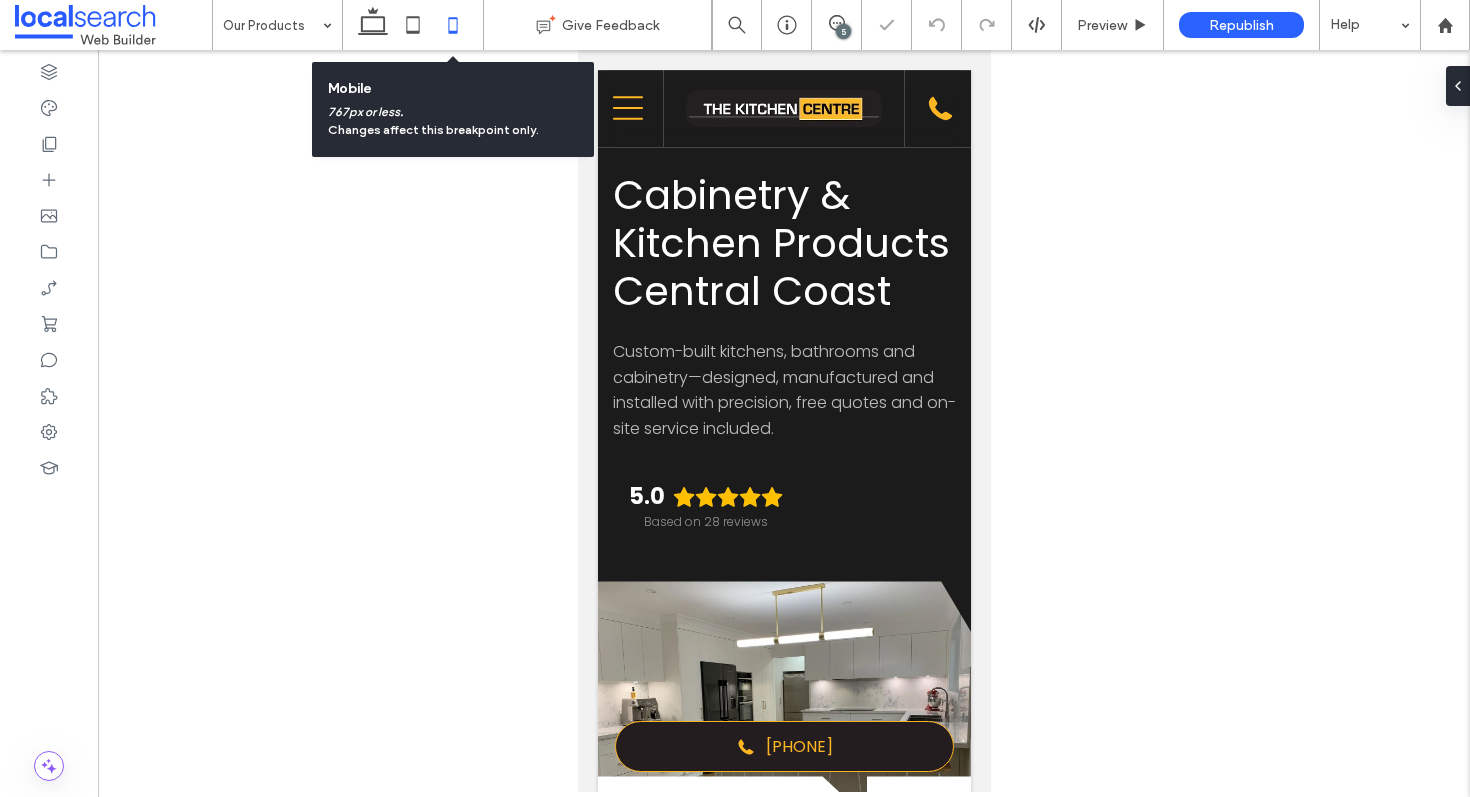 scroll, scrollTop: 0, scrollLeft: 0, axis: both 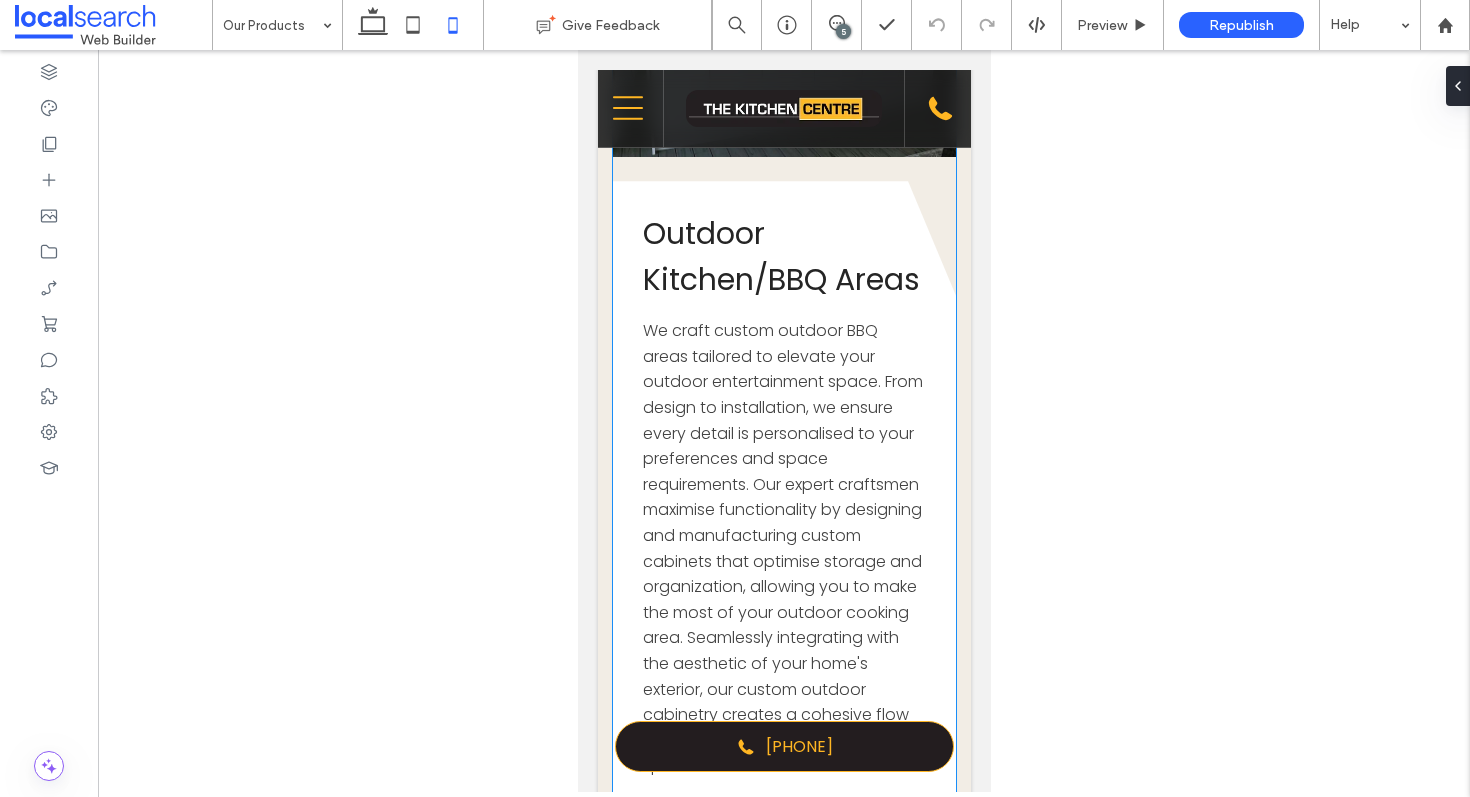 click on "Outdoor Kitchen/BBQ Areas" at bounding box center [783, 257] 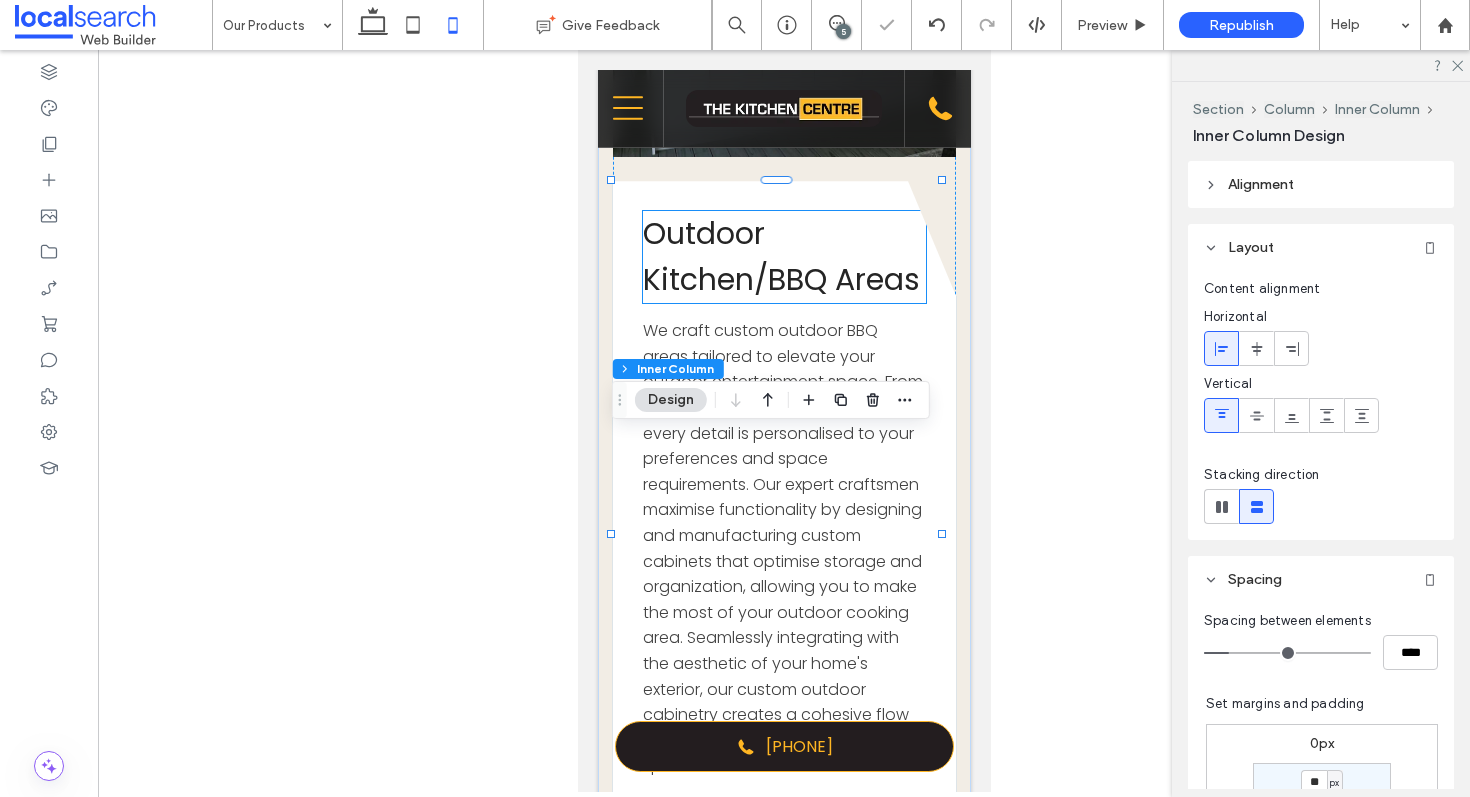 click on "Outdoor Kitchen/BBQ Areas" at bounding box center (780, 256) 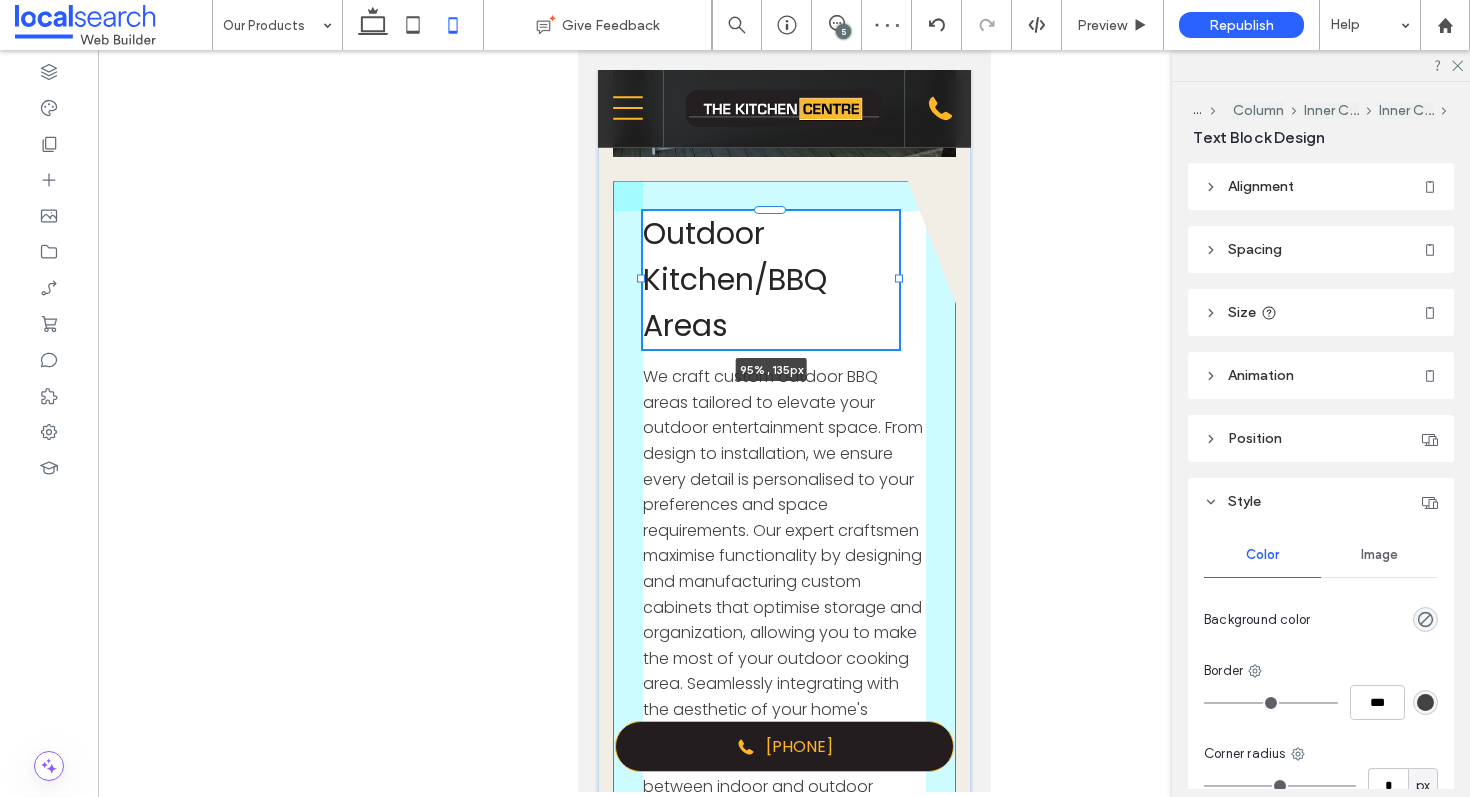 drag, startPoint x: 912, startPoint y: 532, endPoint x: 899, endPoint y: 532, distance: 13 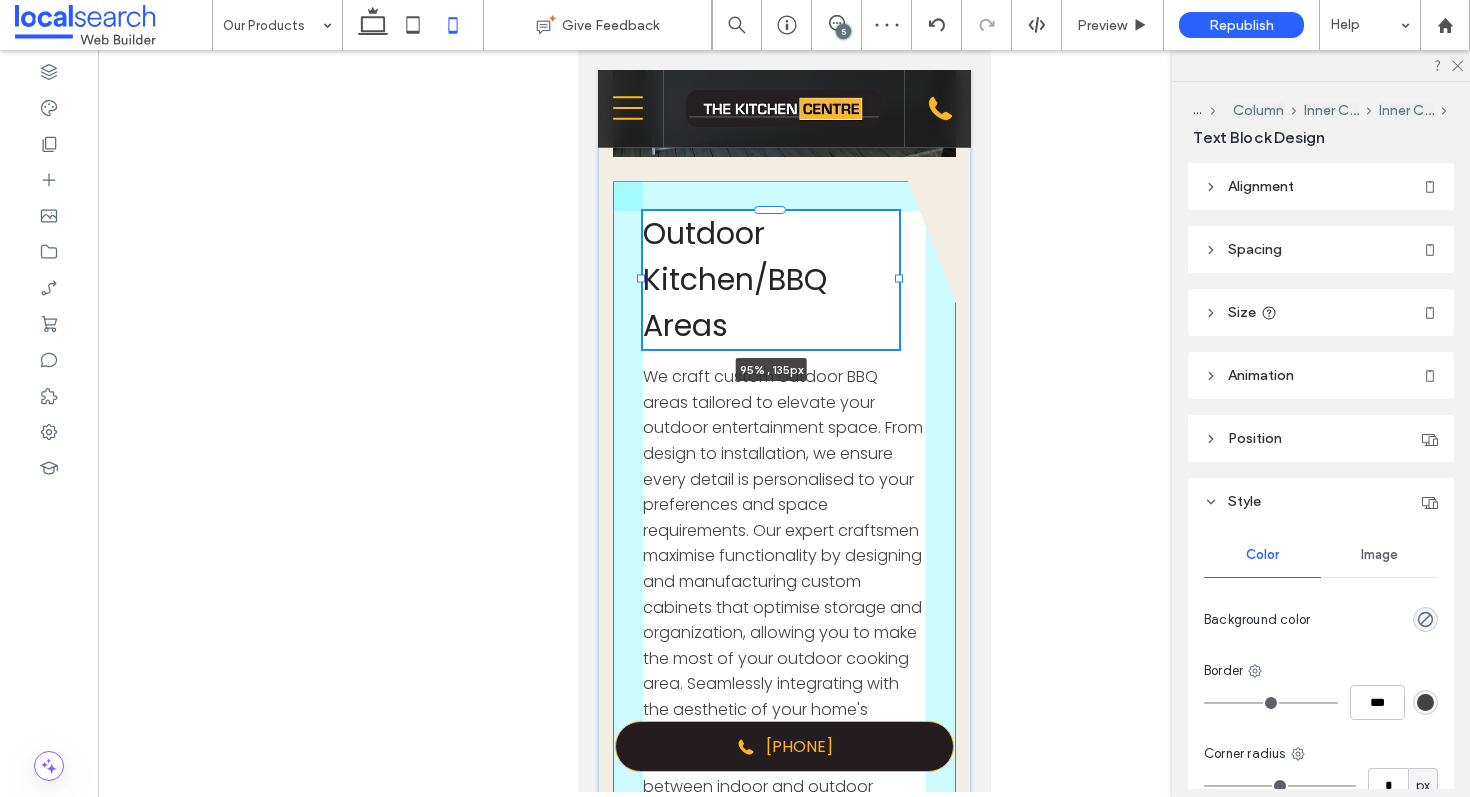 click at bounding box center (898, 279) 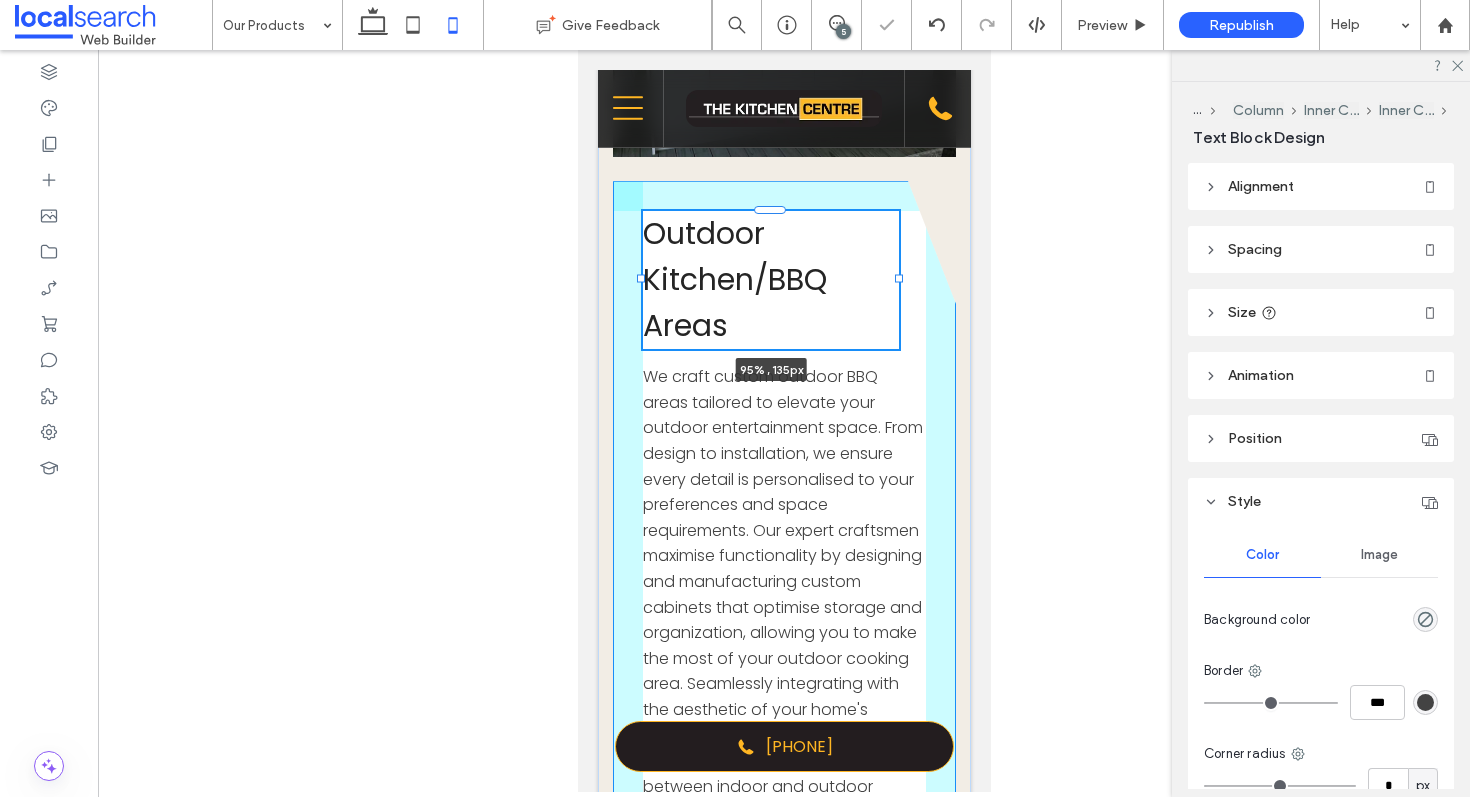 type on "**" 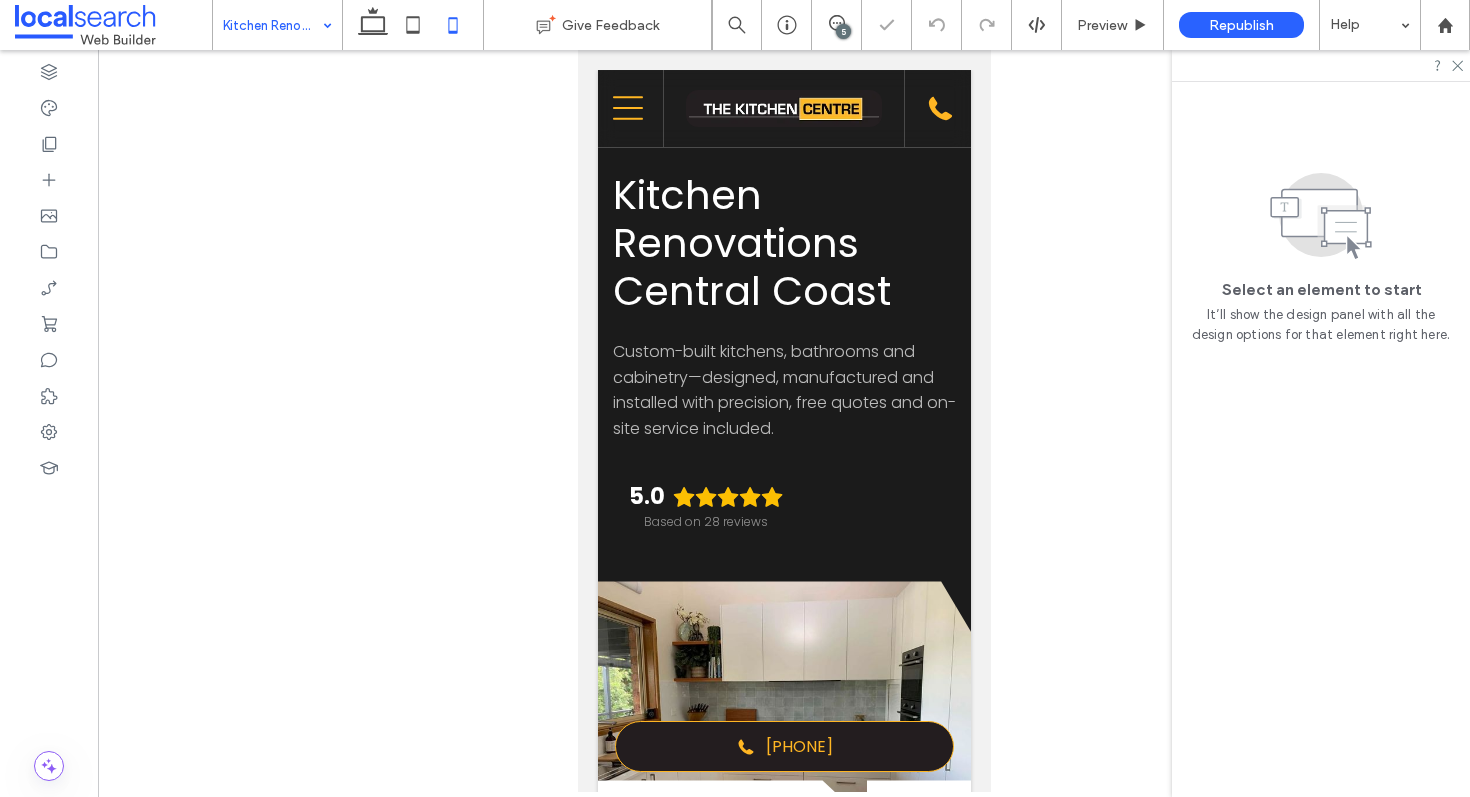 scroll, scrollTop: 4604, scrollLeft: 0, axis: vertical 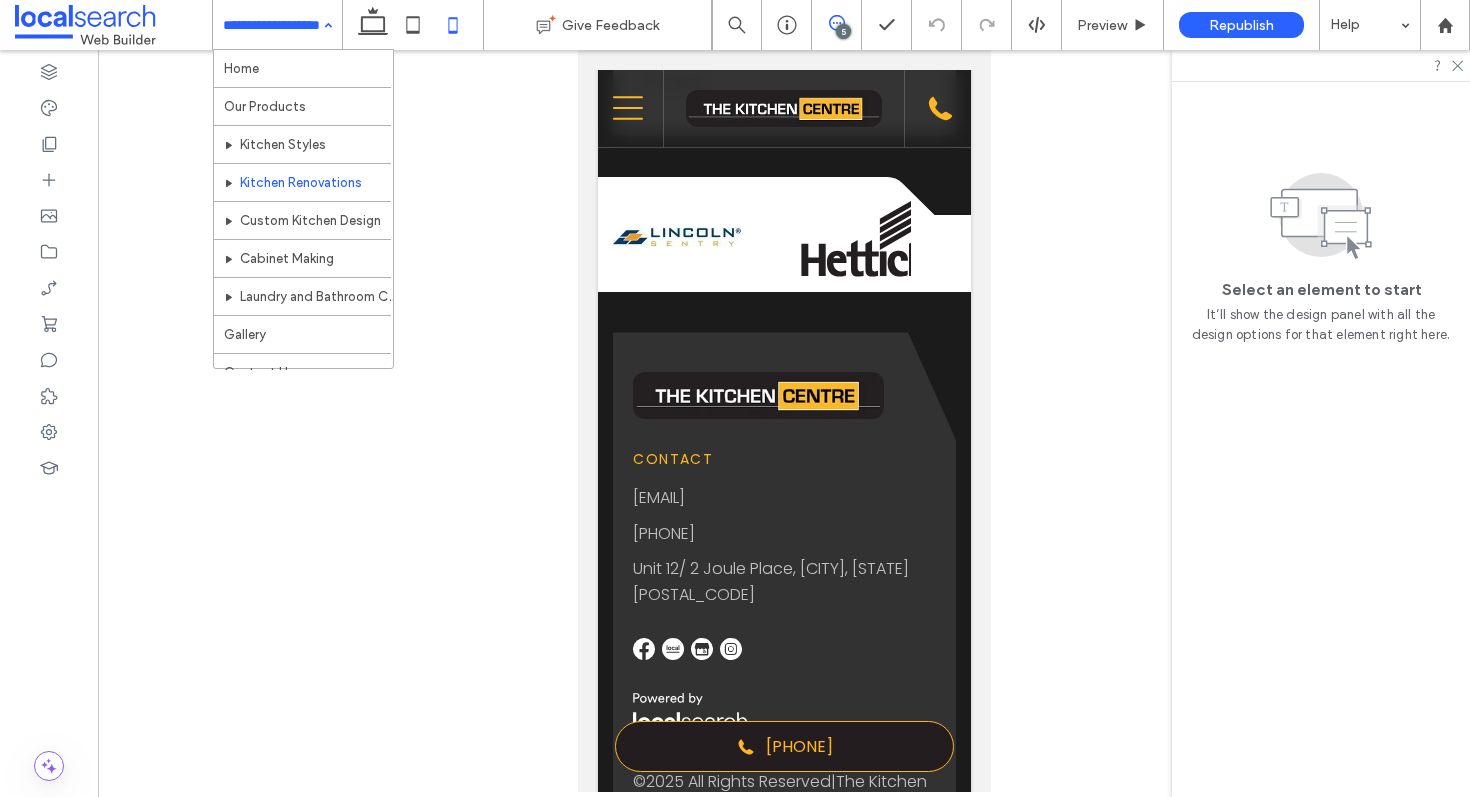 click at bounding box center [836, 23] 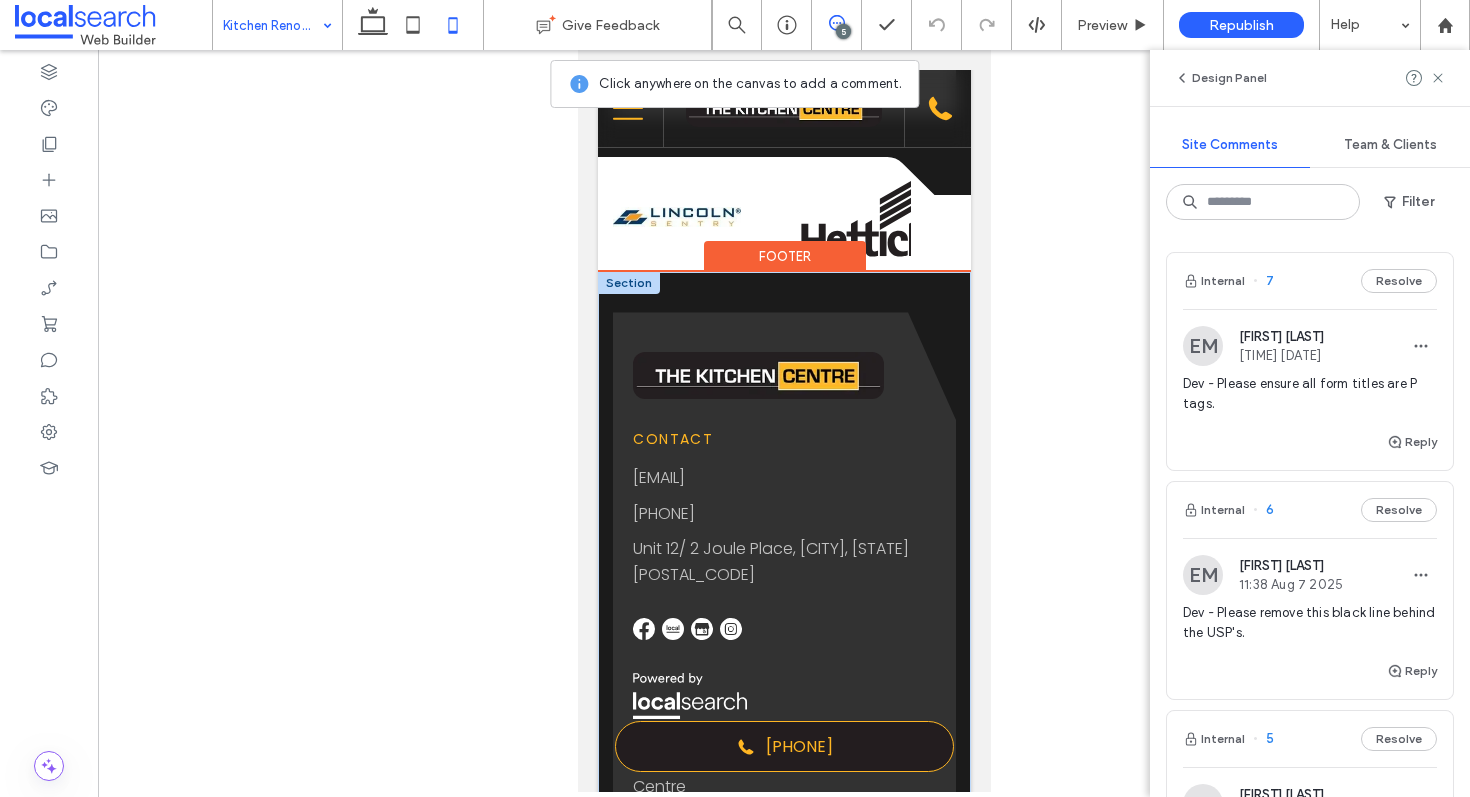 scroll, scrollTop: 4283, scrollLeft: 0, axis: vertical 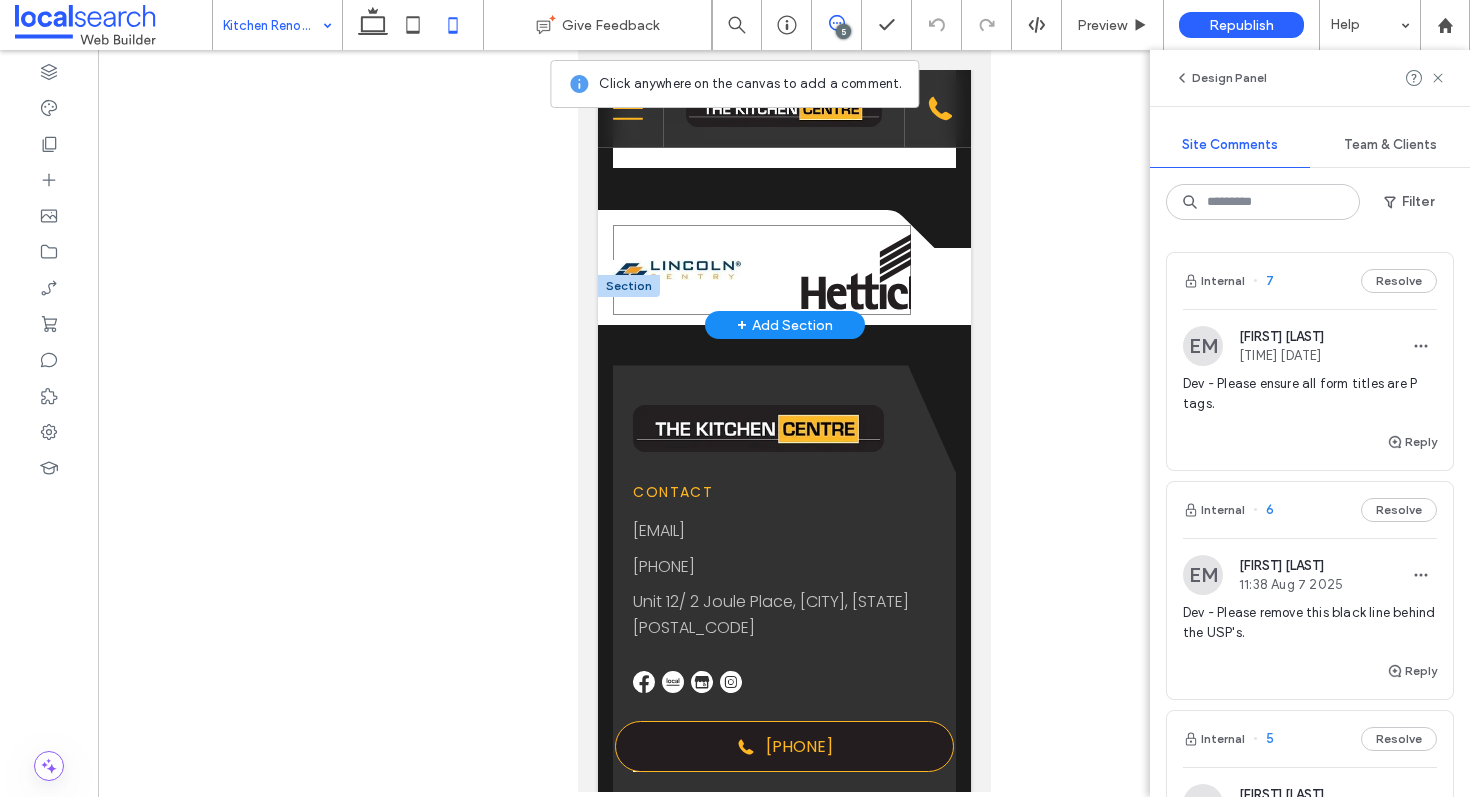 click at bounding box center [1732, 270] 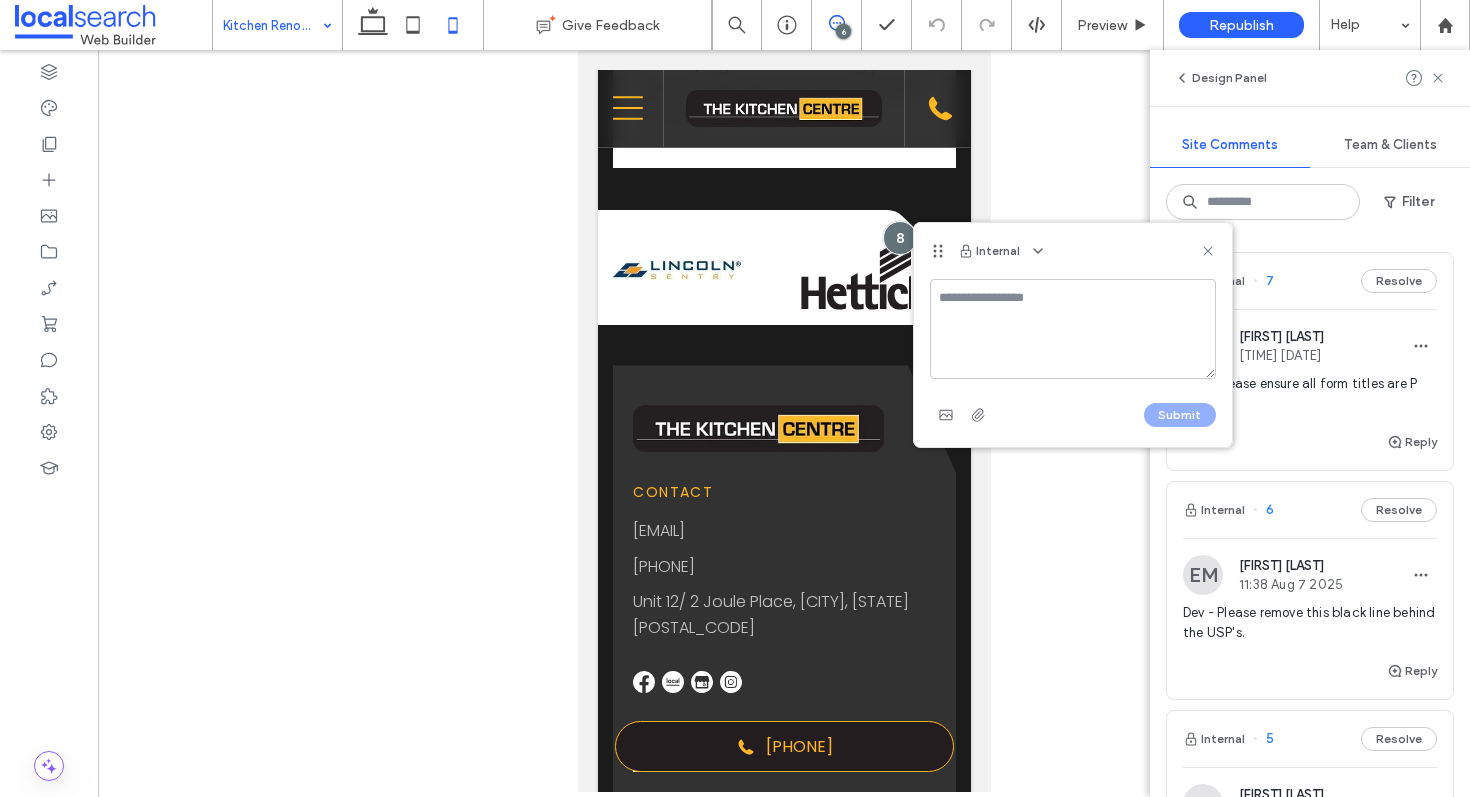 click at bounding box center (1073, 329) 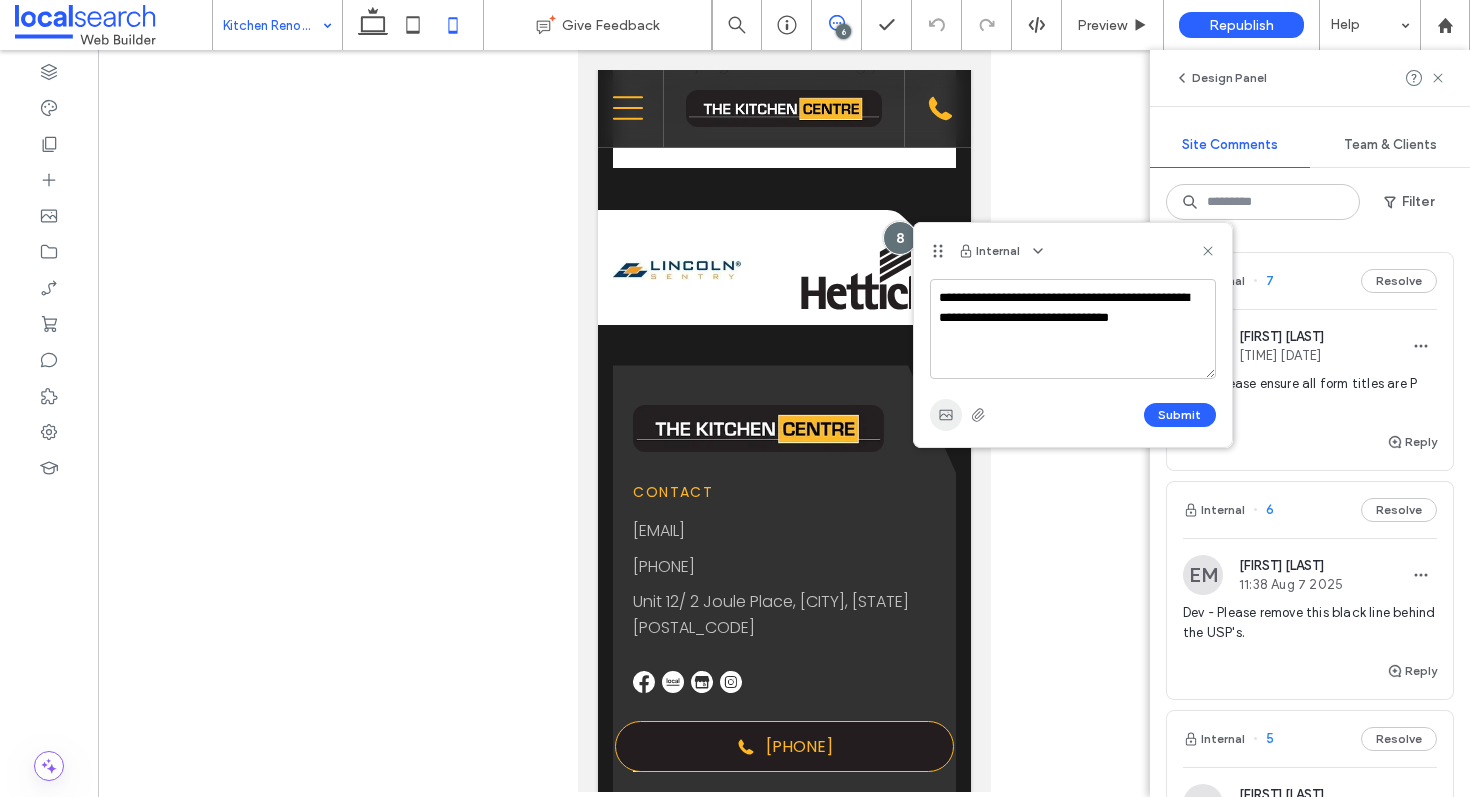 type on "**********" 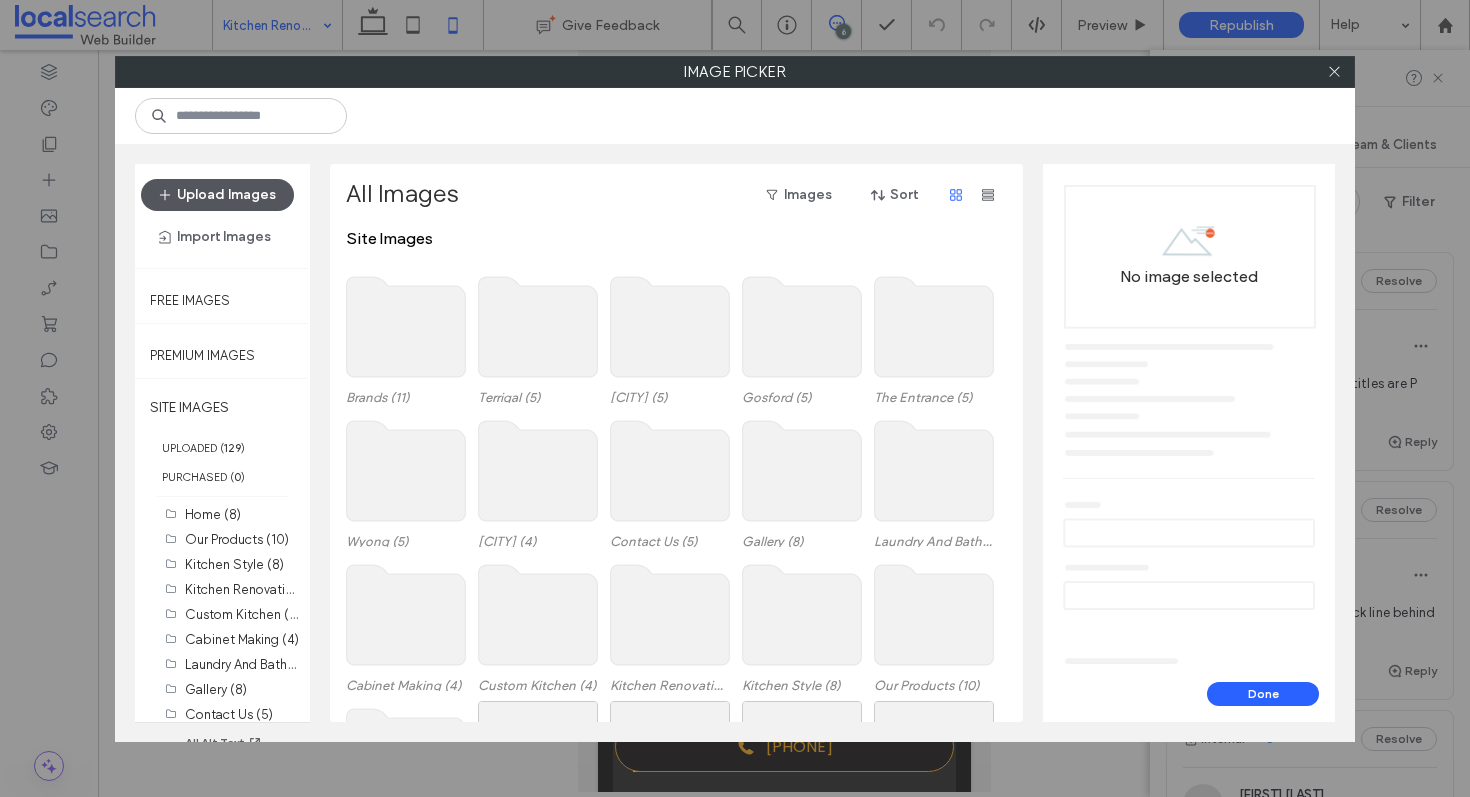 click on "Upload Images" at bounding box center (217, 195) 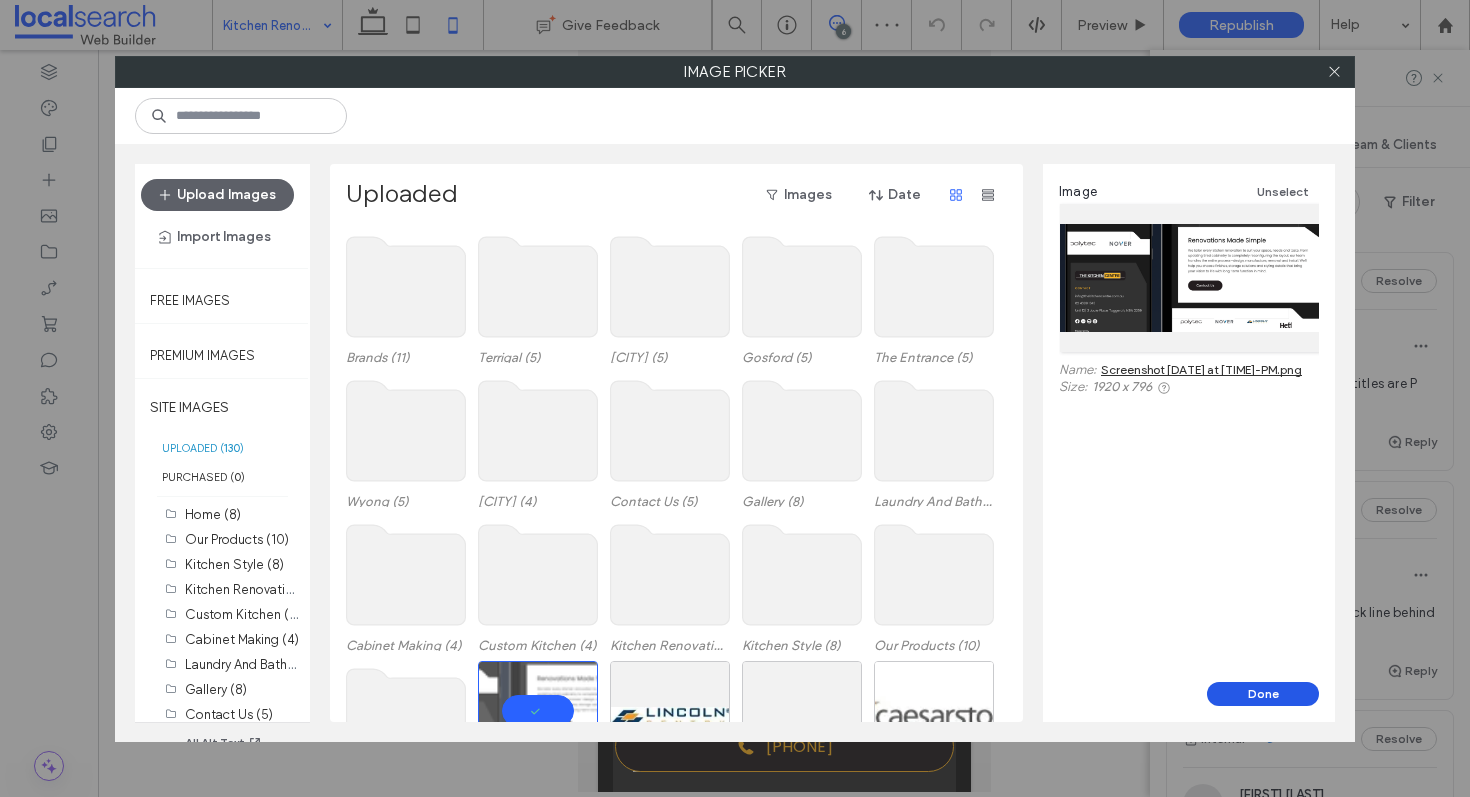 click on "Done" at bounding box center [1263, 694] 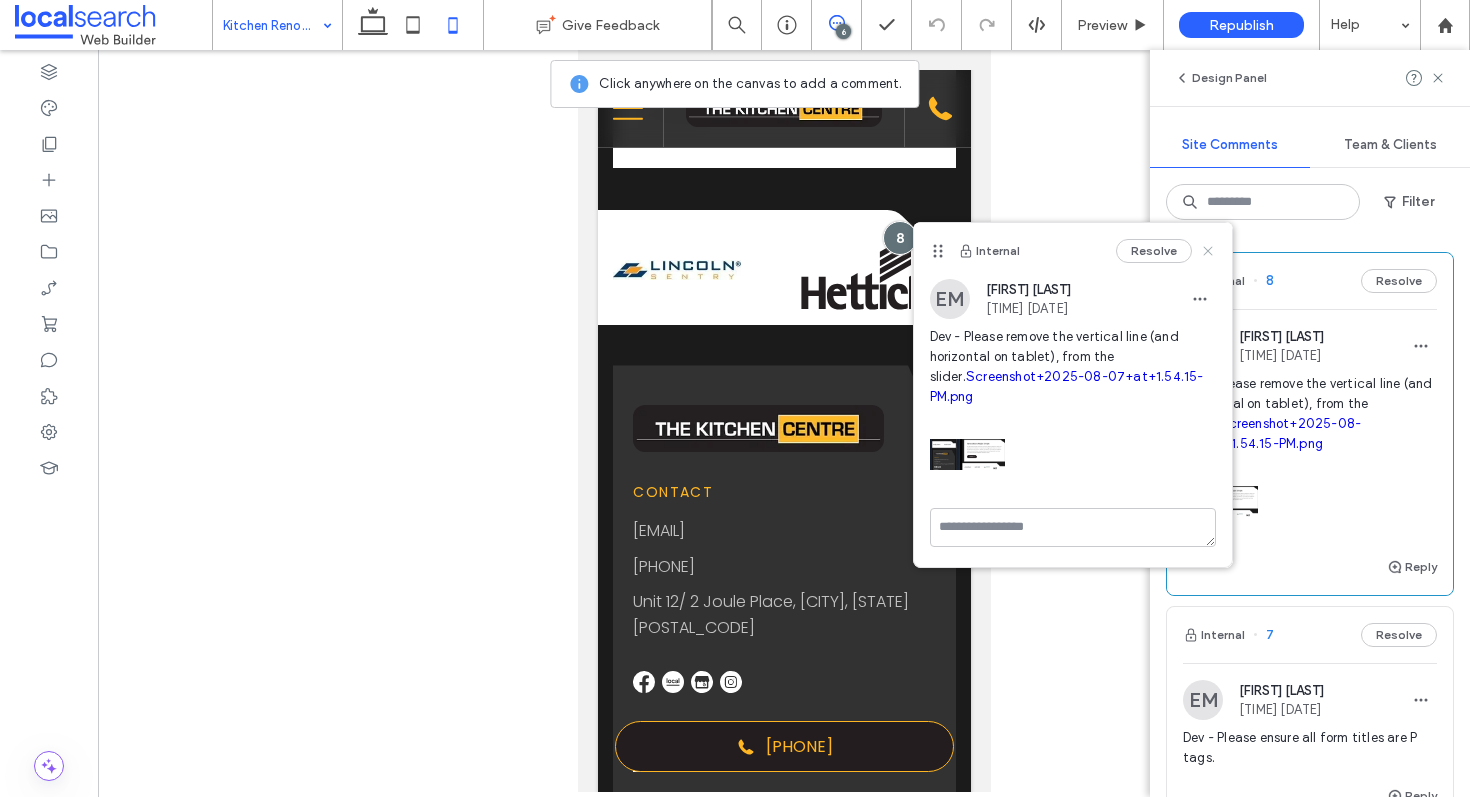 click 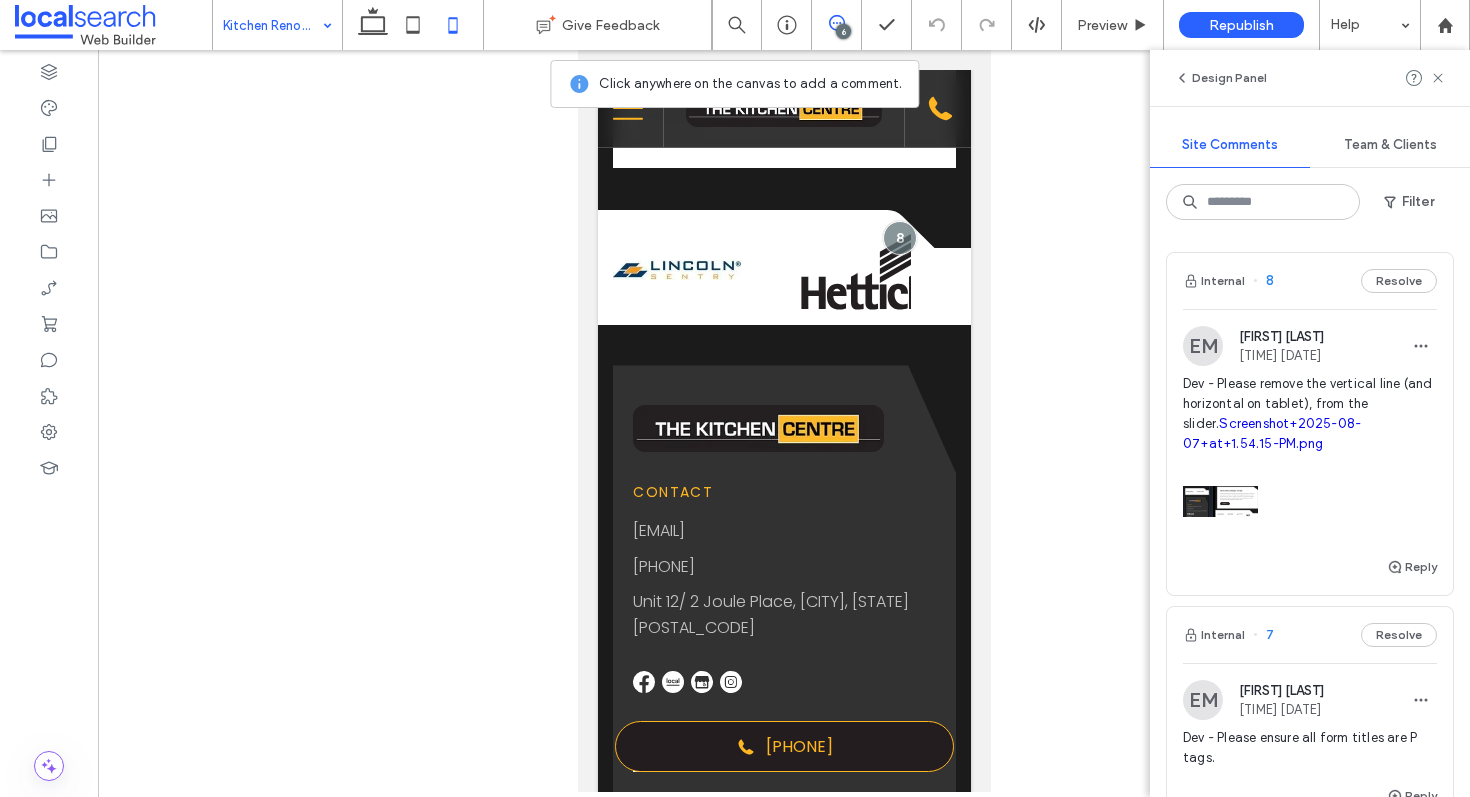 click on "Screenshot+2025-08-07+at+1.54.15-PM.png" at bounding box center [1272, 433] 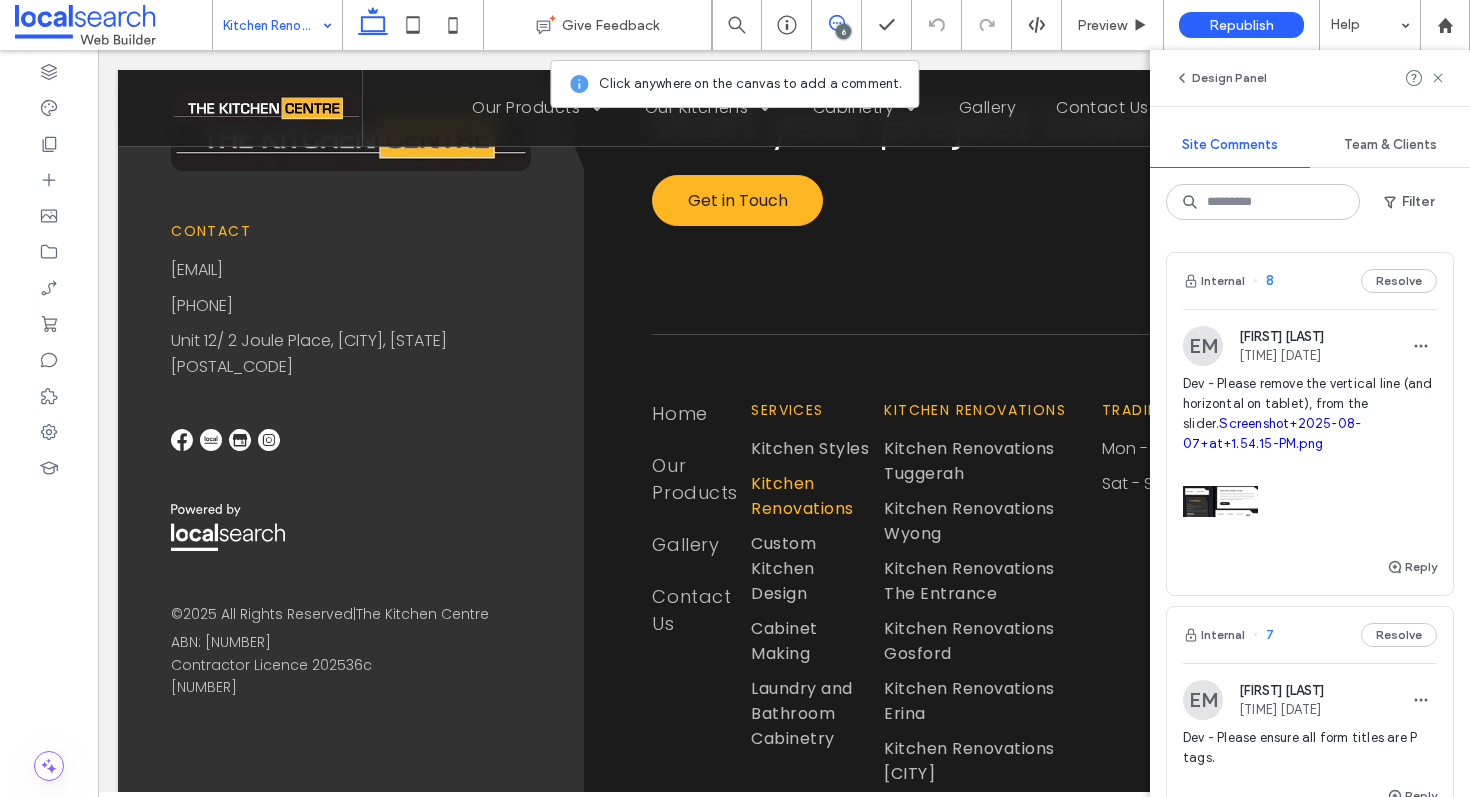 scroll, scrollTop: 3767, scrollLeft: 0, axis: vertical 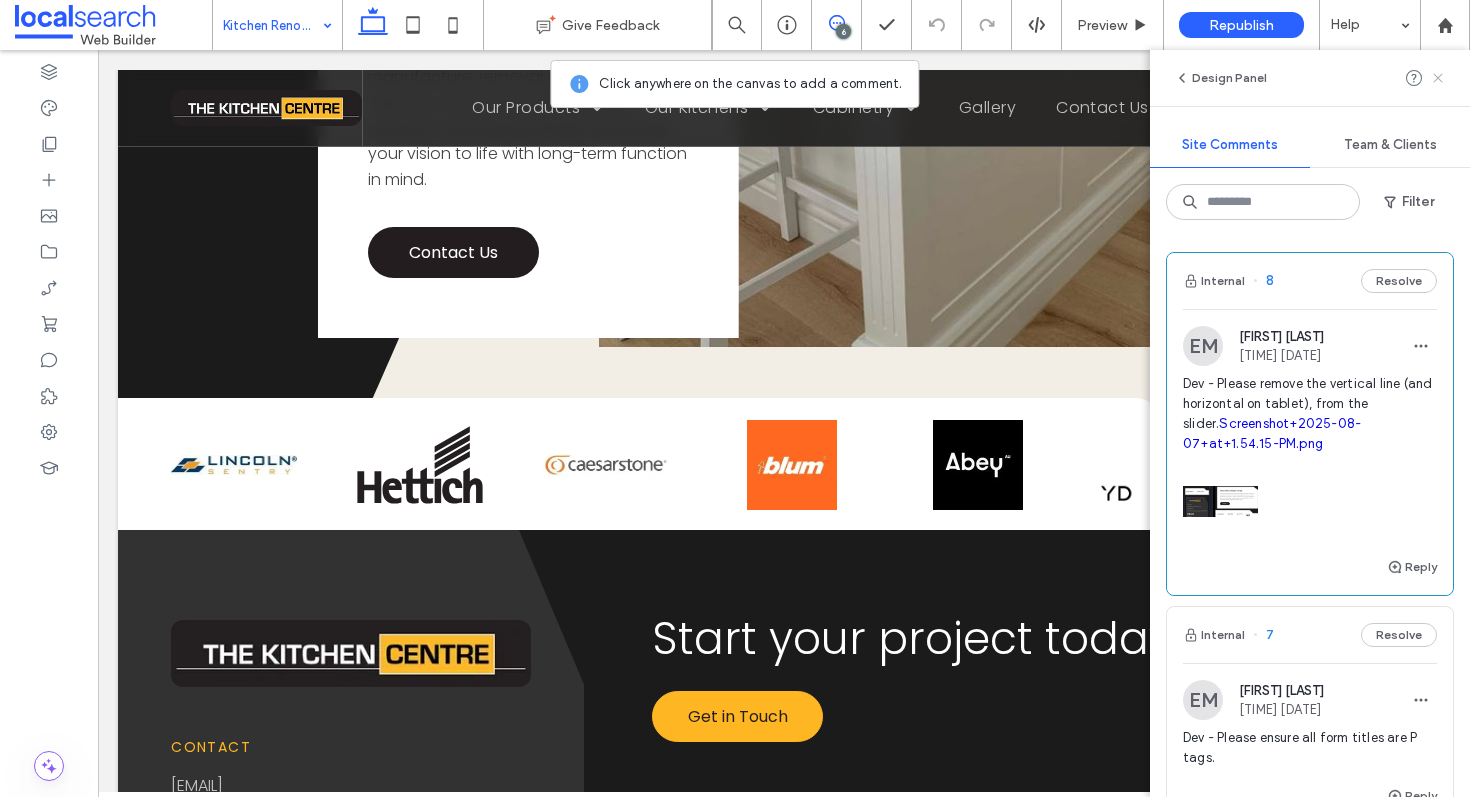 click 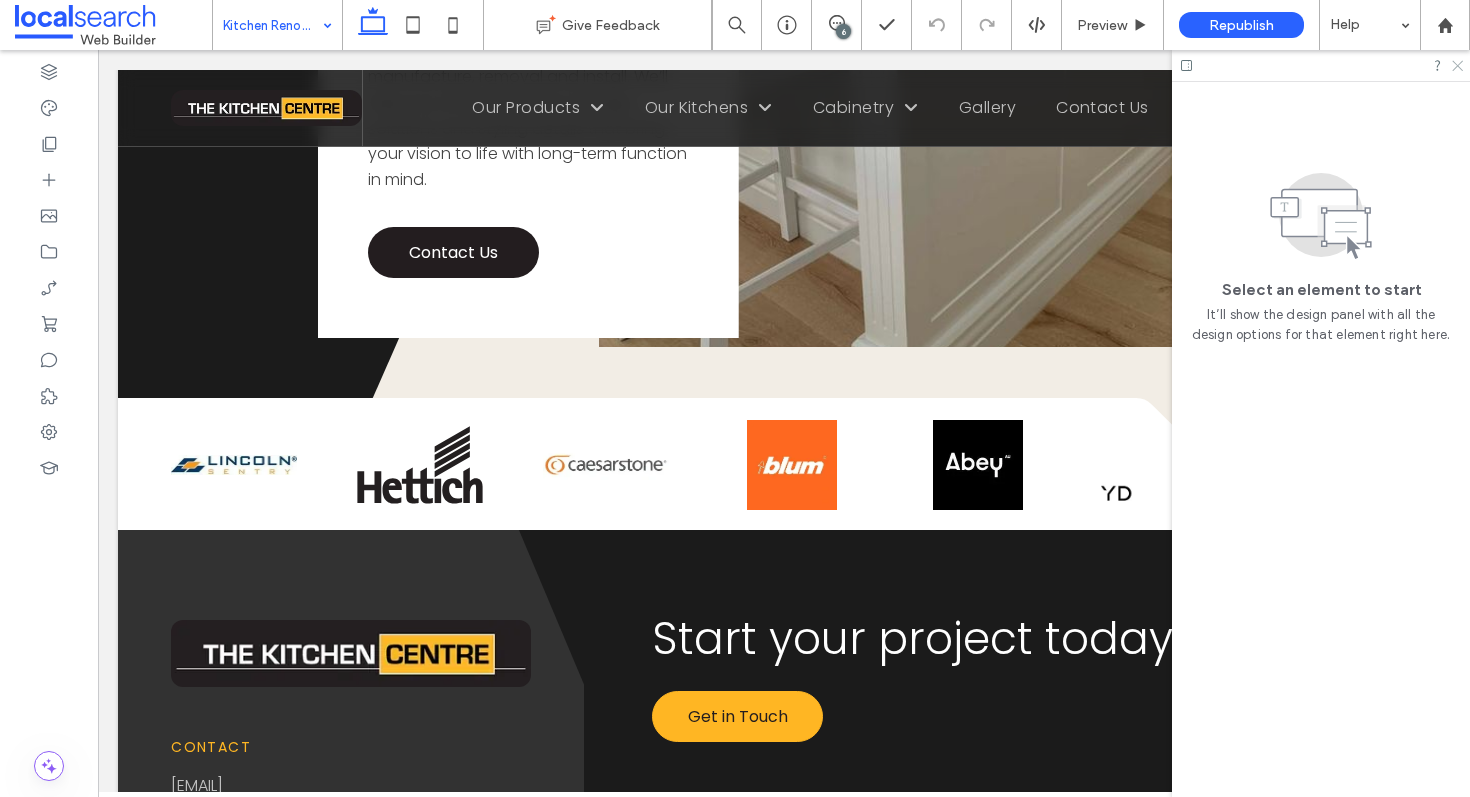drag, startPoint x: 1457, startPoint y: 64, endPoint x: 1140, endPoint y: 2, distance: 323.0062 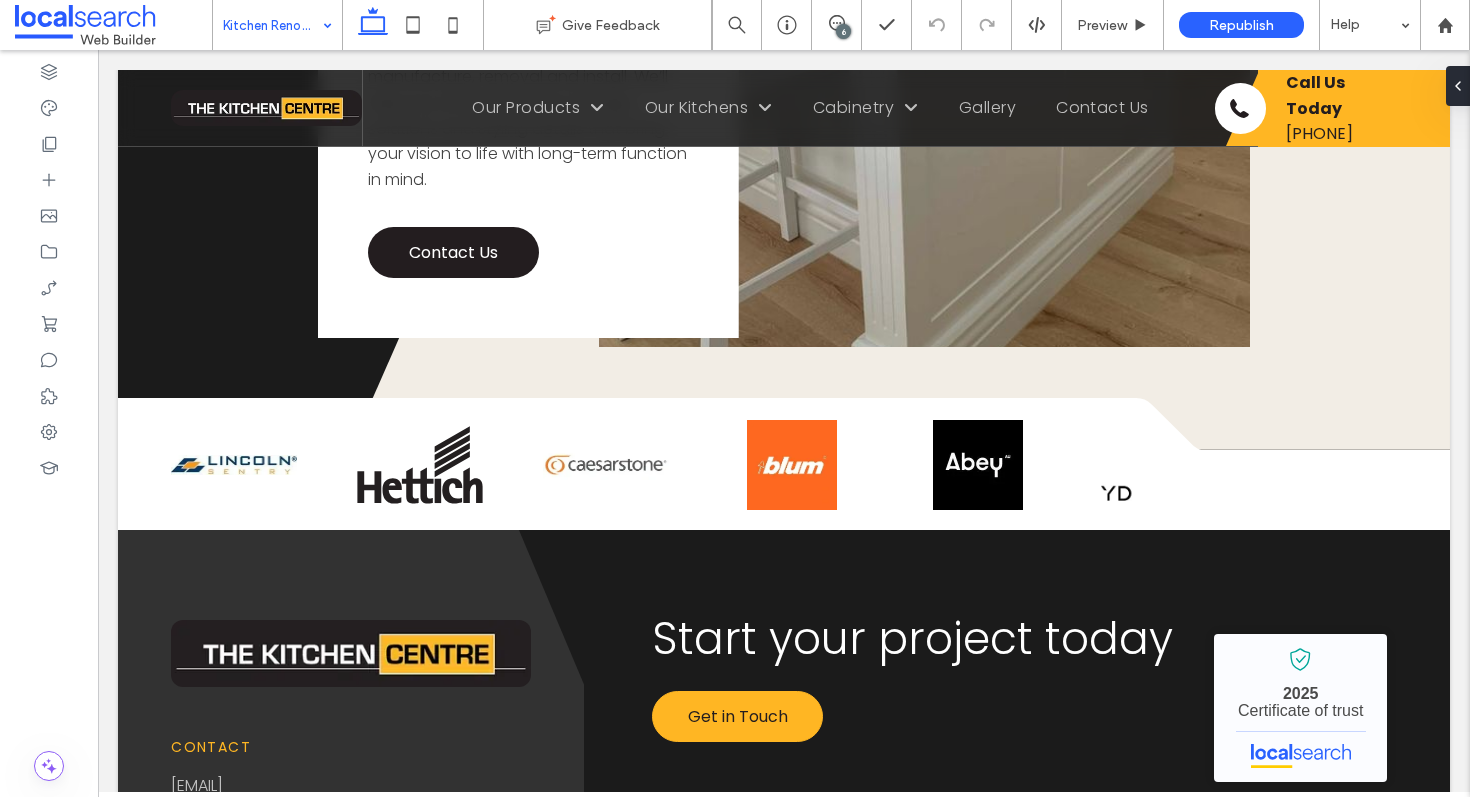 click on "6" at bounding box center (843, 31) 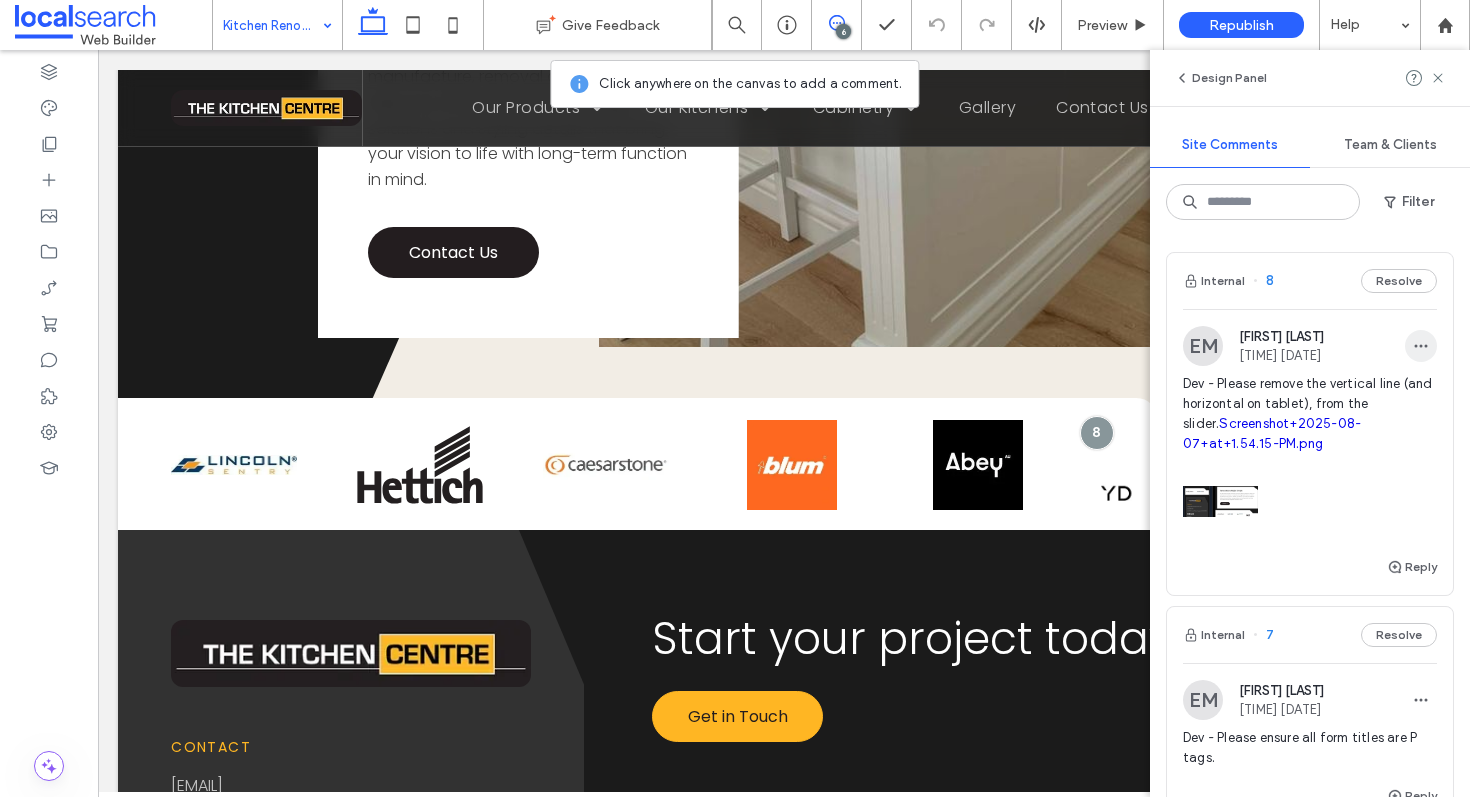 click at bounding box center [1421, 346] 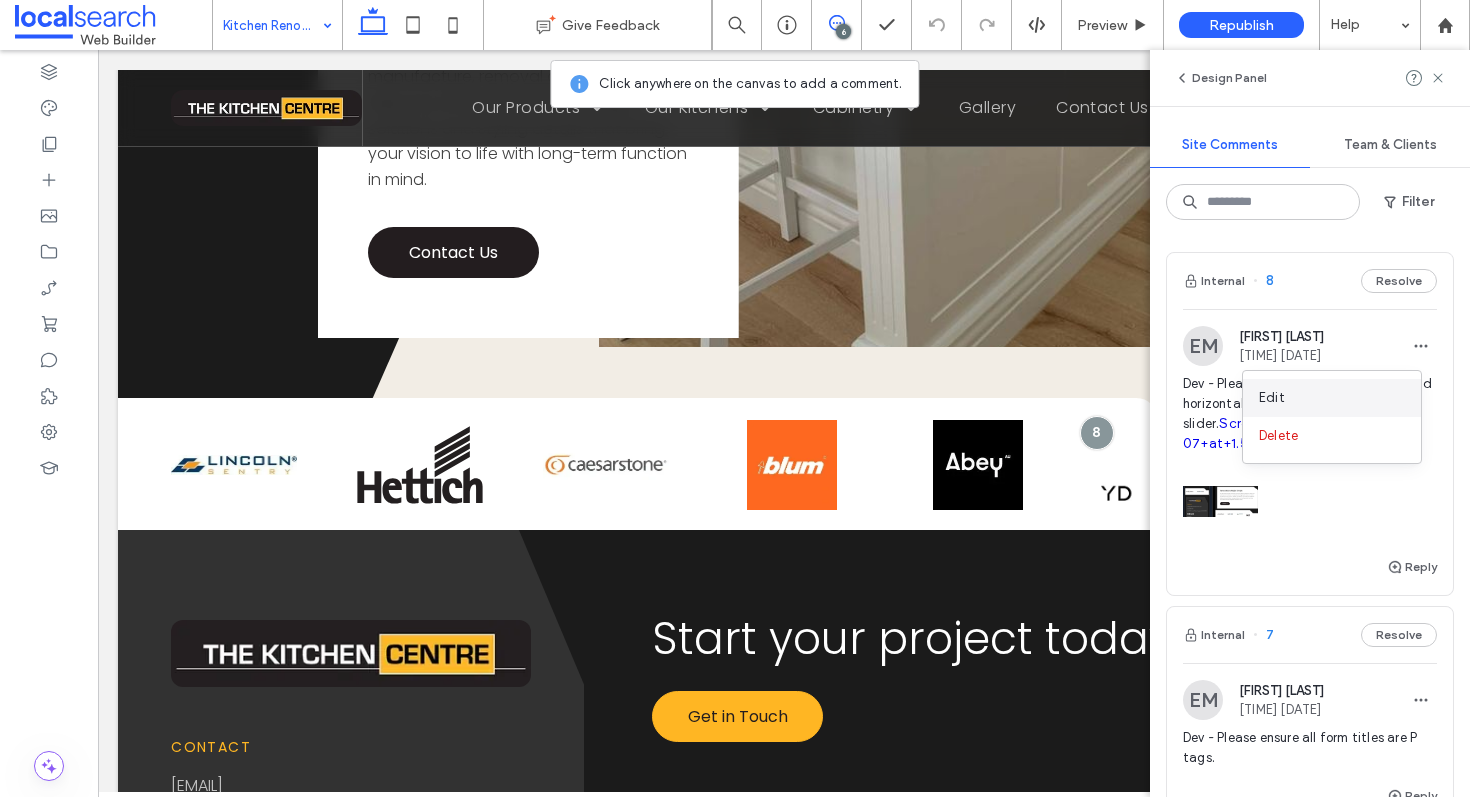 click on "Edit" at bounding box center [1332, 398] 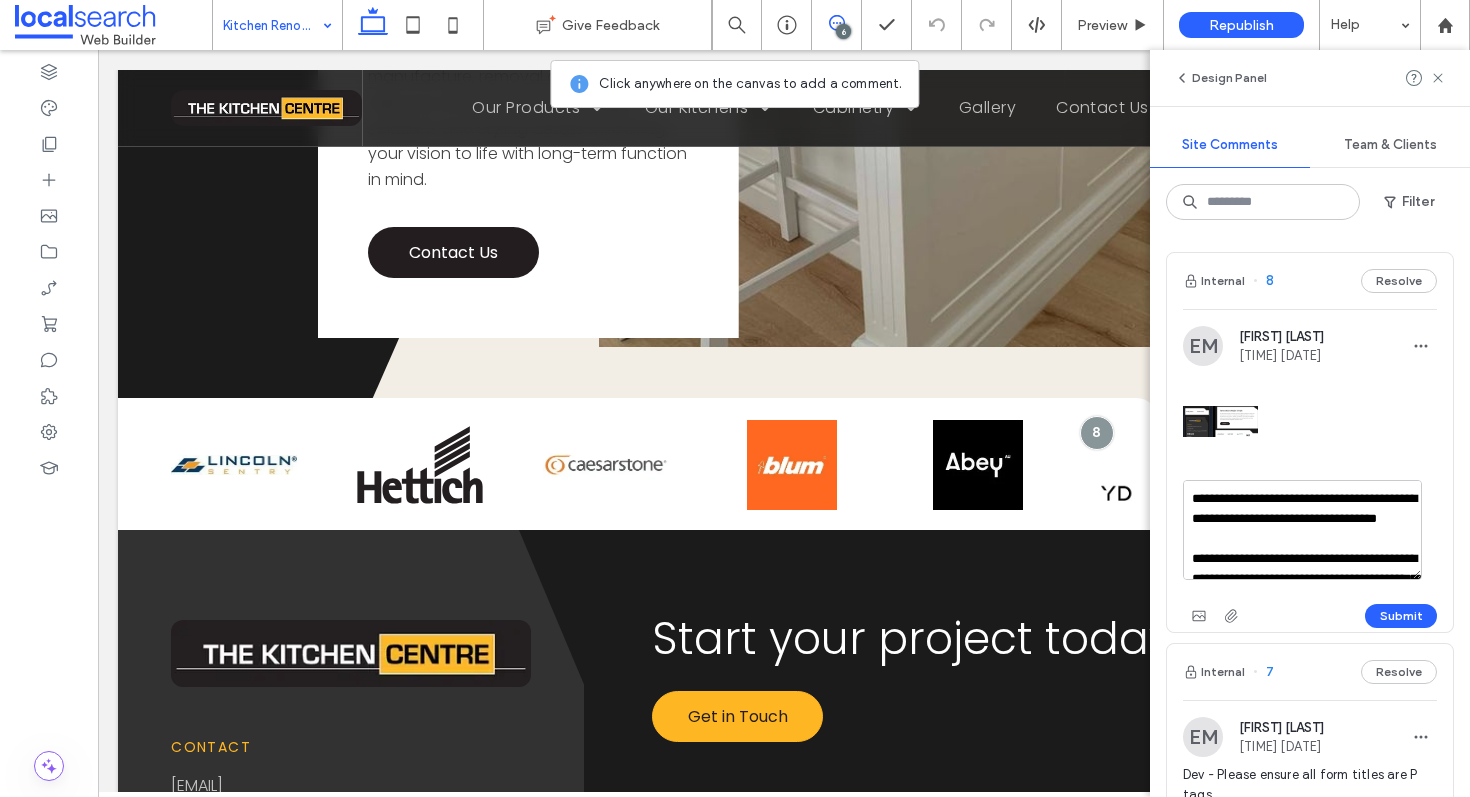 click on "**********" at bounding box center [1302, 530] 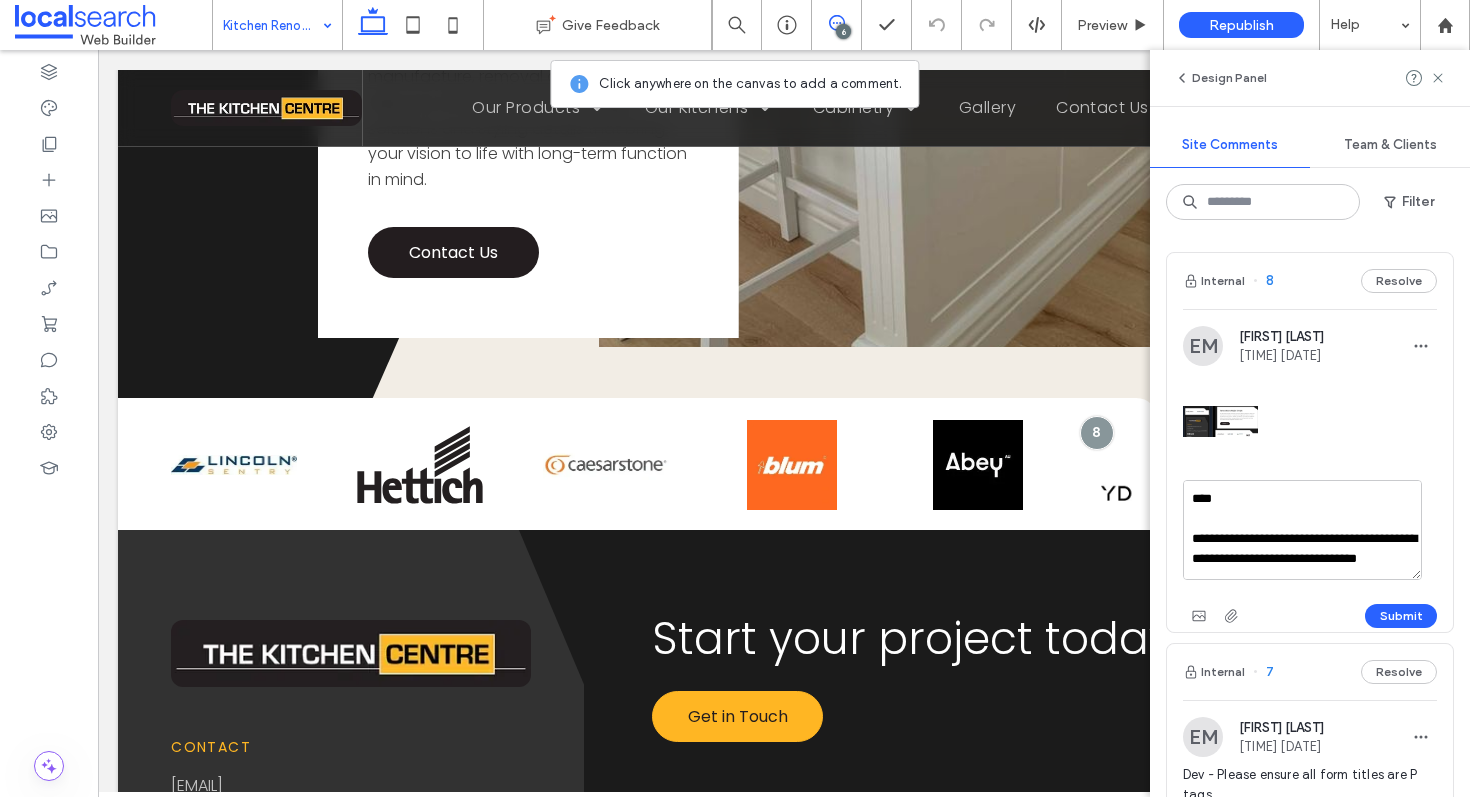 click on "**********" at bounding box center (1302, 530) 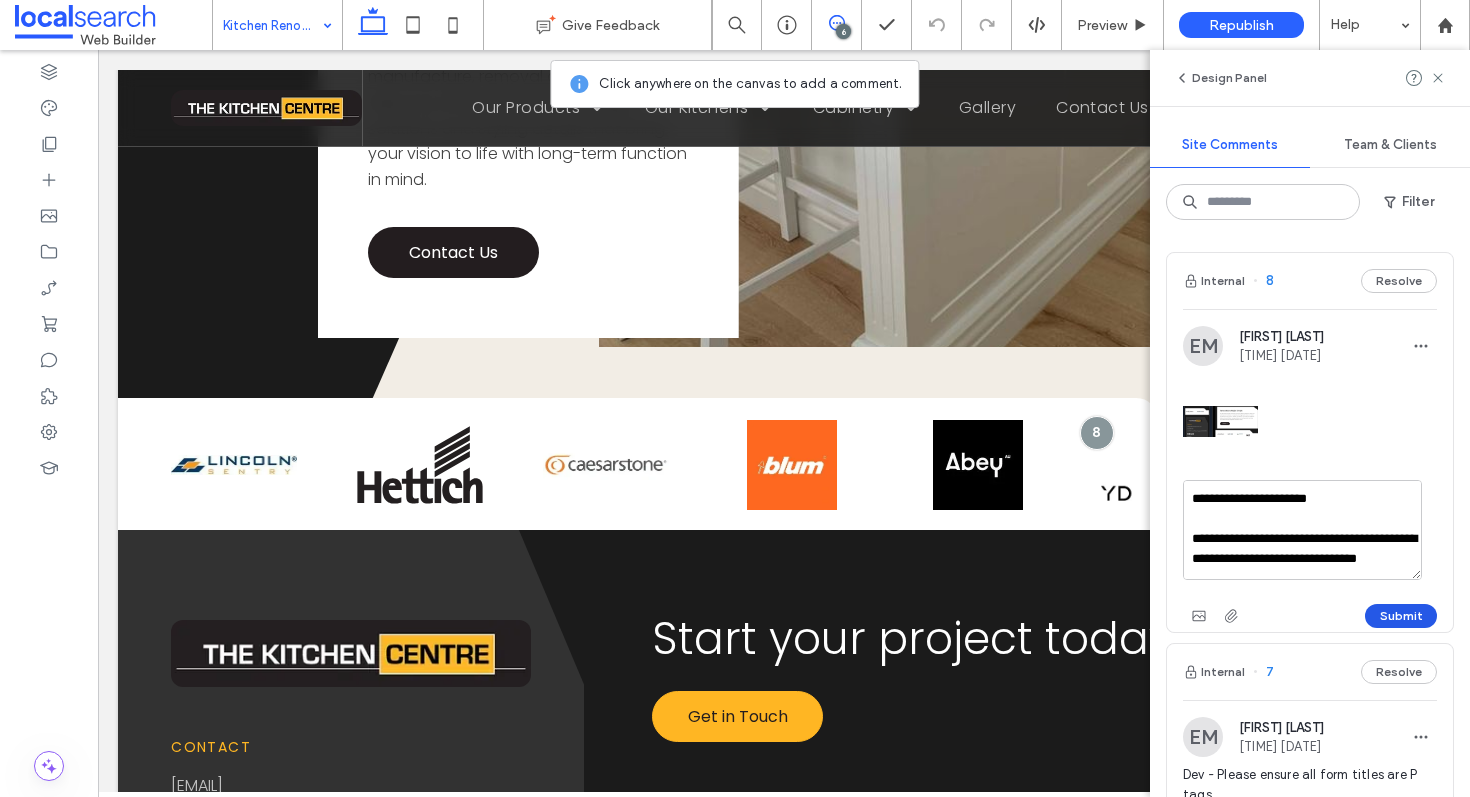 type on "**********" 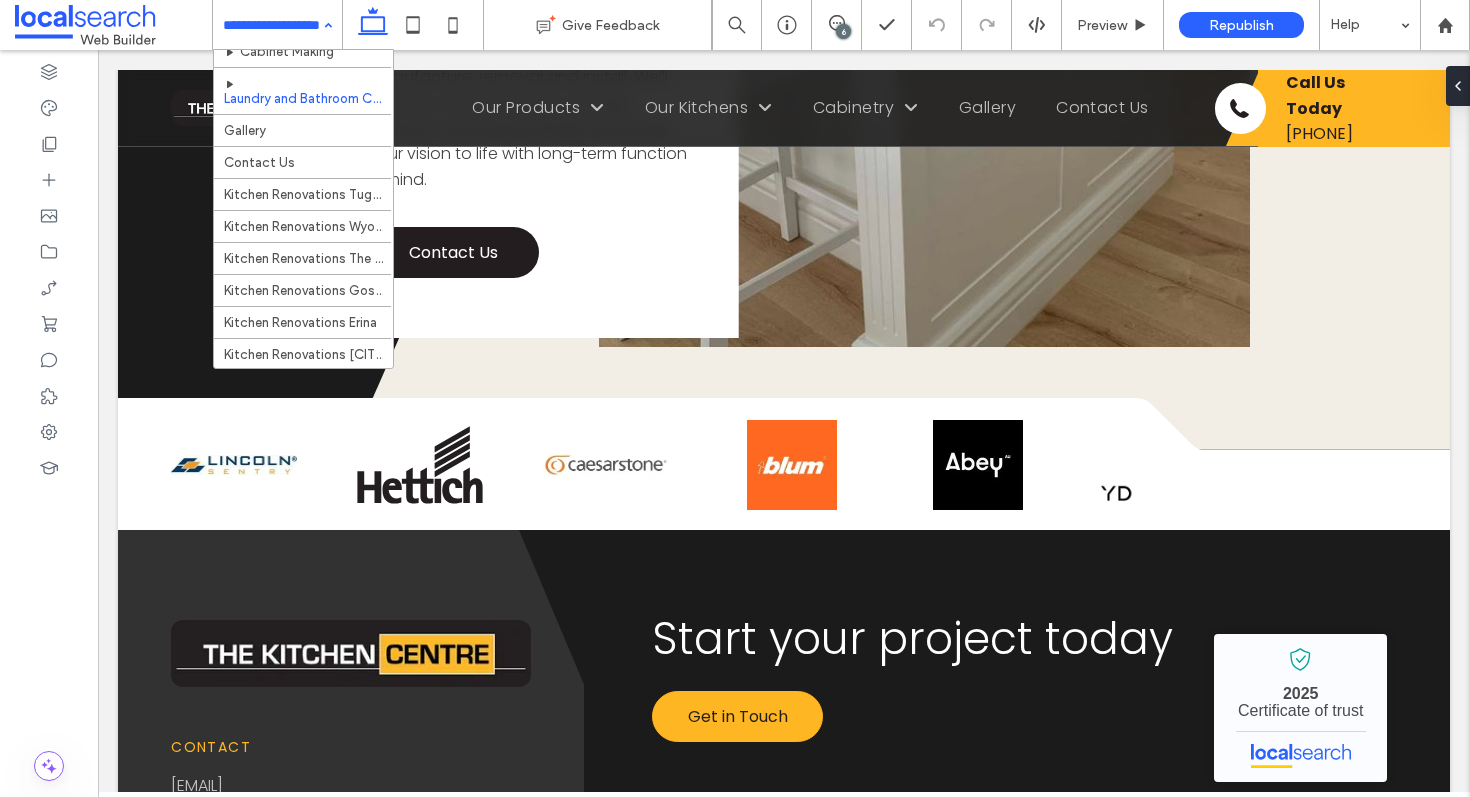 scroll, scrollTop: 190, scrollLeft: 0, axis: vertical 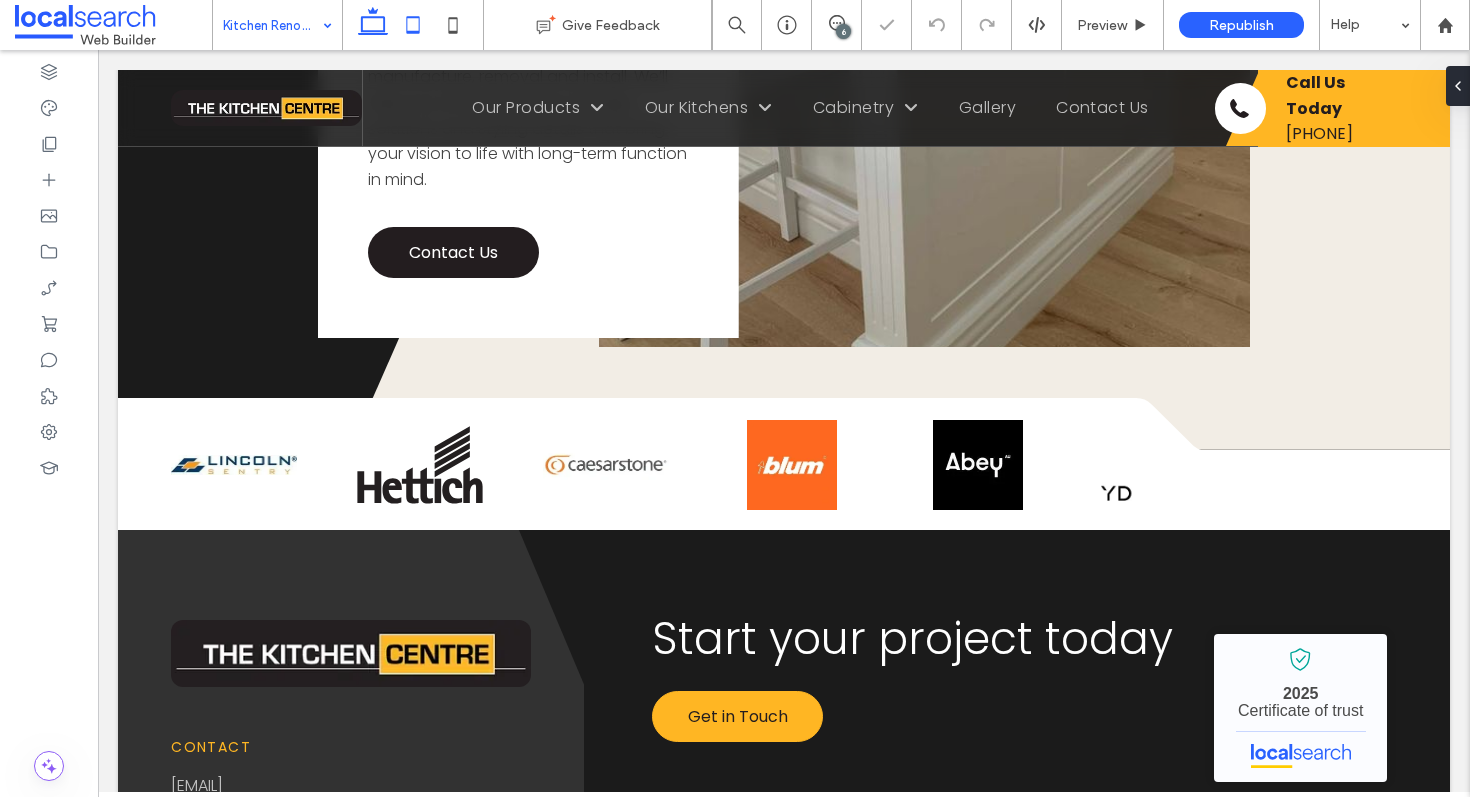 click 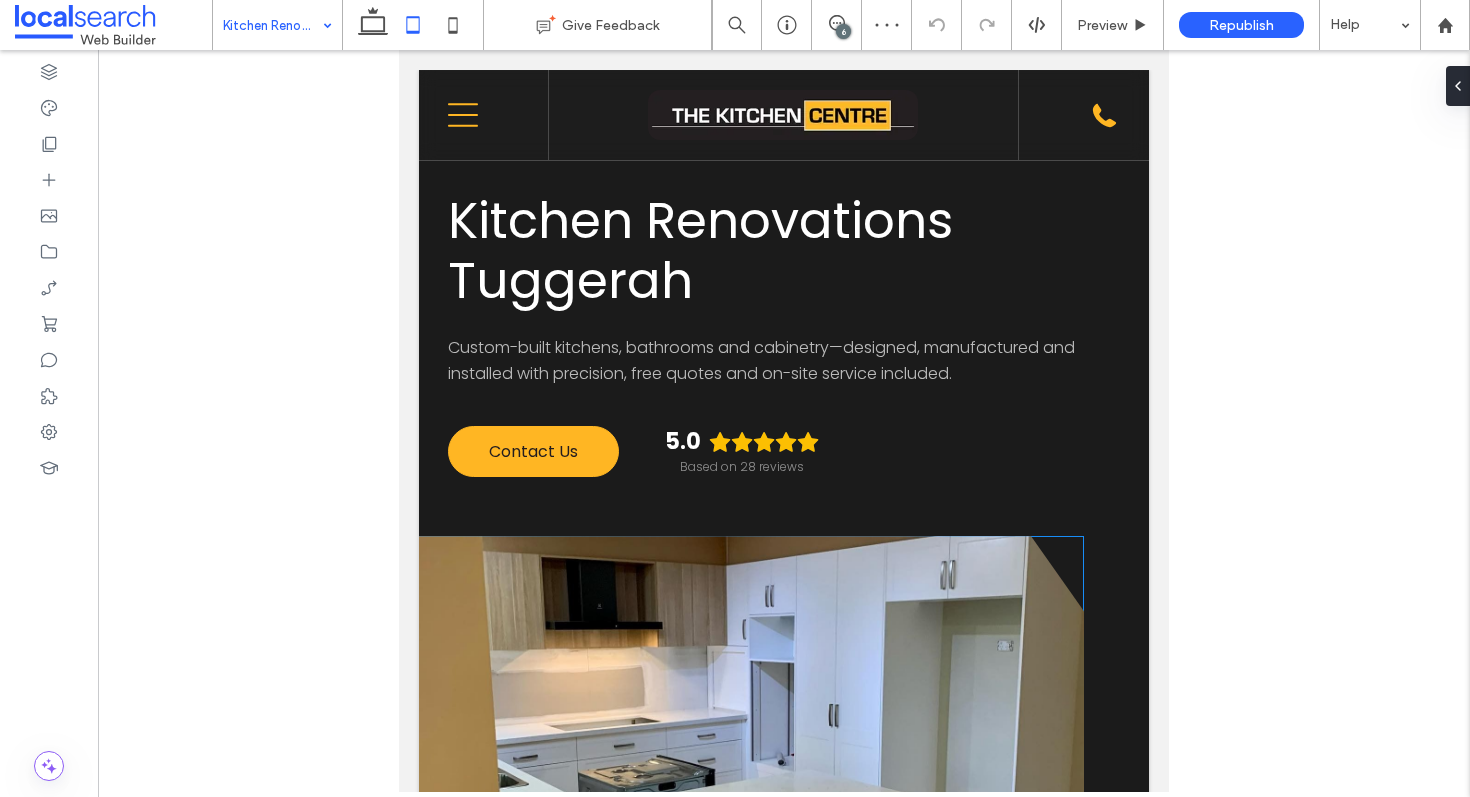 scroll, scrollTop: 397, scrollLeft: 0, axis: vertical 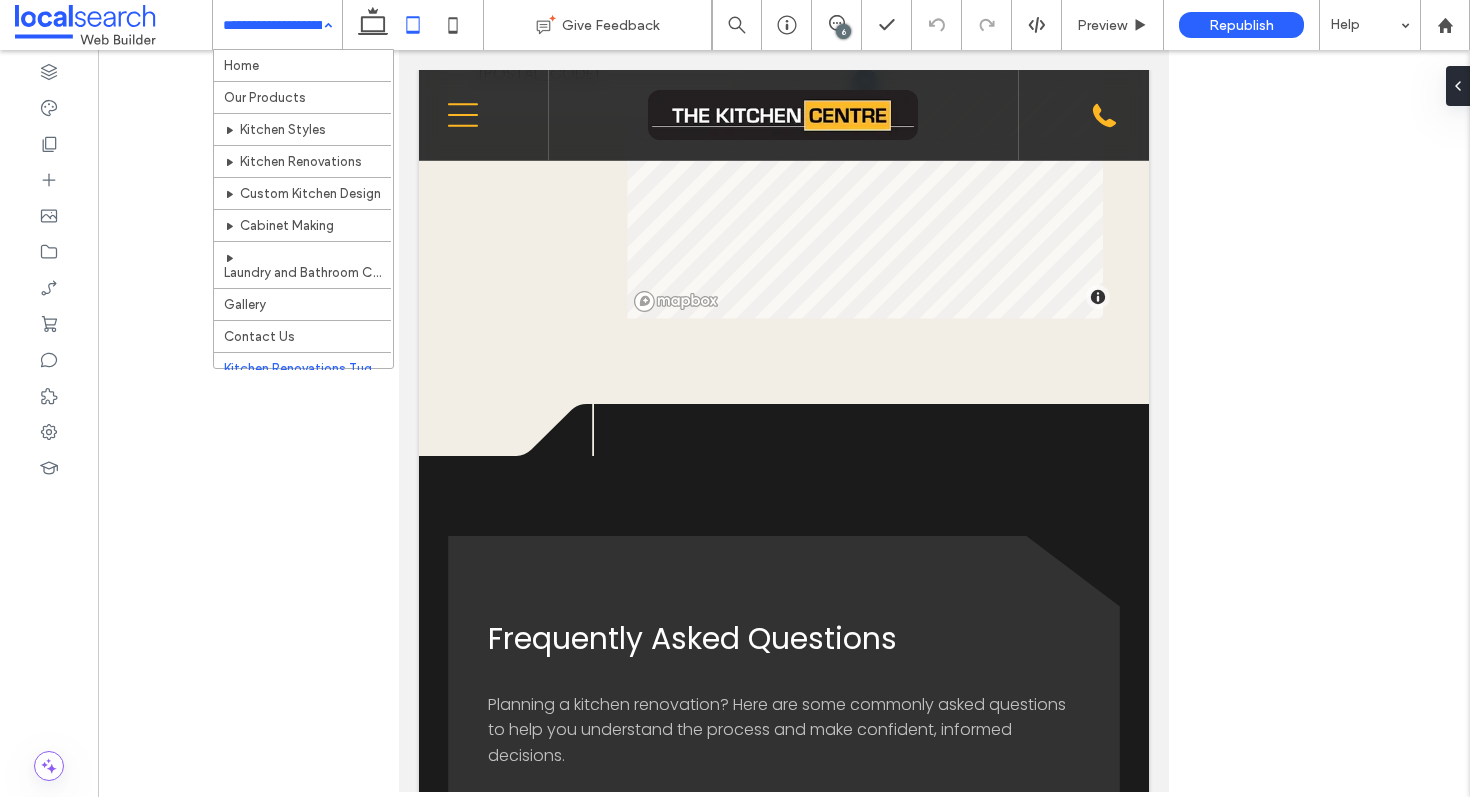 click on "Home Our Products Kitchen Styles Kitchen Renovations Custom Kitchen Design Cabinet Making Laundry and Bathroom Cabinetry Gallery Contact Us Kitchen Renovations Tuggerah Kitchen Renovations Wyong Kitchen Renovations The Entrance Kitchen Renovations Gosford Kitchen Renovations Erina Kitchen Renovations Terrigal" at bounding box center [277, 25] 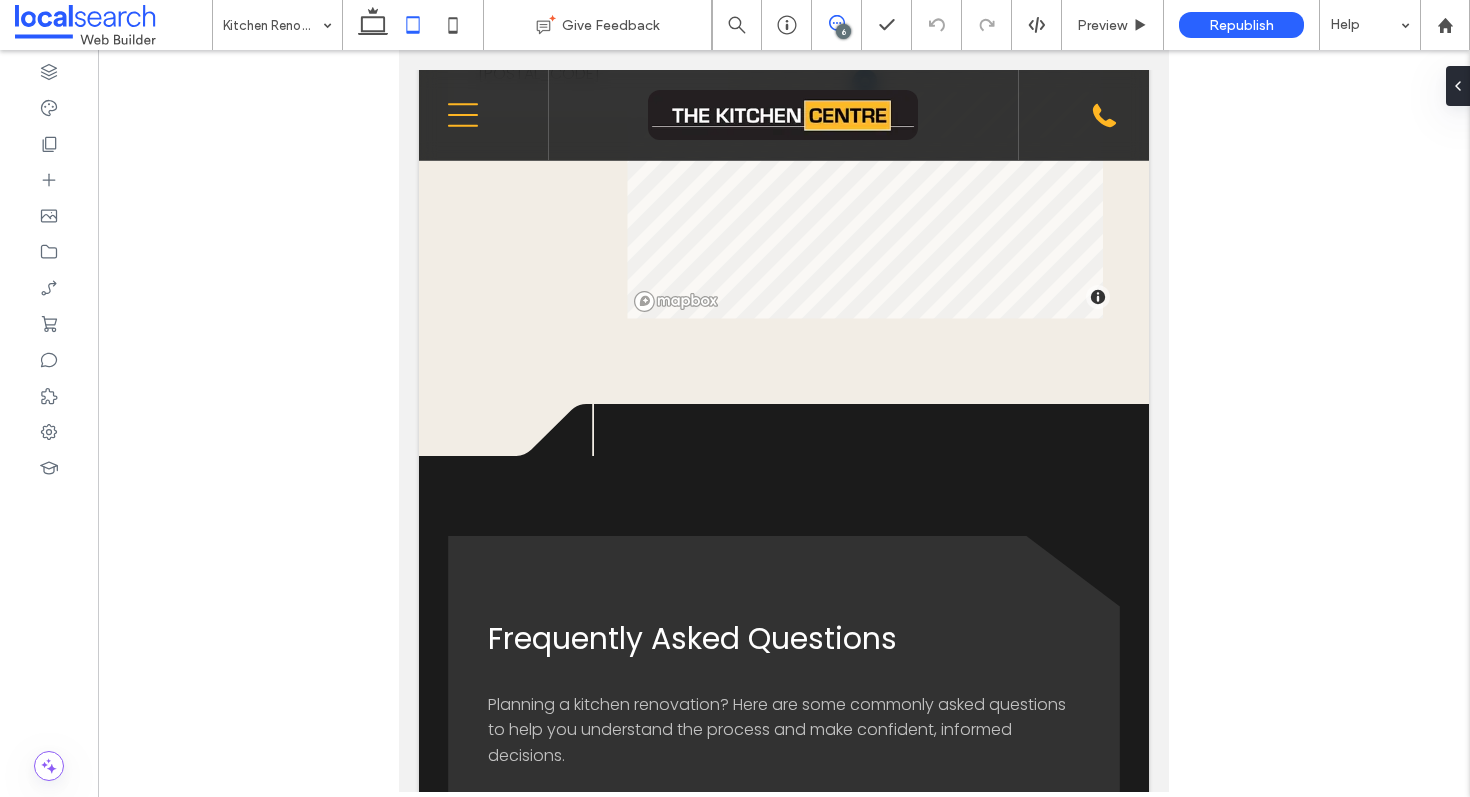 click 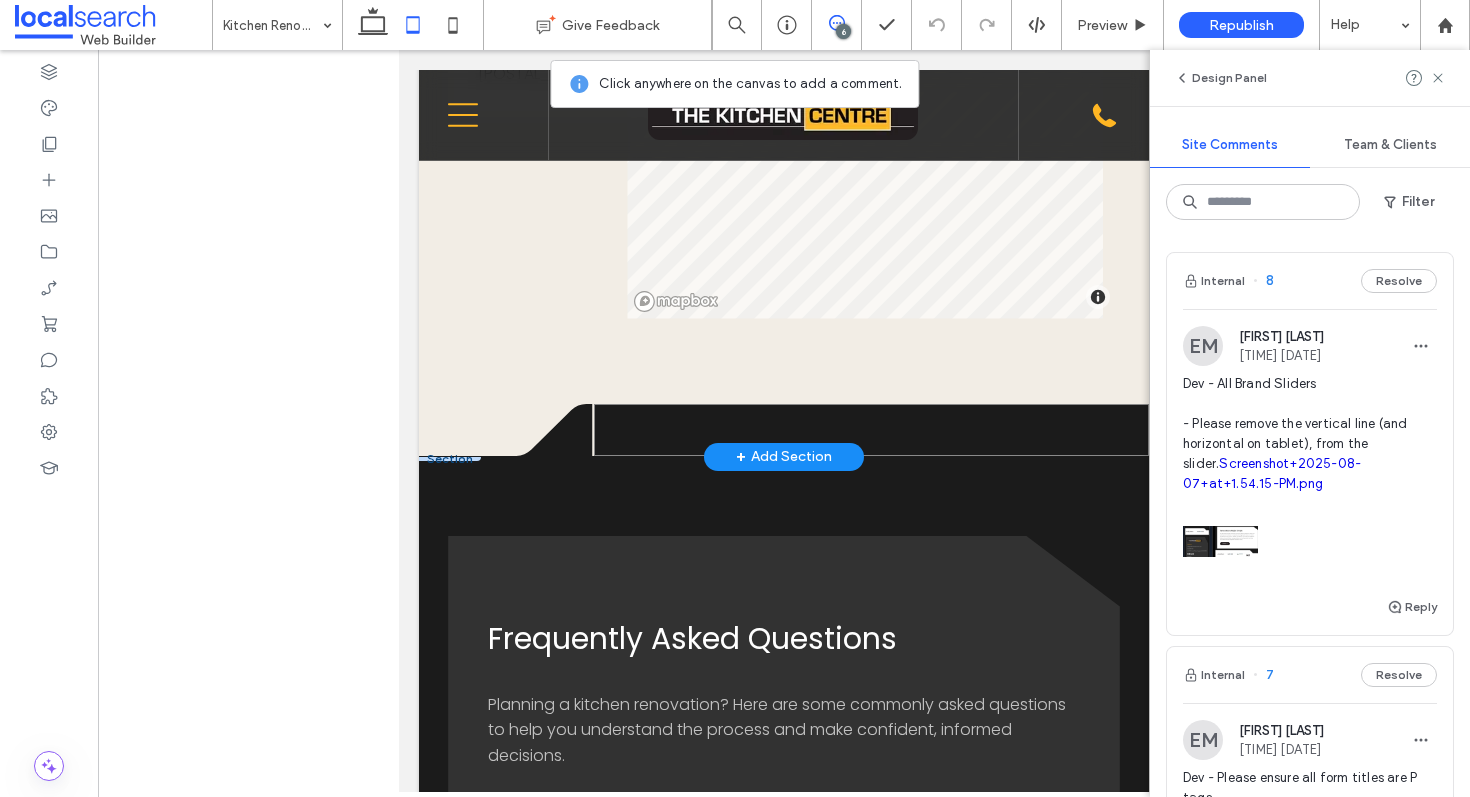 click at bounding box center [871, 430] 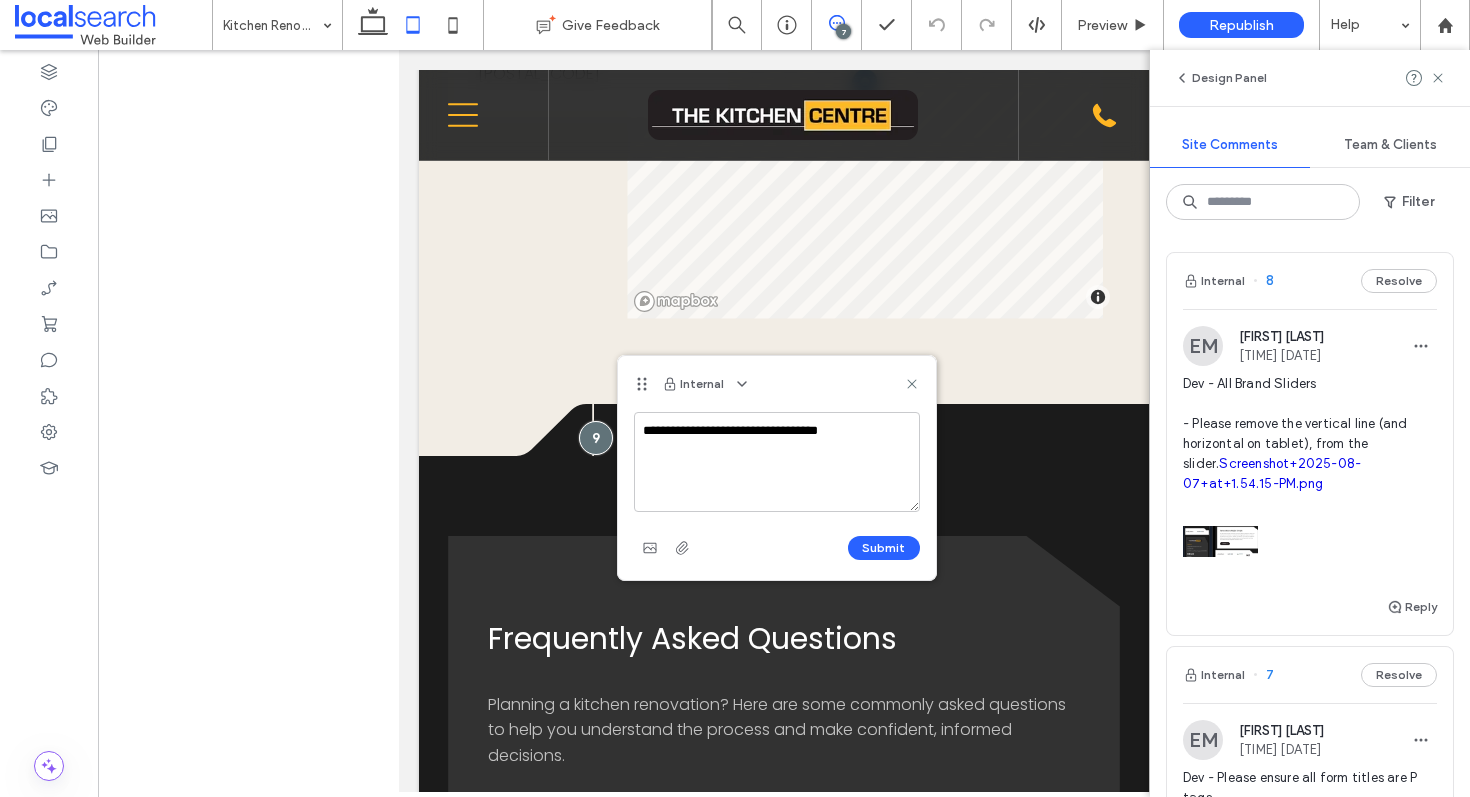 drag, startPoint x: 885, startPoint y: 439, endPoint x: 834, endPoint y: 439, distance: 51 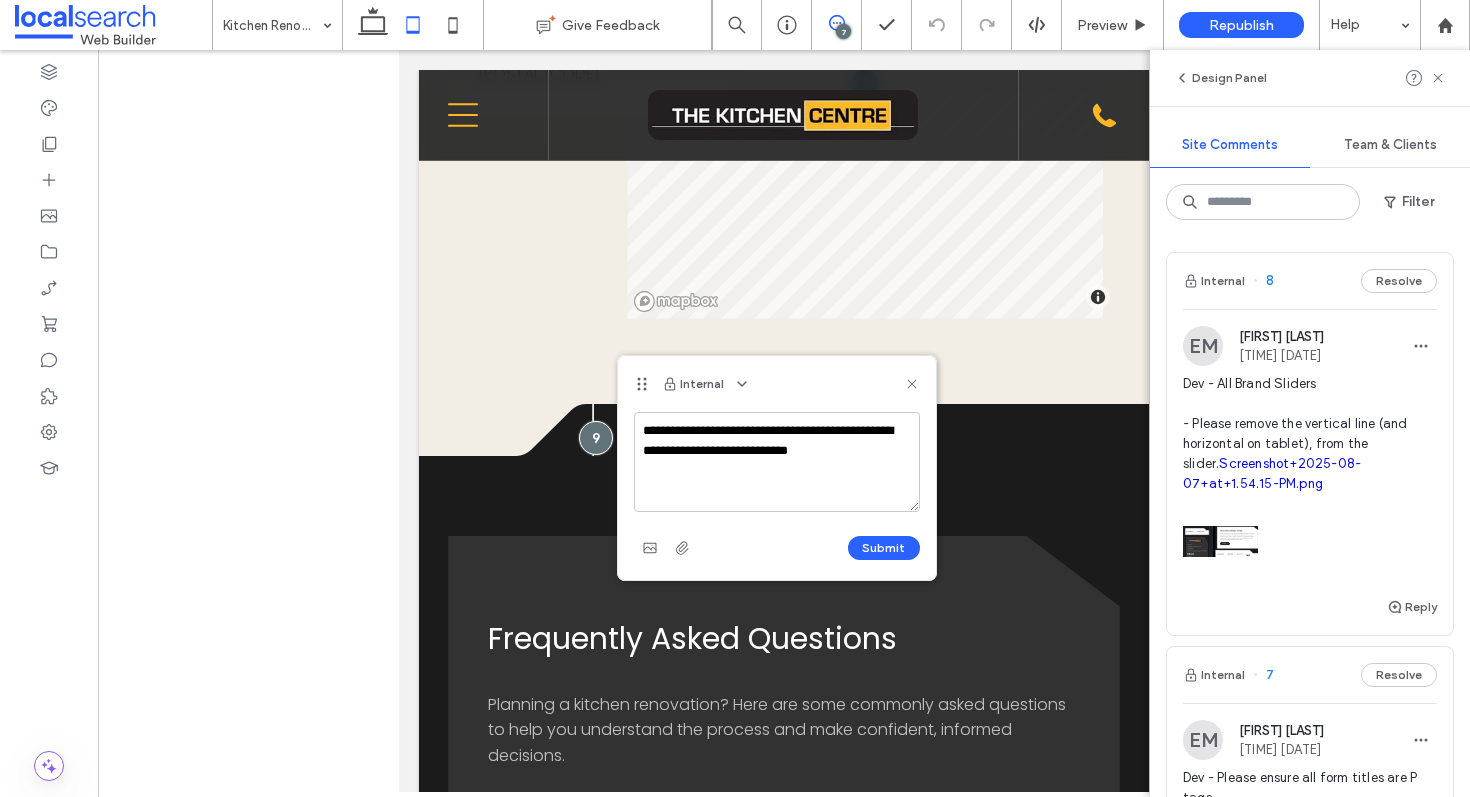 click on "**********" at bounding box center (777, 462) 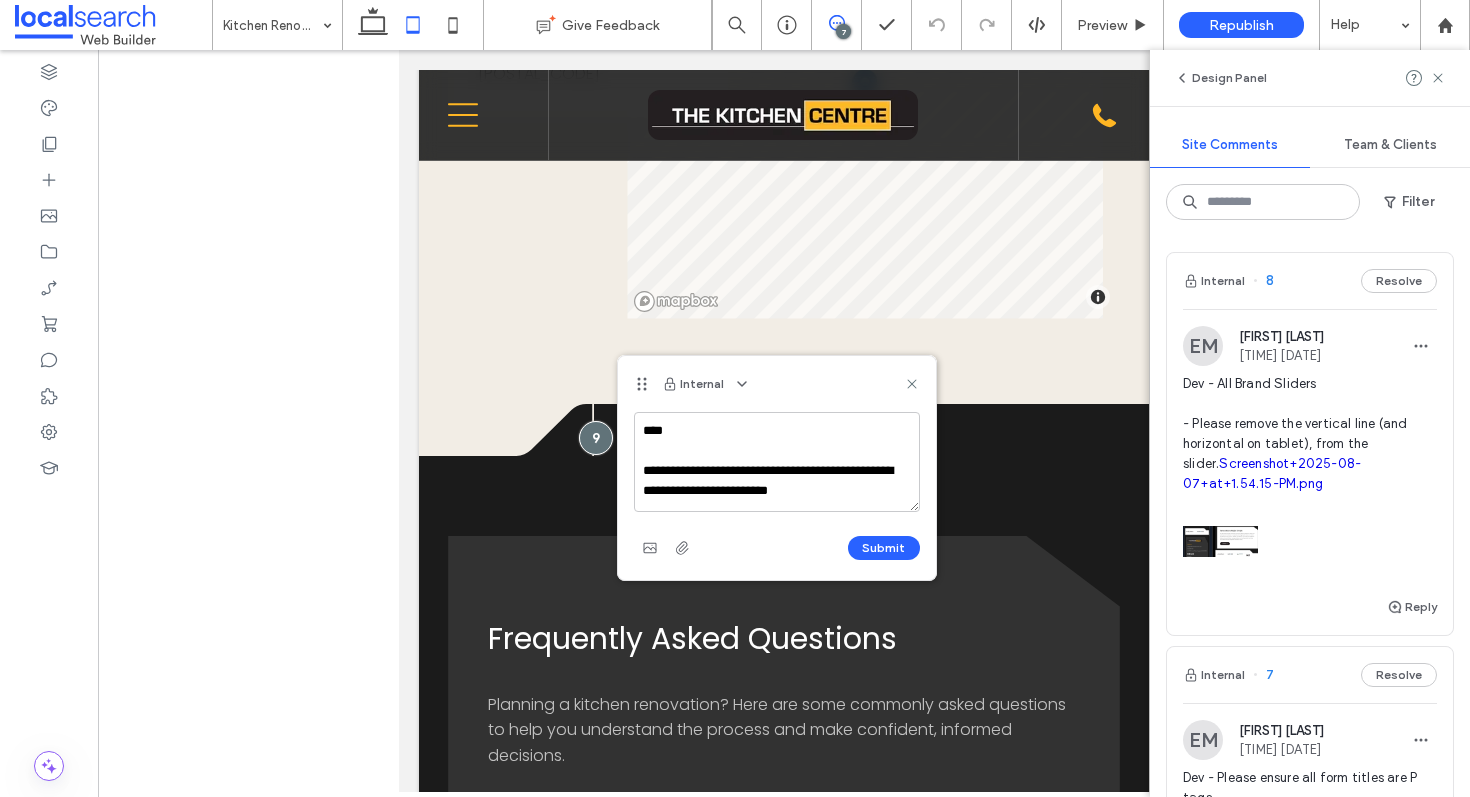 click on "**********" at bounding box center (777, 462) 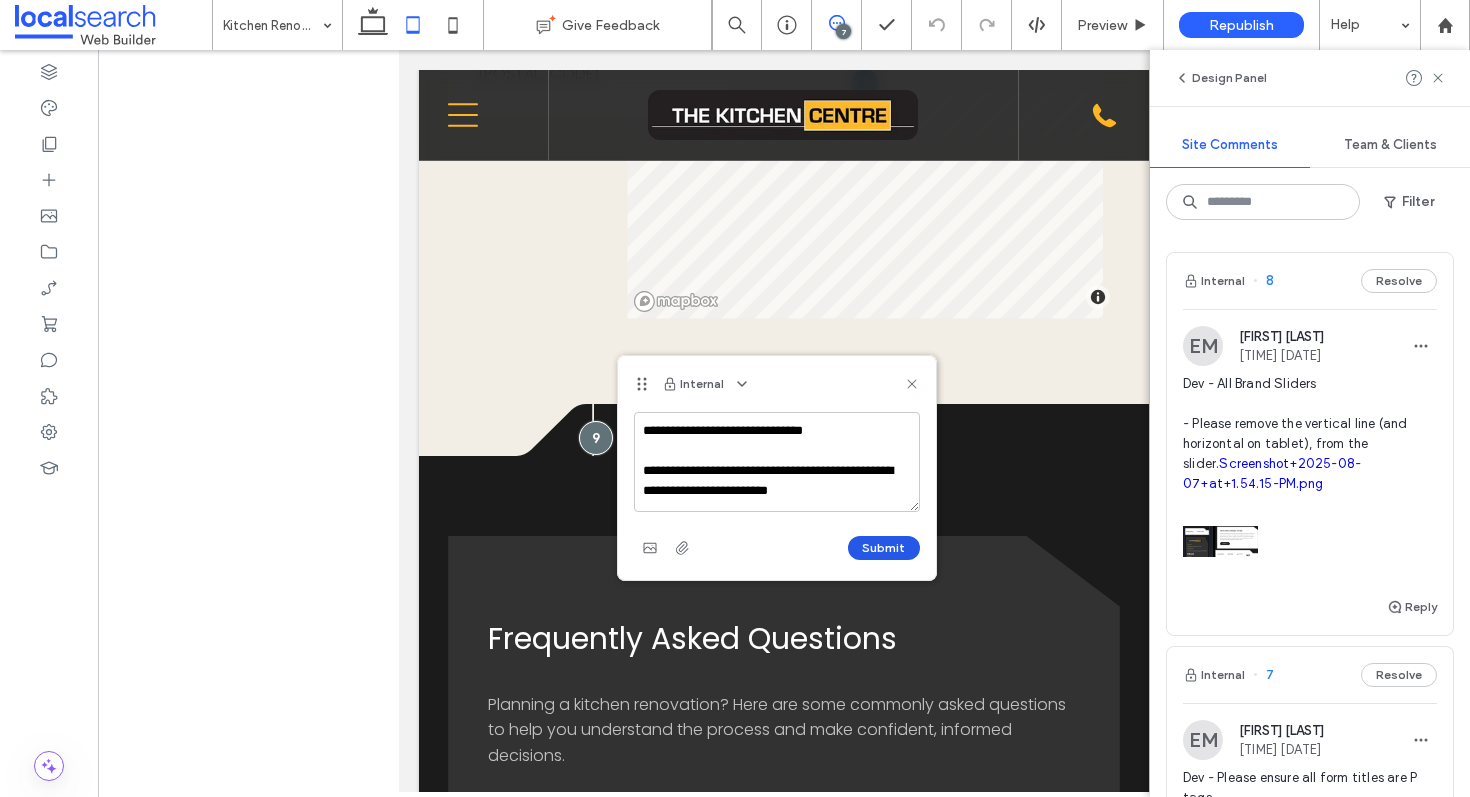 type on "**********" 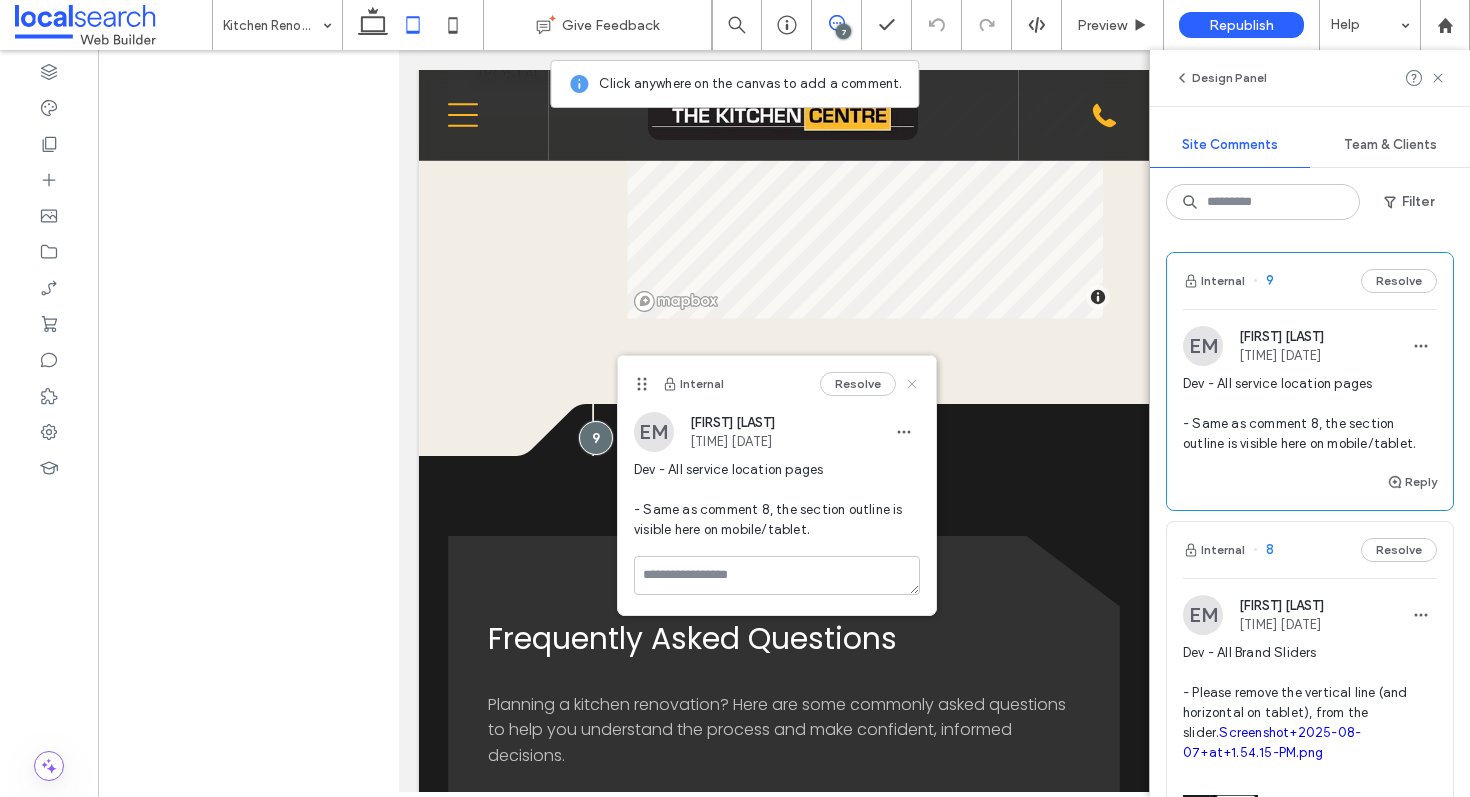 click 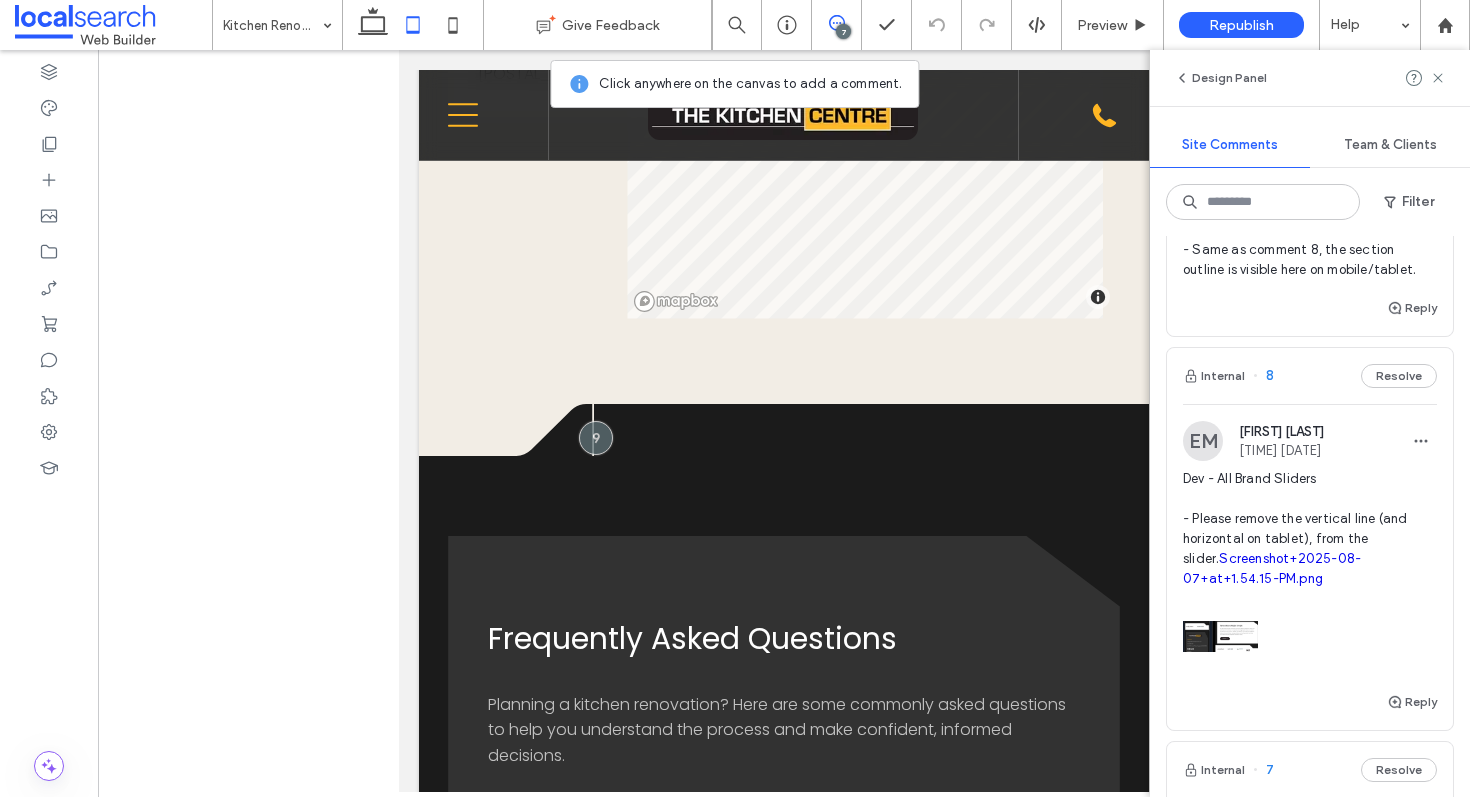 scroll, scrollTop: 178, scrollLeft: 0, axis: vertical 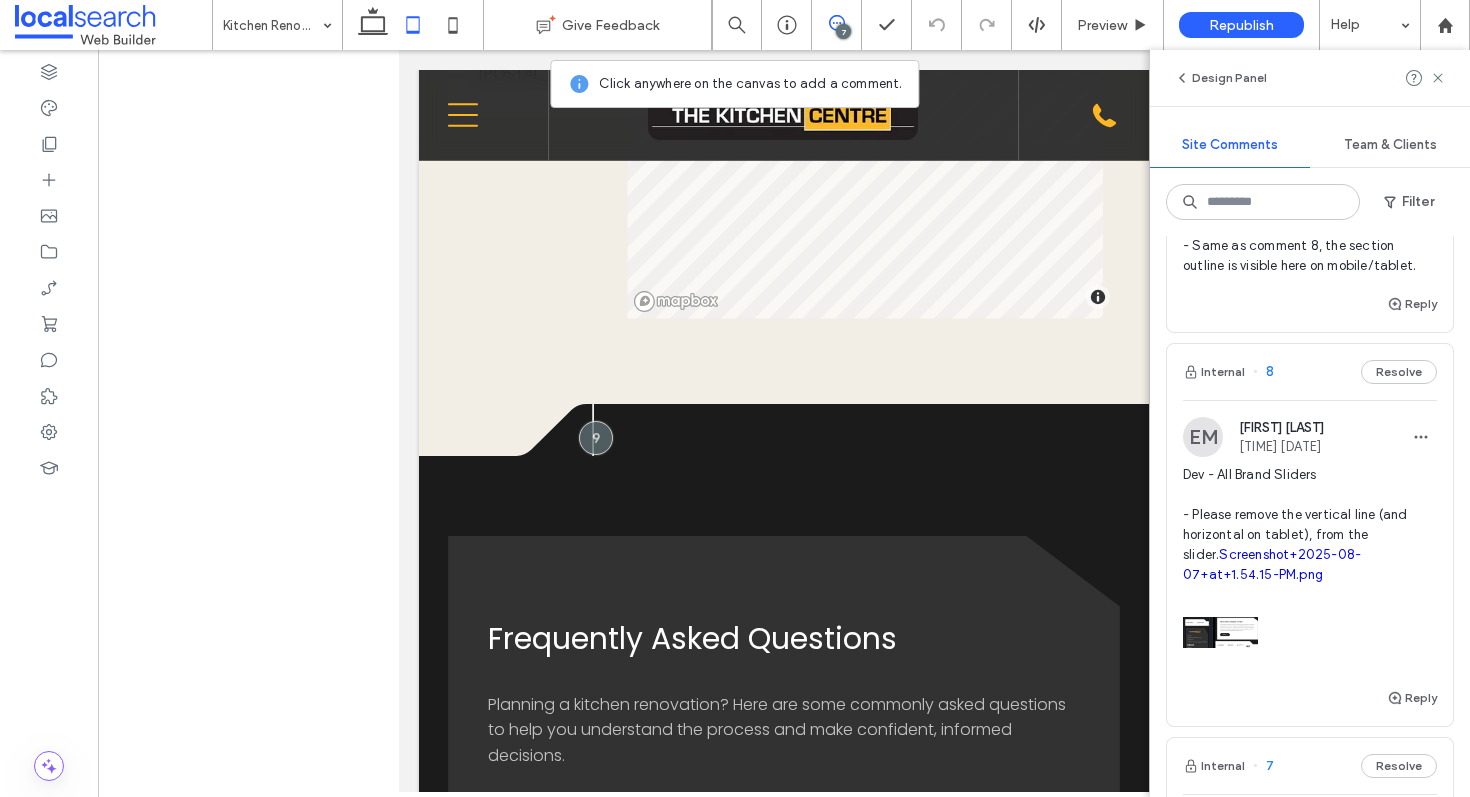 click on "Screenshot+2025-08-07+at+1.54.15-PM.png" at bounding box center [1272, 564] 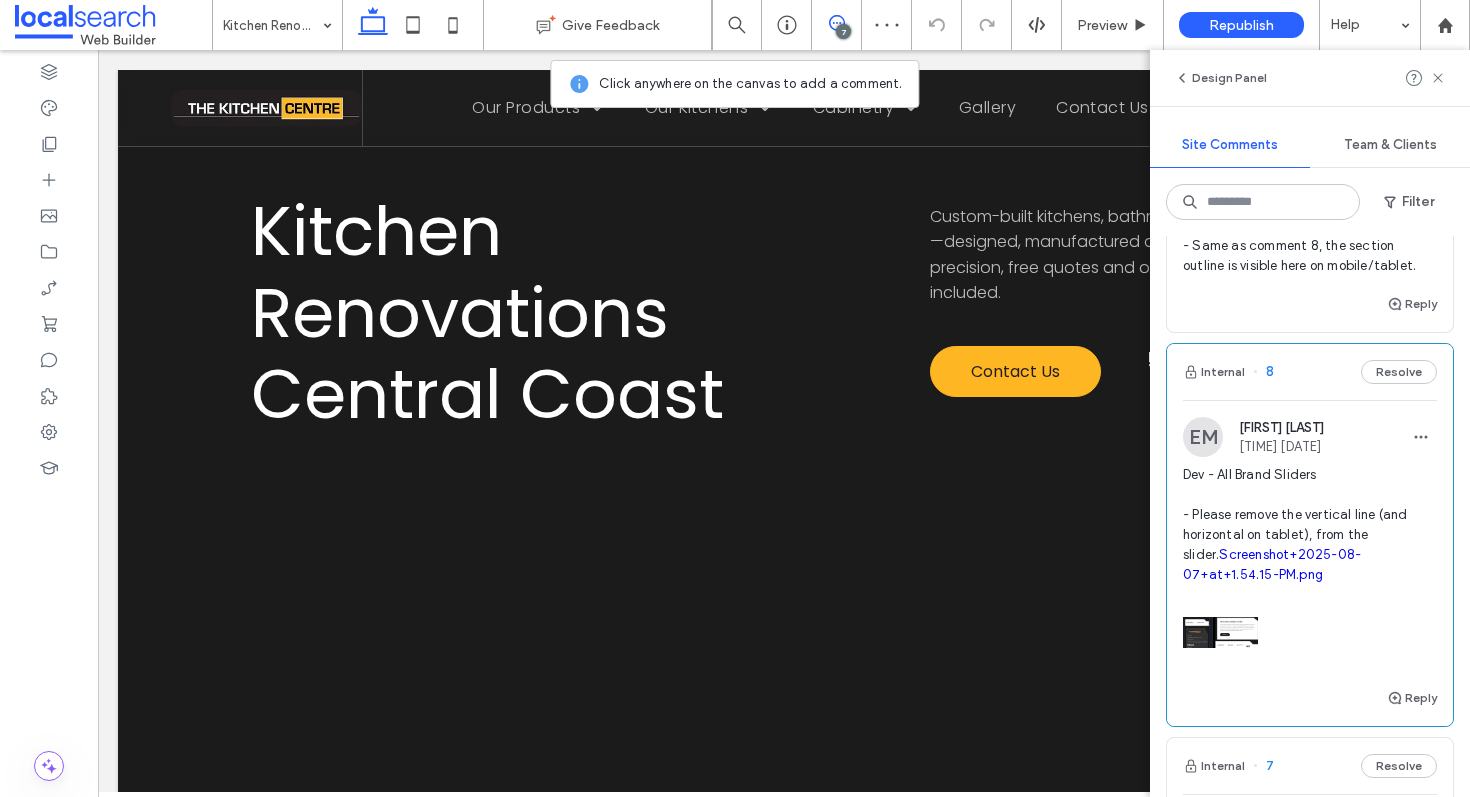 scroll, scrollTop: 3759, scrollLeft: 0, axis: vertical 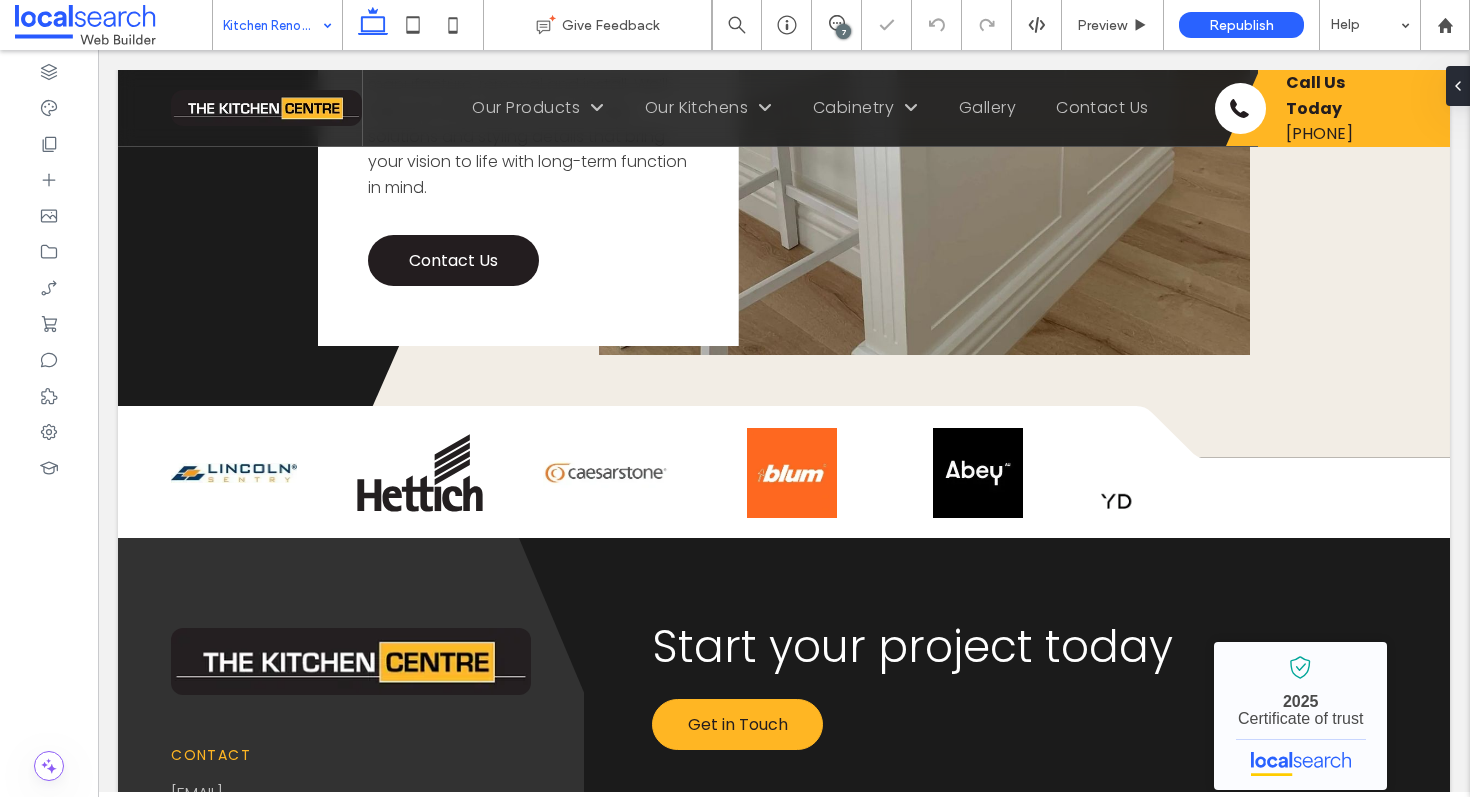 click at bounding box center (272, 25) 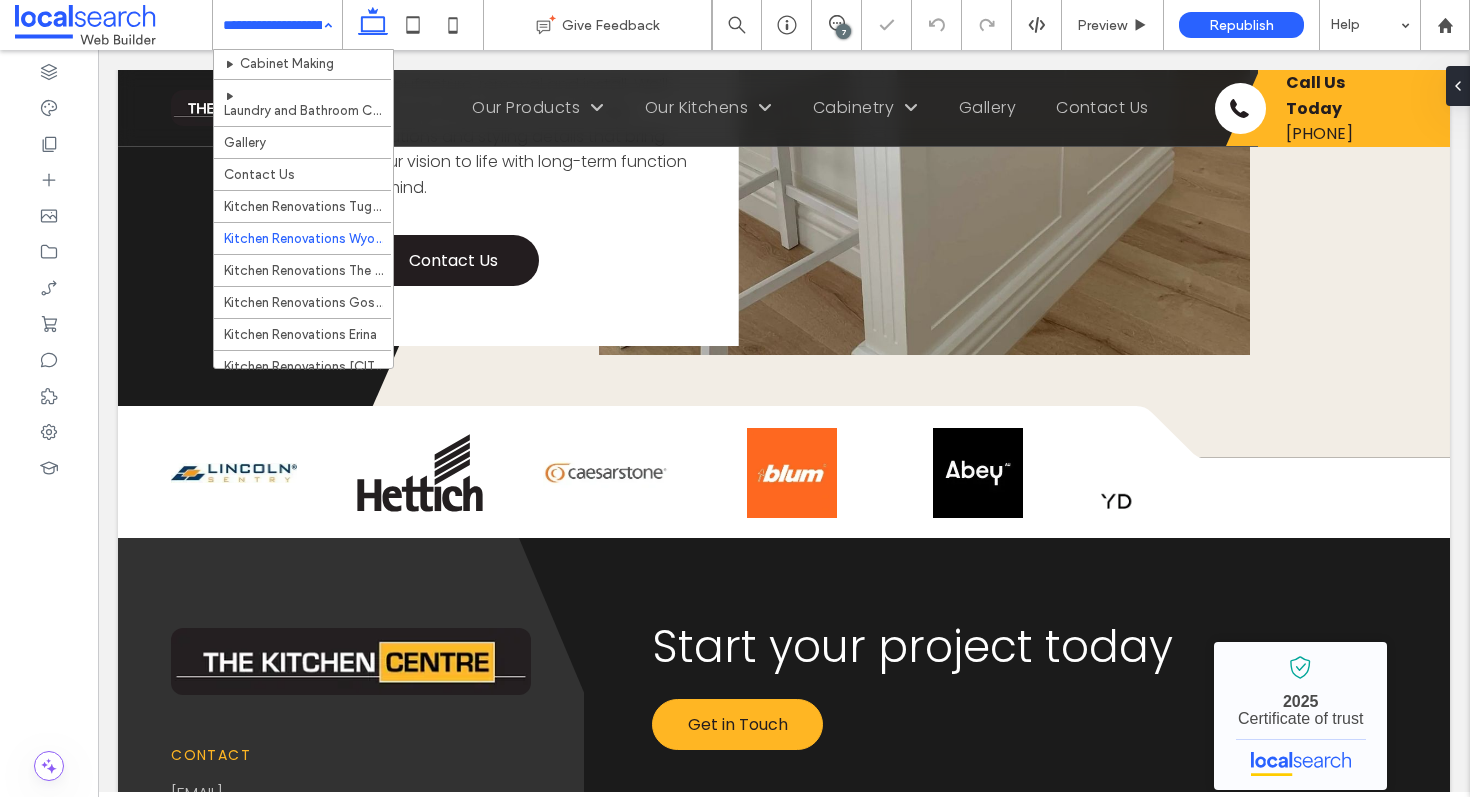 scroll, scrollTop: 206, scrollLeft: 0, axis: vertical 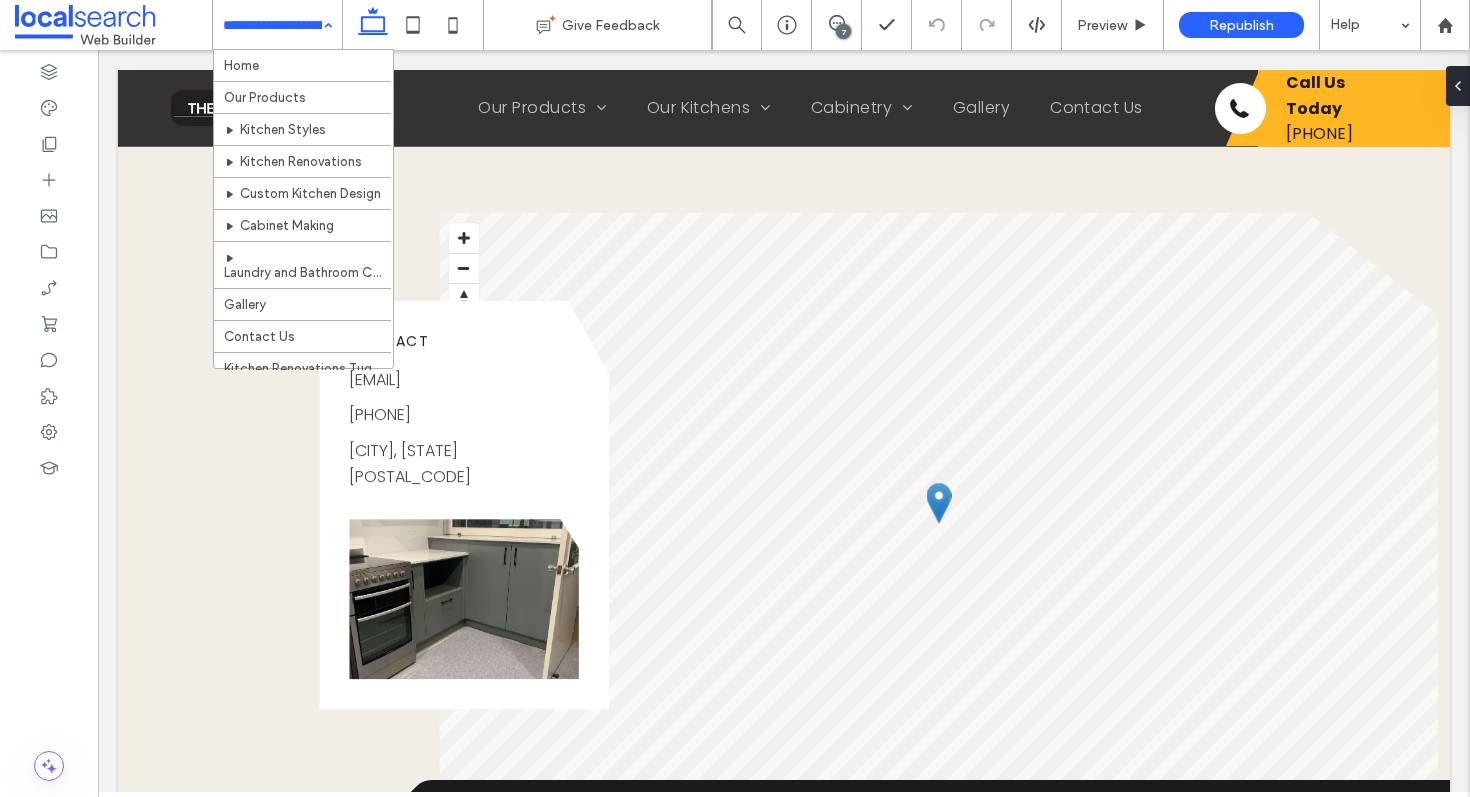 click at bounding box center (272, 25) 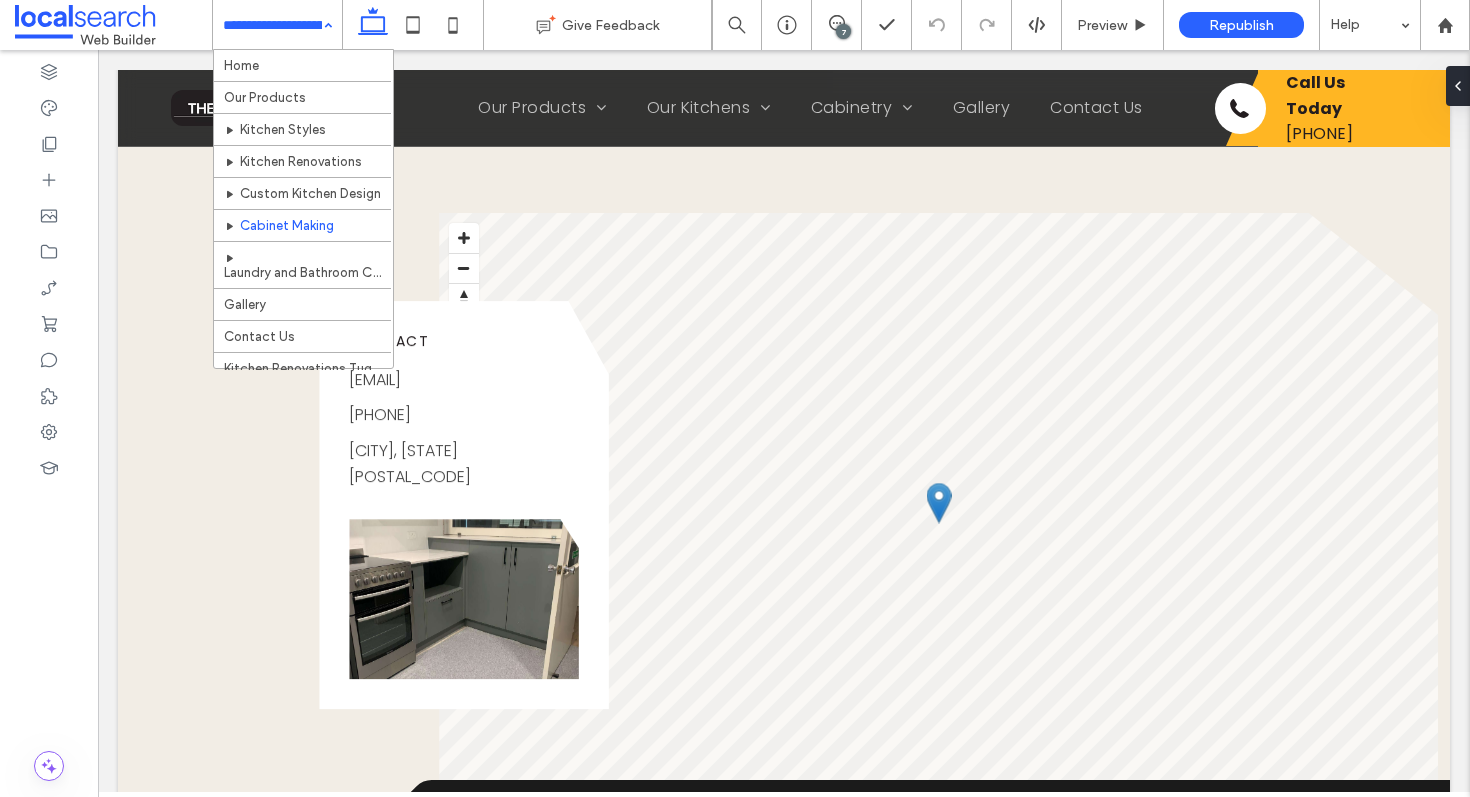 scroll, scrollTop: 206, scrollLeft: 0, axis: vertical 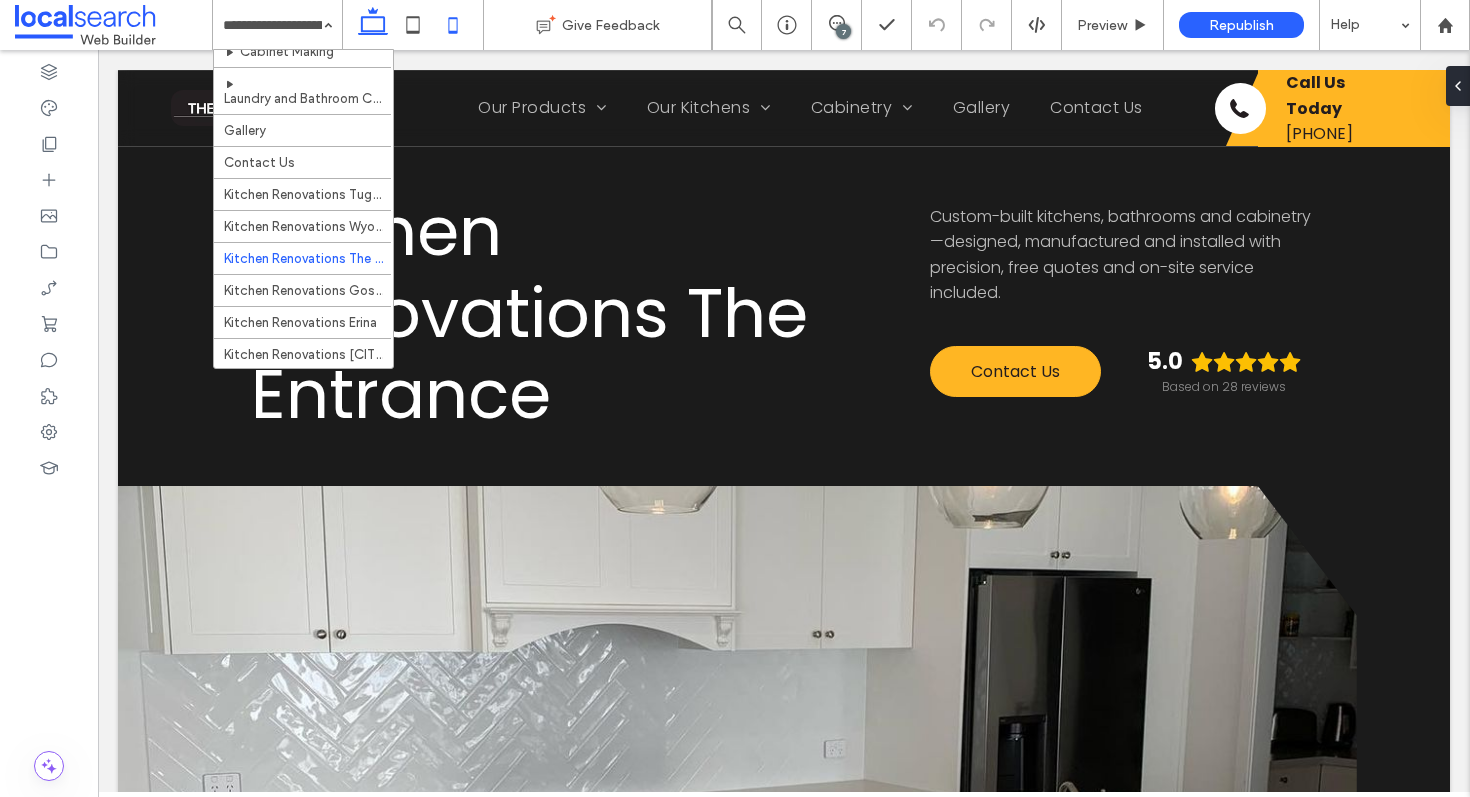 click 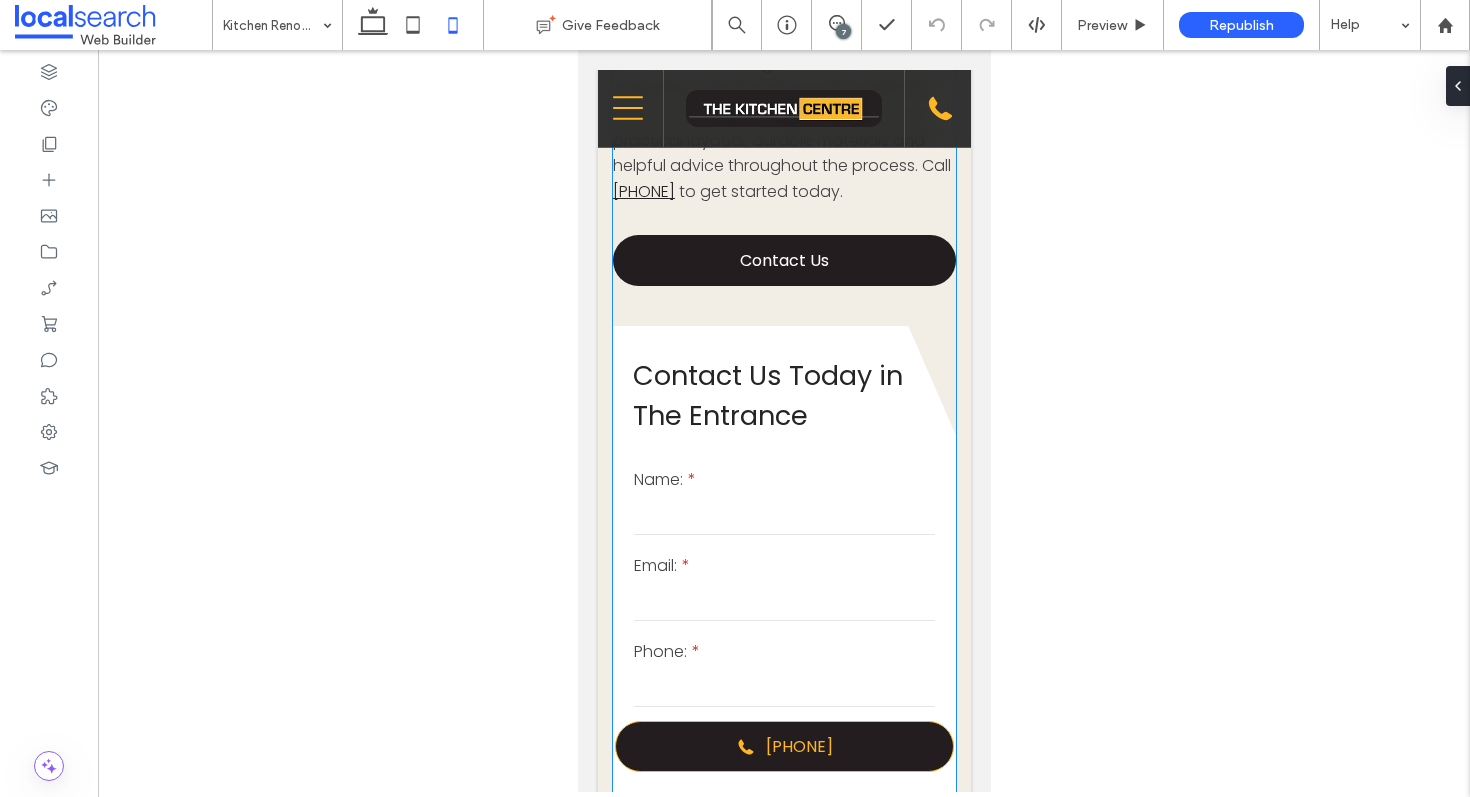 scroll, scrollTop: 1676, scrollLeft: 0, axis: vertical 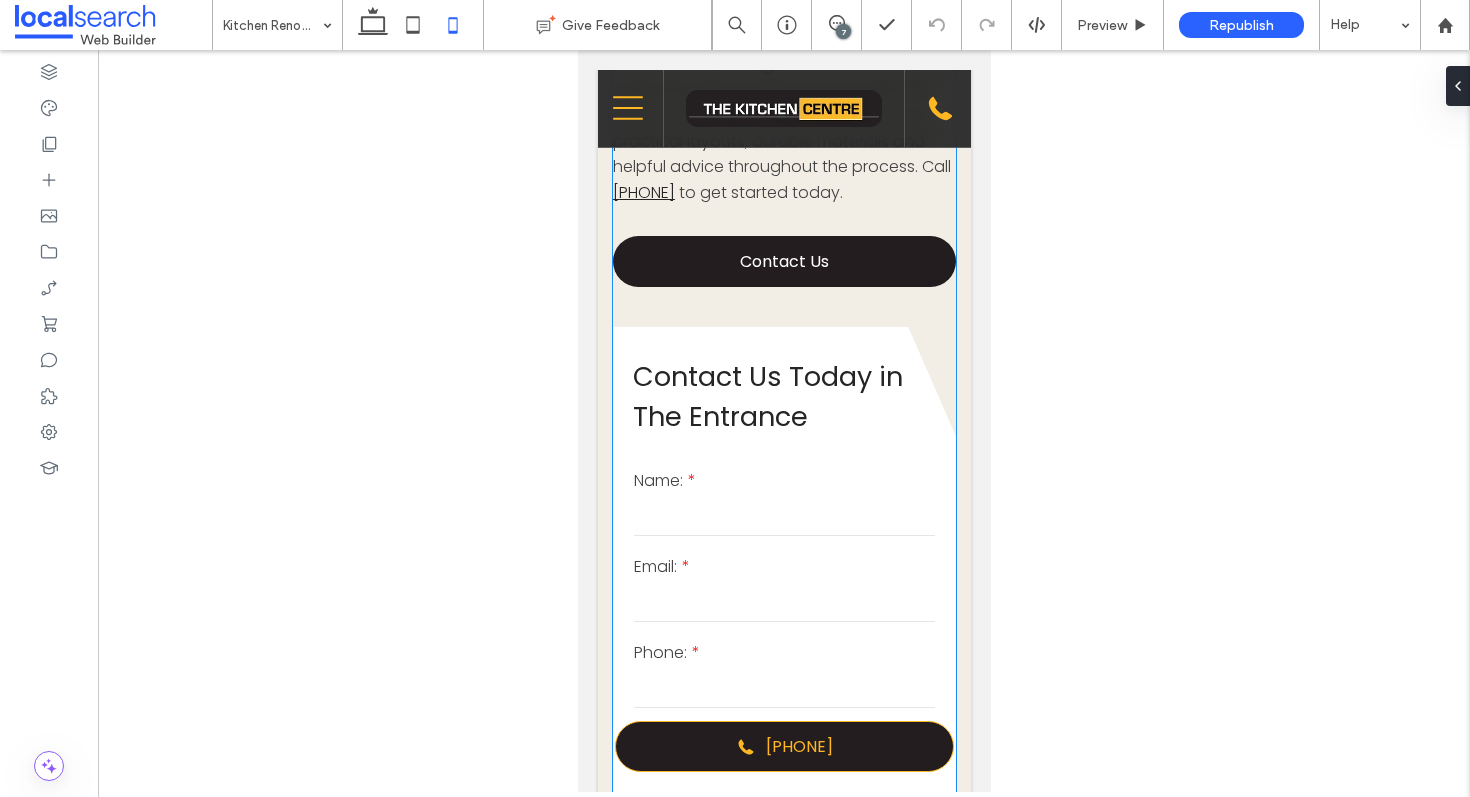 click on "Contact Us Today in The Entrance" at bounding box center (767, 396) 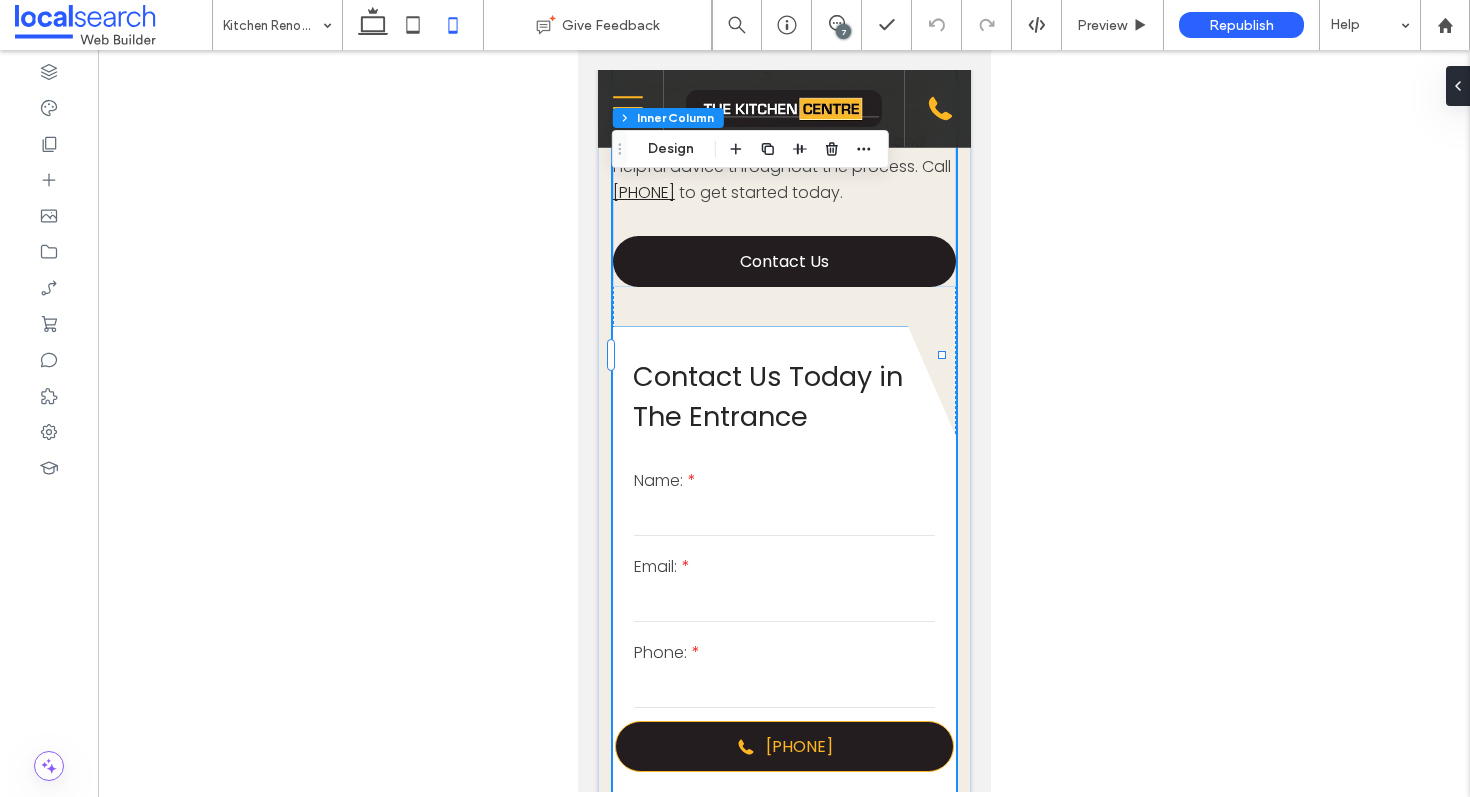 click on "Contact Us Today in The Entrance" at bounding box center [767, 396] 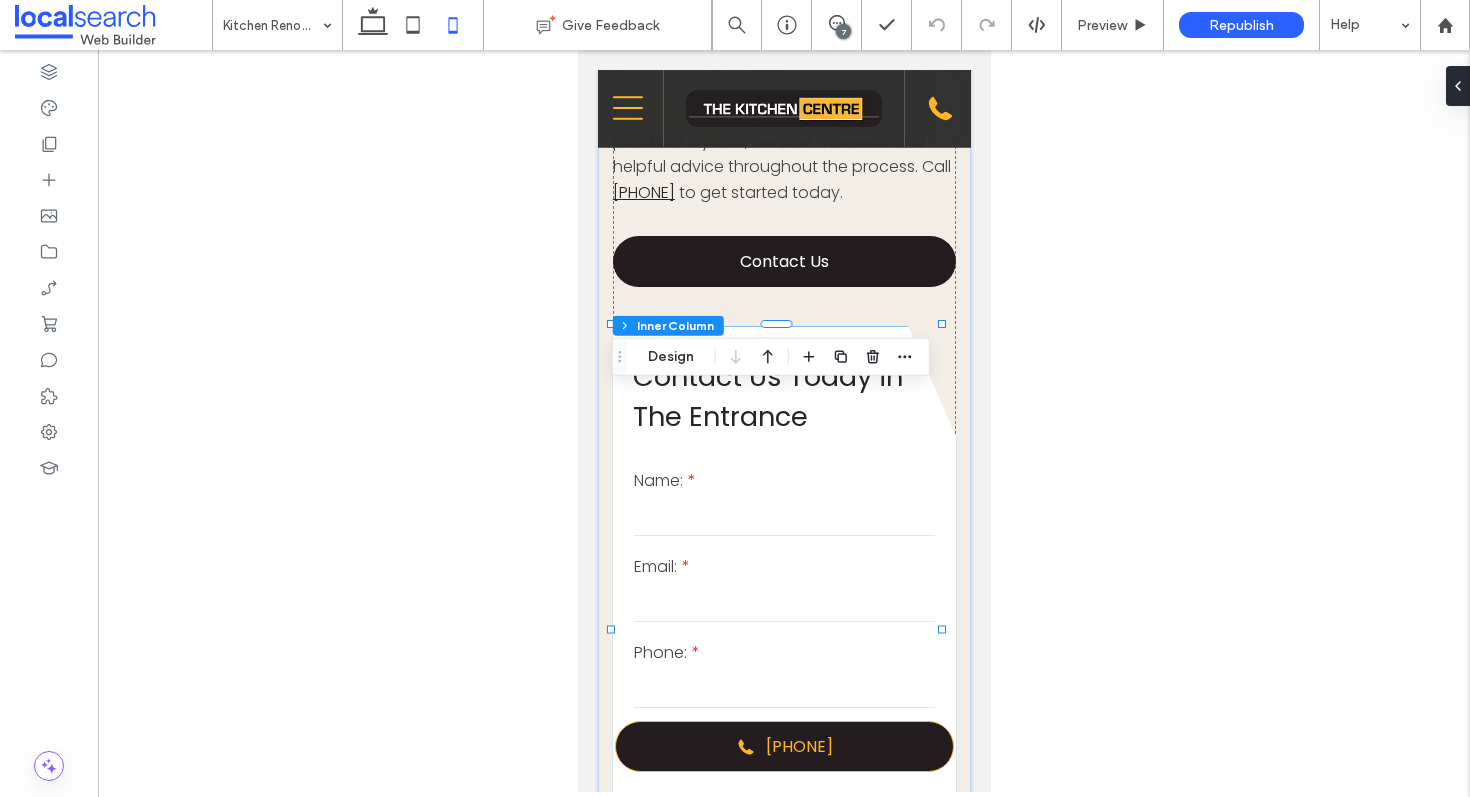 click on "Contact Us Today in The Entrance" at bounding box center [767, 396] 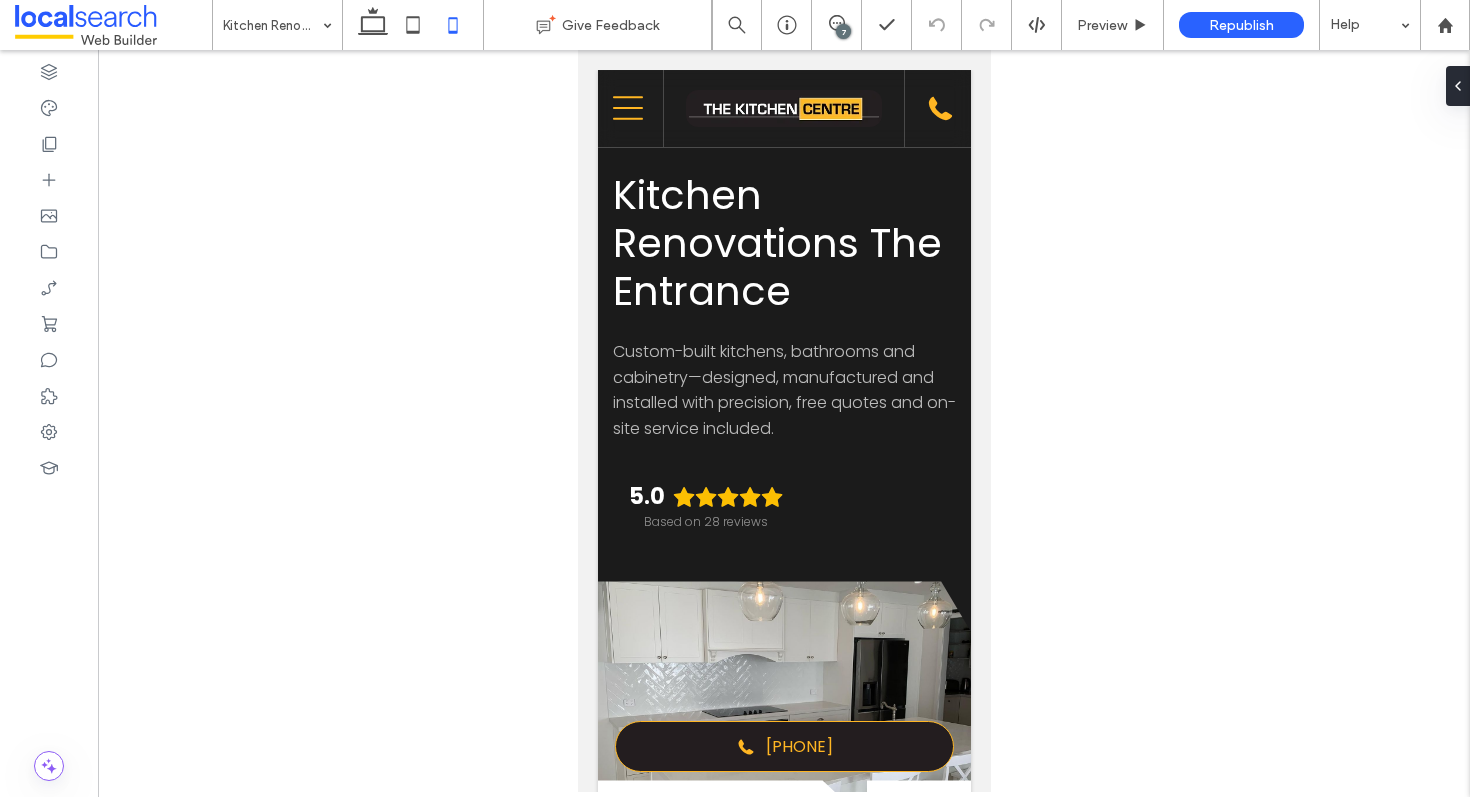 scroll, scrollTop: 1676, scrollLeft: 0, axis: vertical 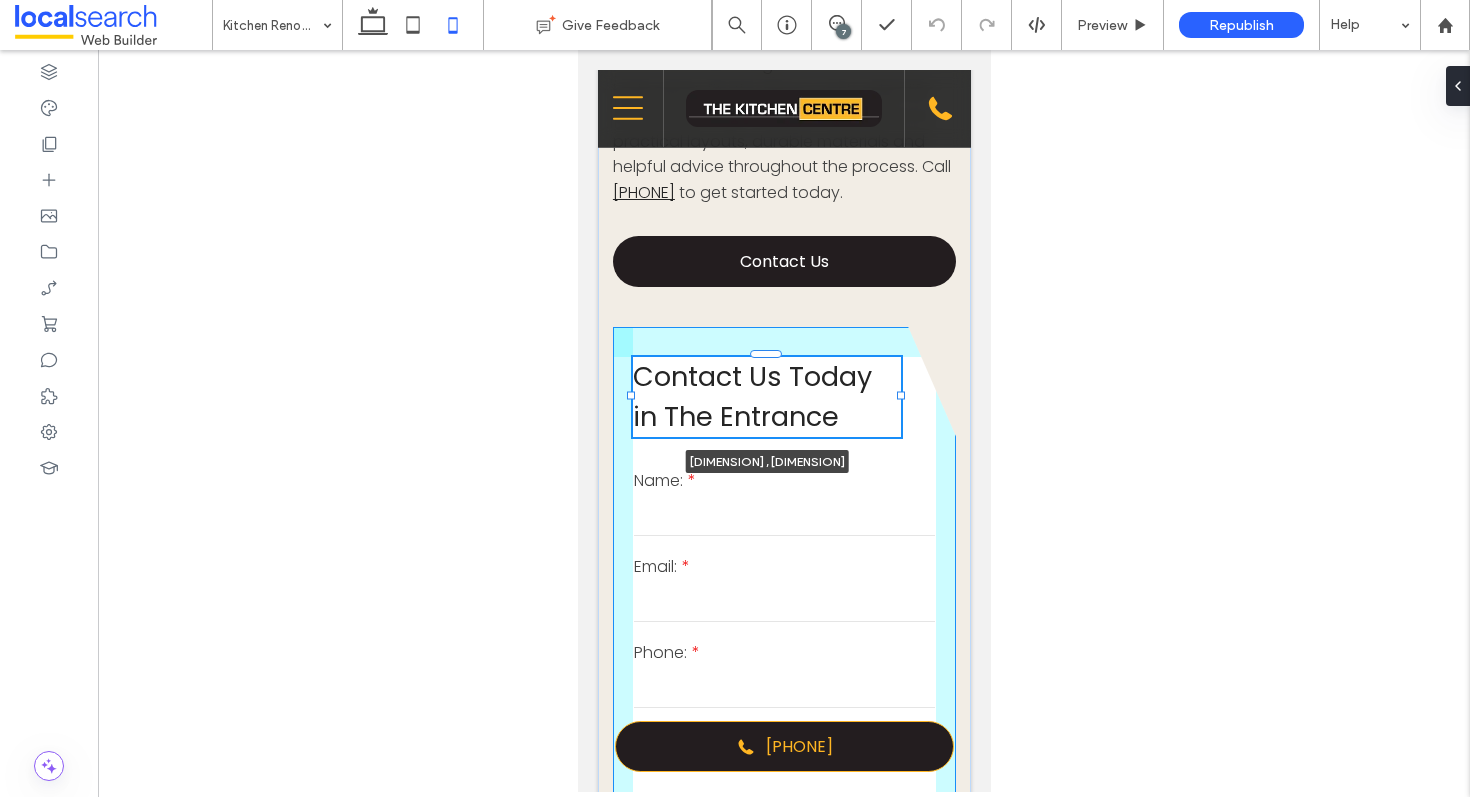 click at bounding box center (900, 396) 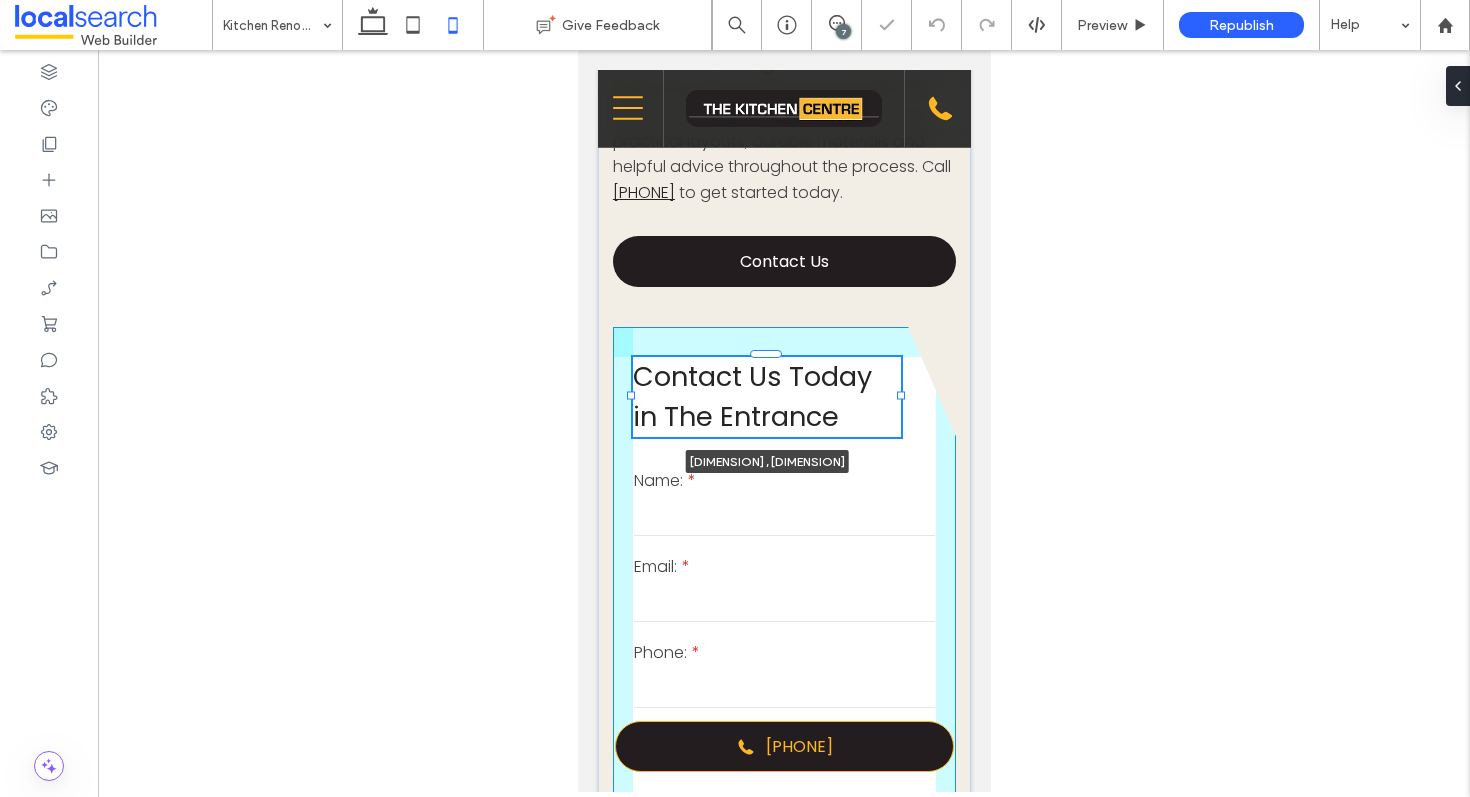 type on "***" 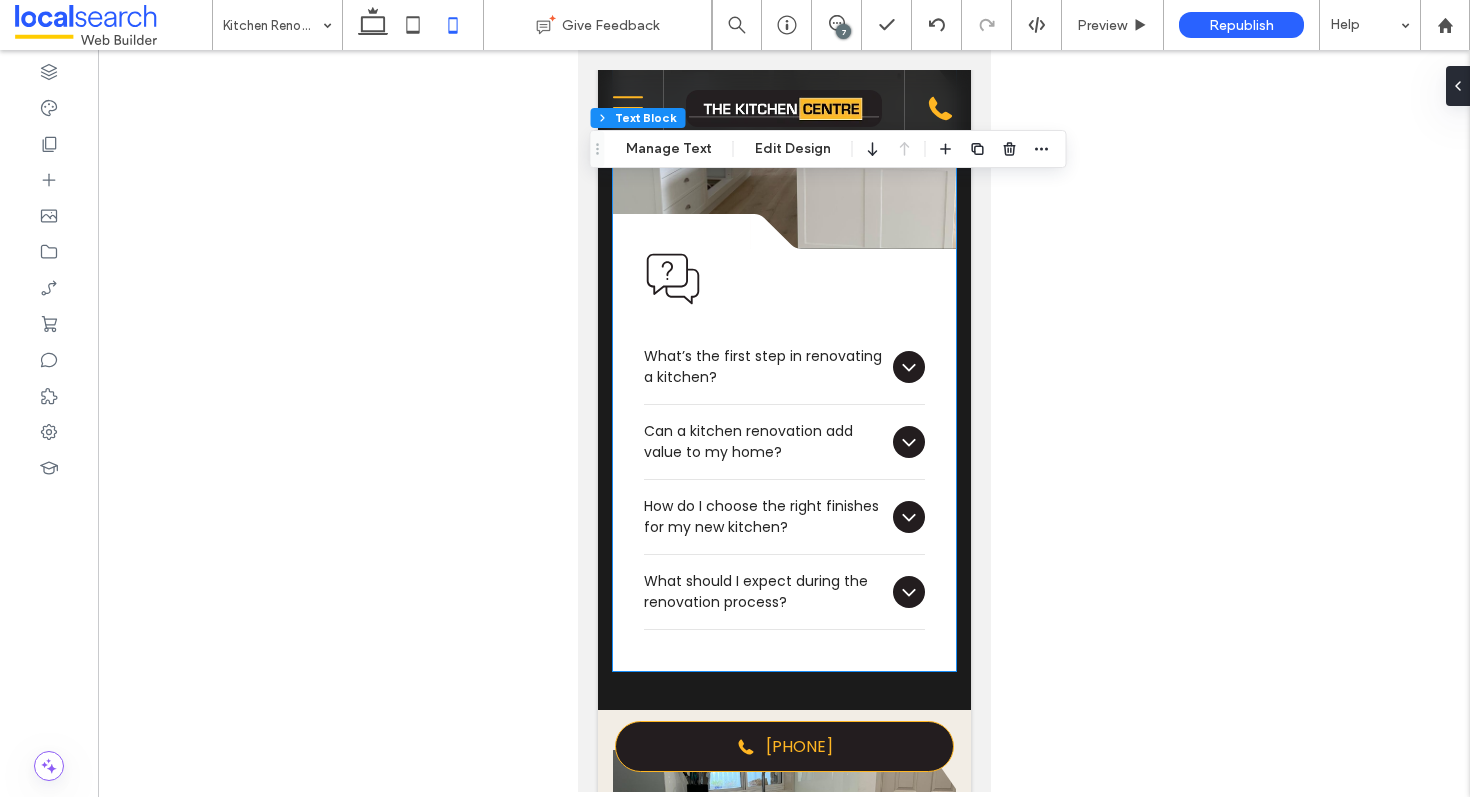 scroll, scrollTop: 3787, scrollLeft: 0, axis: vertical 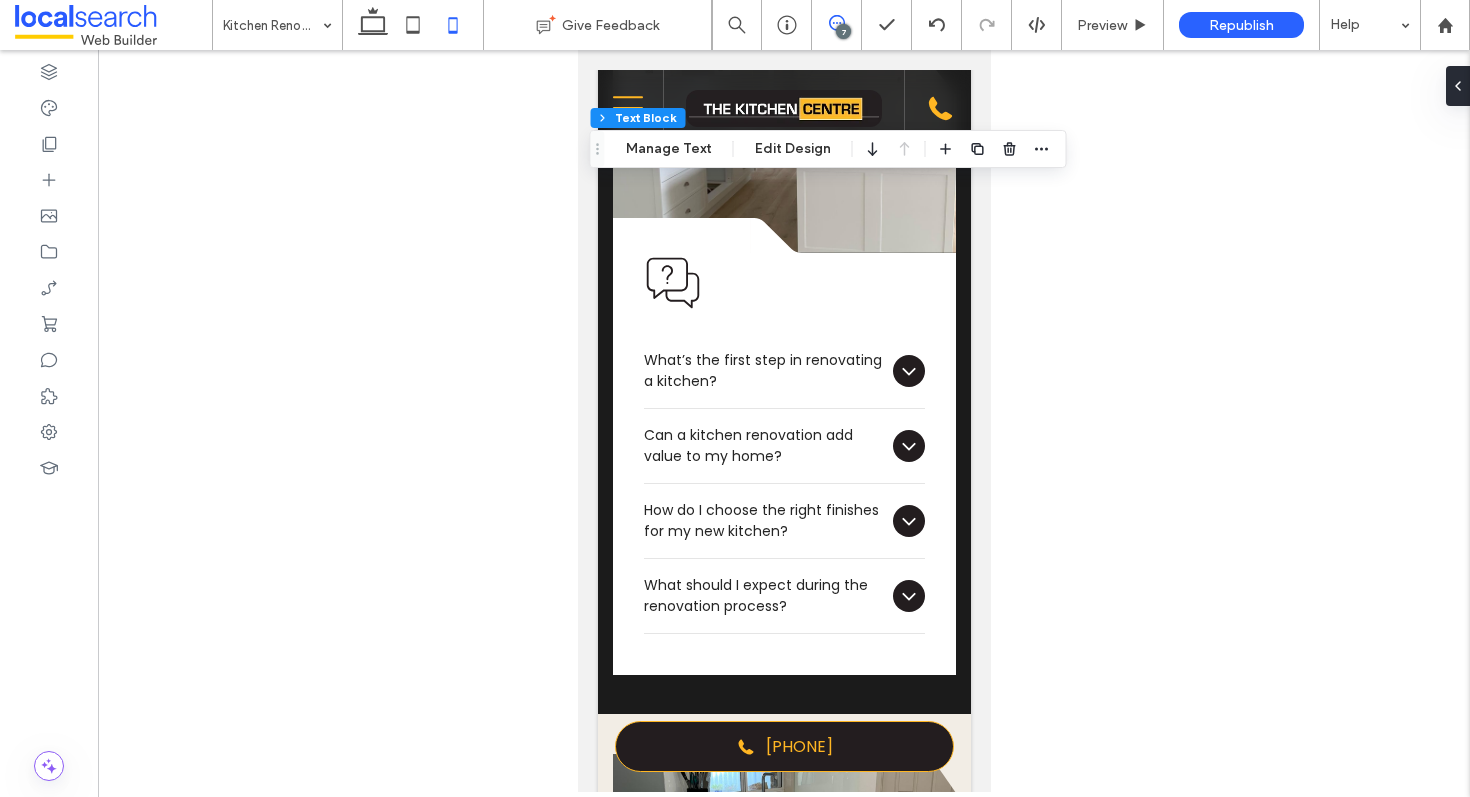 click 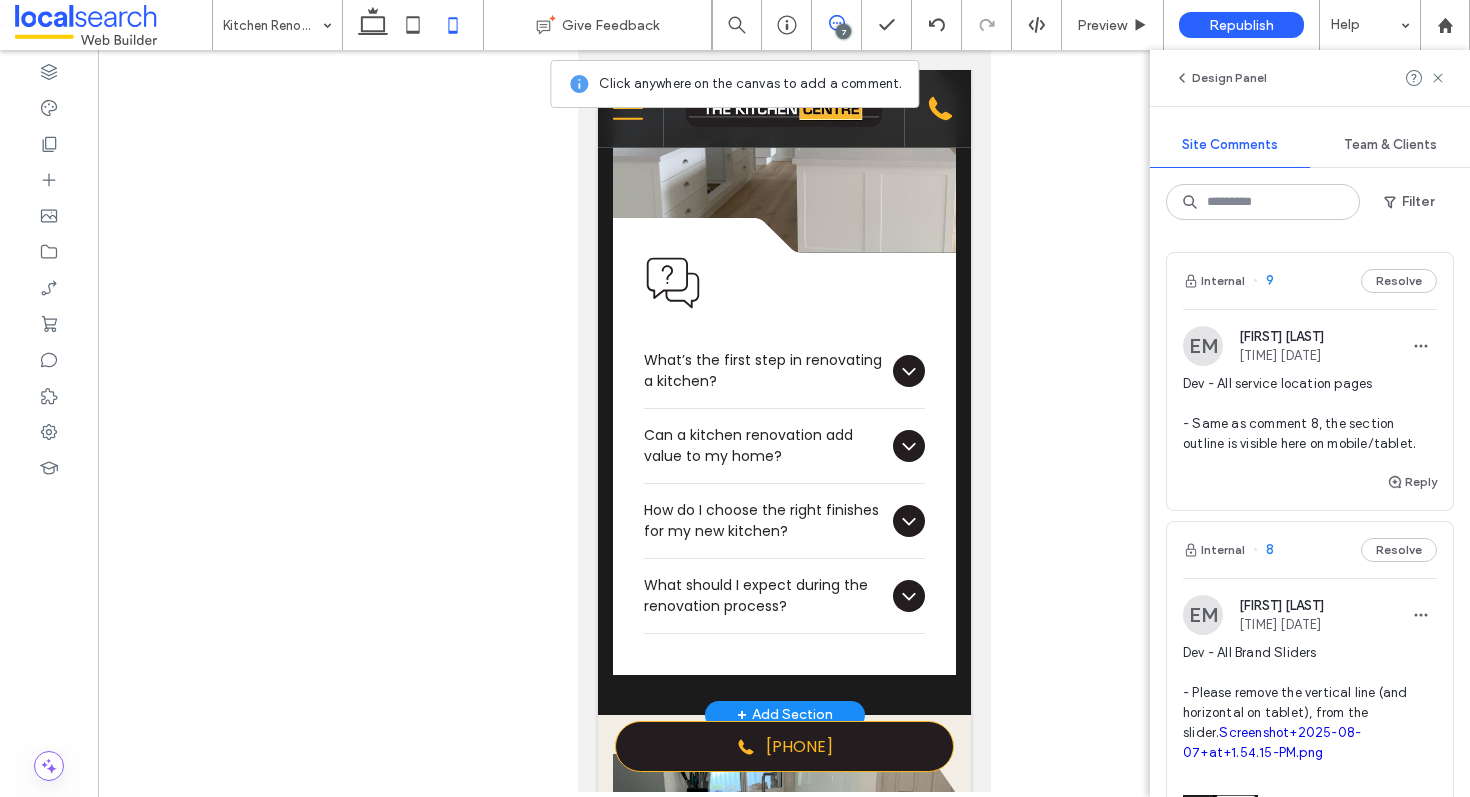click 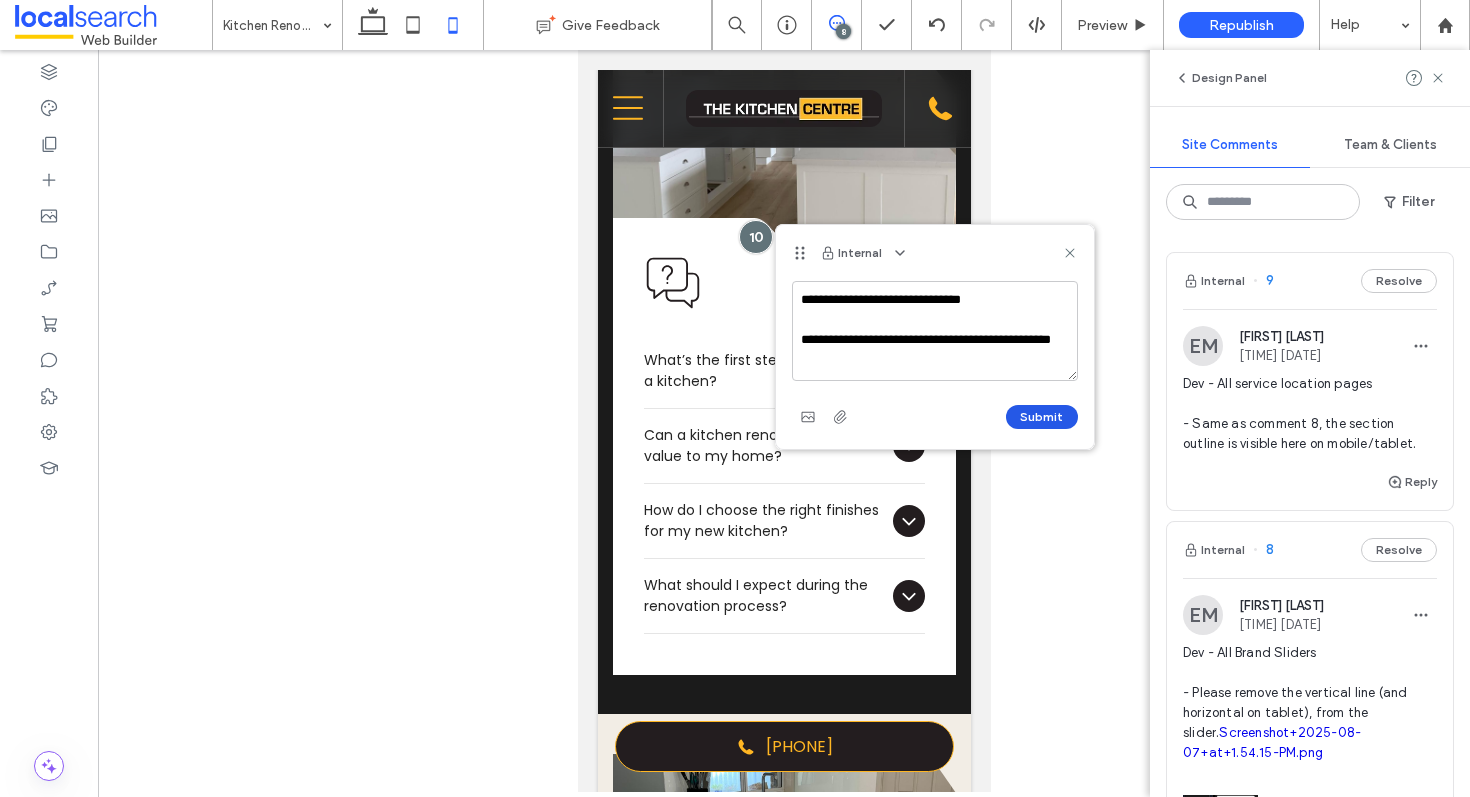 type on "**********" 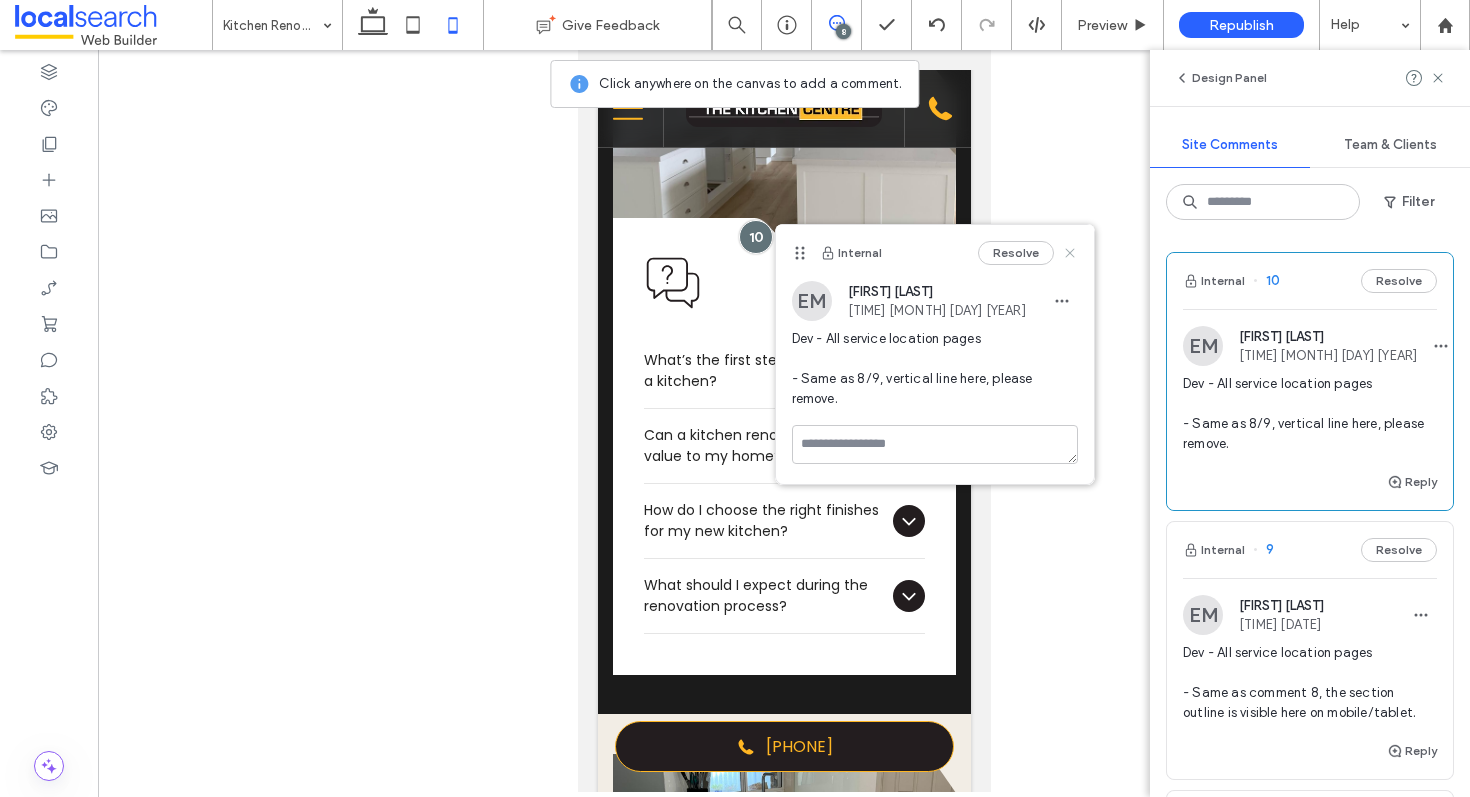 click 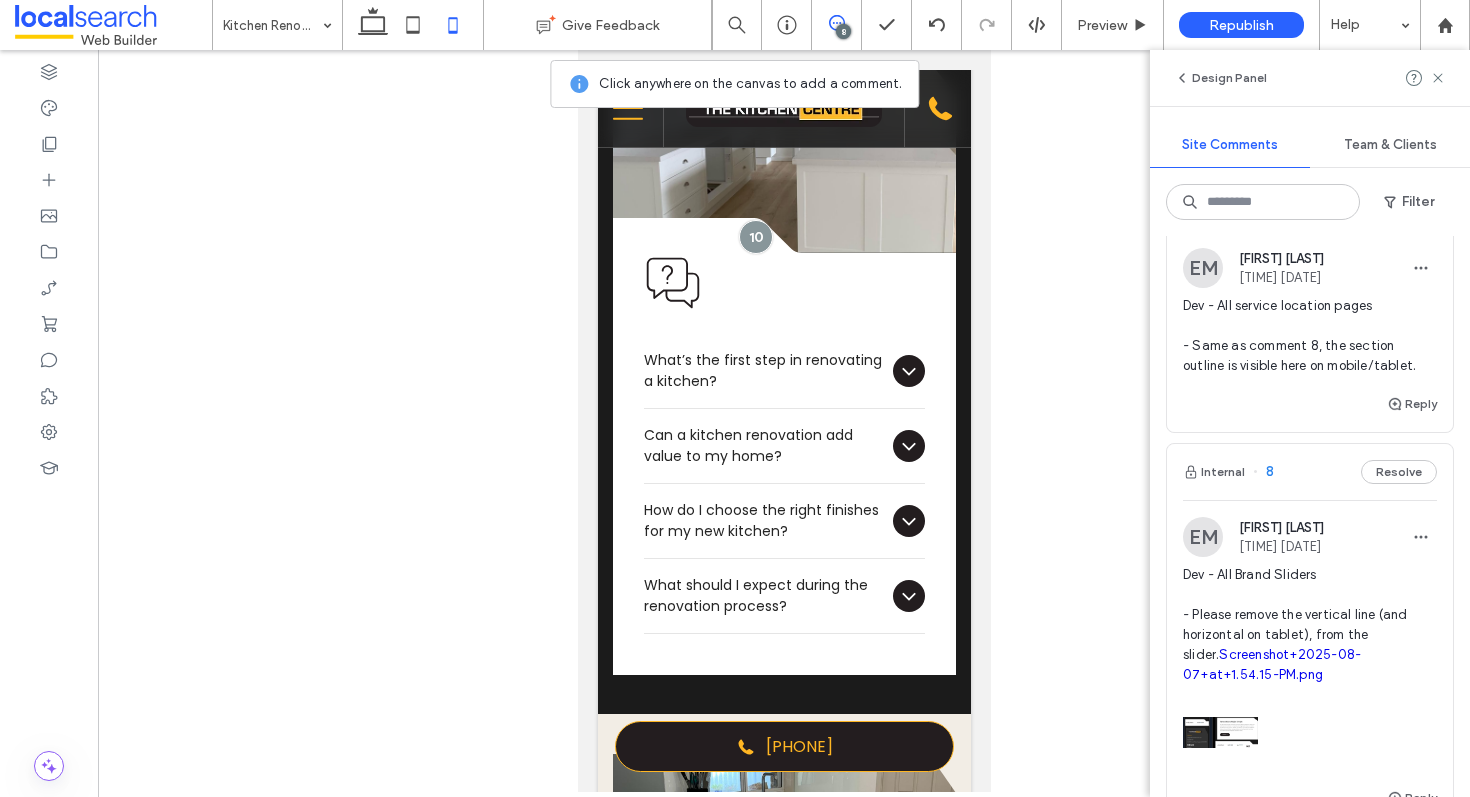 scroll, scrollTop: 0, scrollLeft: 0, axis: both 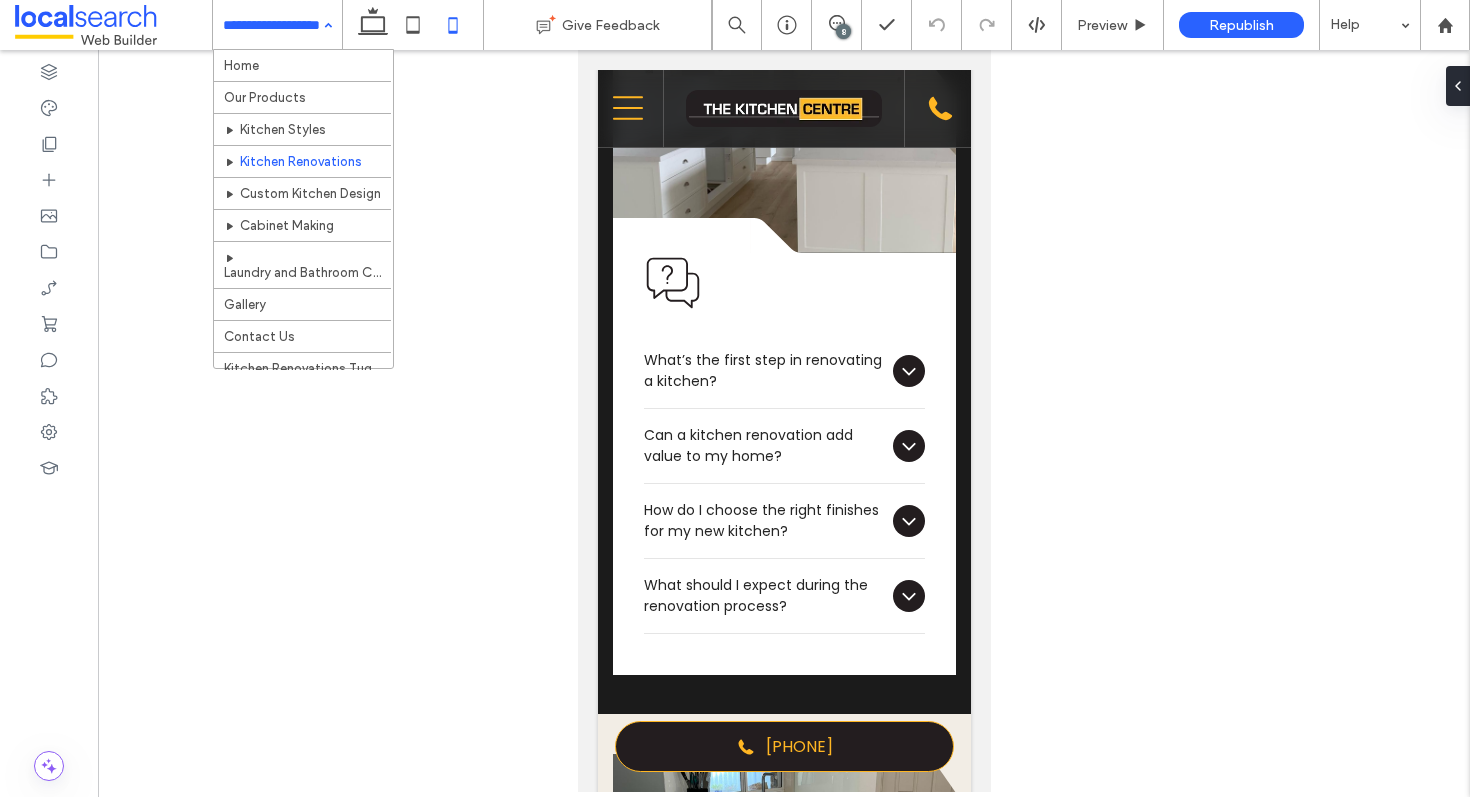click on "8" at bounding box center (843, 31) 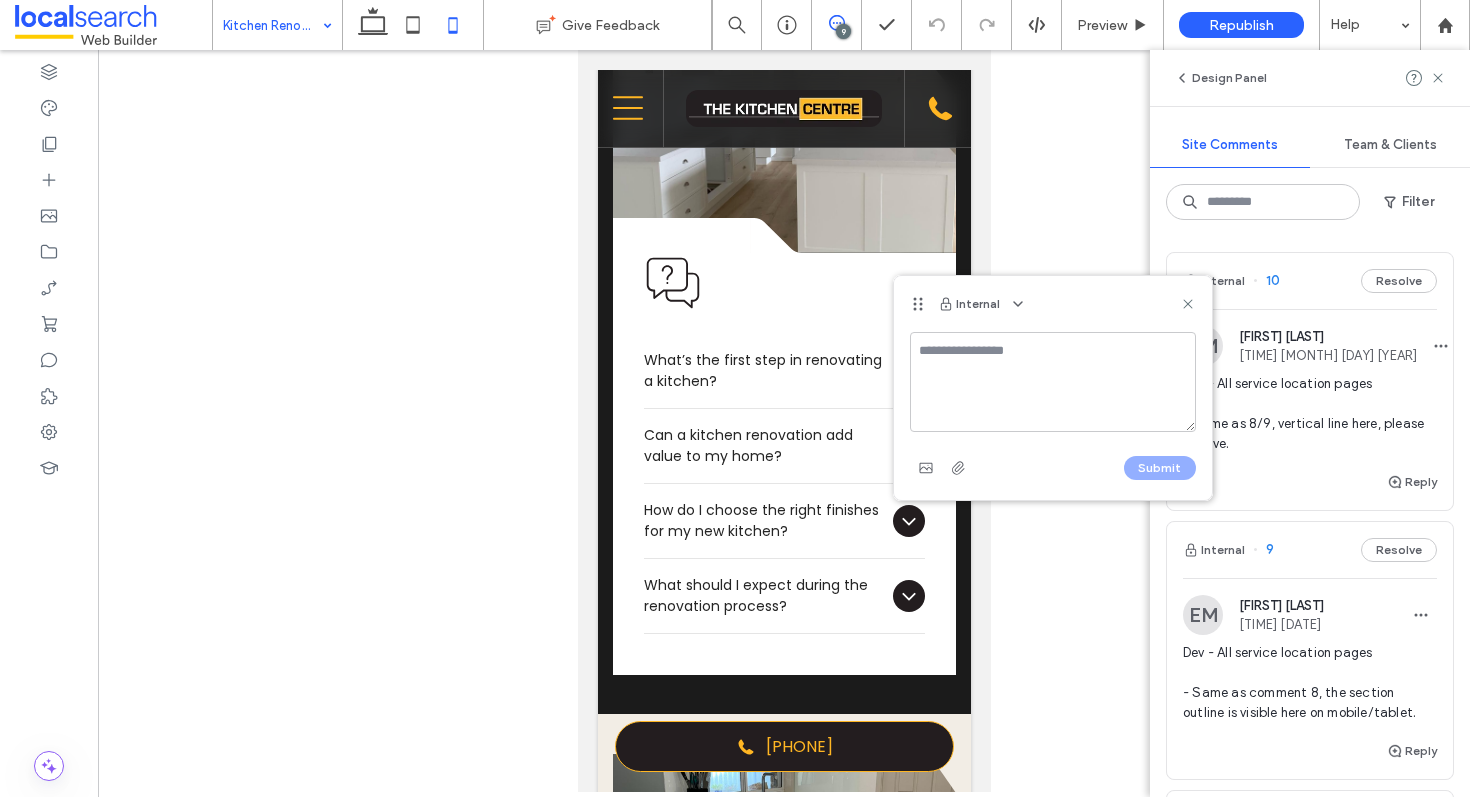 click at bounding box center [1053, 382] 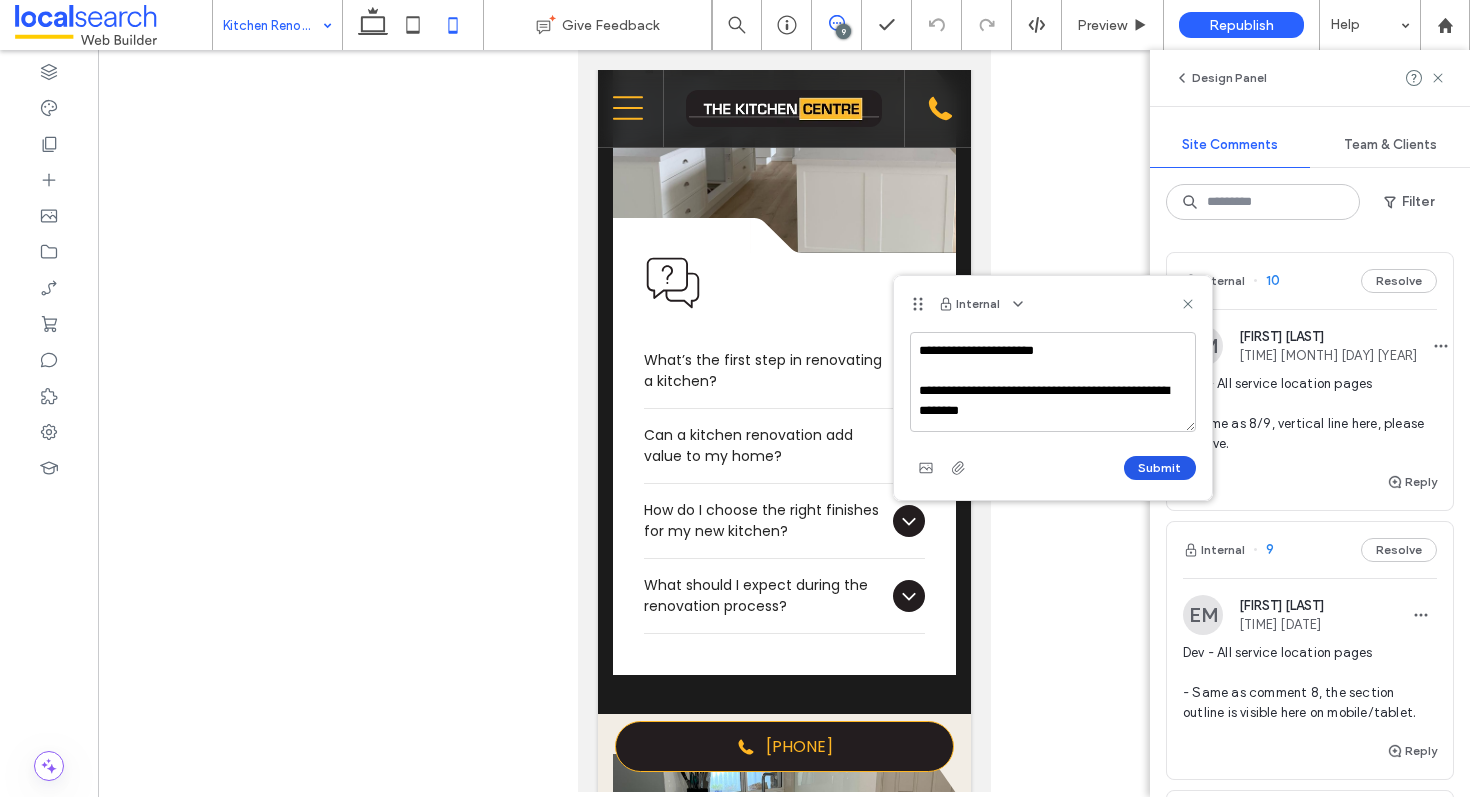 type on "**********" 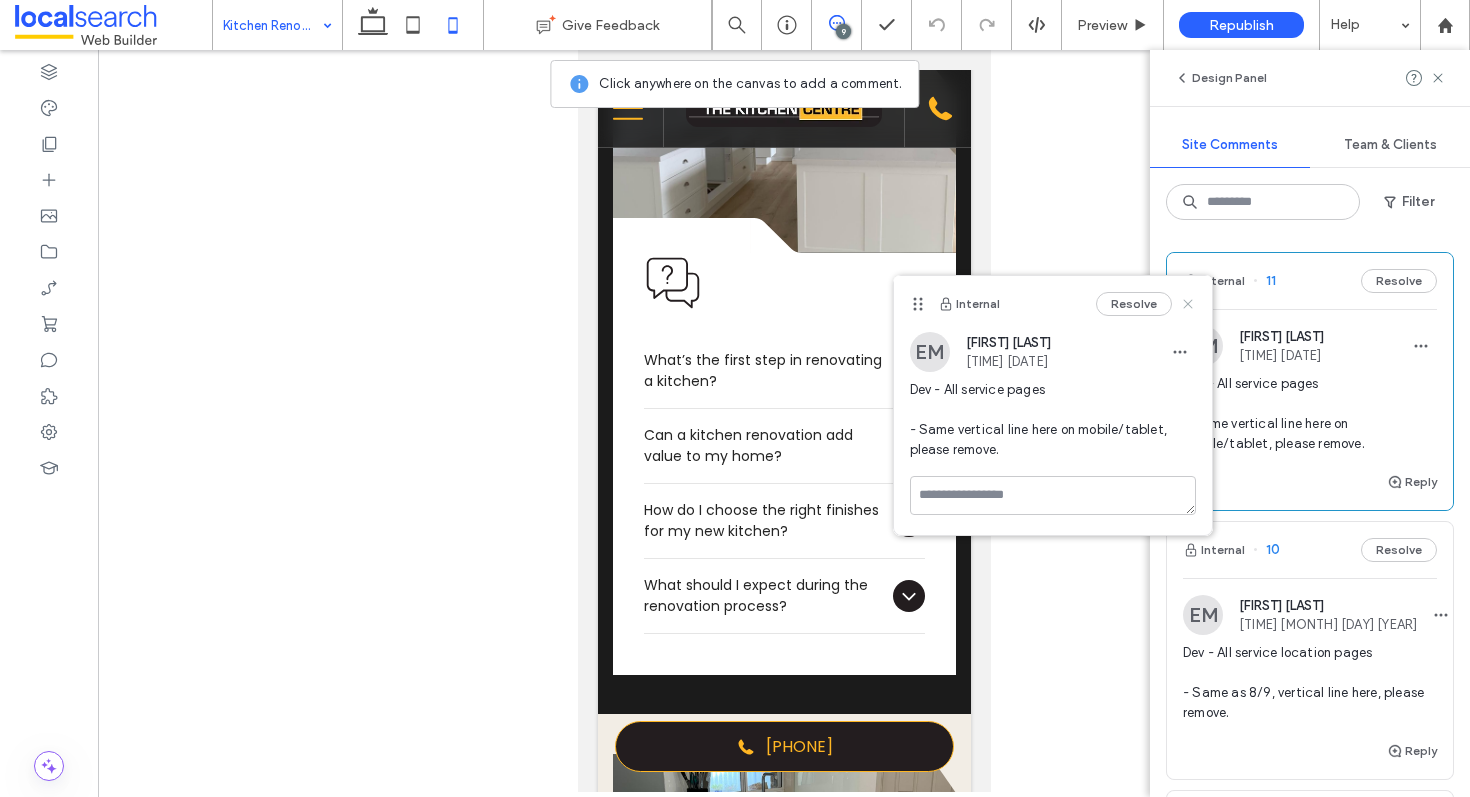 click 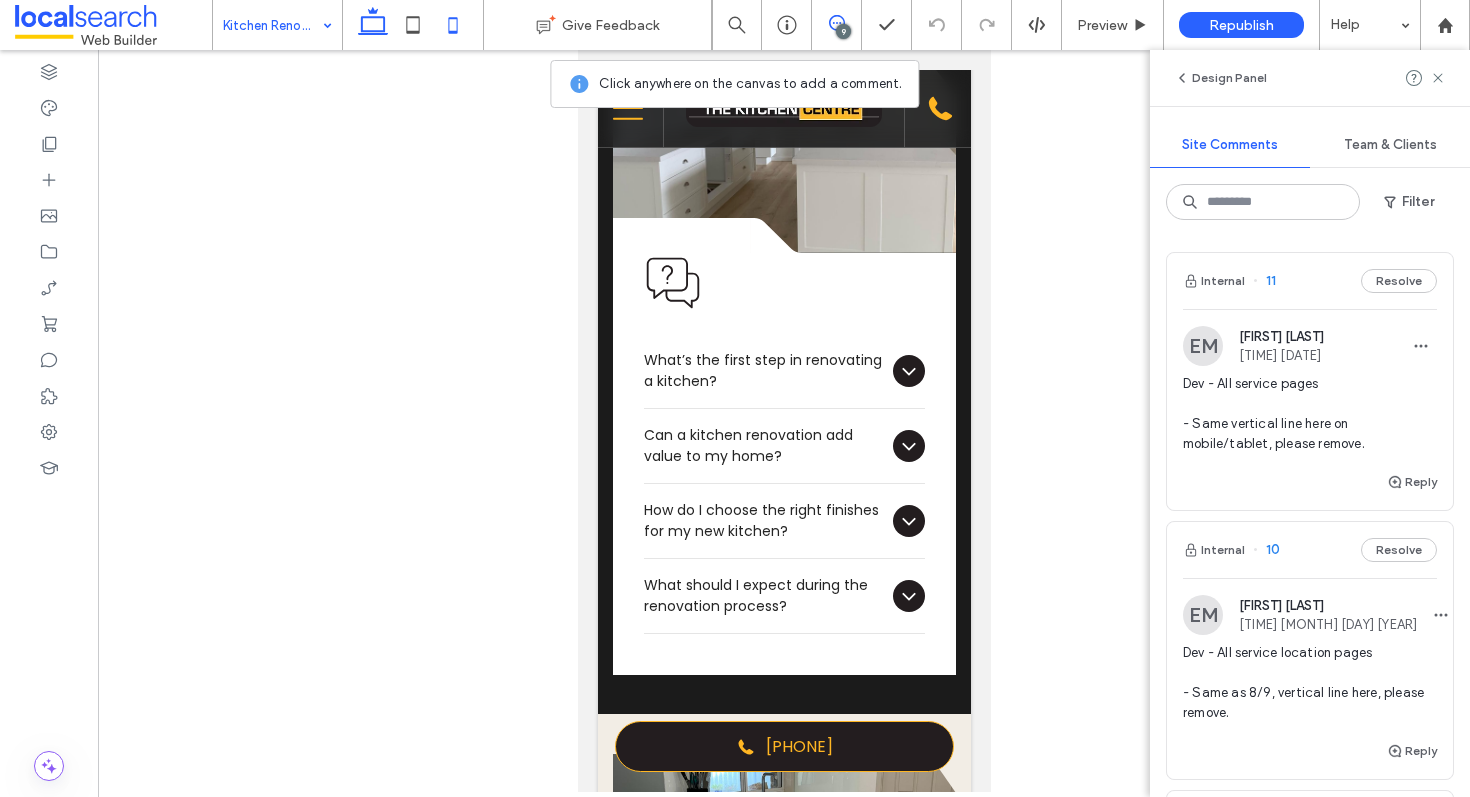 click 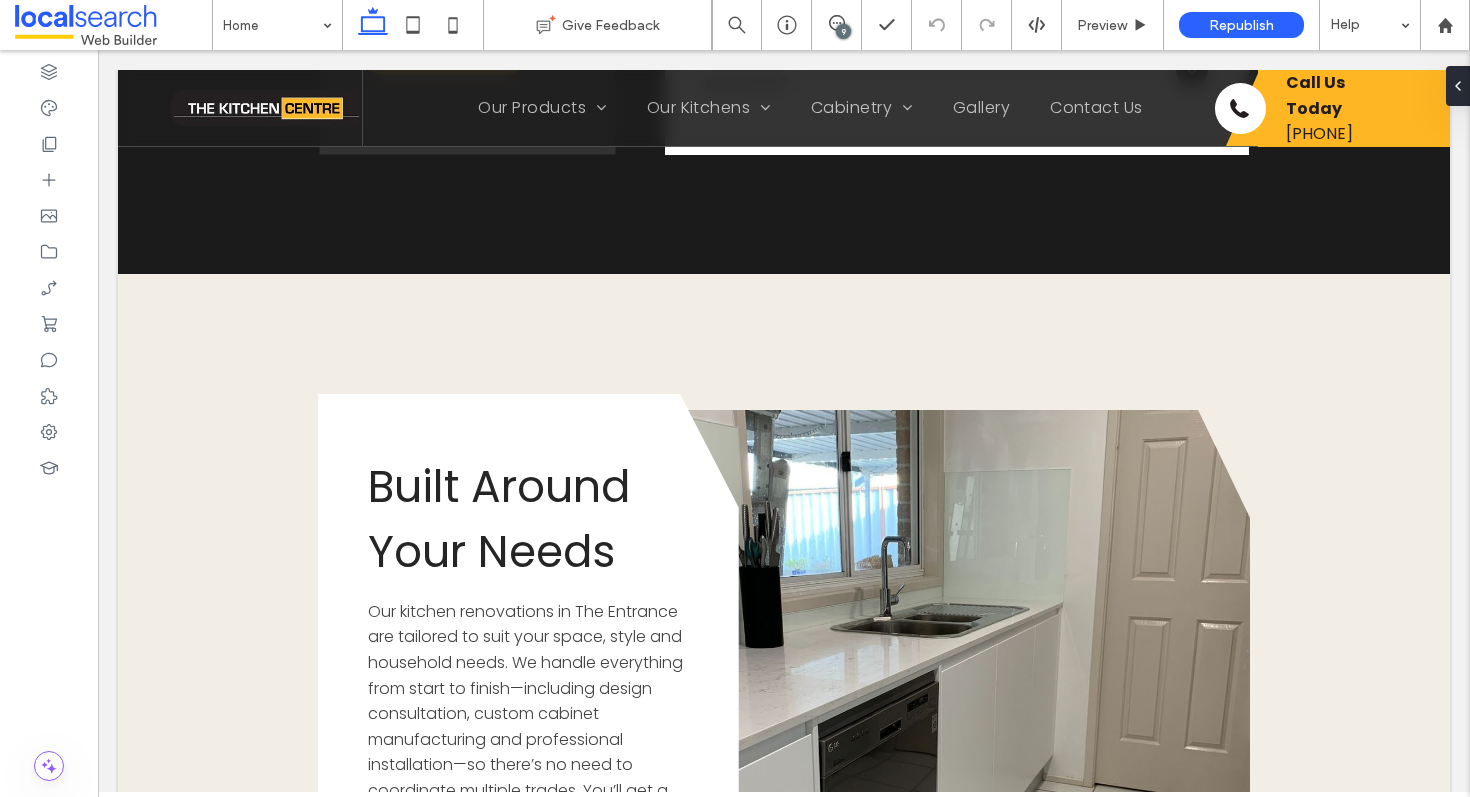 click on "9" at bounding box center (843, 31) 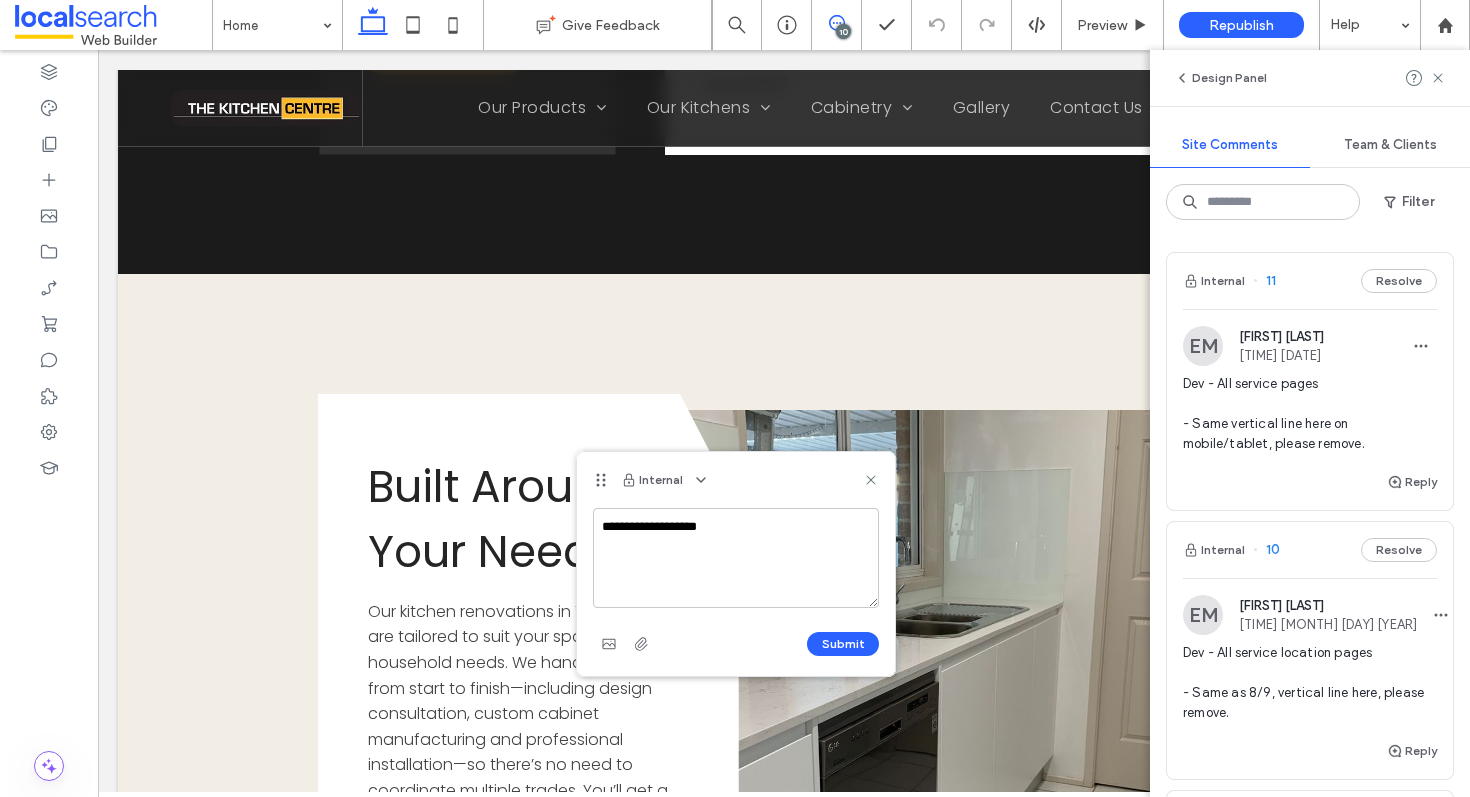 type on "**********" 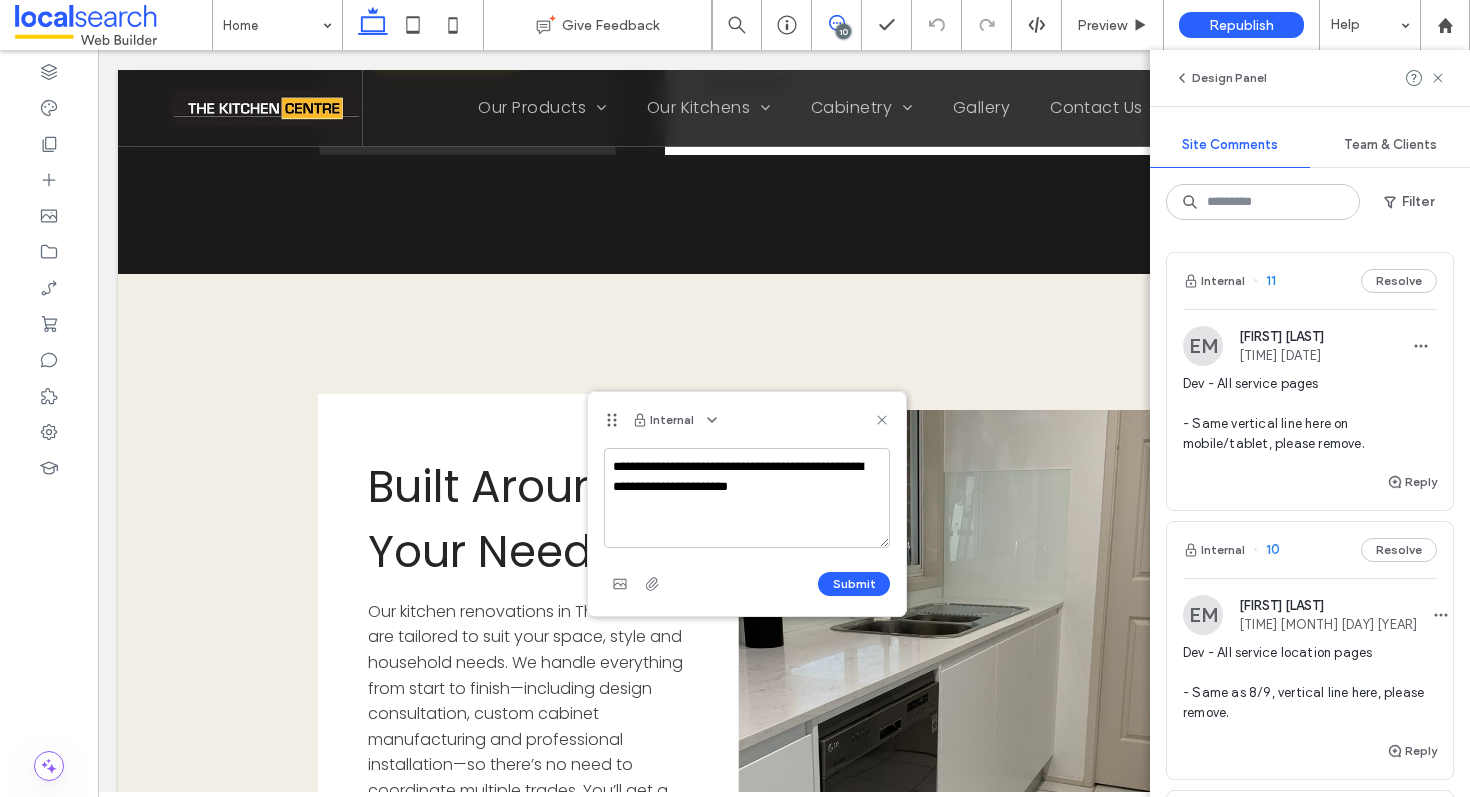 click on "**********" at bounding box center [747, 498] 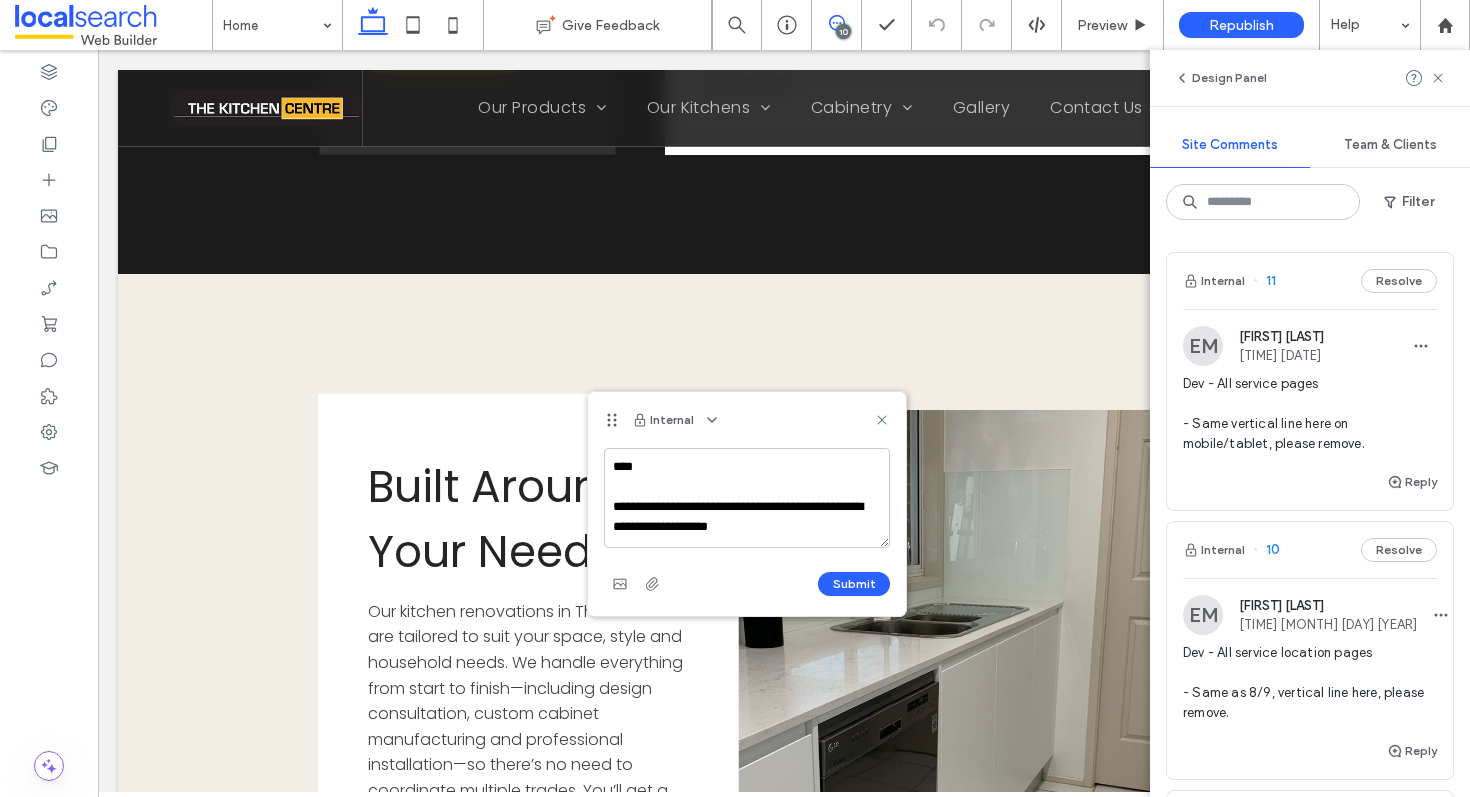 click on "**********" at bounding box center [747, 498] 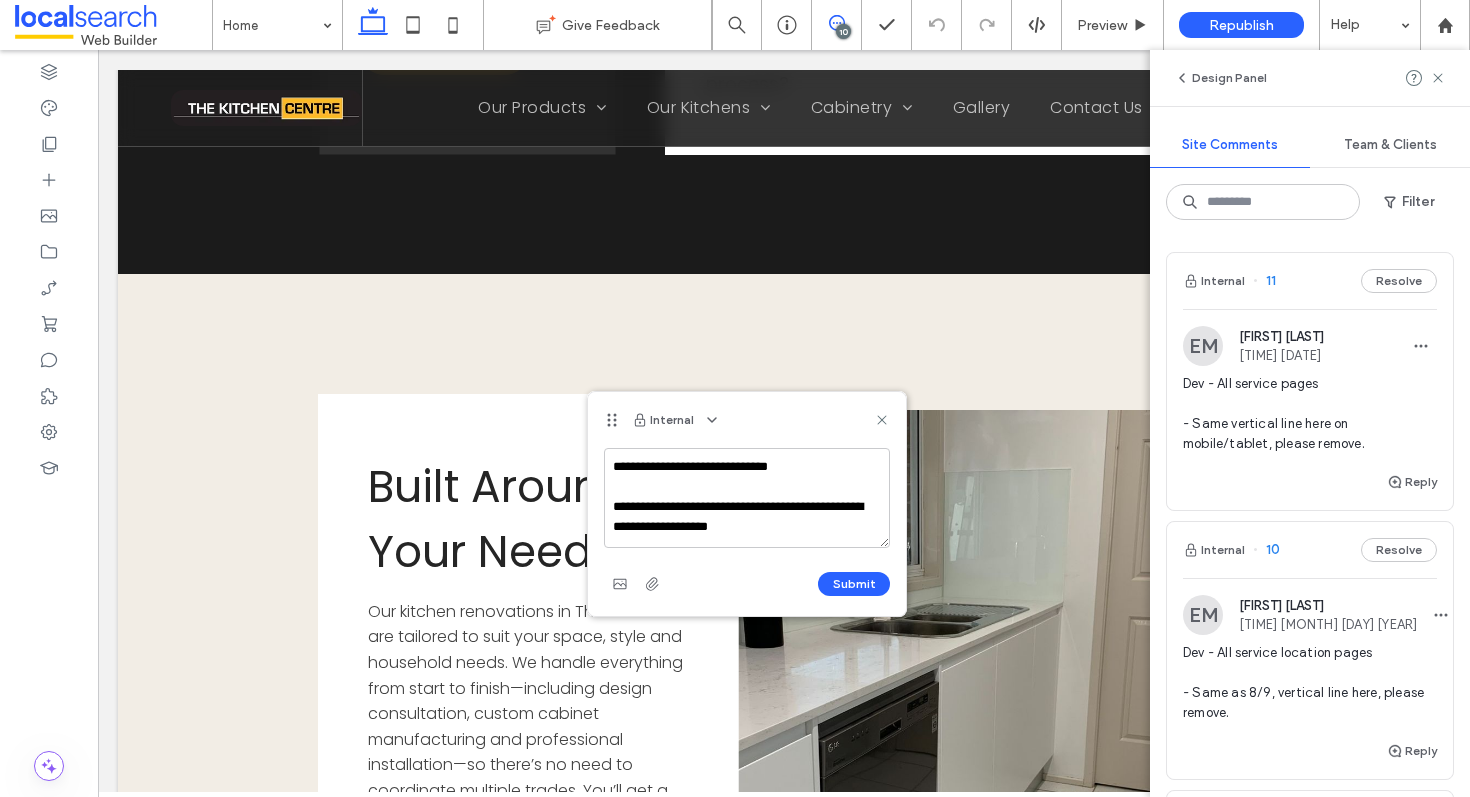 click on "**********" at bounding box center [747, 498] 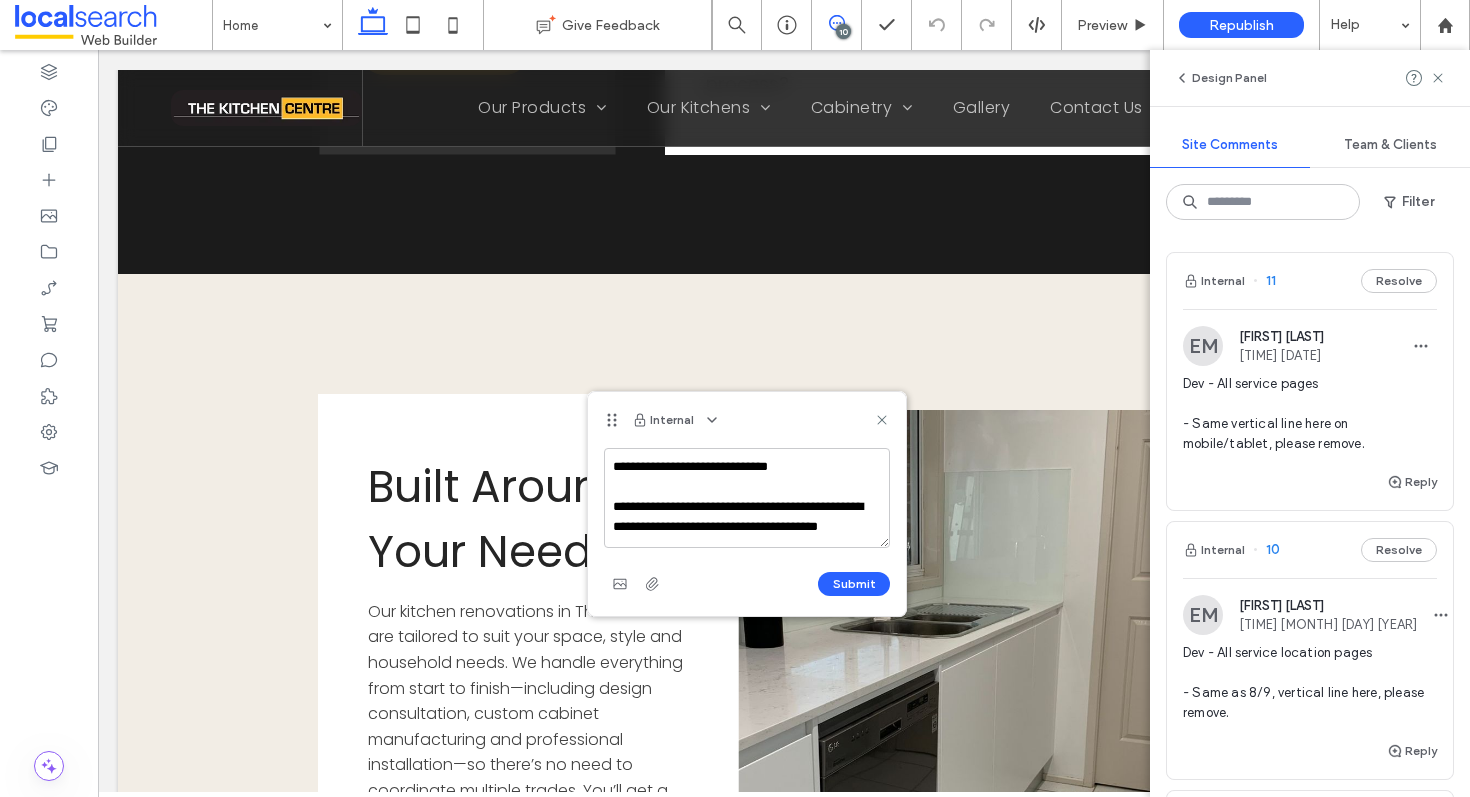 scroll, scrollTop: 8, scrollLeft: 0, axis: vertical 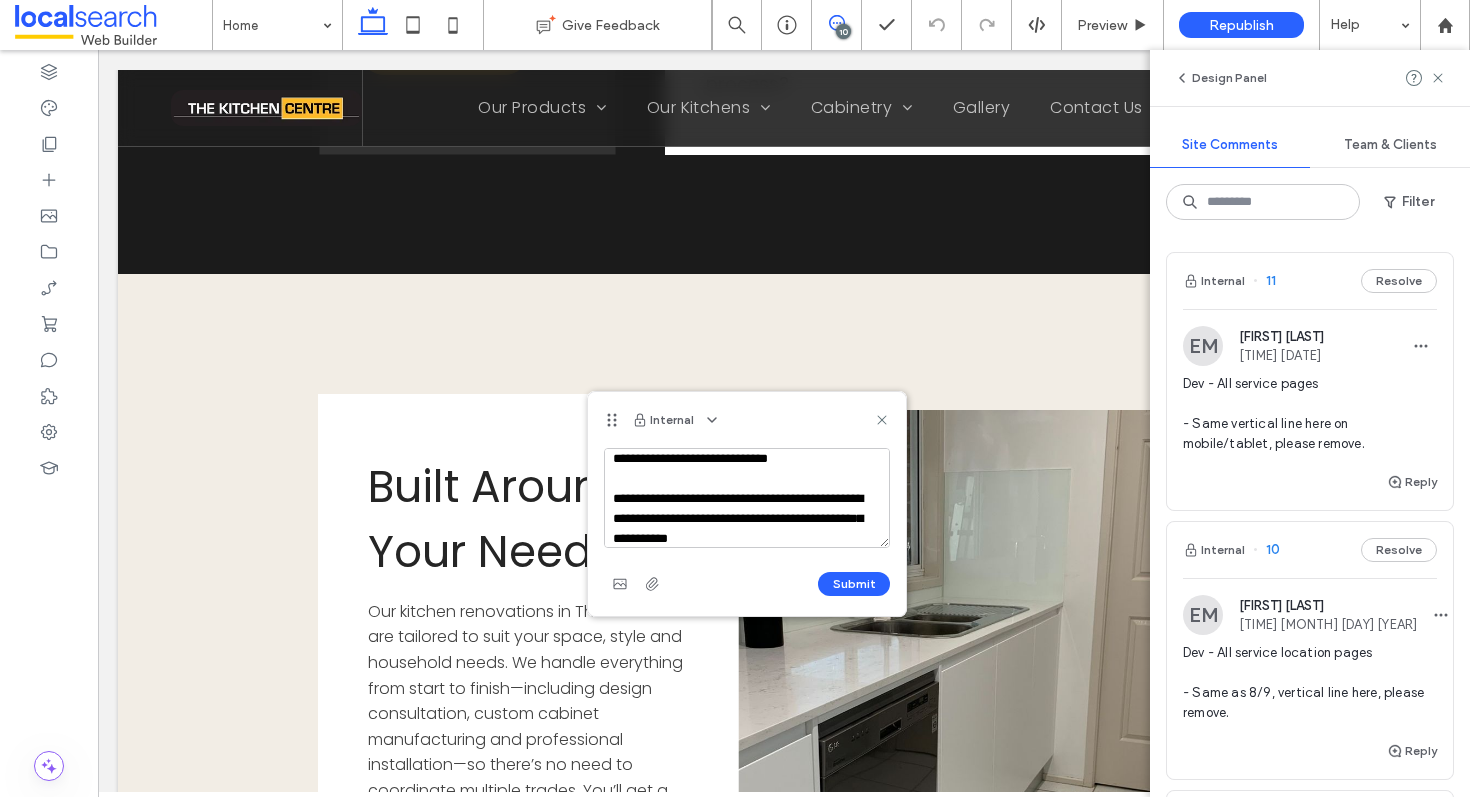 click on "**********" at bounding box center (747, 498) 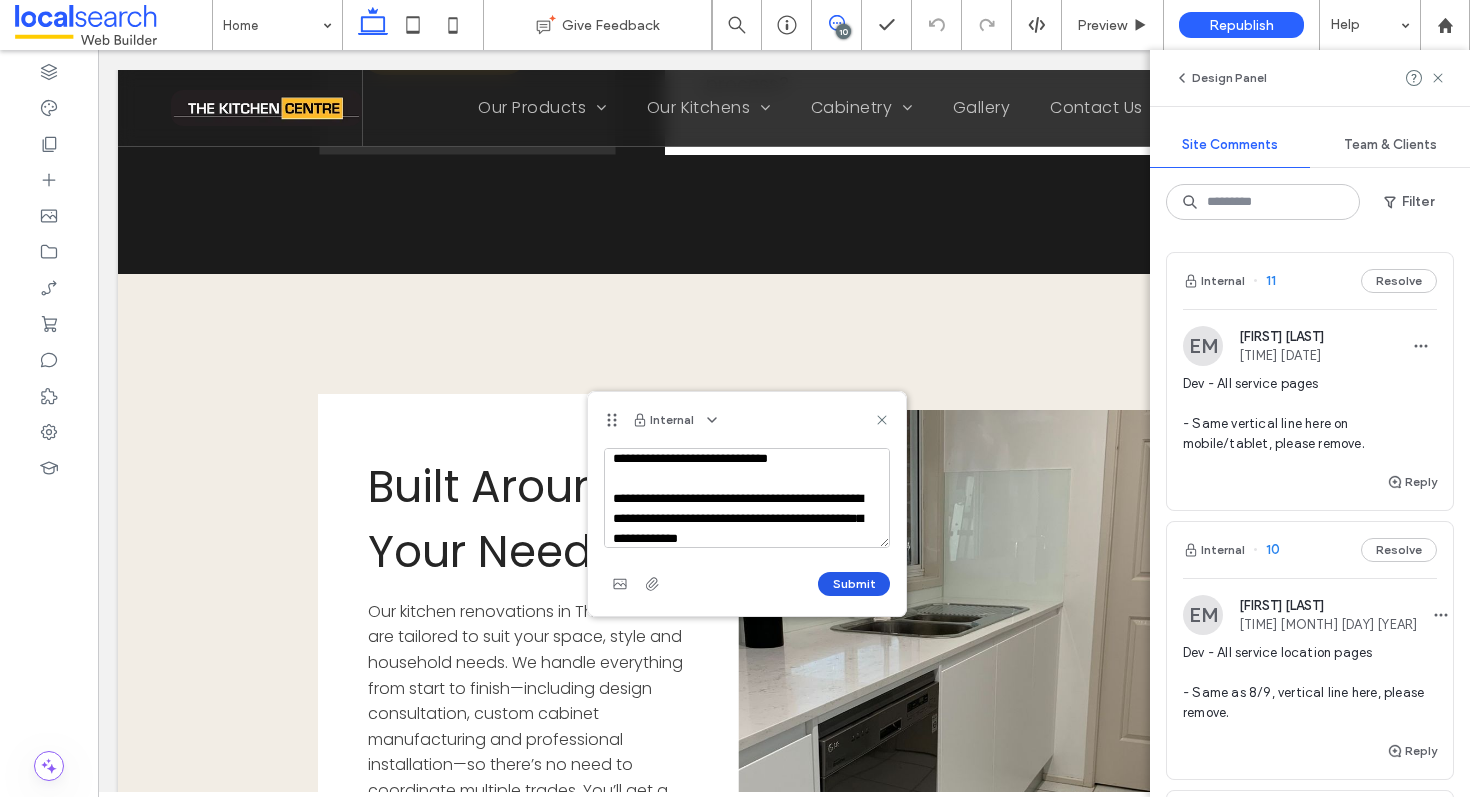 type on "**********" 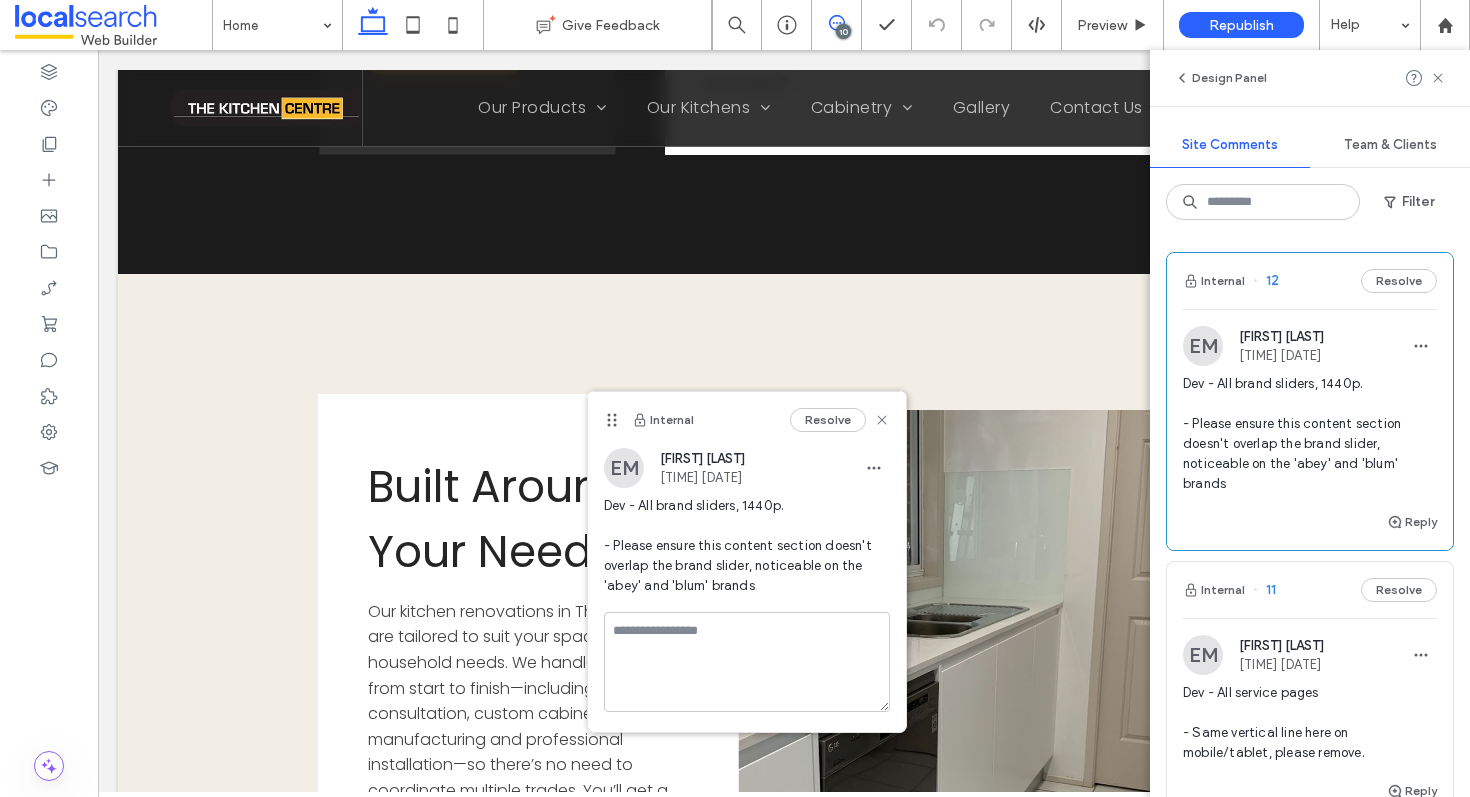 scroll, scrollTop: 0, scrollLeft: 0, axis: both 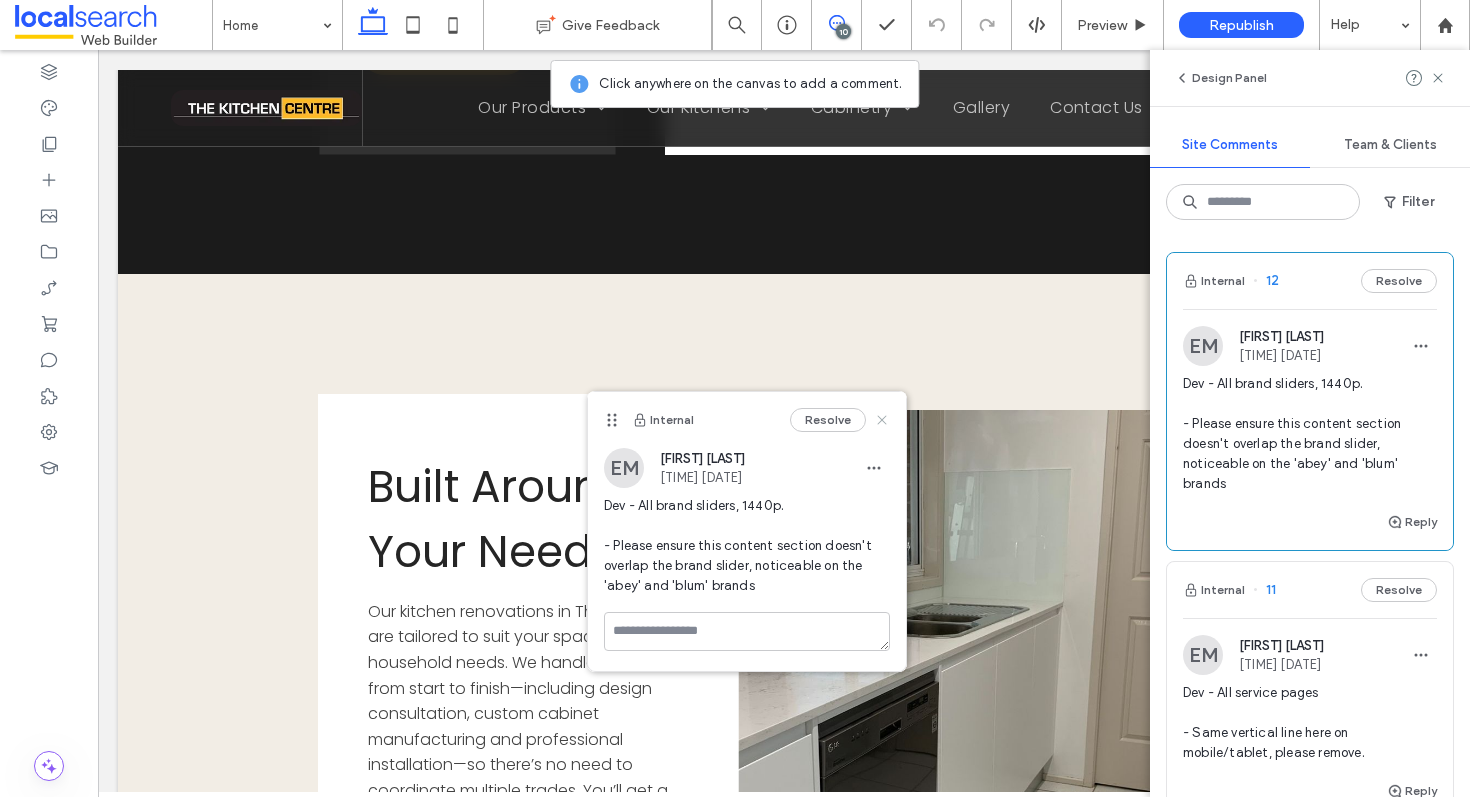 click 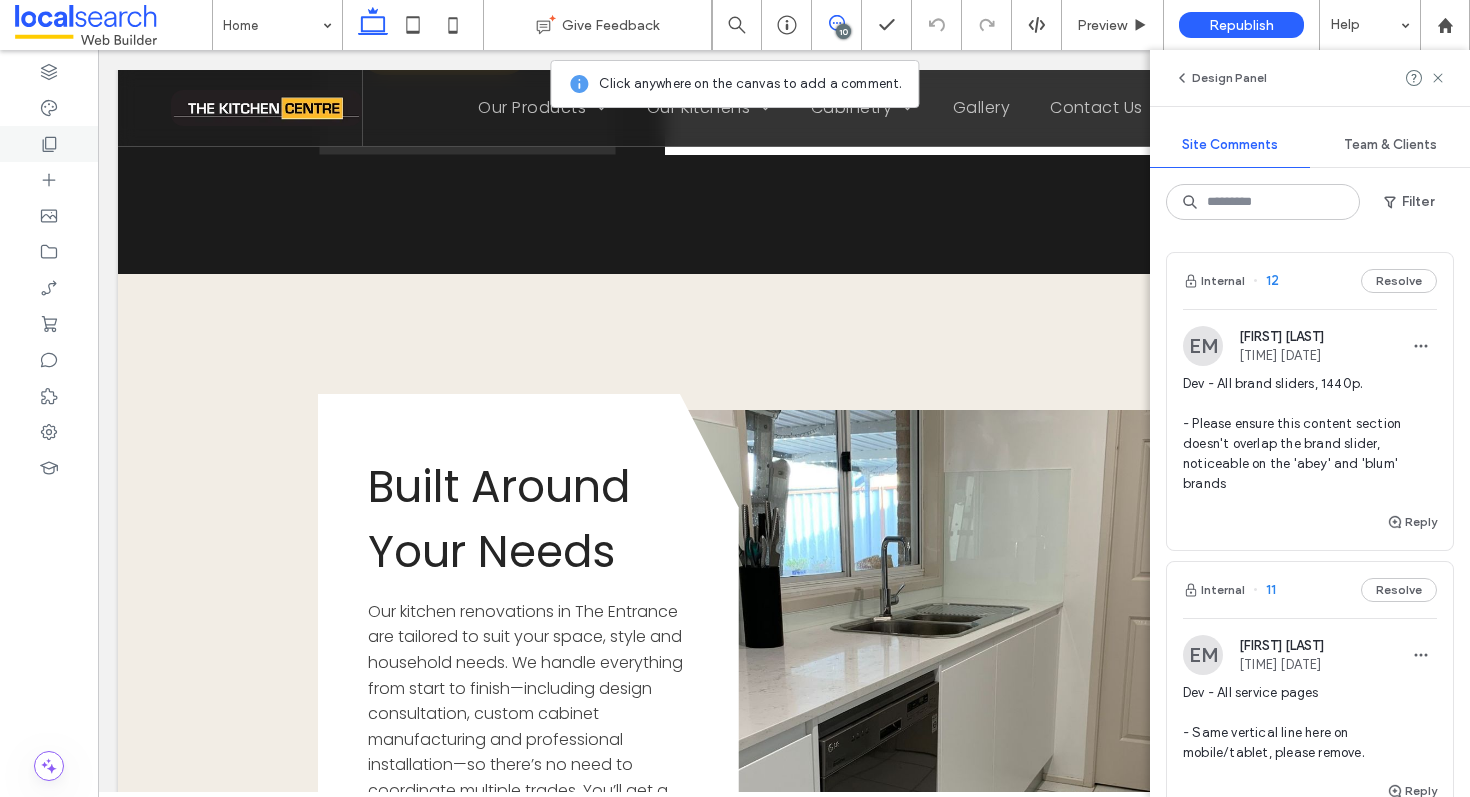 click 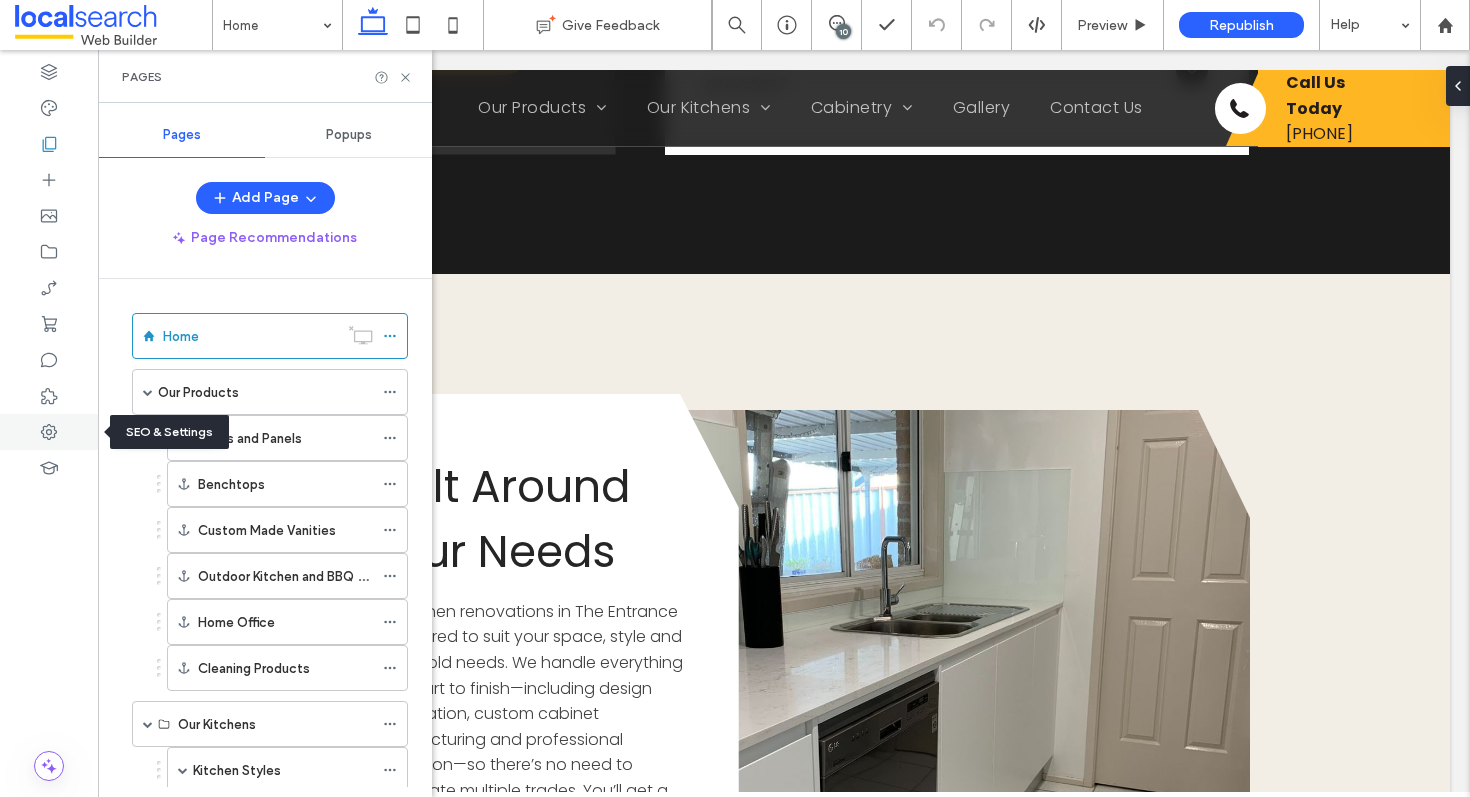 click 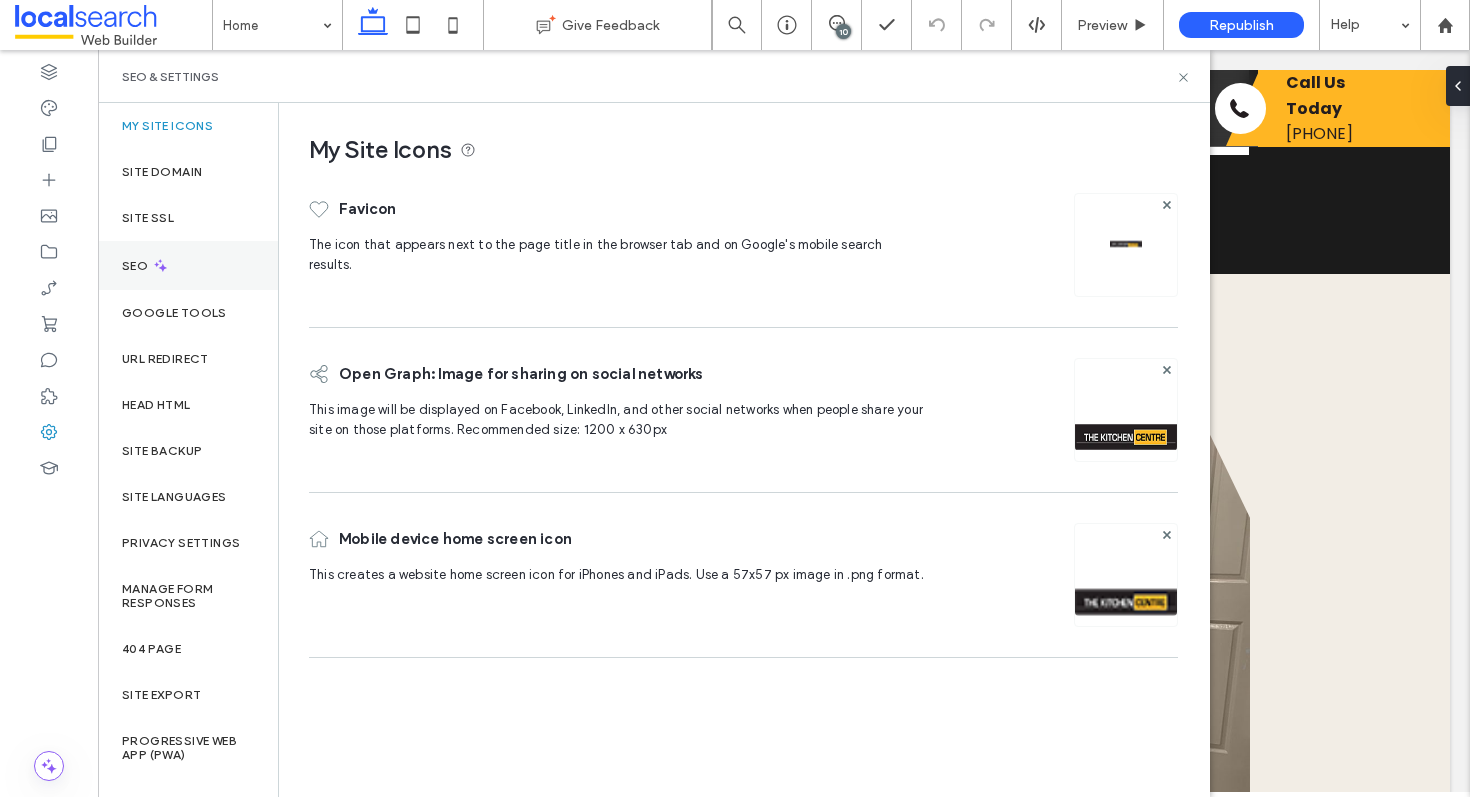 click on "SEO" at bounding box center [188, 265] 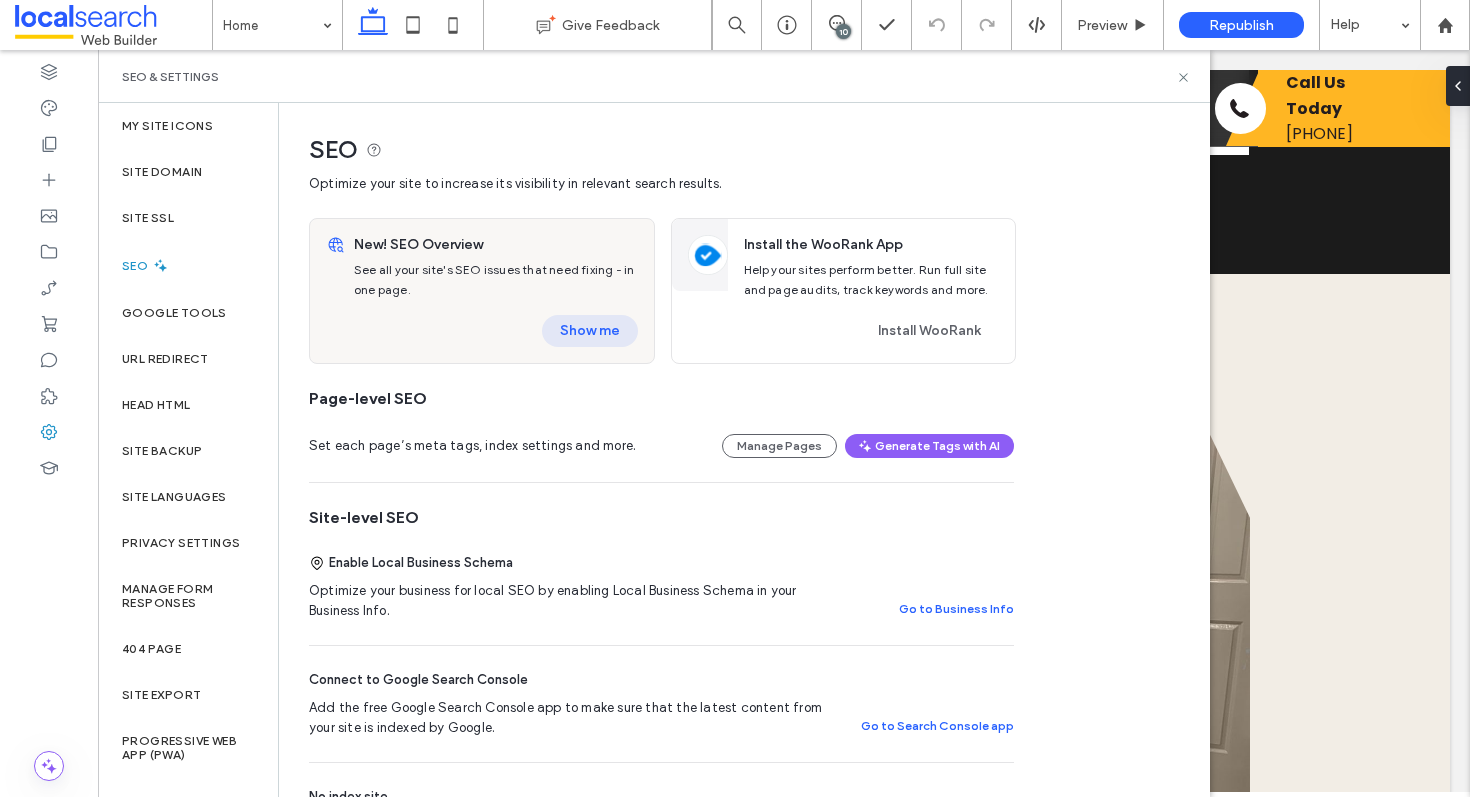 click on "Show me" at bounding box center (590, 331) 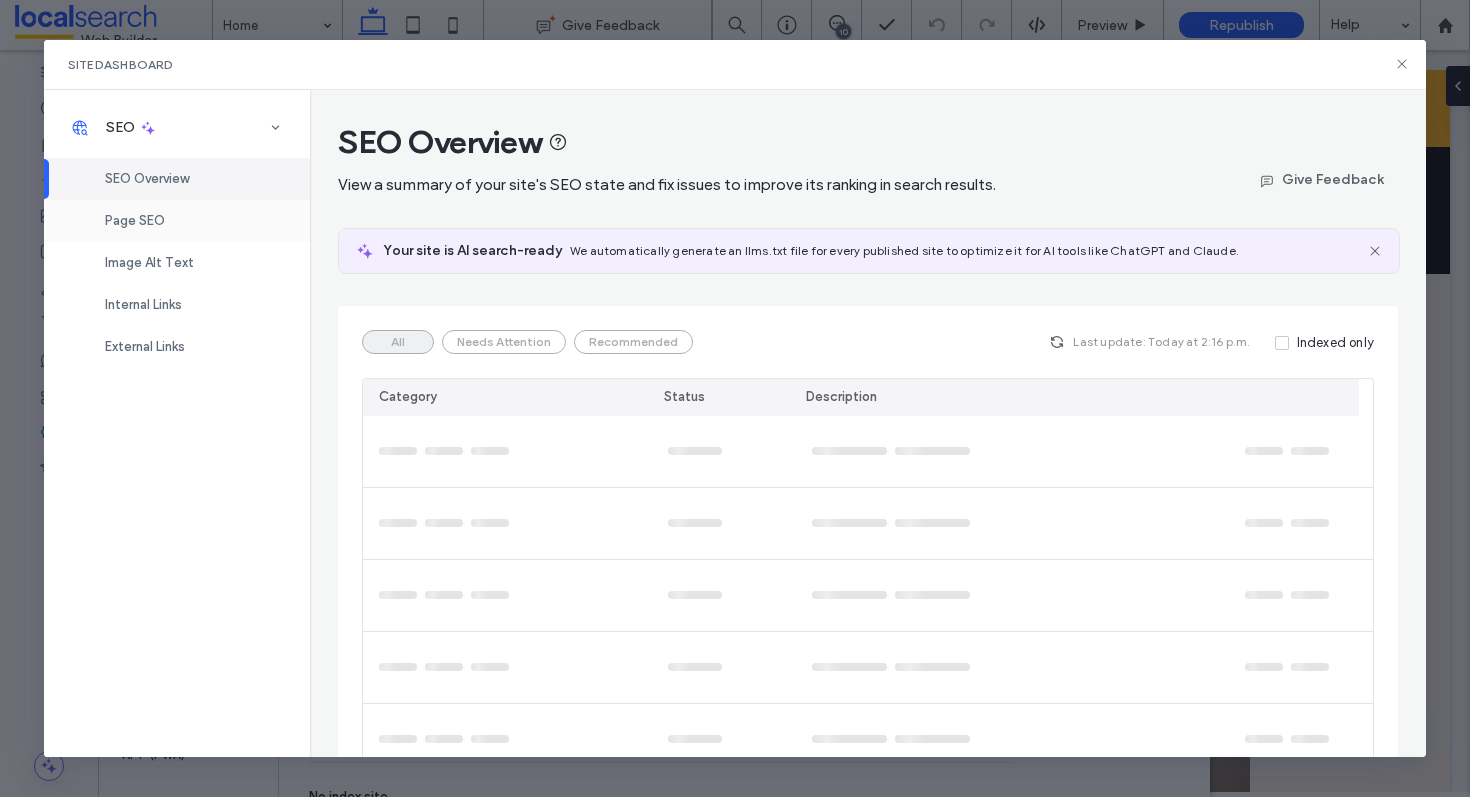 click on "Page SEO" at bounding box center (177, 221) 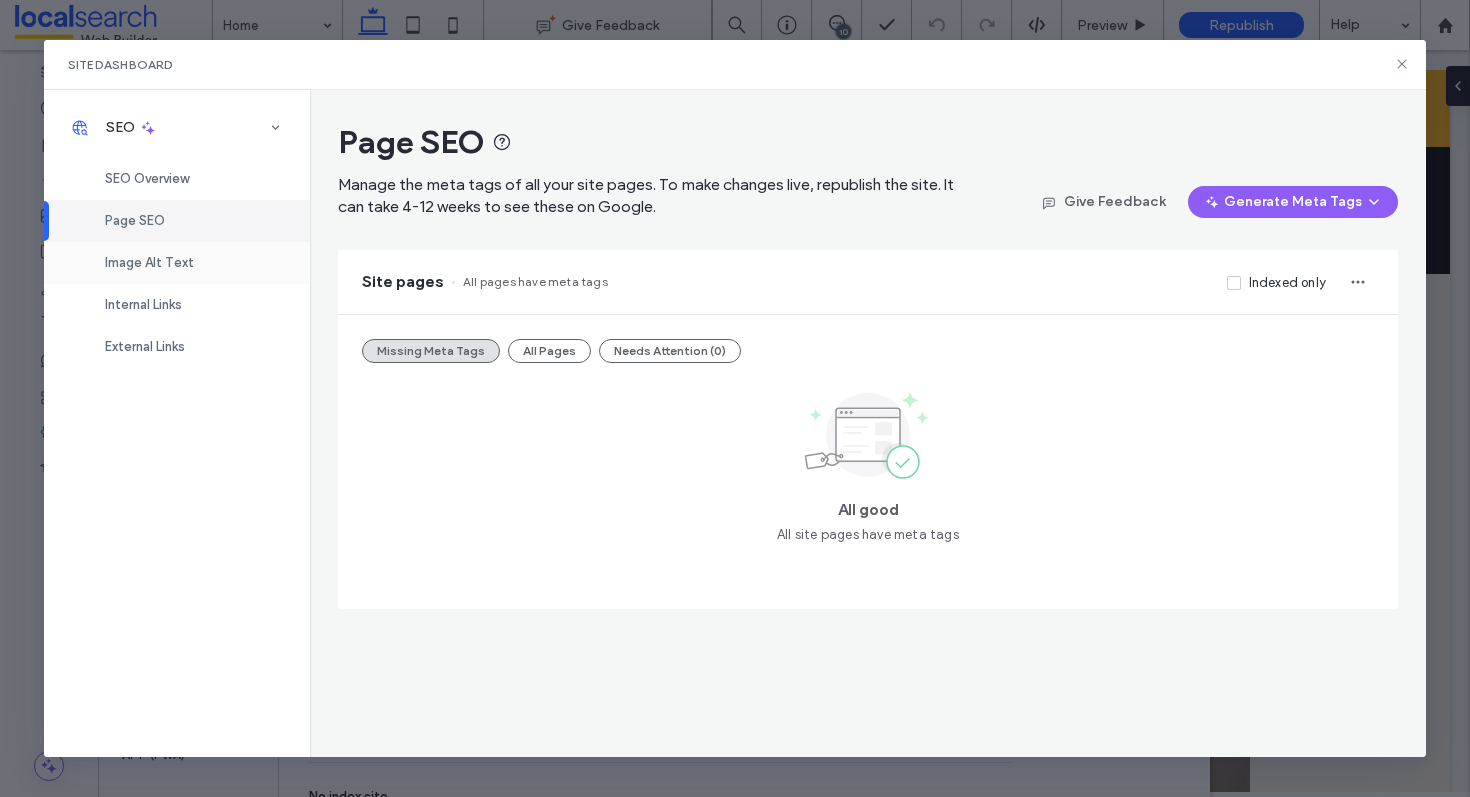 click on "Image Alt Text" at bounding box center [177, 263] 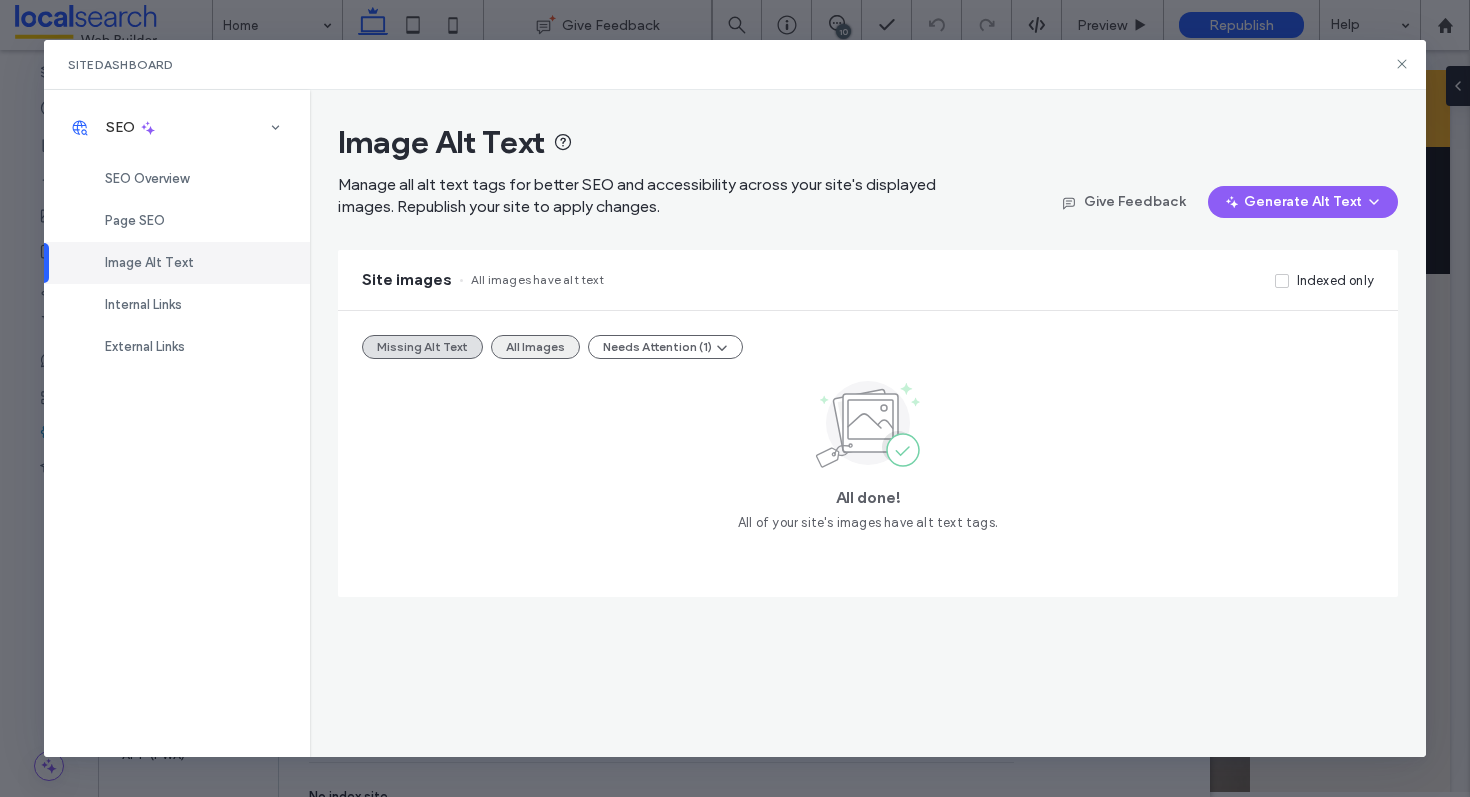 click on "All Images" at bounding box center (535, 347) 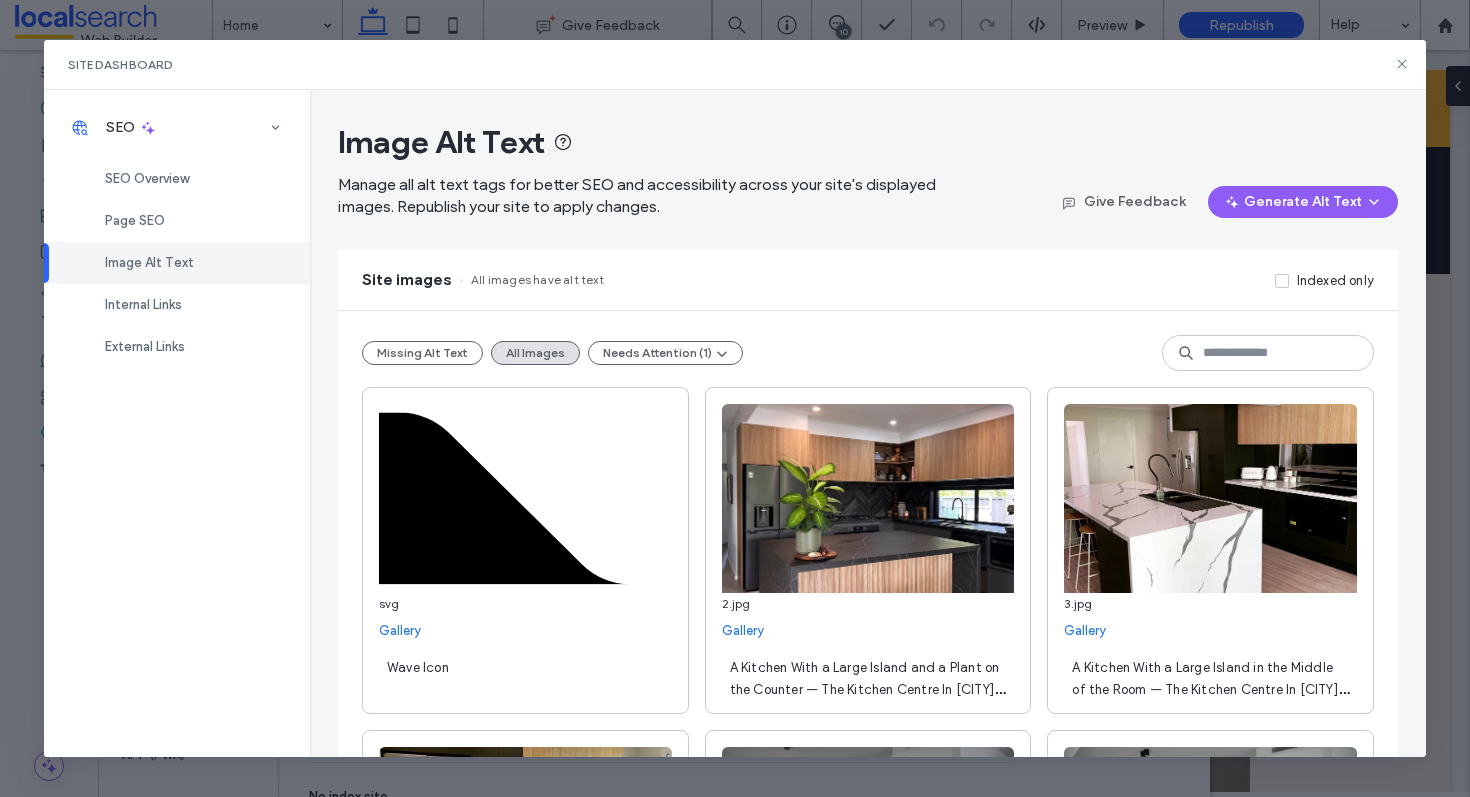 scroll, scrollTop: 98, scrollLeft: 0, axis: vertical 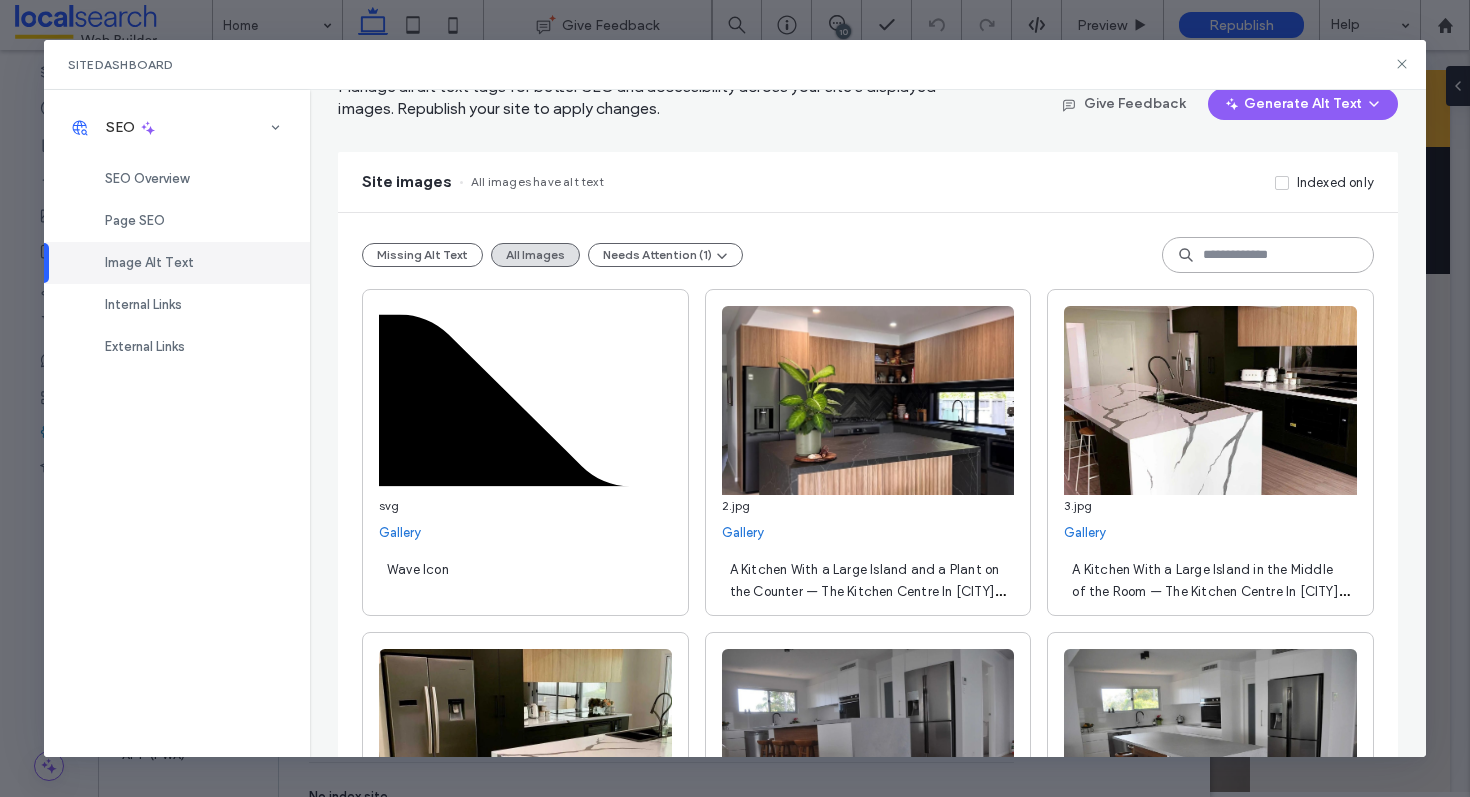 click at bounding box center [1268, 255] 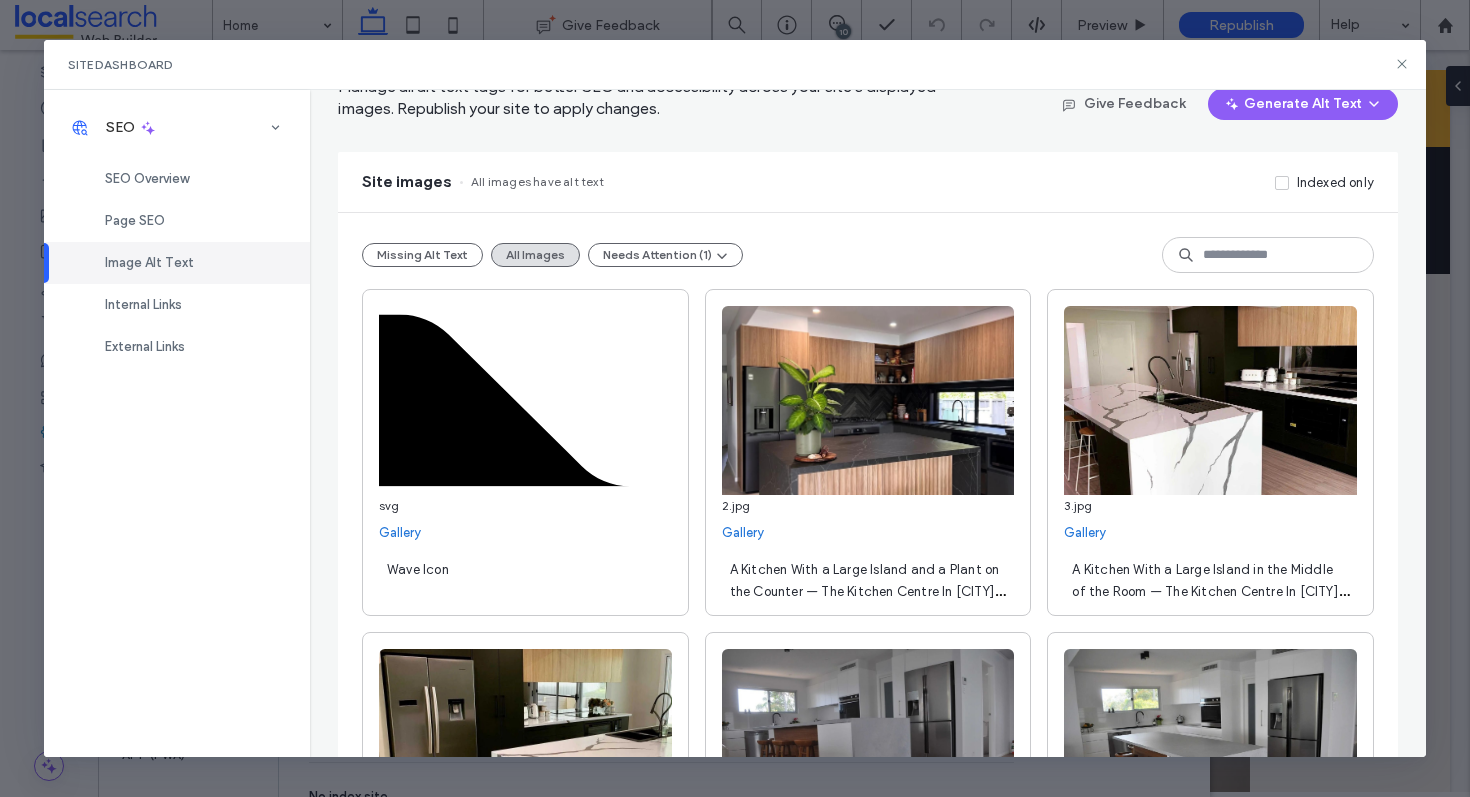click on "**********" at bounding box center [868, 12431] 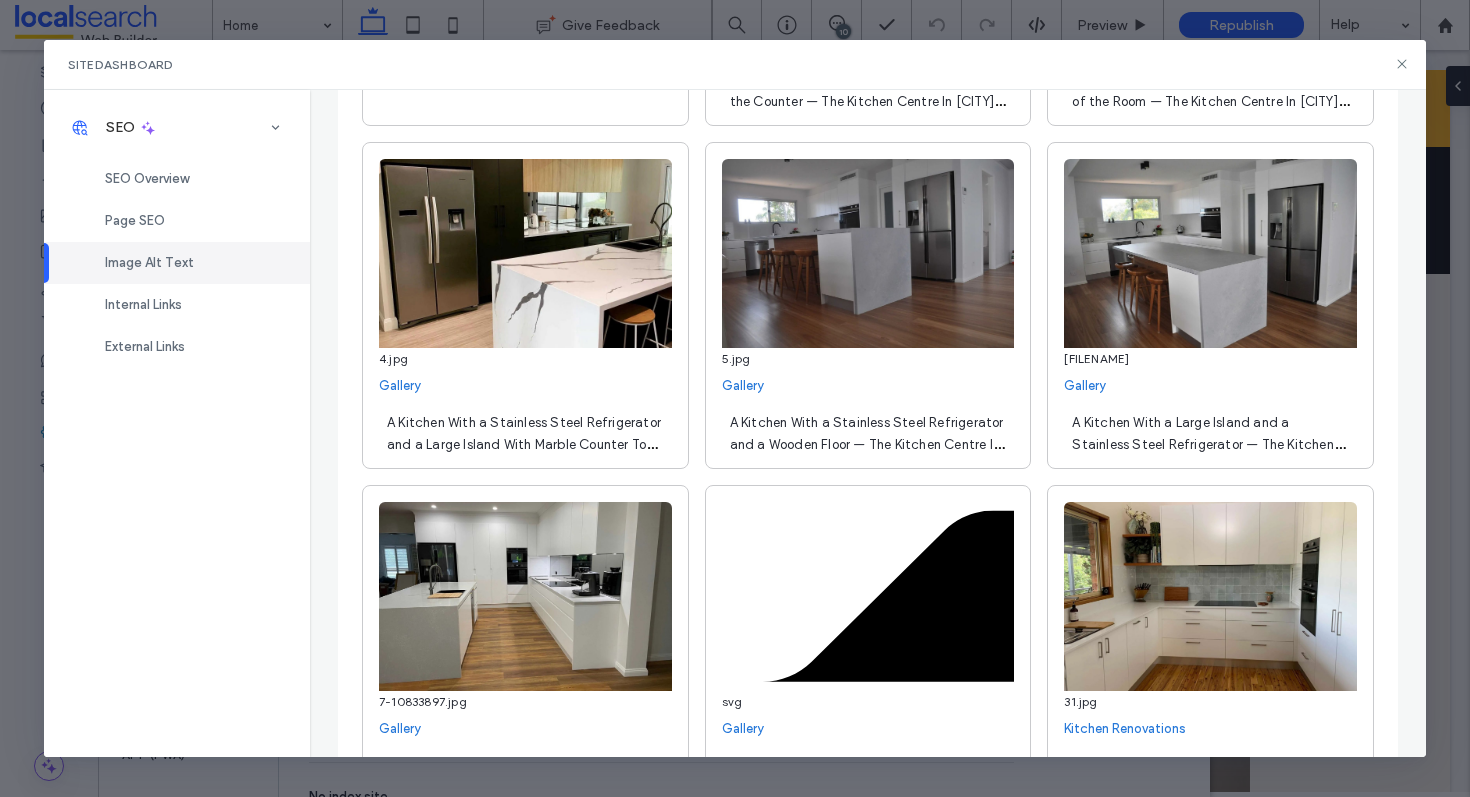 scroll, scrollTop: 13320, scrollLeft: 0, axis: vertical 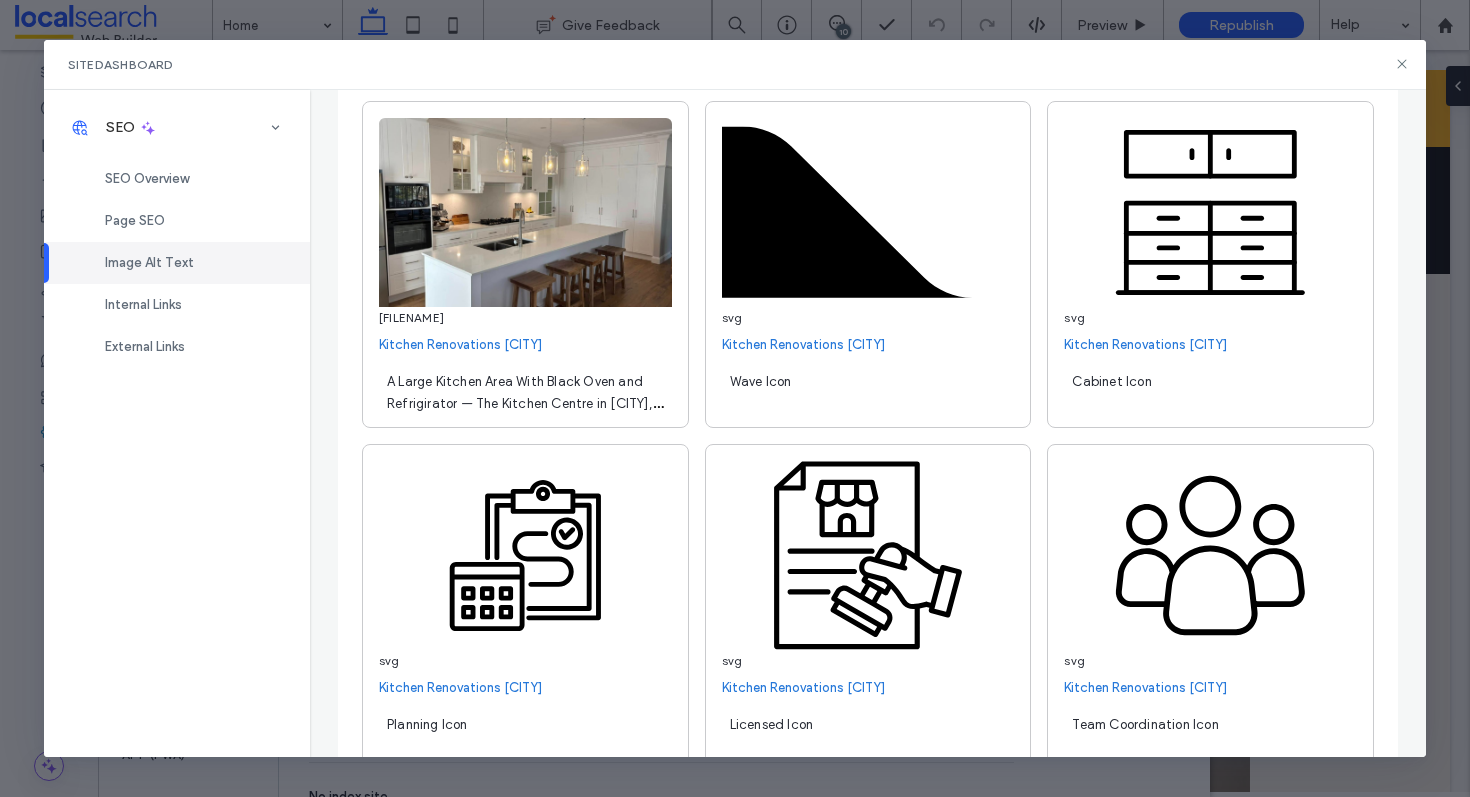 click on "A Large Kitchen Area With Black Oven and Refrigirator — The Kitchen Centre in Terrigal, NSW" at bounding box center (525, 403) 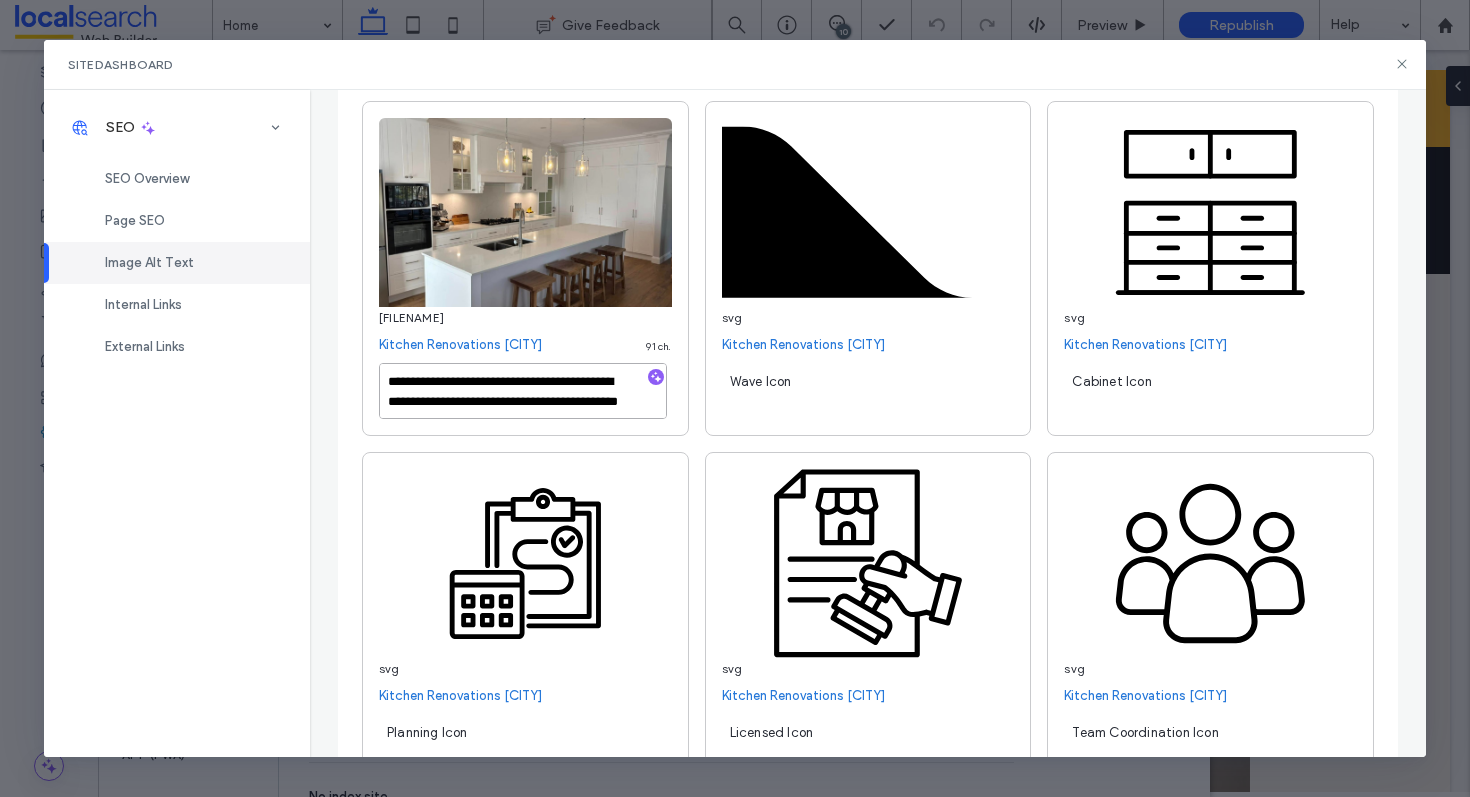 scroll, scrollTop: 17, scrollLeft: 0, axis: vertical 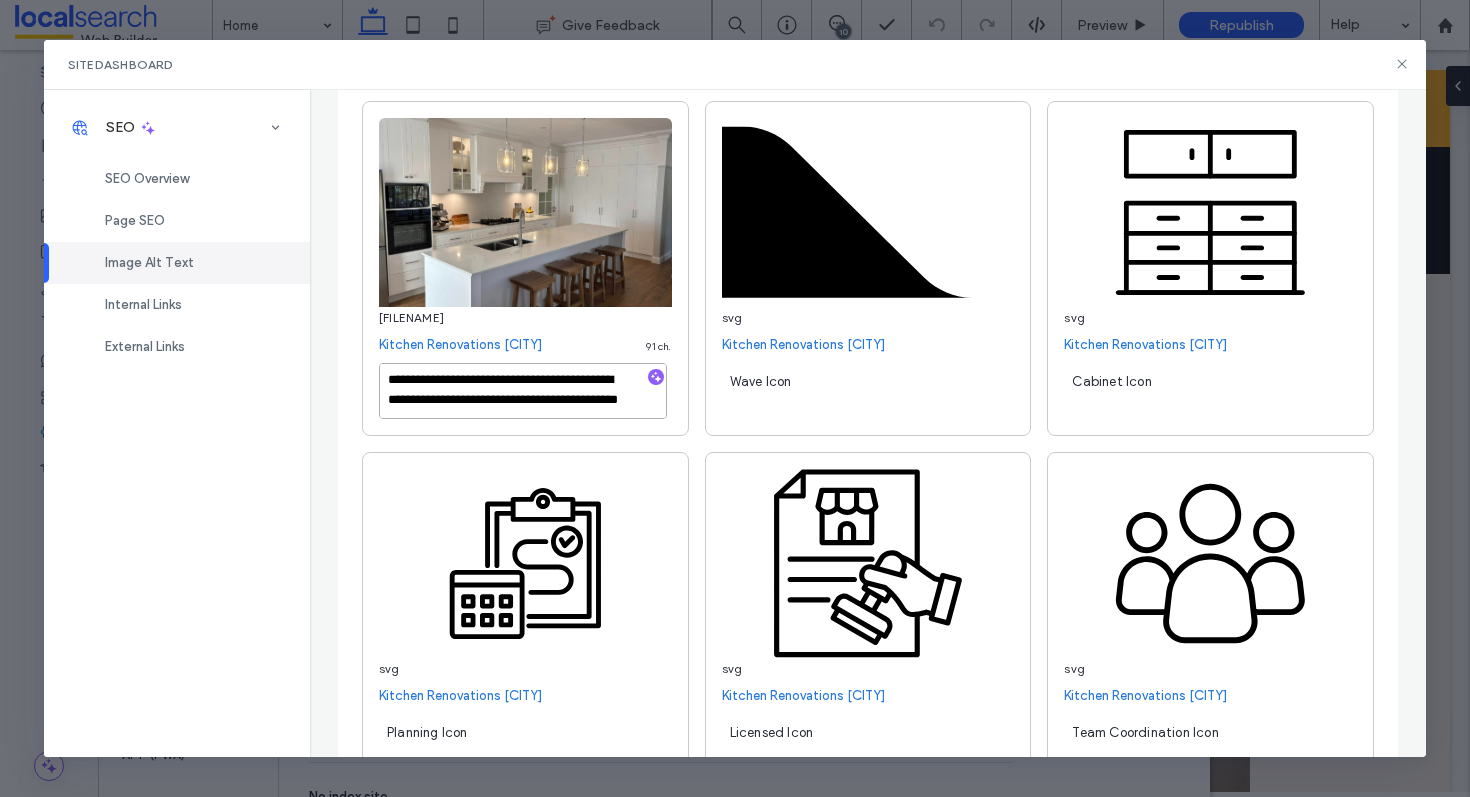 click on "**********" at bounding box center (523, 391) 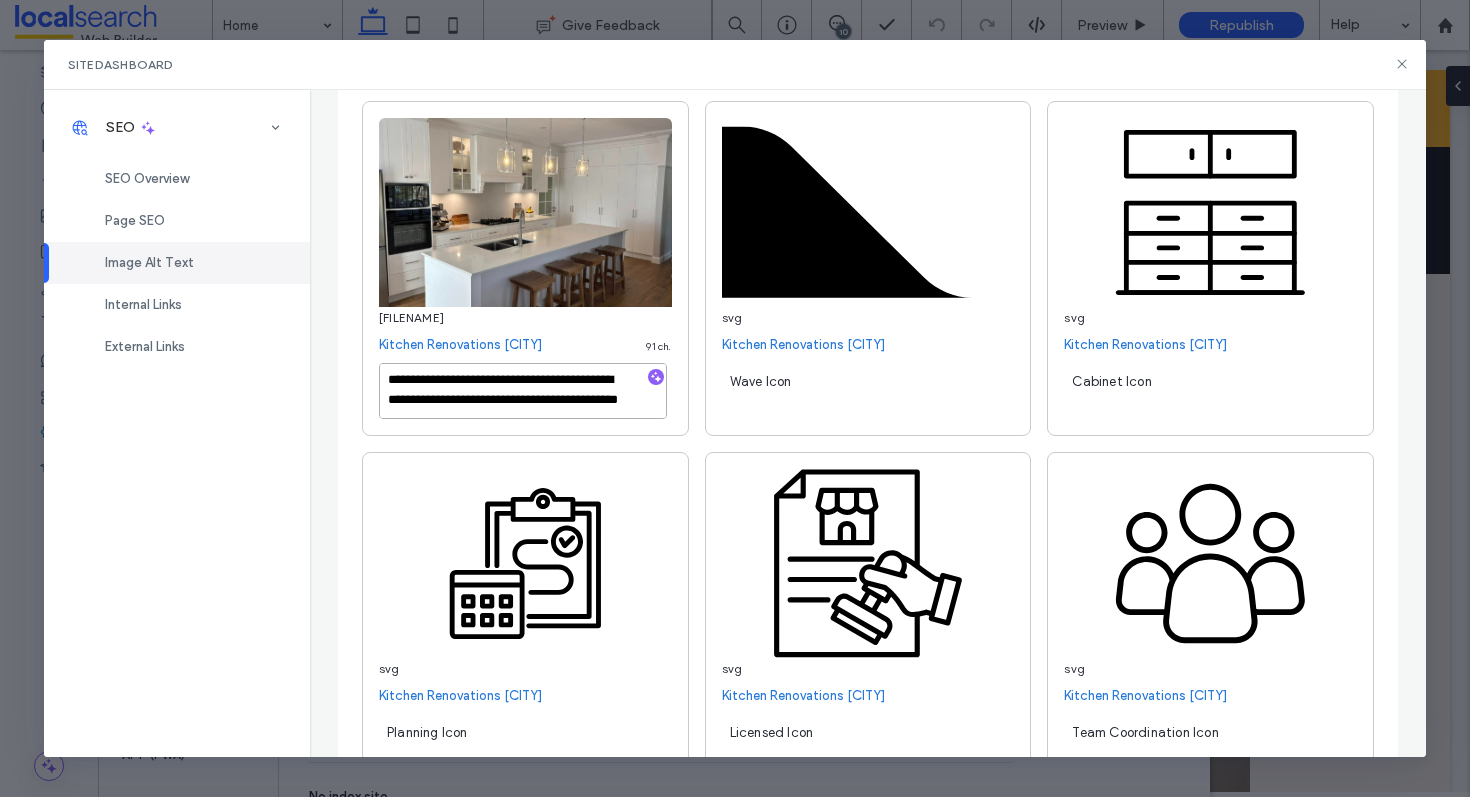 type on "**********" 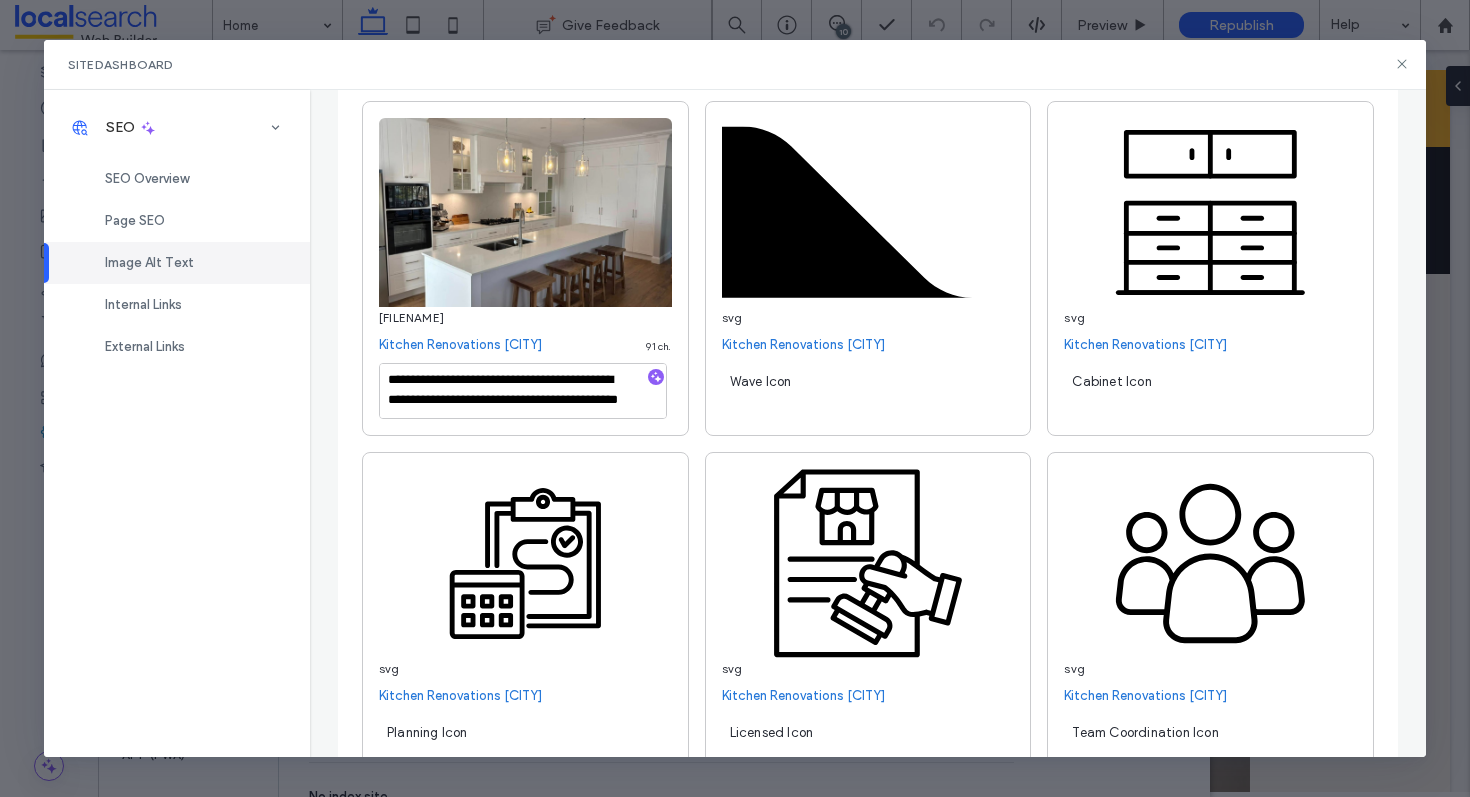 click on "**********" at bounding box center (525, 268) 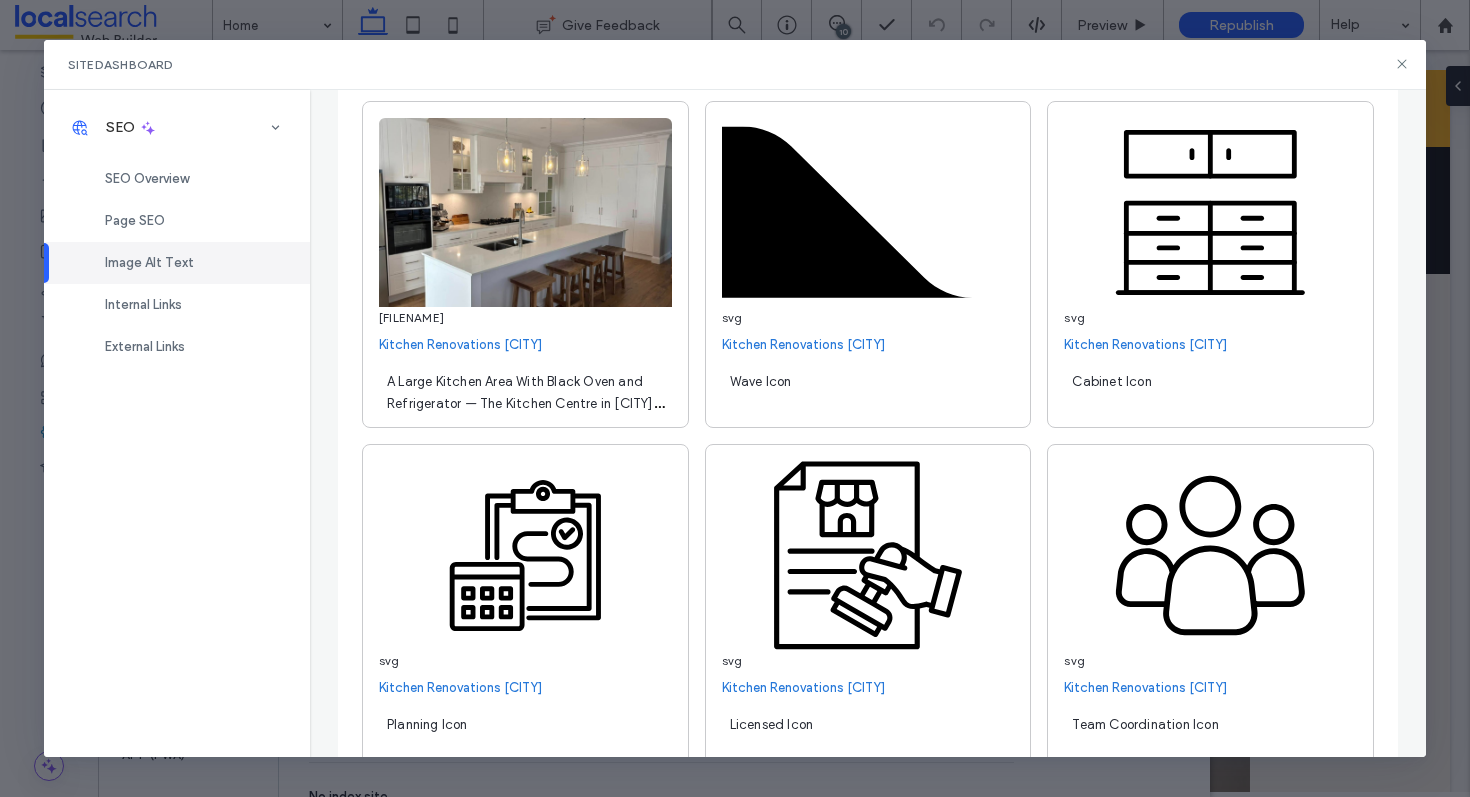 scroll, scrollTop: 21564, scrollLeft: 0, axis: vertical 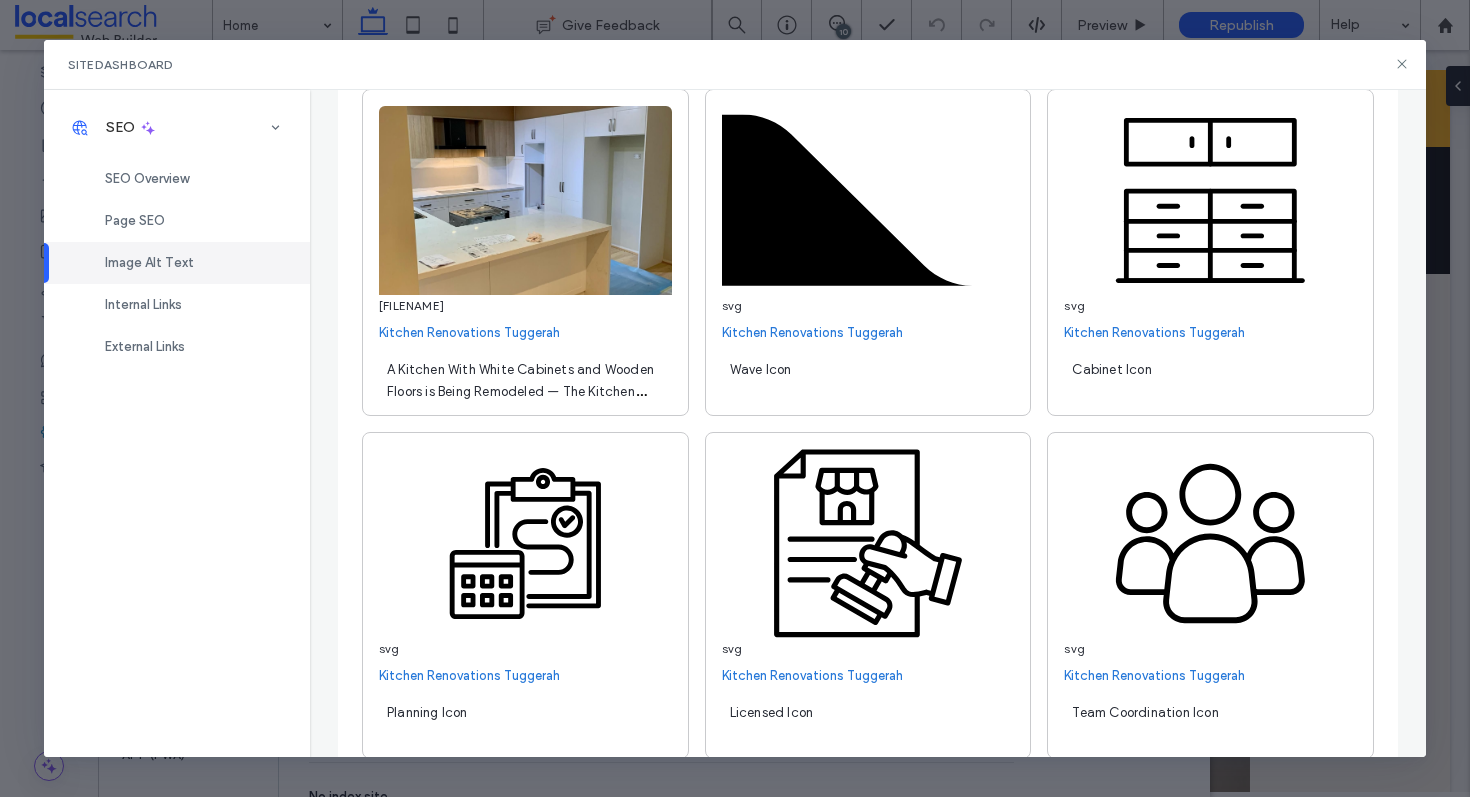 click on "A Kitchen With White Cabinets and Wooden Floors is Being Remodeled — The Kitchen Centre In Tuggerah, NSW" at bounding box center [525, 379] 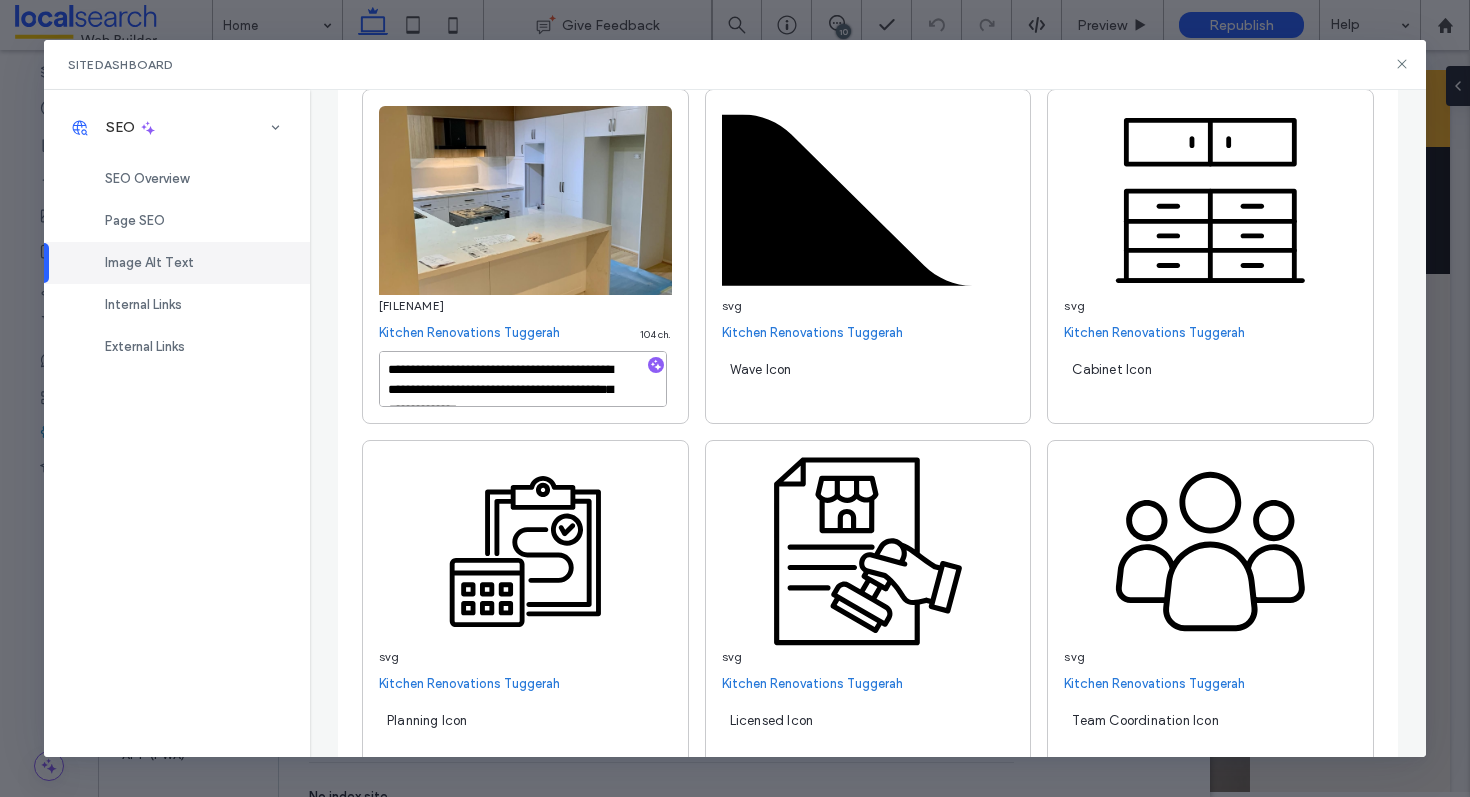 click on "**********" at bounding box center (523, 379) 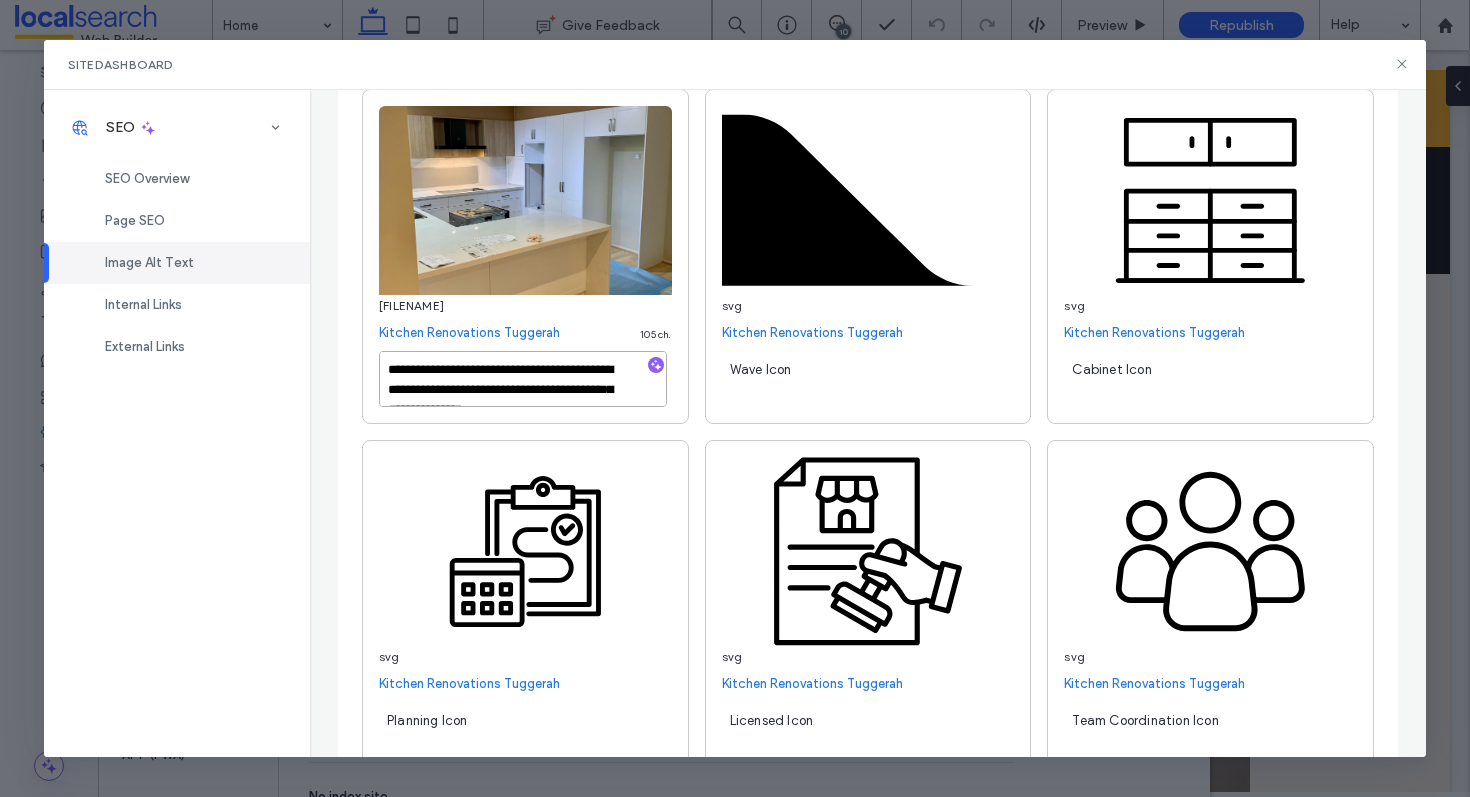 type on "**********" 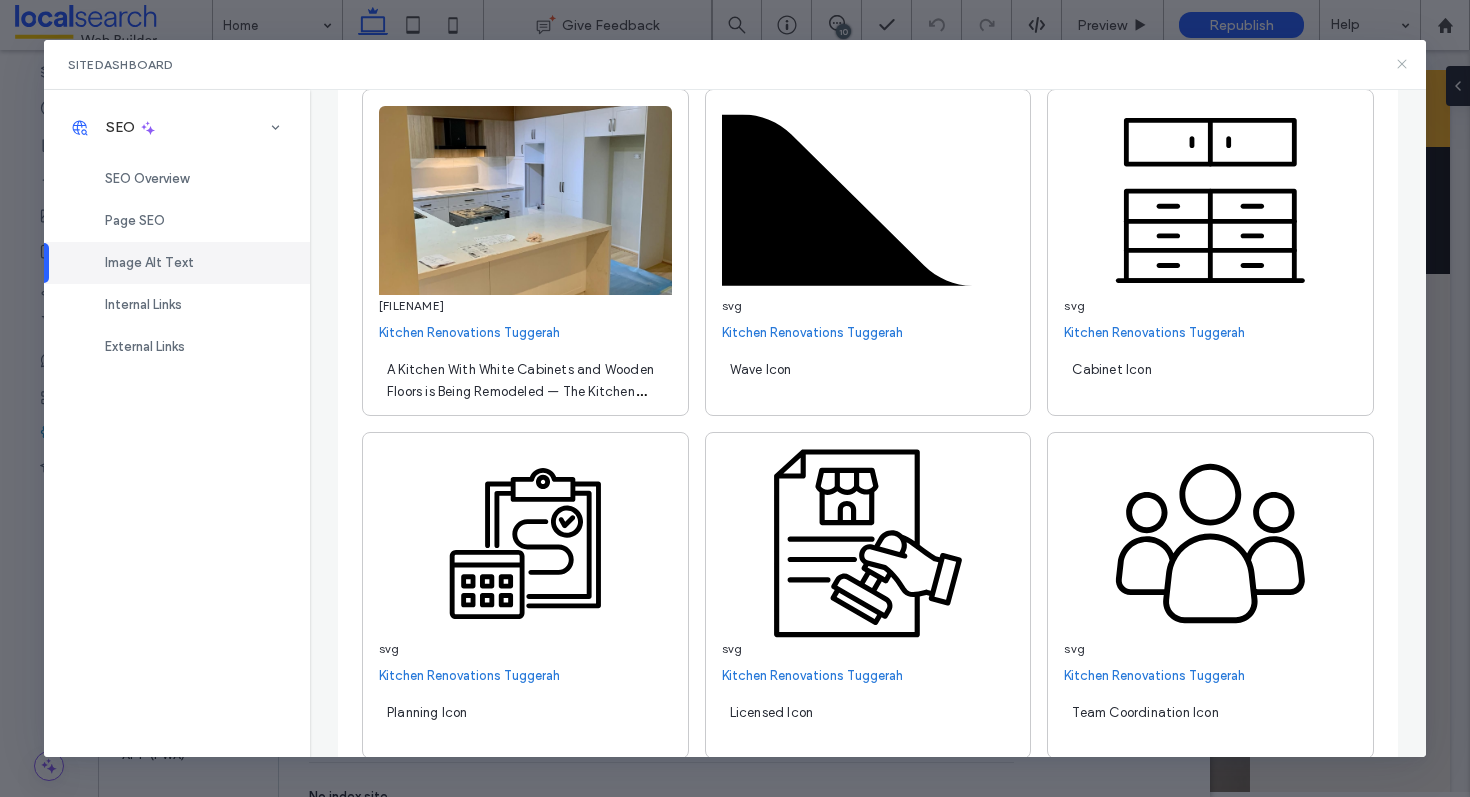 click 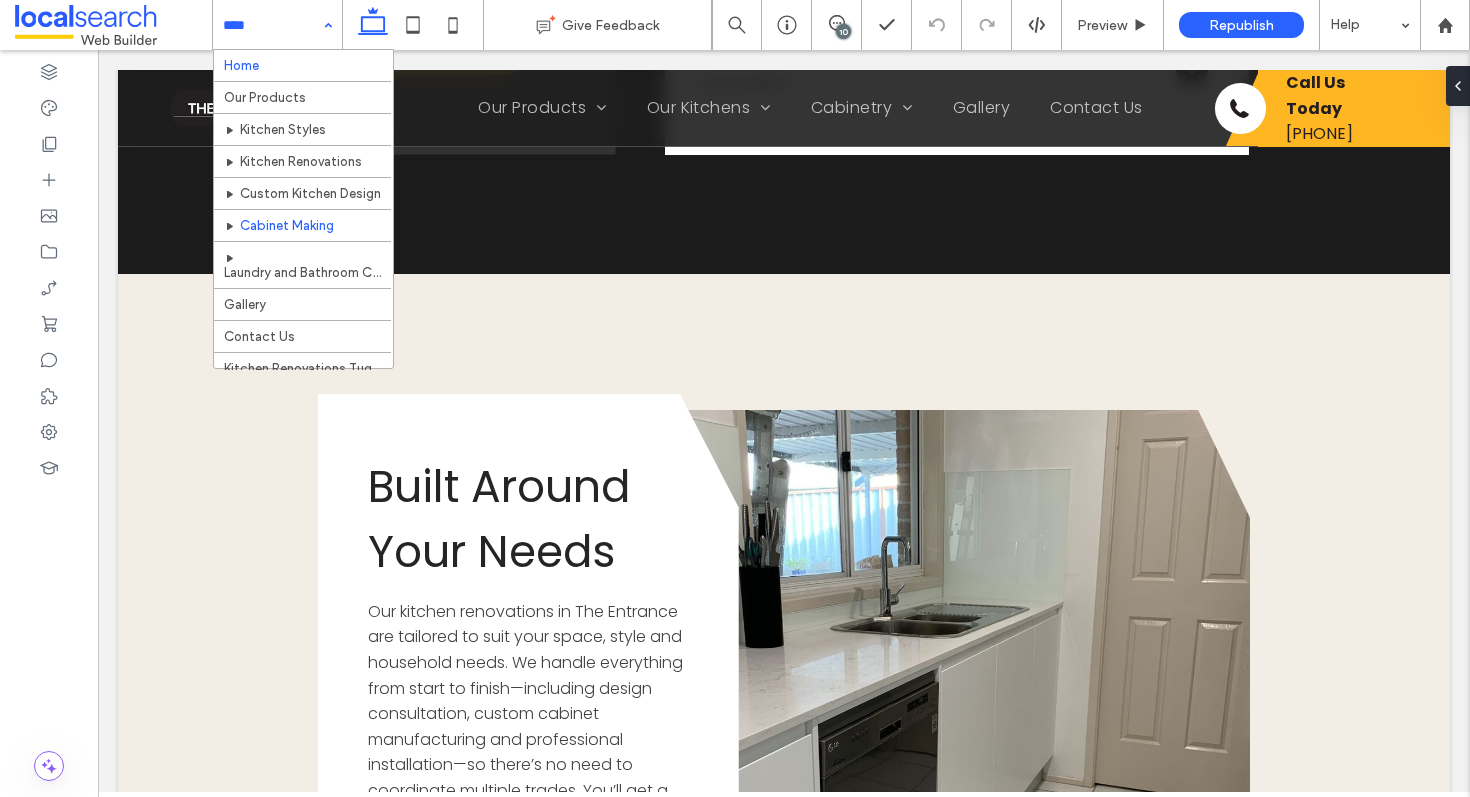 scroll, scrollTop: 206, scrollLeft: 0, axis: vertical 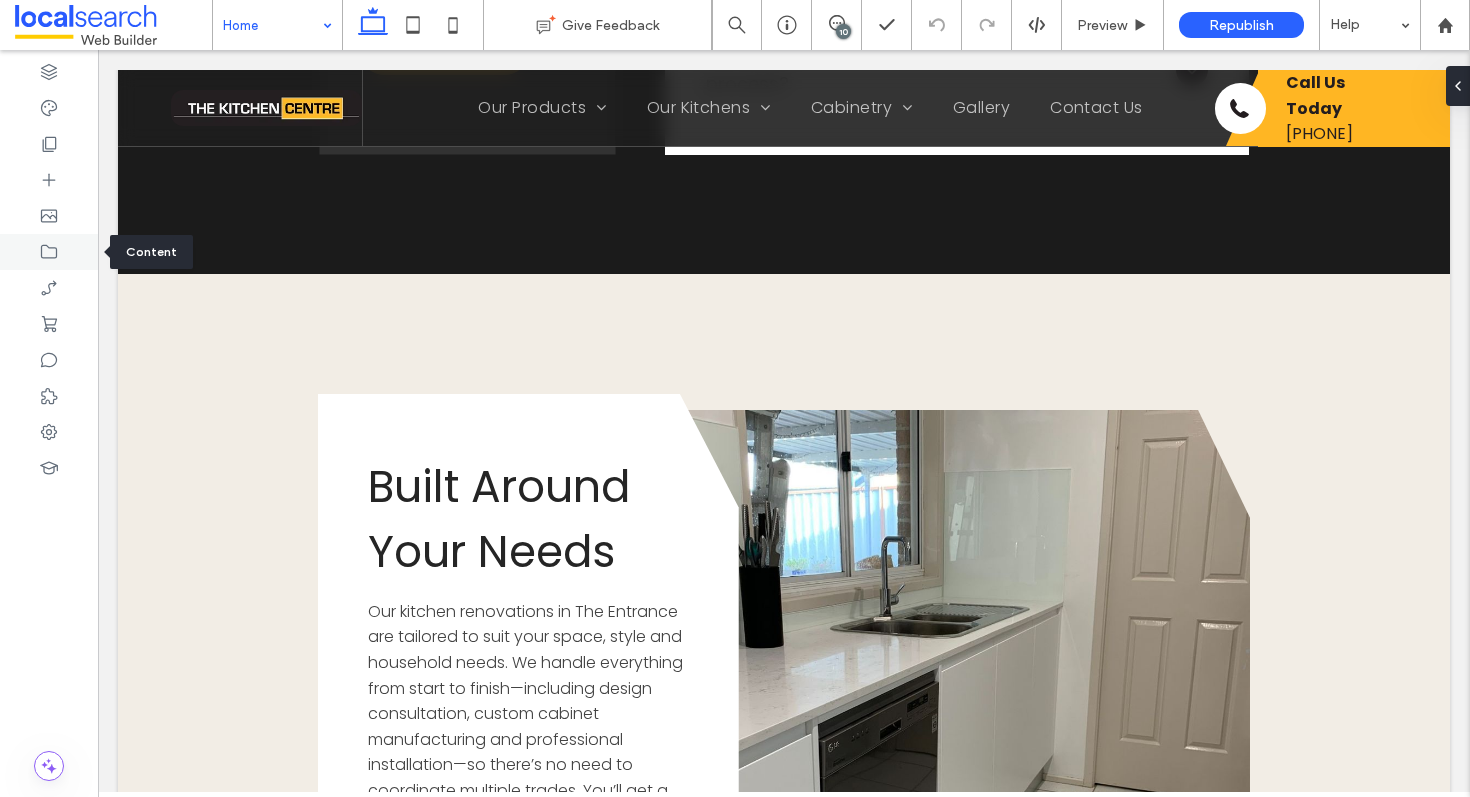 click at bounding box center [49, 252] 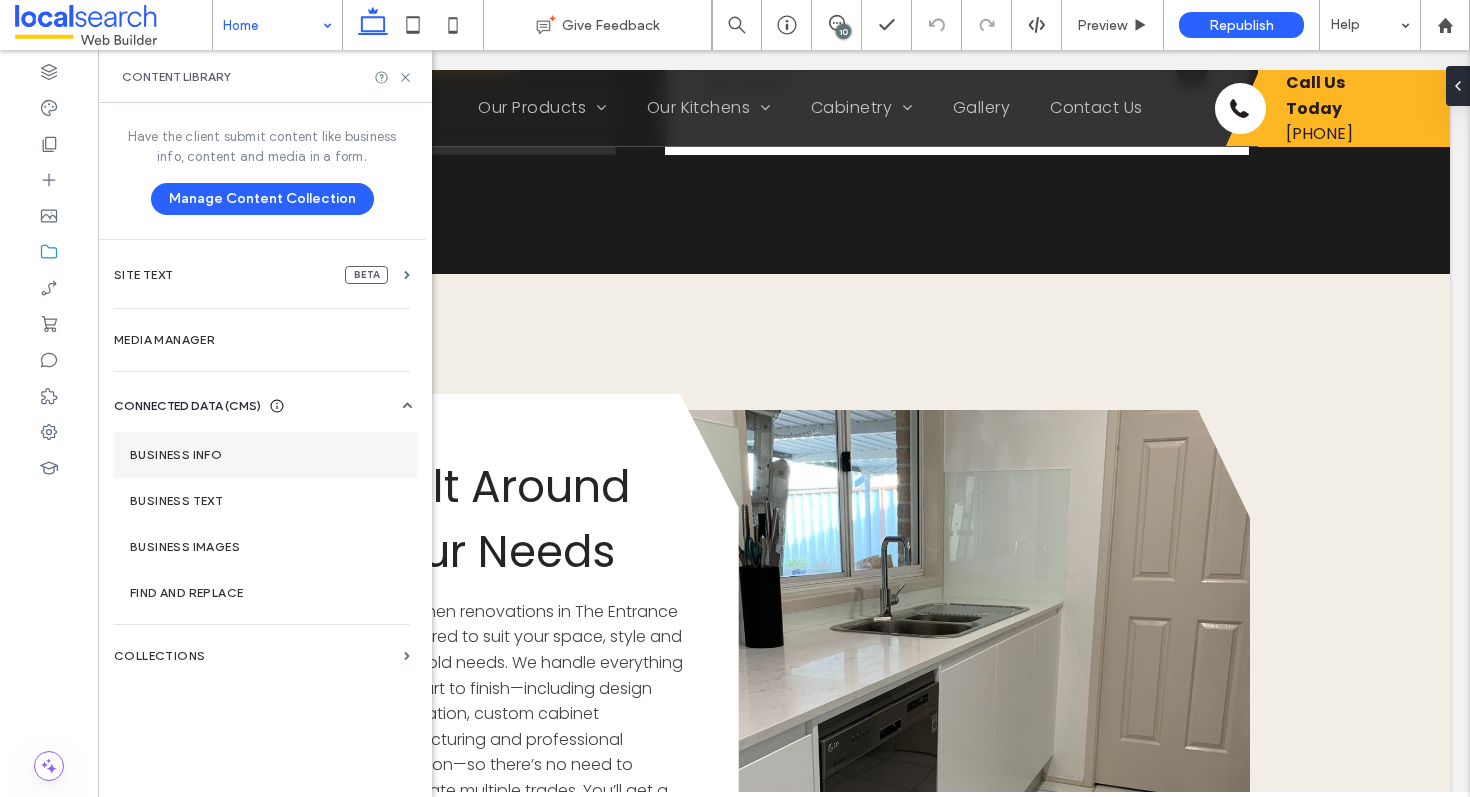 click on "Business Info" at bounding box center [266, 455] 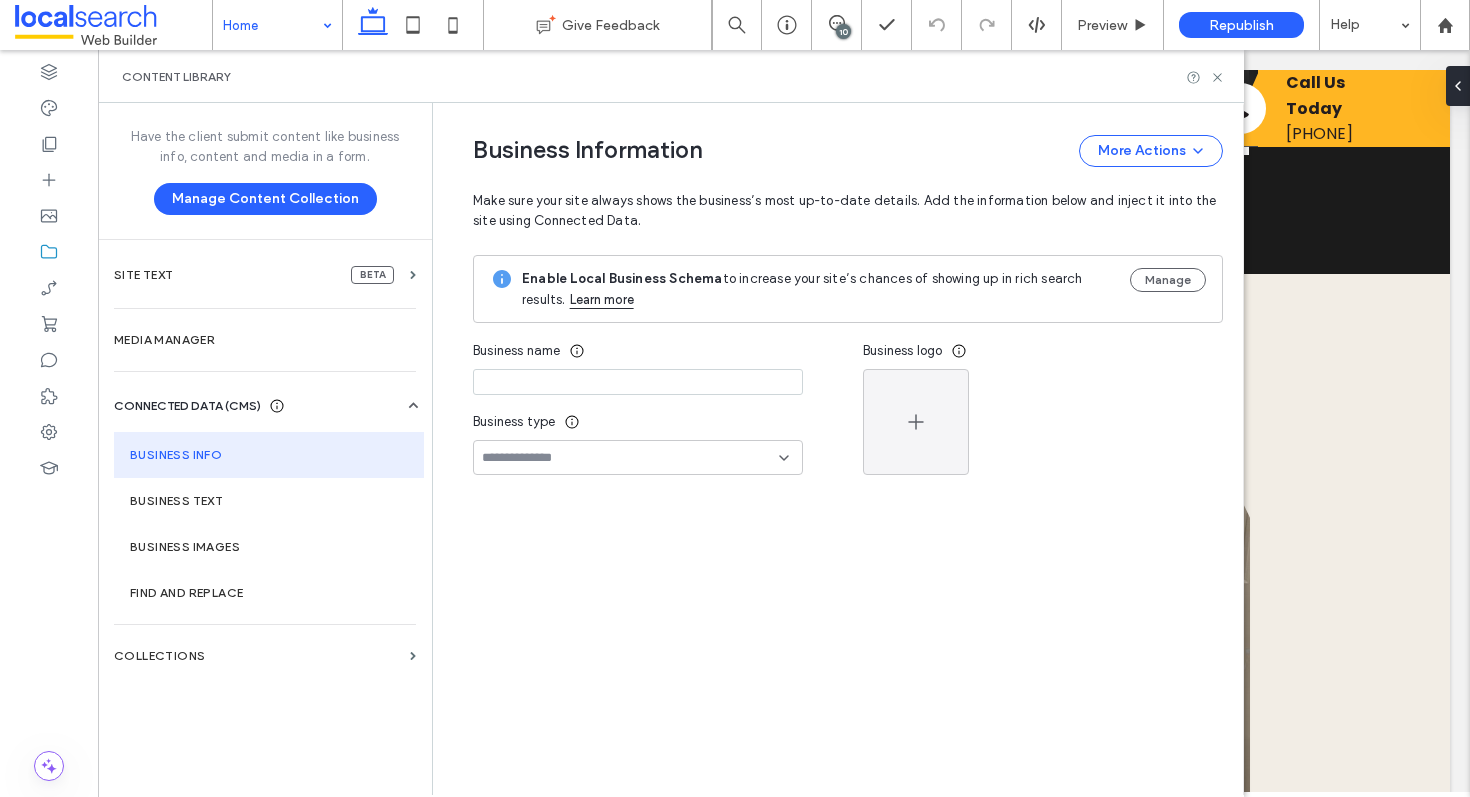 type on "**********" 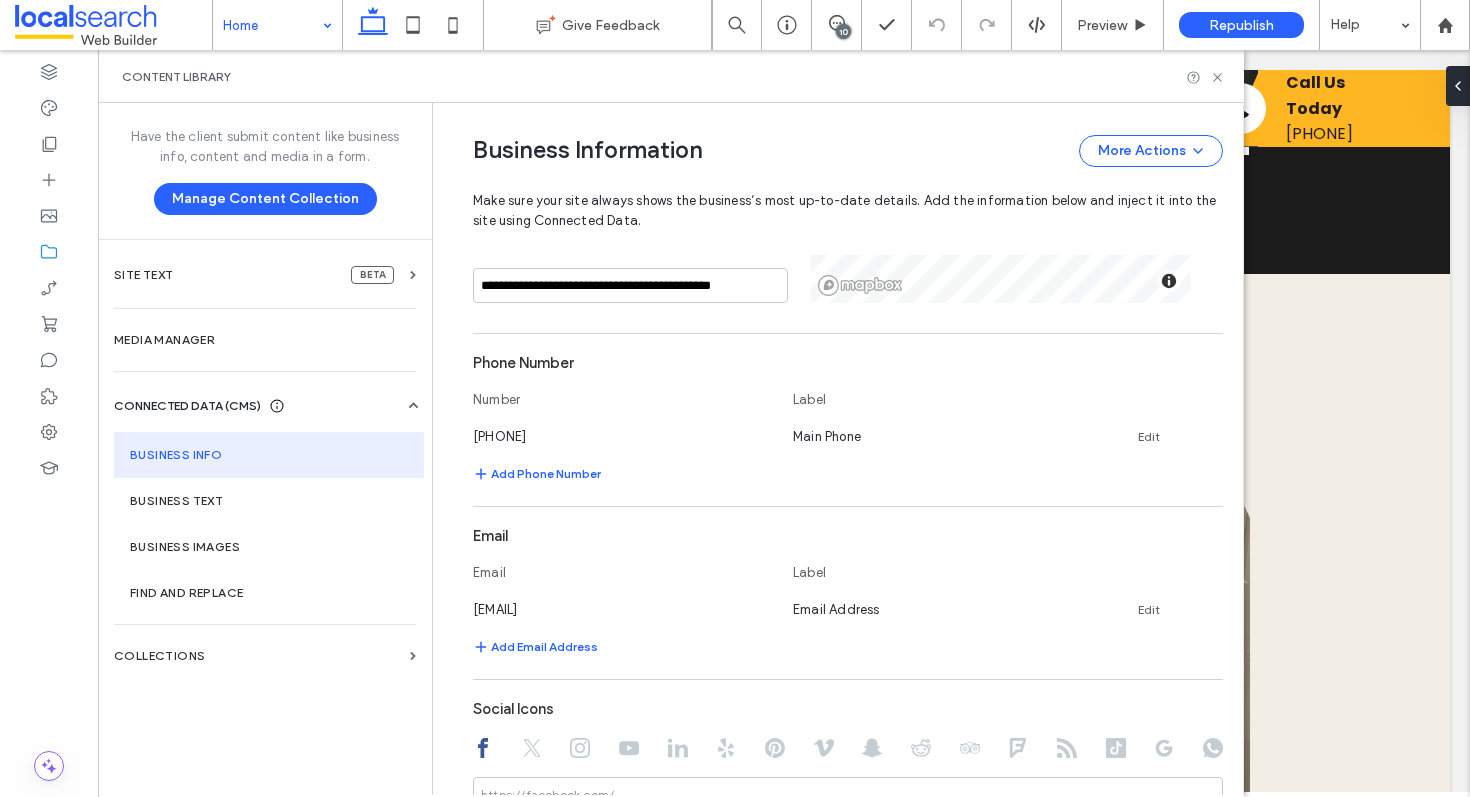 scroll, scrollTop: 557, scrollLeft: 0, axis: vertical 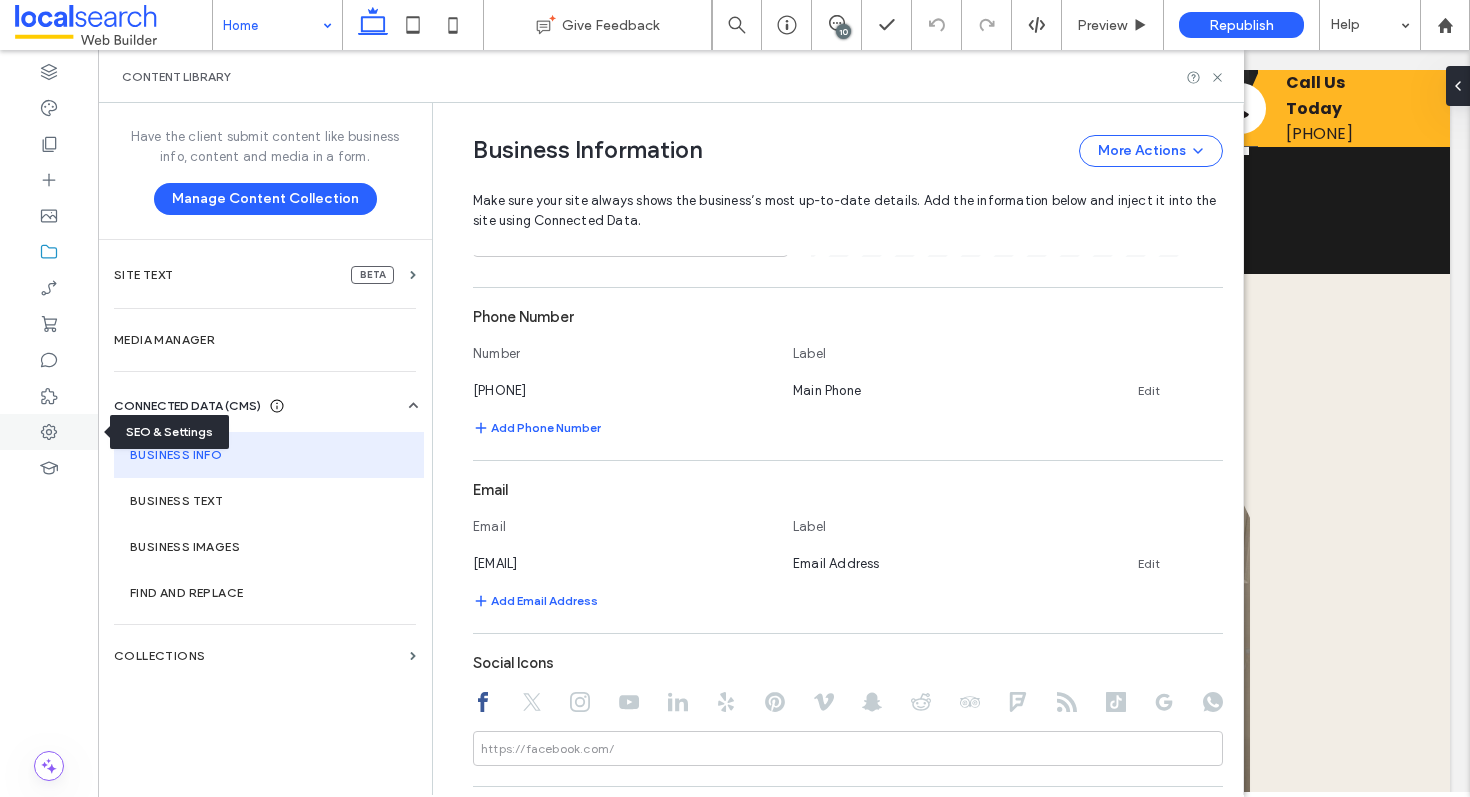 click at bounding box center (49, 432) 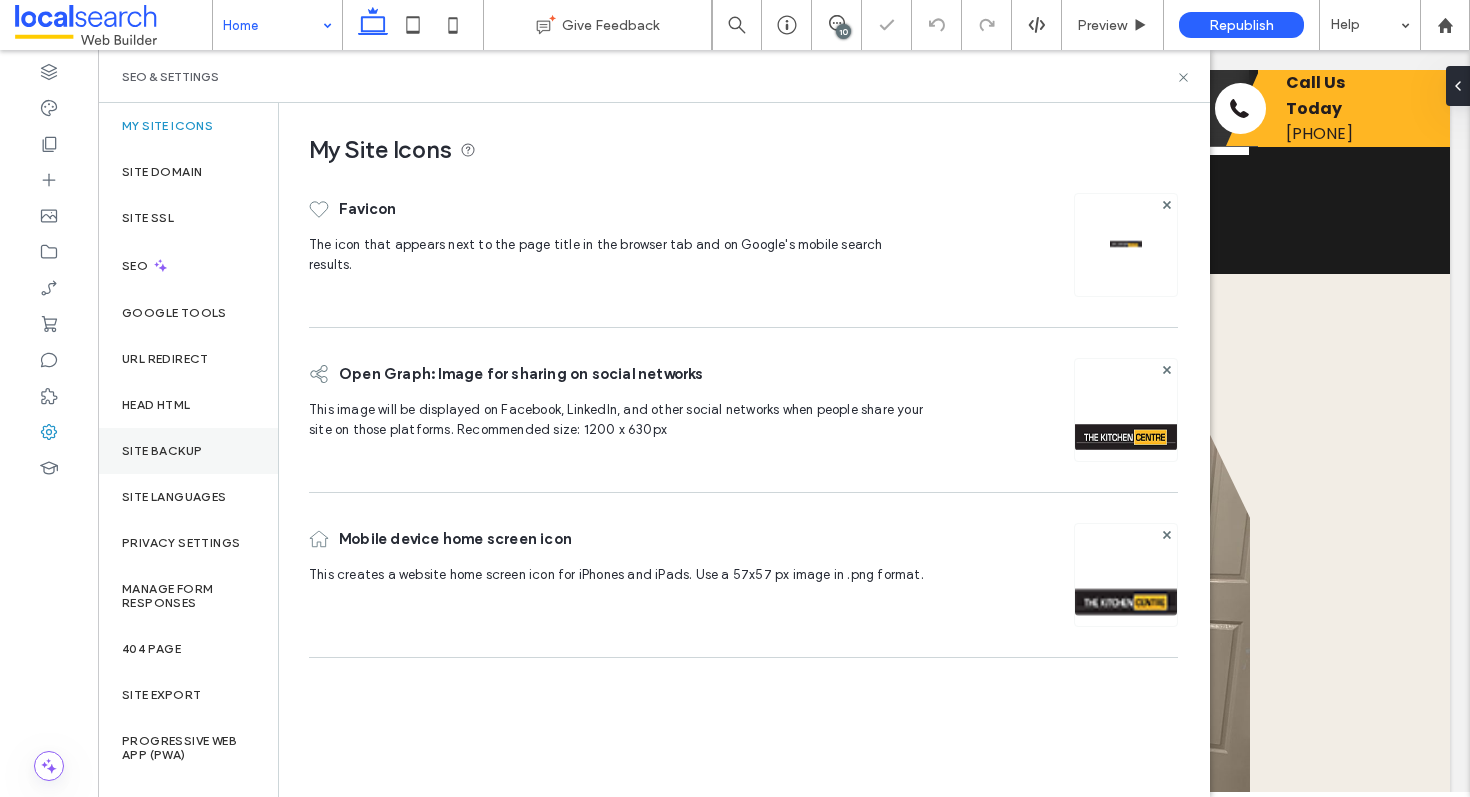 click on "Site Backup" at bounding box center [188, 451] 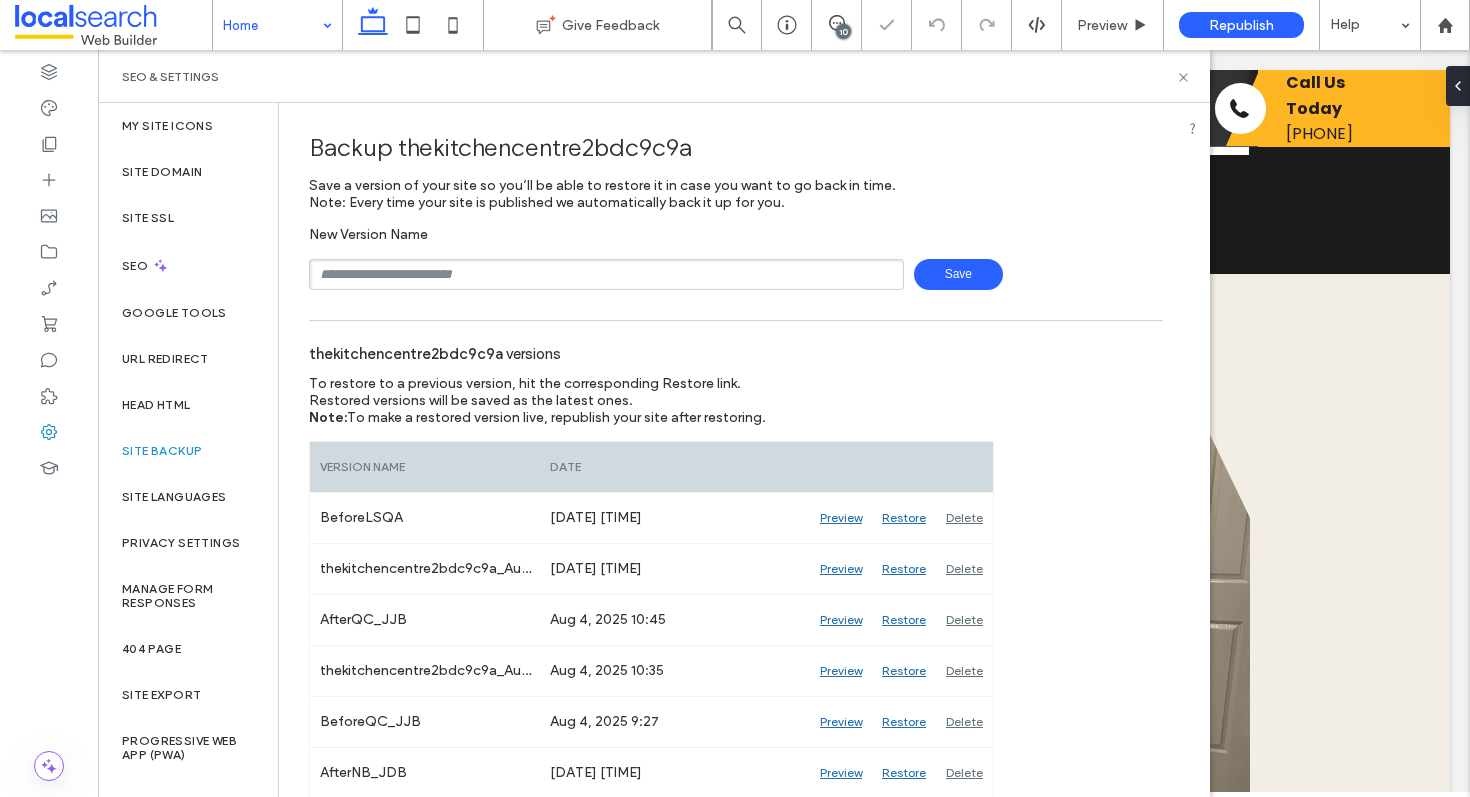 click at bounding box center [606, 274] 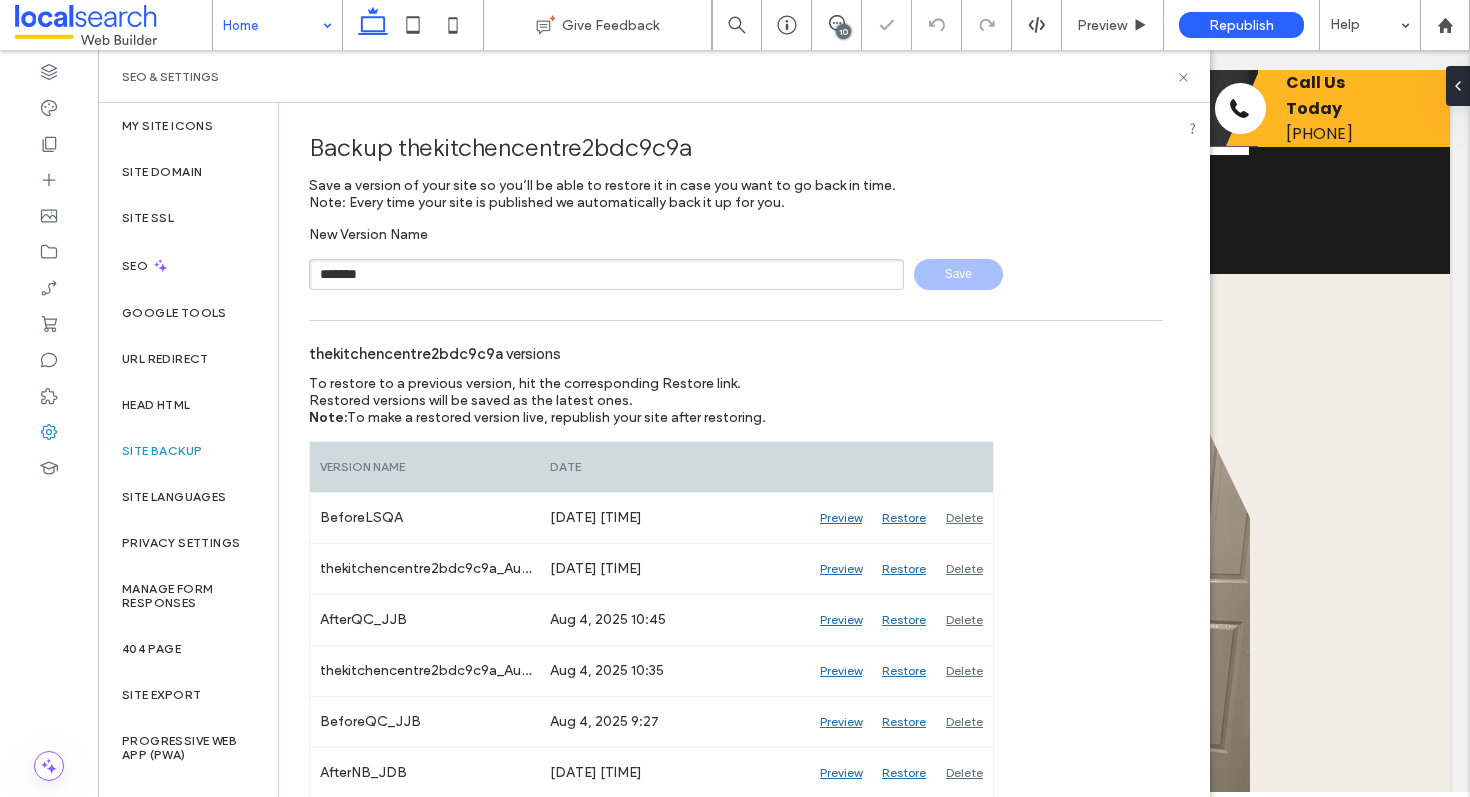 type 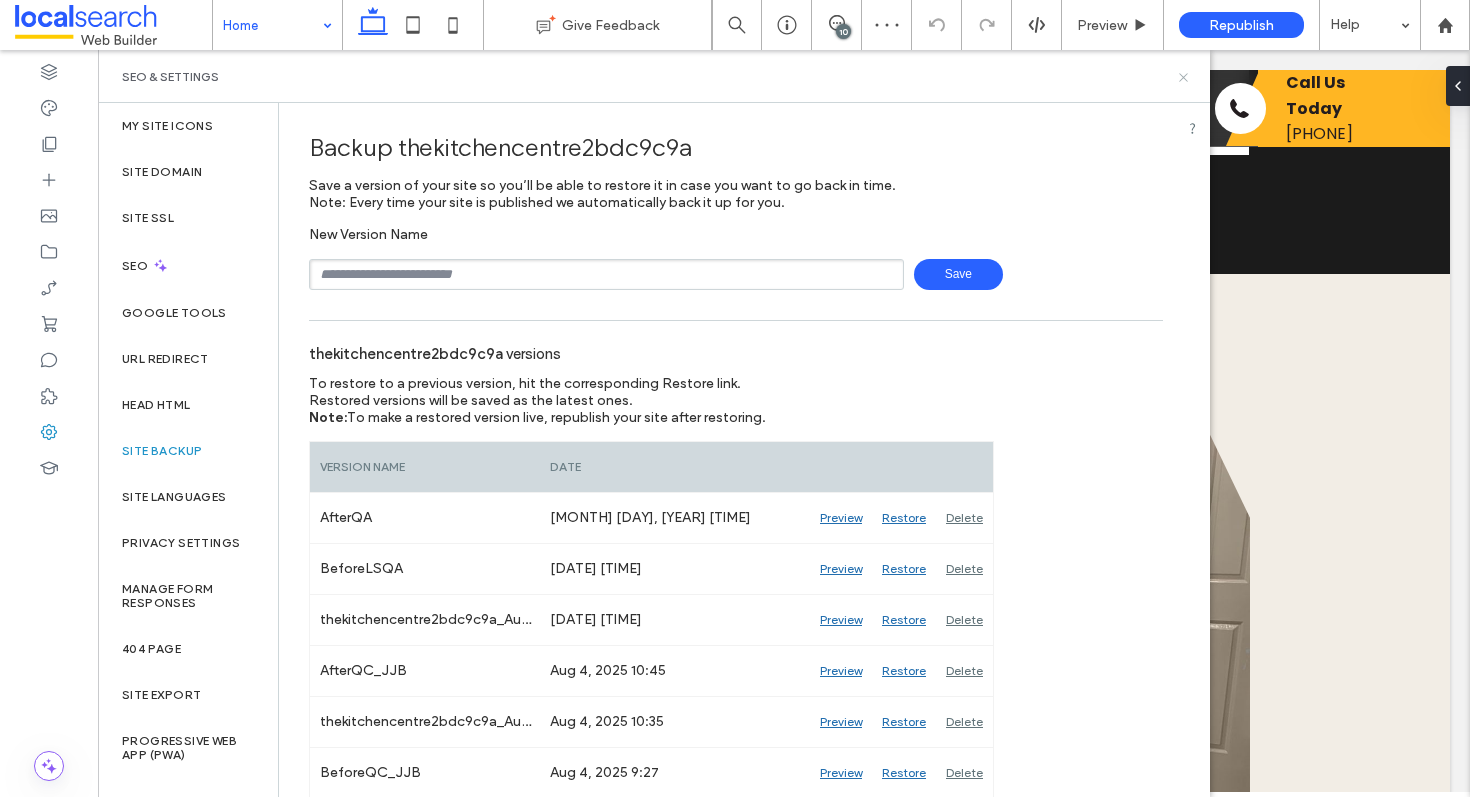 click 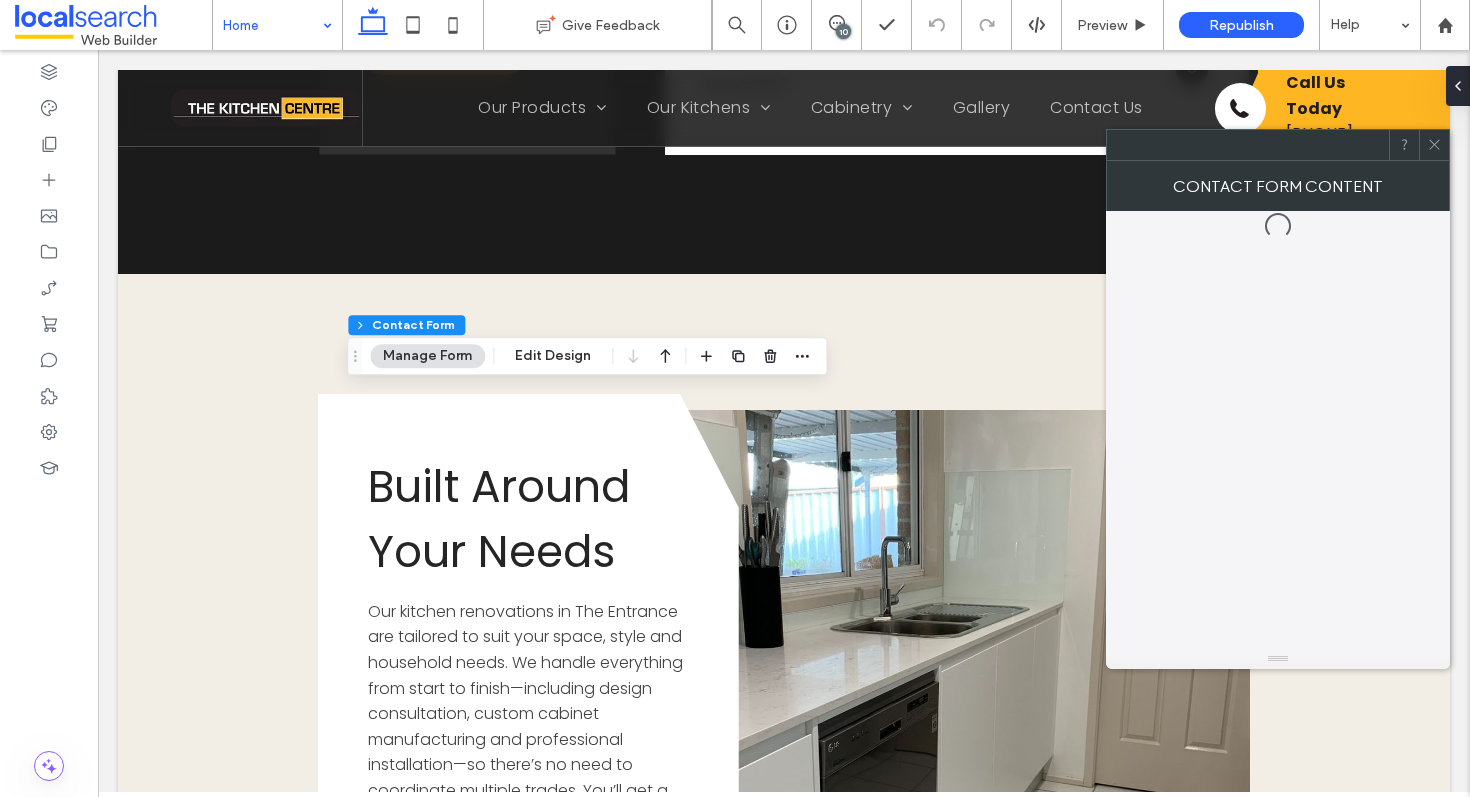 type on "*" 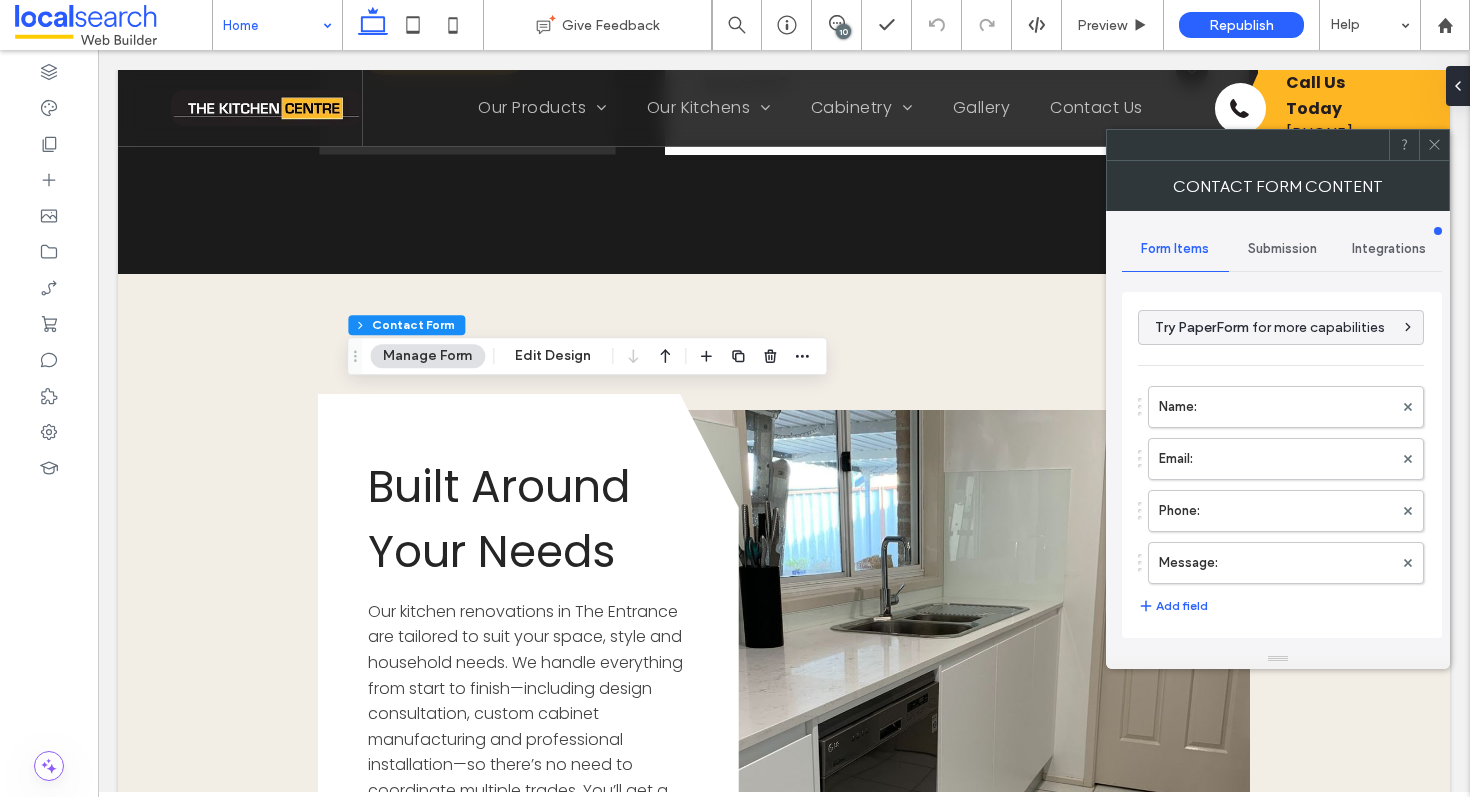 click on "Submission" at bounding box center [1282, 249] 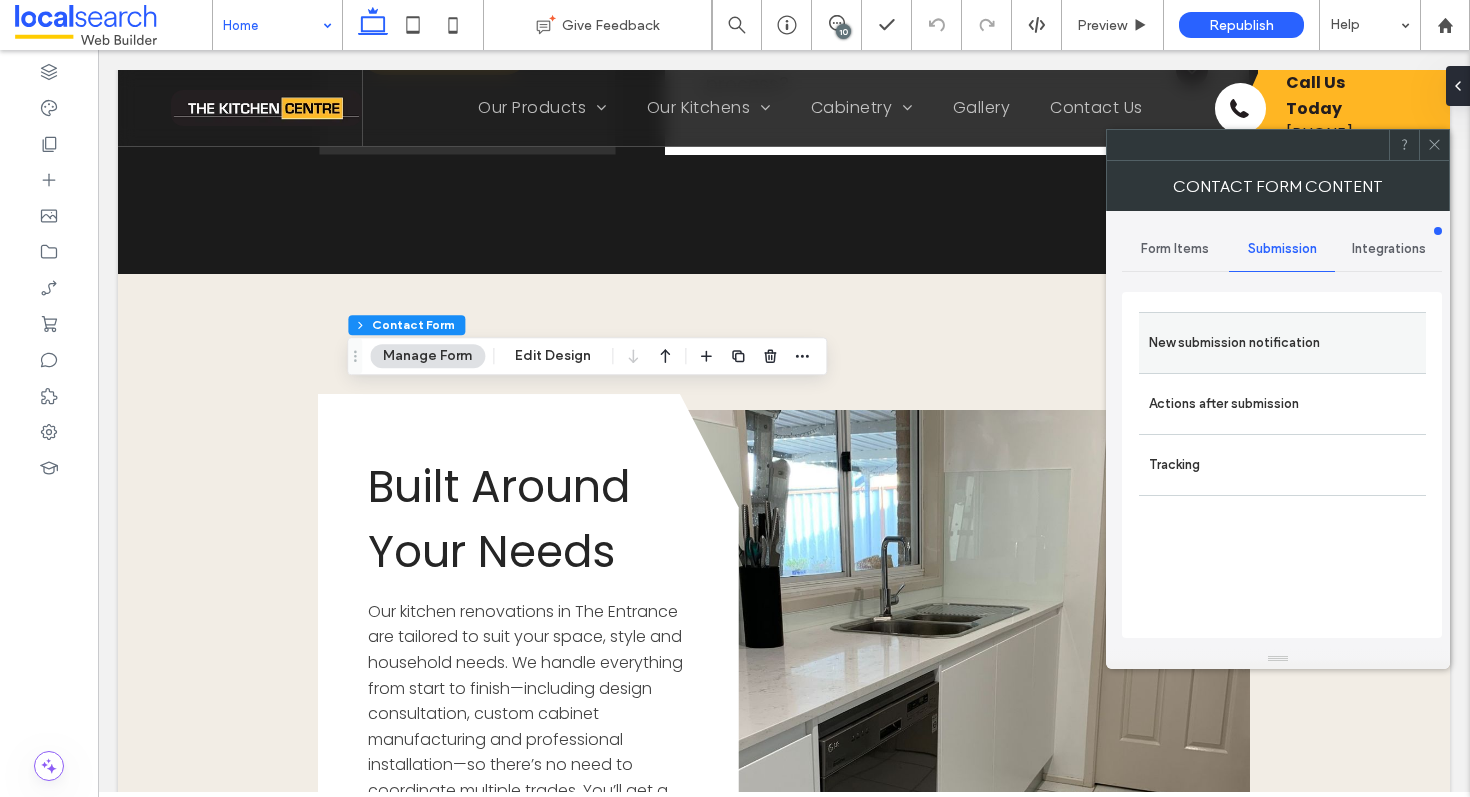 click on "New submission notification" at bounding box center (1282, 343) 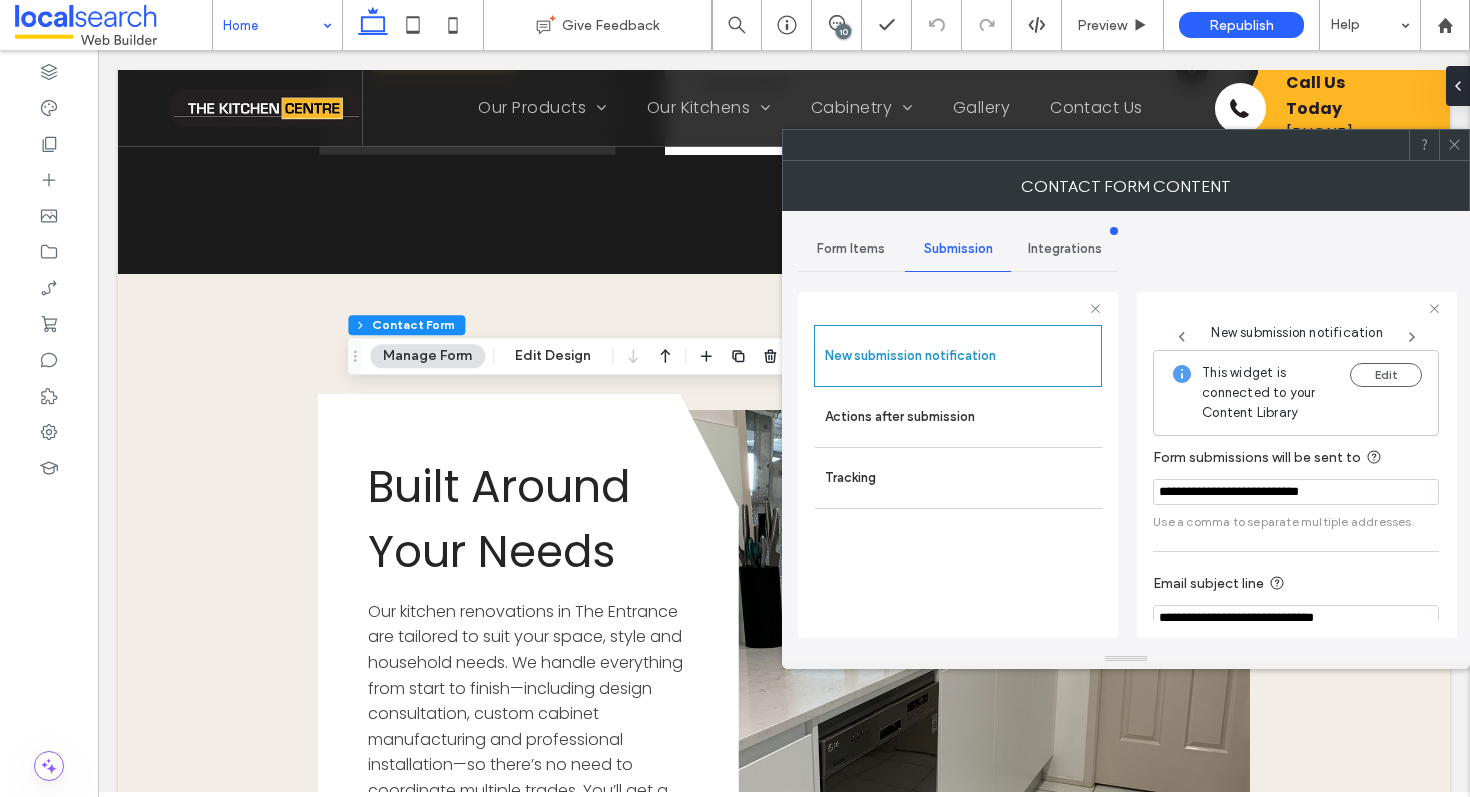 click 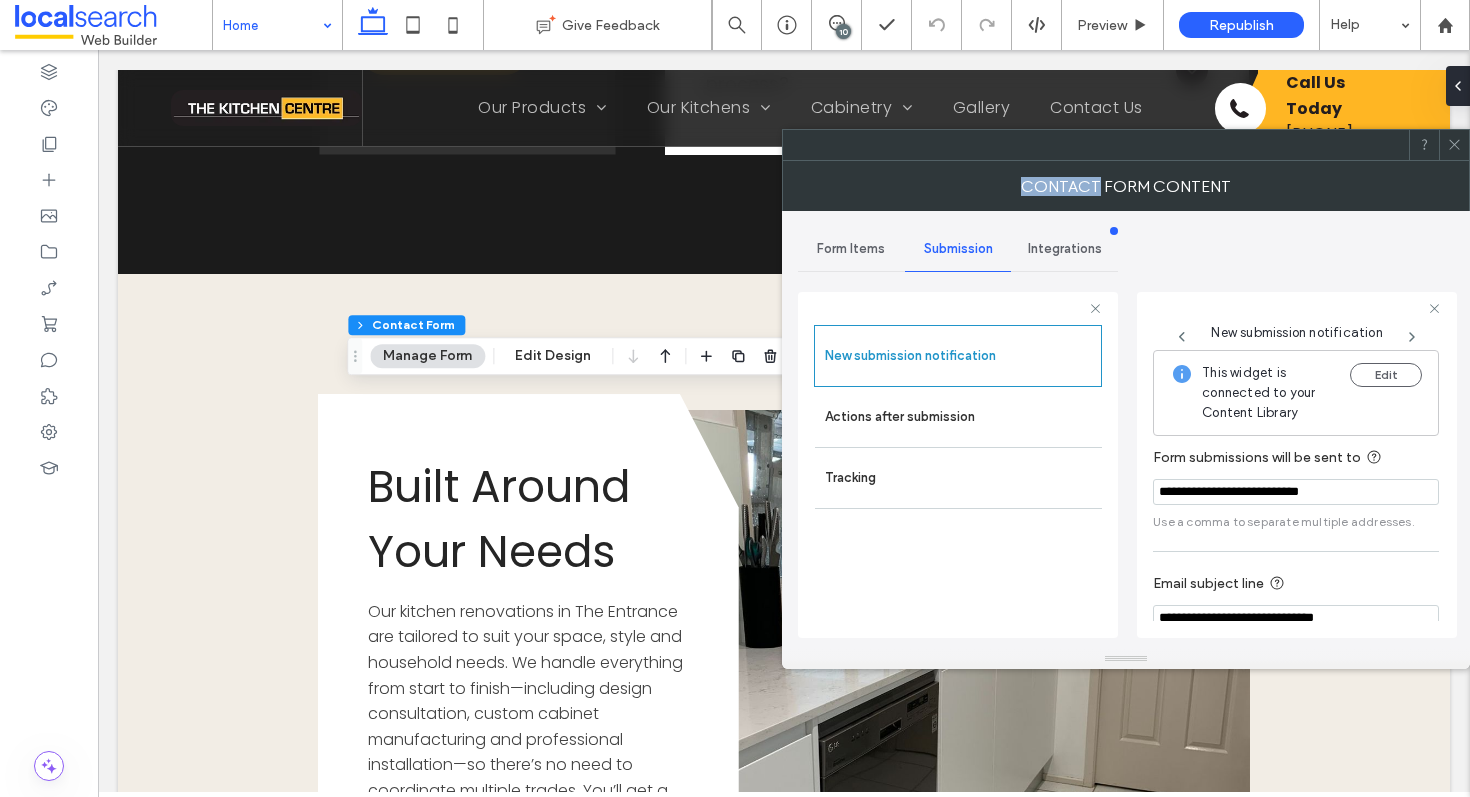 click 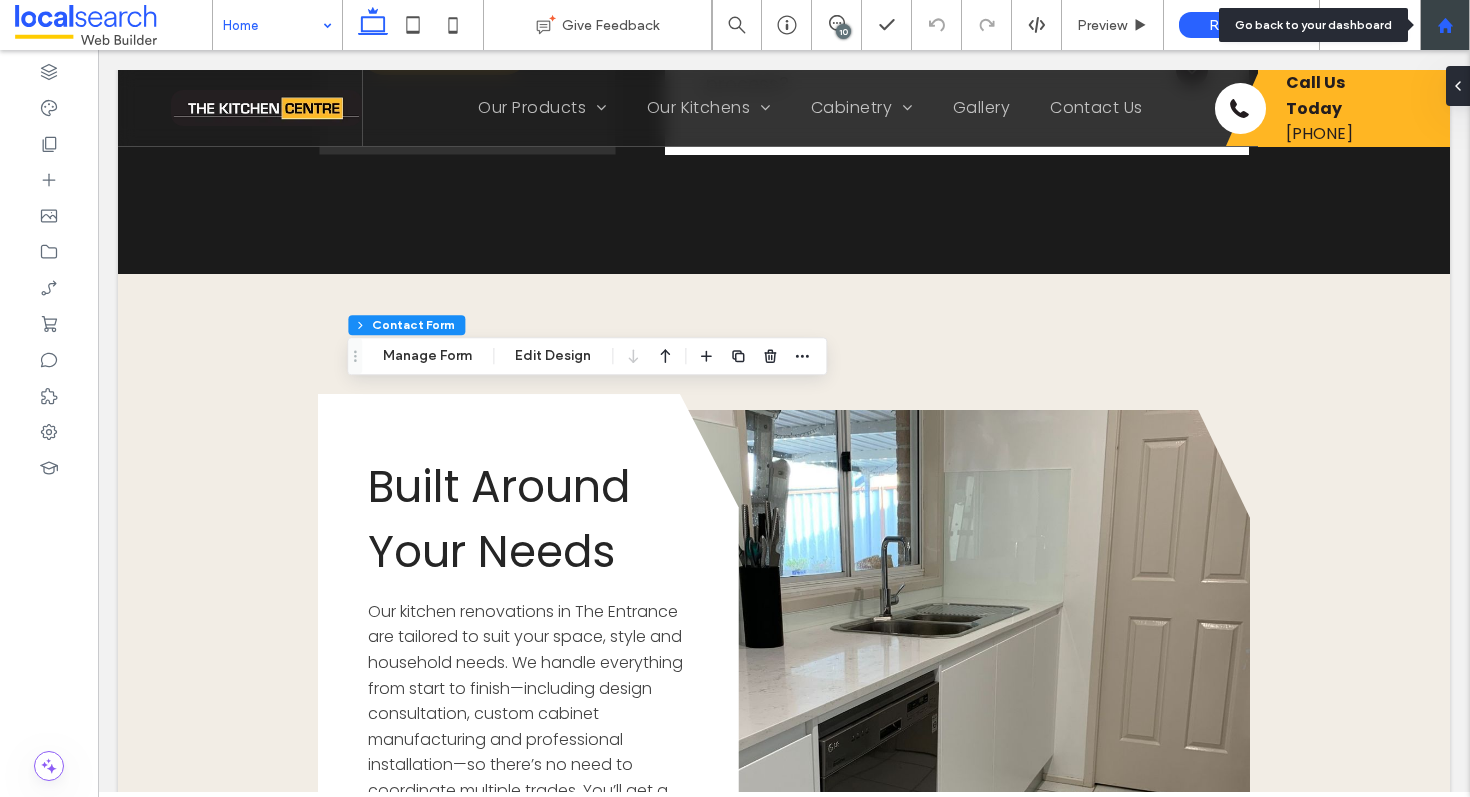 click 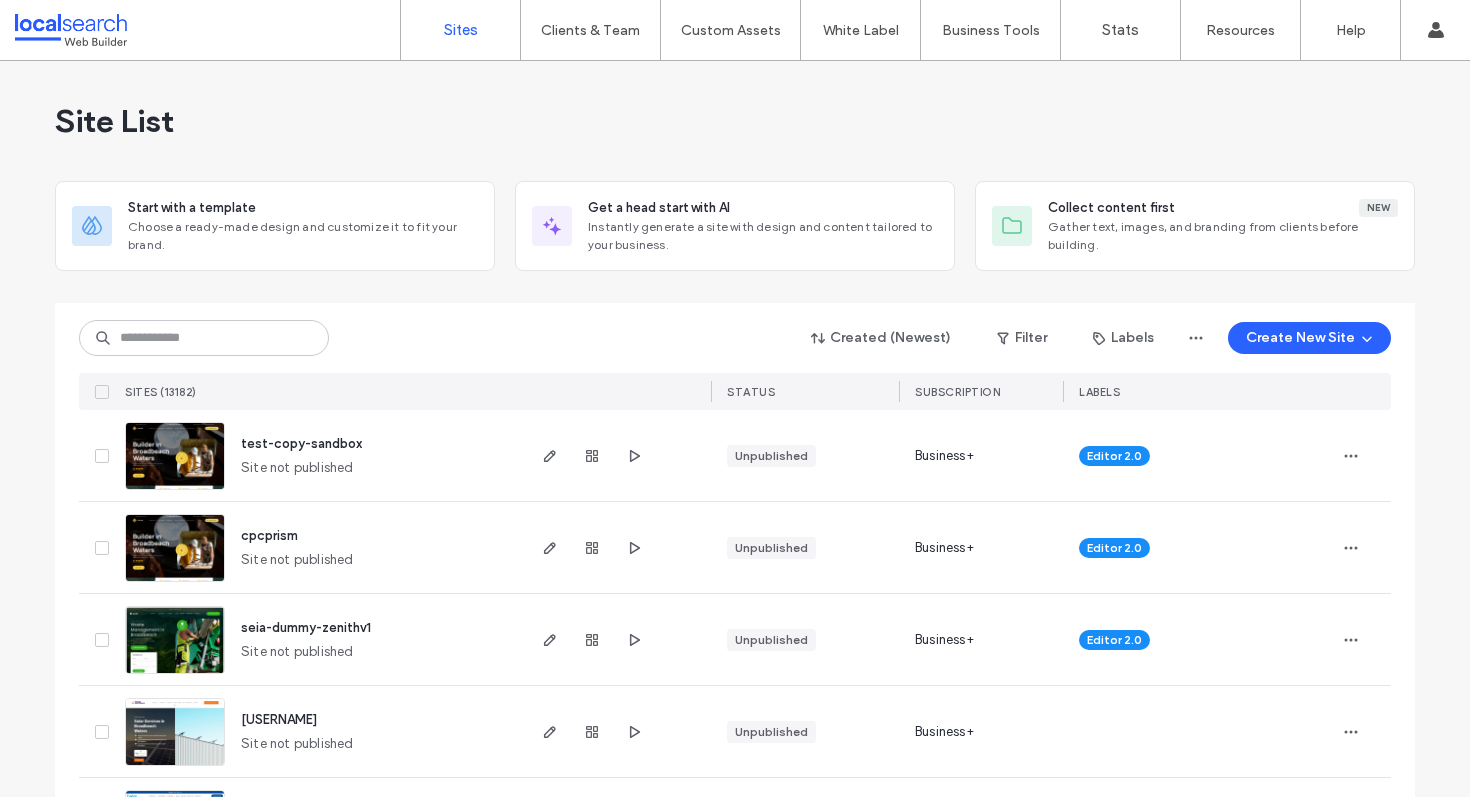 scroll, scrollTop: 0, scrollLeft: 0, axis: both 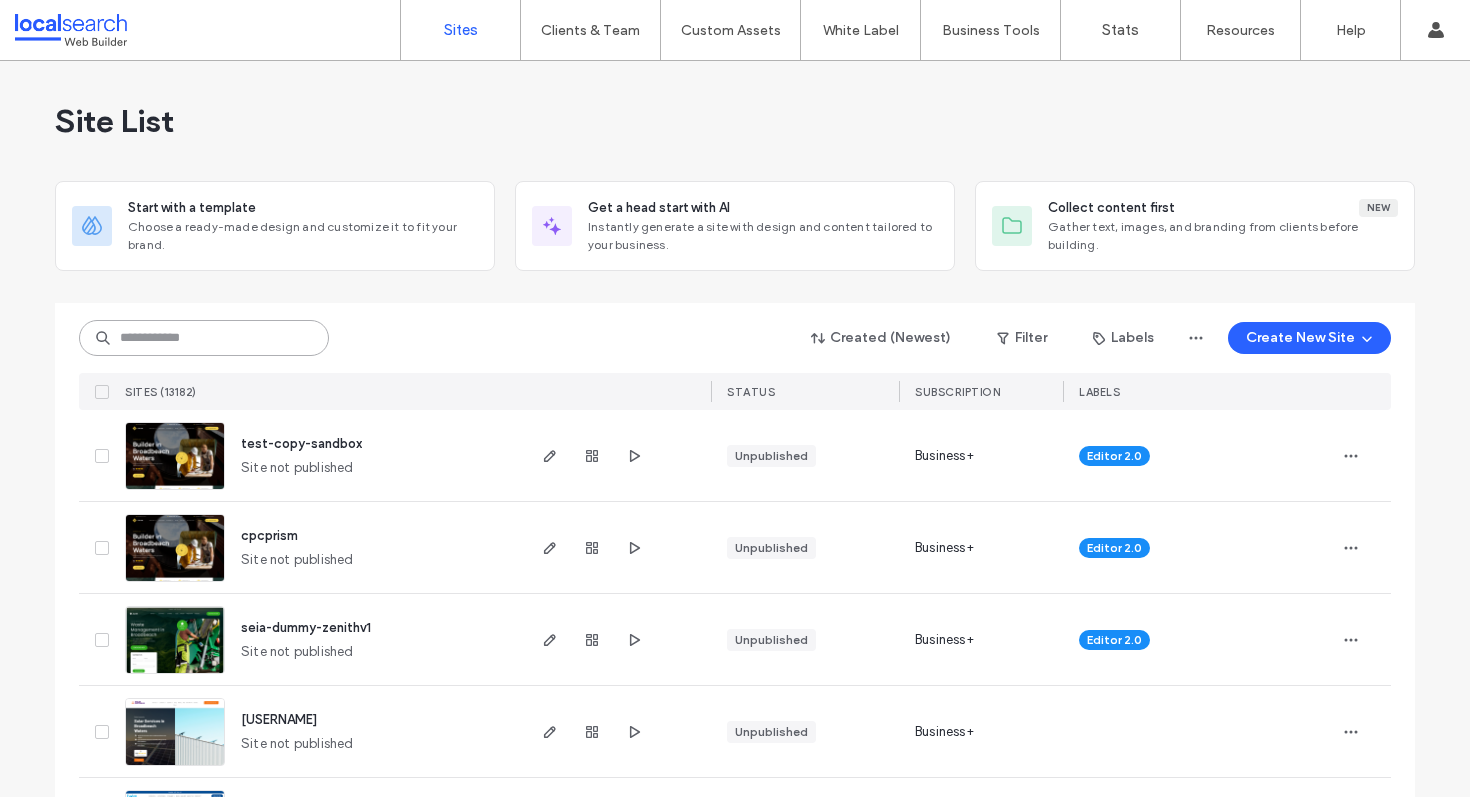 click at bounding box center [204, 338] 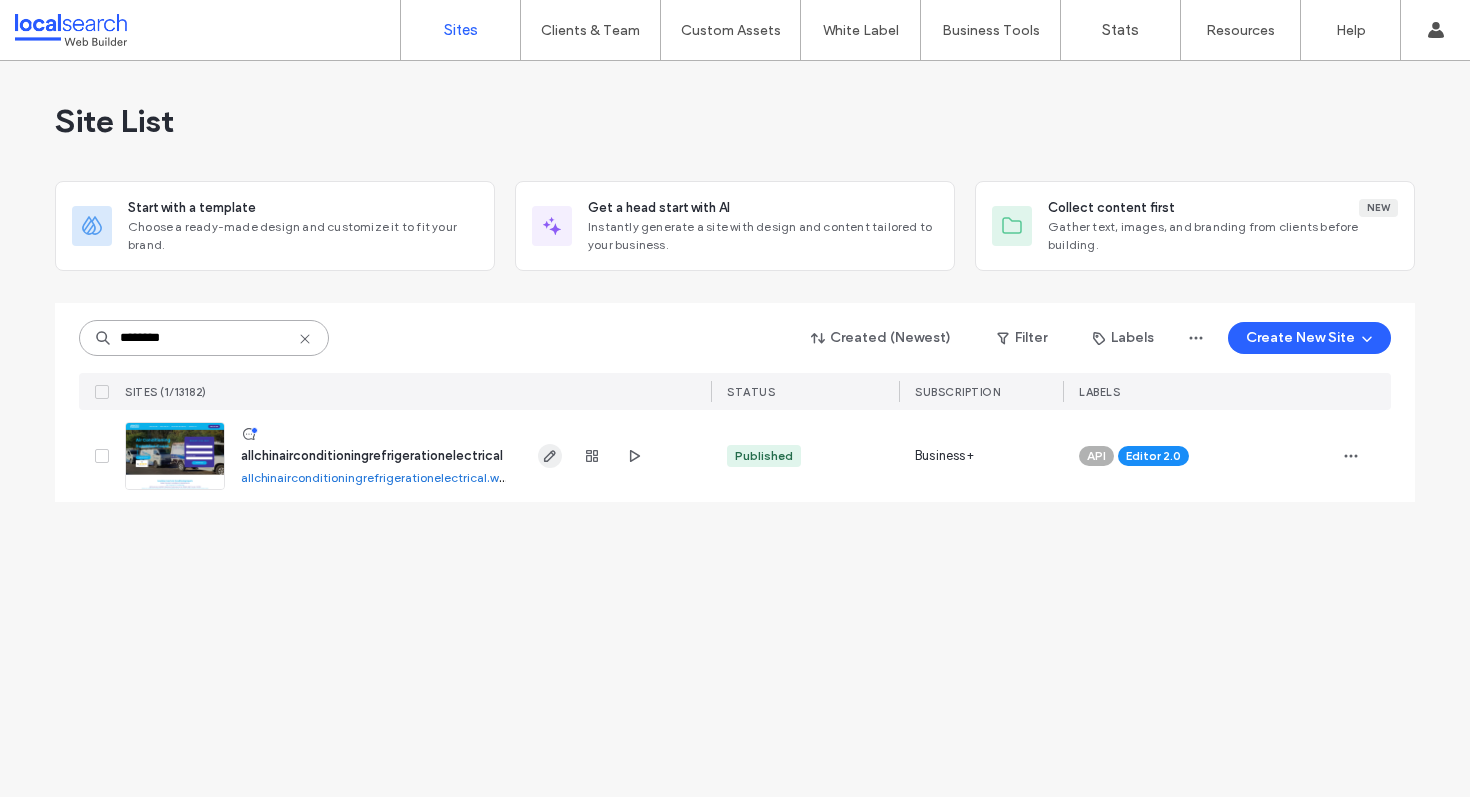 type on "********" 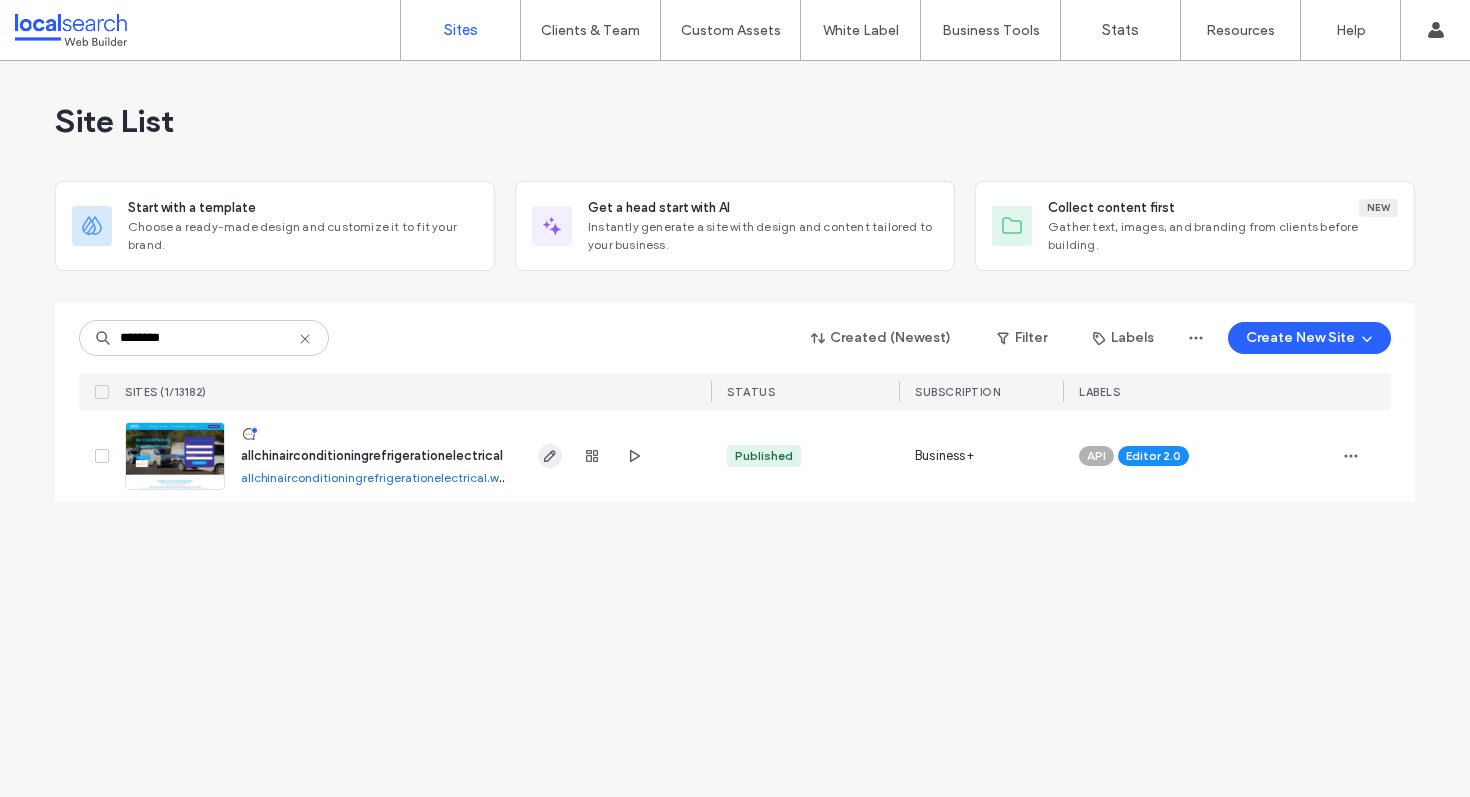 click 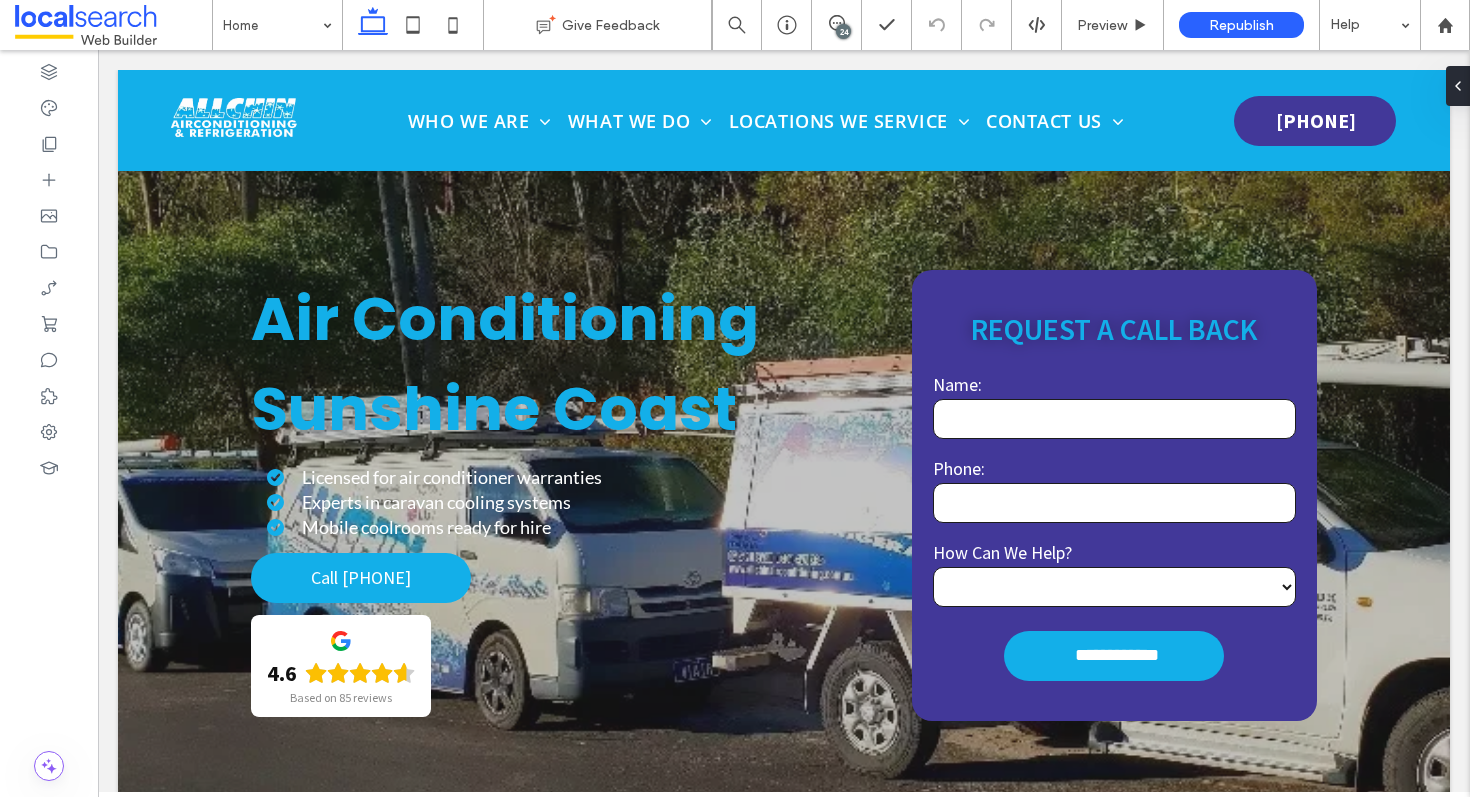 scroll, scrollTop: 0, scrollLeft: 0, axis: both 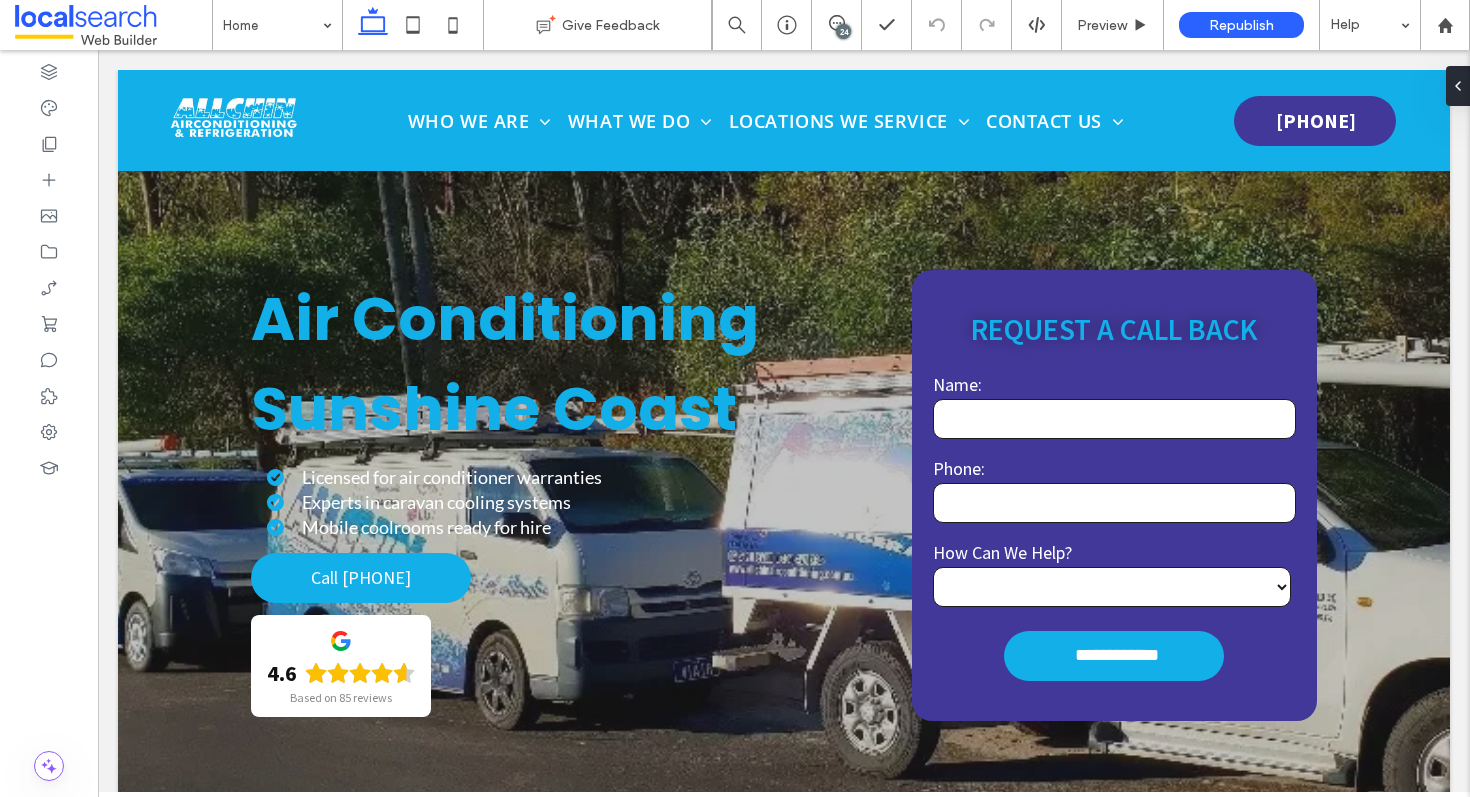 click on "24" at bounding box center (843, 31) 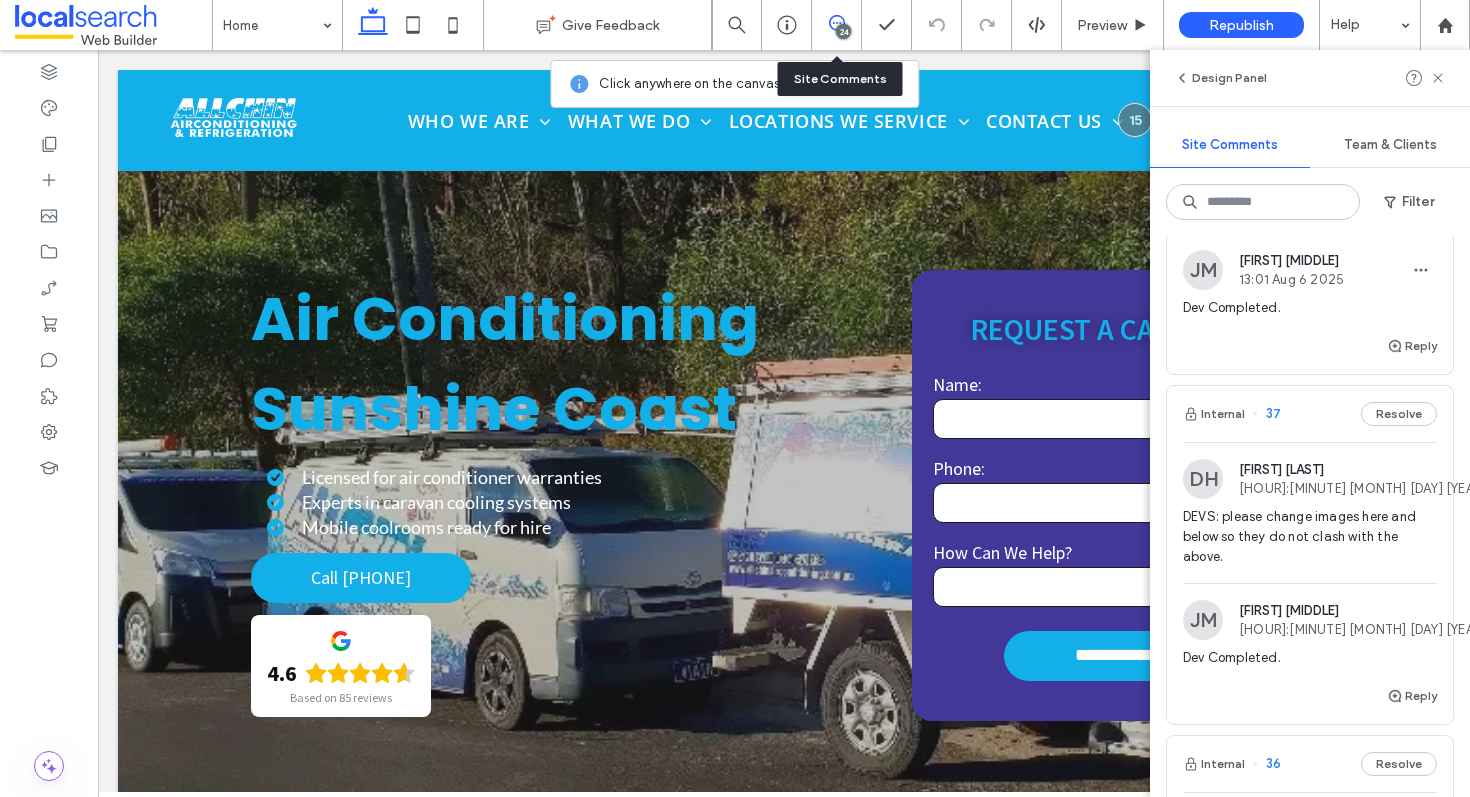 scroll, scrollTop: 0, scrollLeft: 0, axis: both 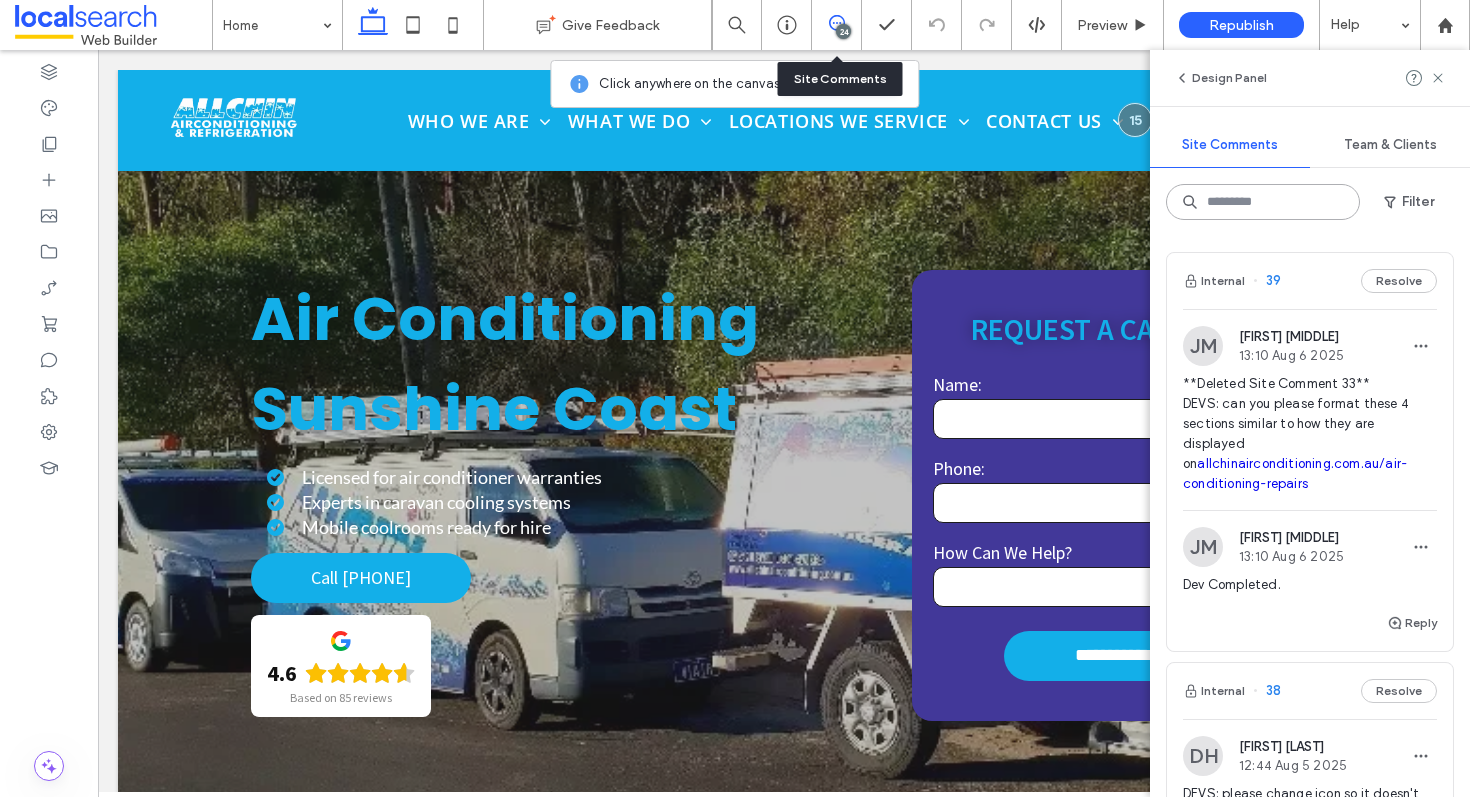 click at bounding box center (1263, 202) 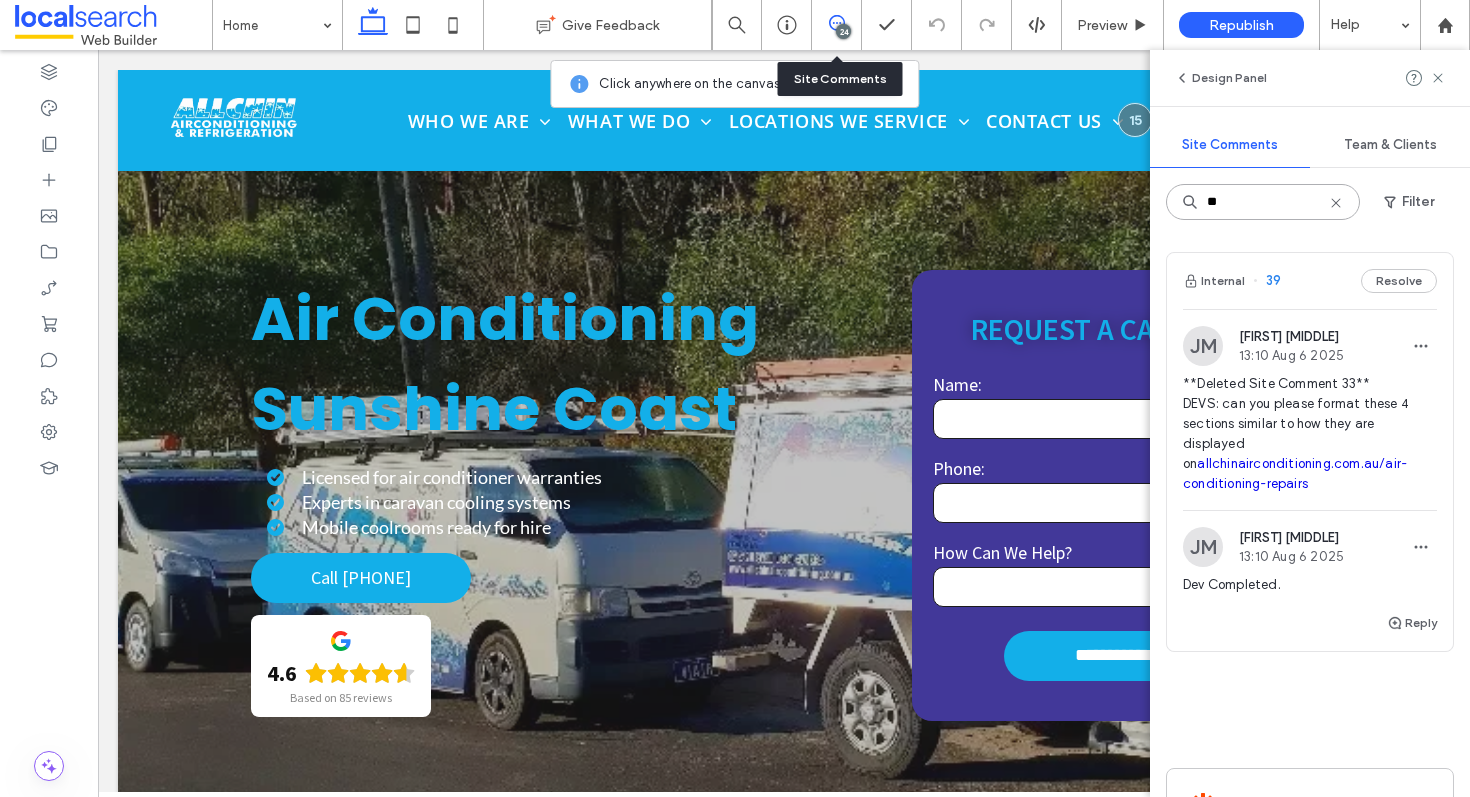 type on "**" 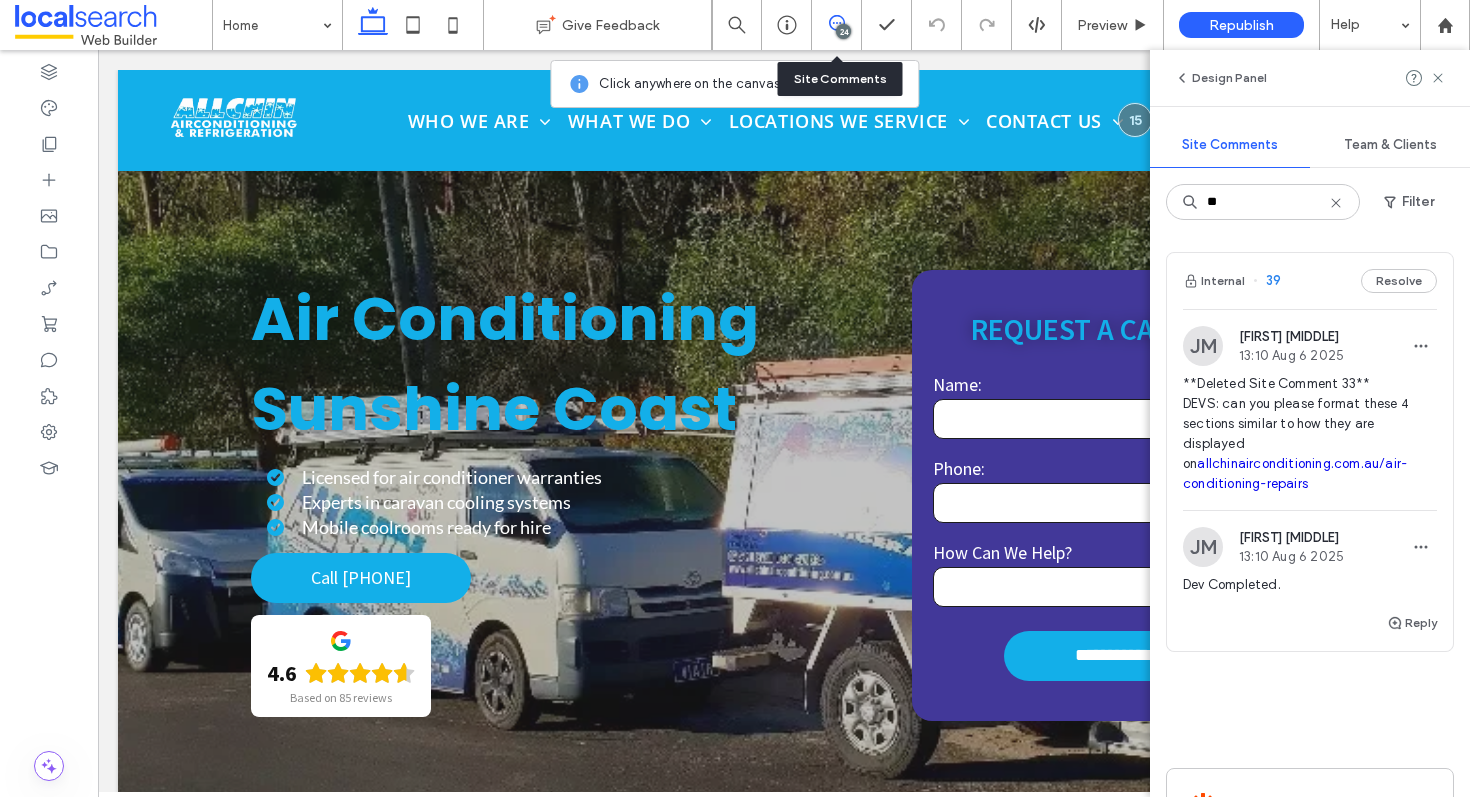 click on "Internal 39 Resolve" at bounding box center [1310, 281] 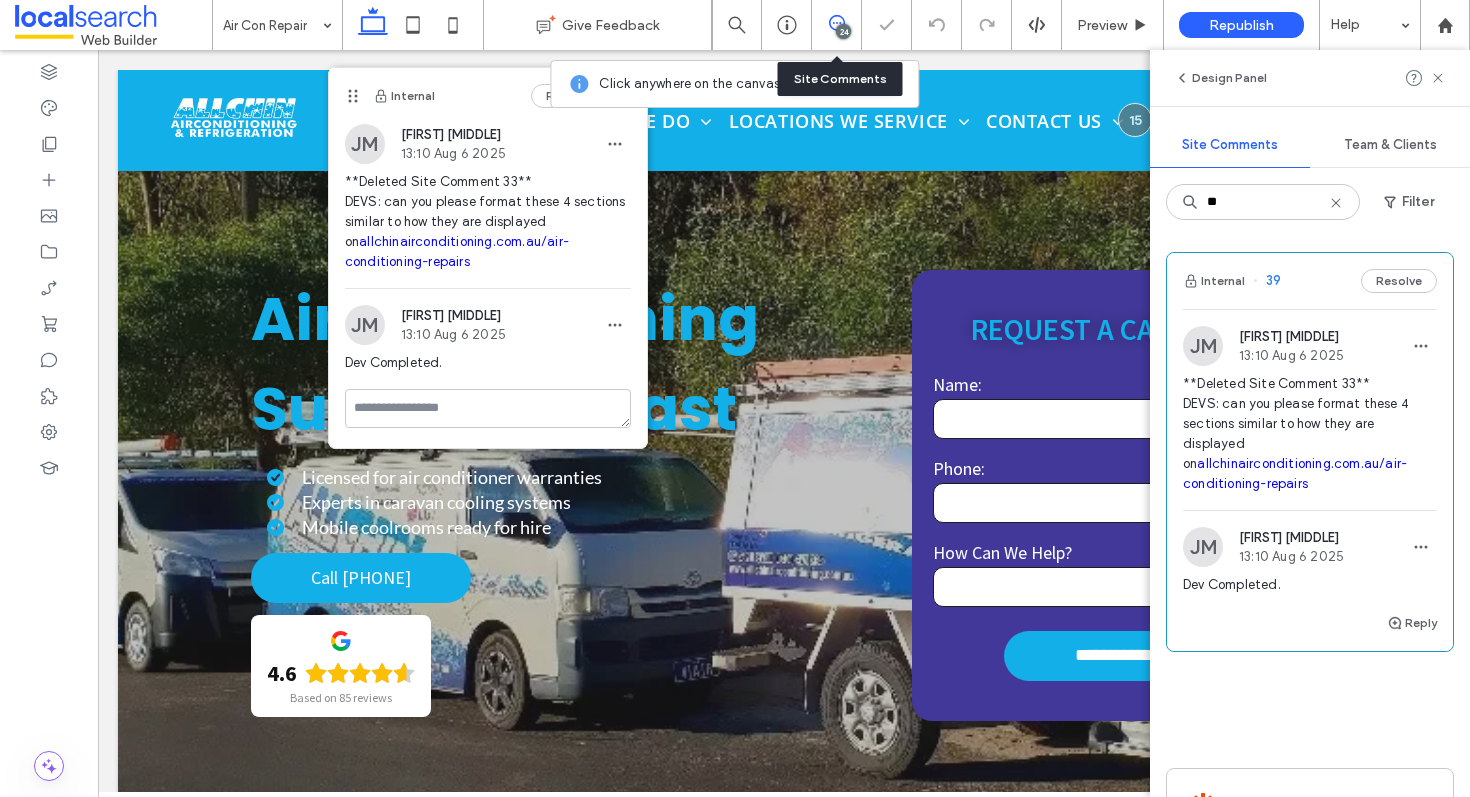 click on "allchinairconditioning.com.au/air-conditioning-repairs" at bounding box center (457, 251) 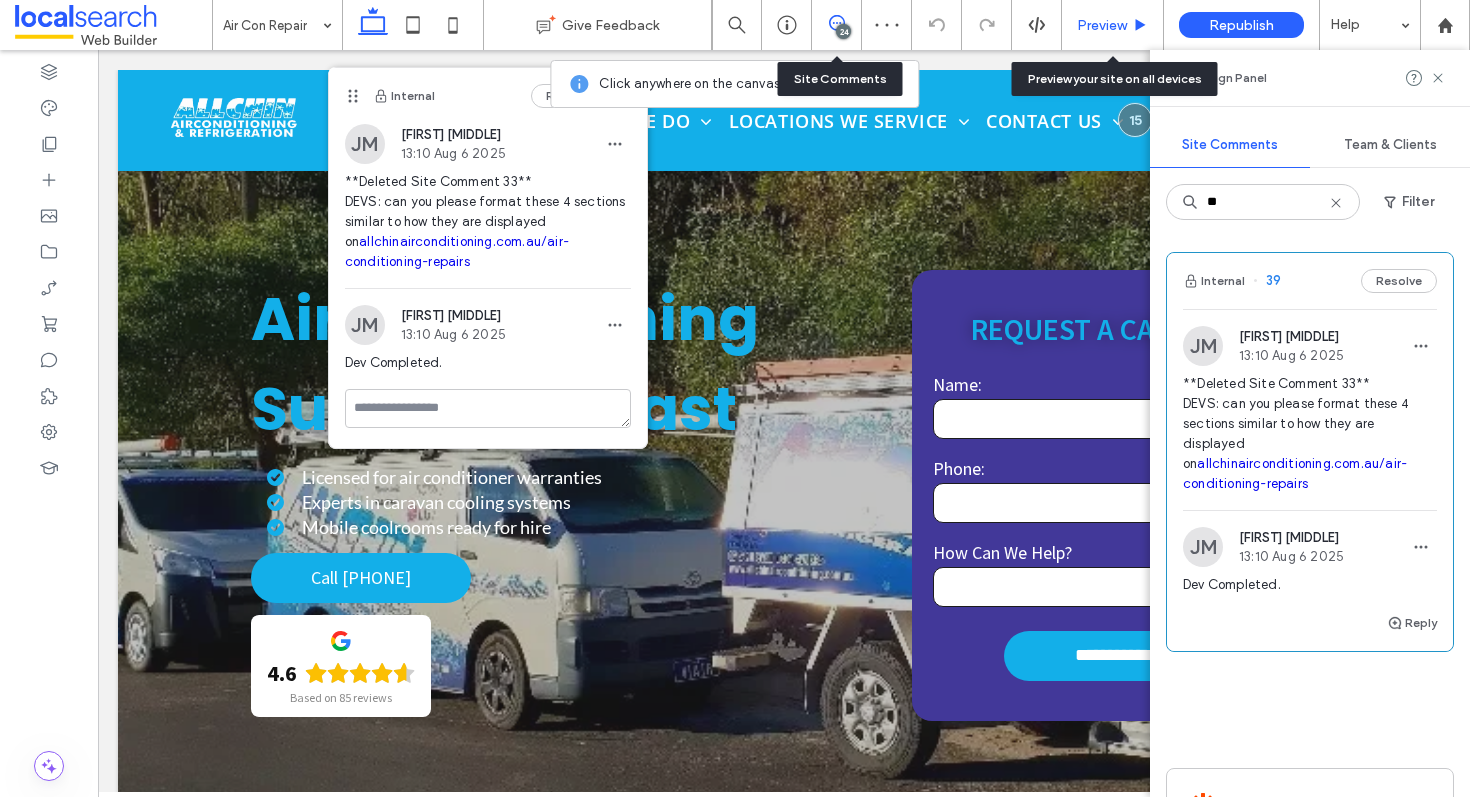 click on "Preview" at bounding box center (1102, 25) 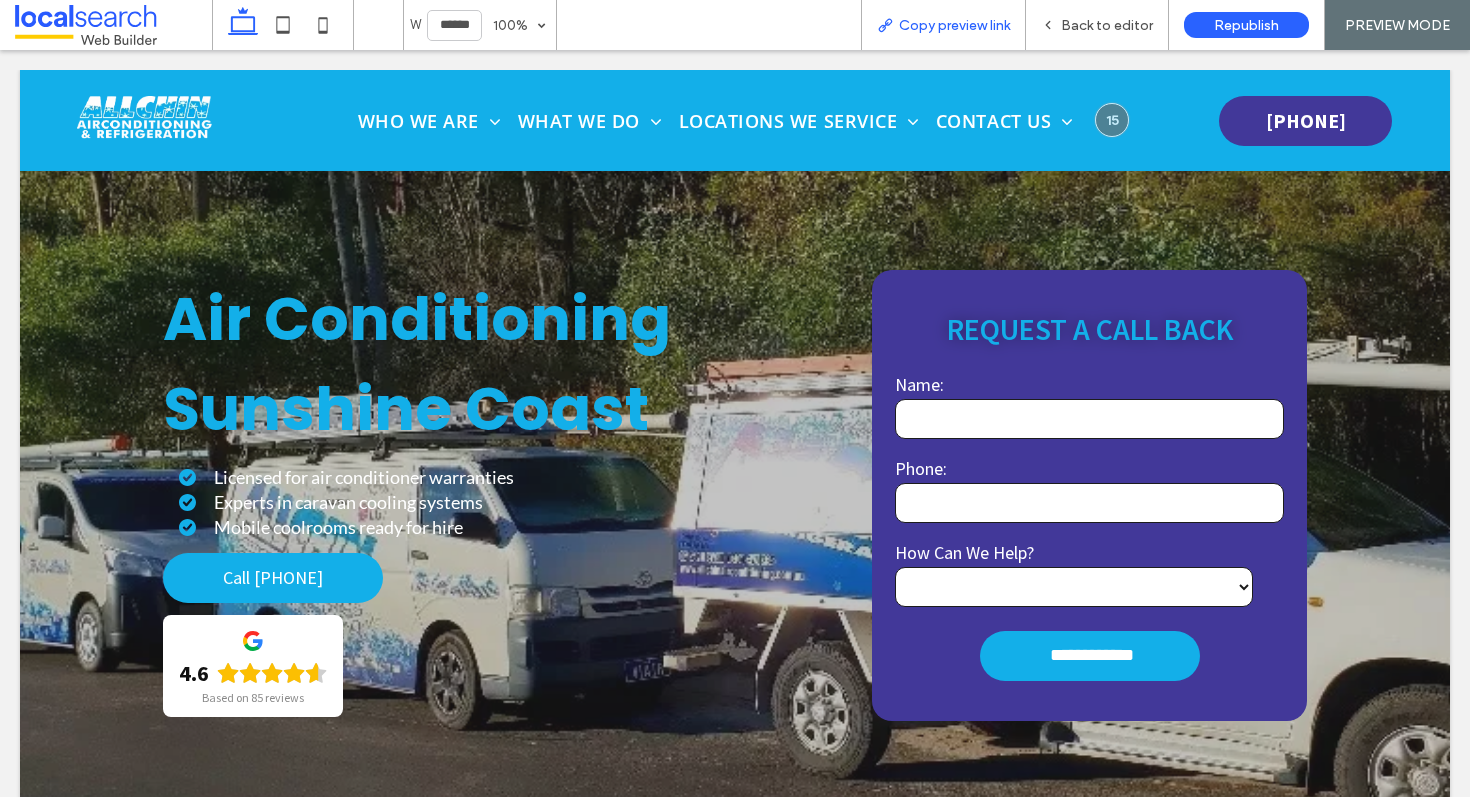click on "Copy preview link" at bounding box center [954, 25] 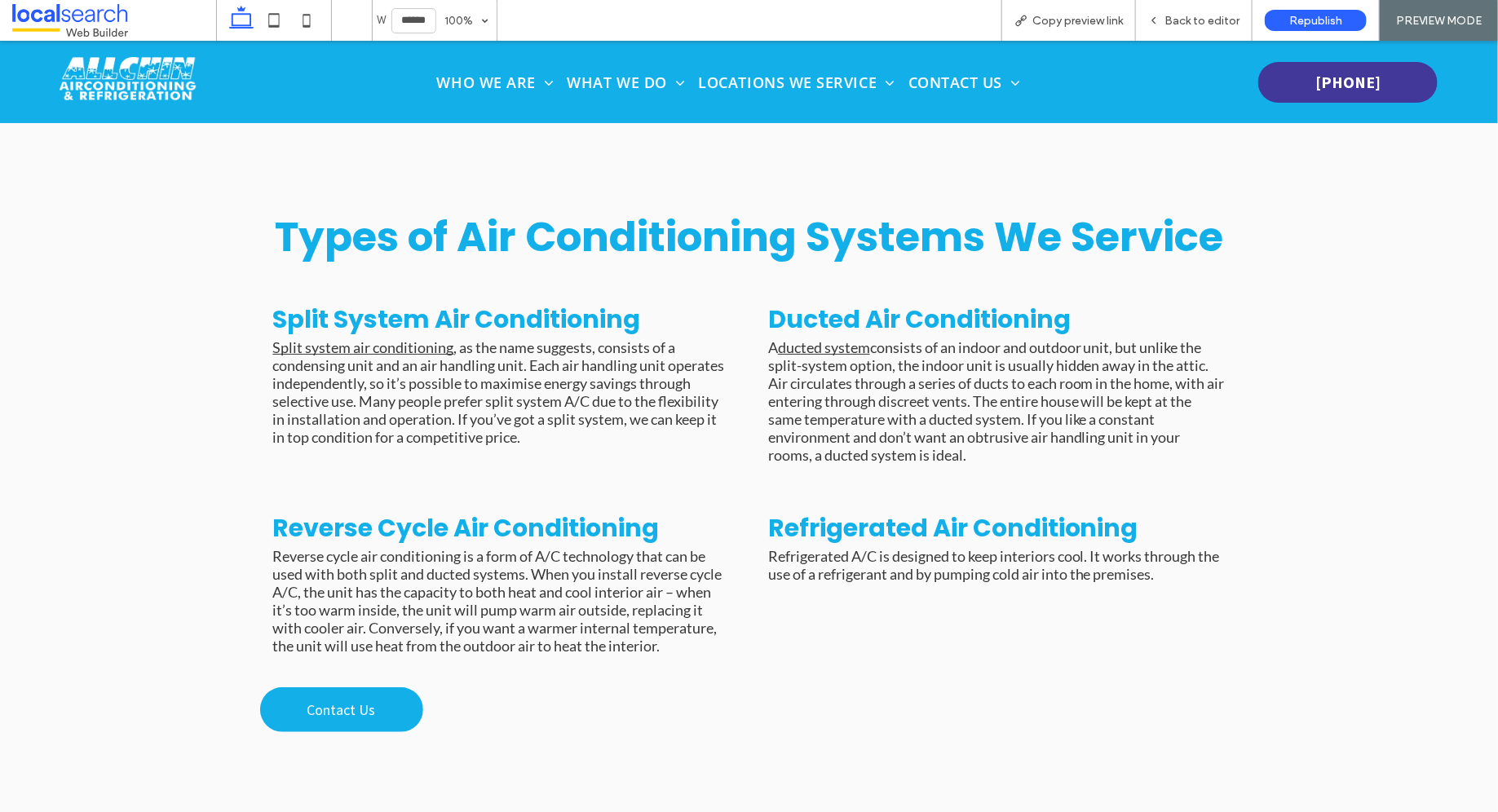 scroll, scrollTop: 2897, scrollLeft: 0, axis: vertical 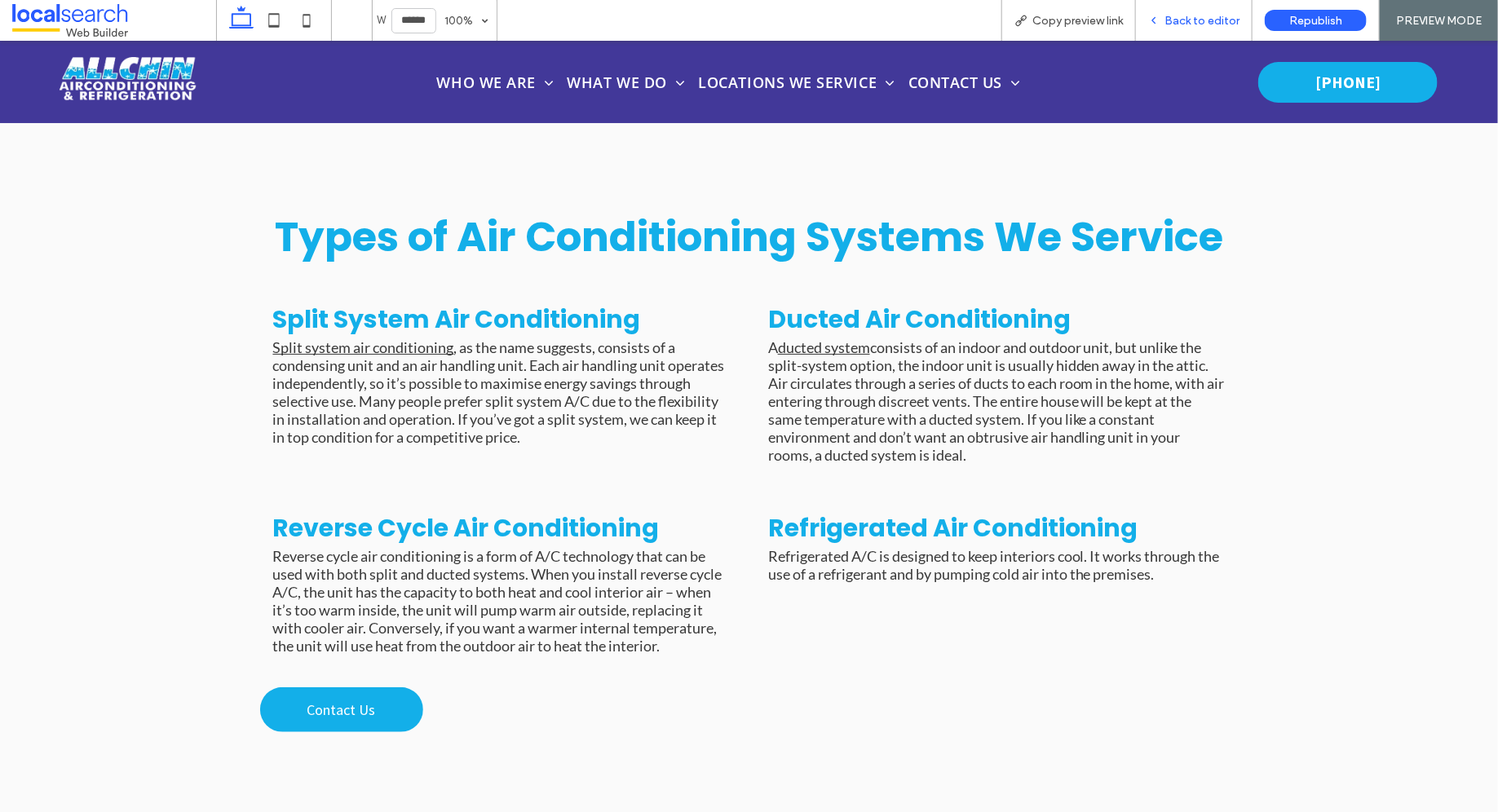 click on "Back to editor" at bounding box center (1194, 20) 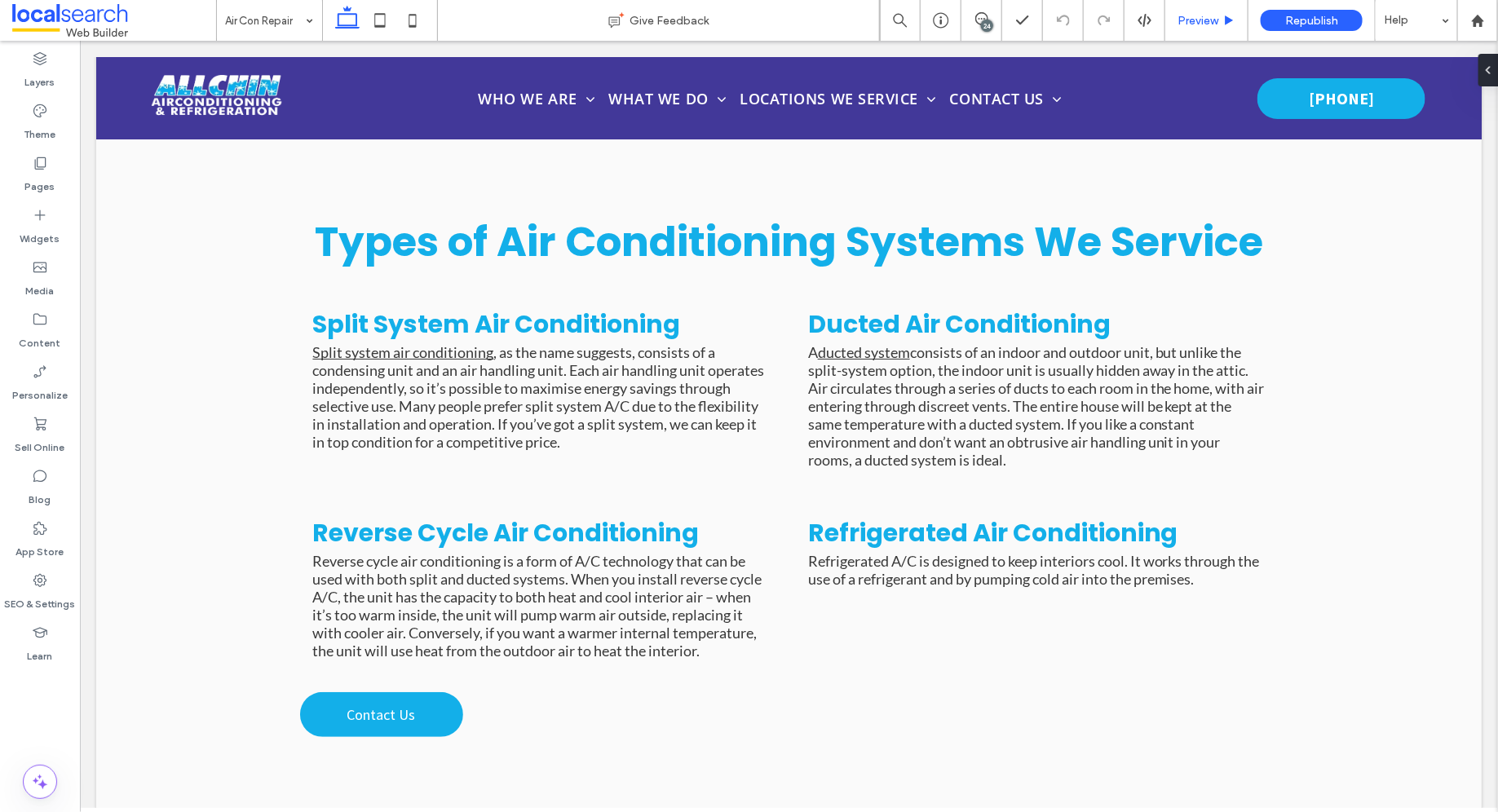 scroll, scrollTop: 2886, scrollLeft: 0, axis: vertical 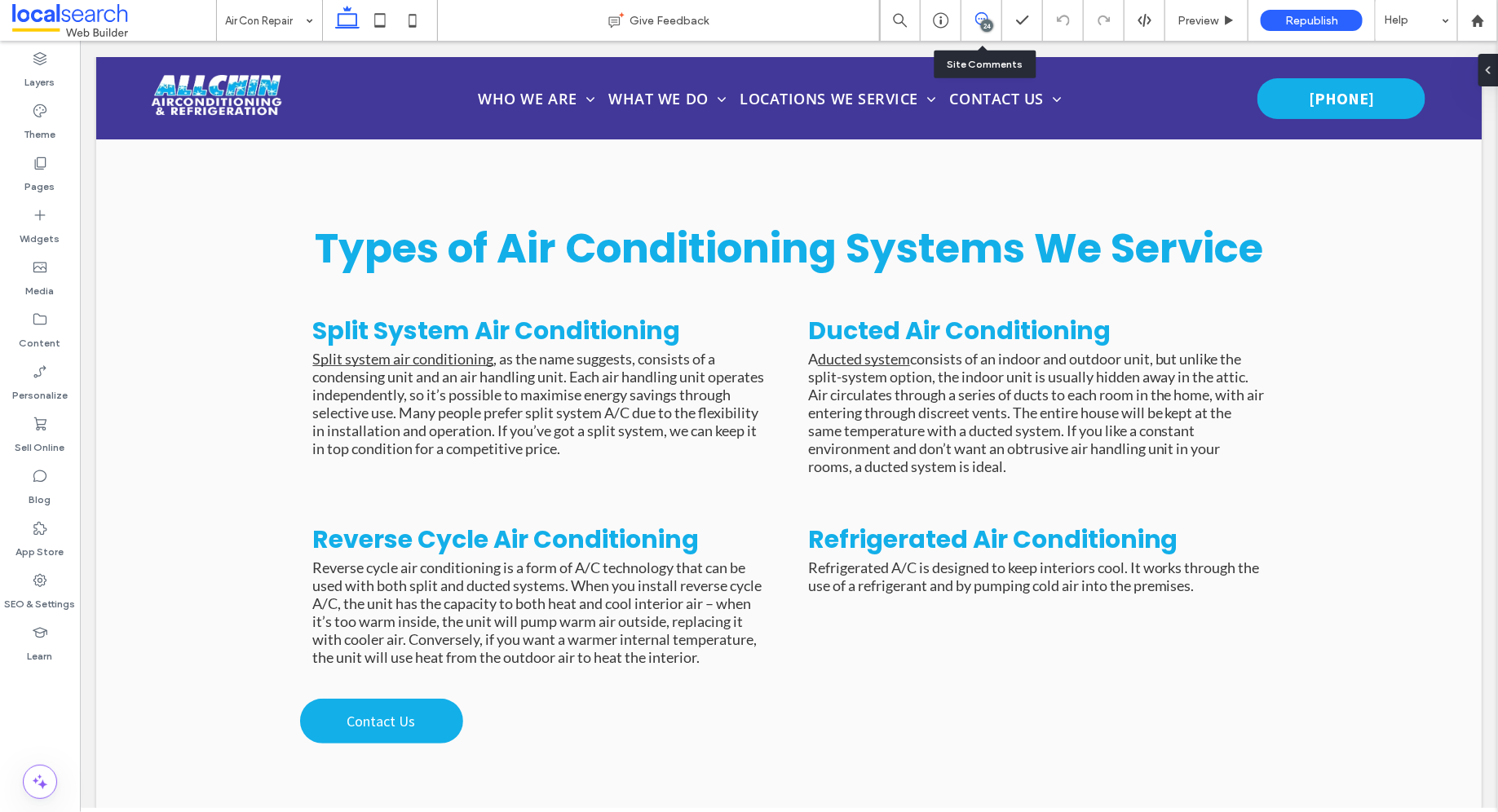 click 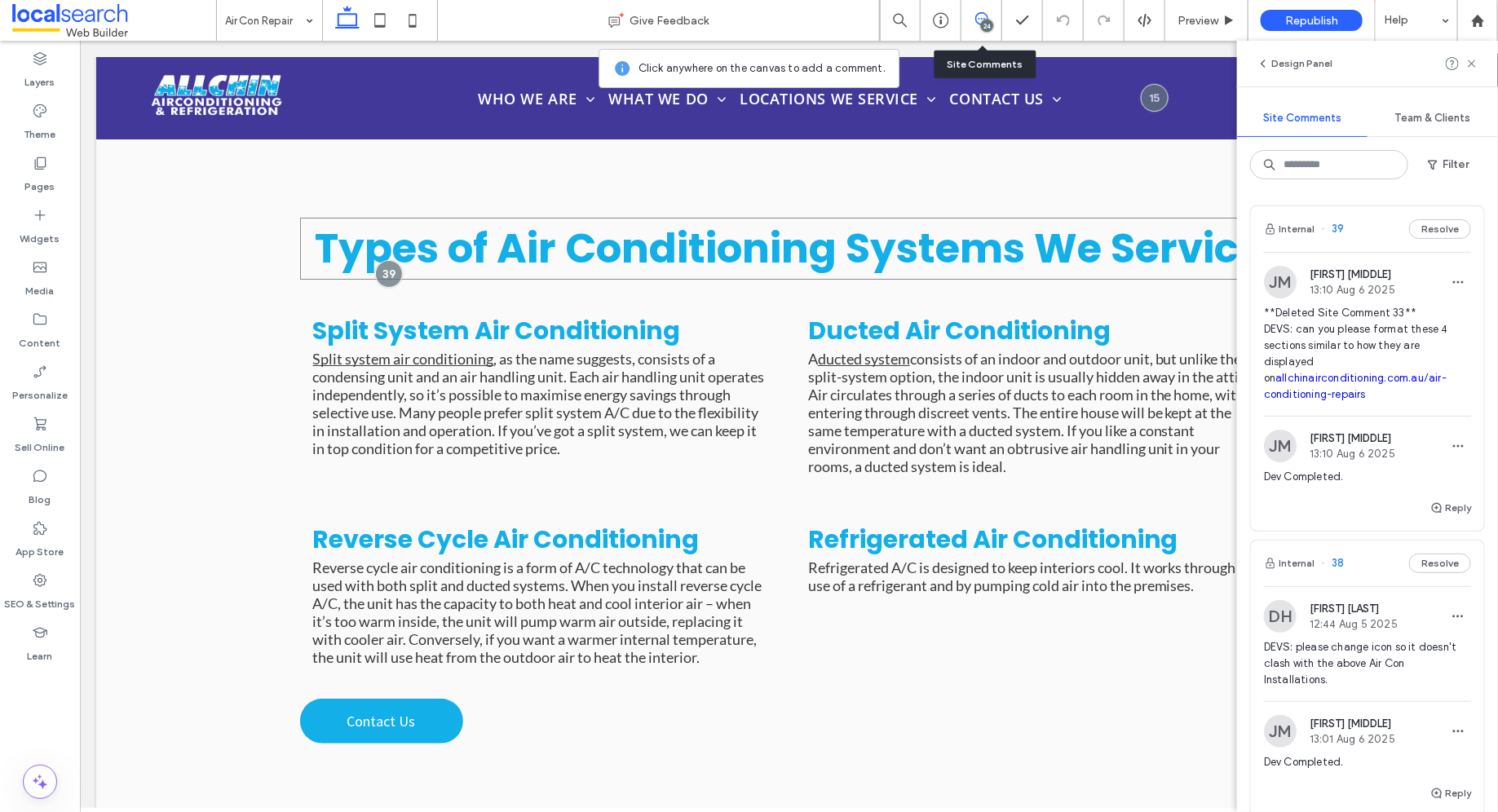 click on "Types of Air Conditioning Systems We Service" at bounding box center [788, 247] 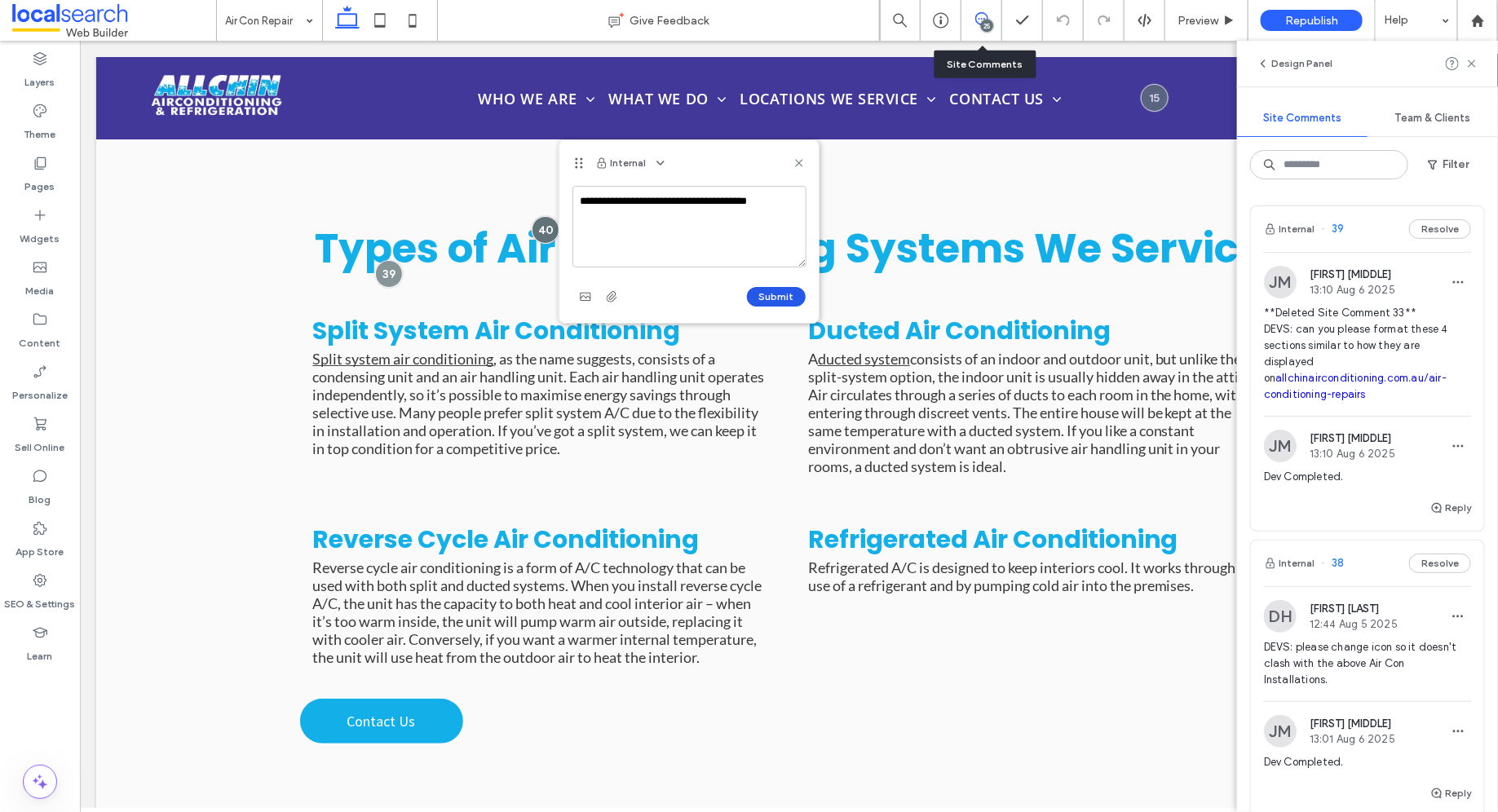 type on "**********" 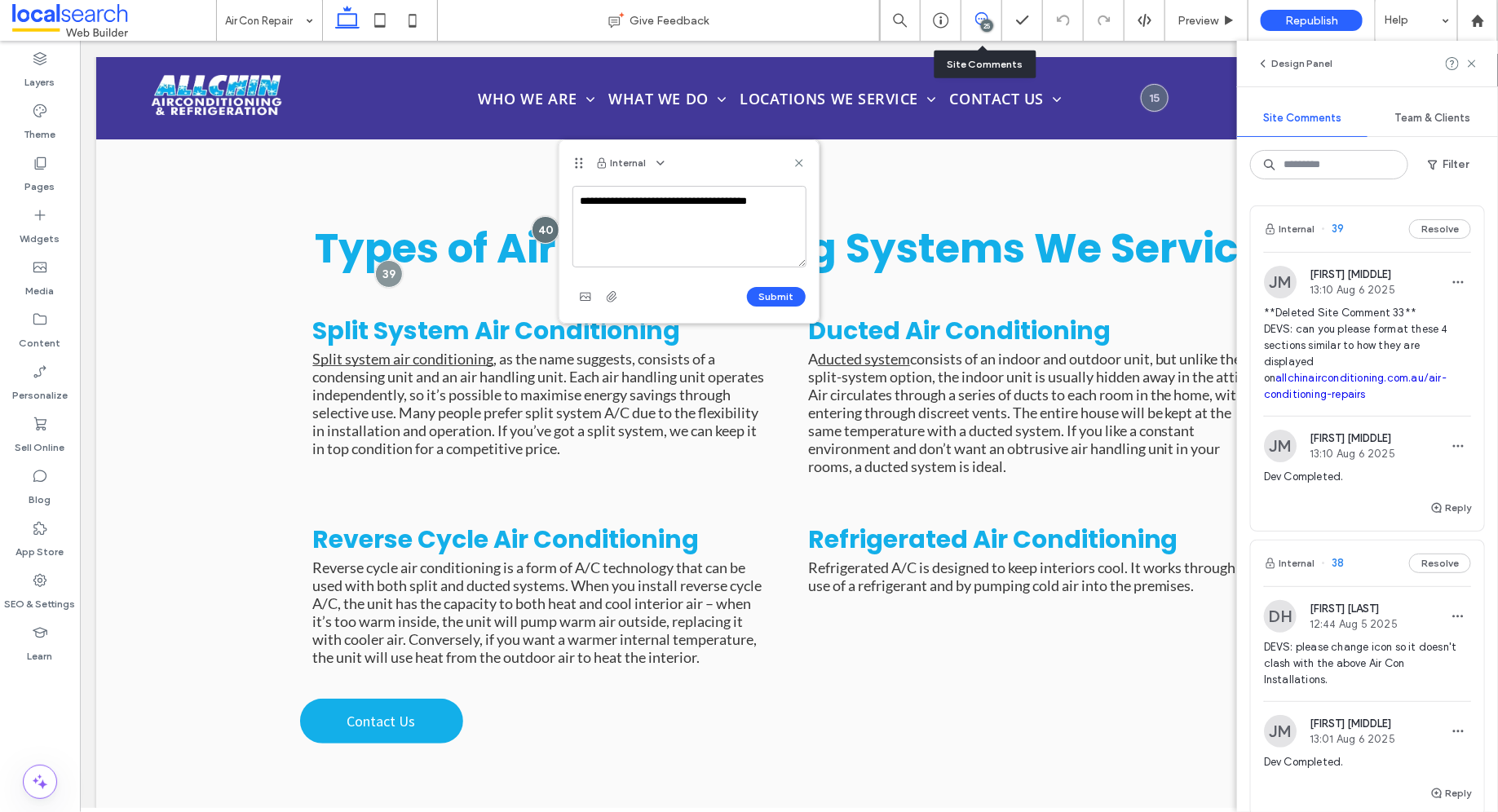 type 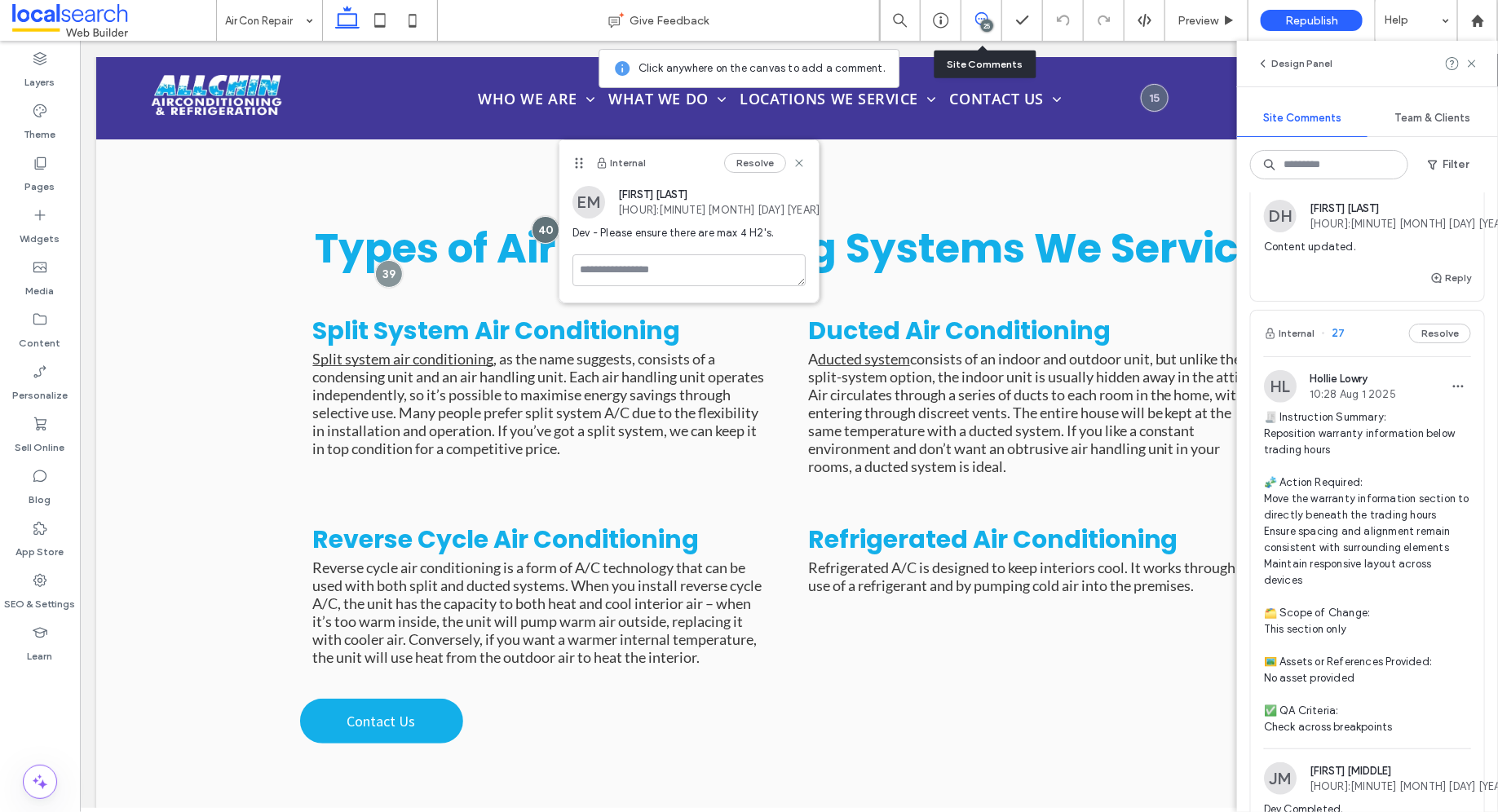 scroll, scrollTop: 4445, scrollLeft: 0, axis: vertical 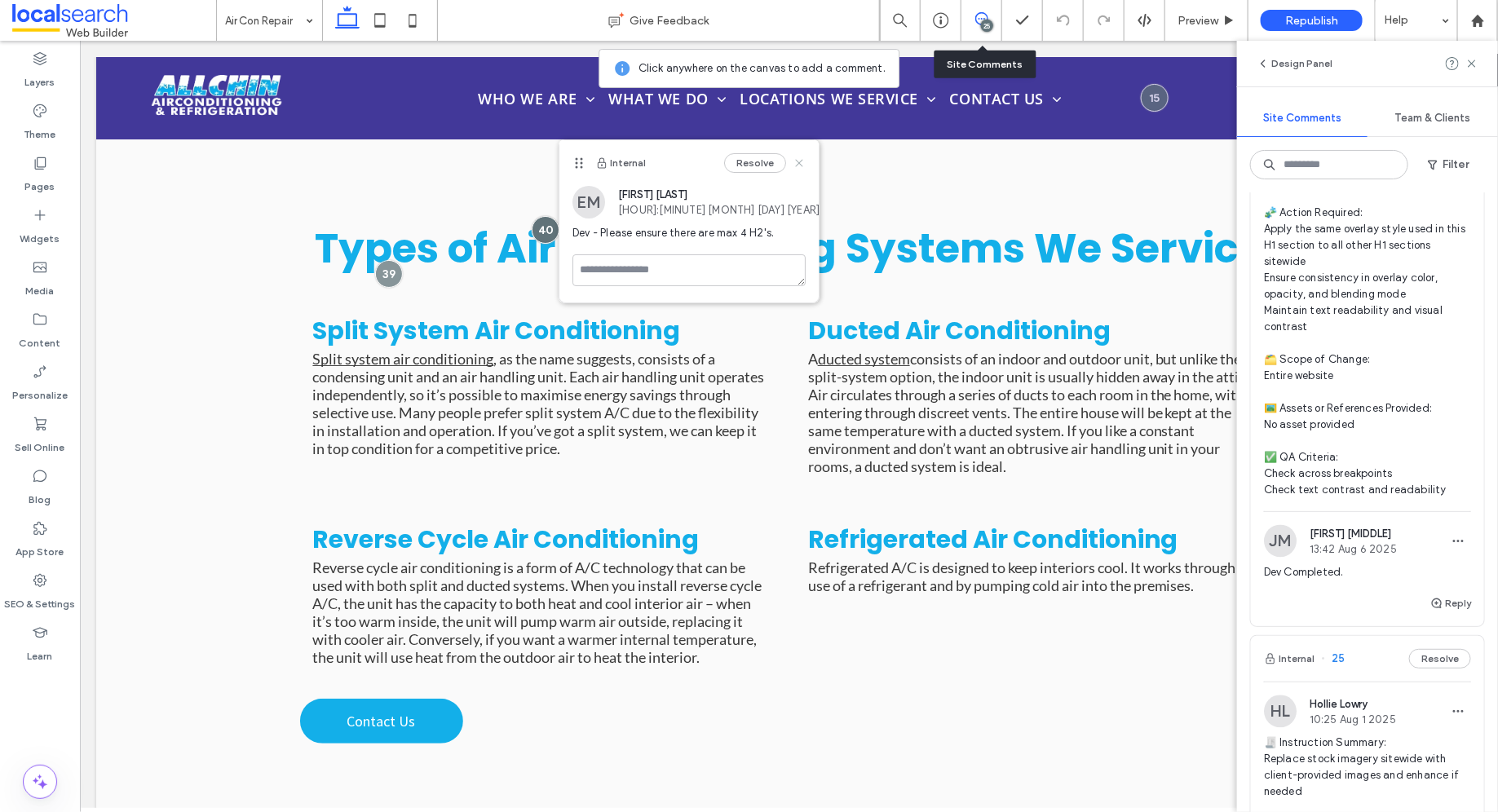 click 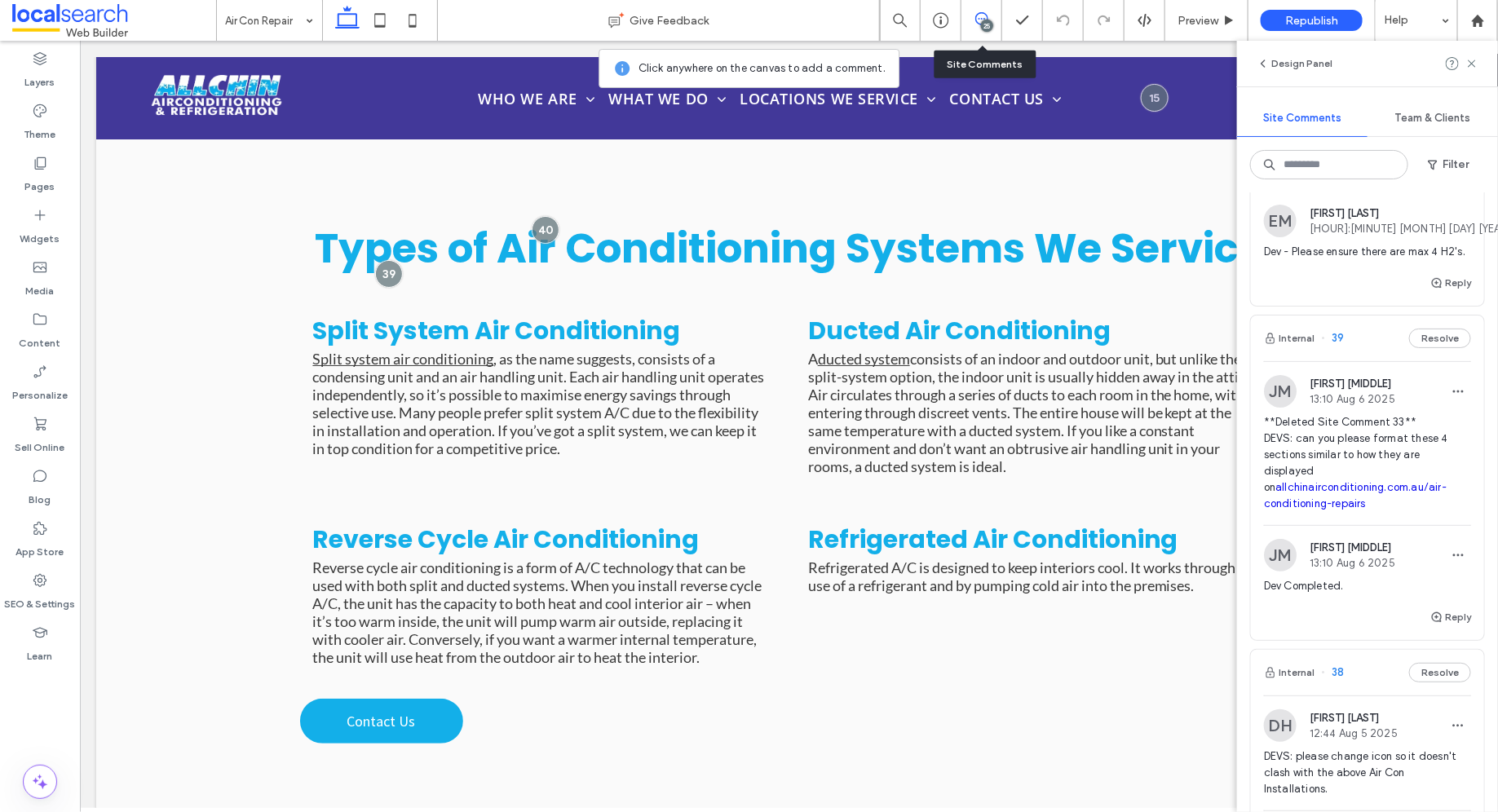 scroll, scrollTop: 0, scrollLeft: 0, axis: both 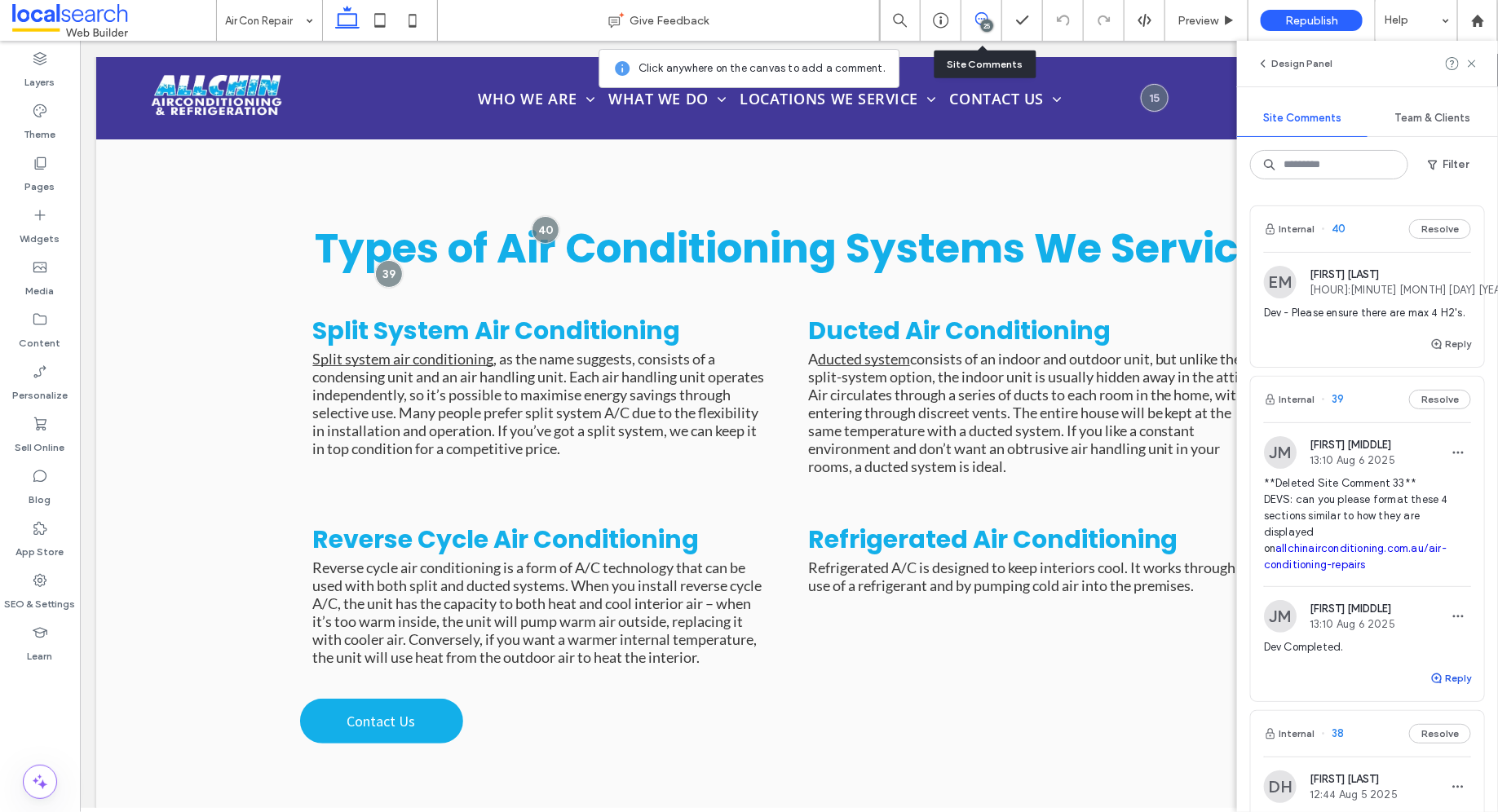 click on "Reply" at bounding box center (1451, 678) 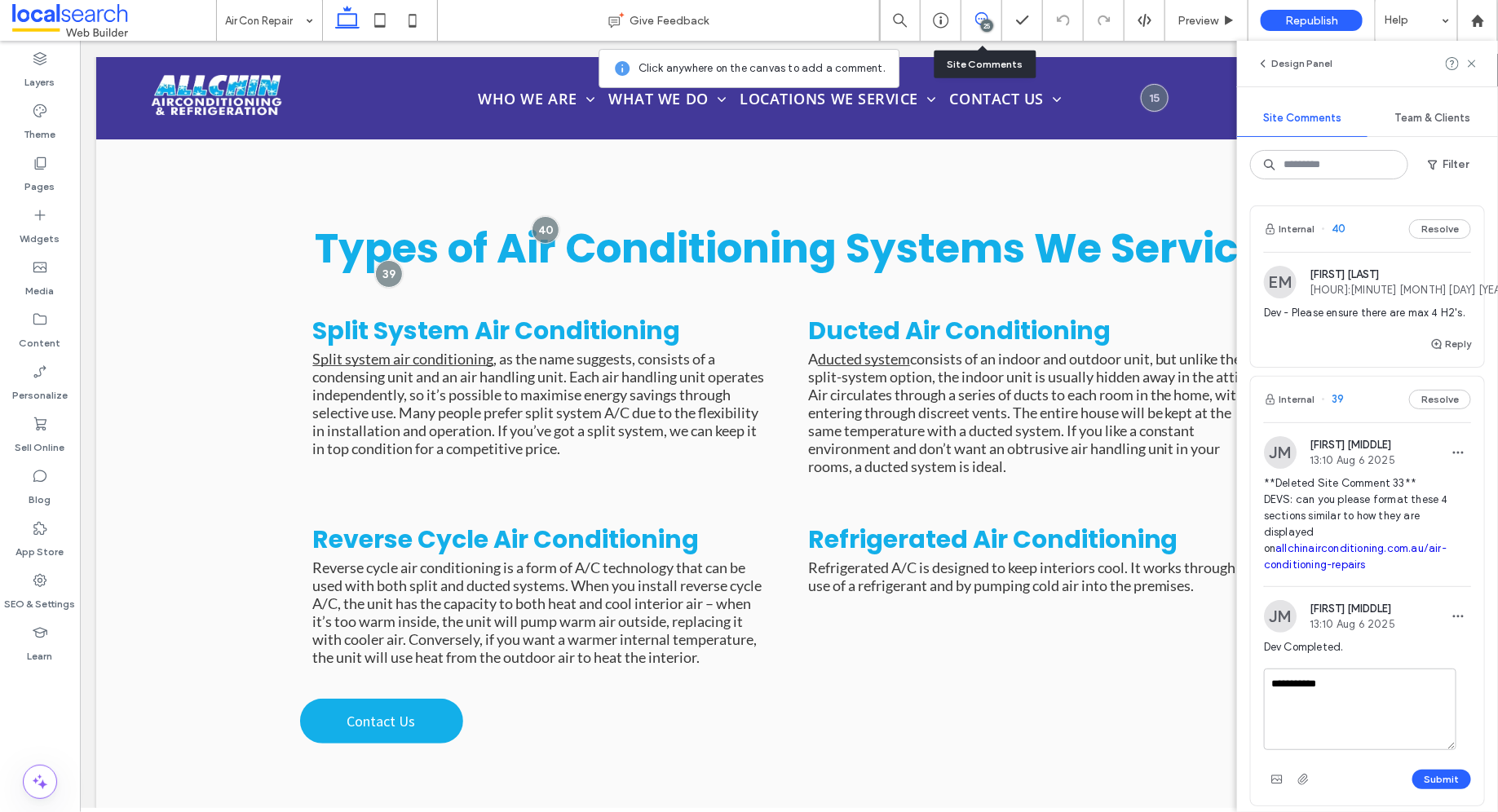 scroll, scrollTop: 29, scrollLeft: 0, axis: vertical 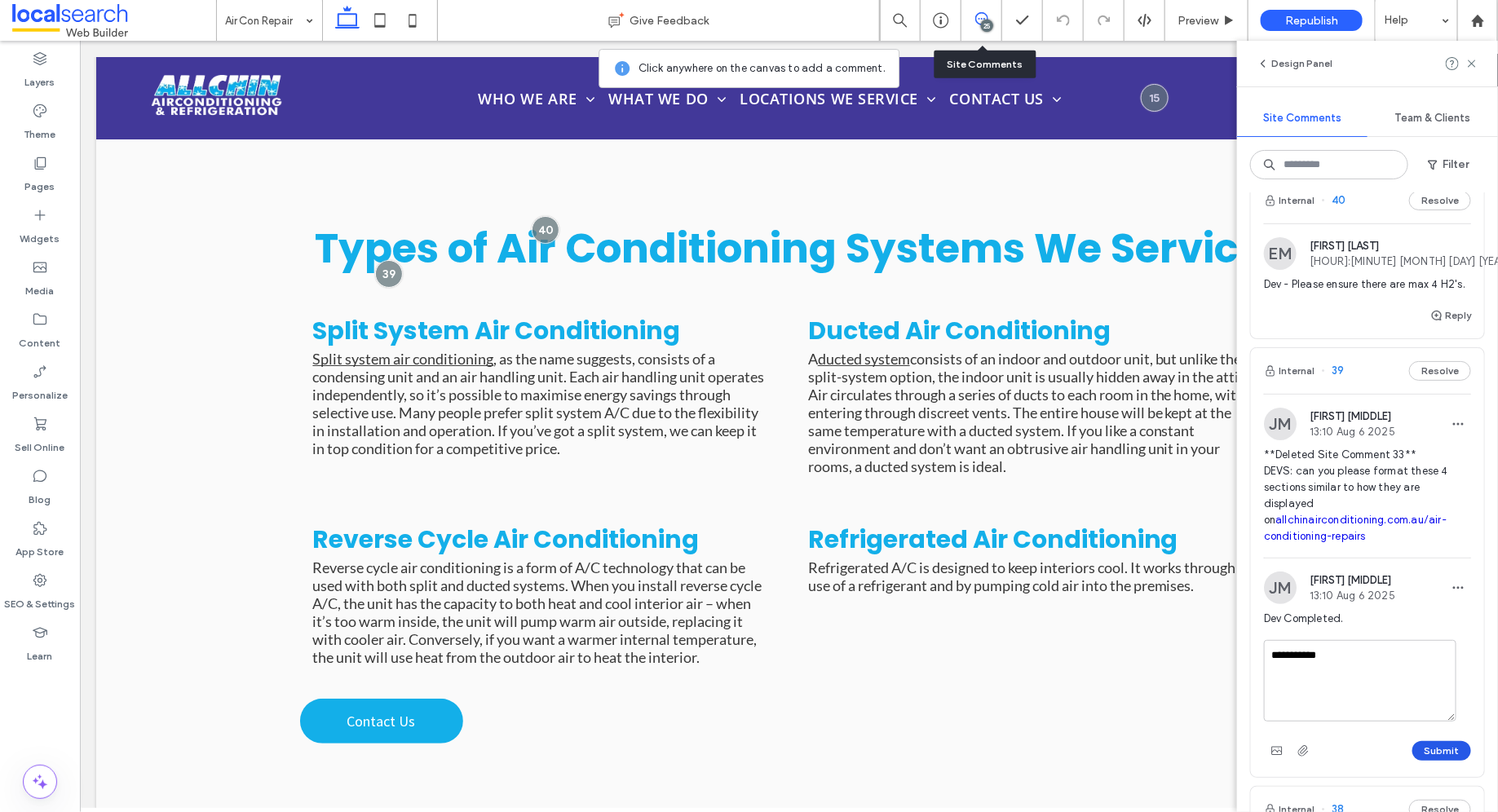 type on "**********" 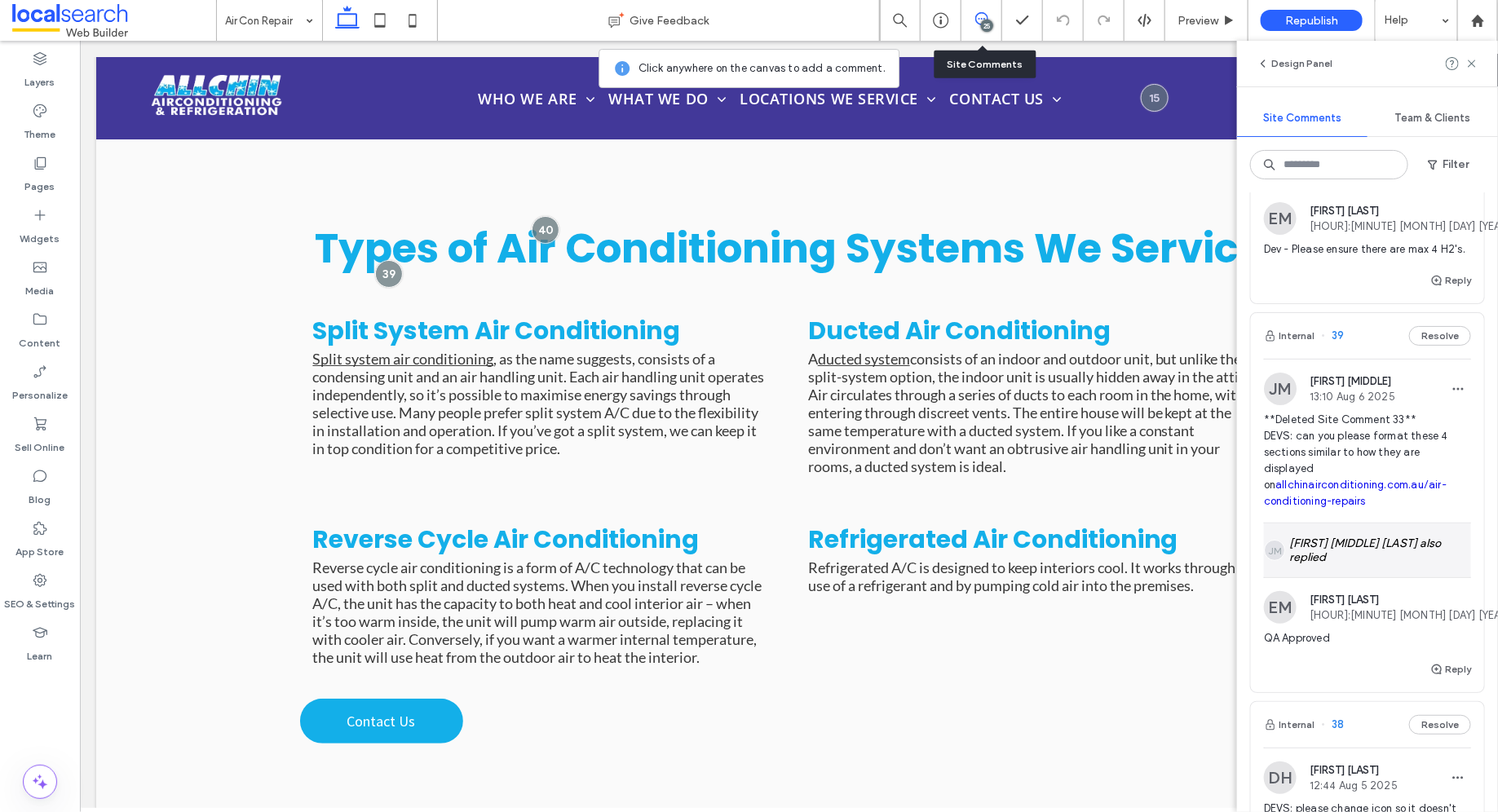 scroll, scrollTop: 233, scrollLeft: 0, axis: vertical 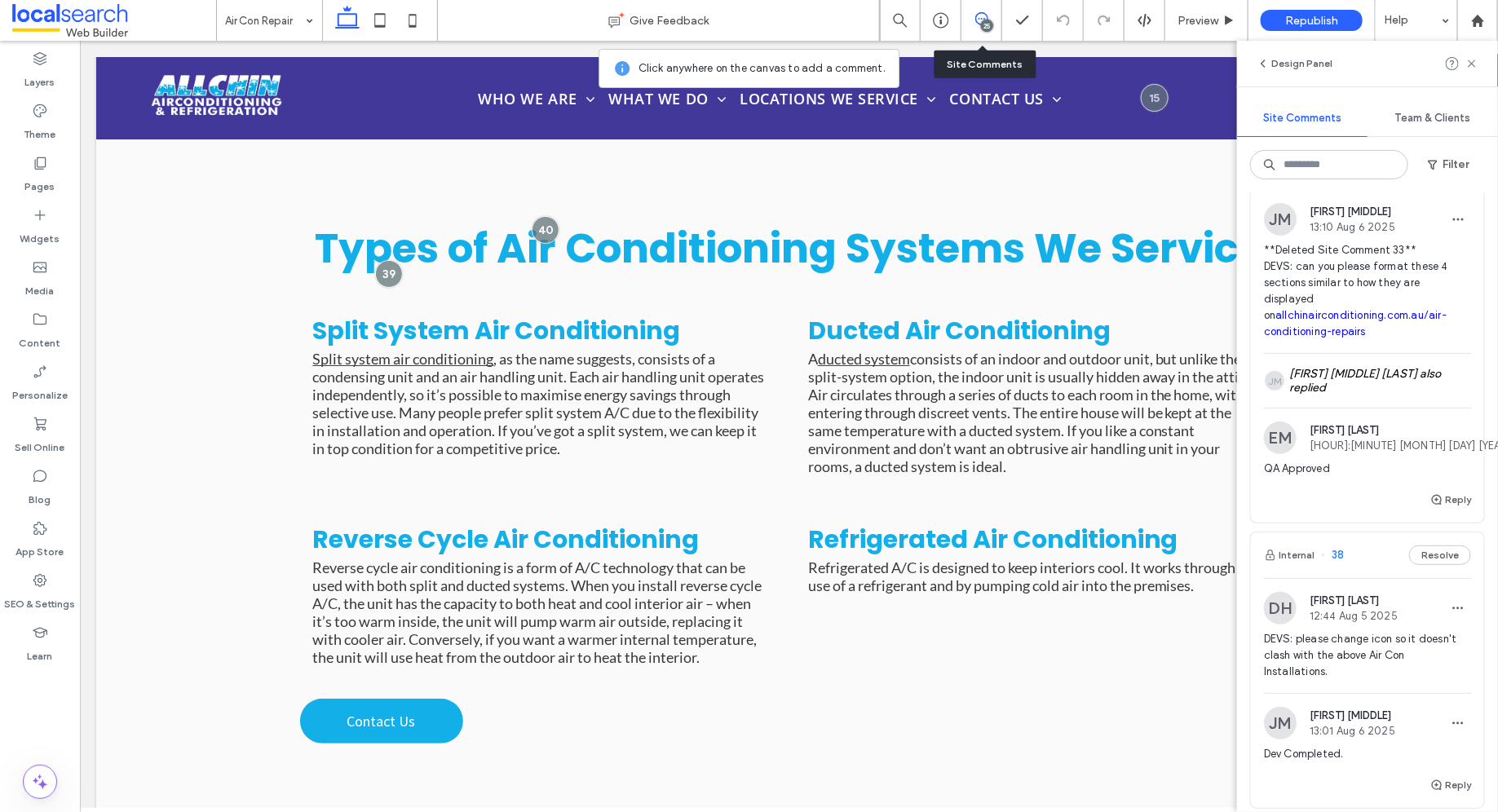 click on "Internal 38 Resolve" at bounding box center [1368, 555] 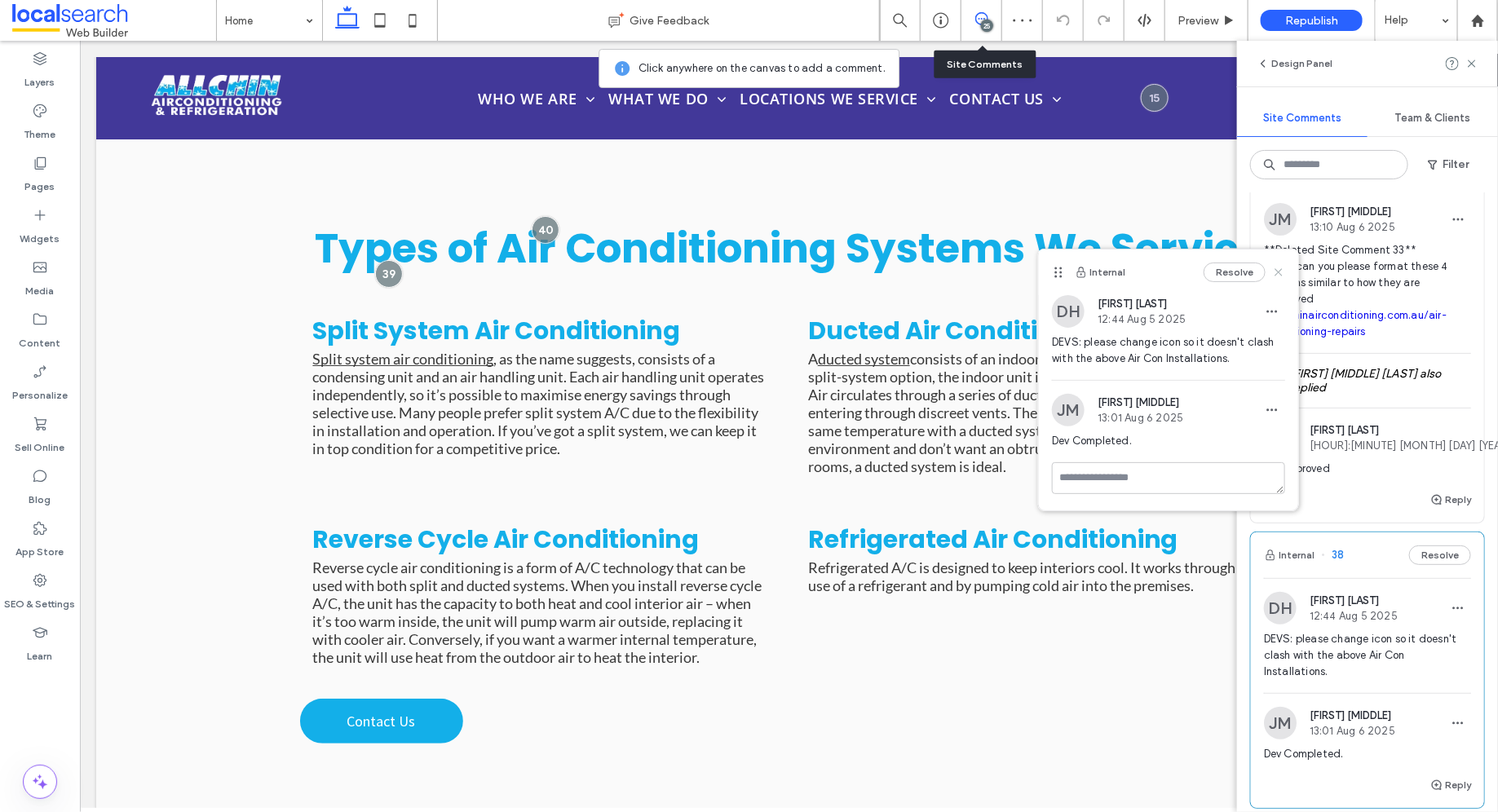 click 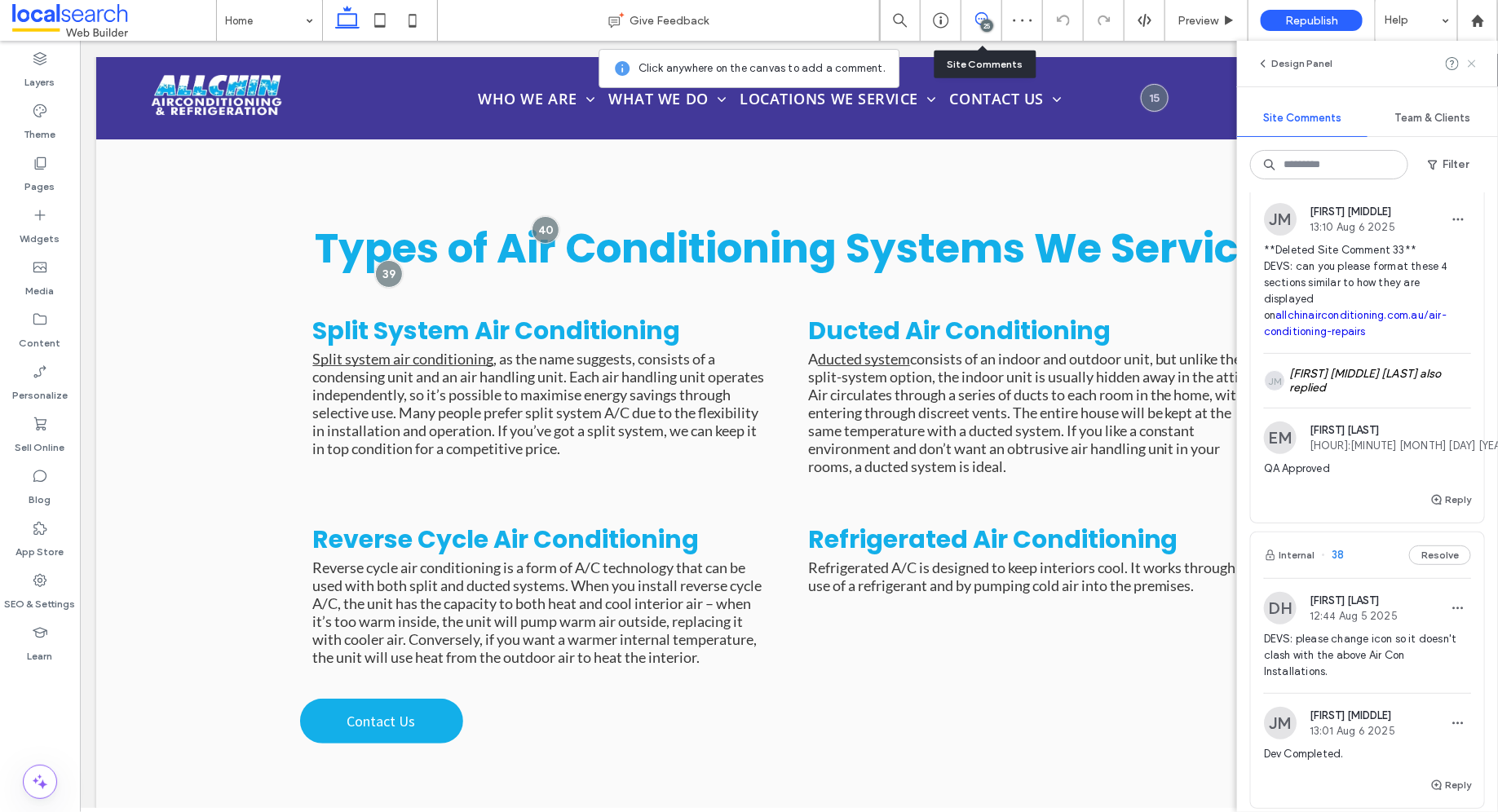 click 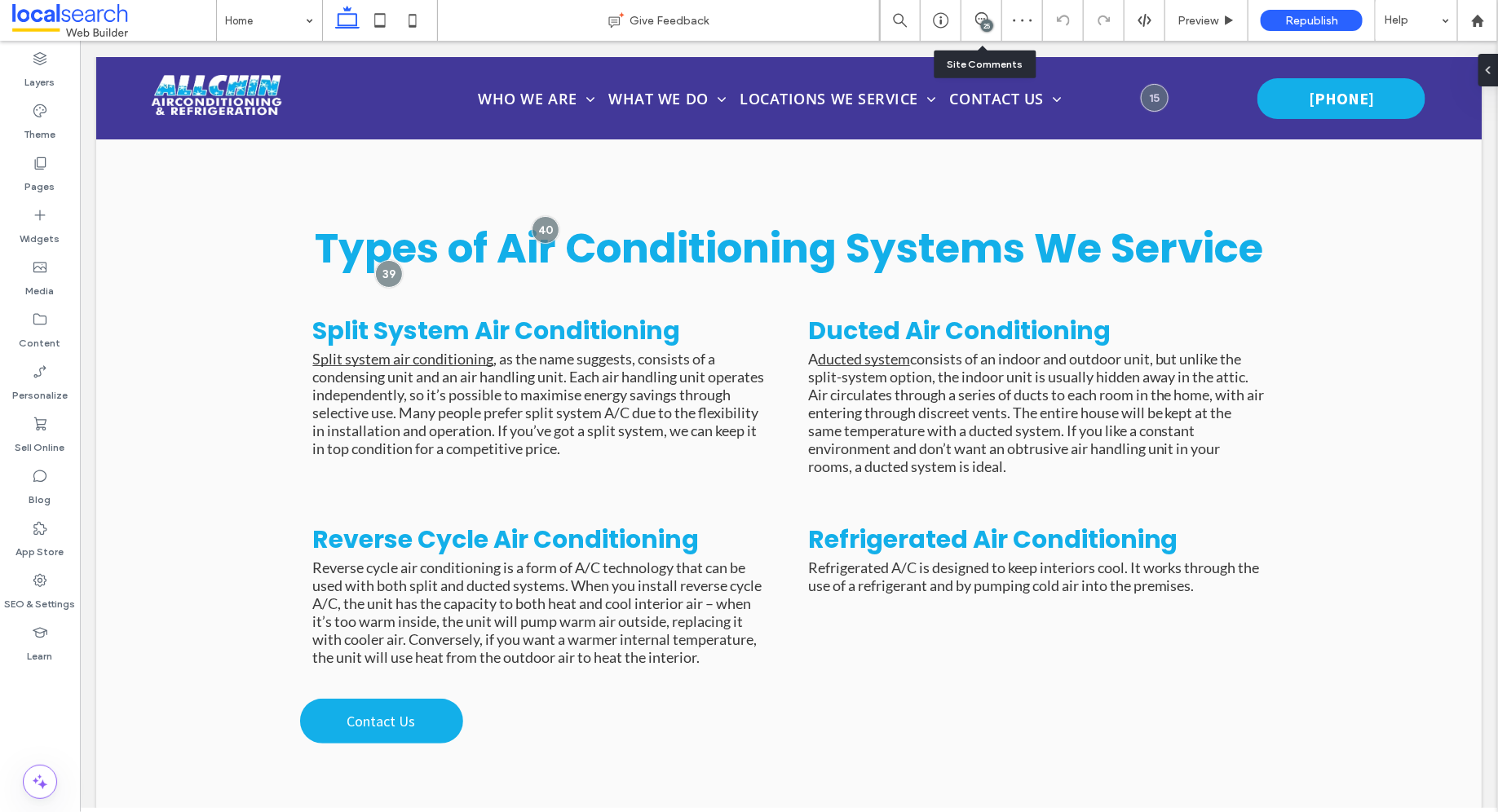 scroll, scrollTop: 0, scrollLeft: 0, axis: both 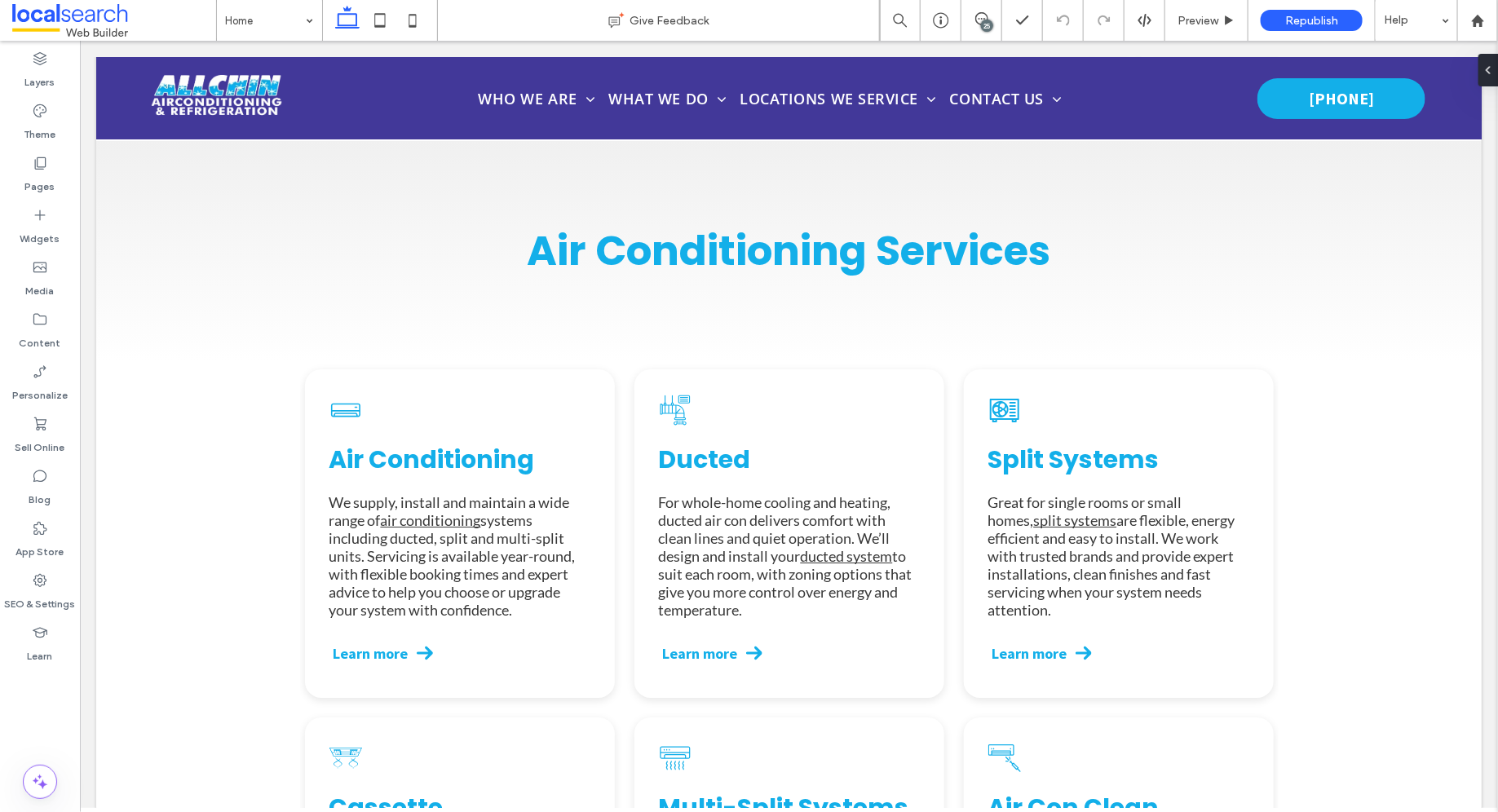 click on "25" at bounding box center (987, 25) 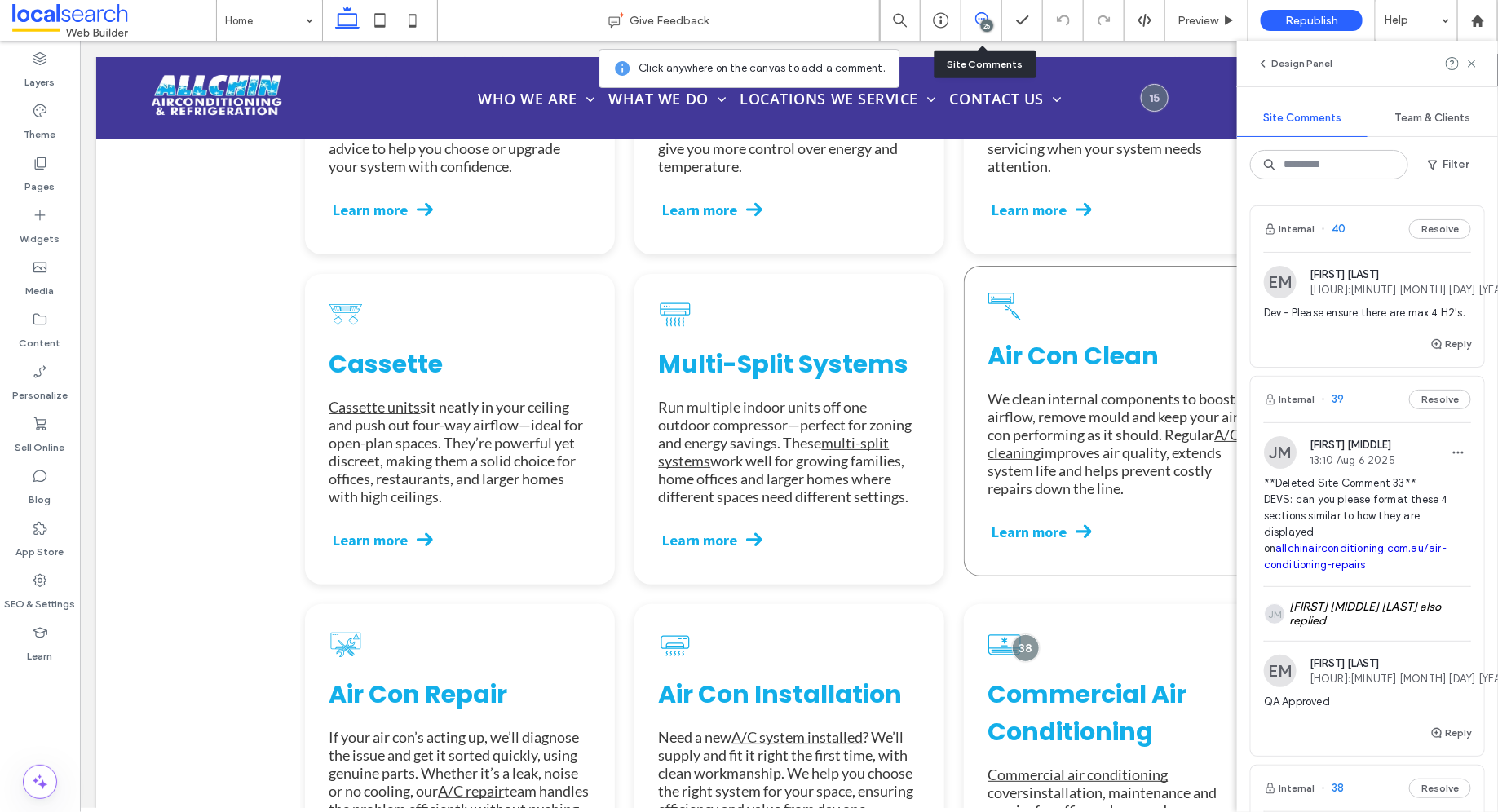 scroll, scrollTop: 3015, scrollLeft: 0, axis: vertical 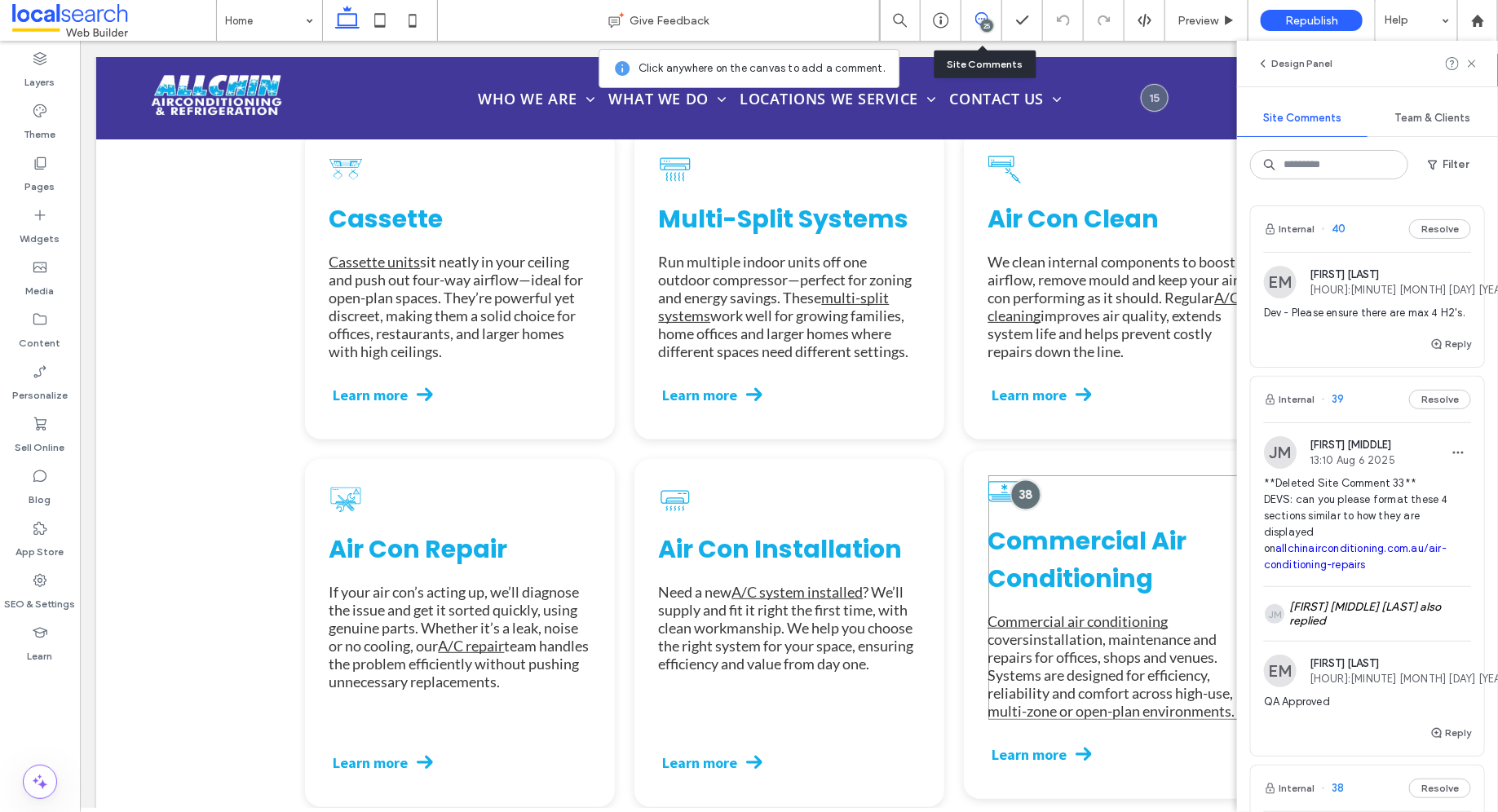 click at bounding box center (1024, 494) 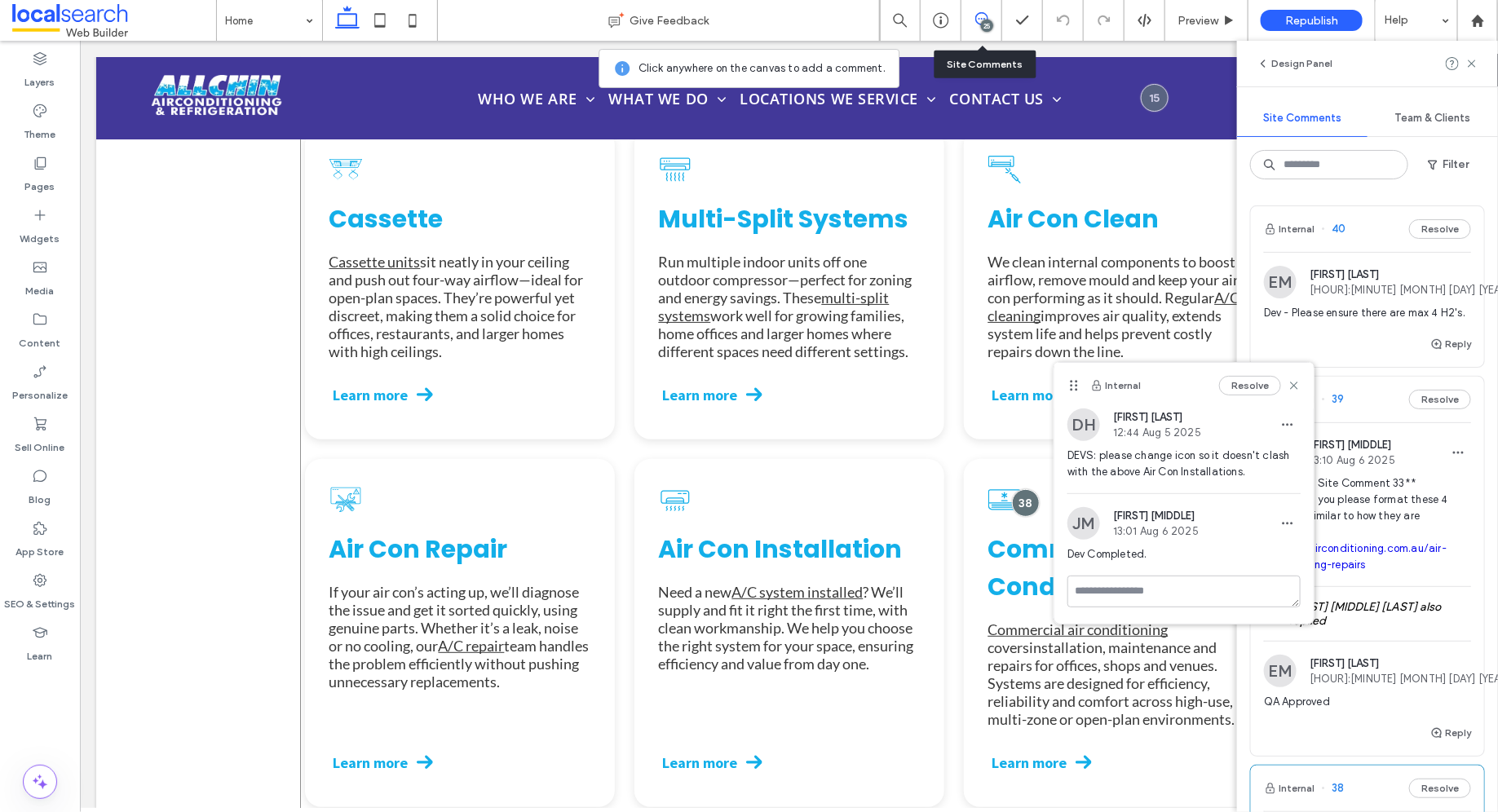scroll, scrollTop: 3011, scrollLeft: 0, axis: vertical 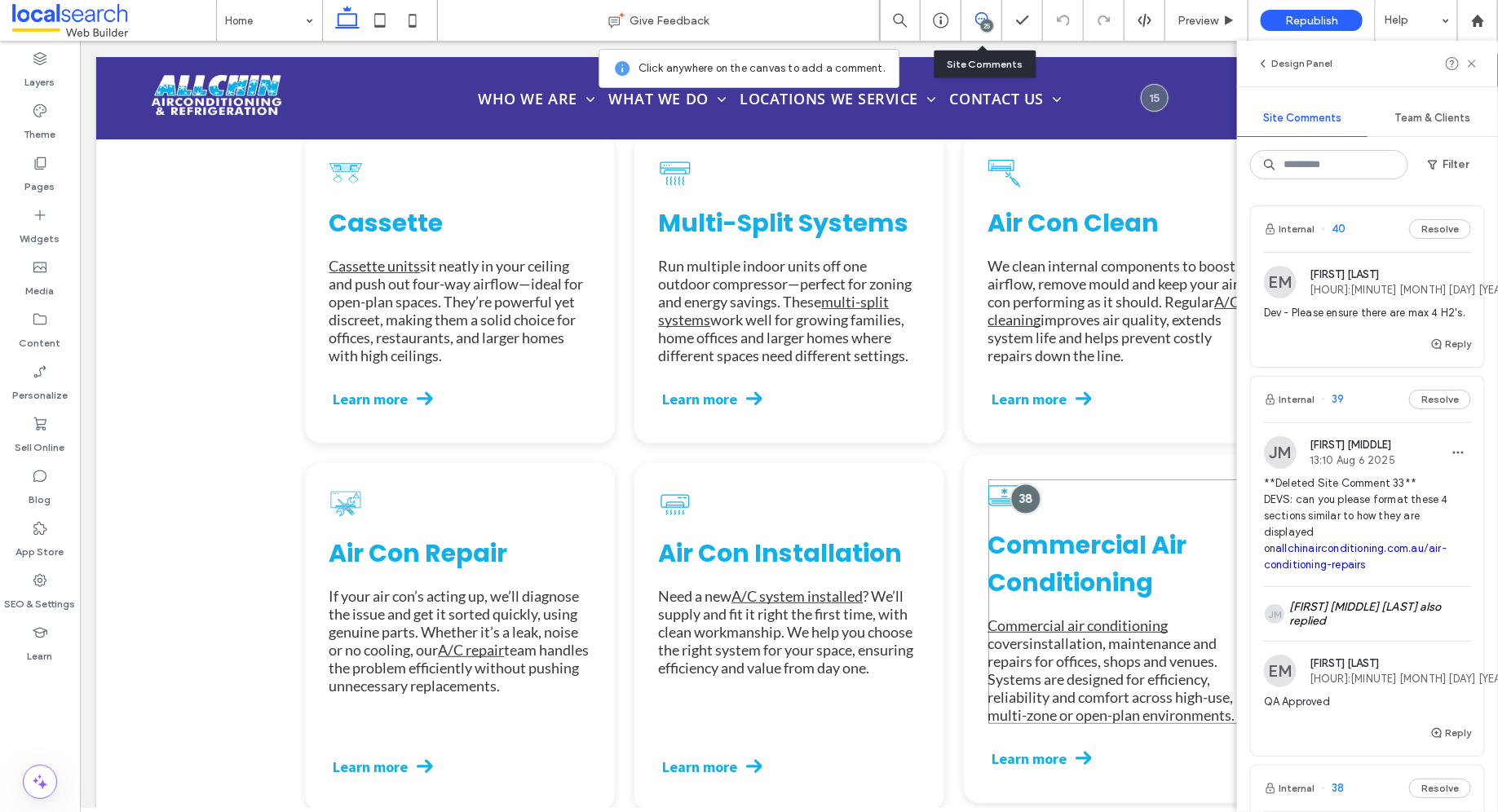 click at bounding box center (1024, 498) 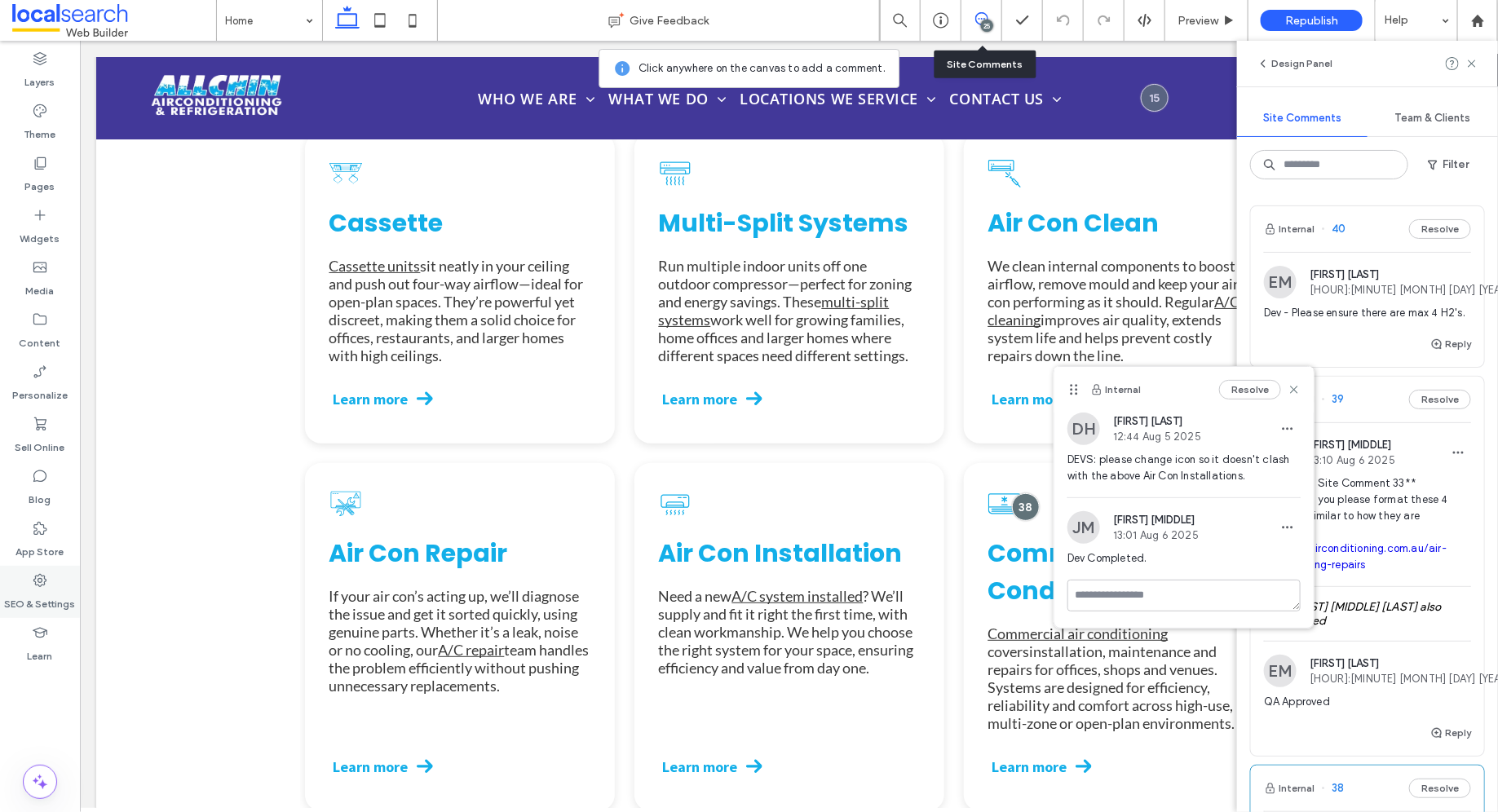 click on "SEO & Settings" at bounding box center [40, 592] 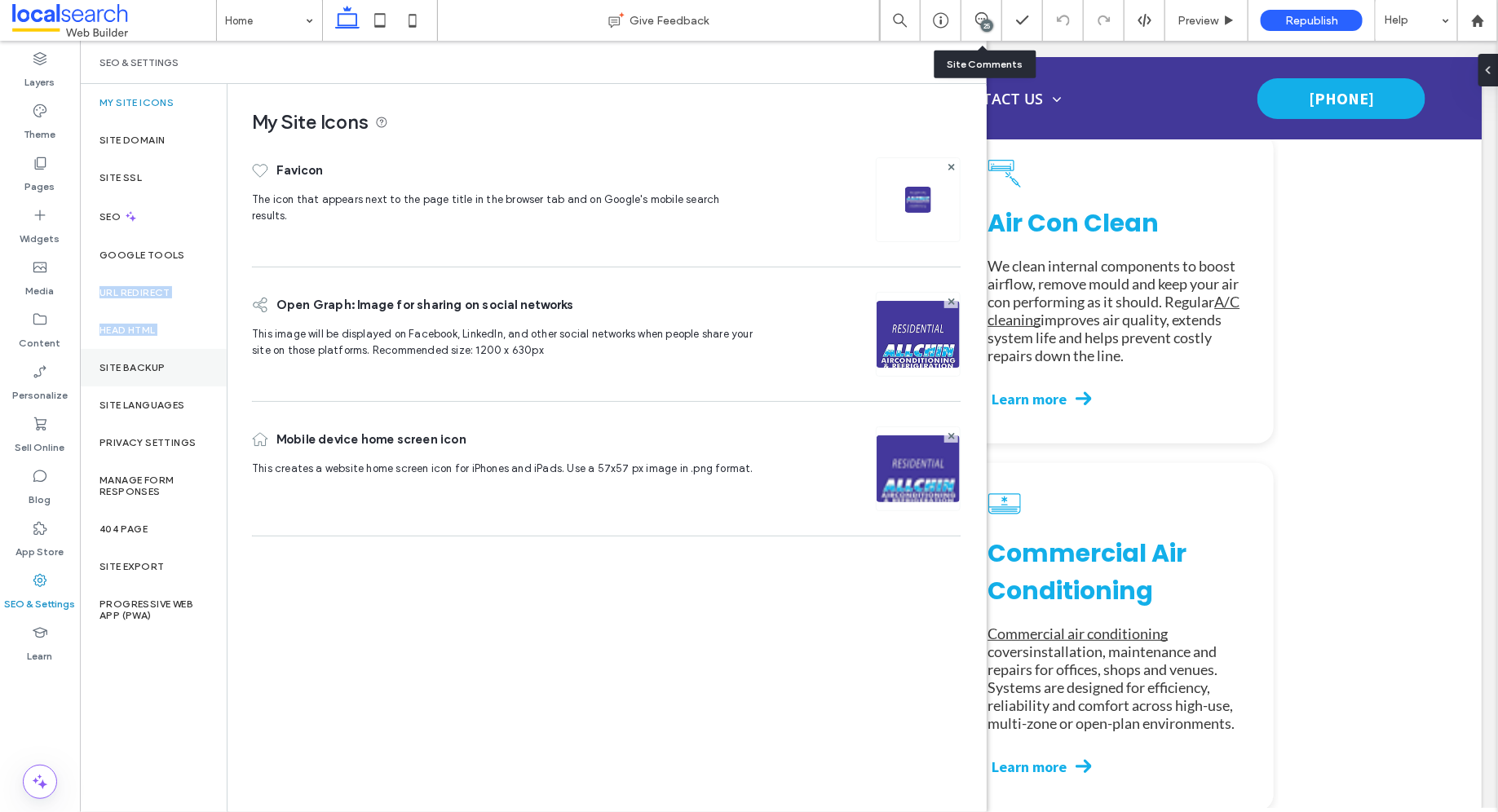 drag, startPoint x: 165, startPoint y: 307, endPoint x: 160, endPoint y: 353, distance: 46.27094 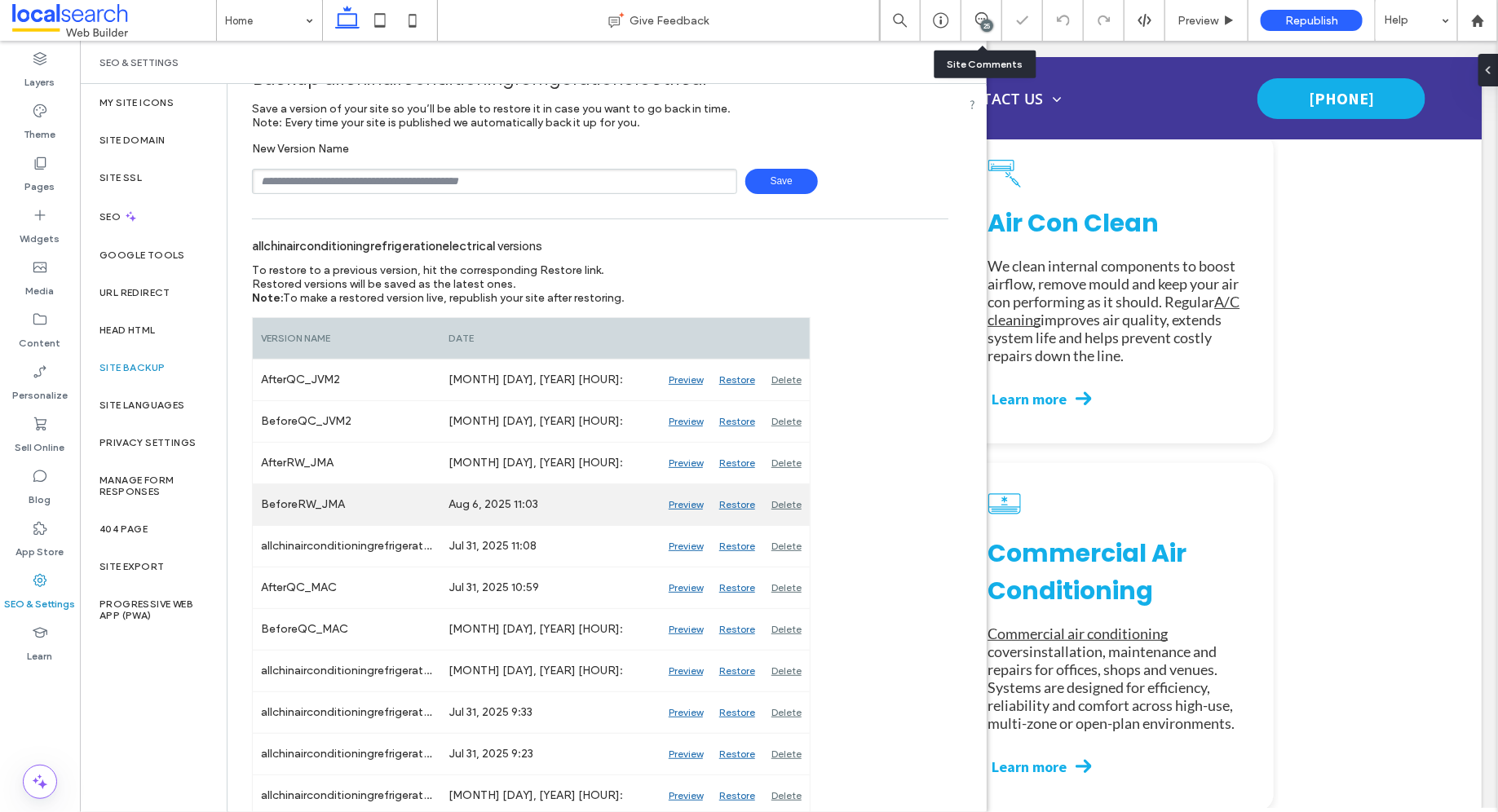scroll, scrollTop: 45, scrollLeft: 0, axis: vertical 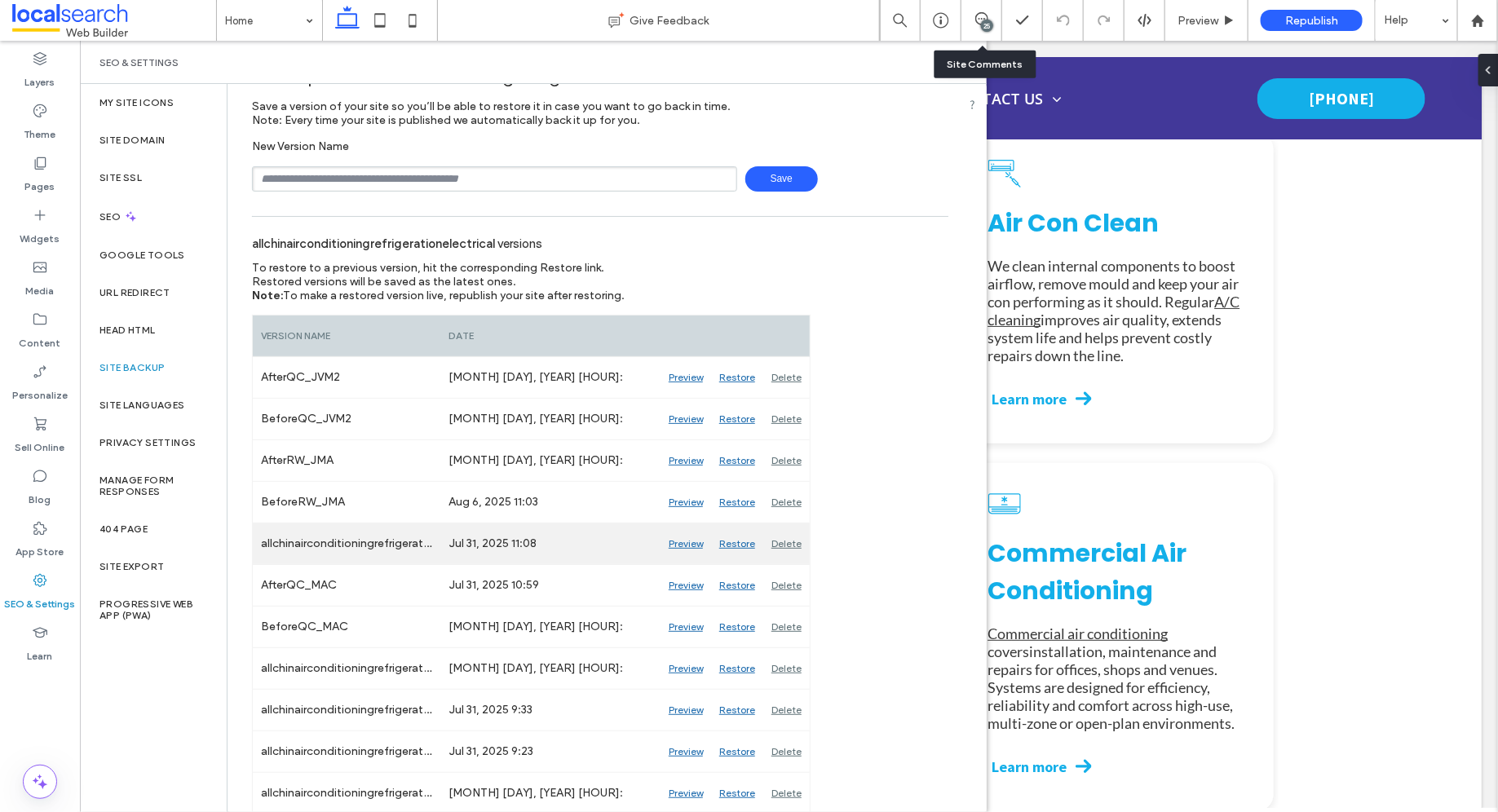 click on "Preview" at bounding box center [686, 544] 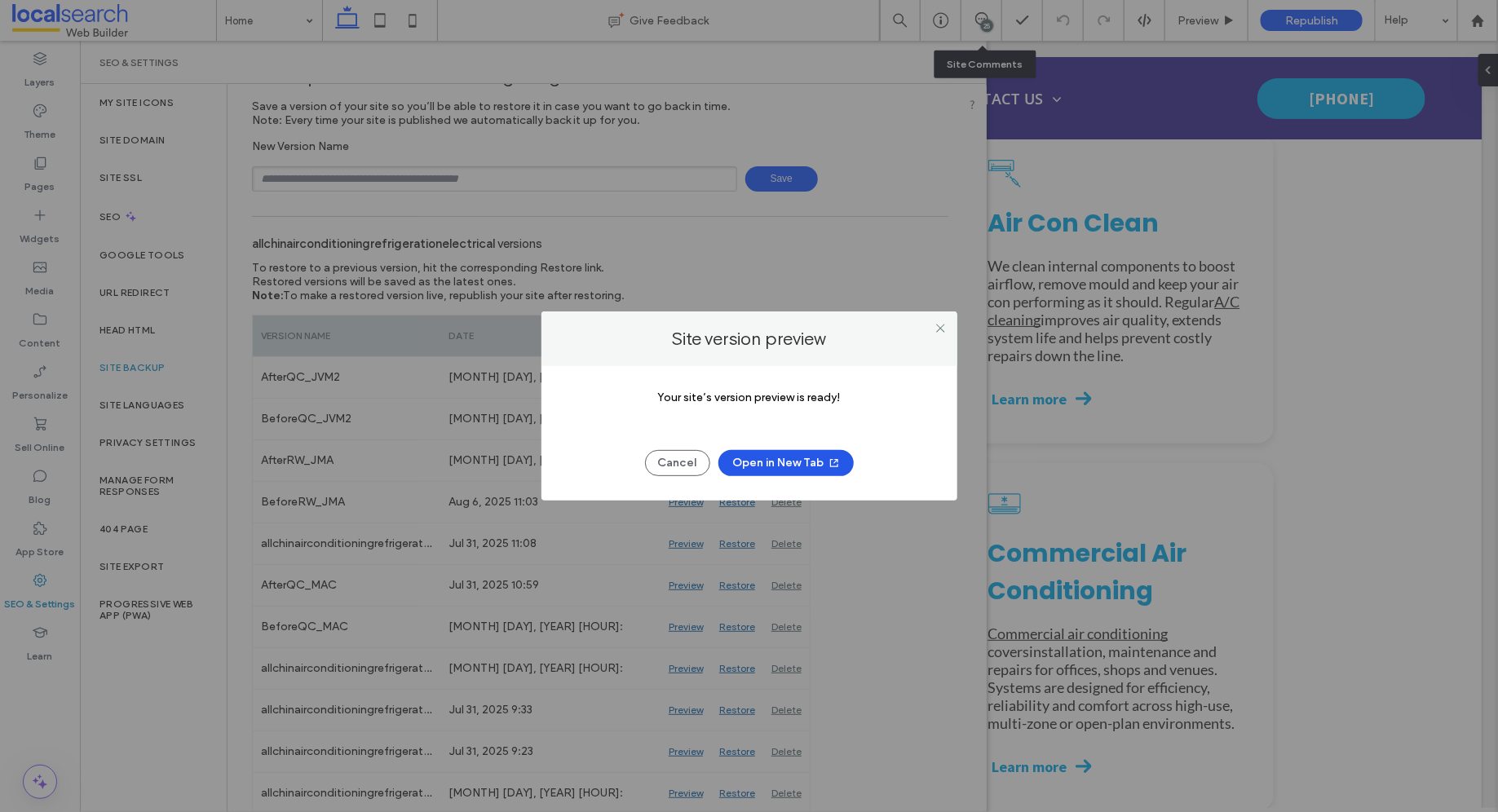 click on "Open in New Tab" at bounding box center (786, 463) 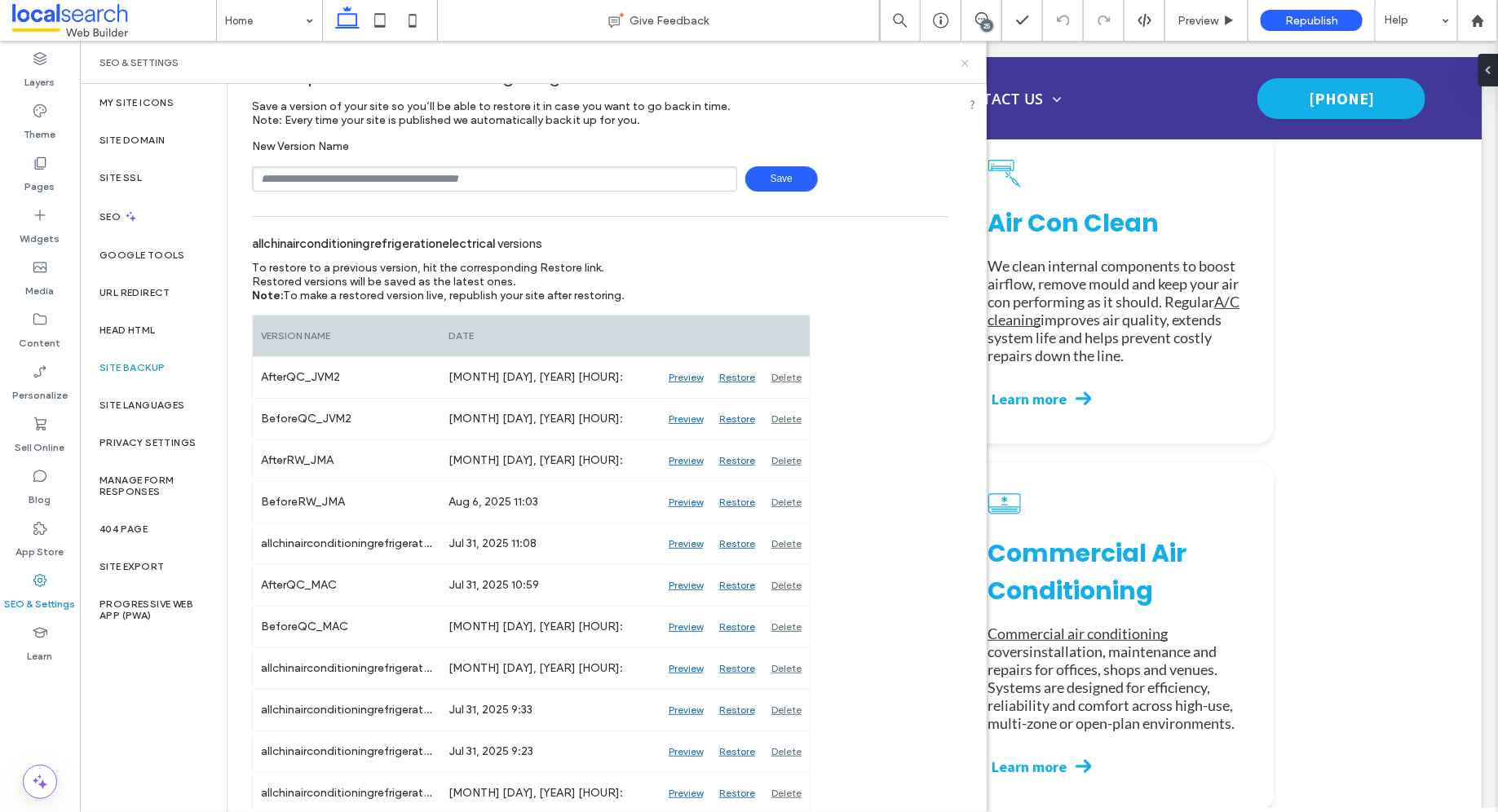 drag, startPoint x: 963, startPoint y: 58, endPoint x: 834, endPoint y: 223, distance: 209.44212 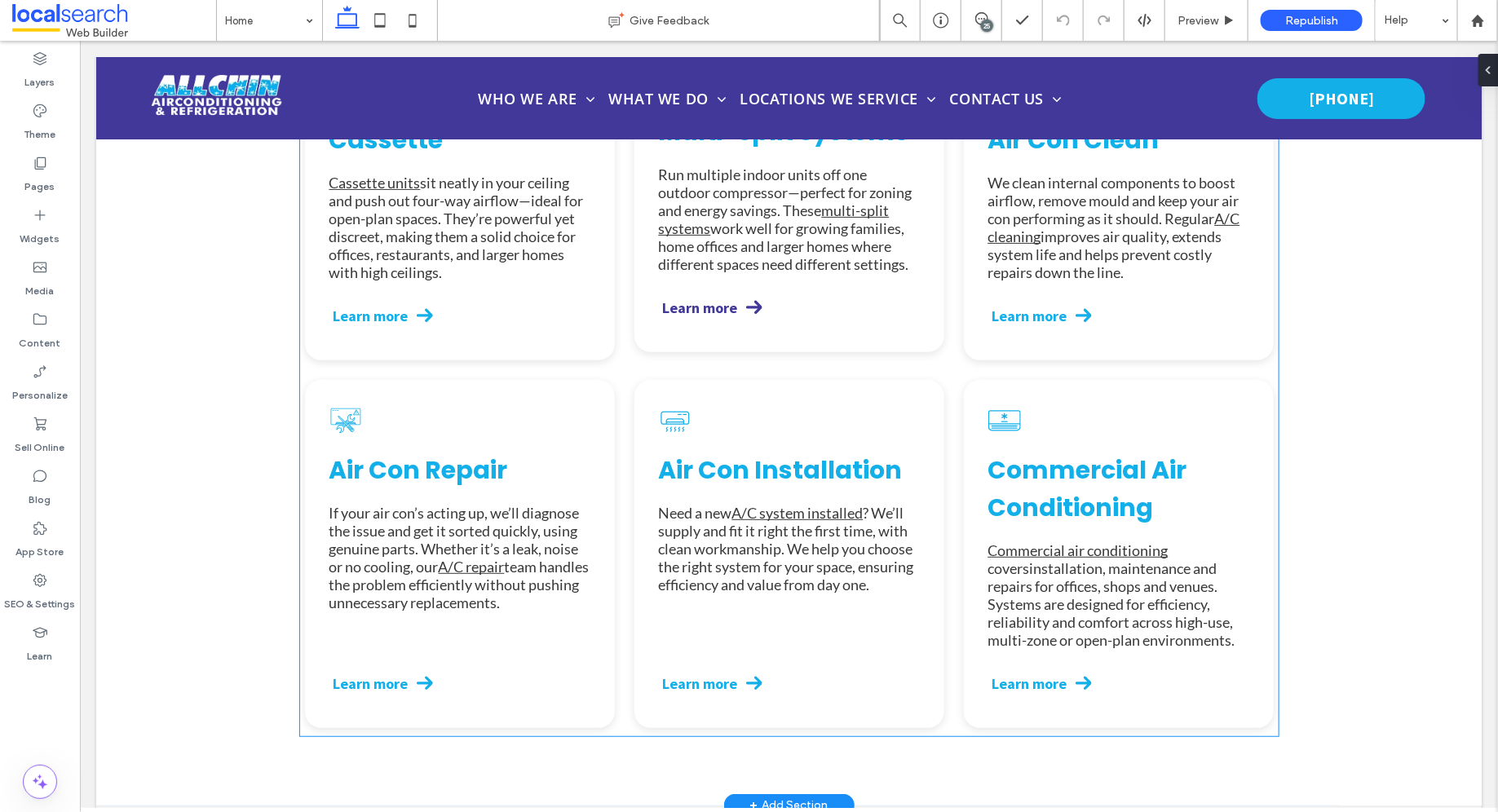 scroll, scrollTop: 3122, scrollLeft: 0, axis: vertical 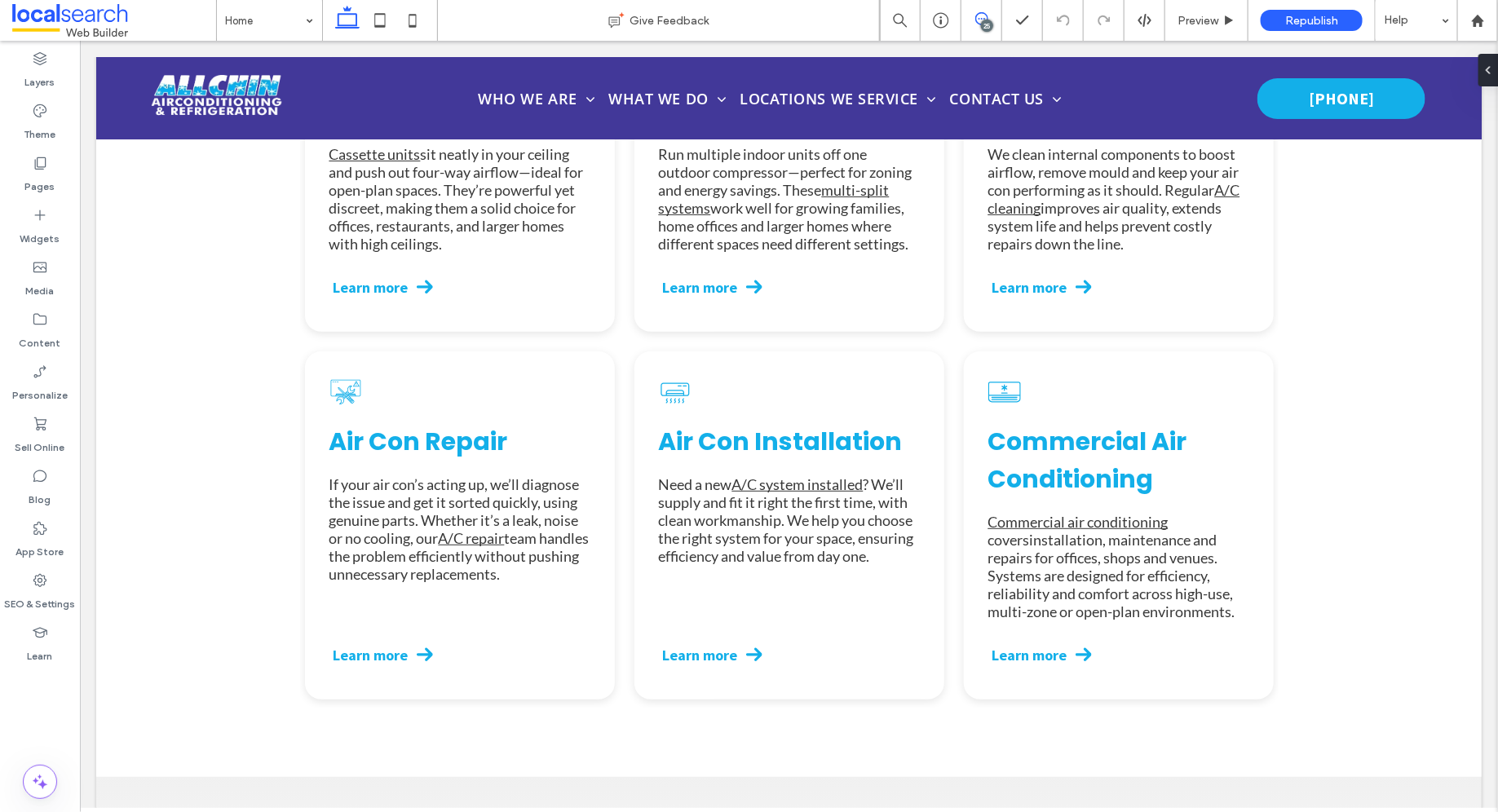 click at bounding box center (981, 19) 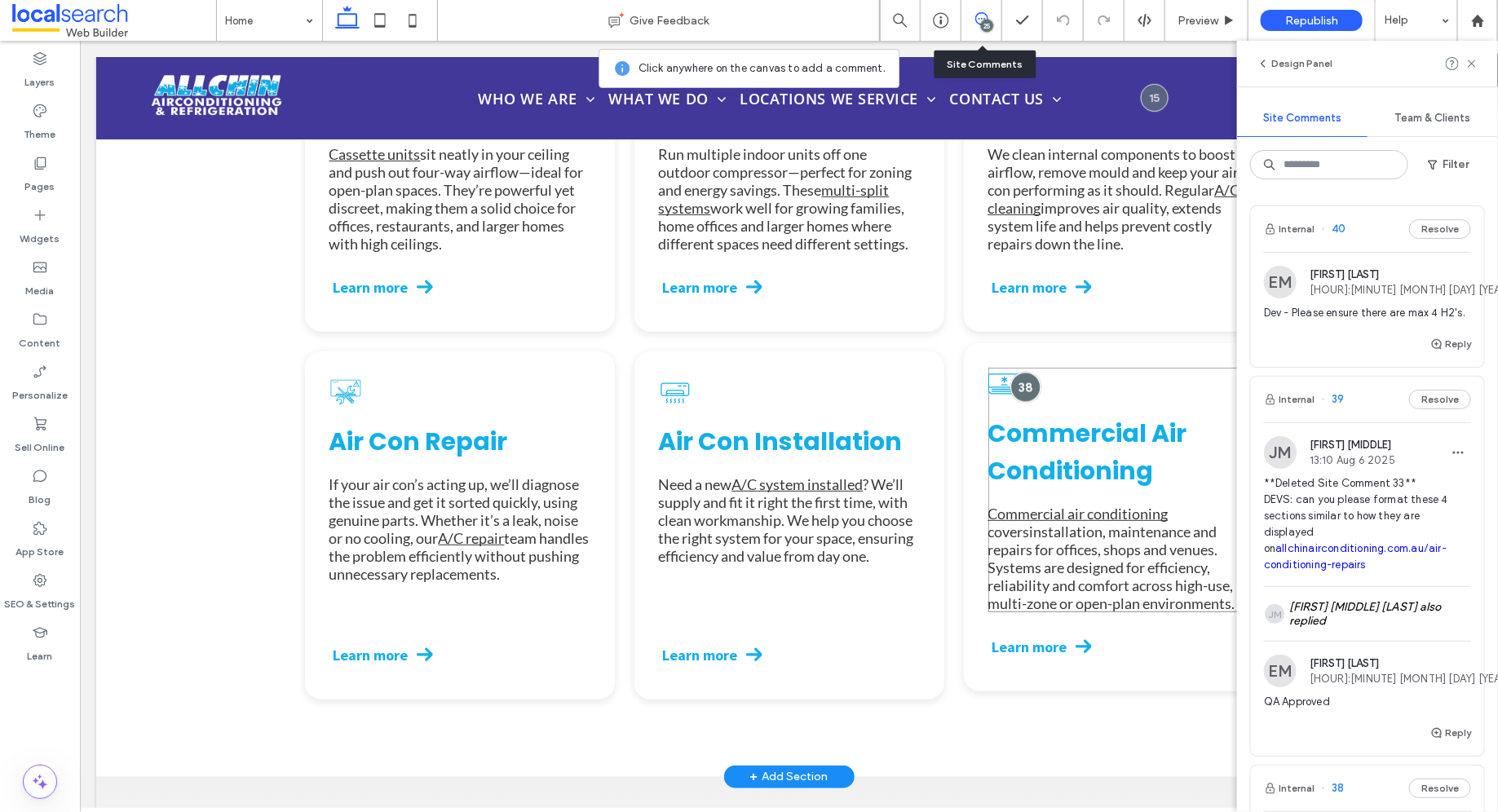 click at bounding box center (1024, 386) 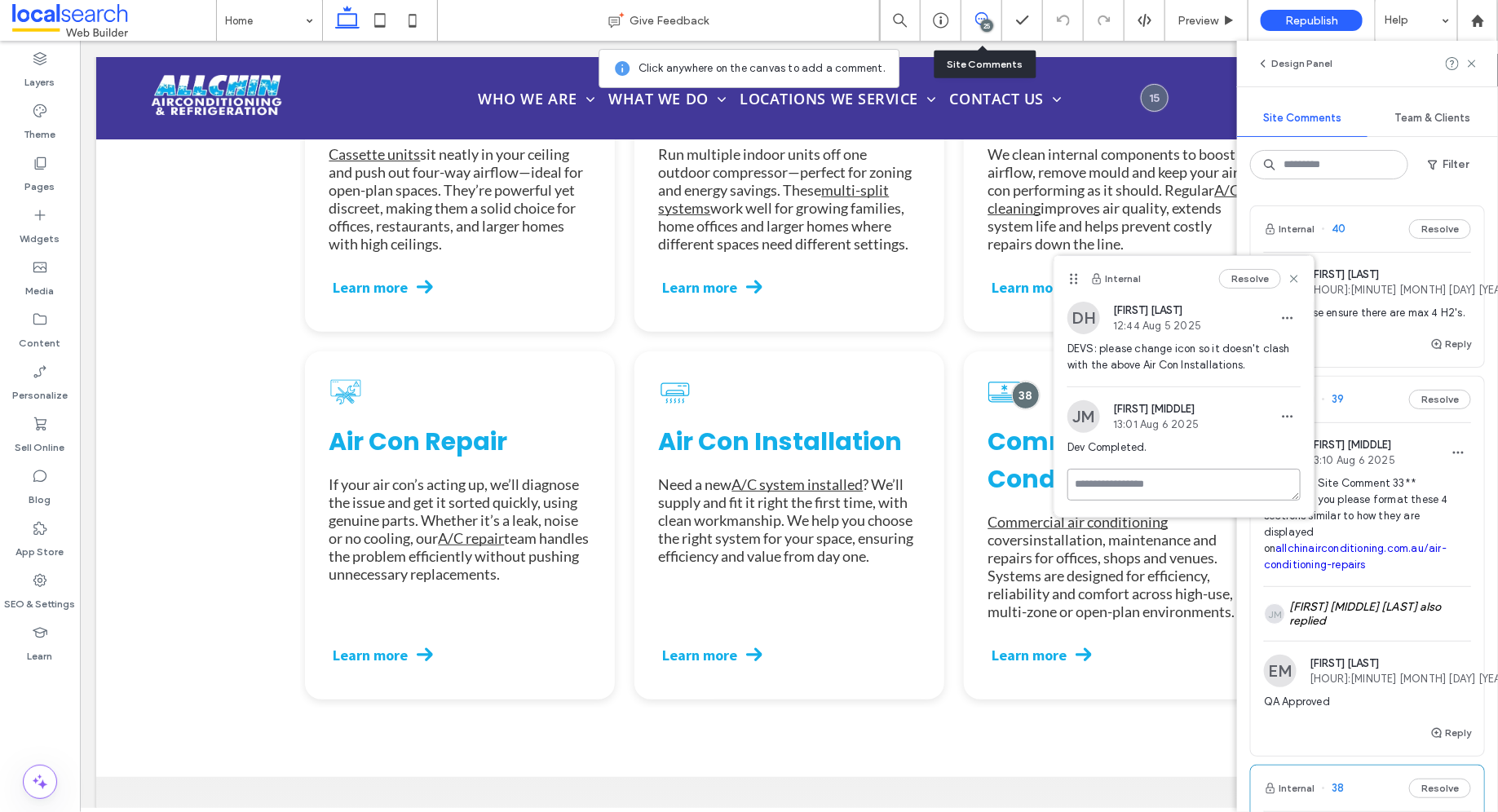 click at bounding box center [1184, 484] 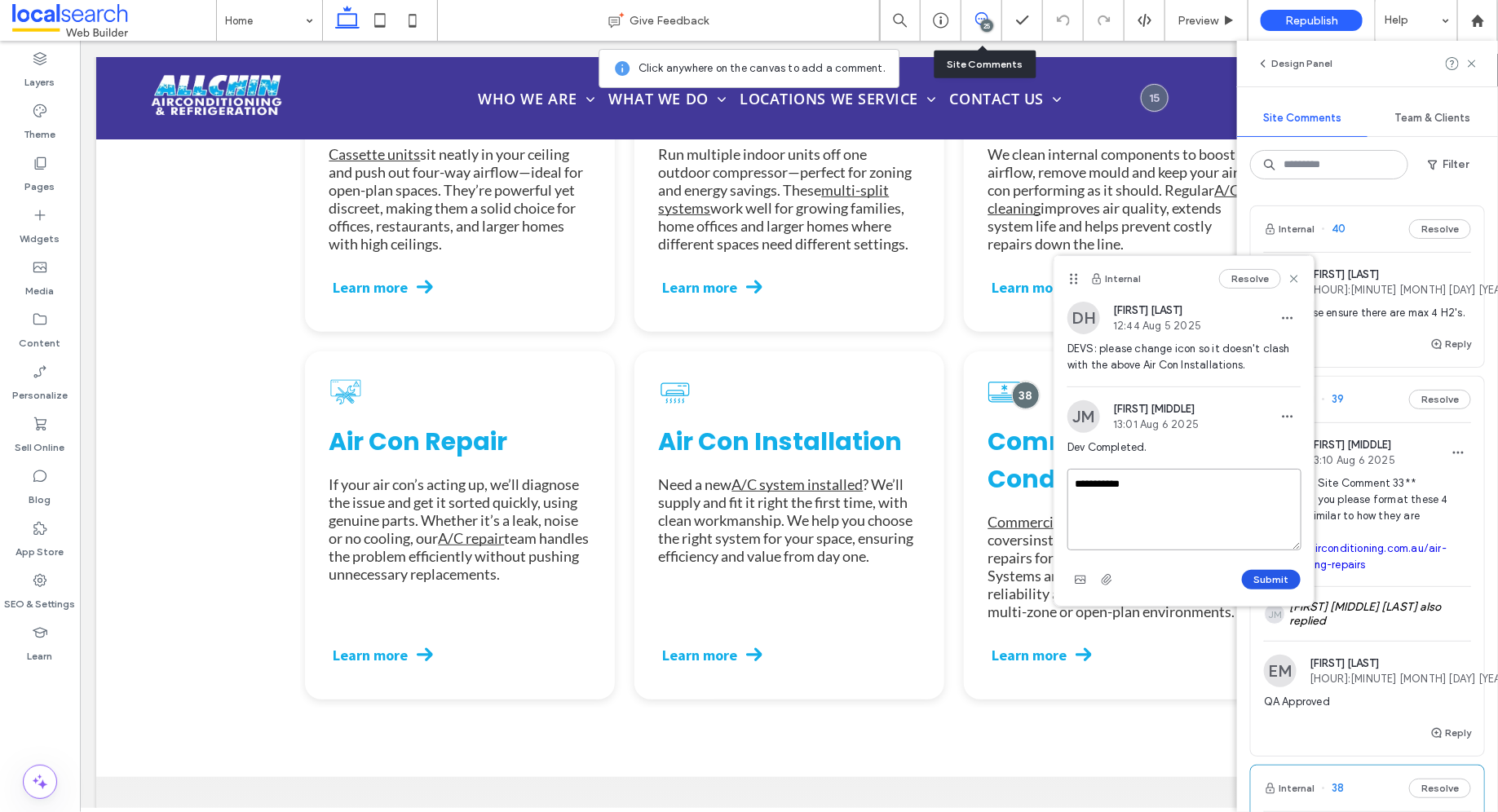 type on "**********" 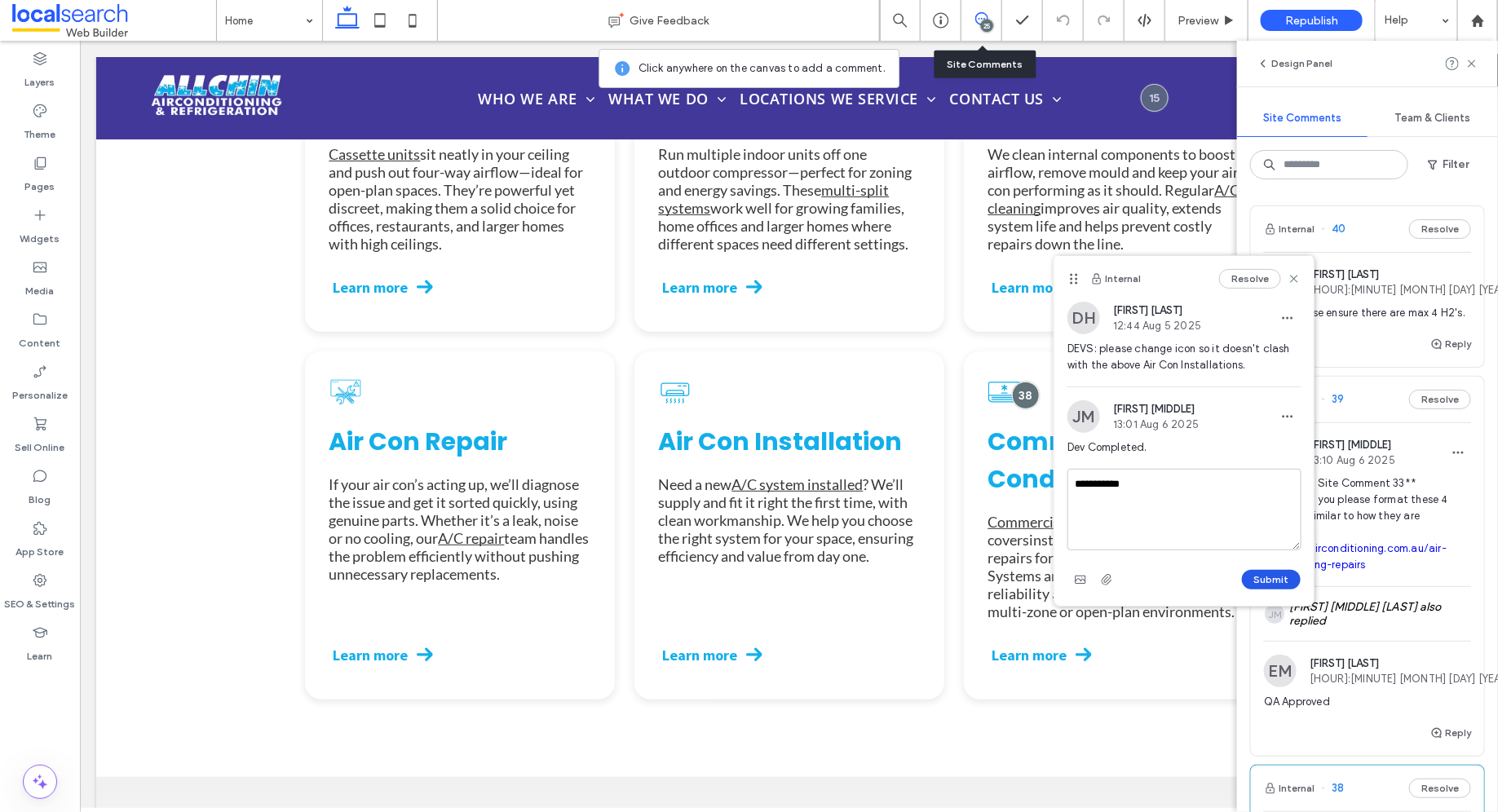 click on "Submit" at bounding box center (1271, 580) 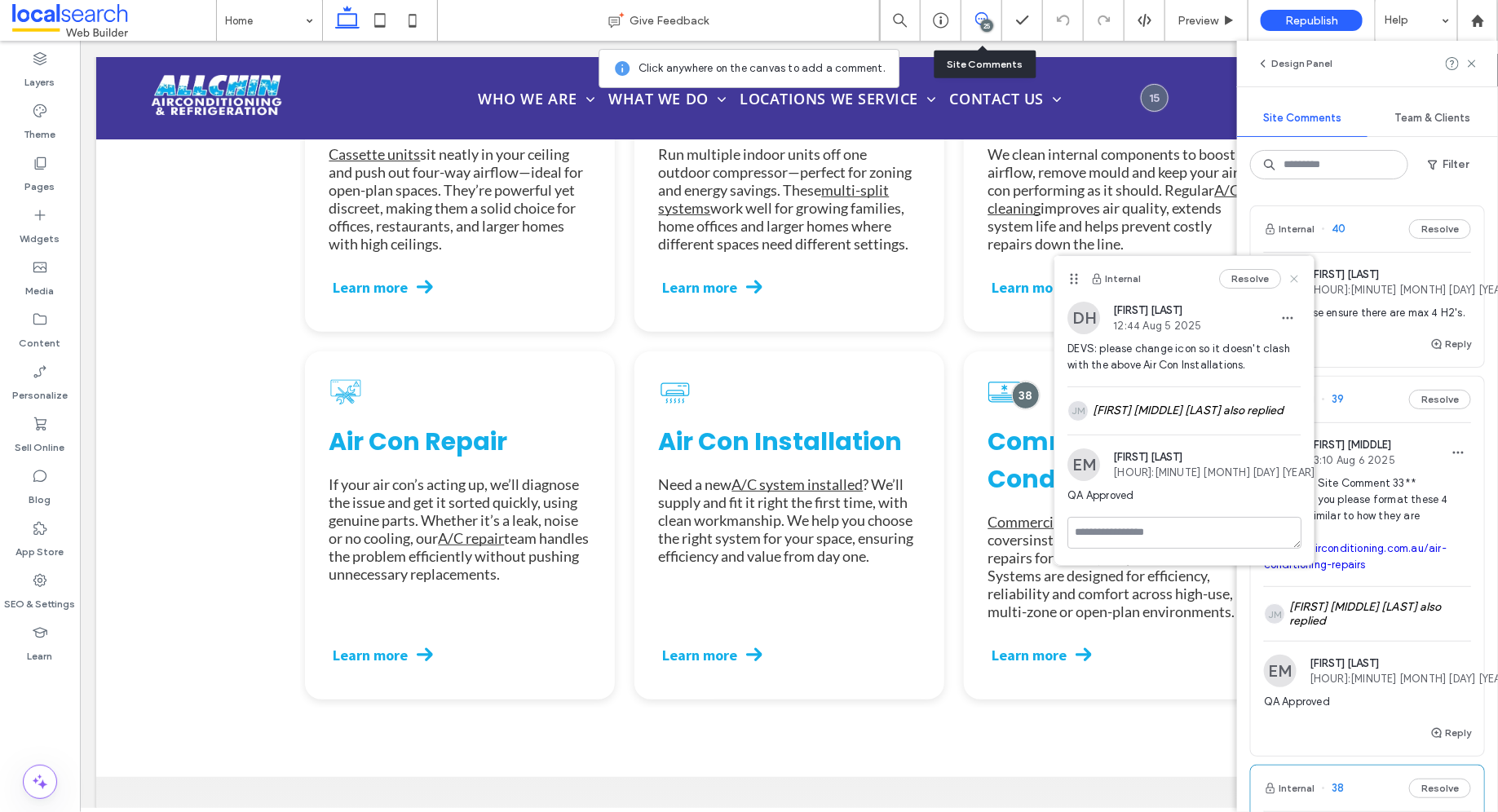 click 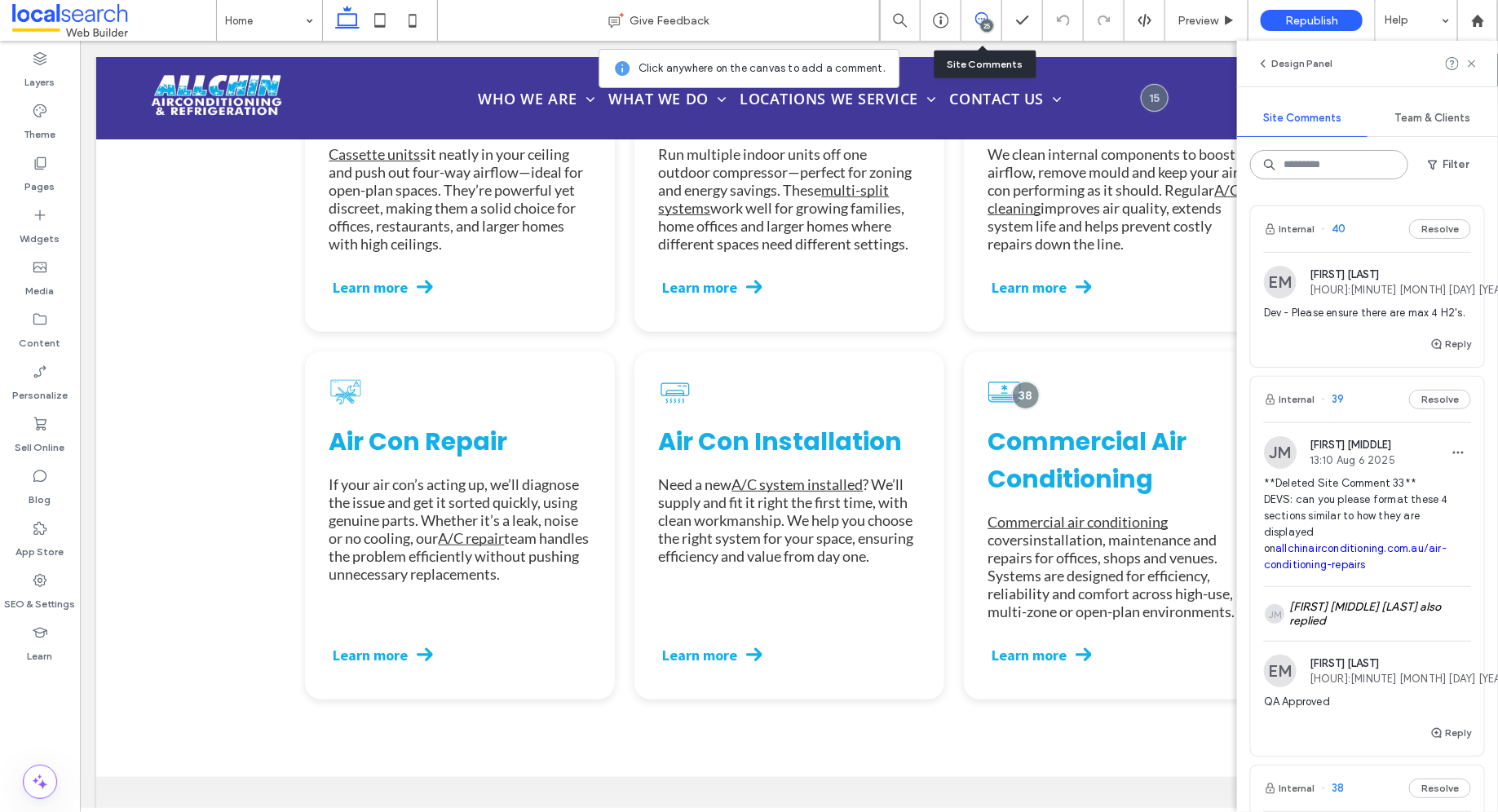 click at bounding box center (1329, 165) 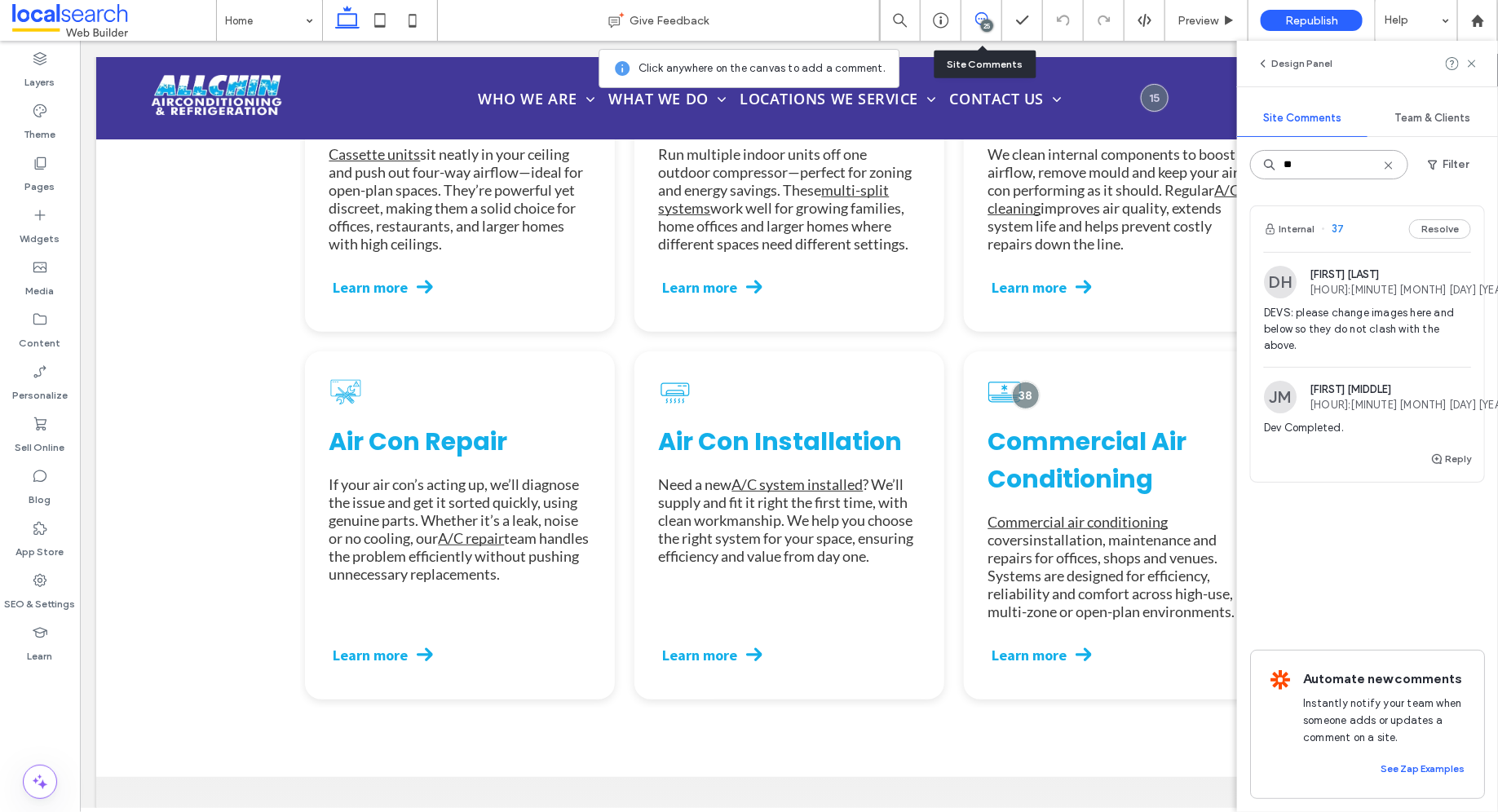 type on "**" 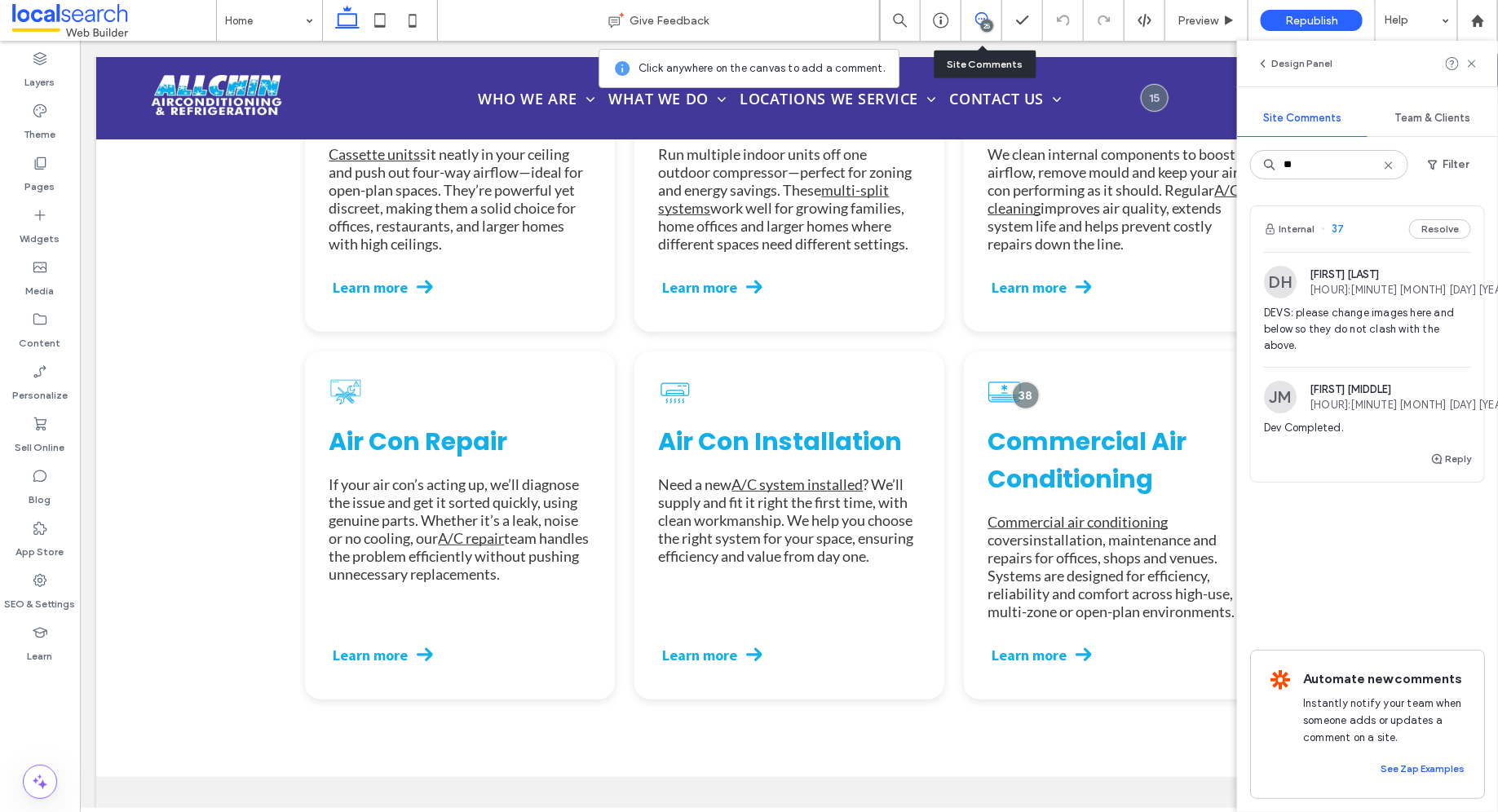click on "Internal 37 Resolve" at bounding box center [1368, 229] 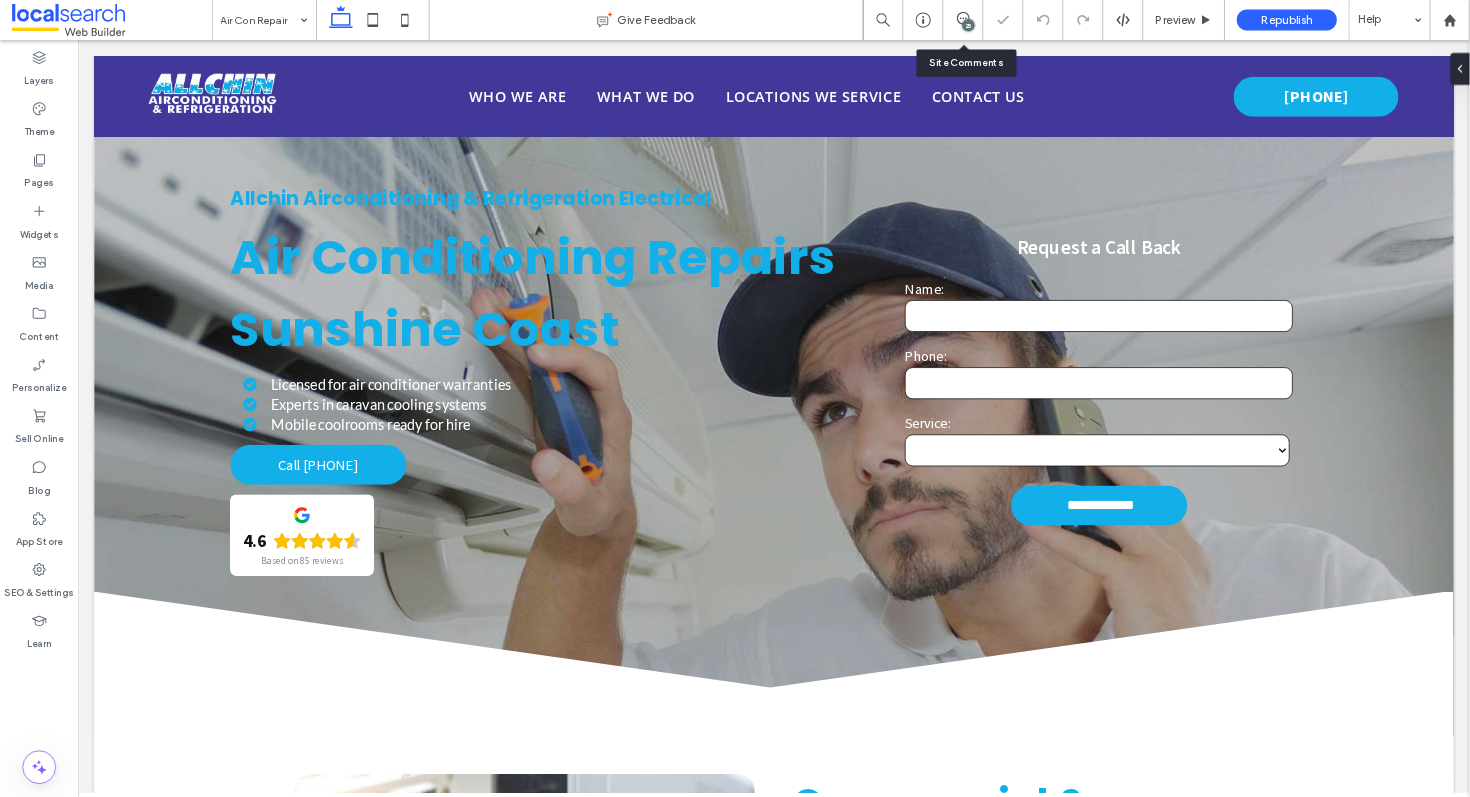 scroll, scrollTop: 2675, scrollLeft: 0, axis: vertical 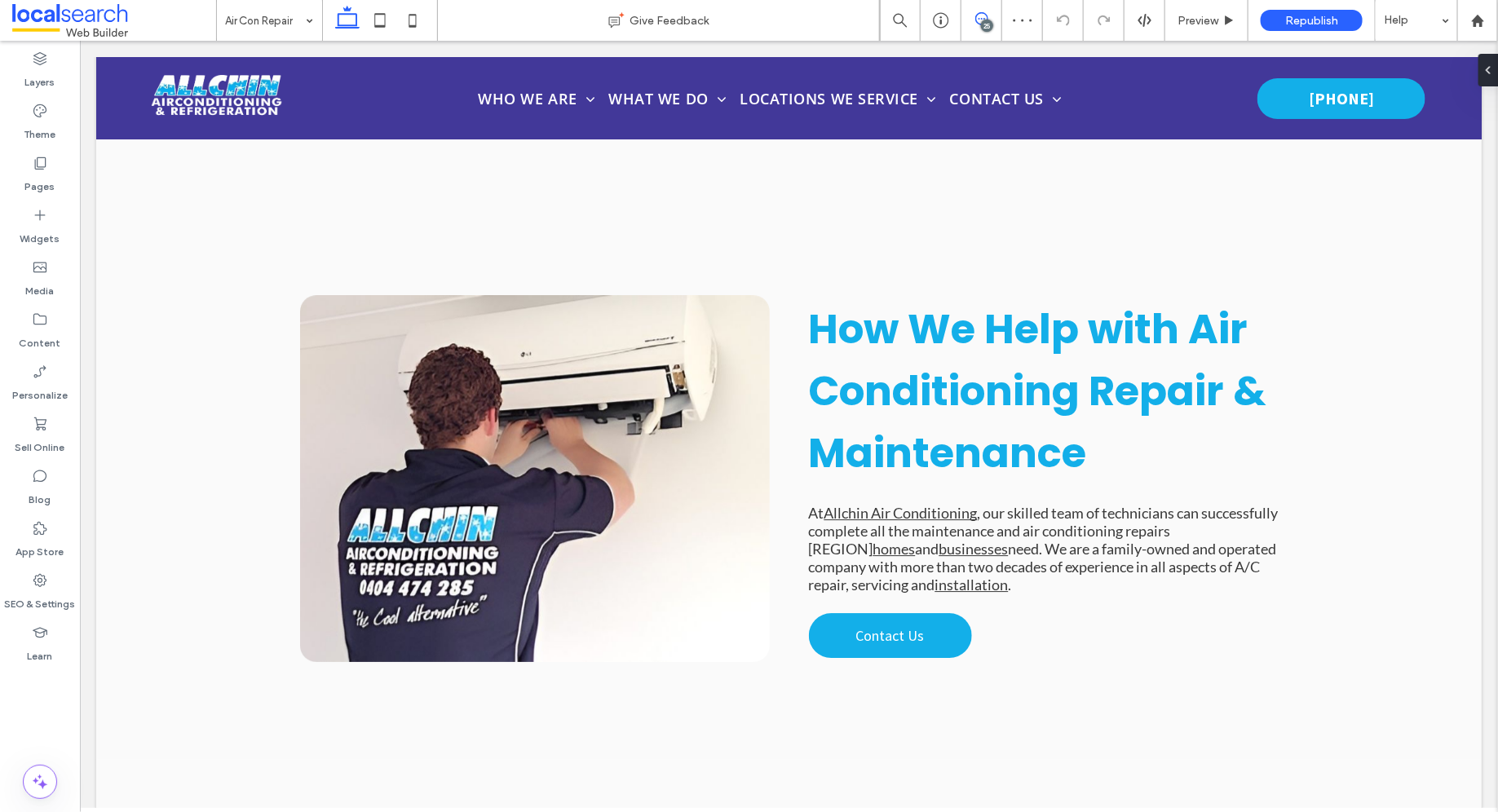 click 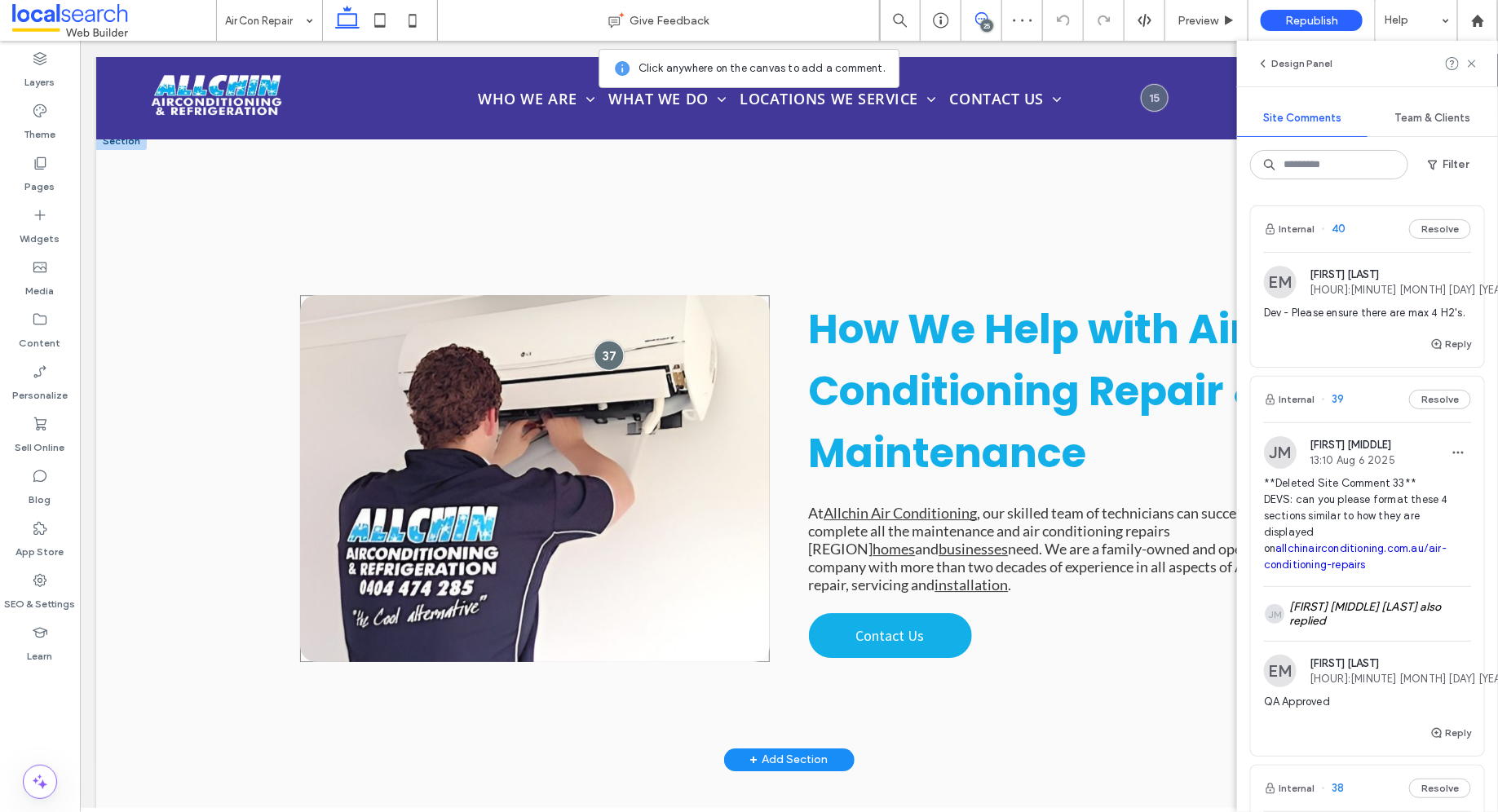 click at bounding box center [608, 354] 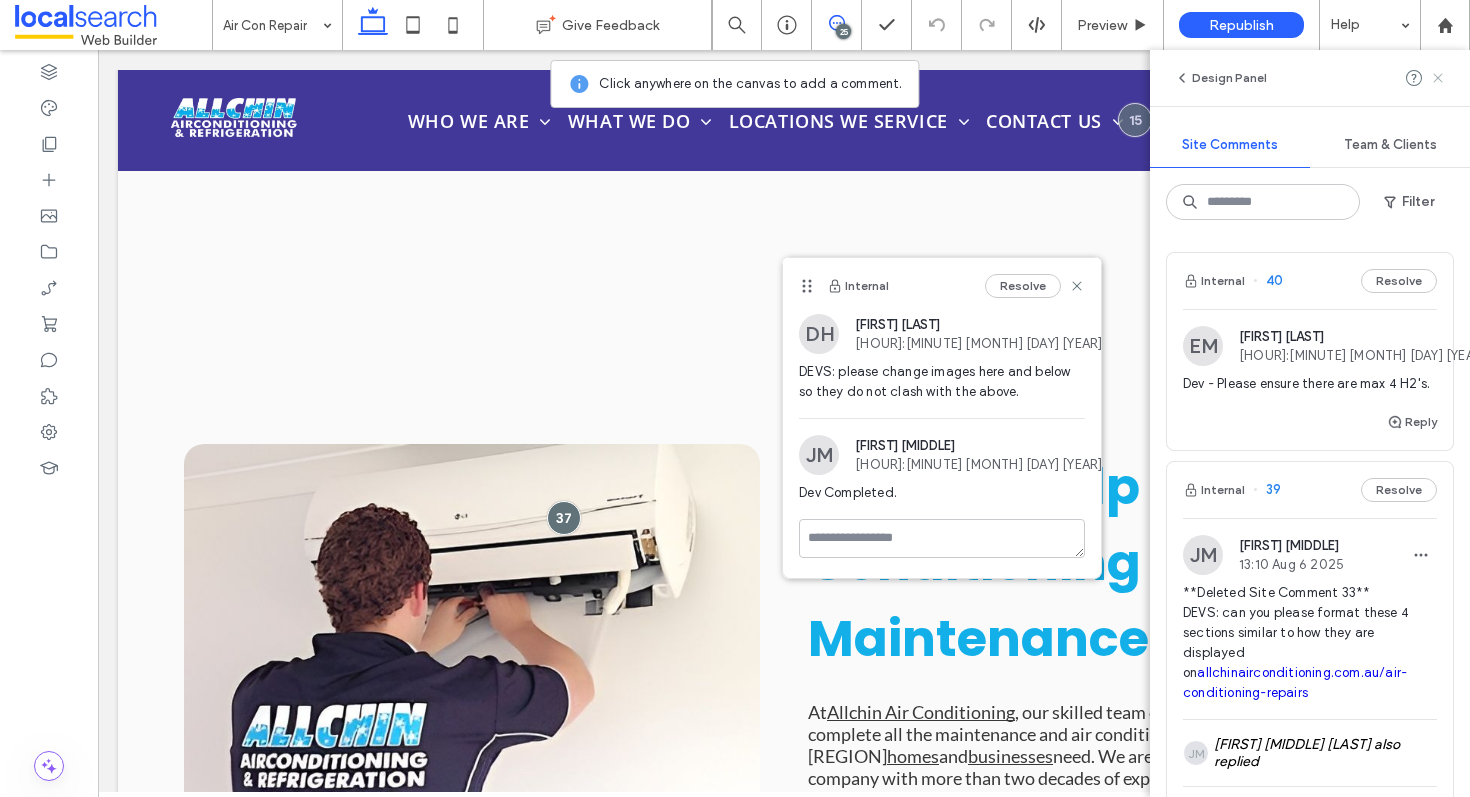 click 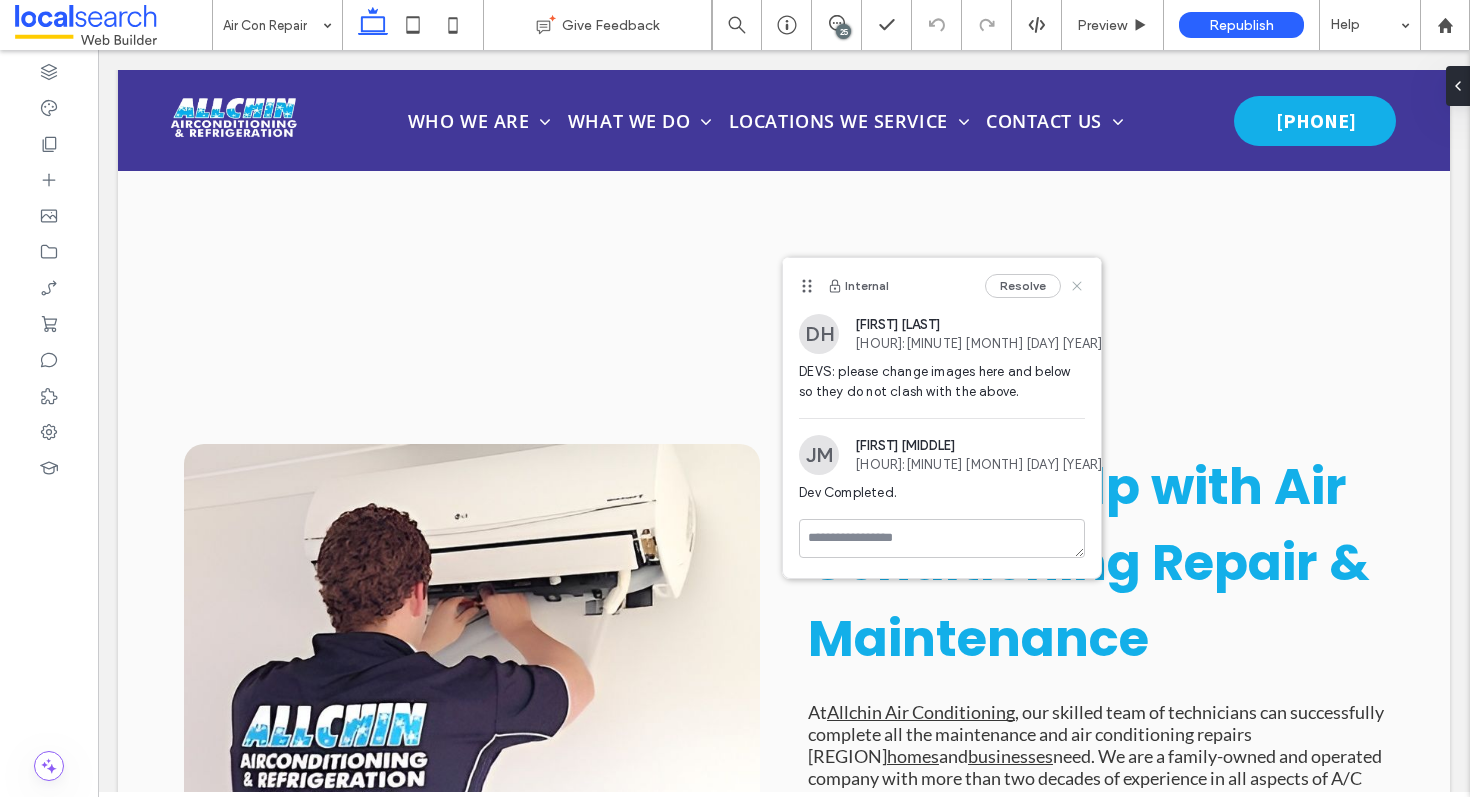 click 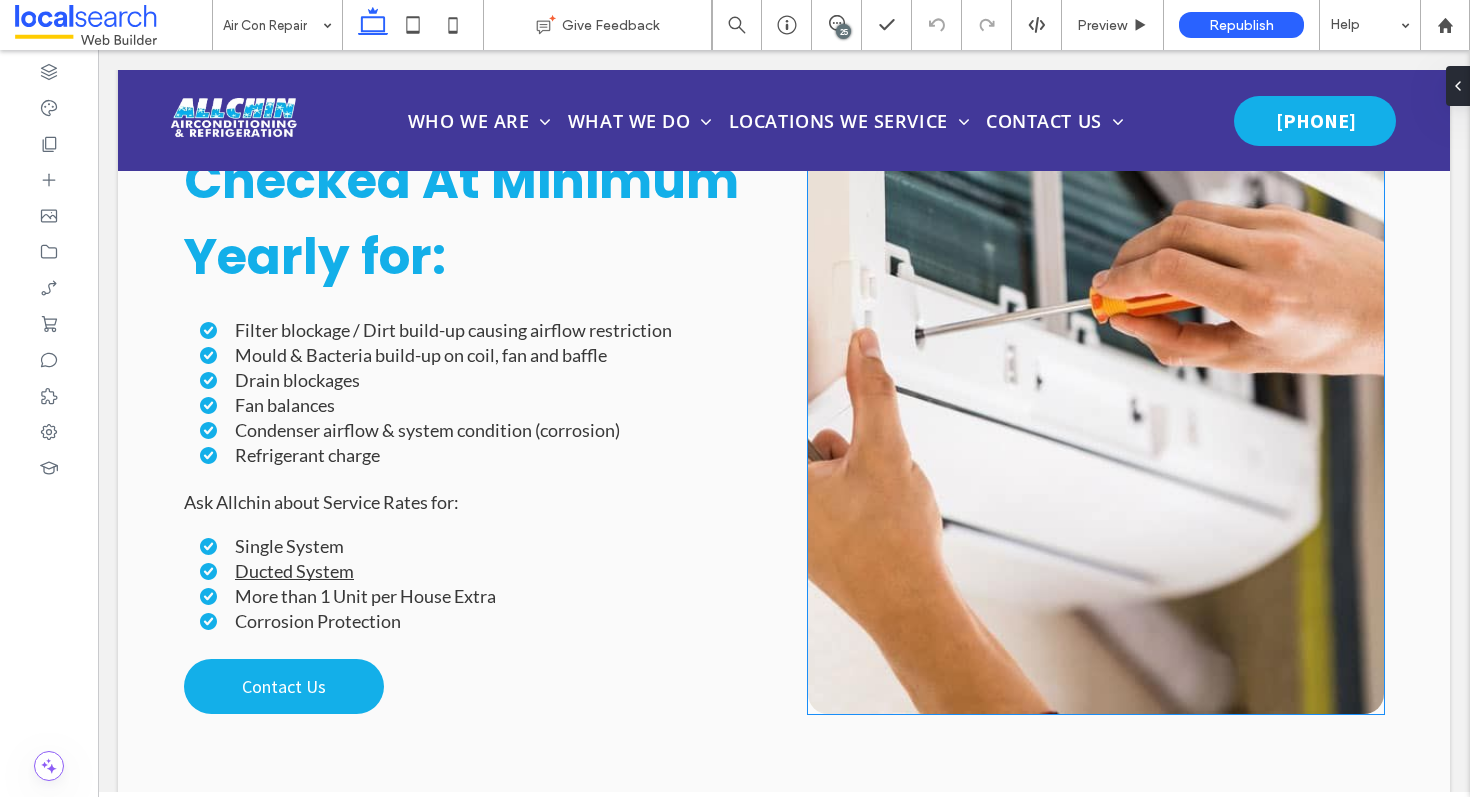scroll, scrollTop: 2086, scrollLeft: 0, axis: vertical 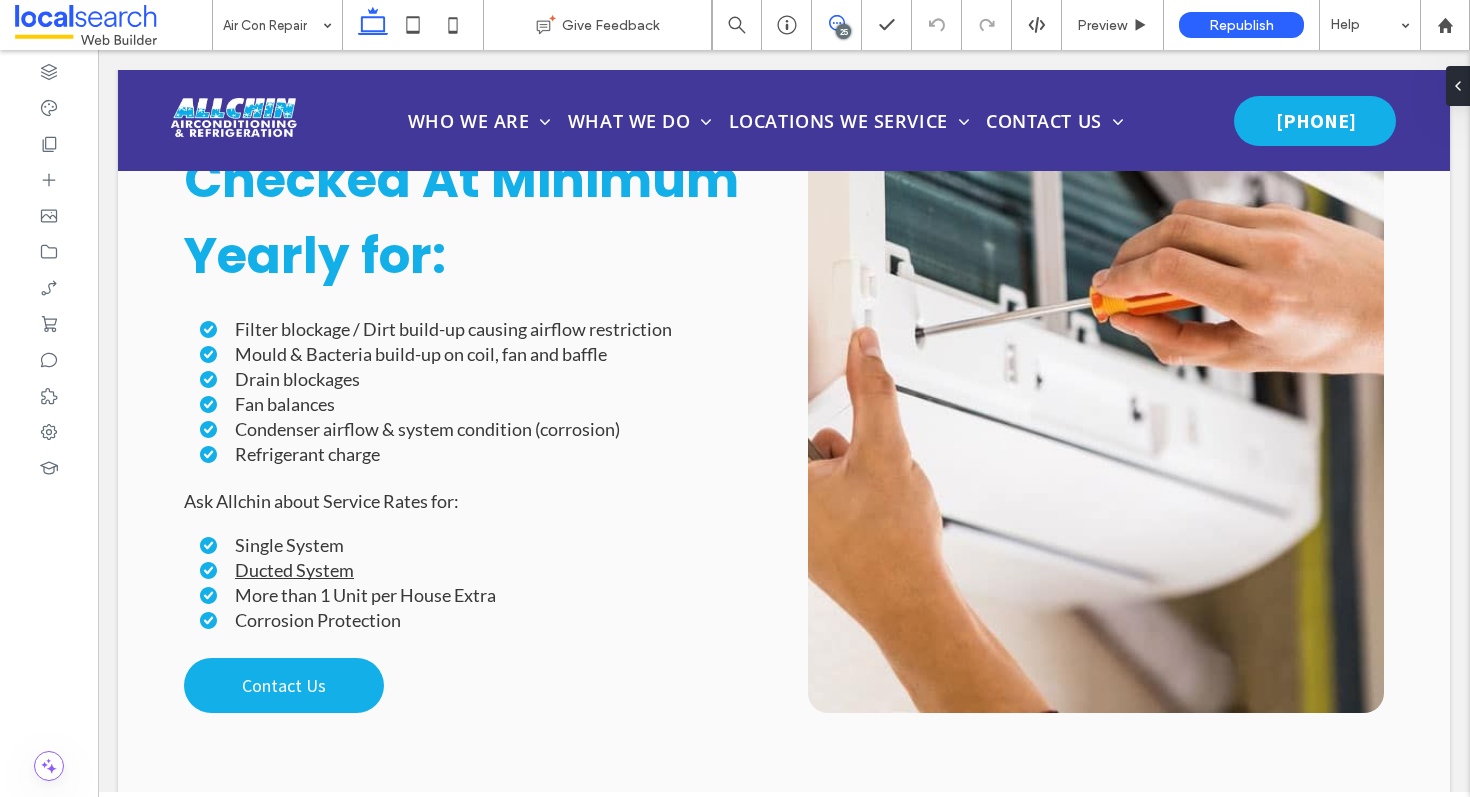 click 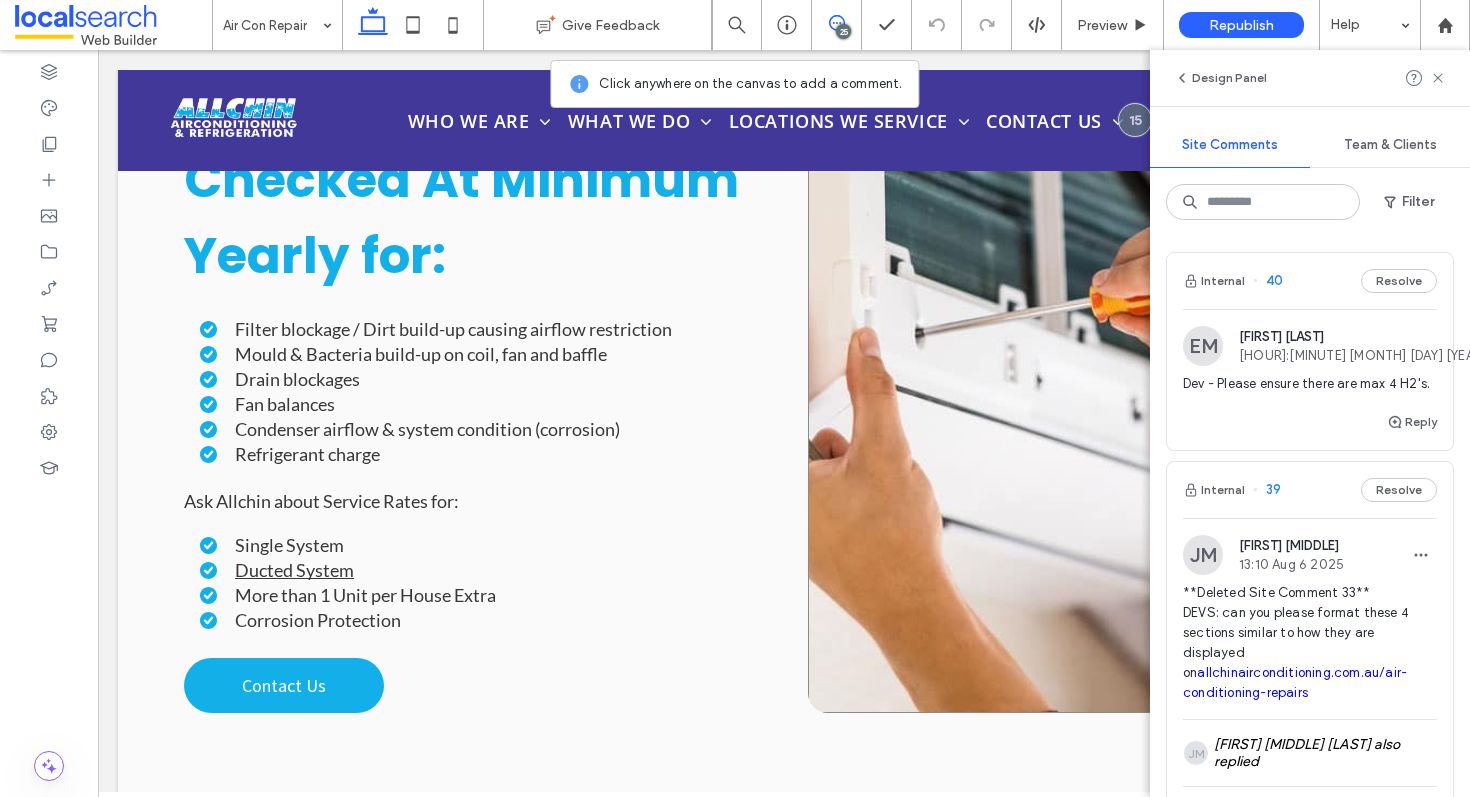 click at bounding box center (1096, 352) 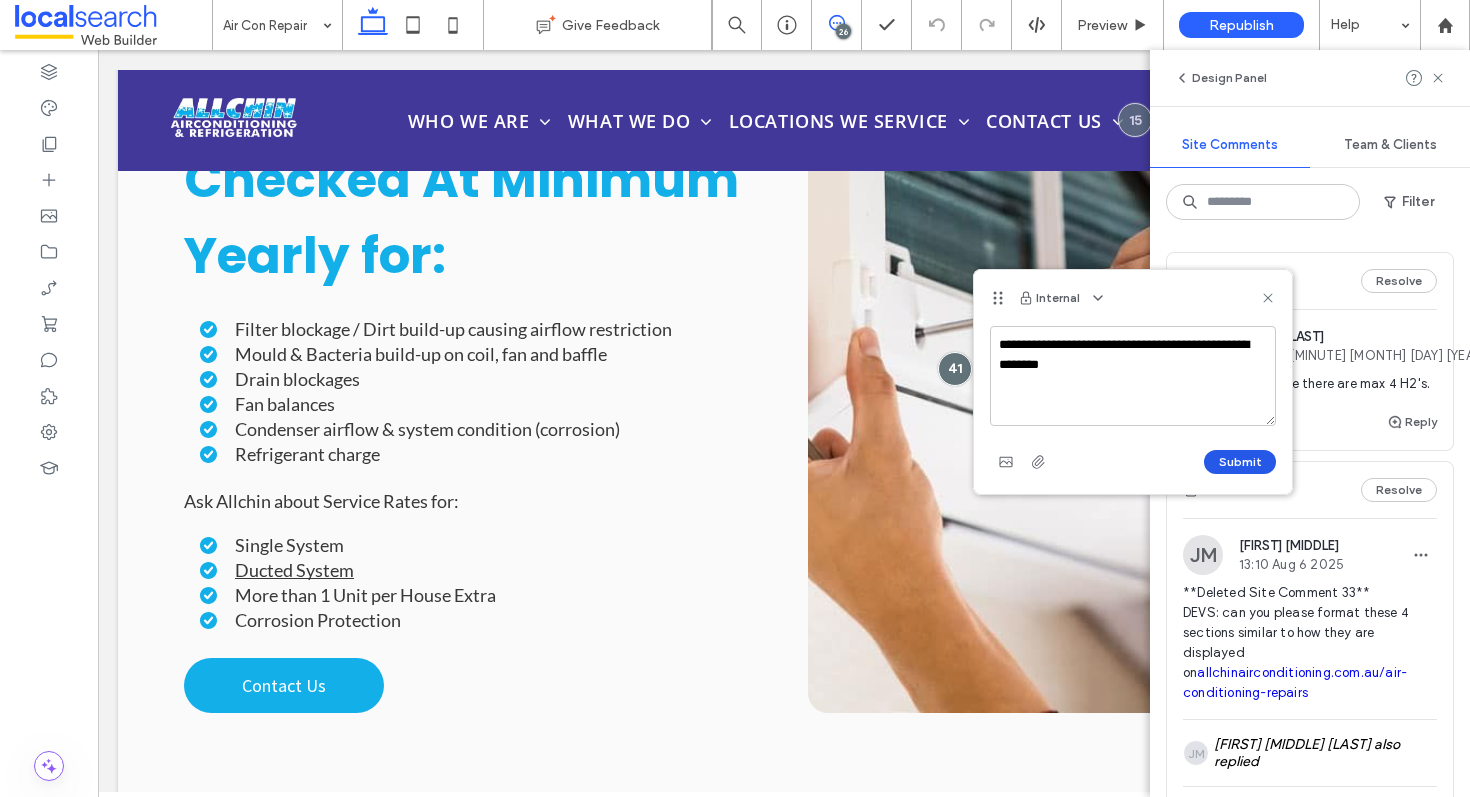 type on "**********" 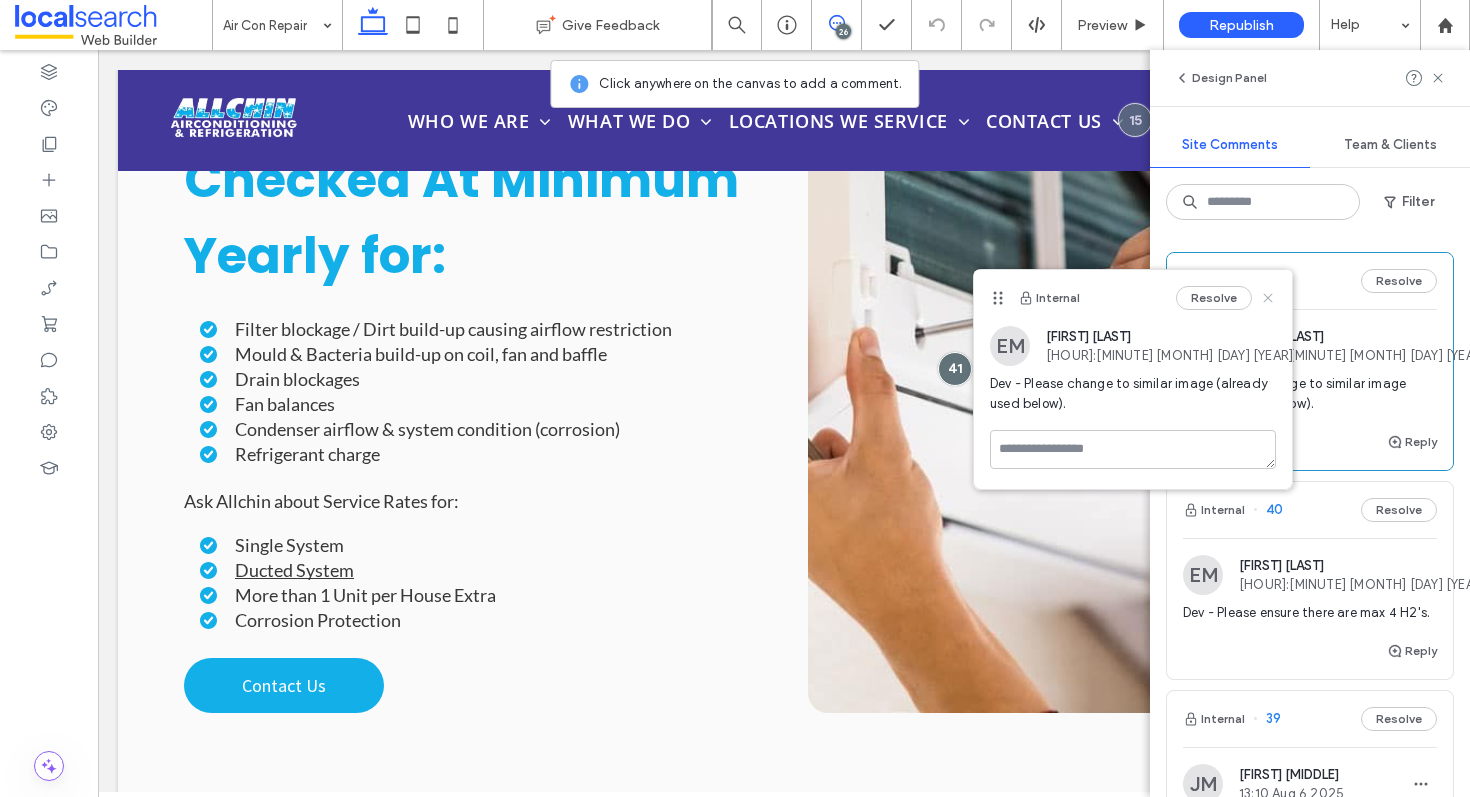 click 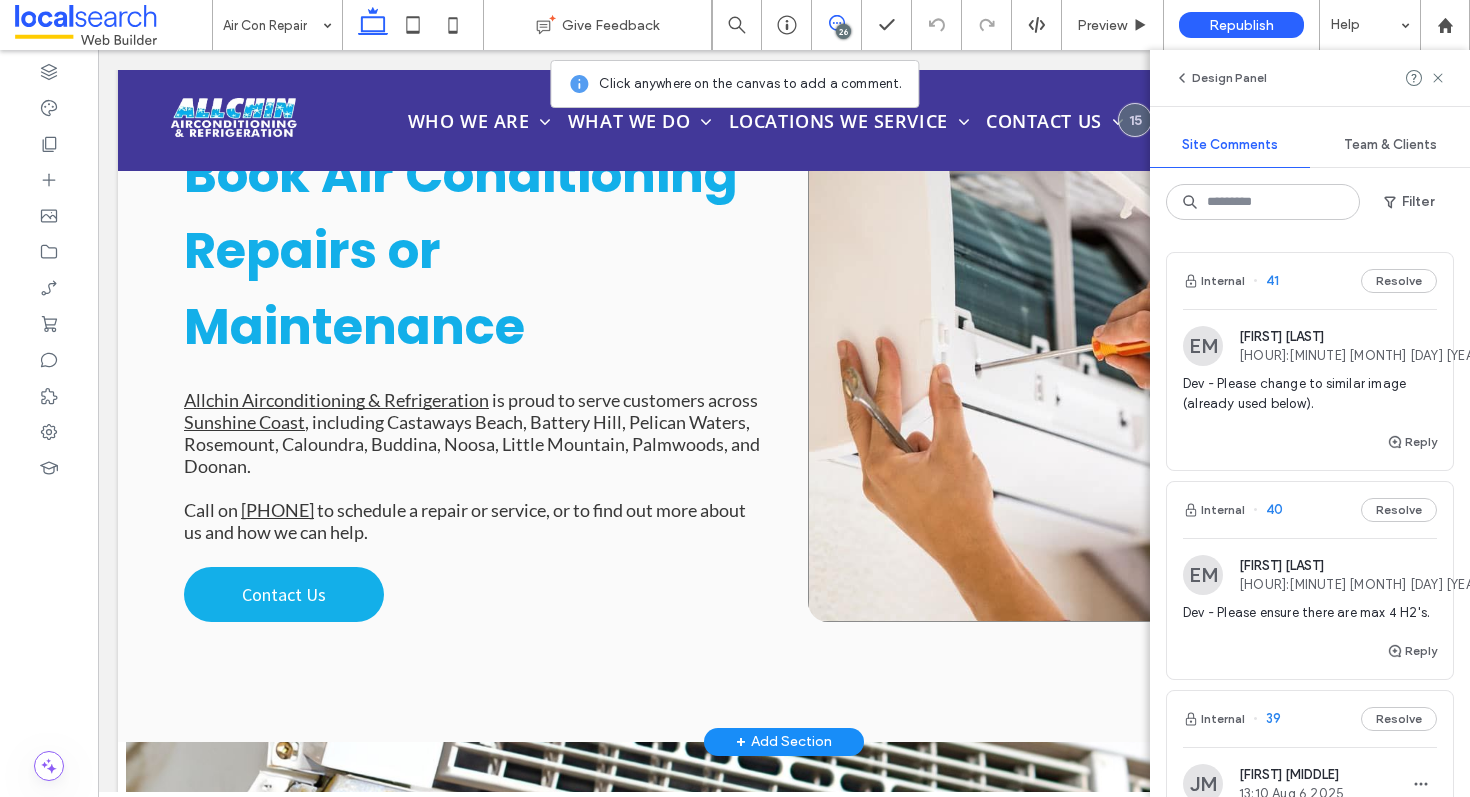 scroll, scrollTop: 7854, scrollLeft: 0, axis: vertical 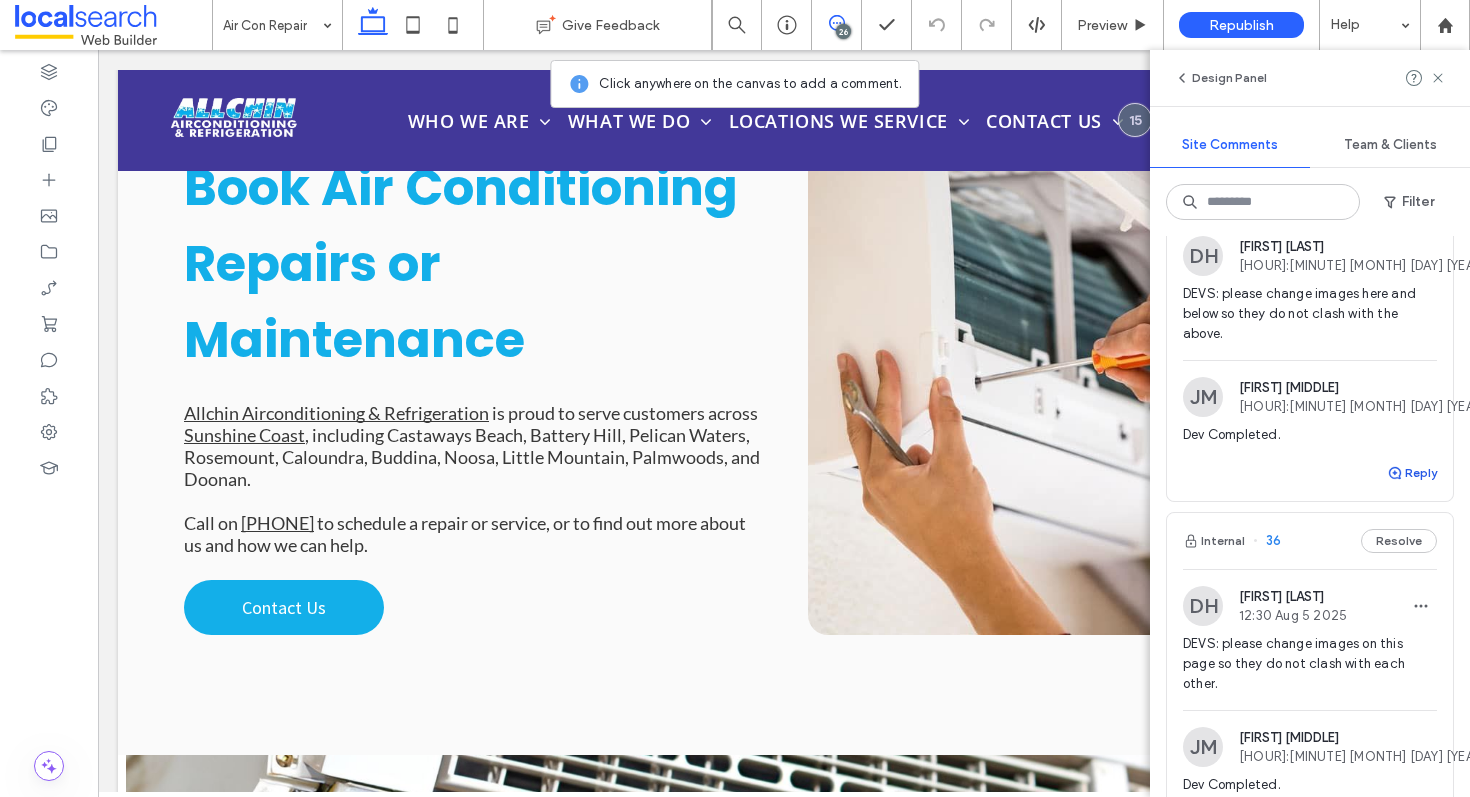 click on "Reply" at bounding box center (1412, 473) 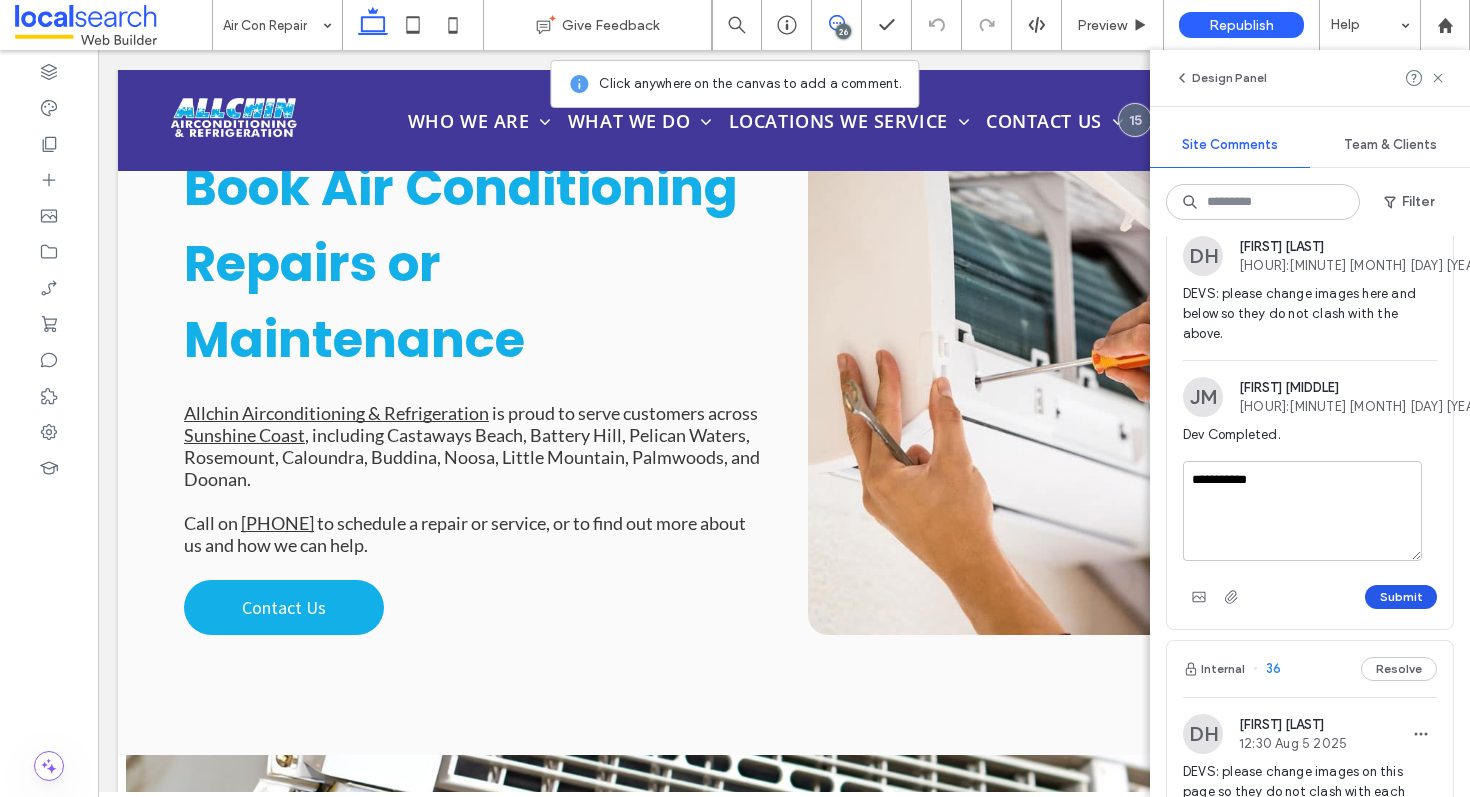 type on "**********" 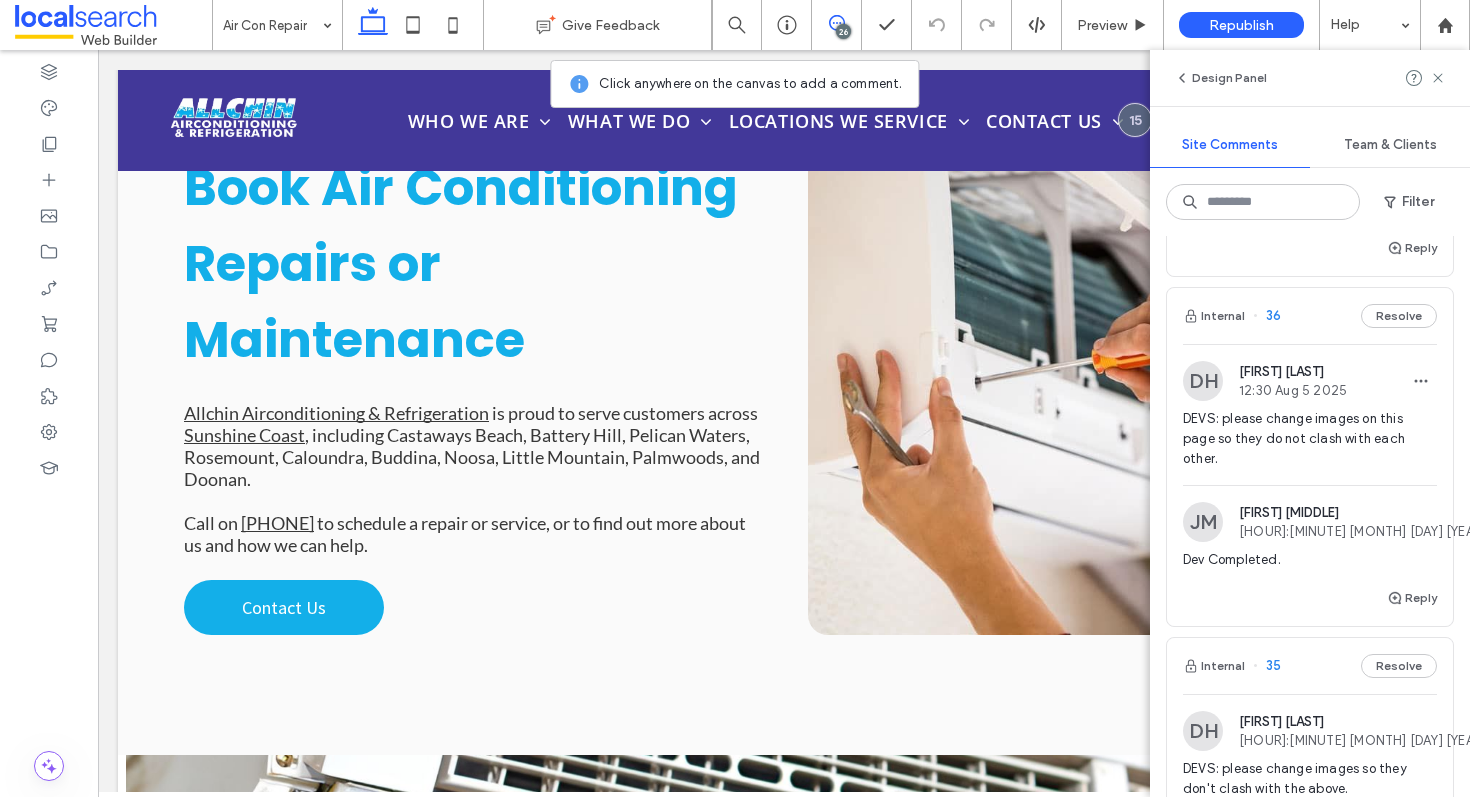 scroll, scrollTop: 1730, scrollLeft: 0, axis: vertical 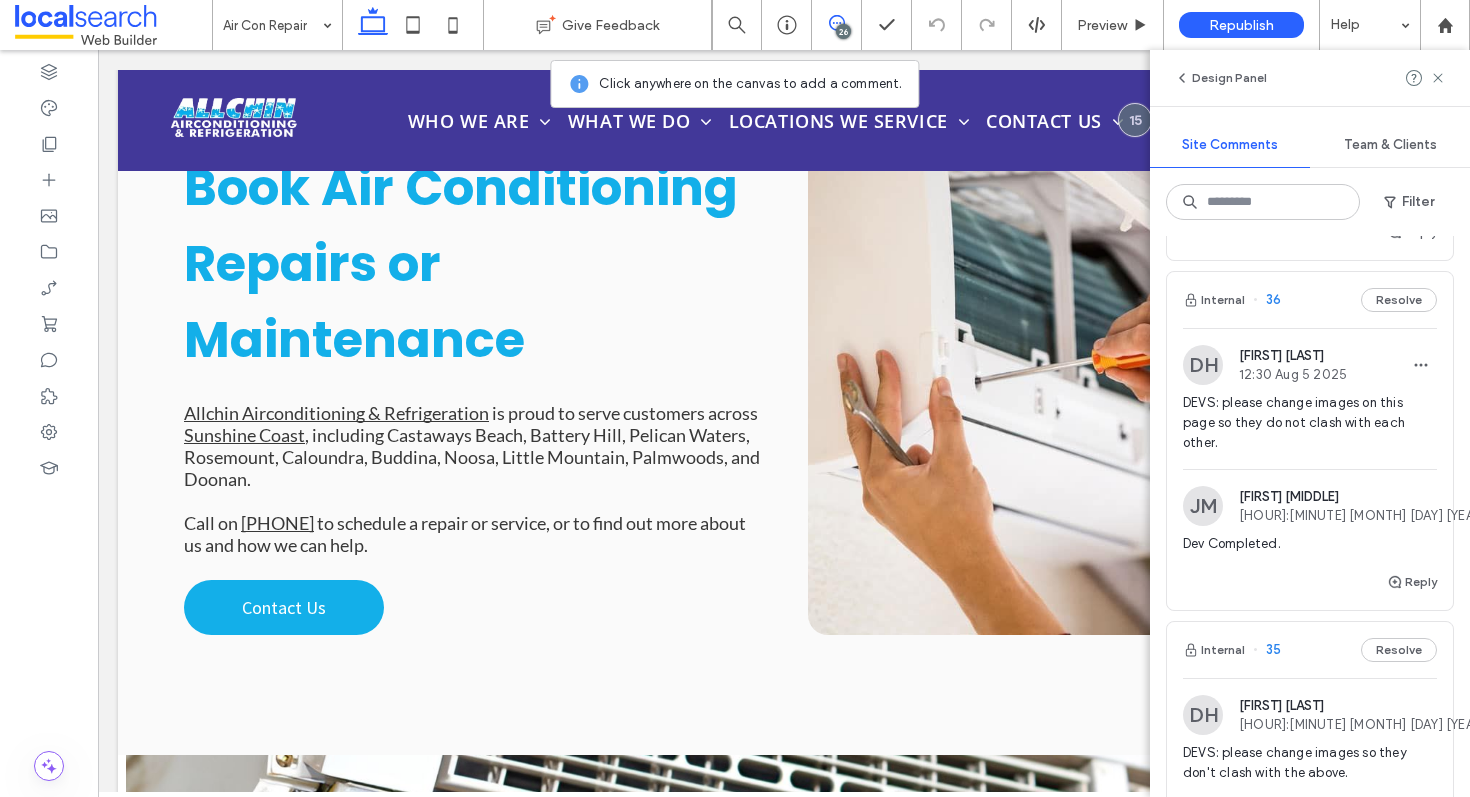 click on "Internal 36 Resolve" at bounding box center (1310, 300) 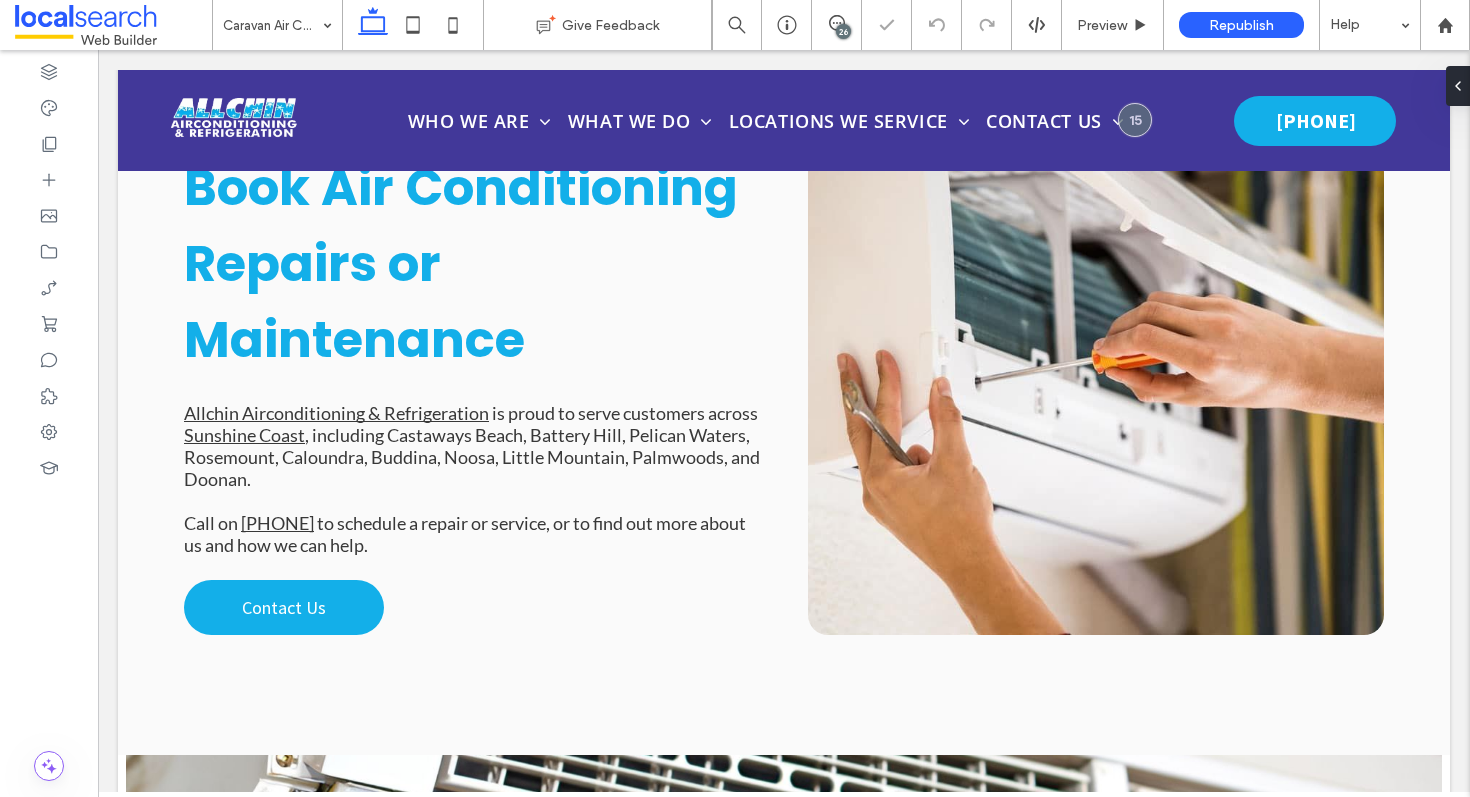 scroll, scrollTop: 0, scrollLeft: 0, axis: both 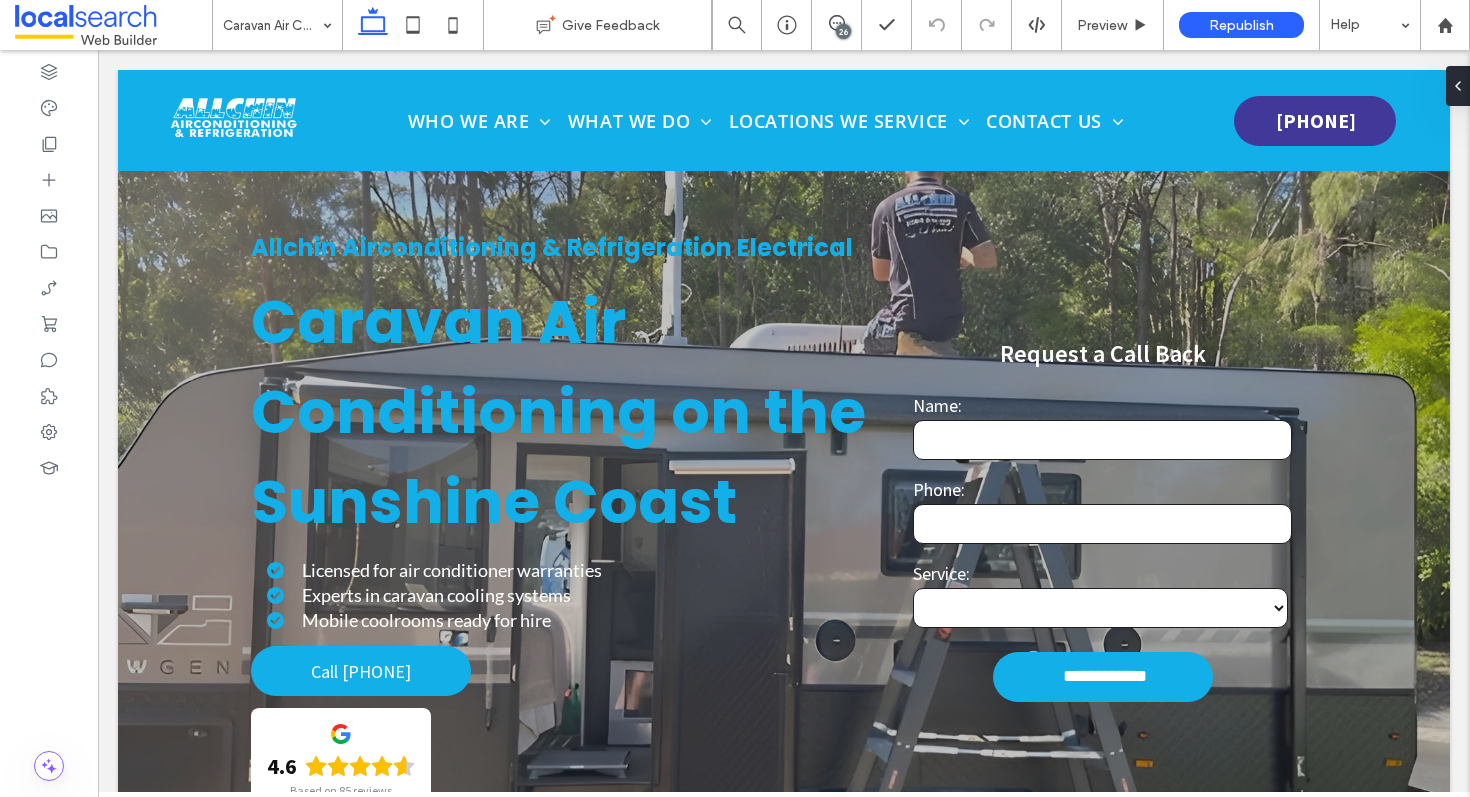 click on "26" at bounding box center [837, 25] 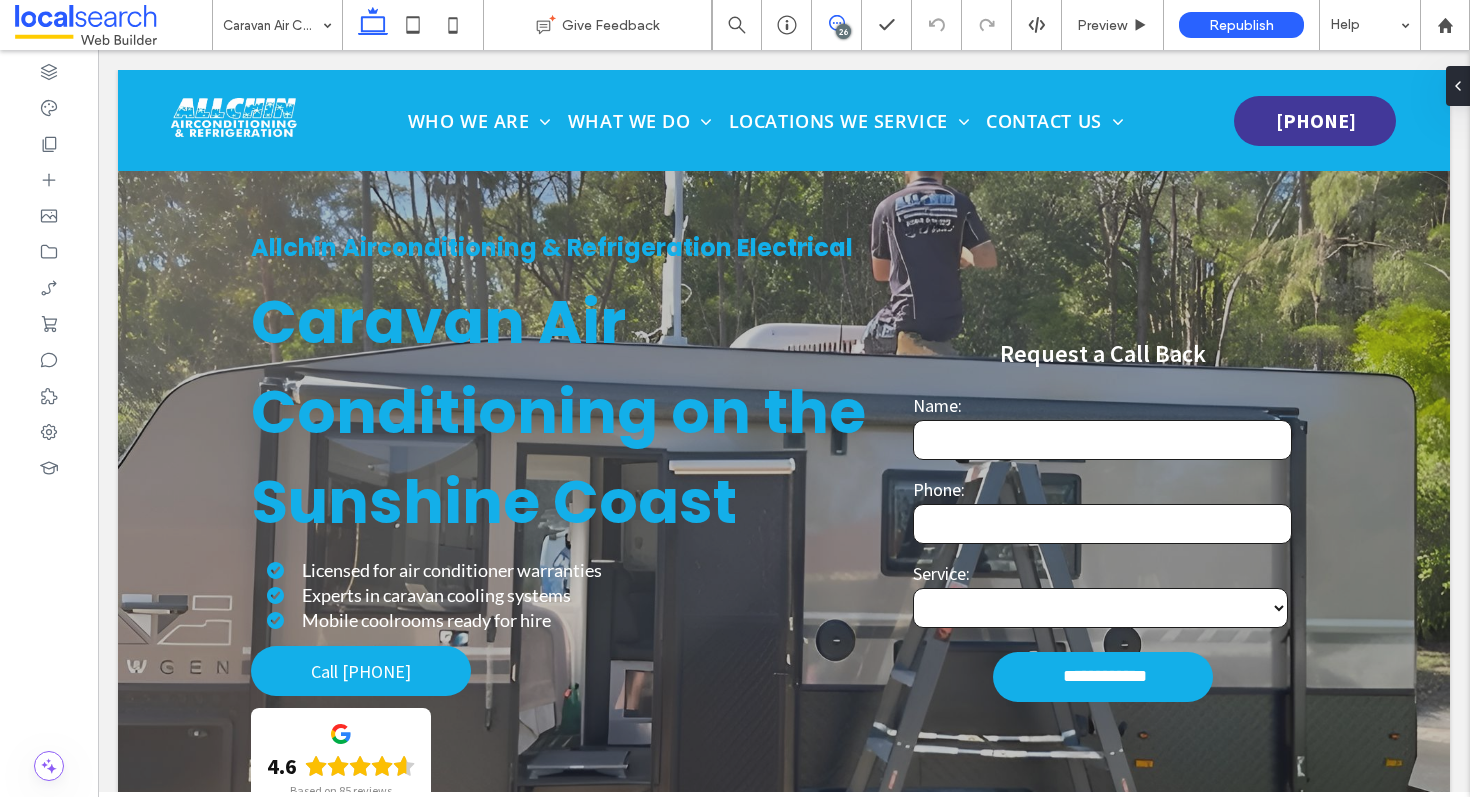 click 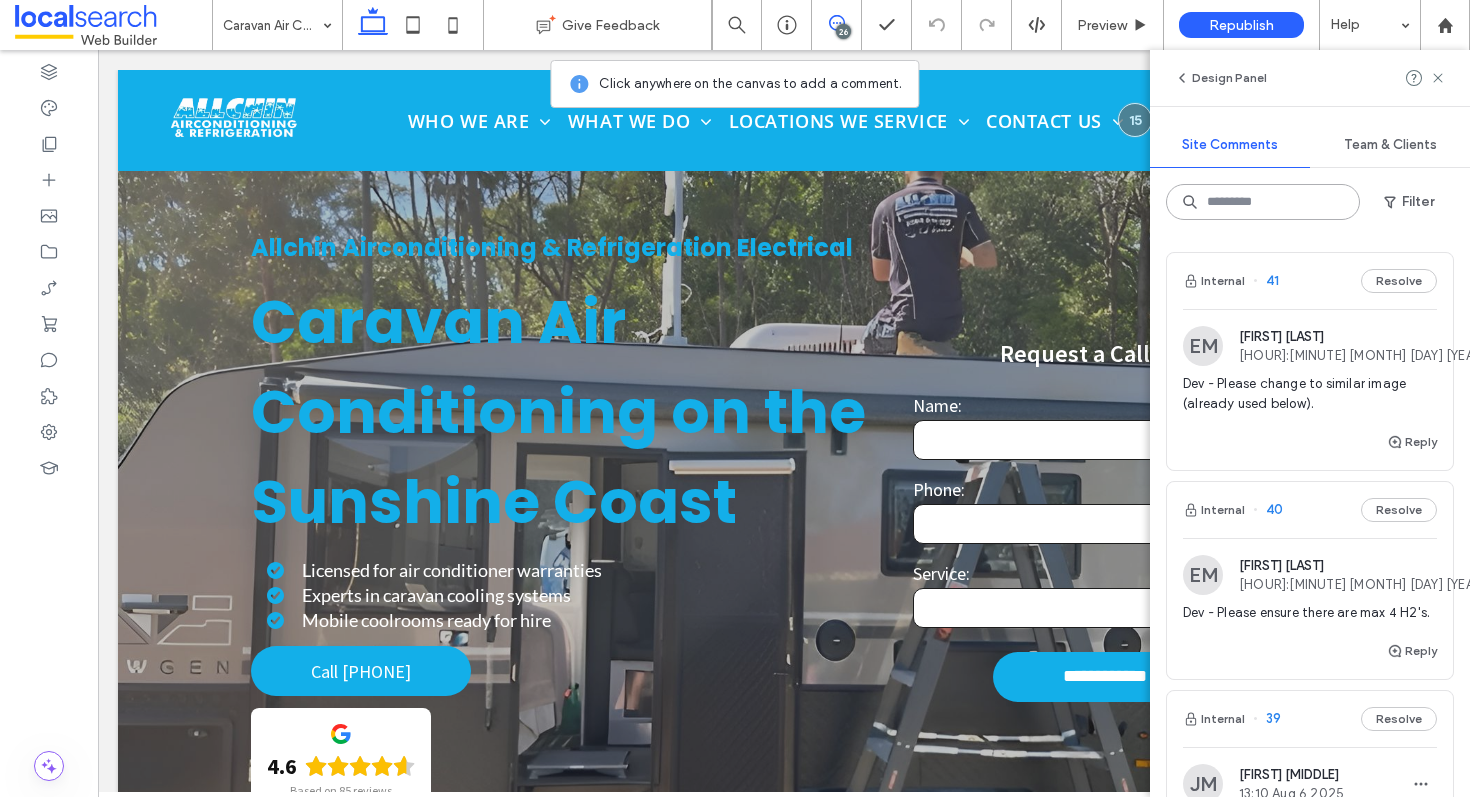 click at bounding box center [1263, 202] 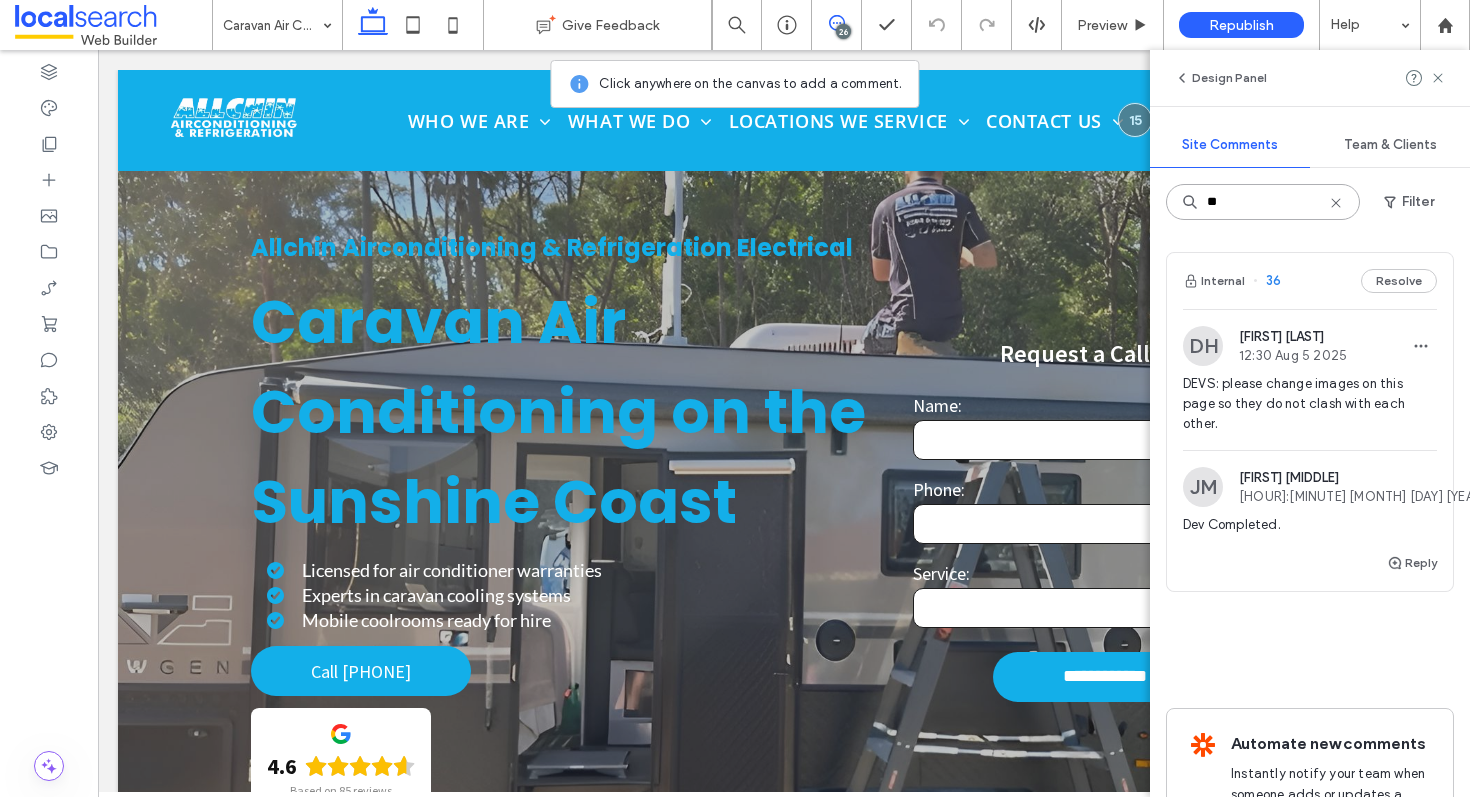 type on "**" 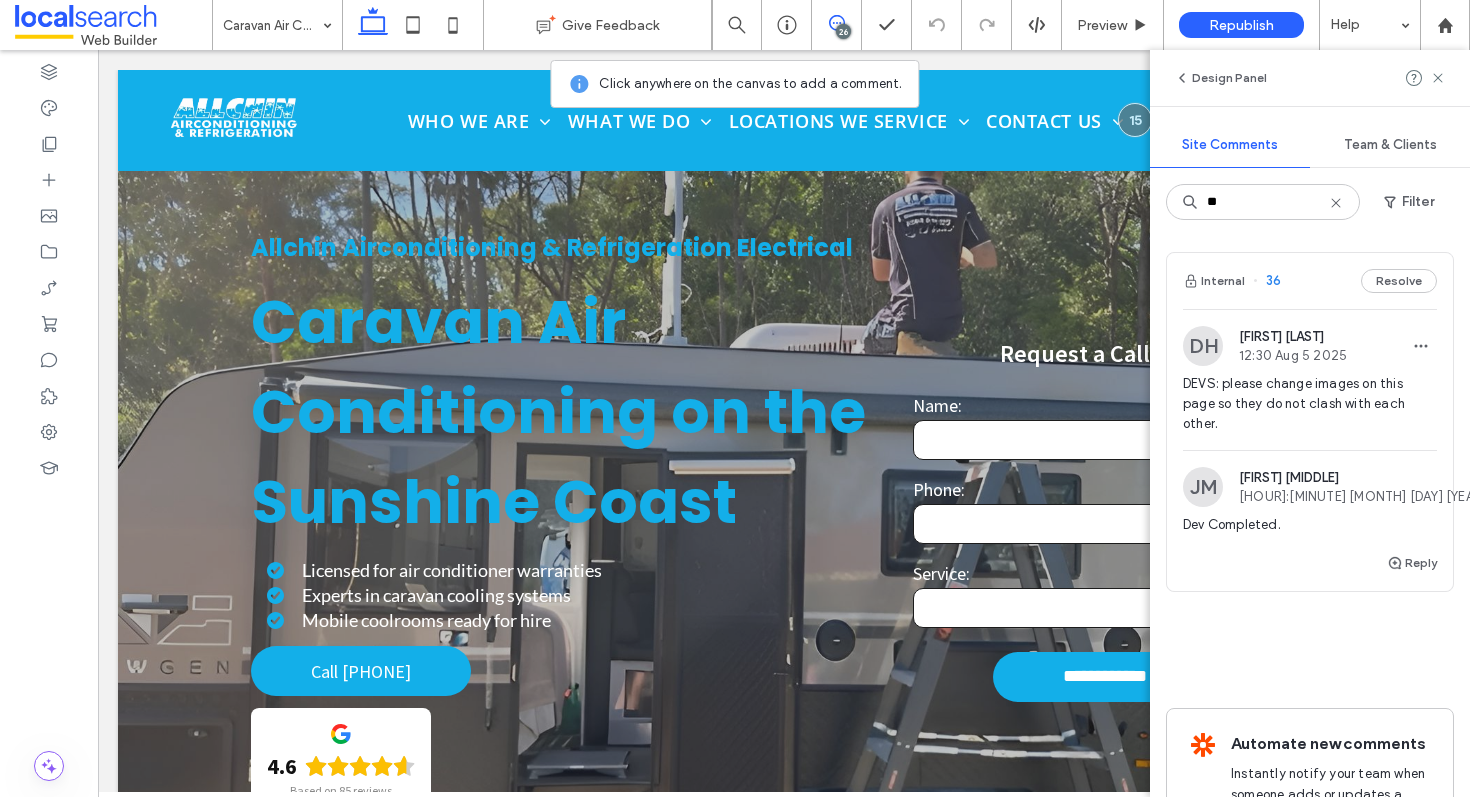 click on "Internal 36 Resolve" at bounding box center [1310, 281] 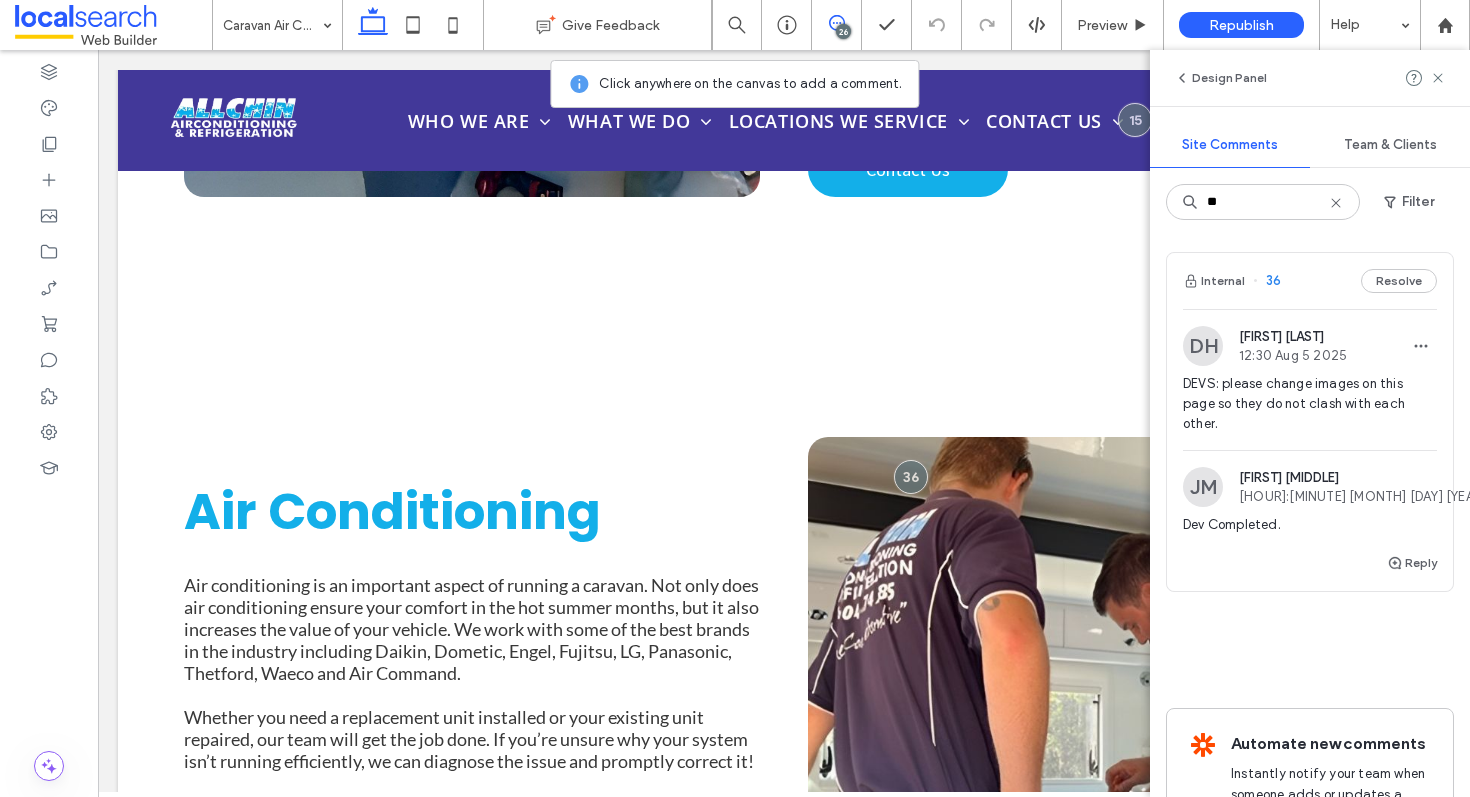 scroll, scrollTop: 1813, scrollLeft: 0, axis: vertical 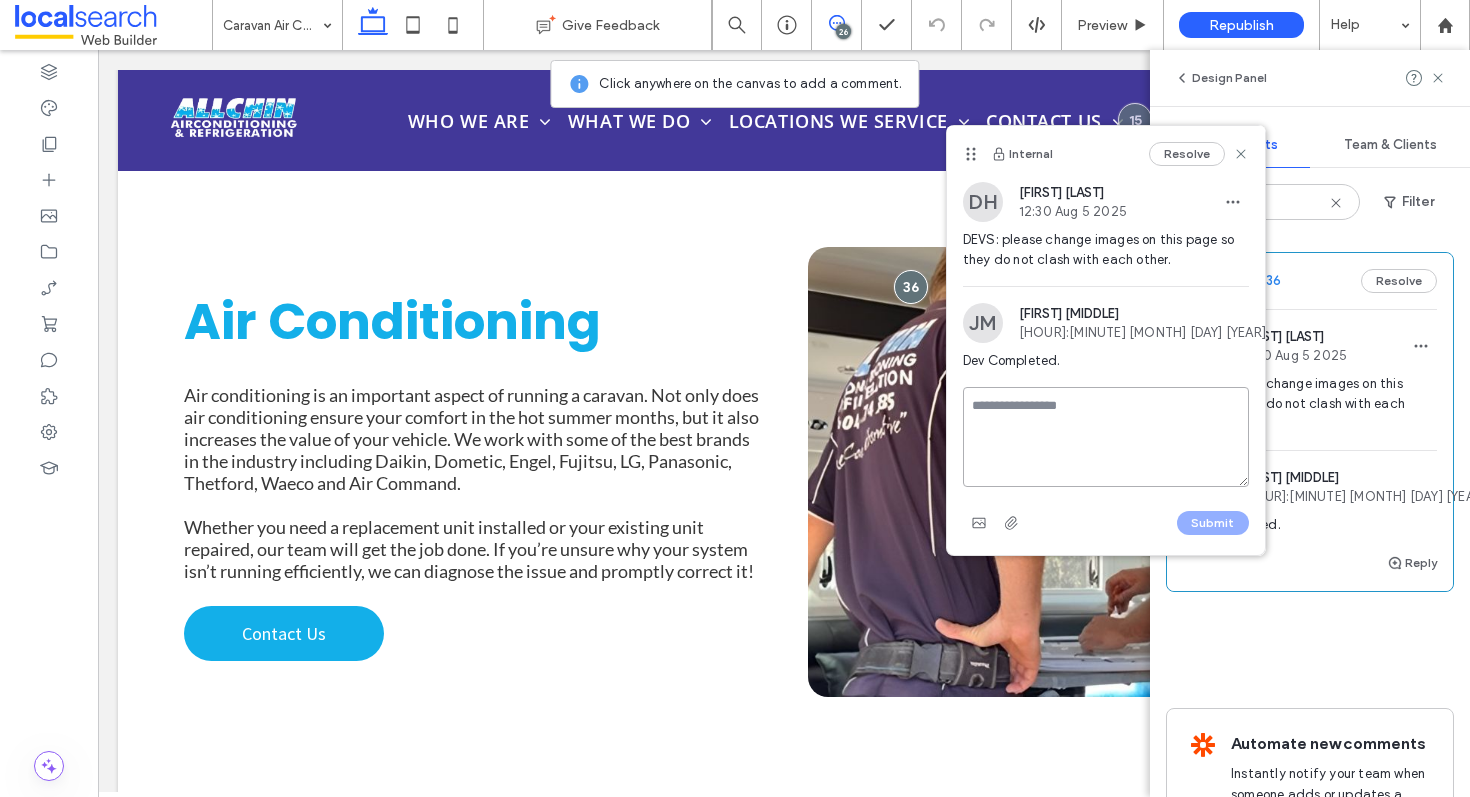 click at bounding box center (1106, 437) 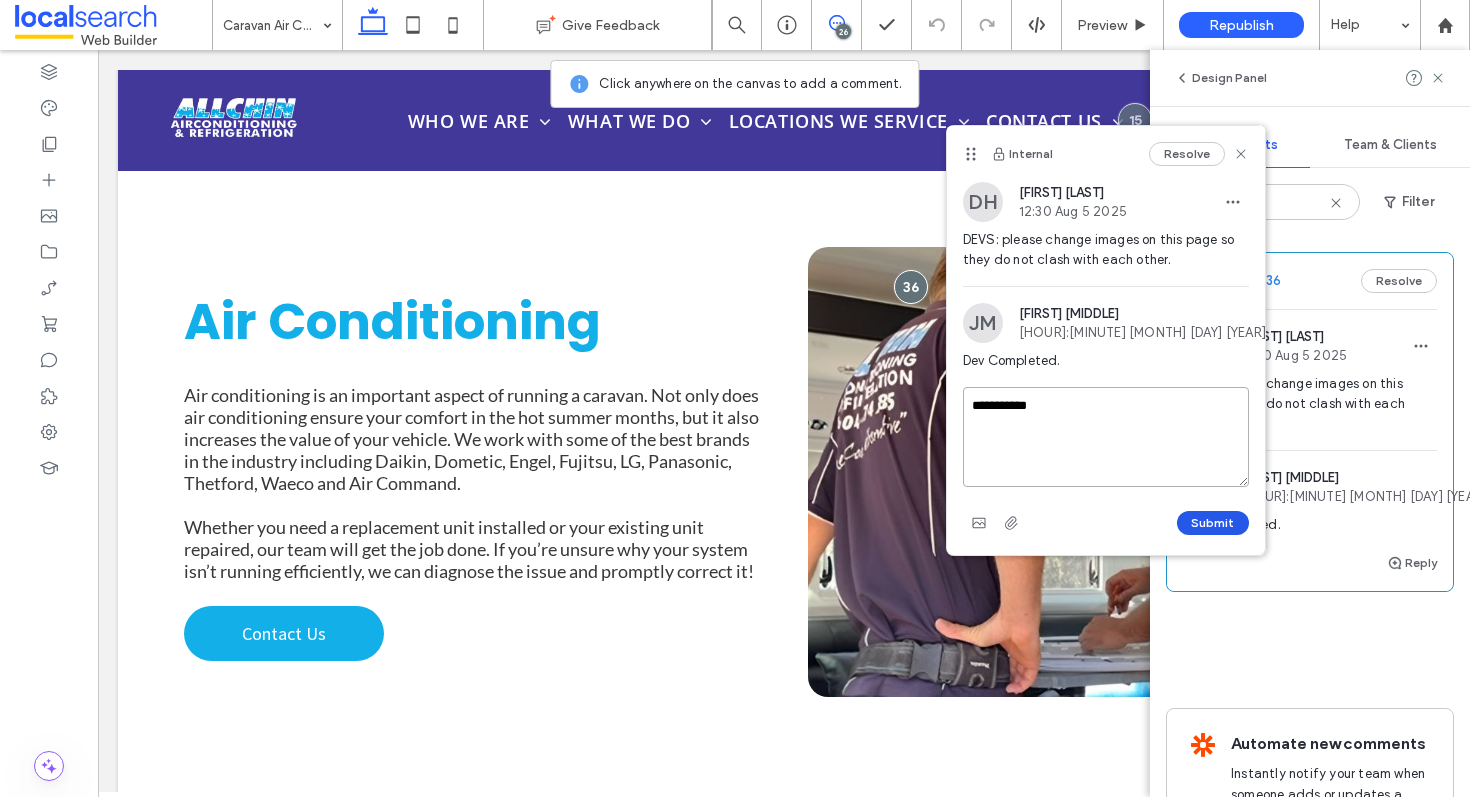 type on "**********" 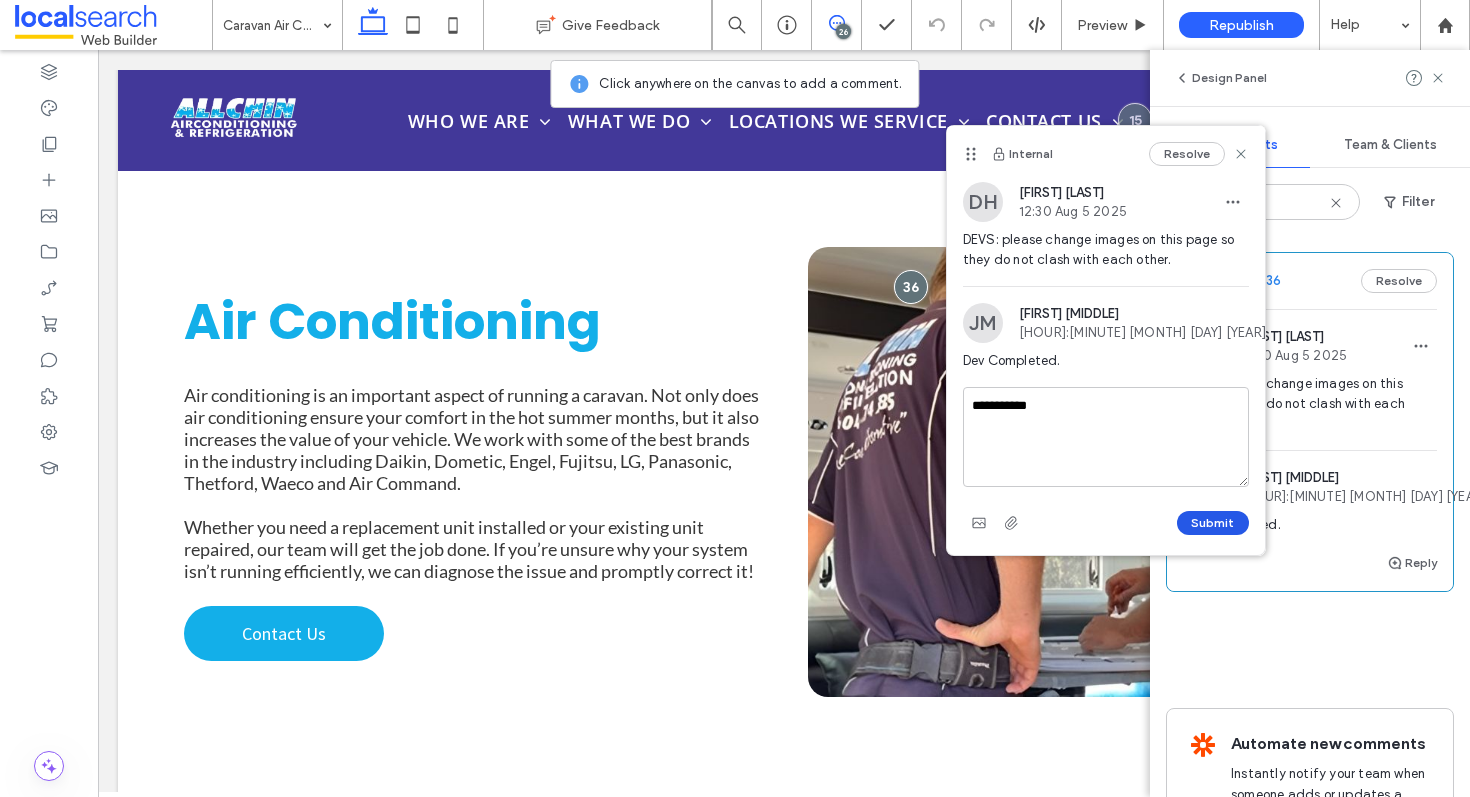 click on "Submit" at bounding box center (1213, 523) 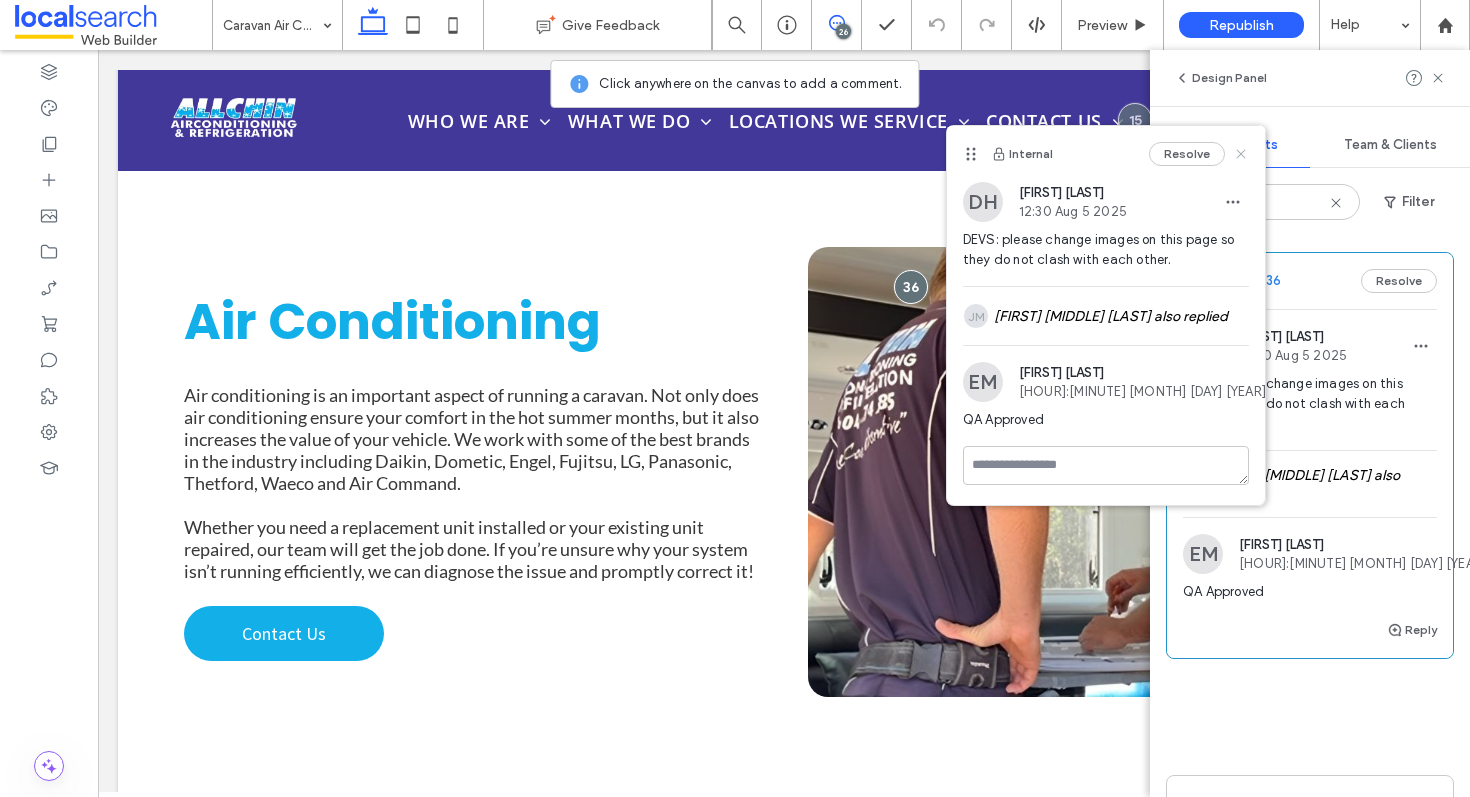 click 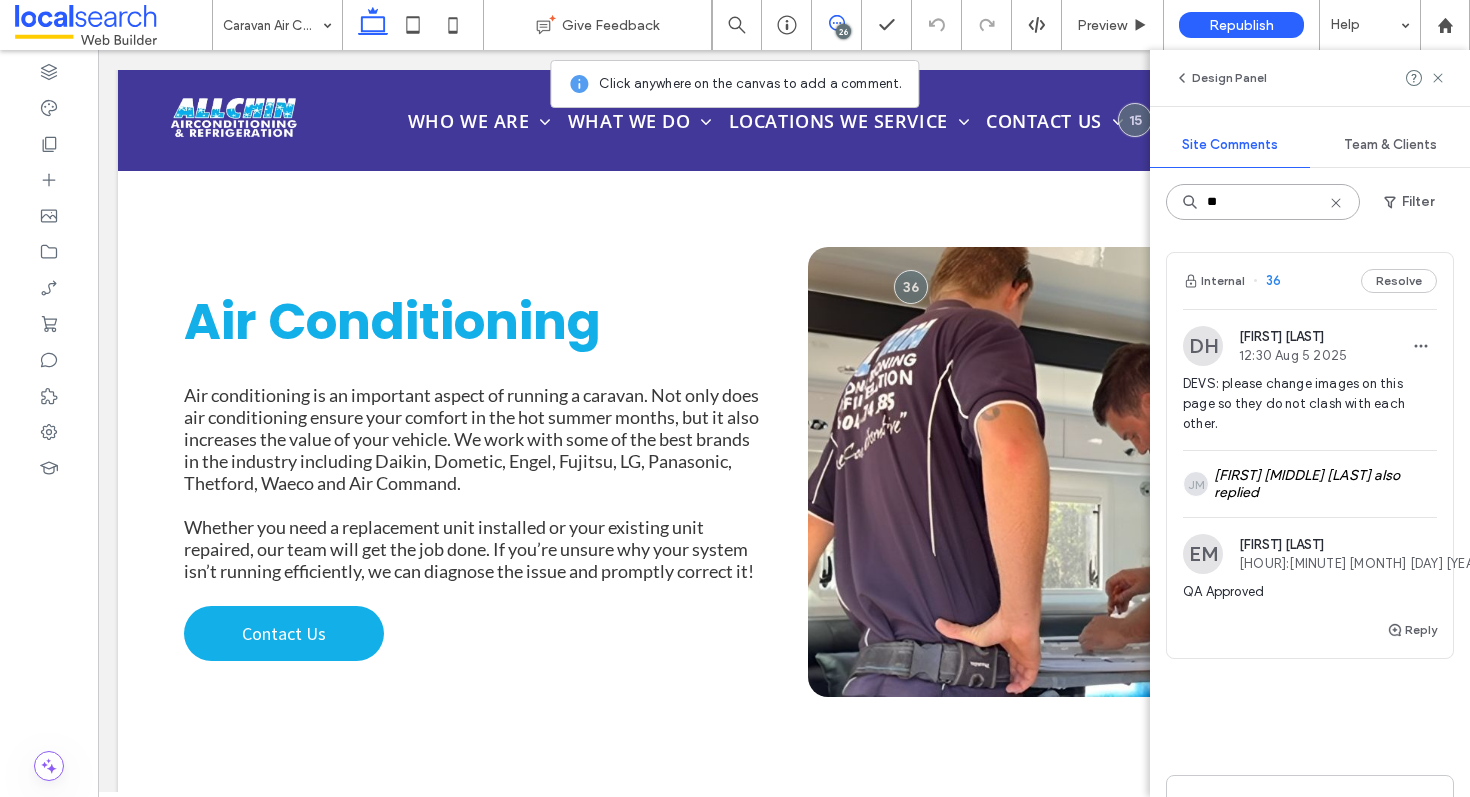 click on "**" at bounding box center (1263, 202) 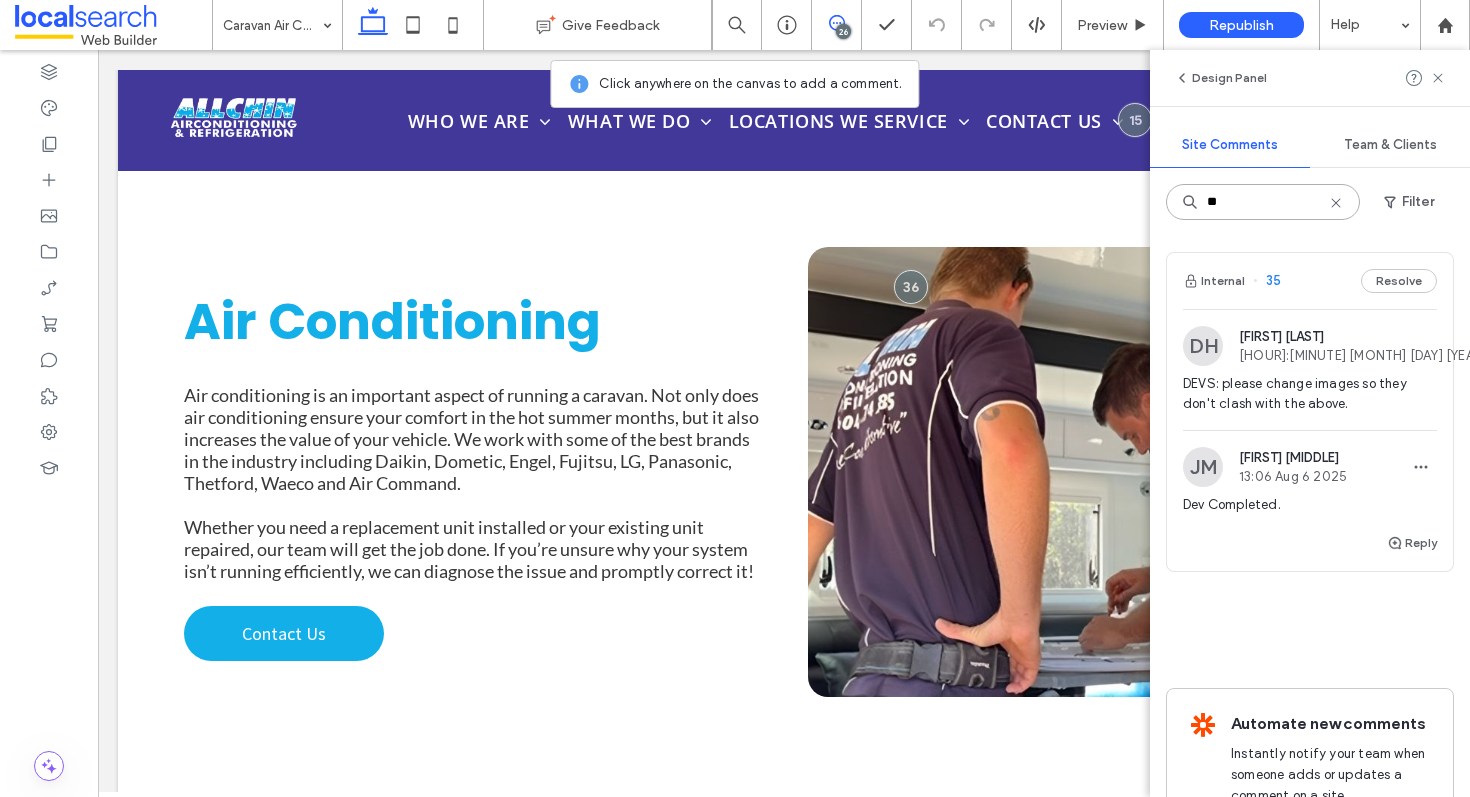 type on "**" 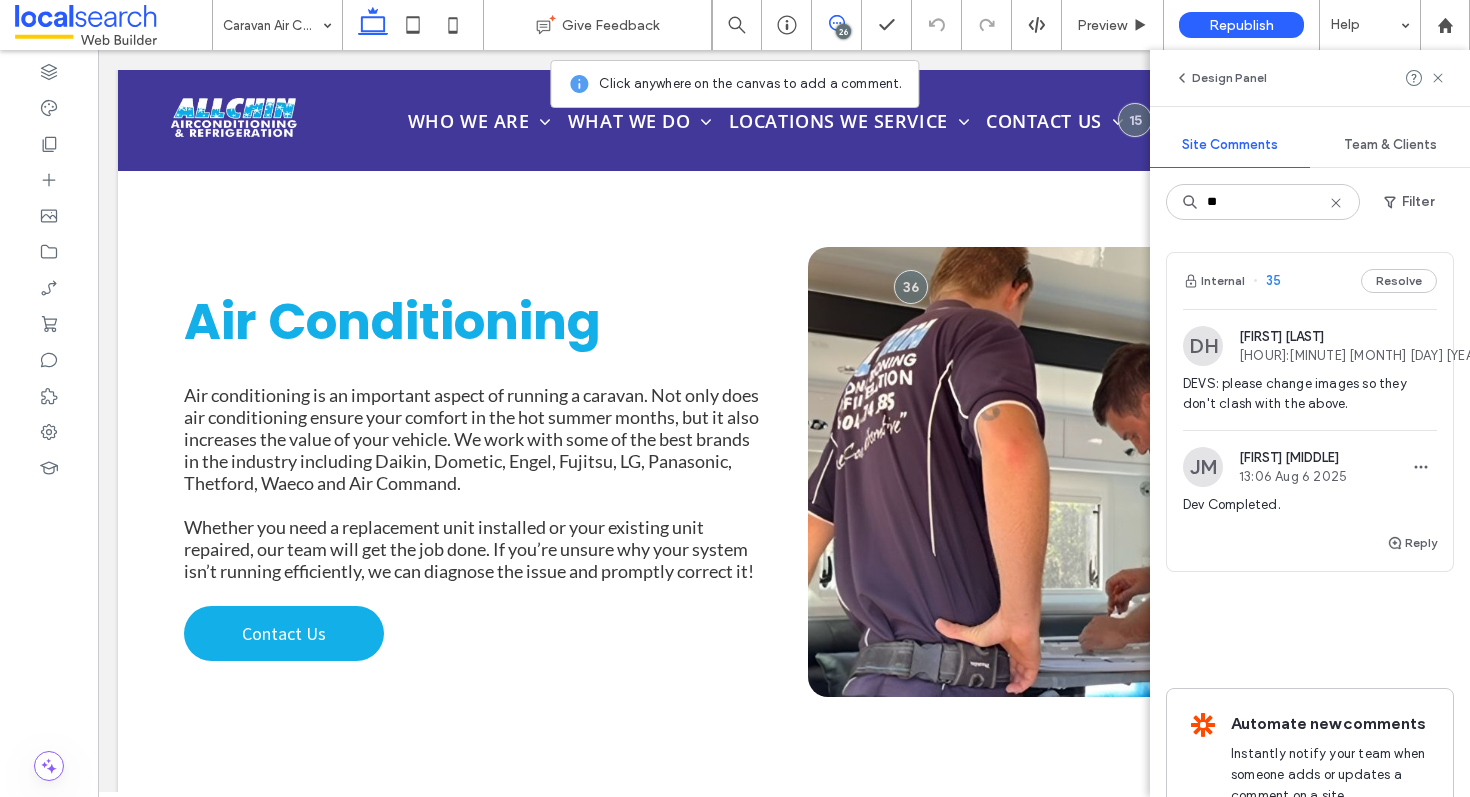 click on "Internal 35 Resolve" at bounding box center [1310, 281] 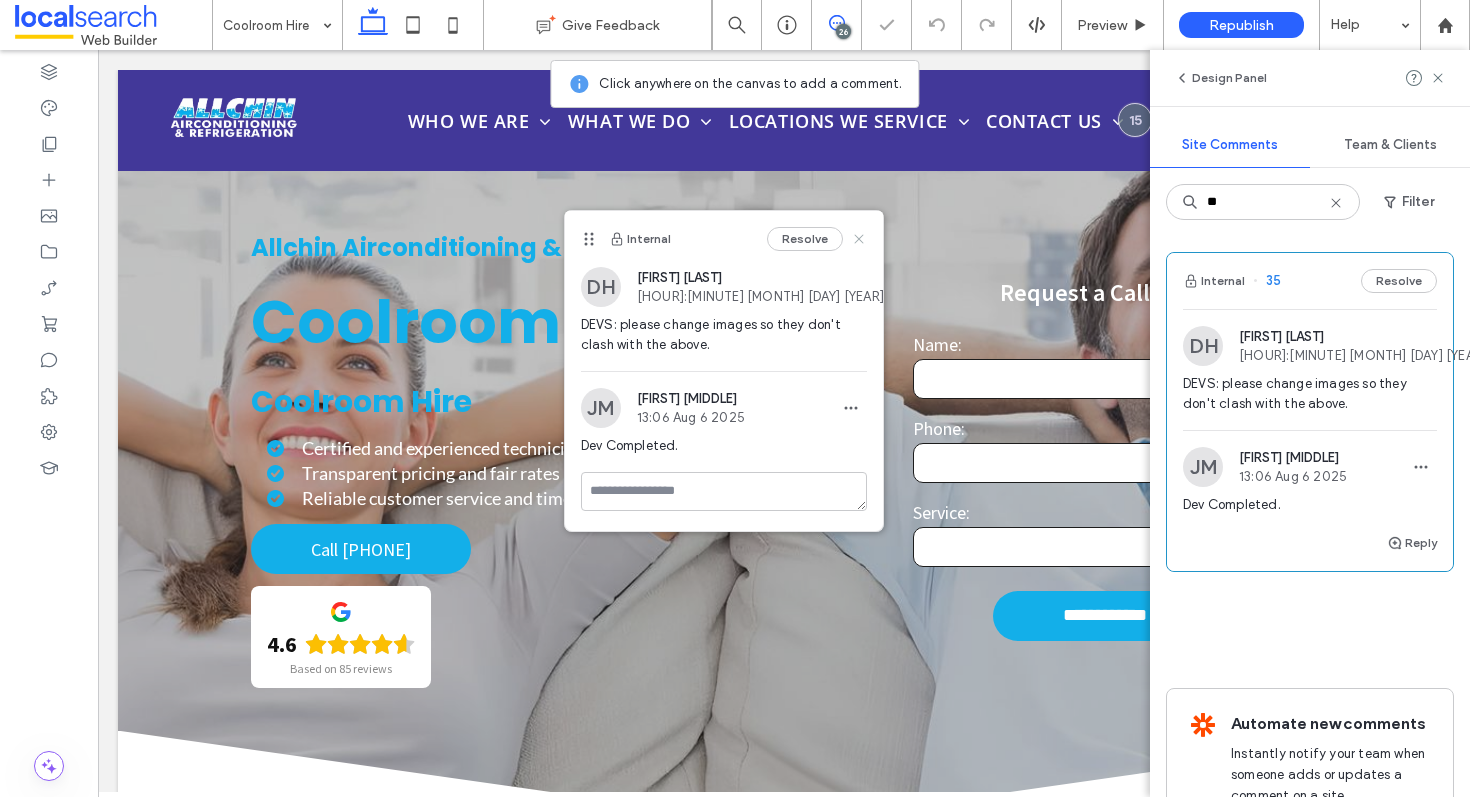 scroll, scrollTop: 2538, scrollLeft: 0, axis: vertical 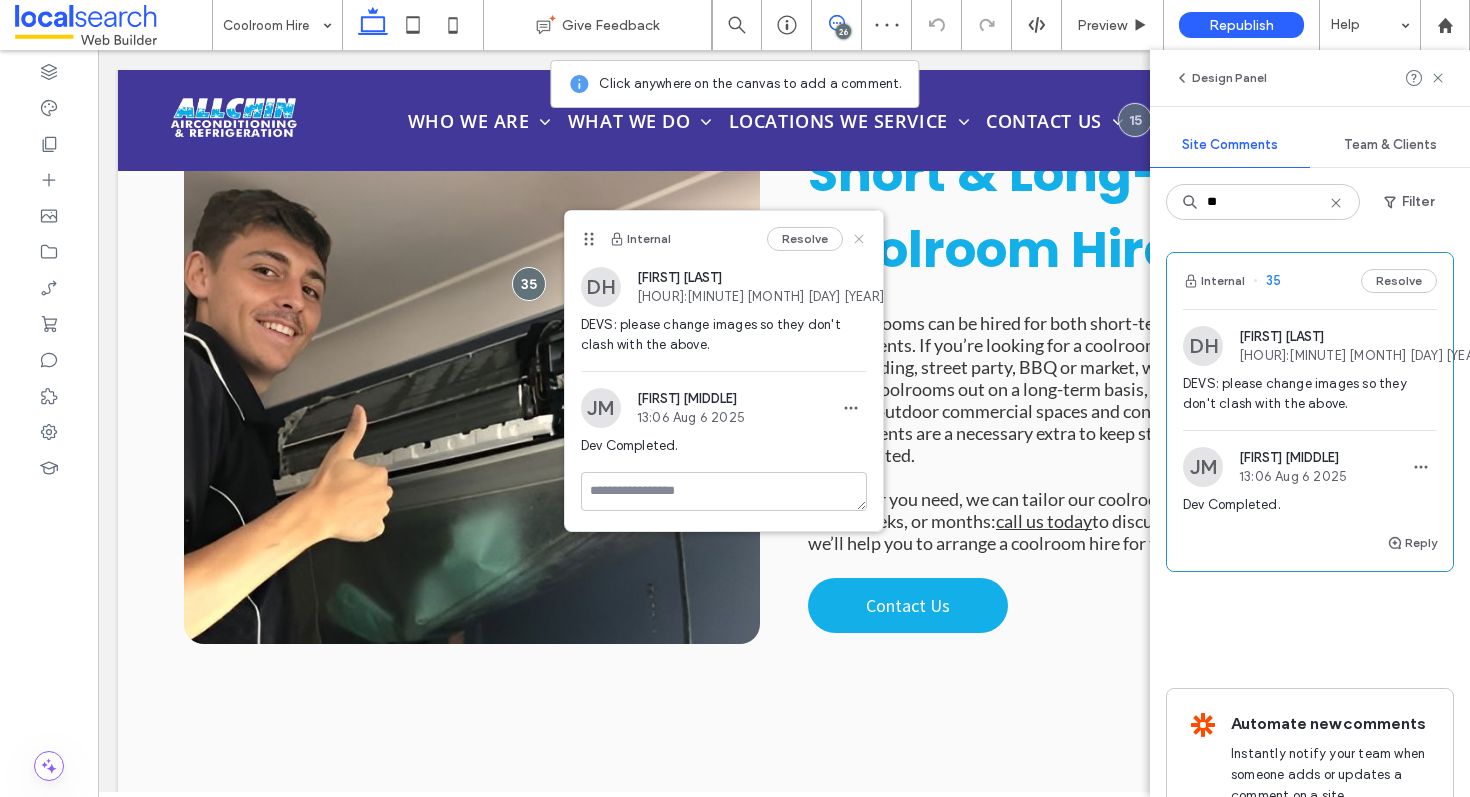 click 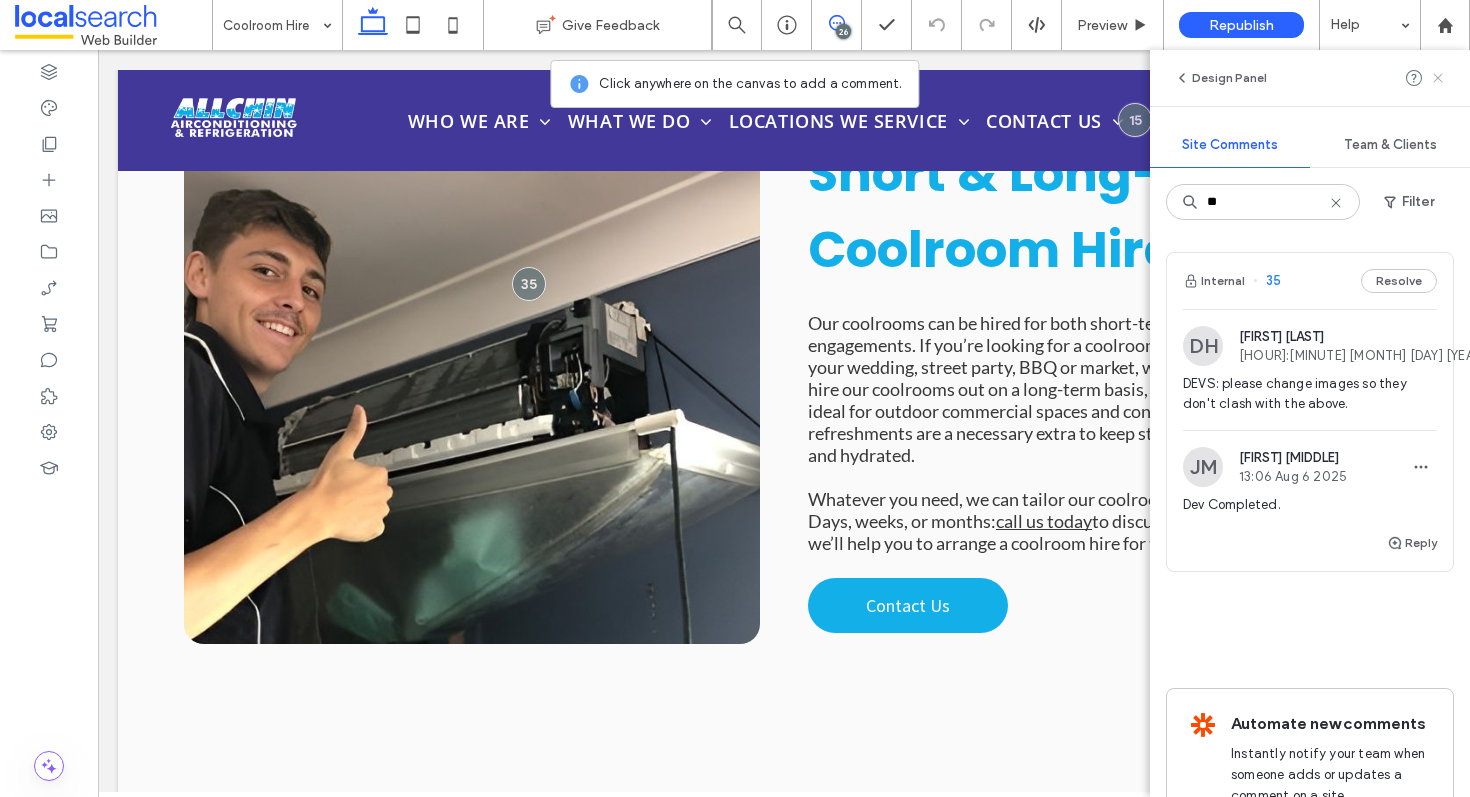click 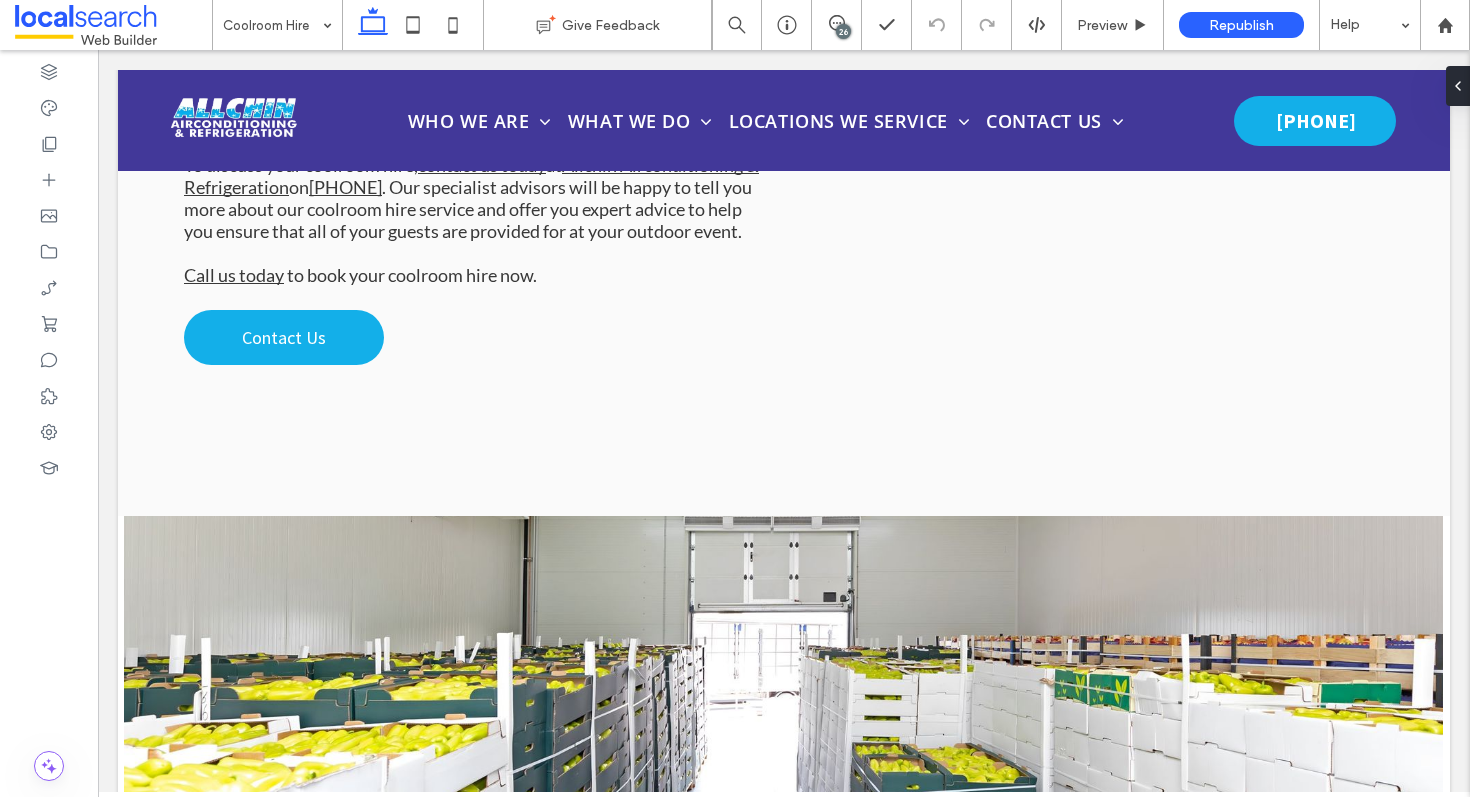 scroll, scrollTop: 6425, scrollLeft: 0, axis: vertical 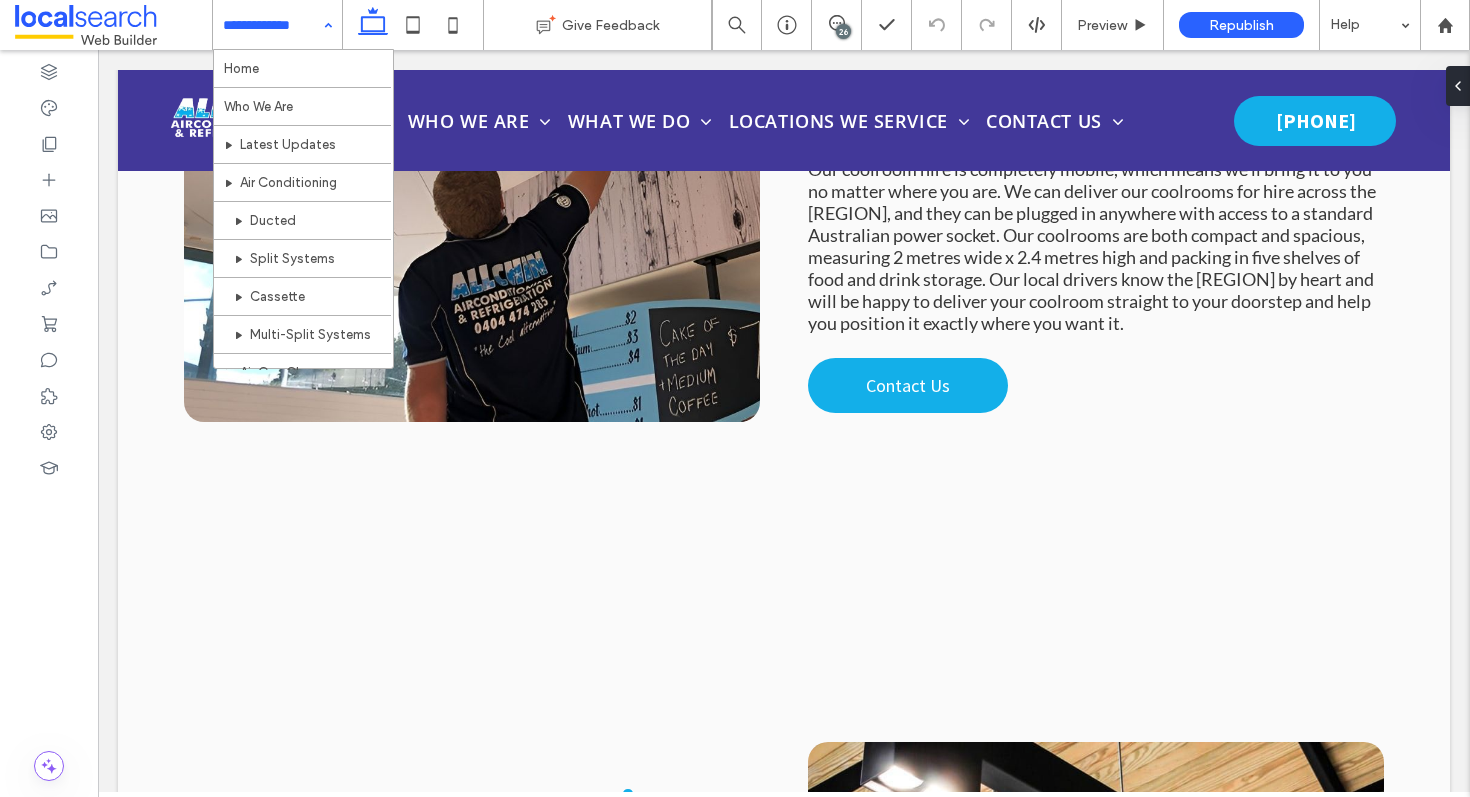 click on "Home Who We Are Latest Updates Air Conditioning Ducted Split Systems Cassette Multi-Split Systems Air Con Clean Air Con Repair Air Con Installation Commercial Air Conditioning Caravan Air Conditioning Caravan Refrigeration Portable Fridges Electrical Coolroom Hire Coolroom Construction Locations We Service Caloundra Marchoochydore Sunshine Coast Noosa Kawana Nambour Yandina Palmview Contact Us Warranty Information" at bounding box center (277, 25) 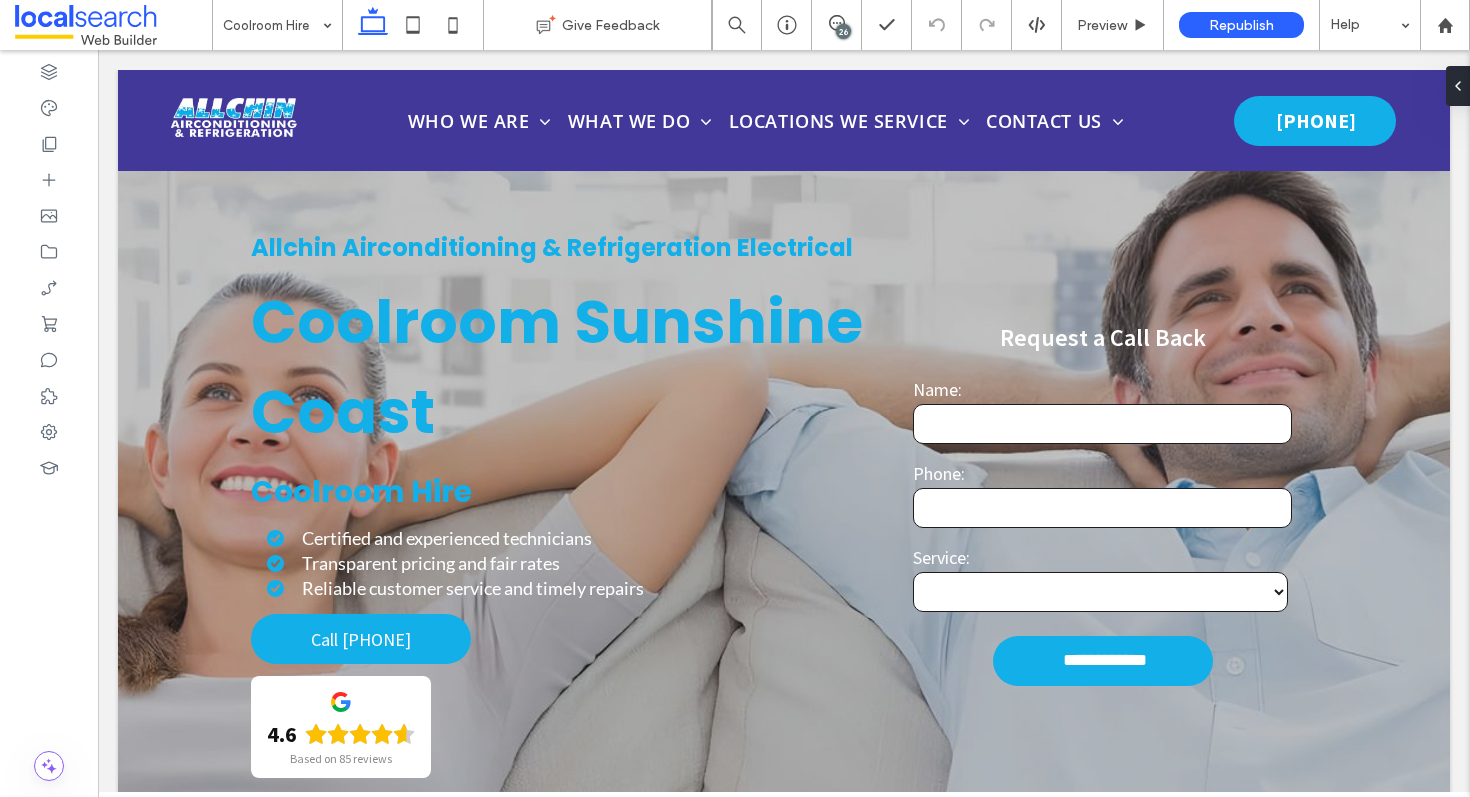 scroll, scrollTop: 6425, scrollLeft: 0, axis: vertical 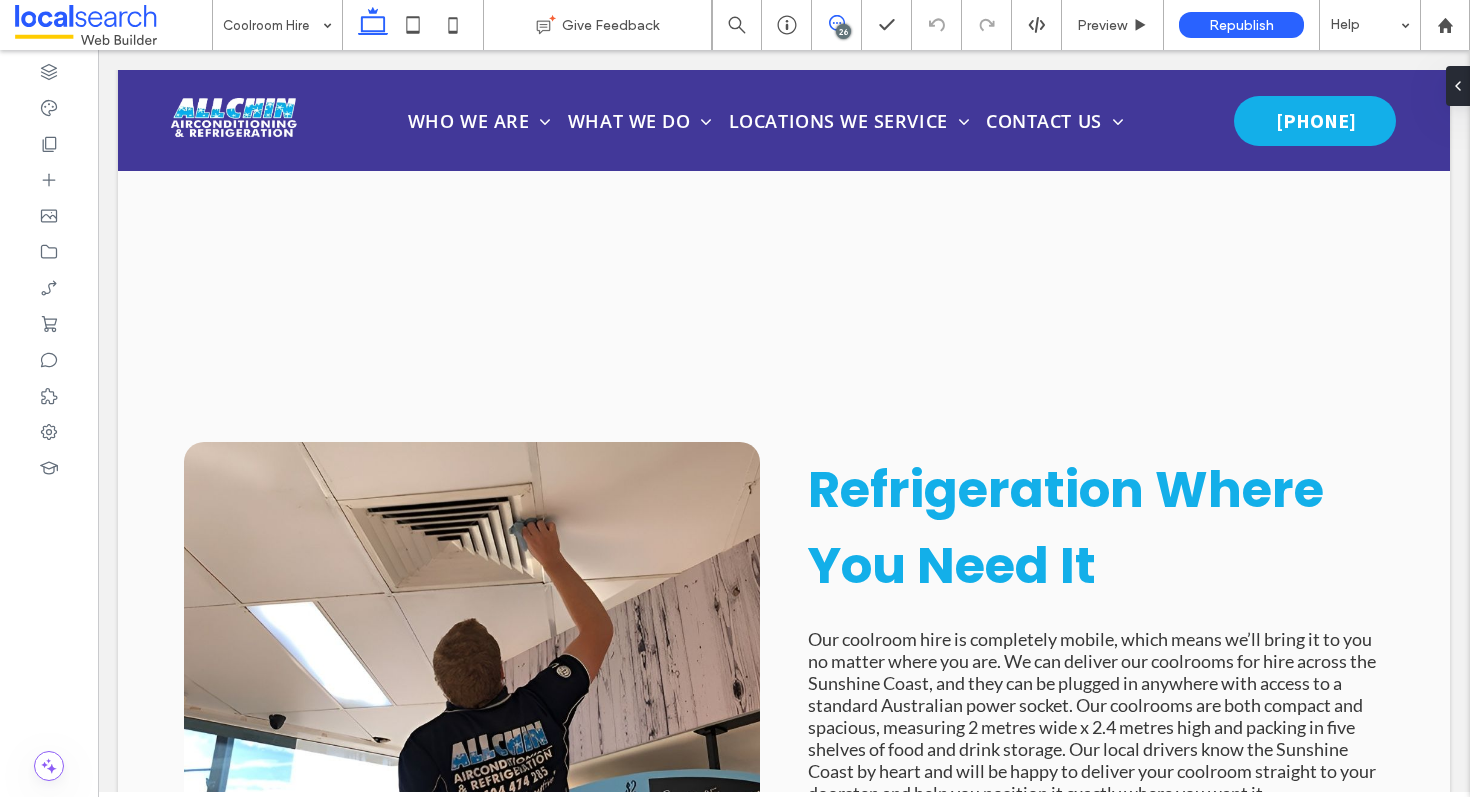click 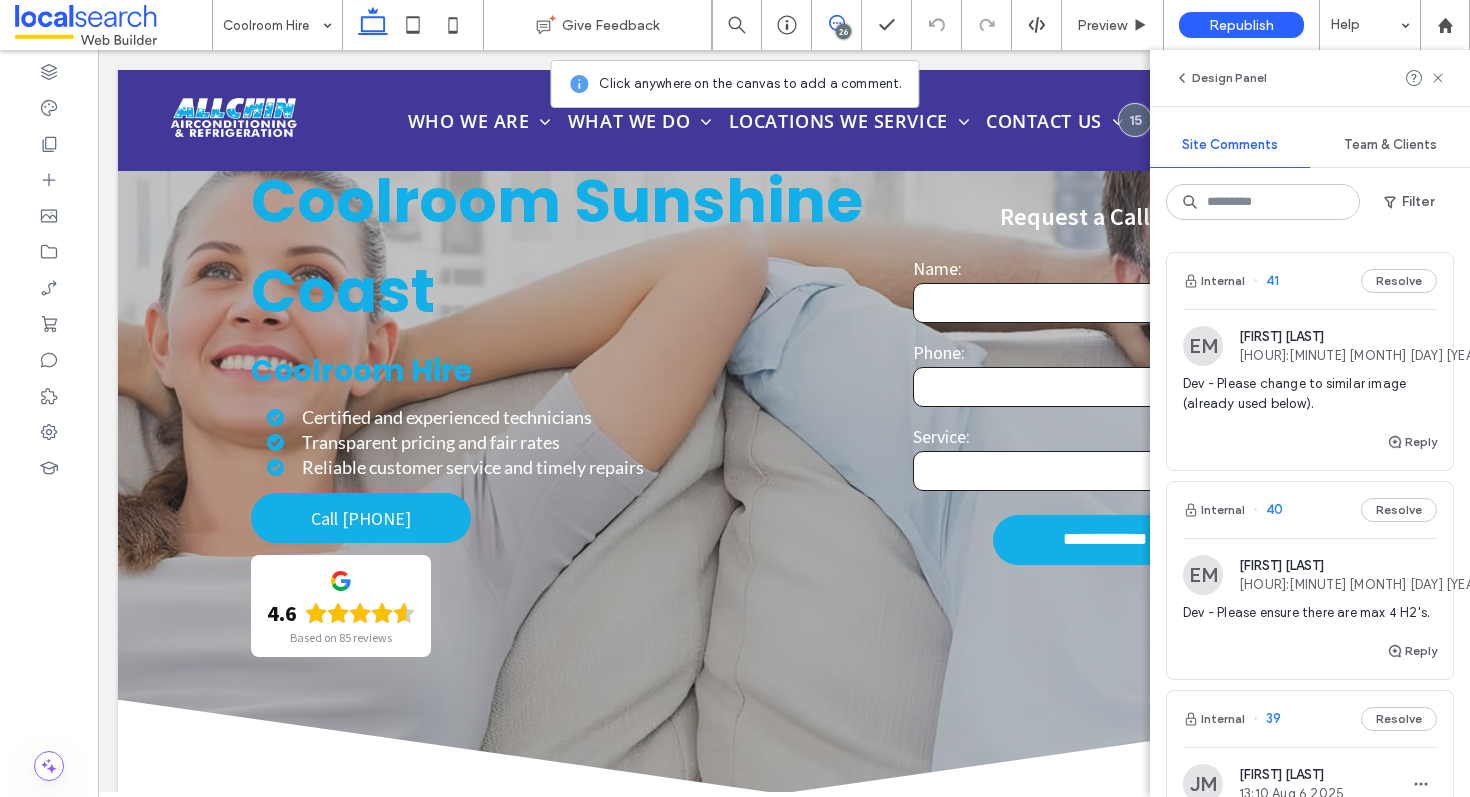 scroll, scrollTop: 0, scrollLeft: 0, axis: both 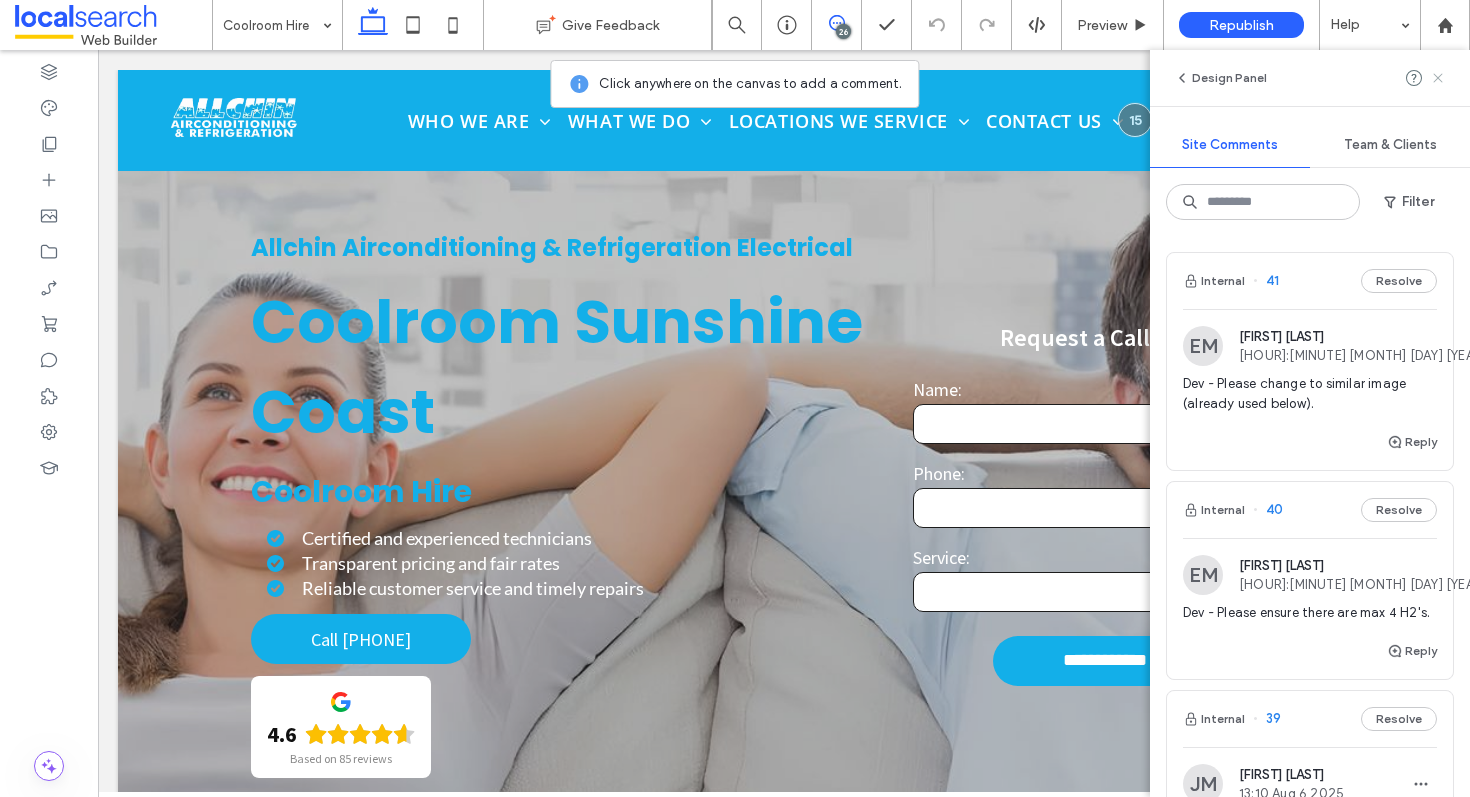 click 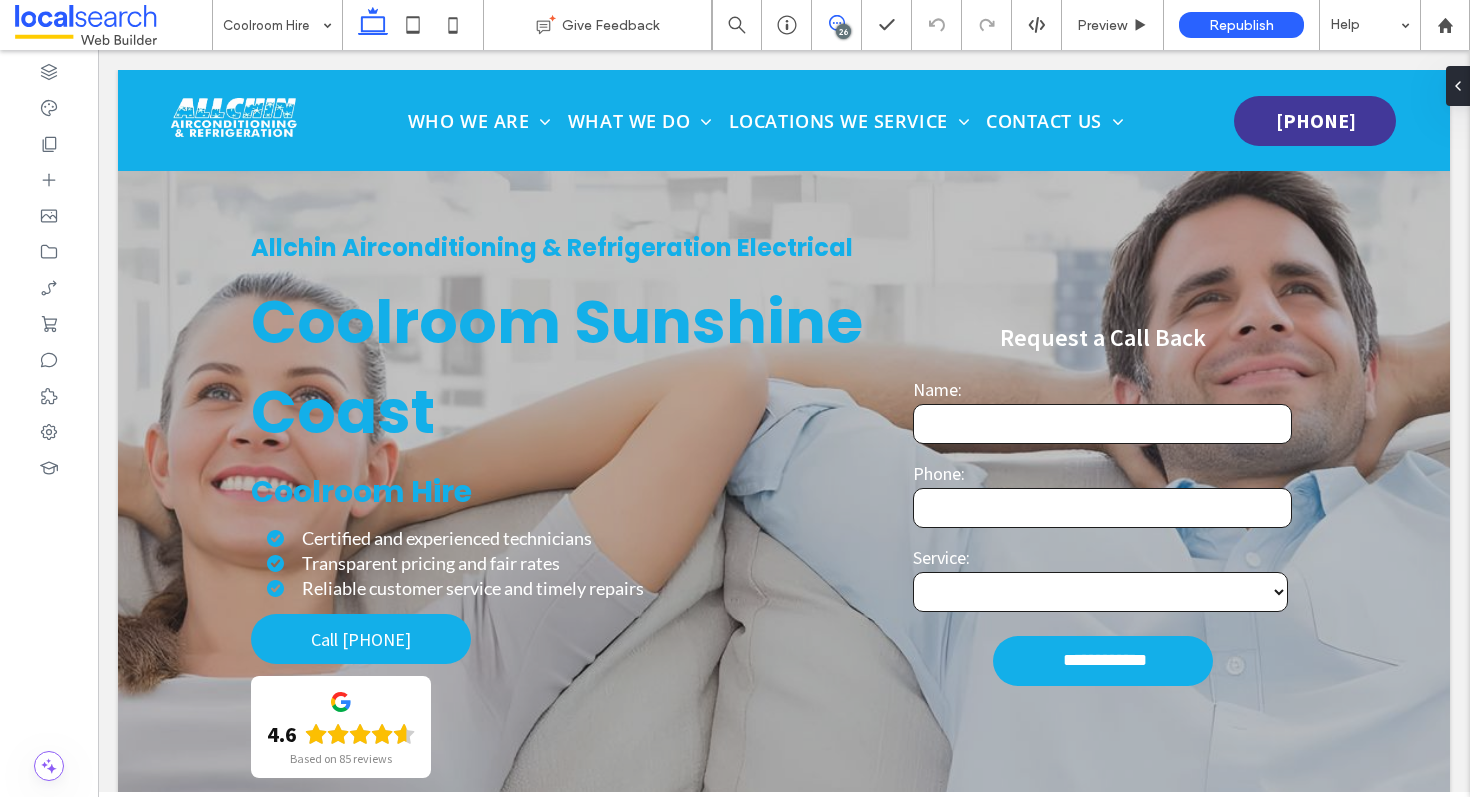 click 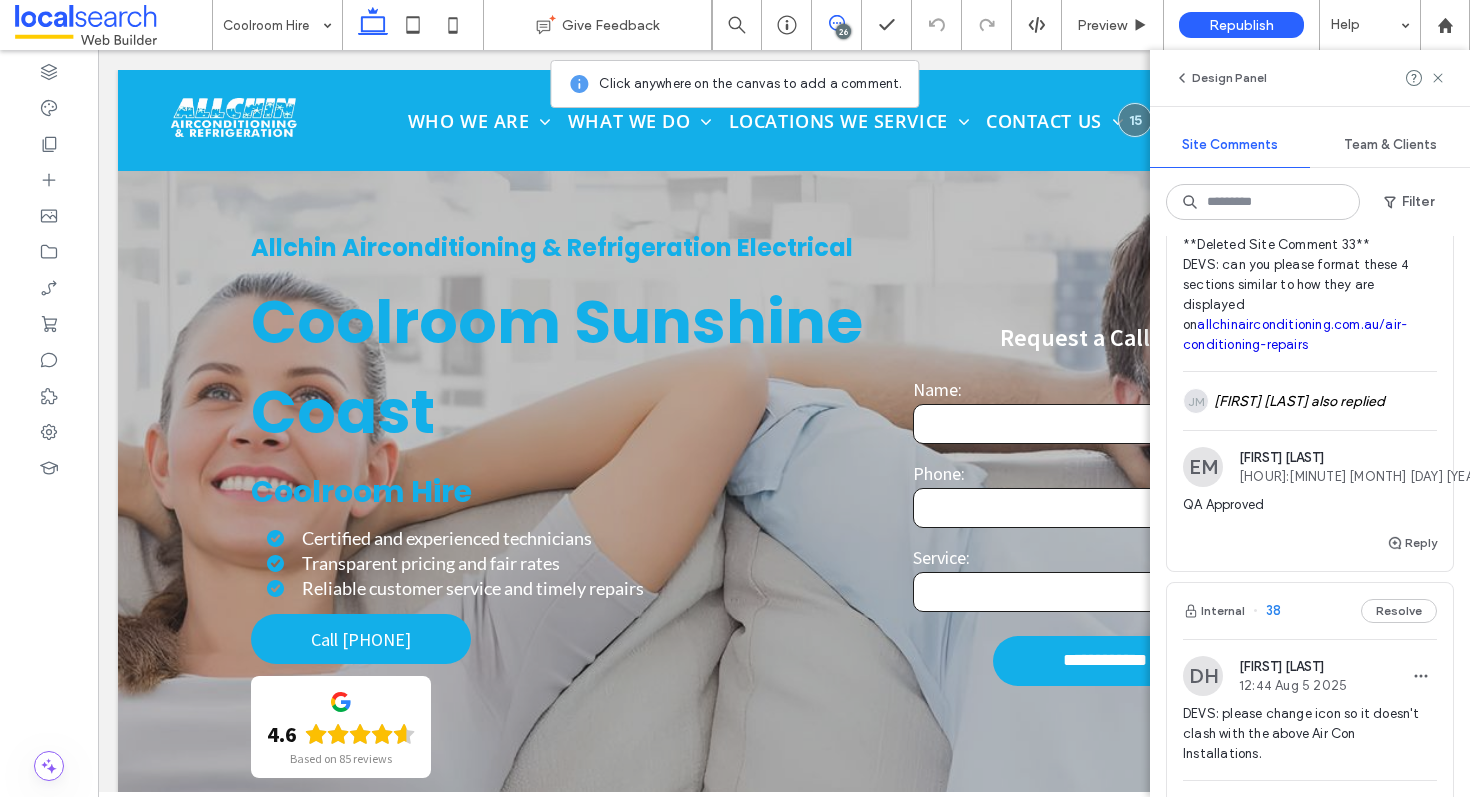 scroll, scrollTop: 583, scrollLeft: 0, axis: vertical 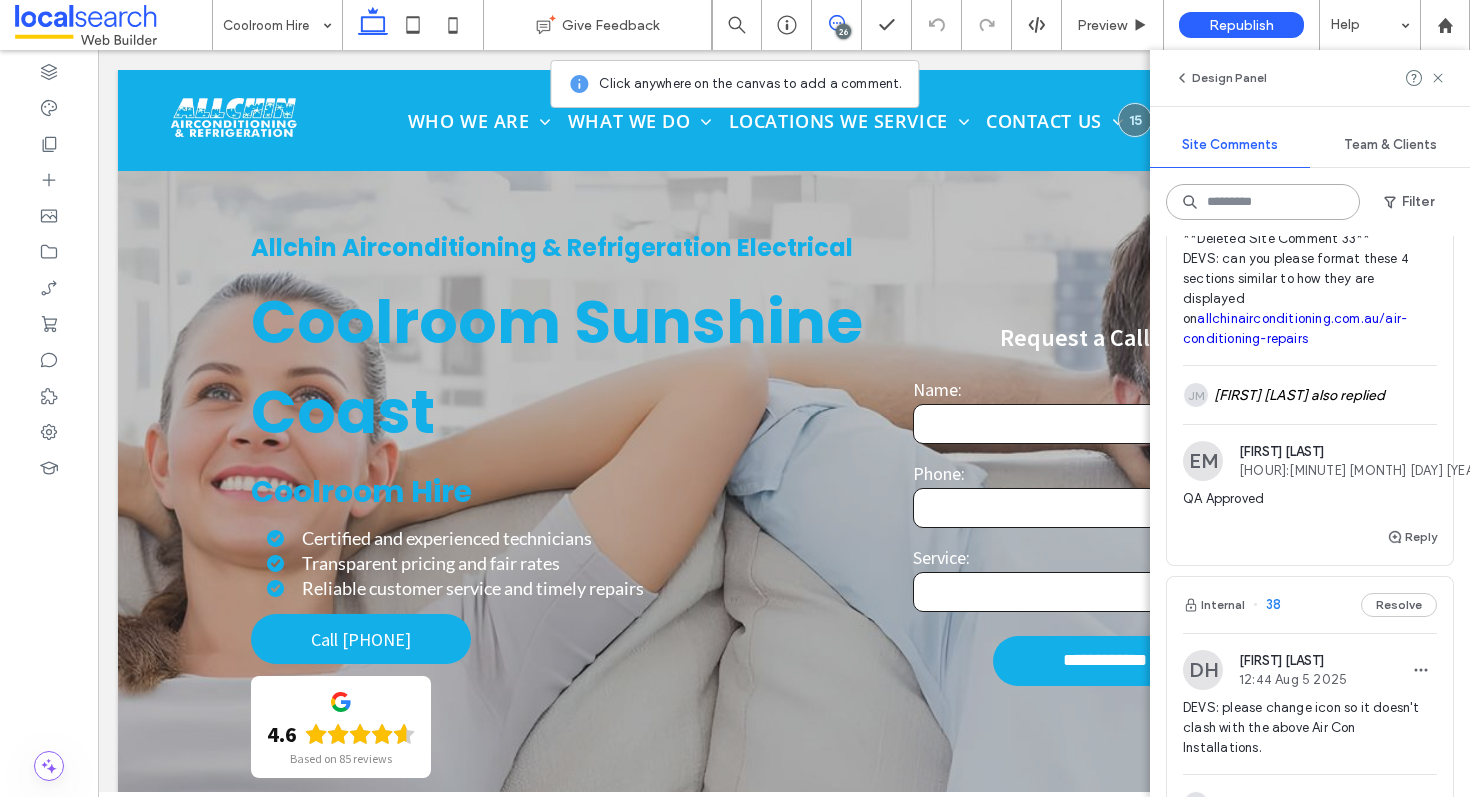 click at bounding box center (1263, 202) 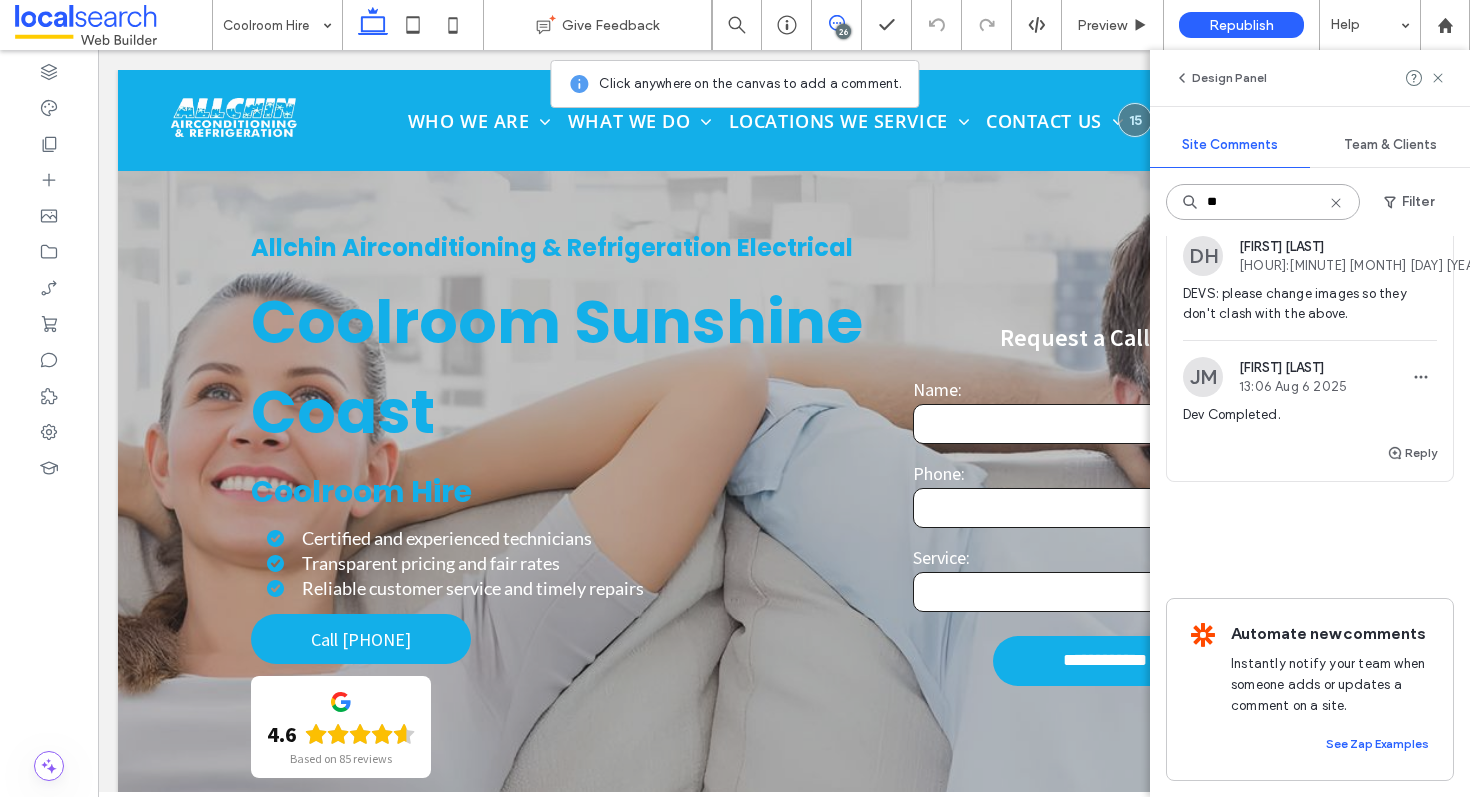 scroll, scrollTop: 0, scrollLeft: 0, axis: both 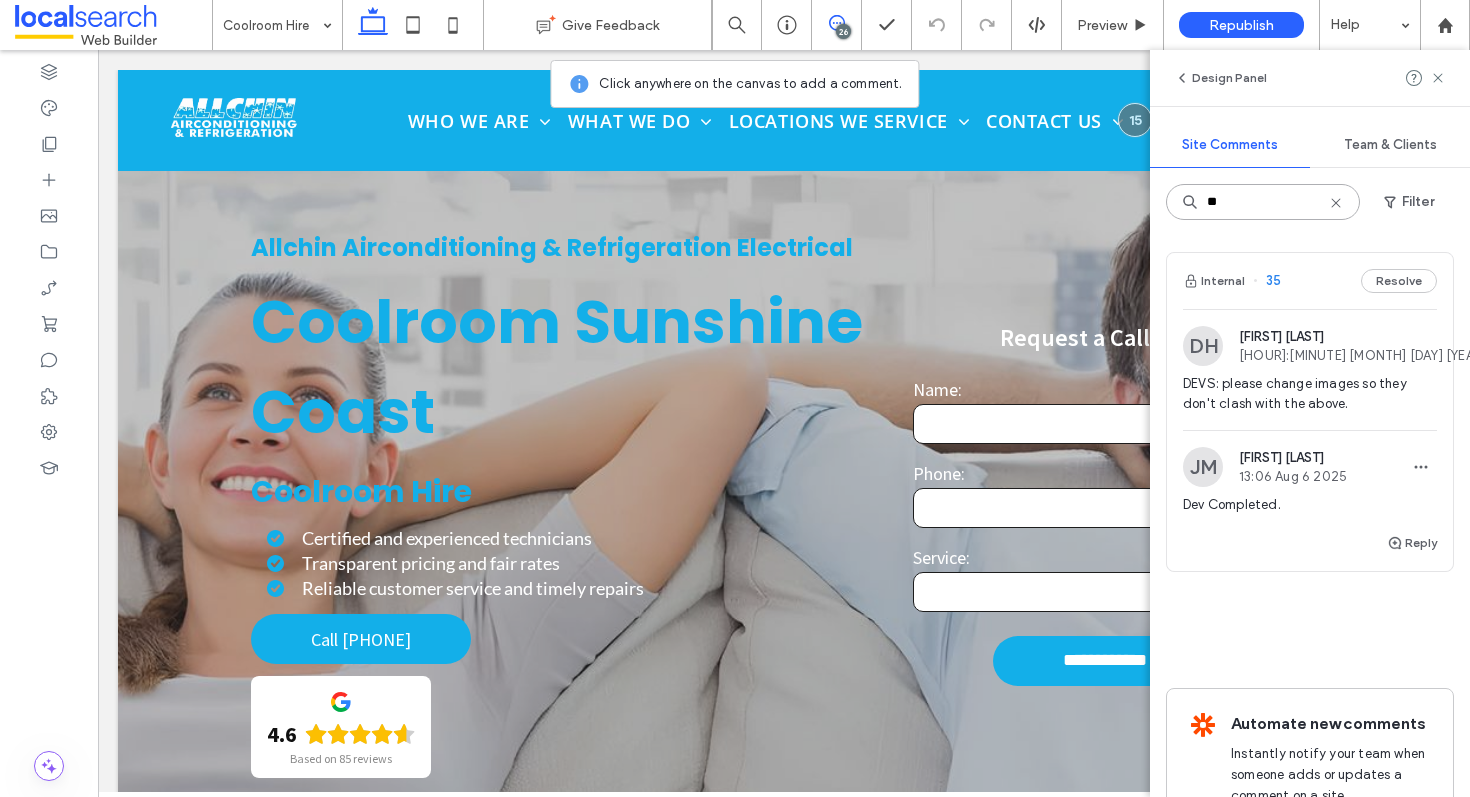 type on "**" 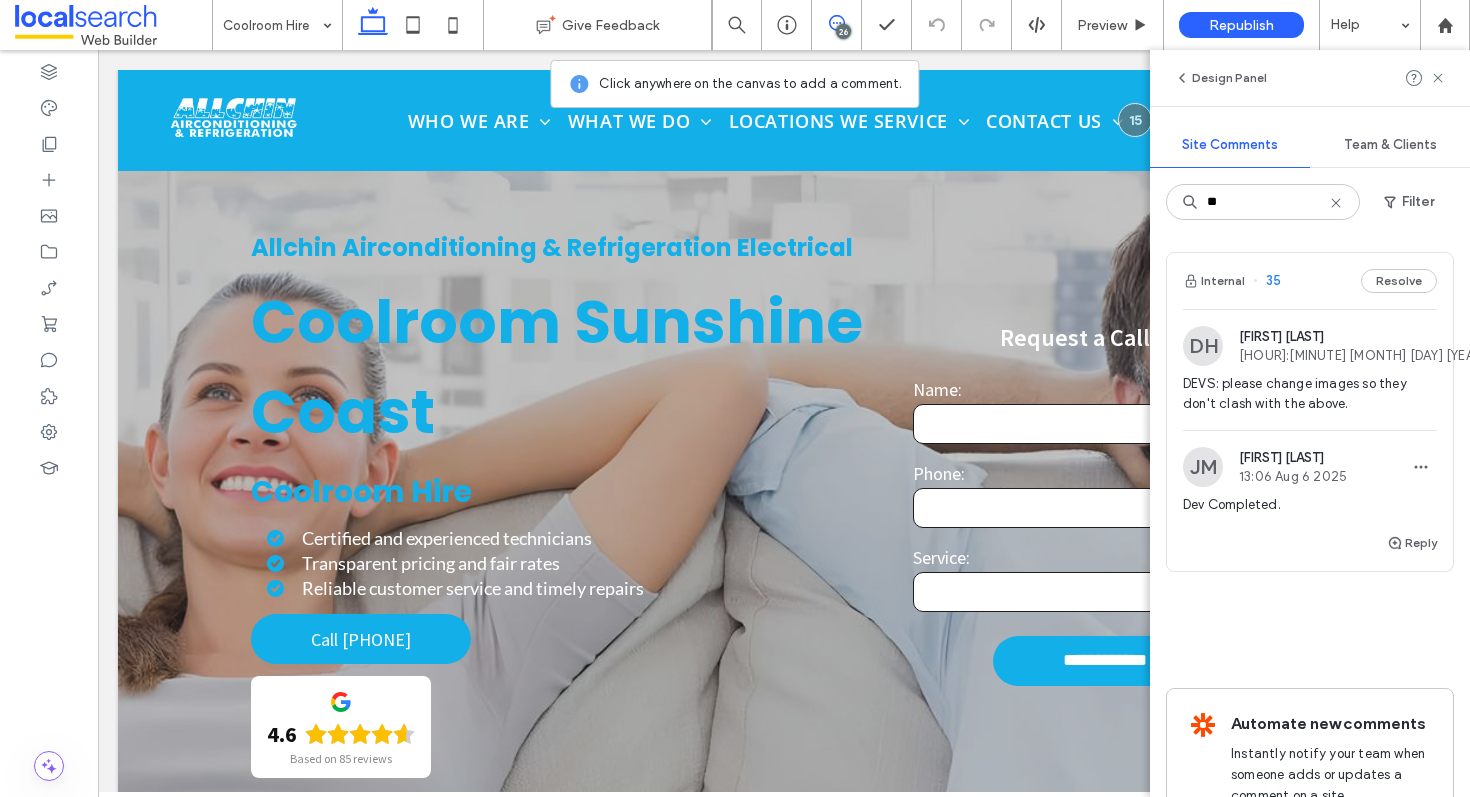 click on "Internal 35 Resolve" at bounding box center [1310, 281] 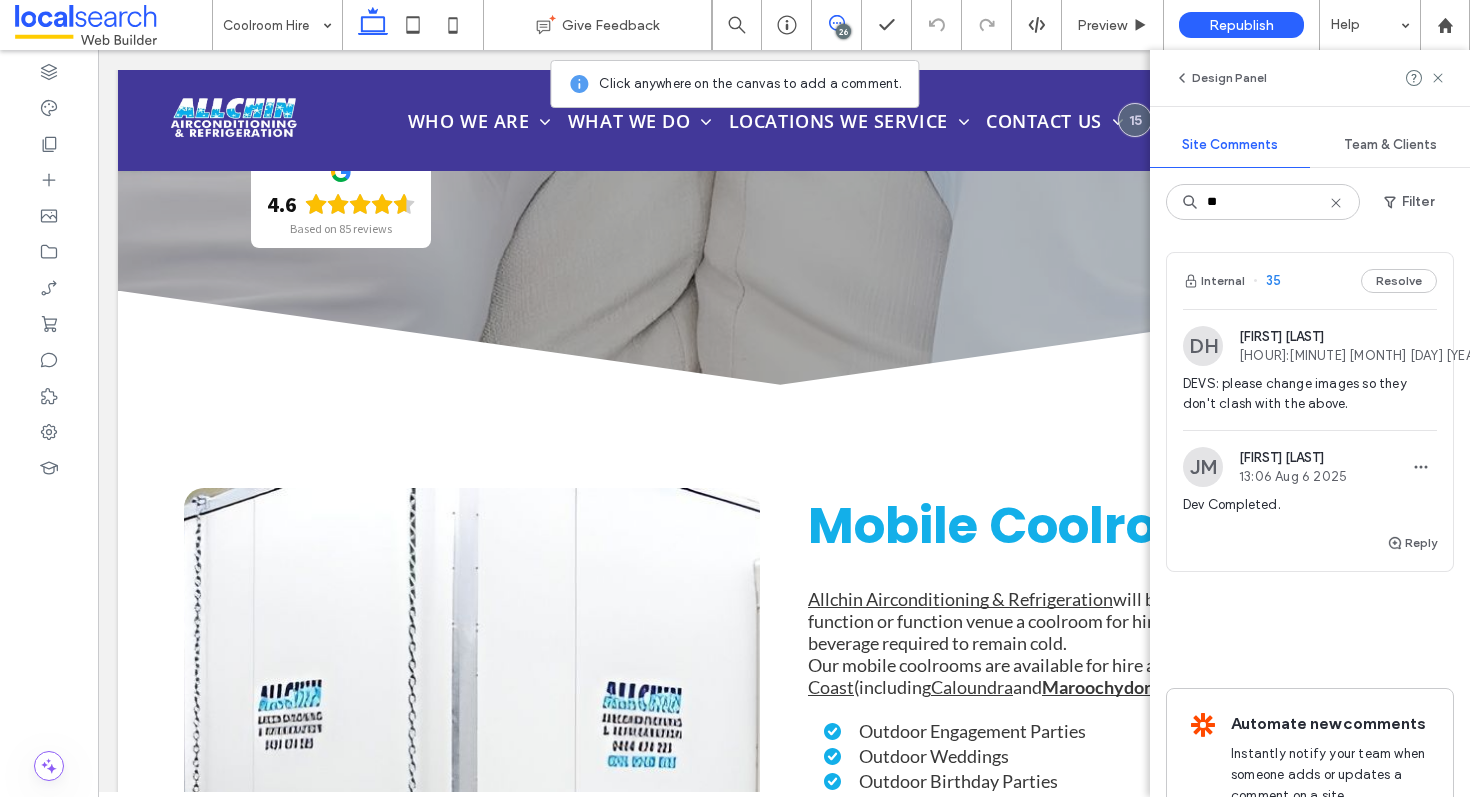 scroll, scrollTop: 2538, scrollLeft: 0, axis: vertical 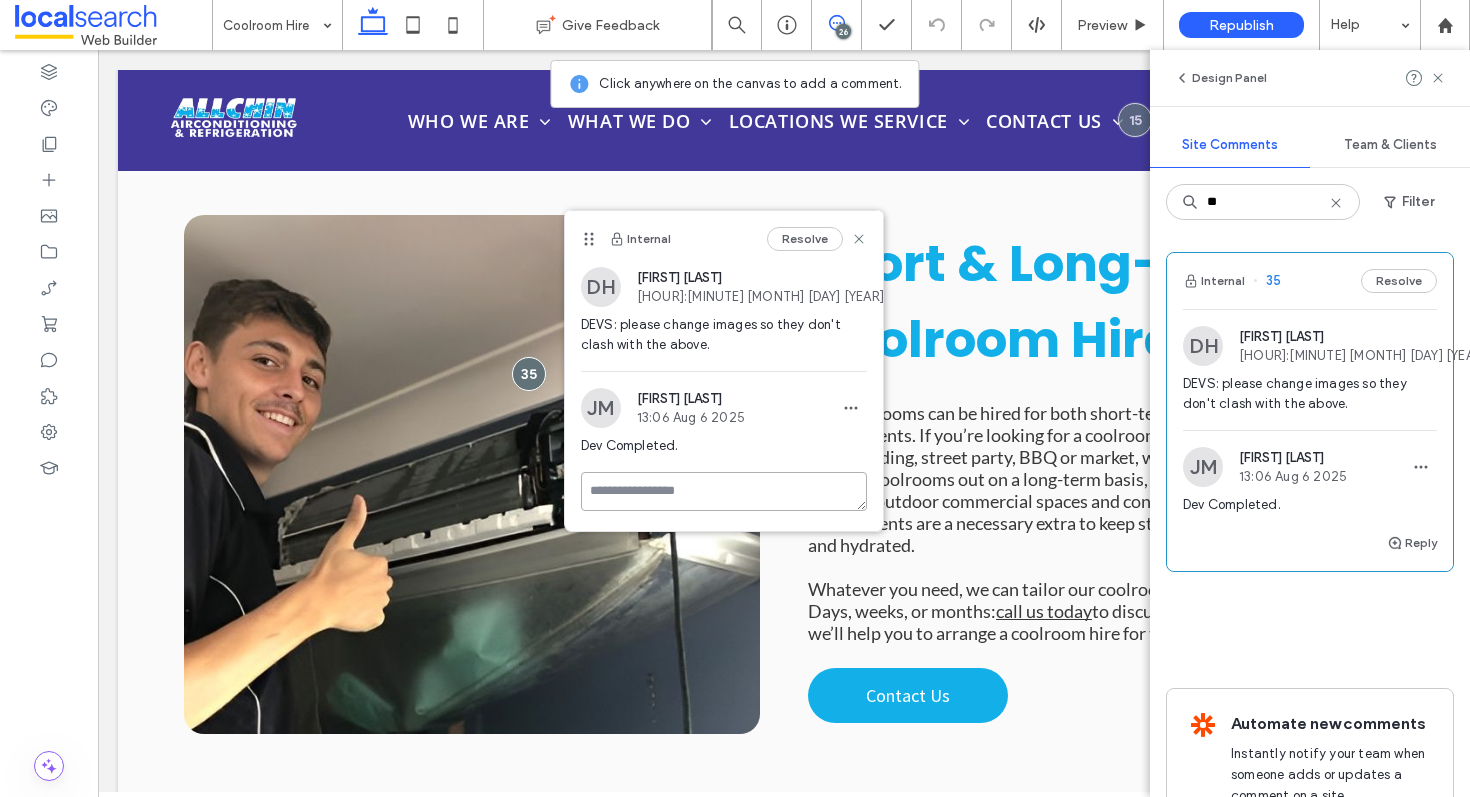 click at bounding box center (724, 491) 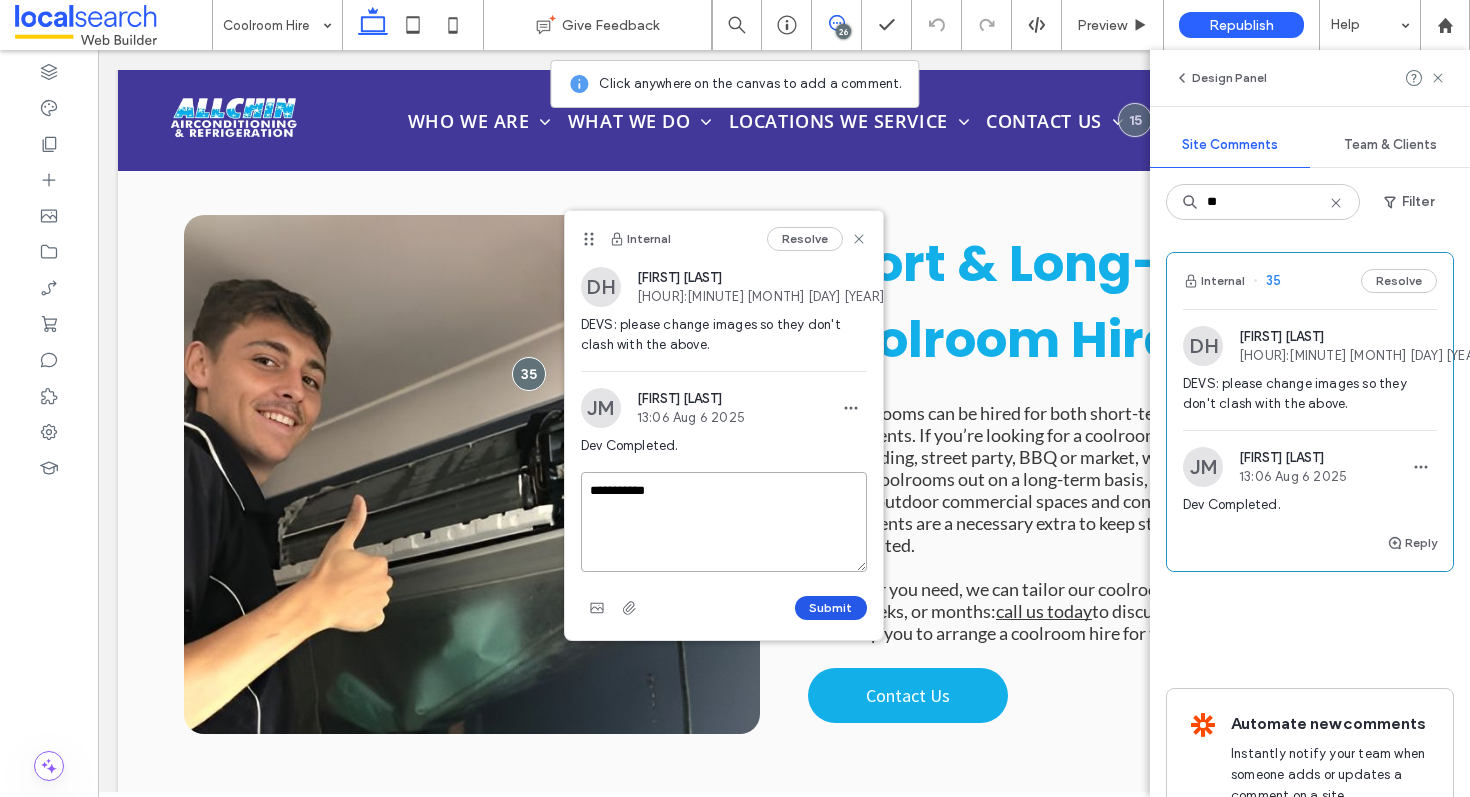 type on "**********" 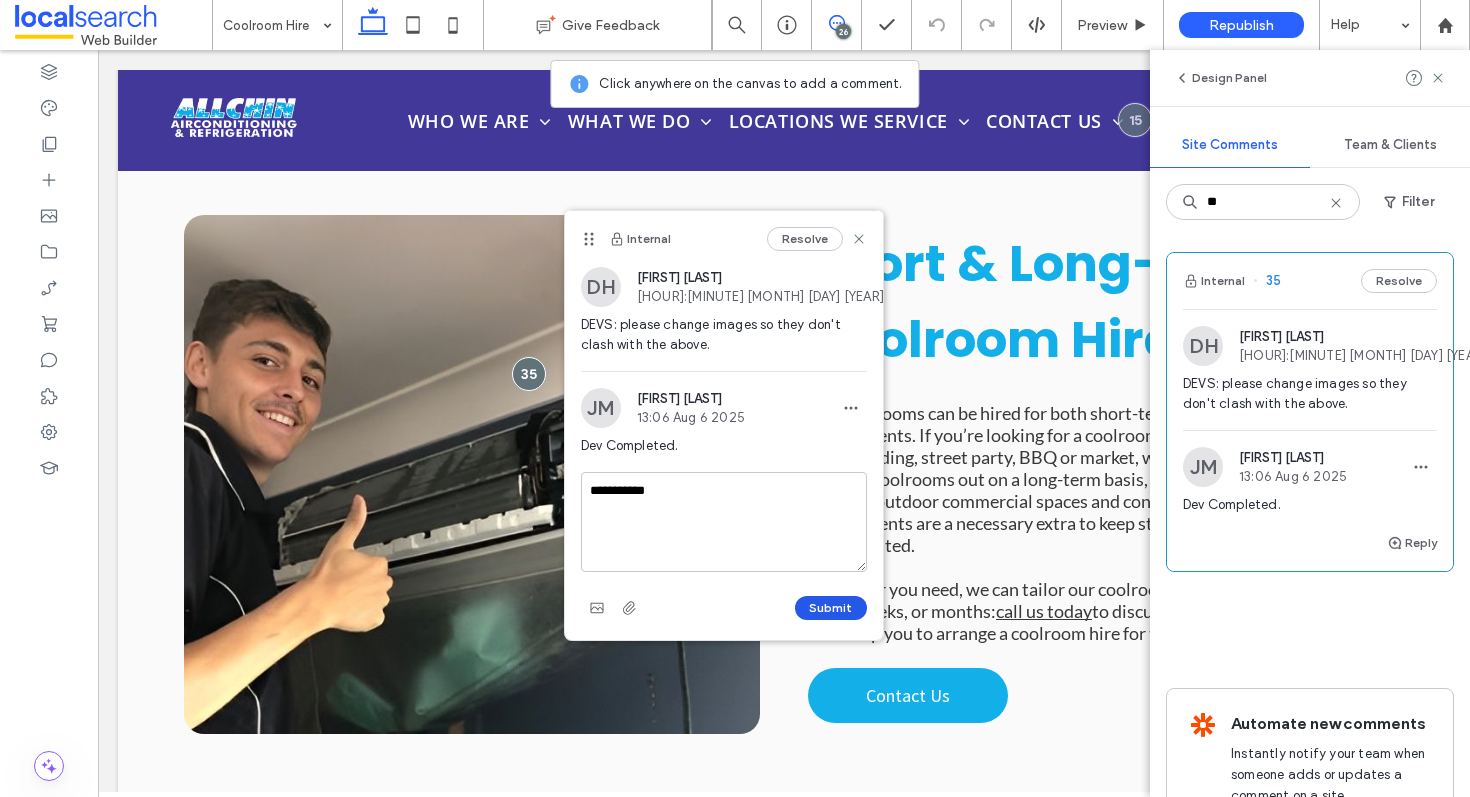 click on "Submit" at bounding box center [831, 608] 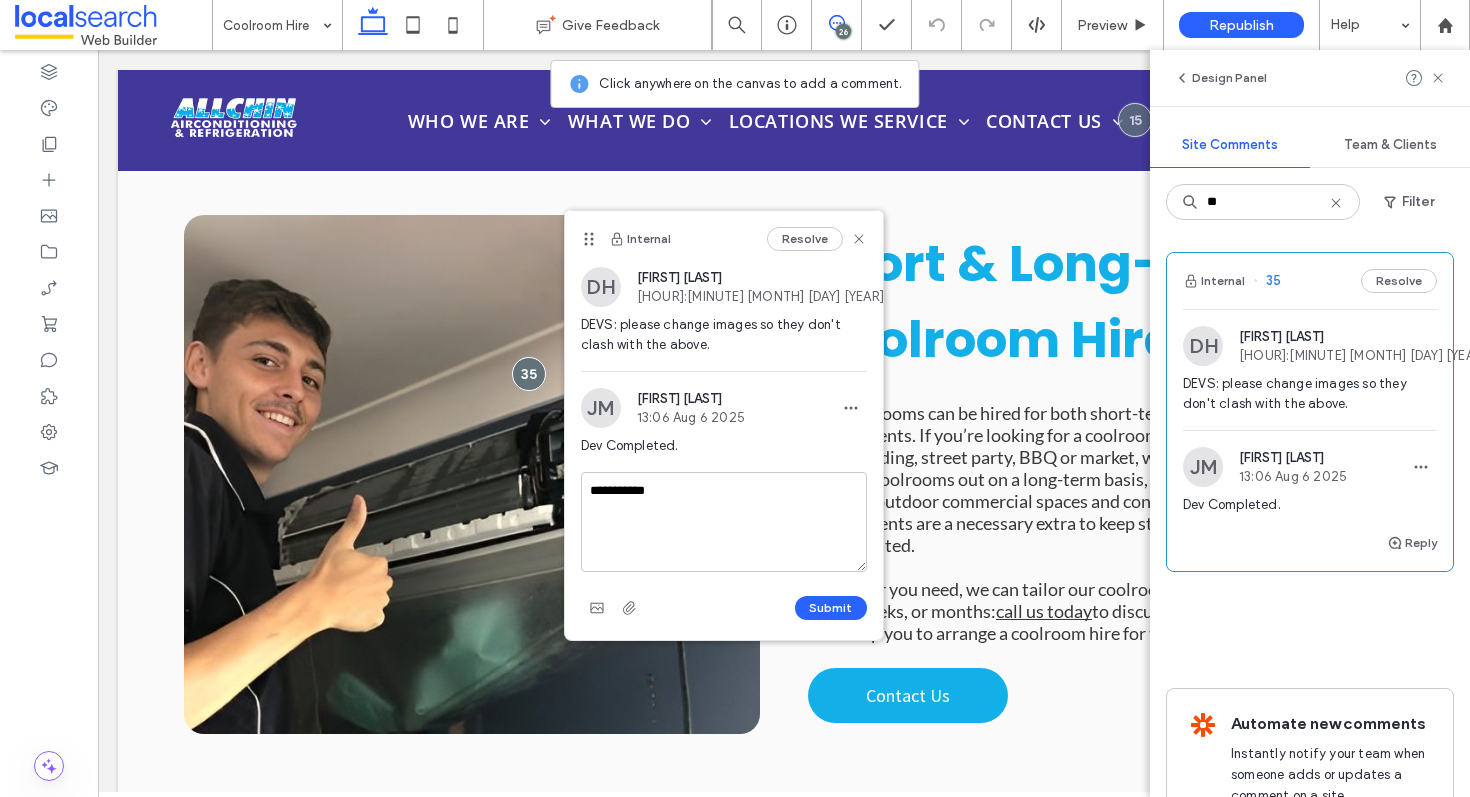 type 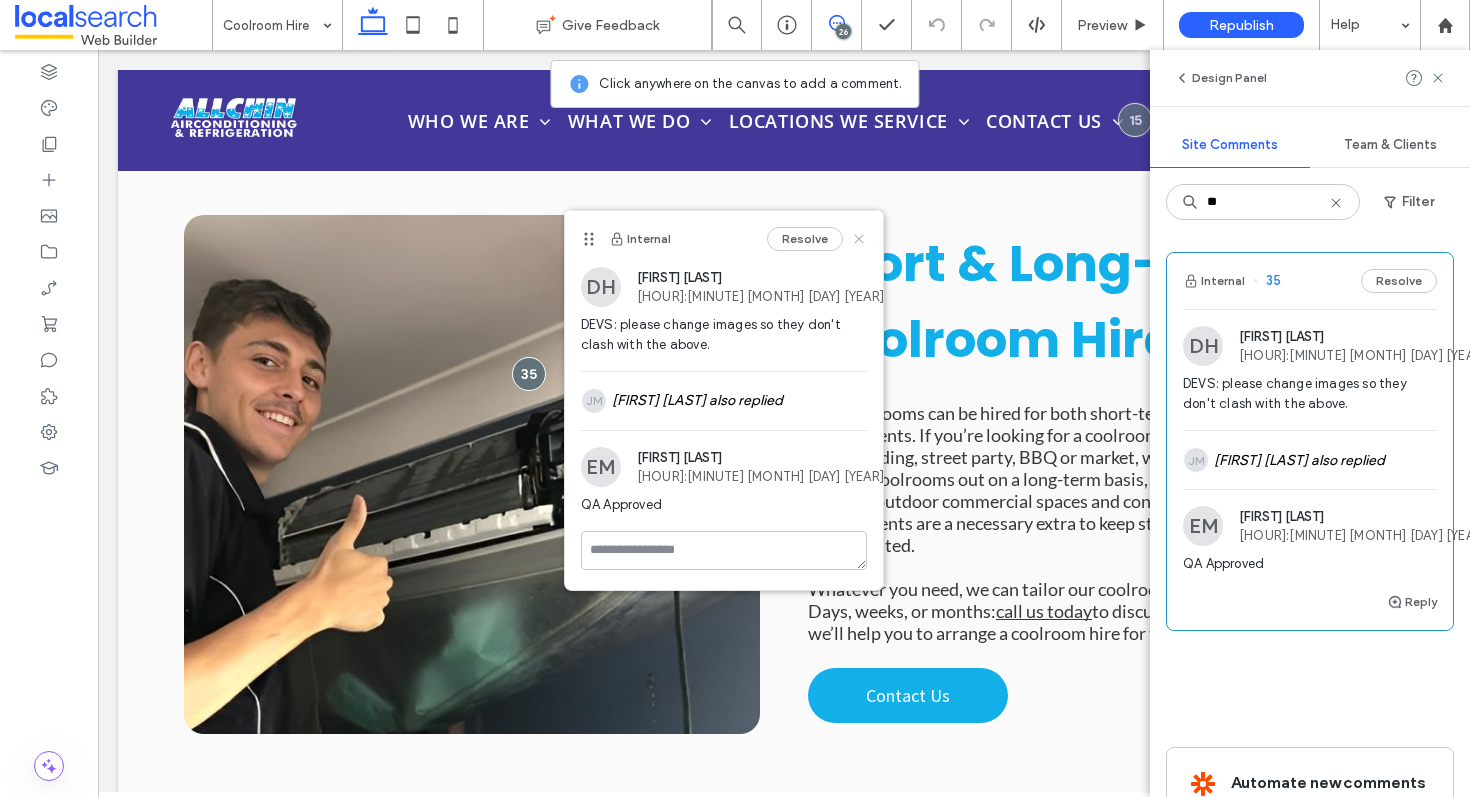 click 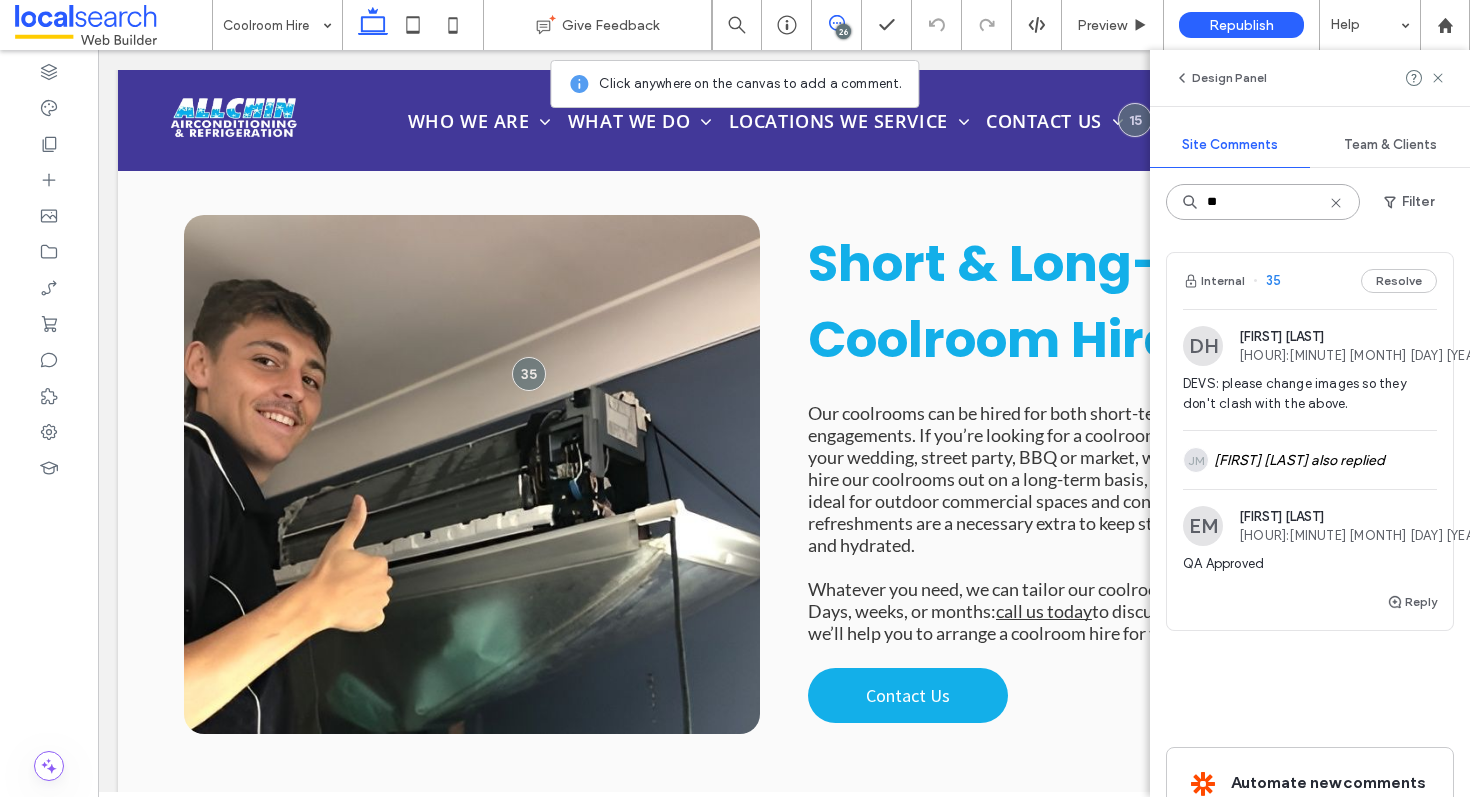 click on "**" at bounding box center [1263, 202] 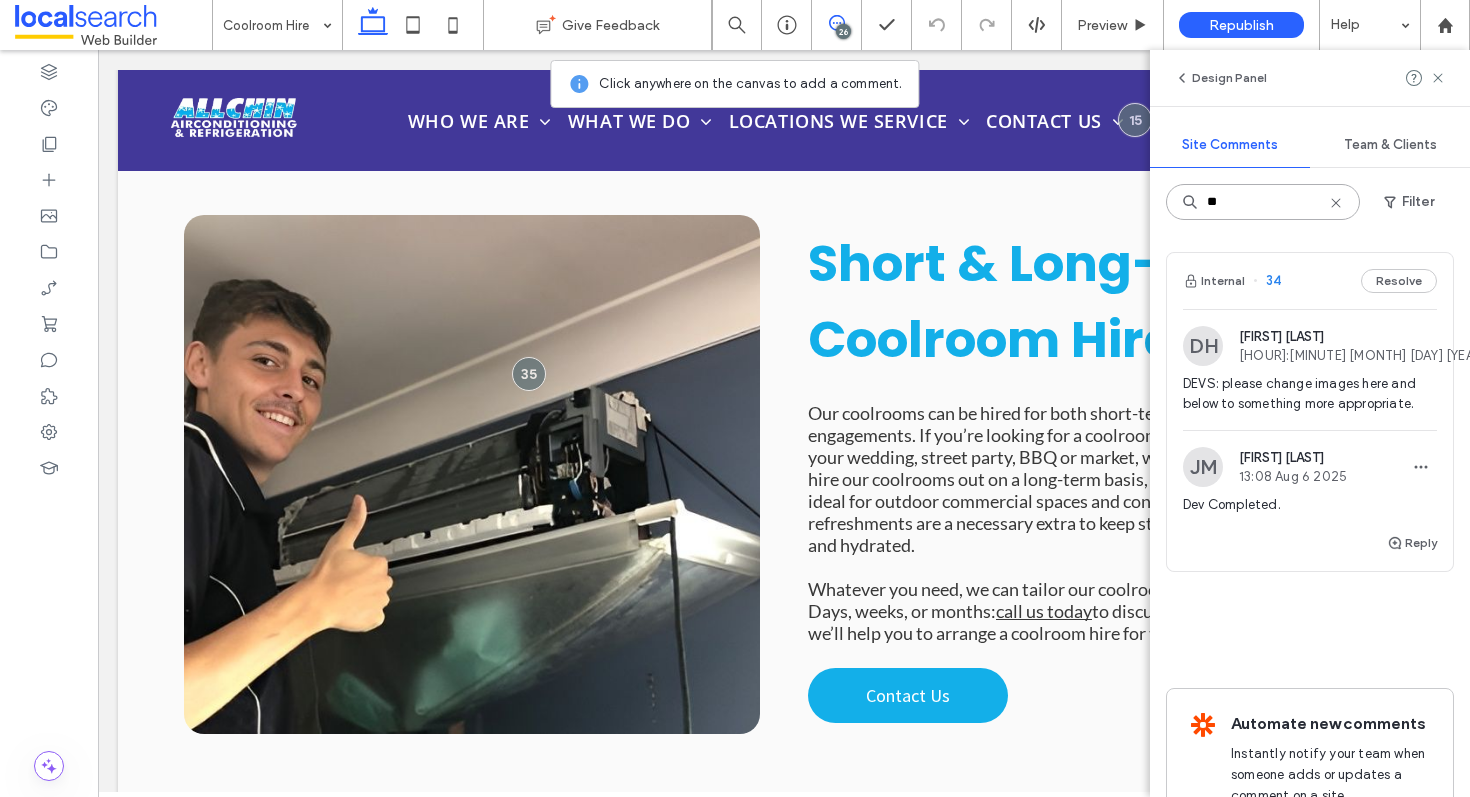 type on "**" 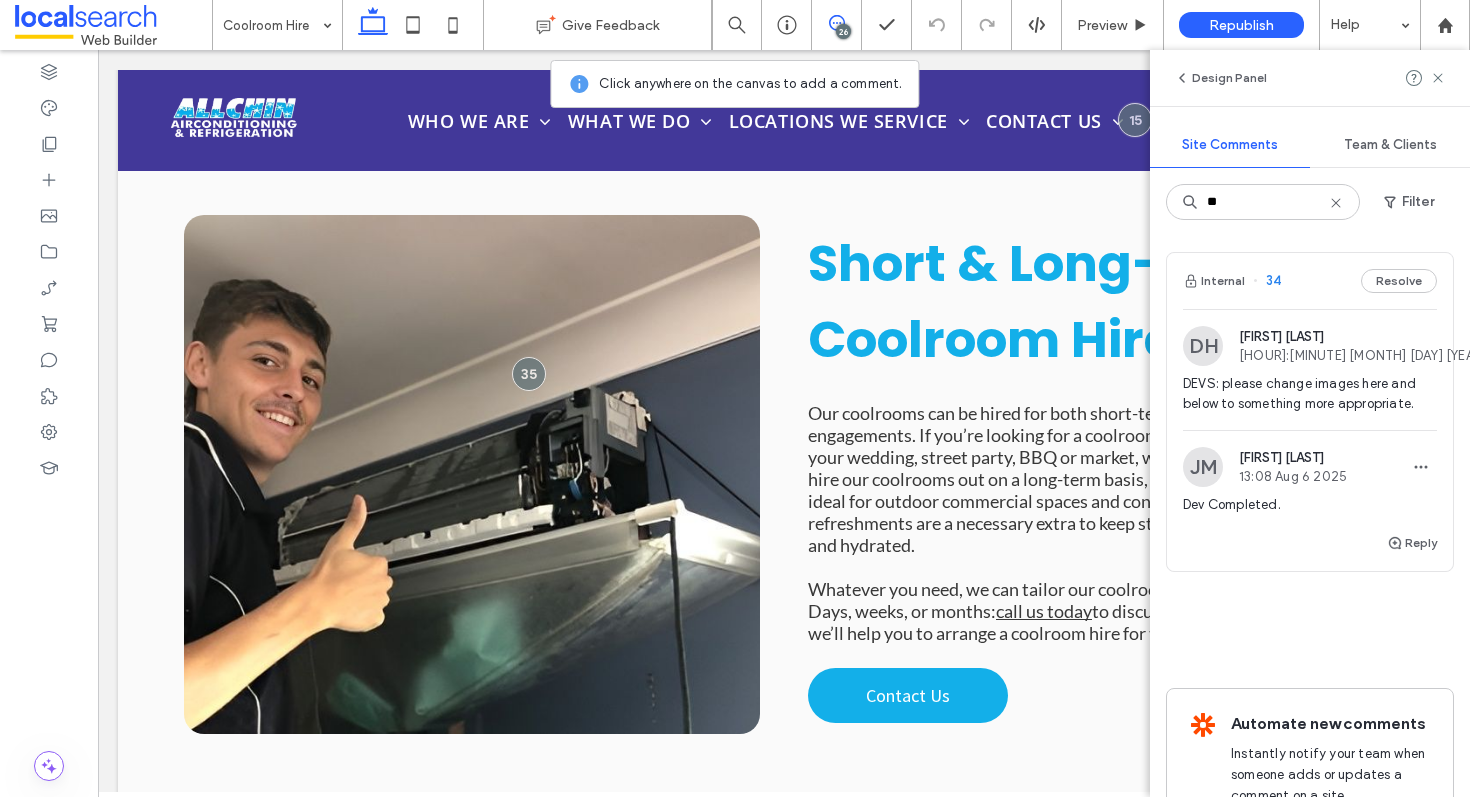 click on "Internal 34 Resolve" at bounding box center [1310, 281] 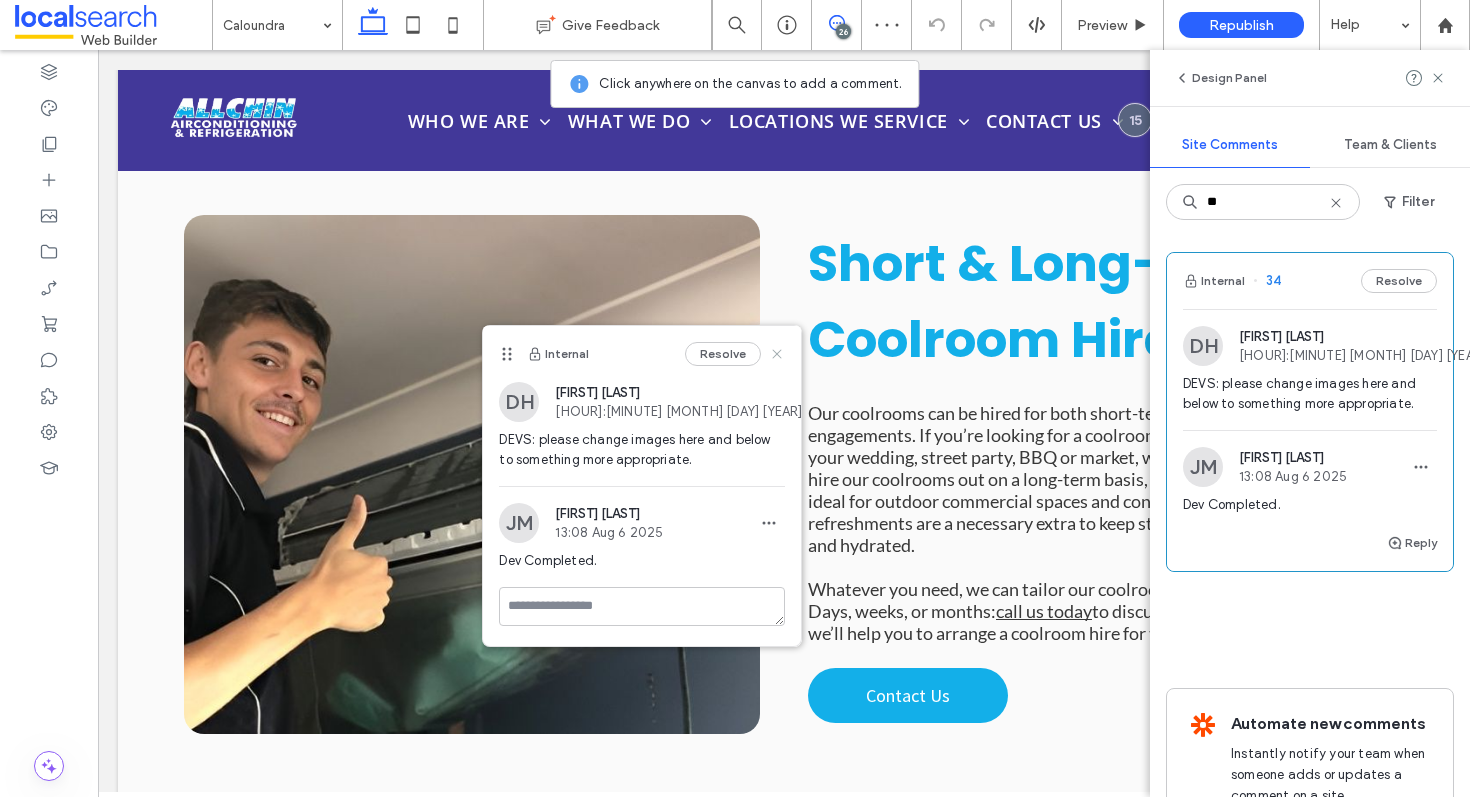 click 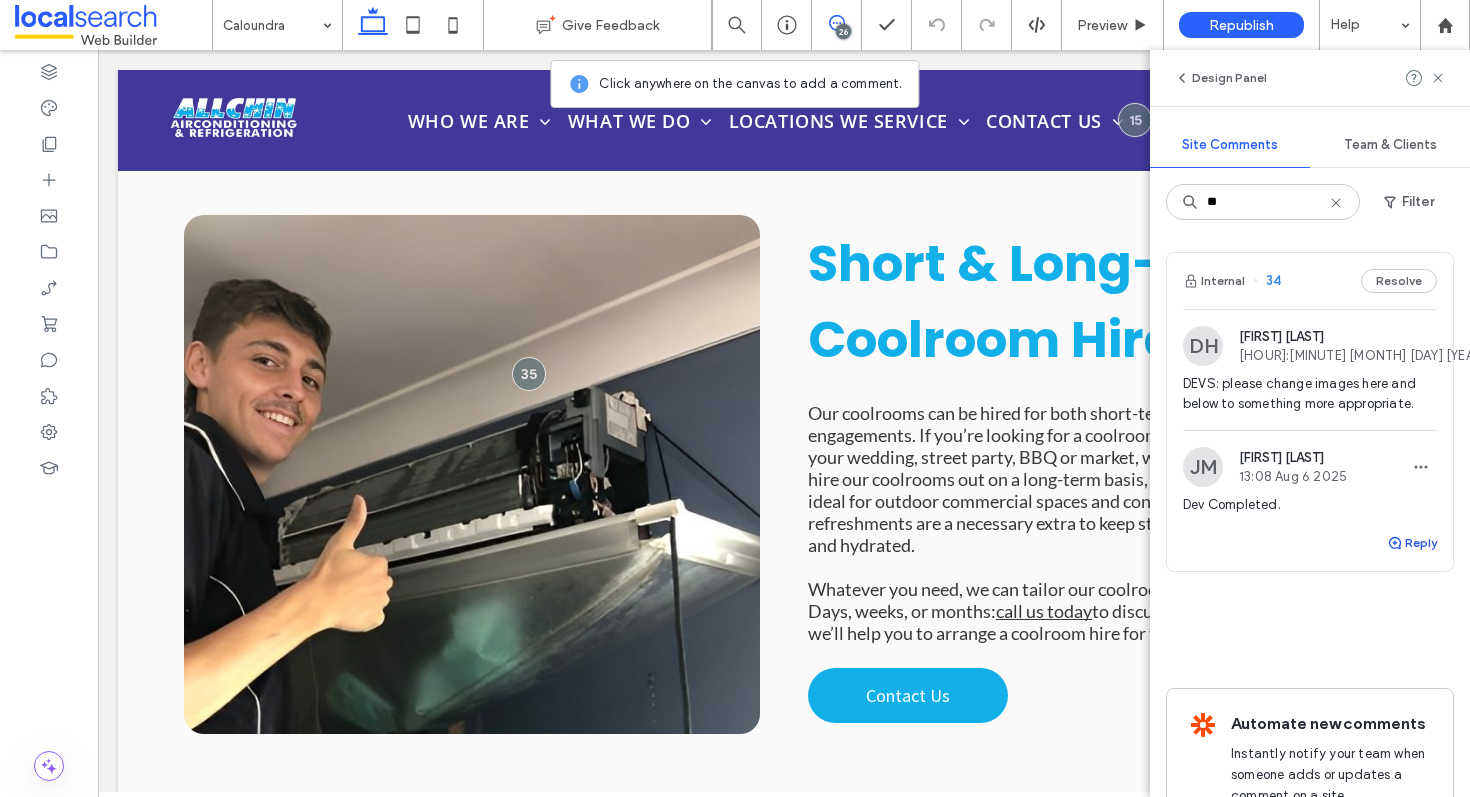 click on "Reply" at bounding box center [1412, 543] 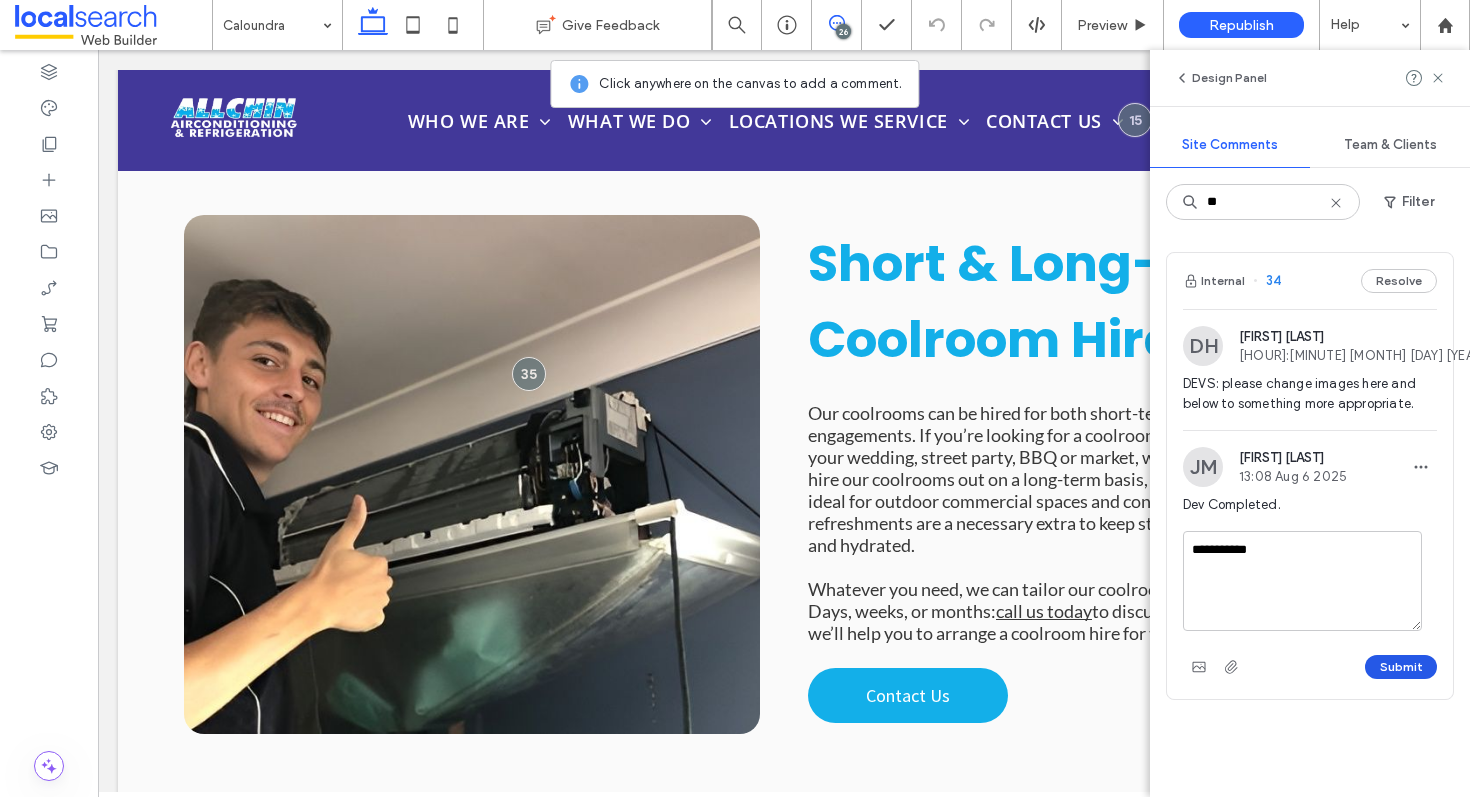 type on "**********" 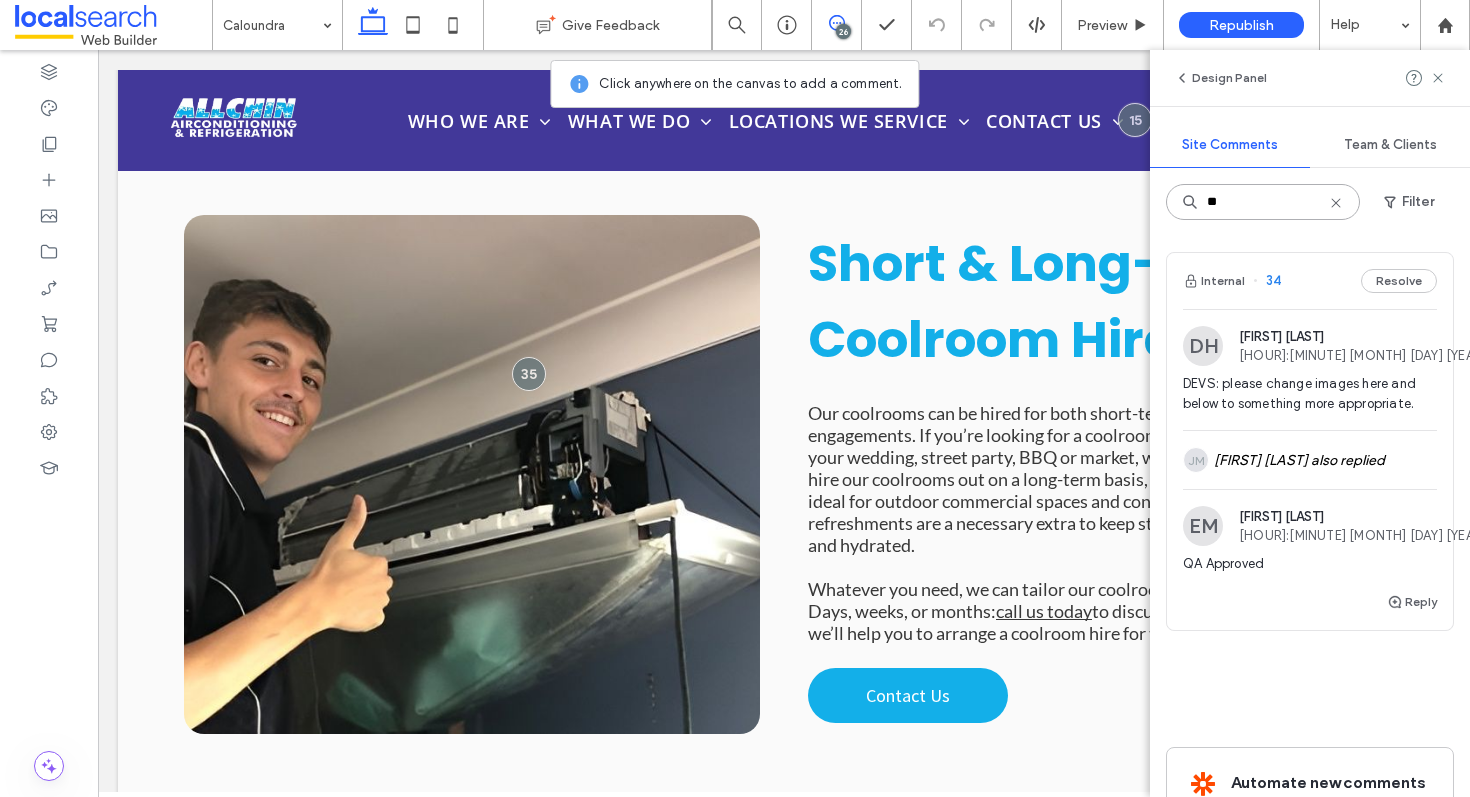 click on "**" at bounding box center [1263, 202] 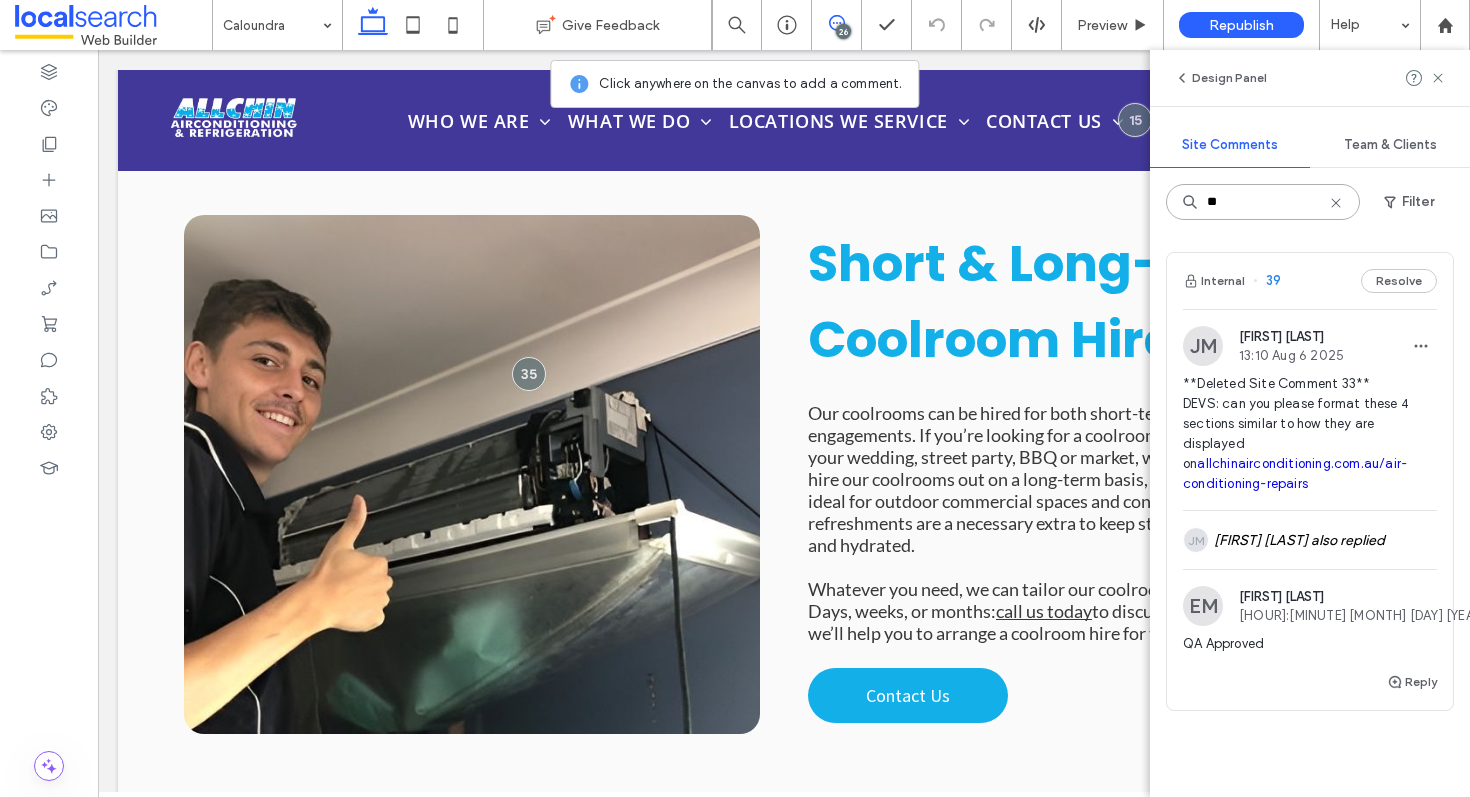 type on "**" 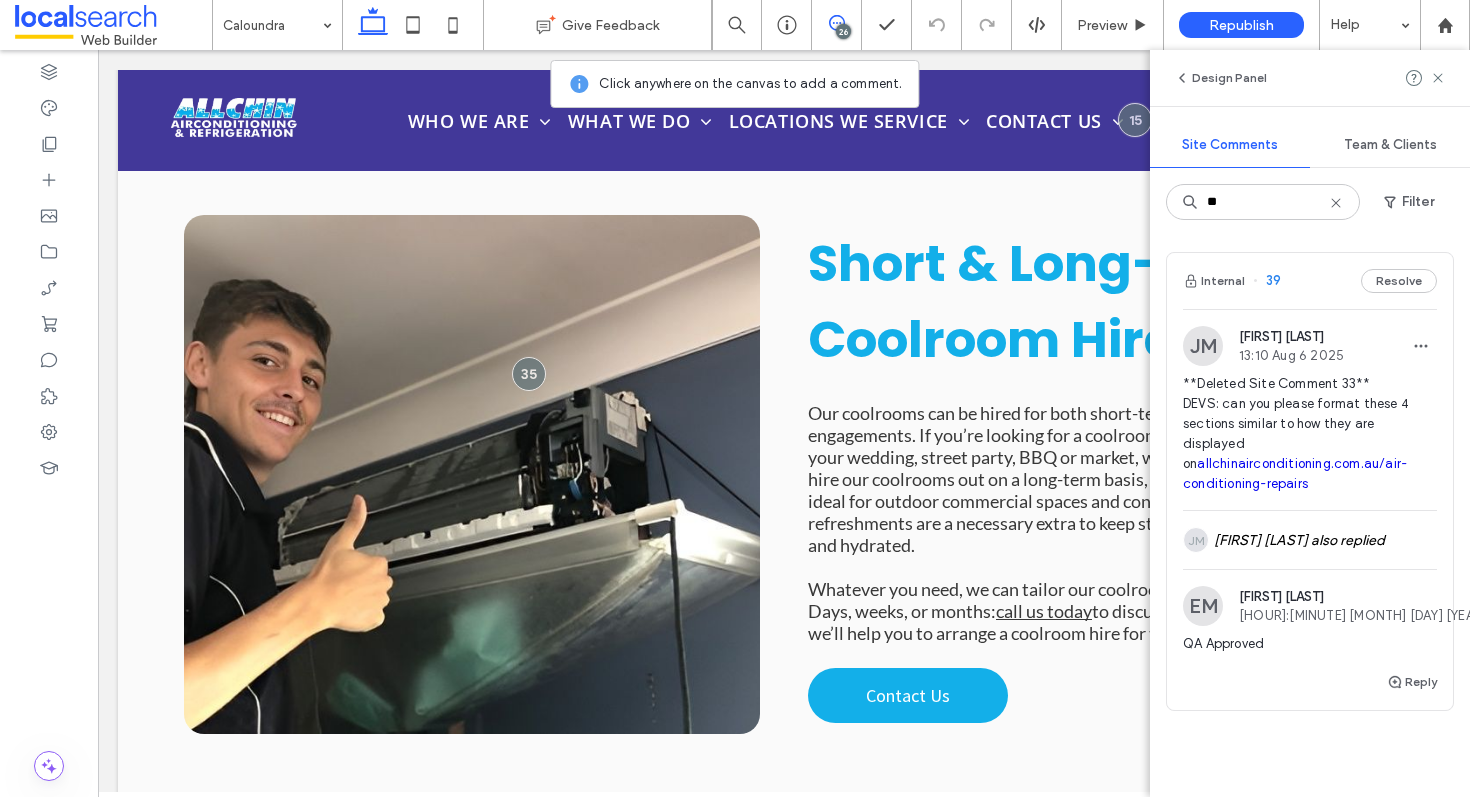 click on "Internal 39 Resolve" at bounding box center (1310, 281) 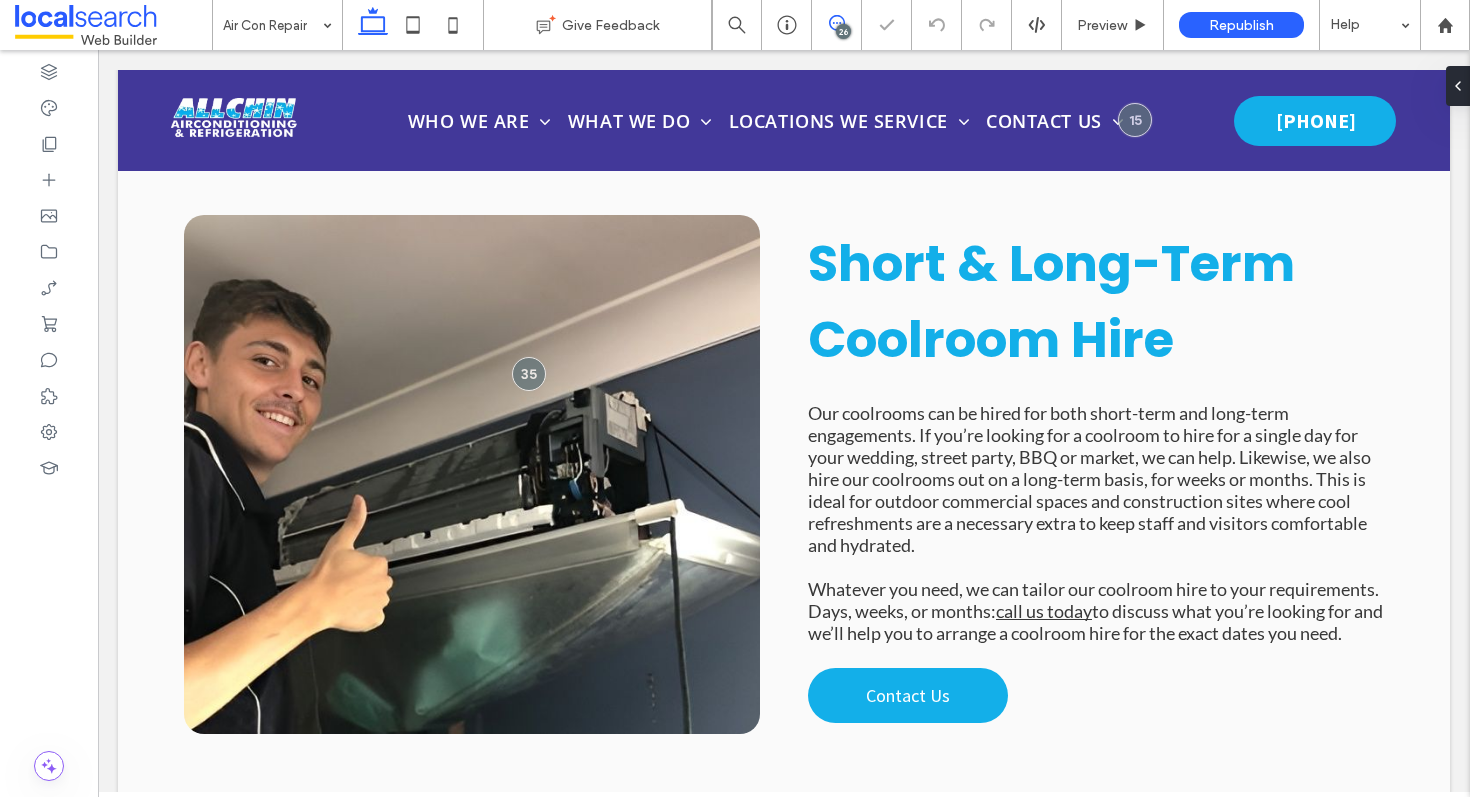 click 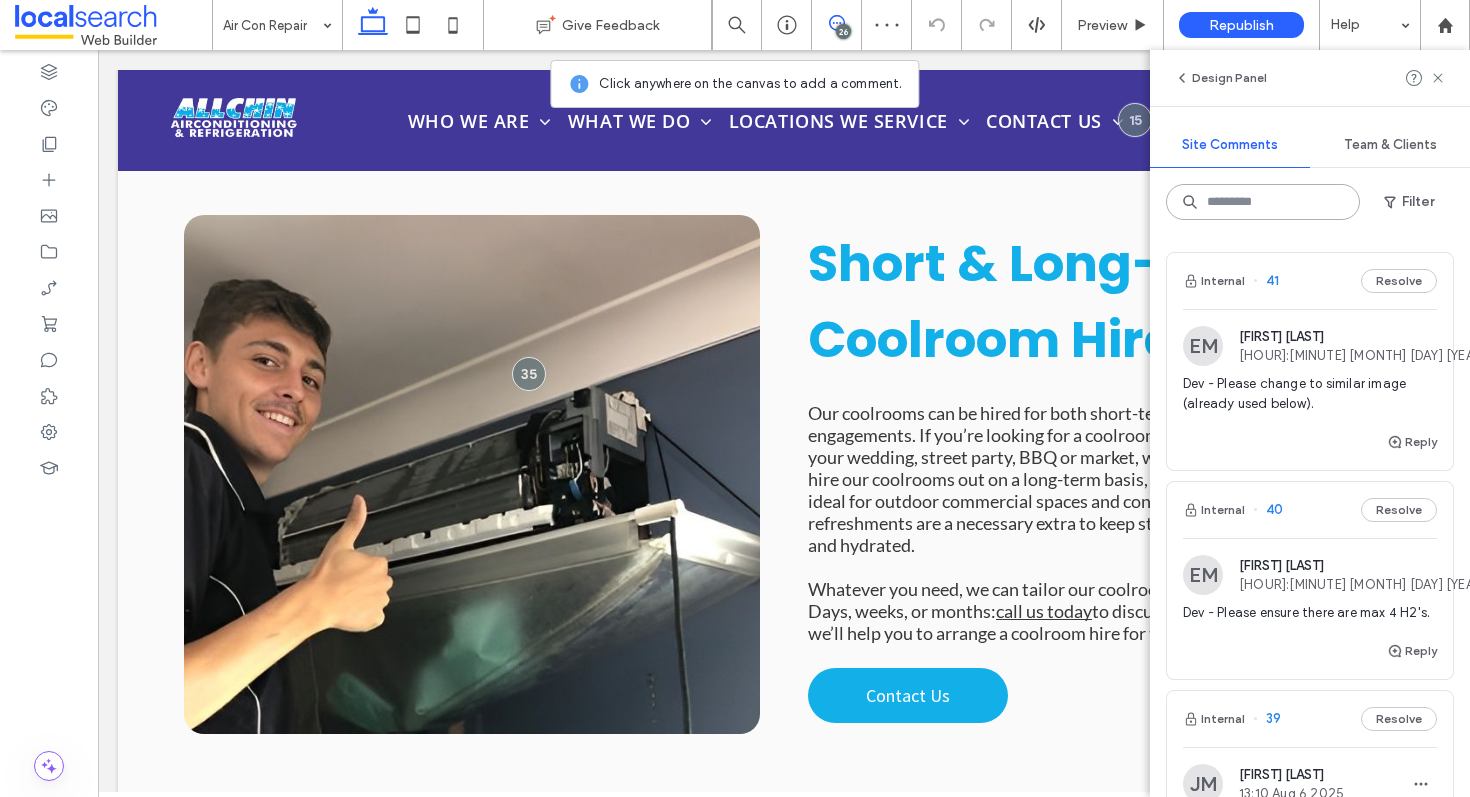 click at bounding box center [1263, 202] 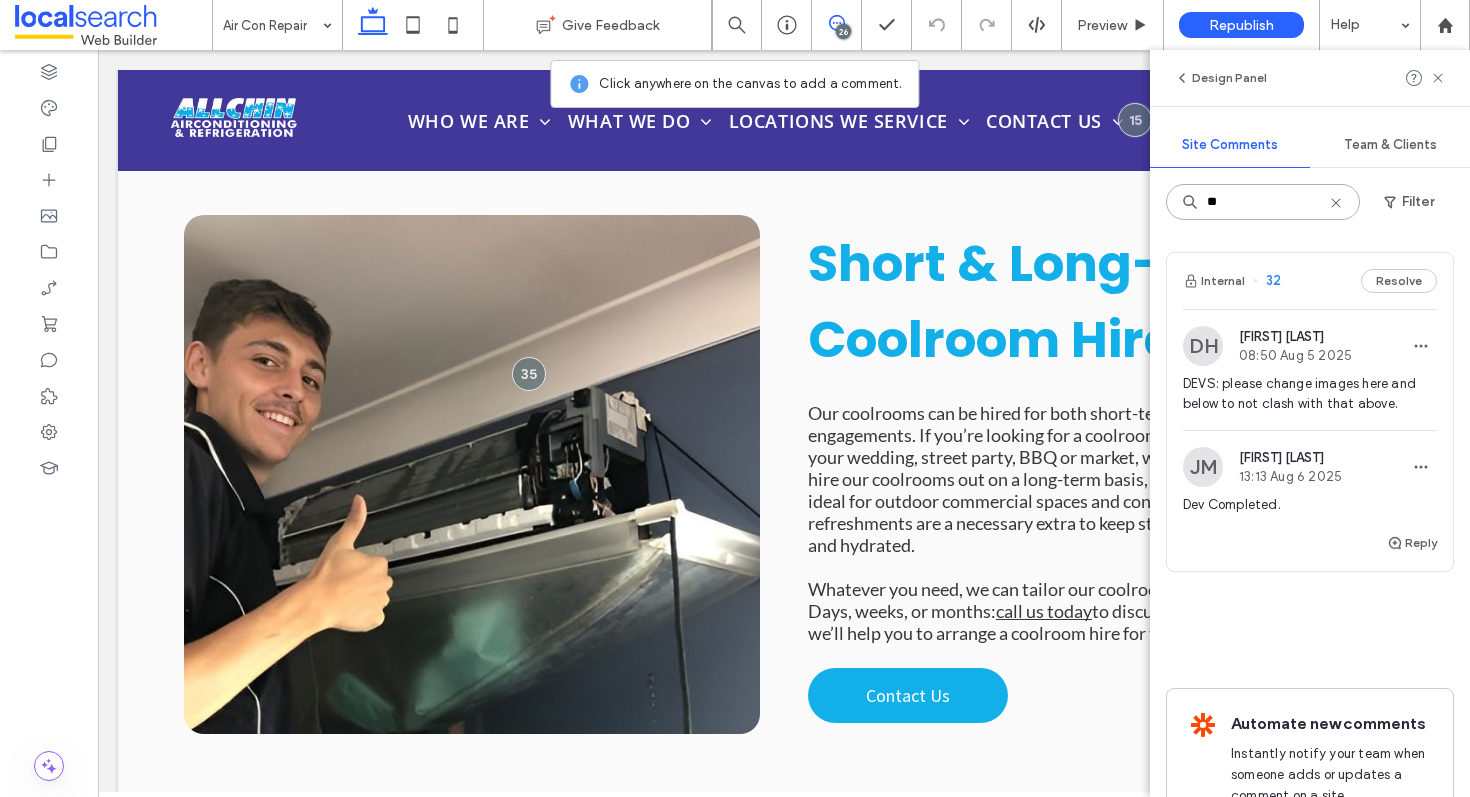 type on "**" 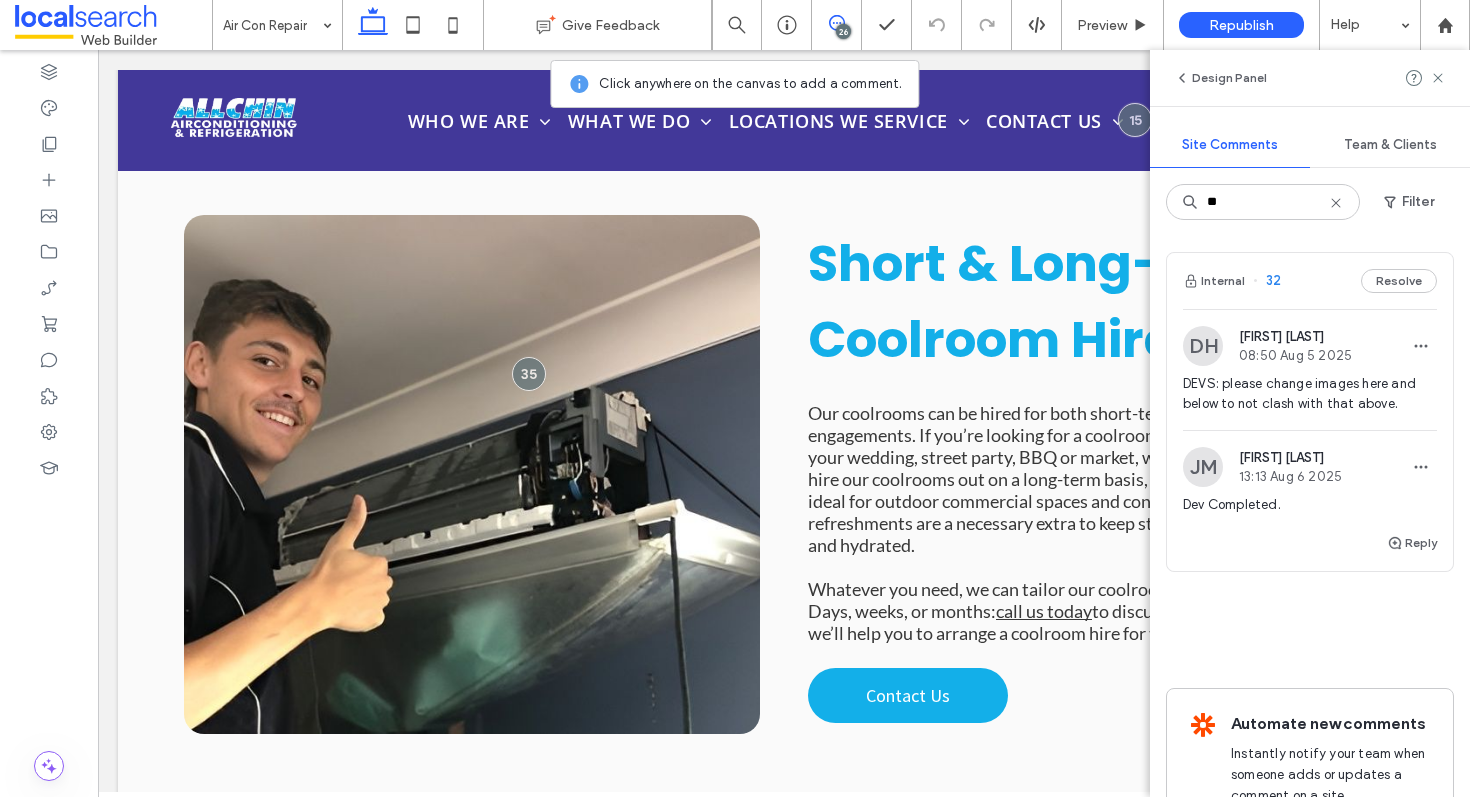 click on "Internal 32 Resolve" at bounding box center [1310, 281] 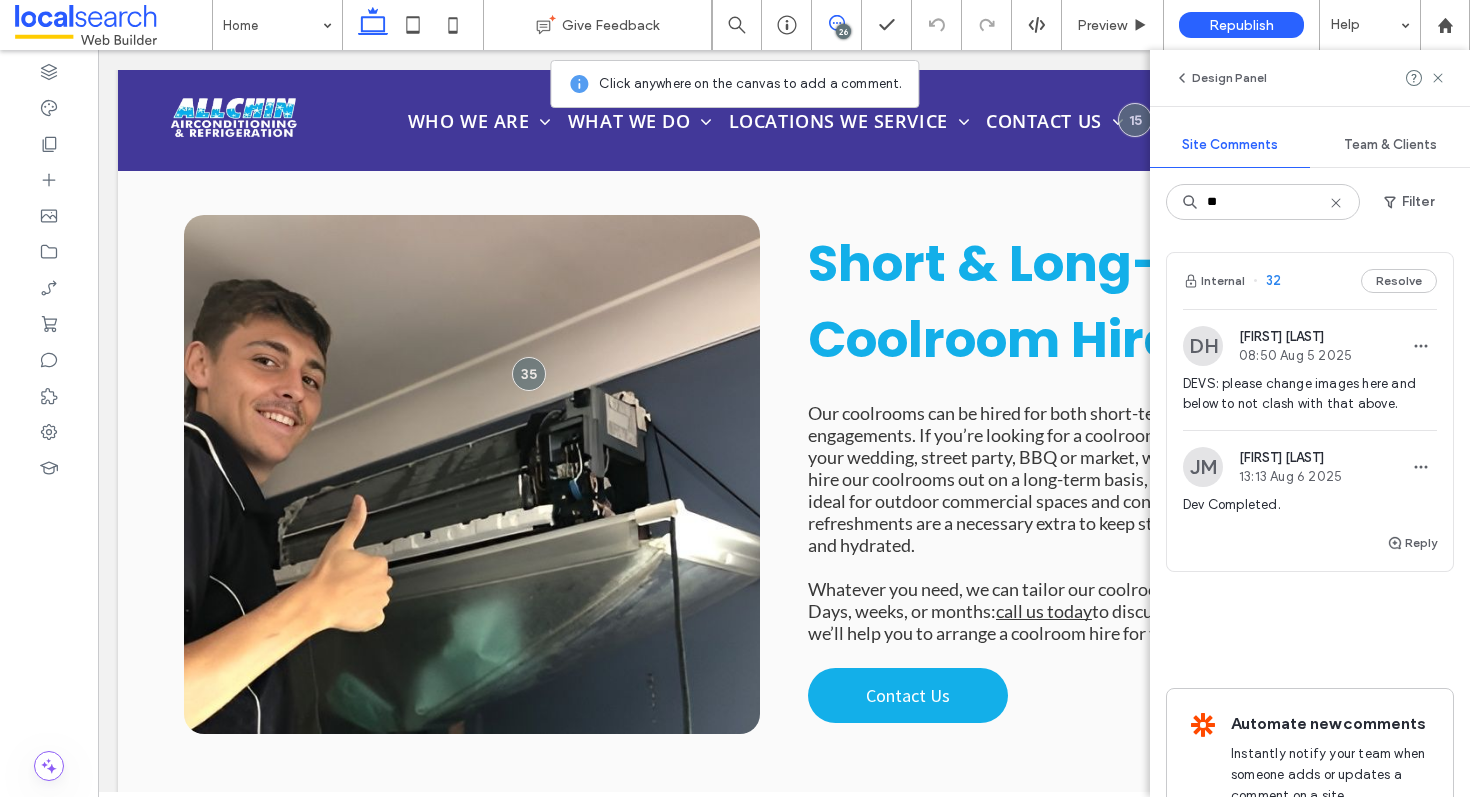 click at bounding box center (735, 398) 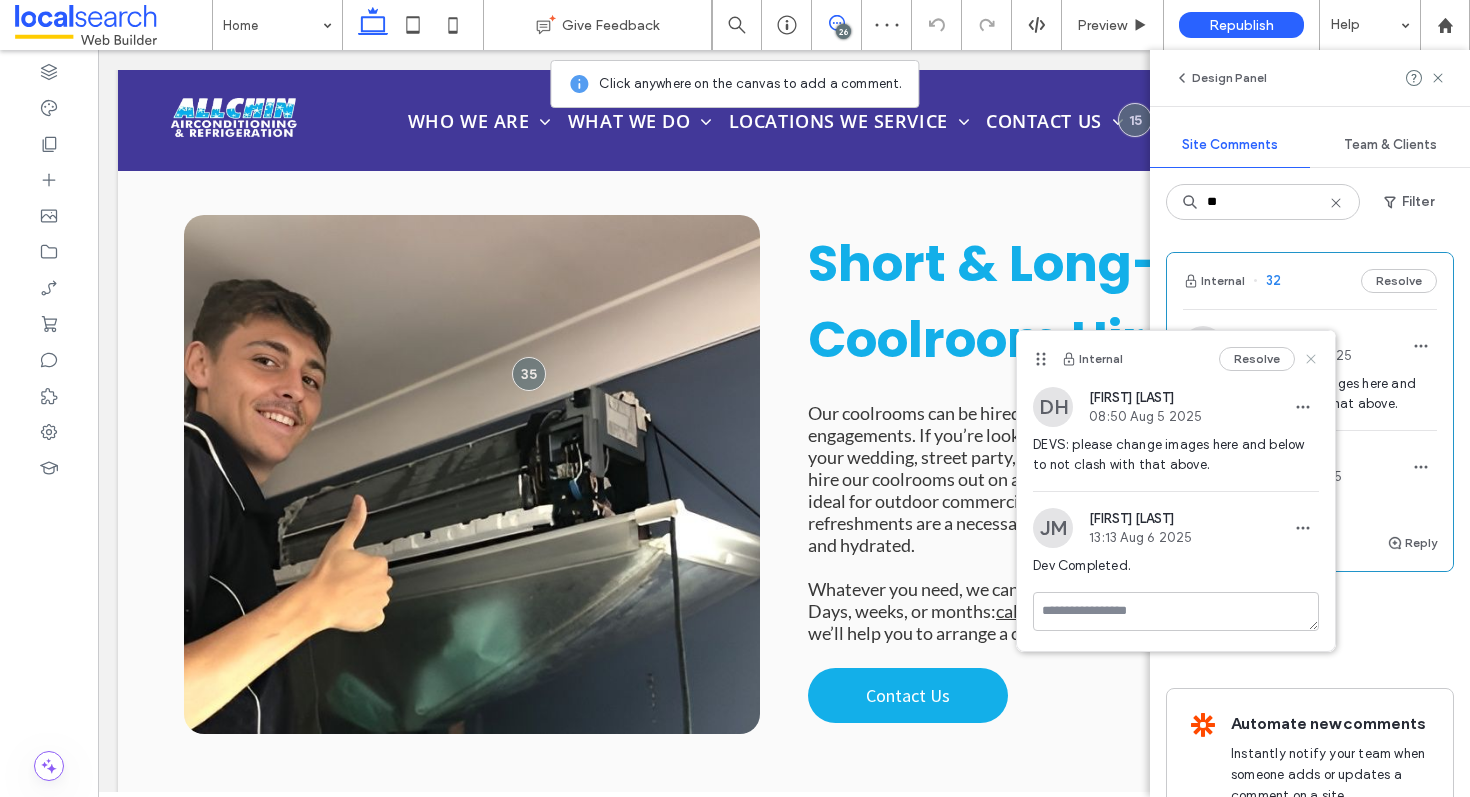 click 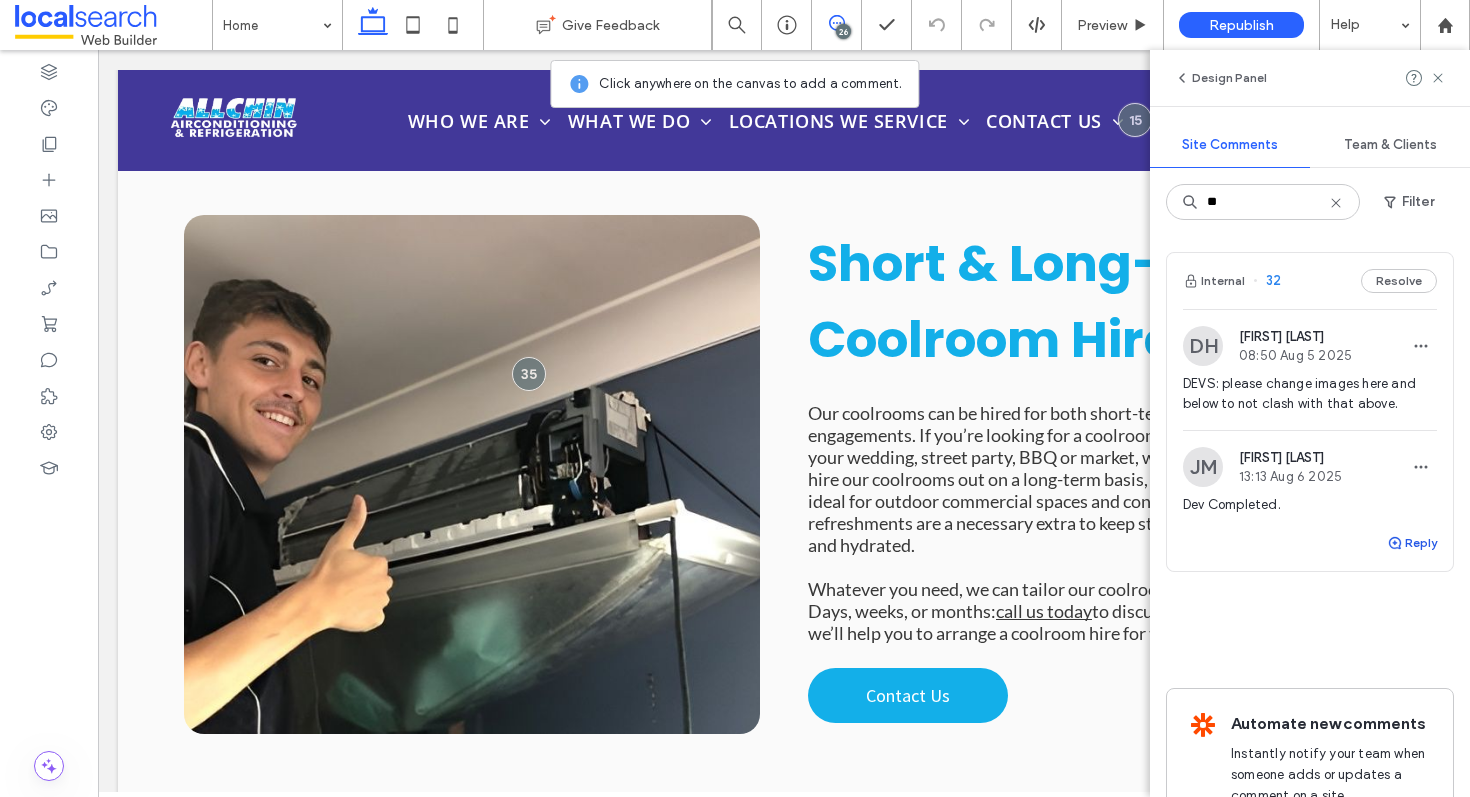 click on "Reply" at bounding box center [1412, 543] 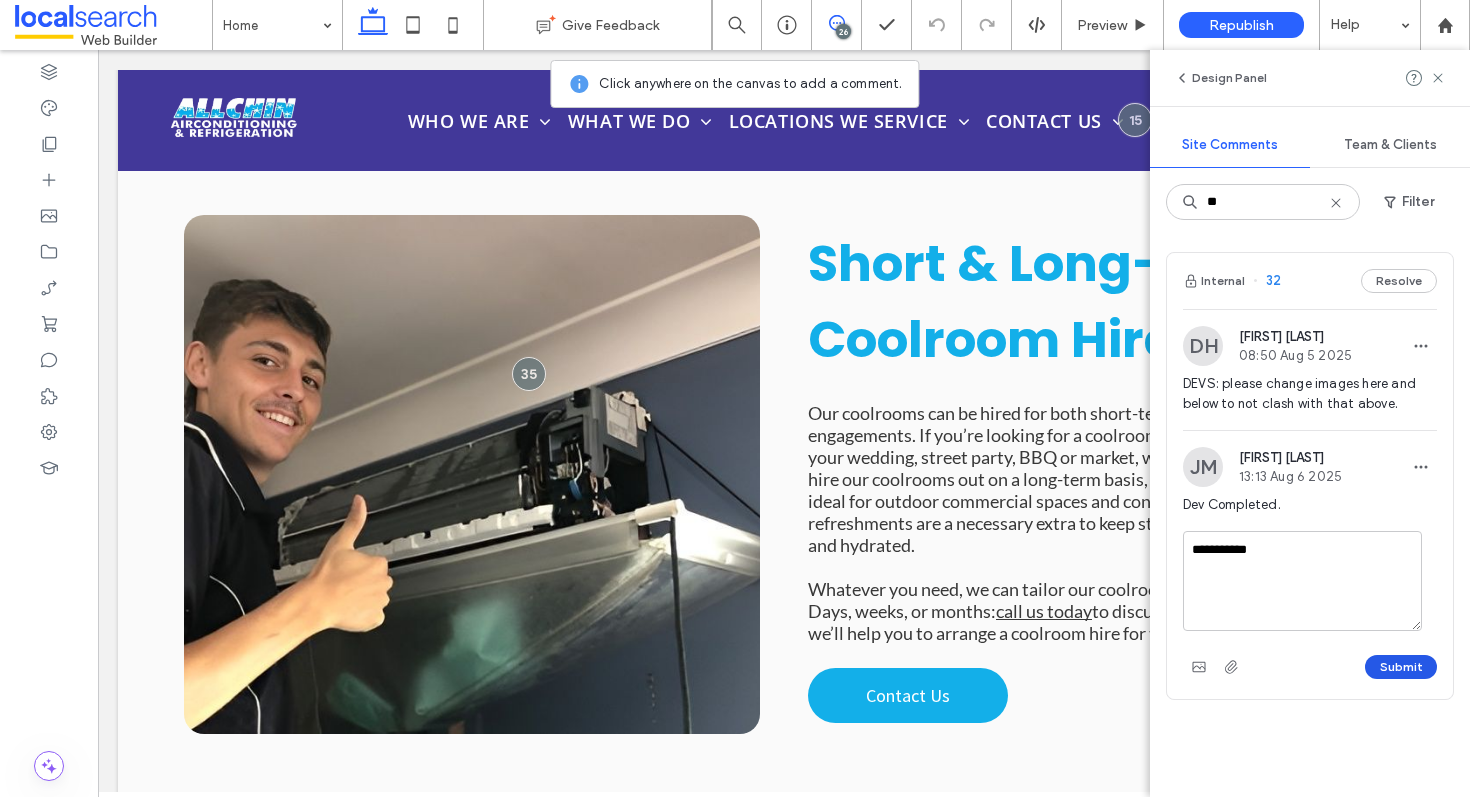 type on "**********" 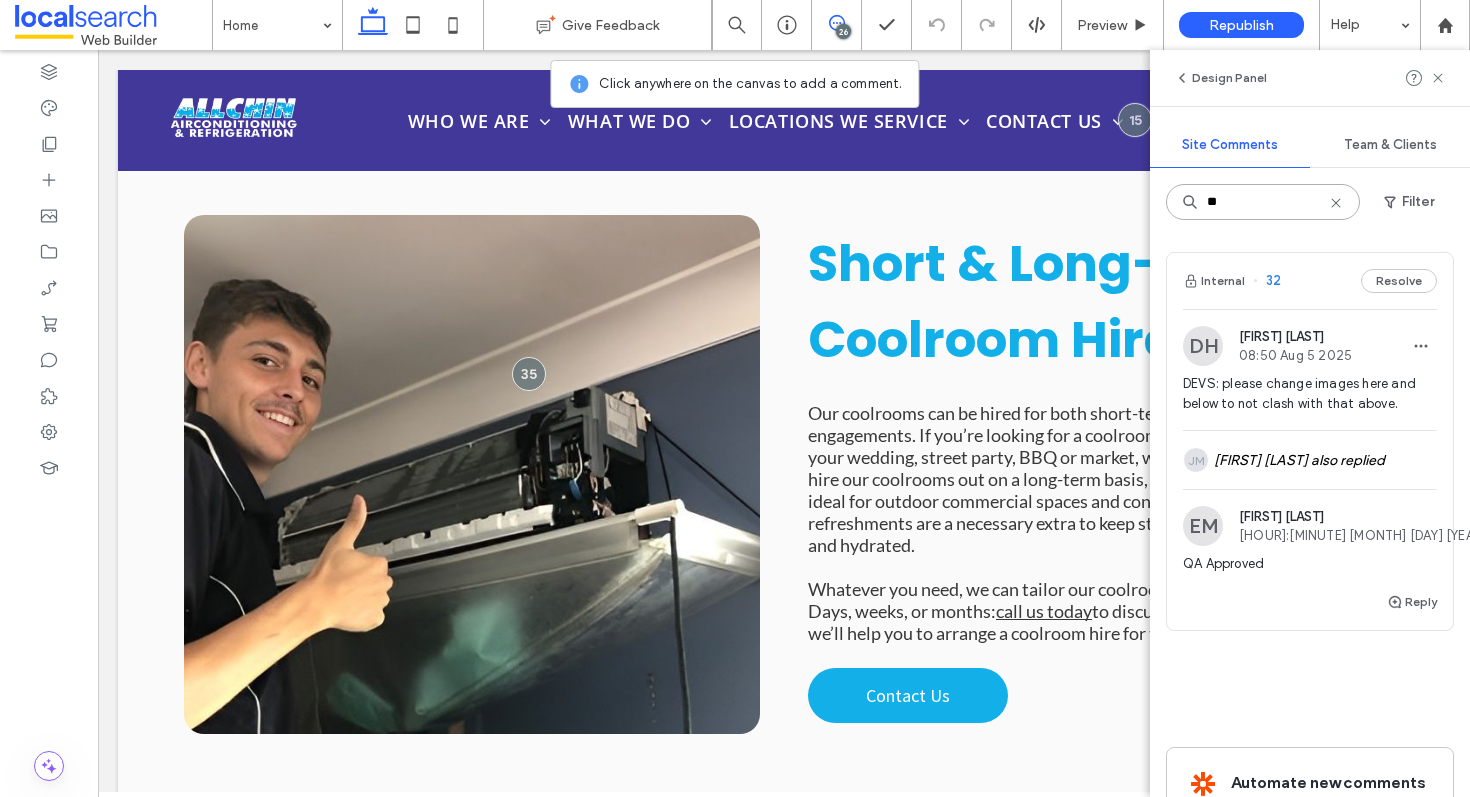 click on "**" at bounding box center [1263, 202] 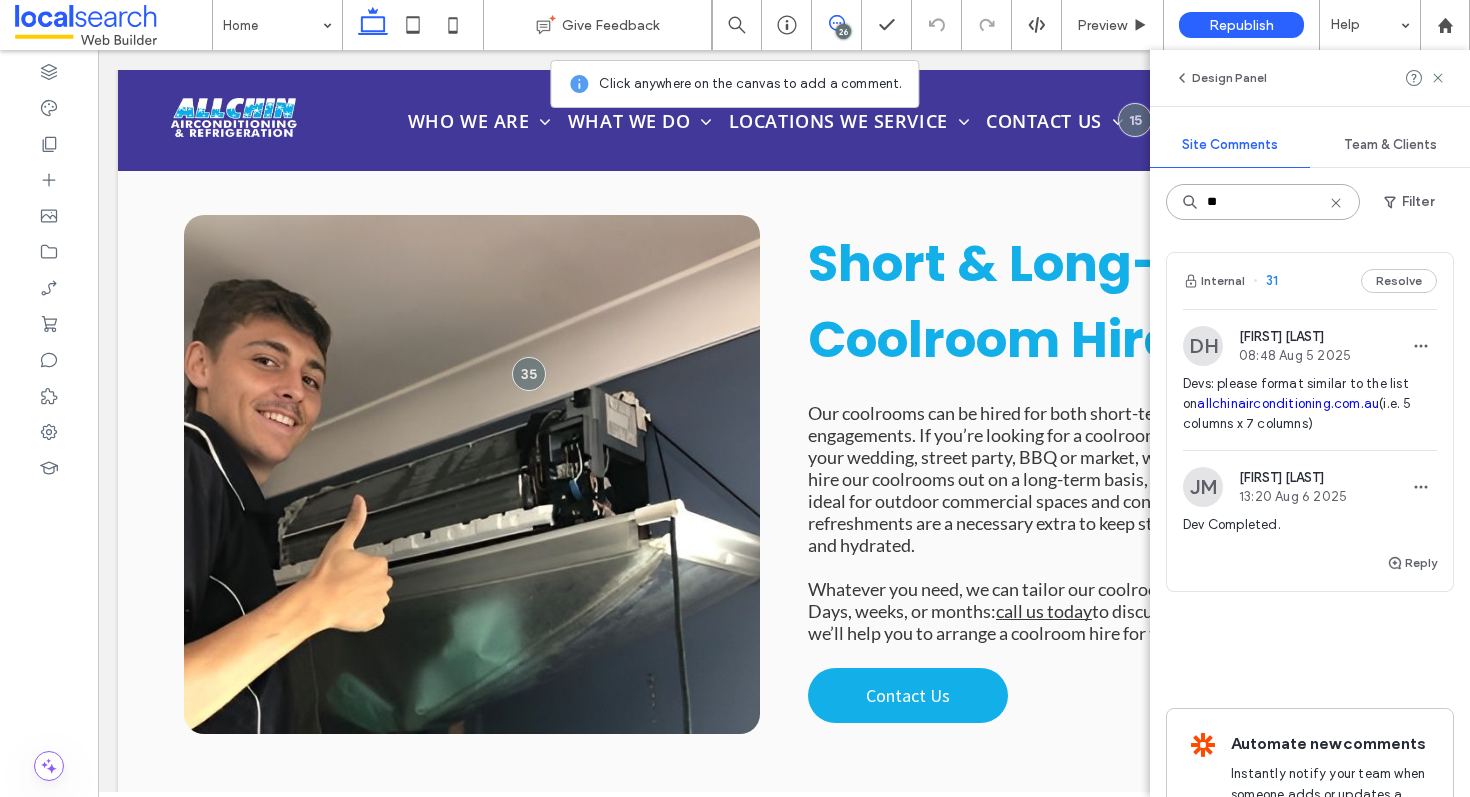 type on "**" 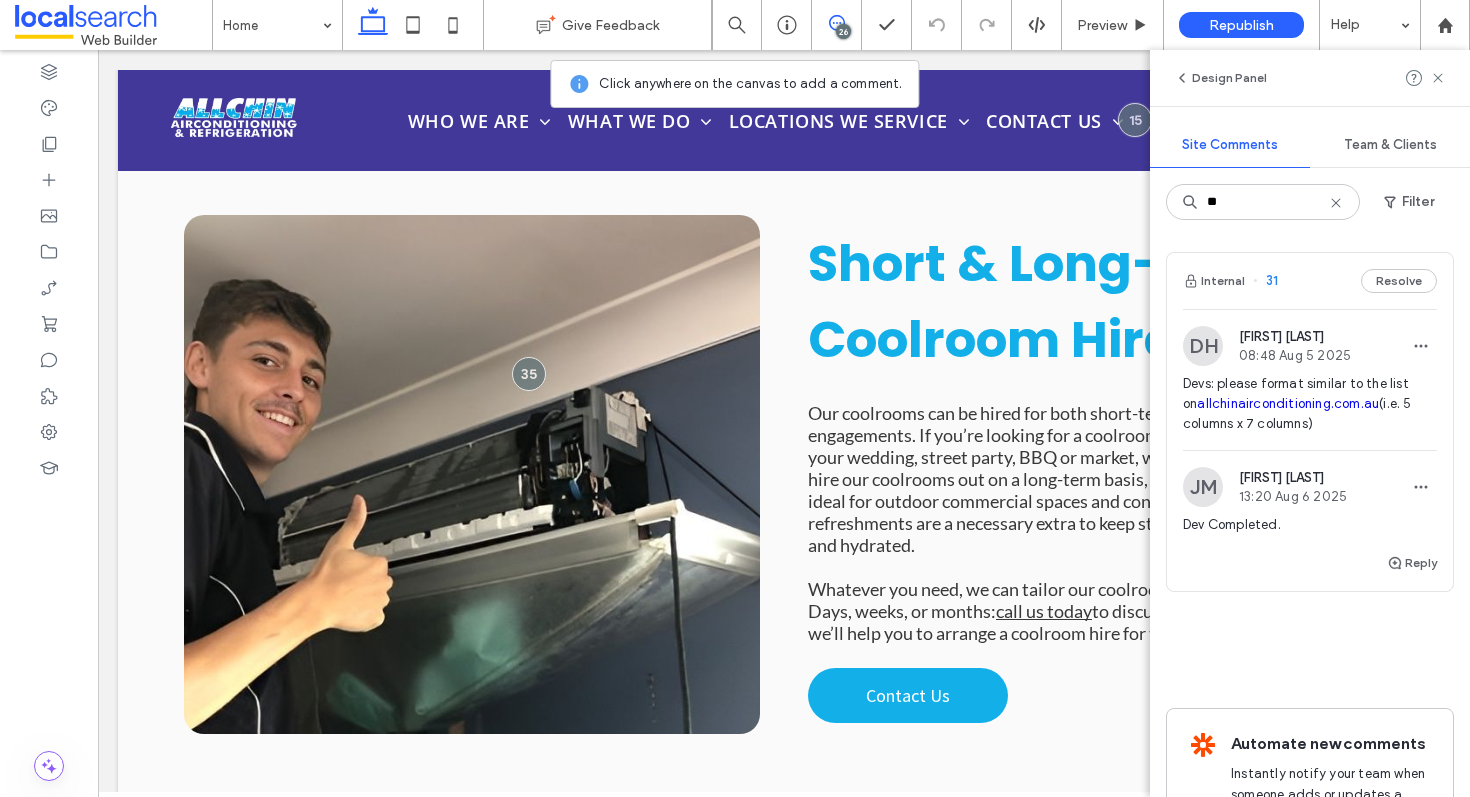 click on "Internal 31 Resolve" at bounding box center [1310, 281] 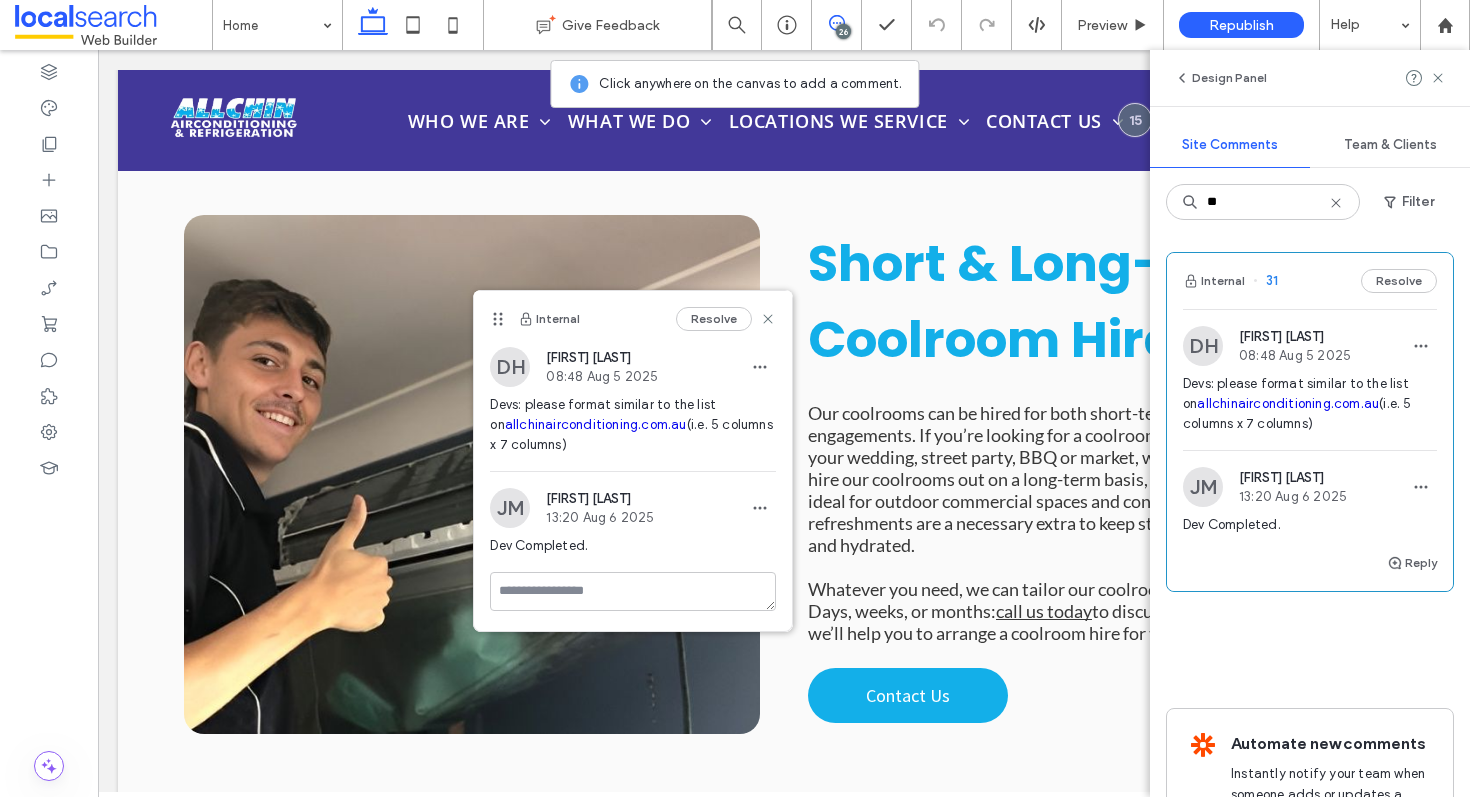 click on "allchinairconditioning.com.au" at bounding box center (1288, 403) 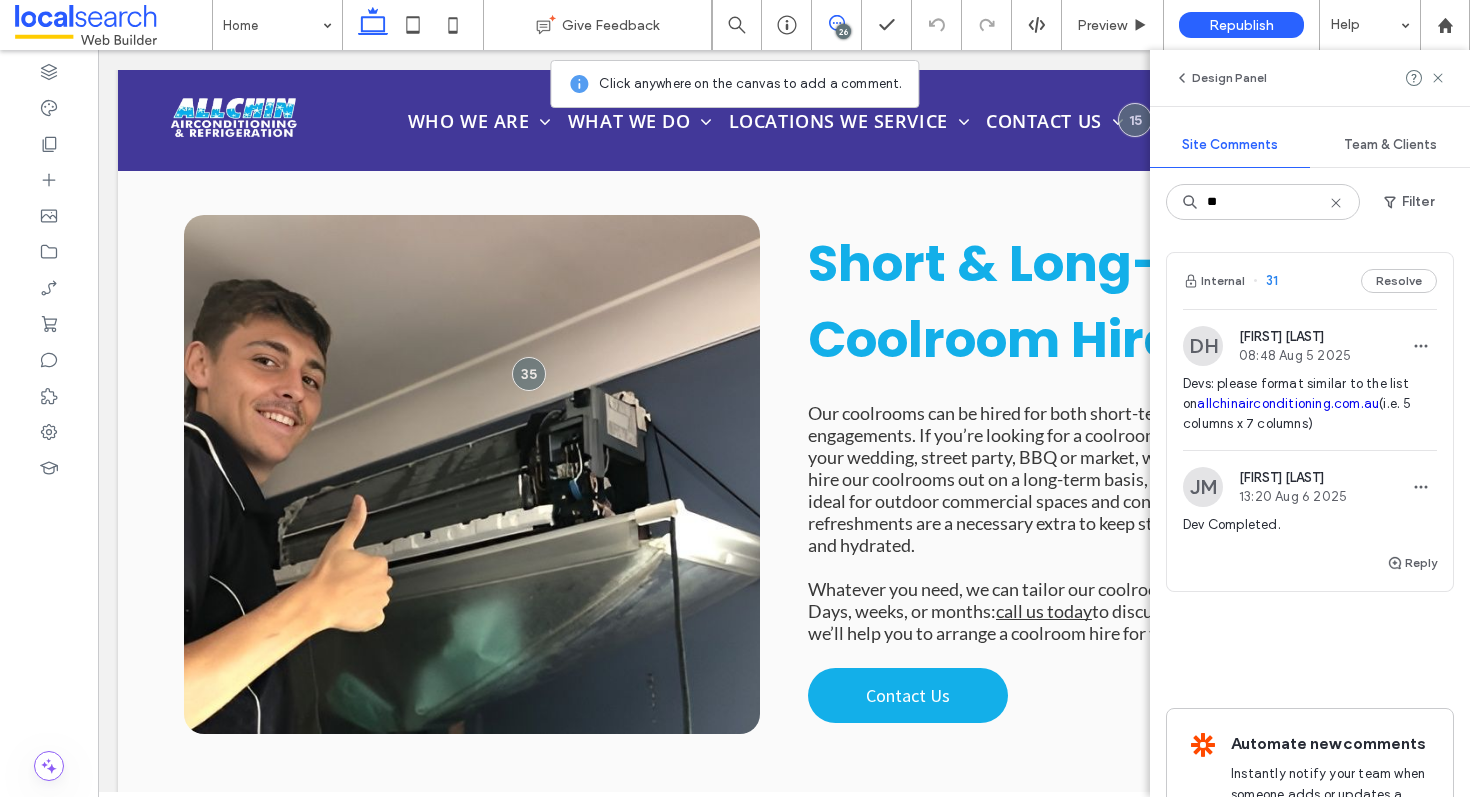 click on "26" at bounding box center [843, 31] 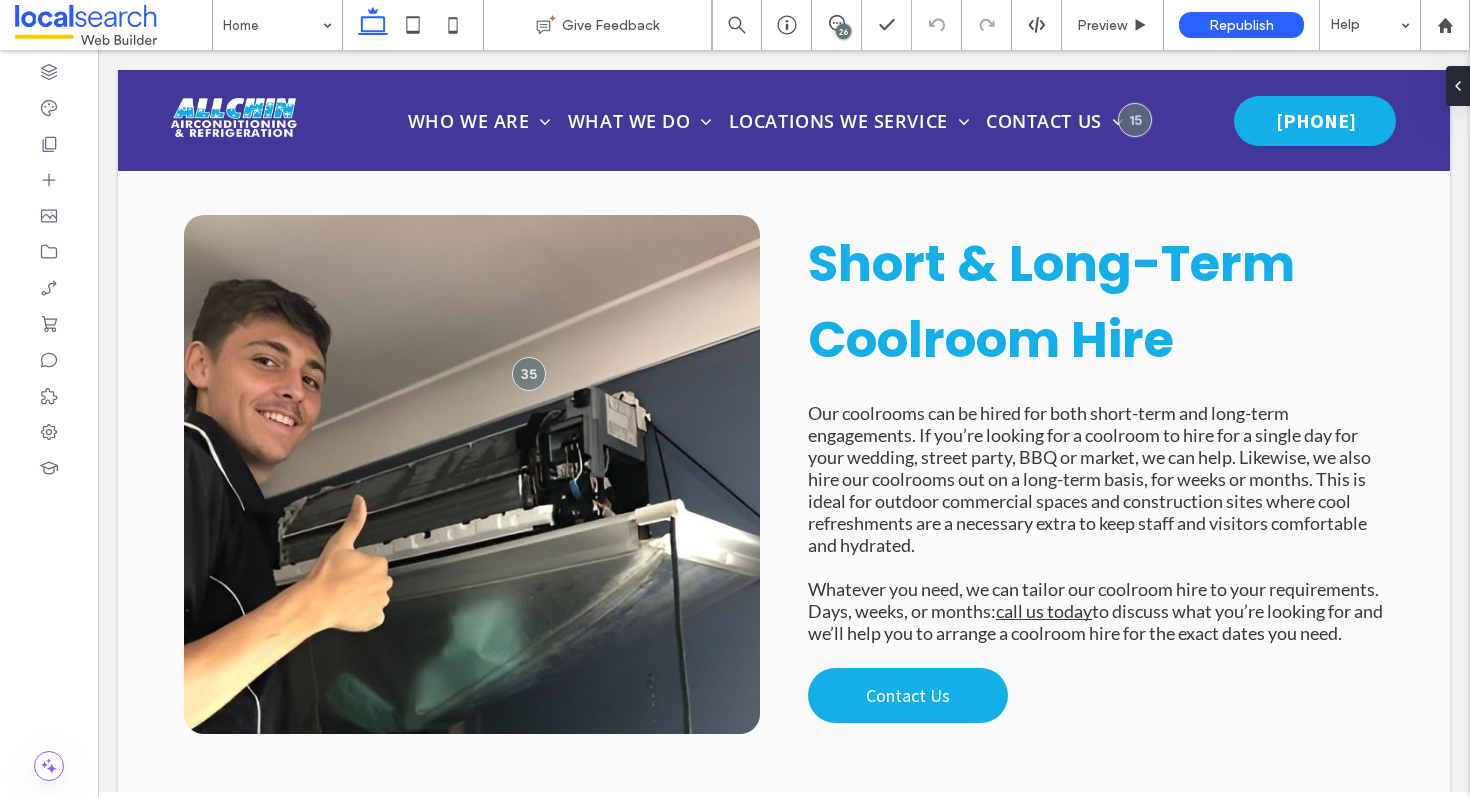 click on "26" at bounding box center [843, 31] 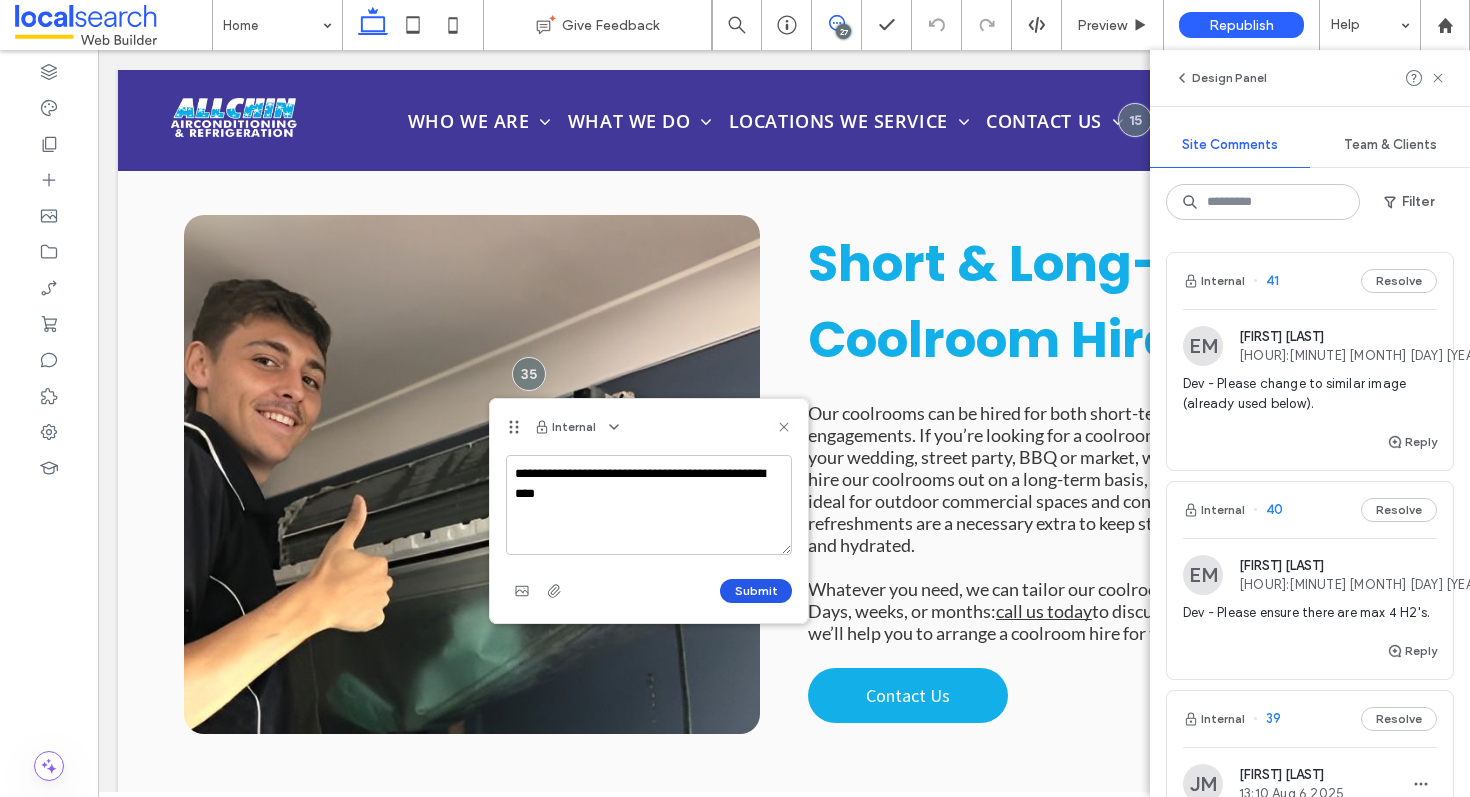 type on "**********" 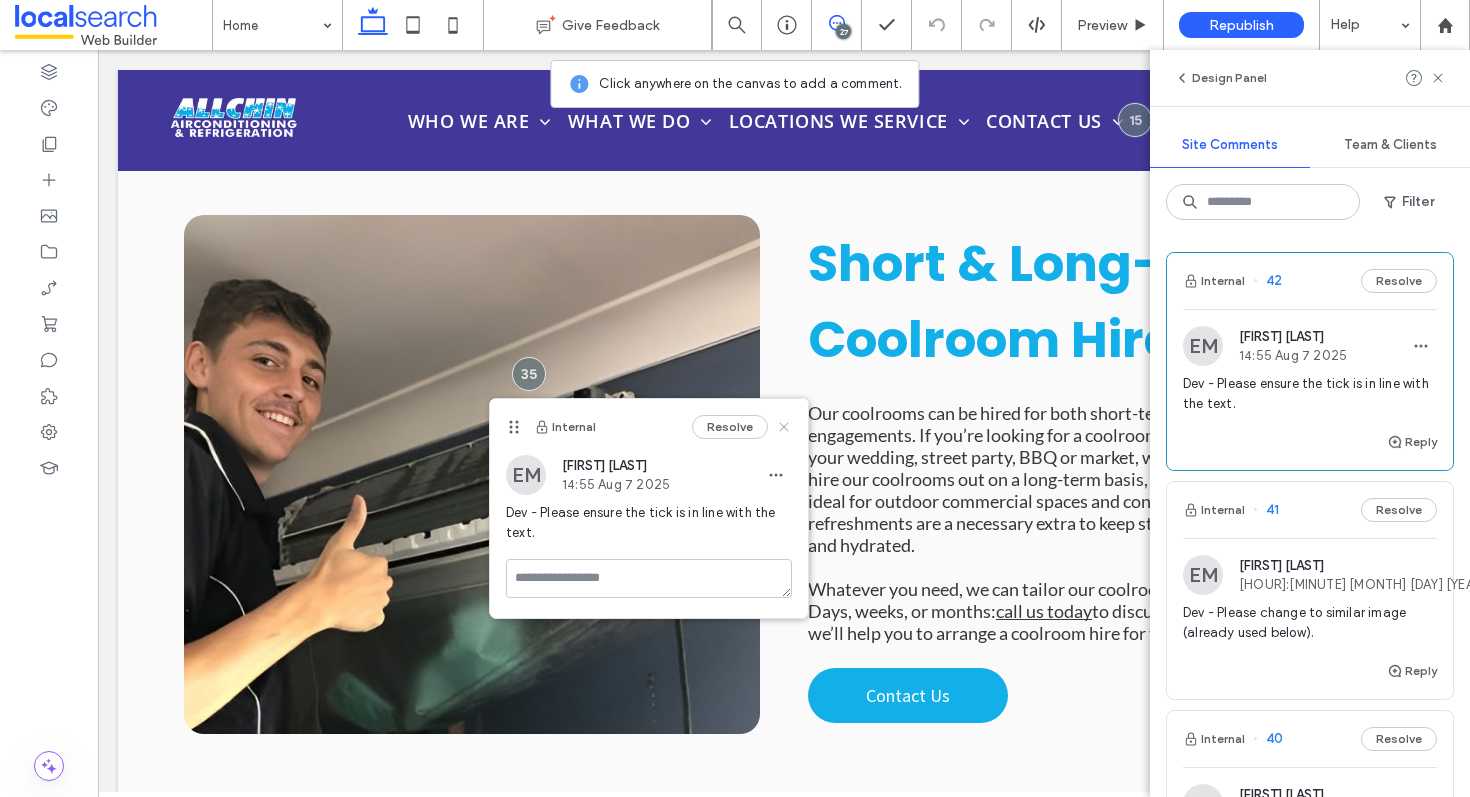 click 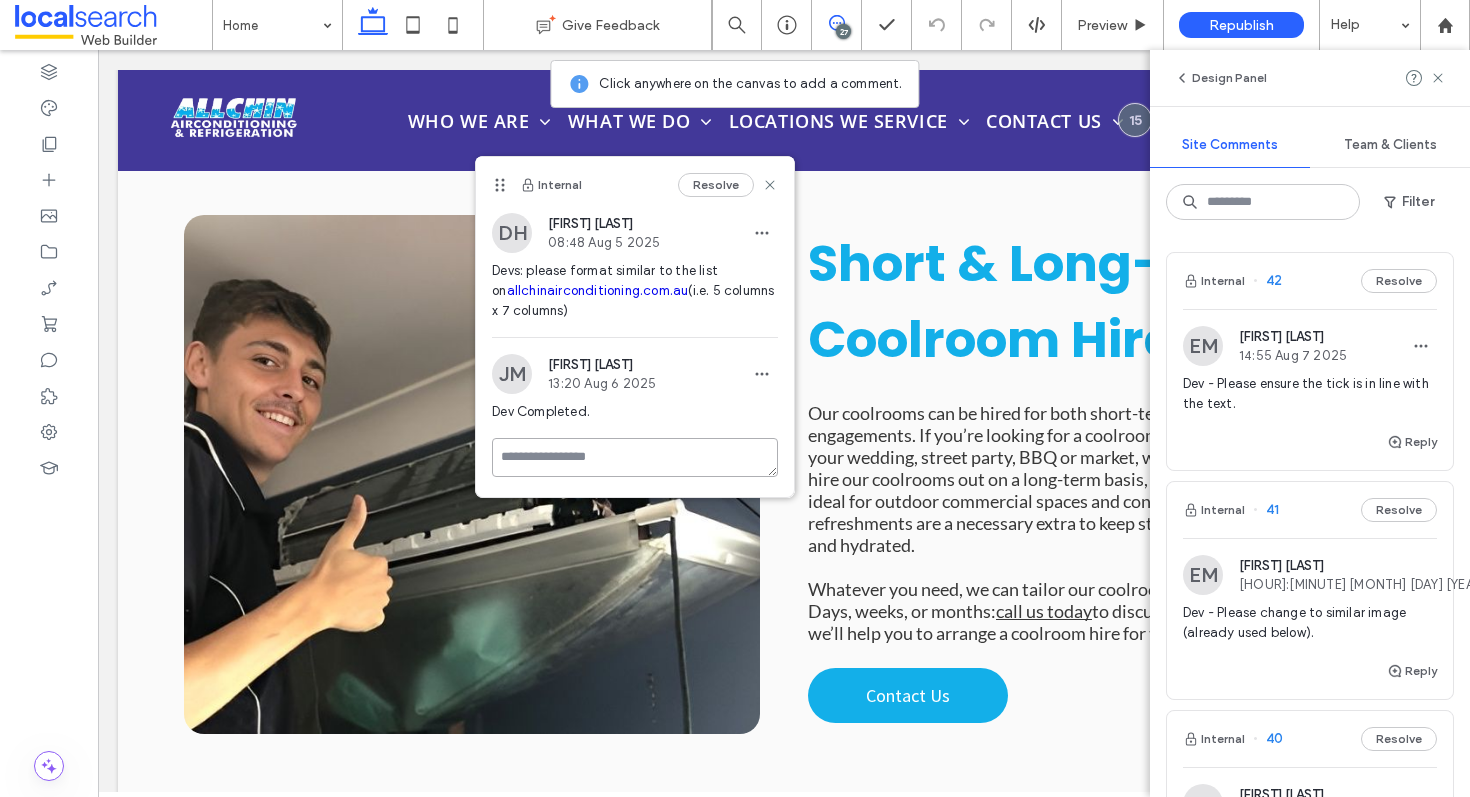 click at bounding box center [635, 457] 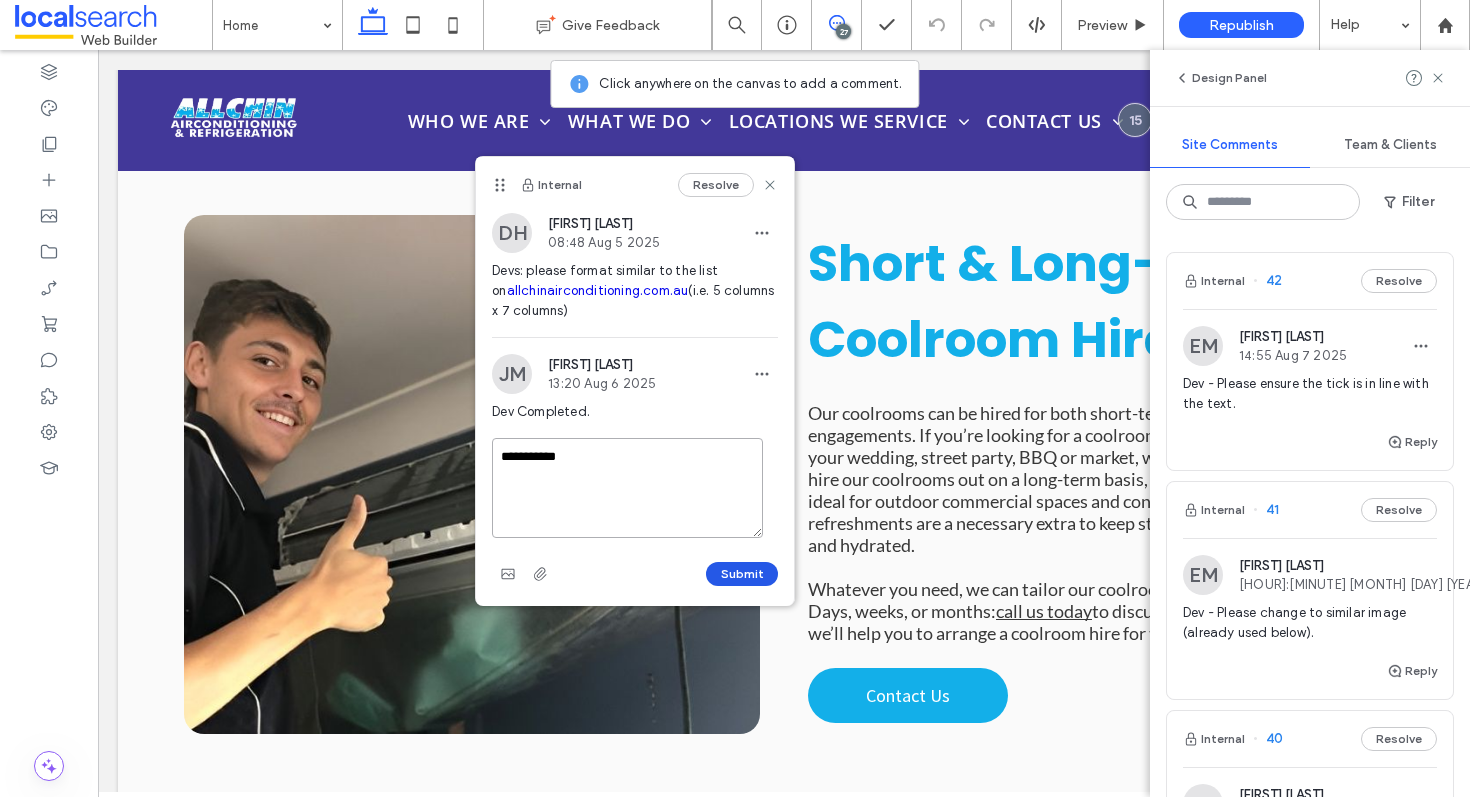 type on "**********" 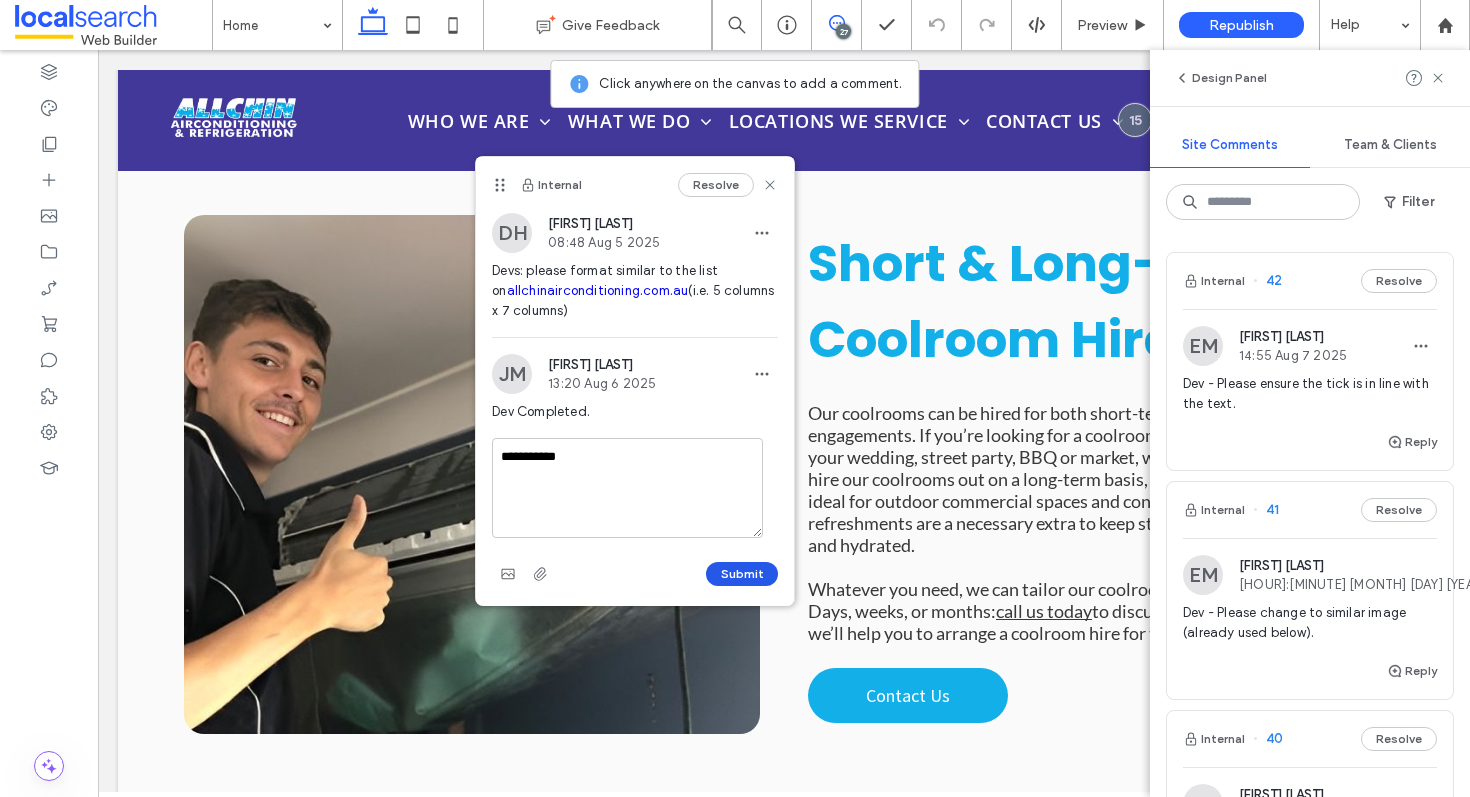 click on "Submit" at bounding box center (742, 574) 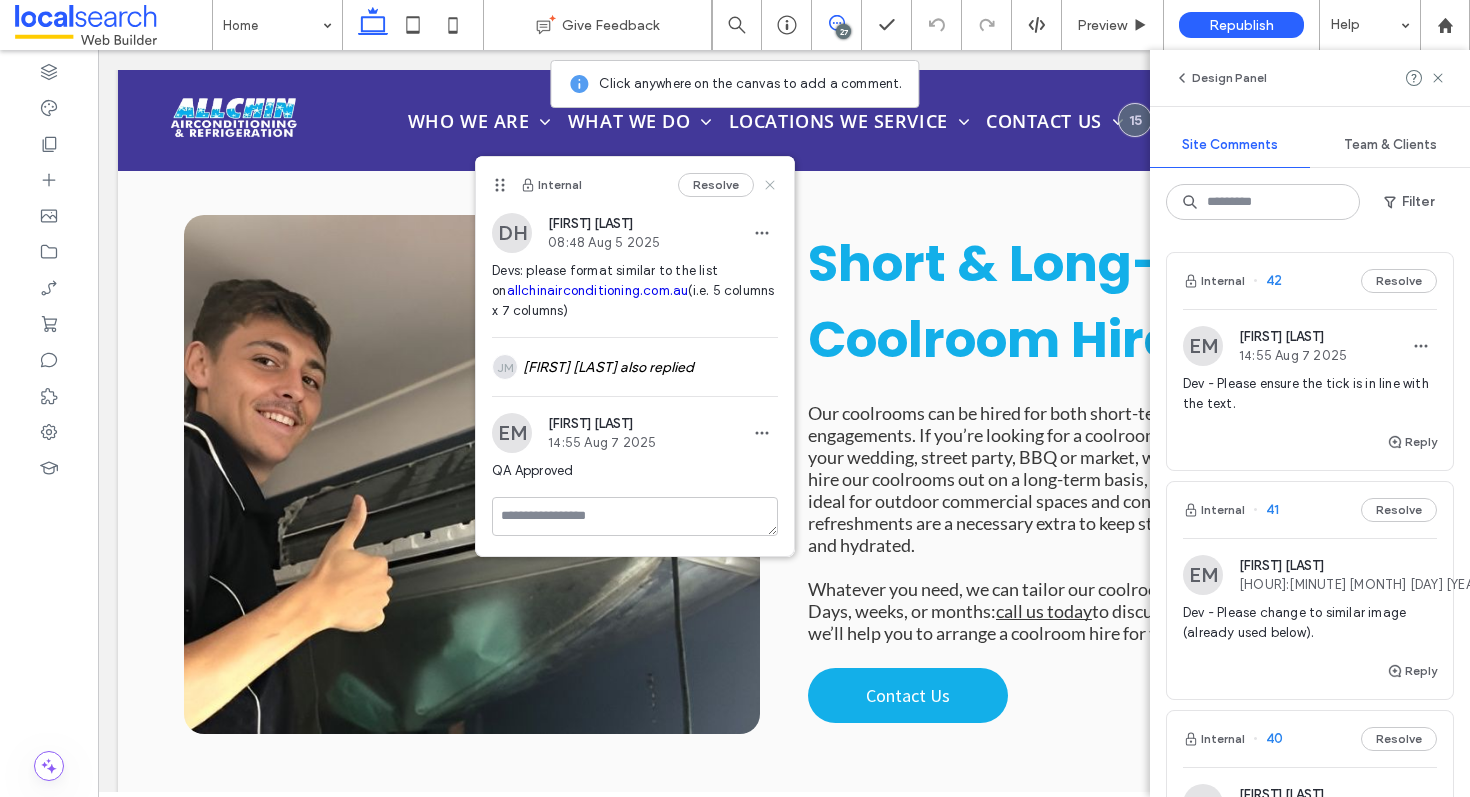 click 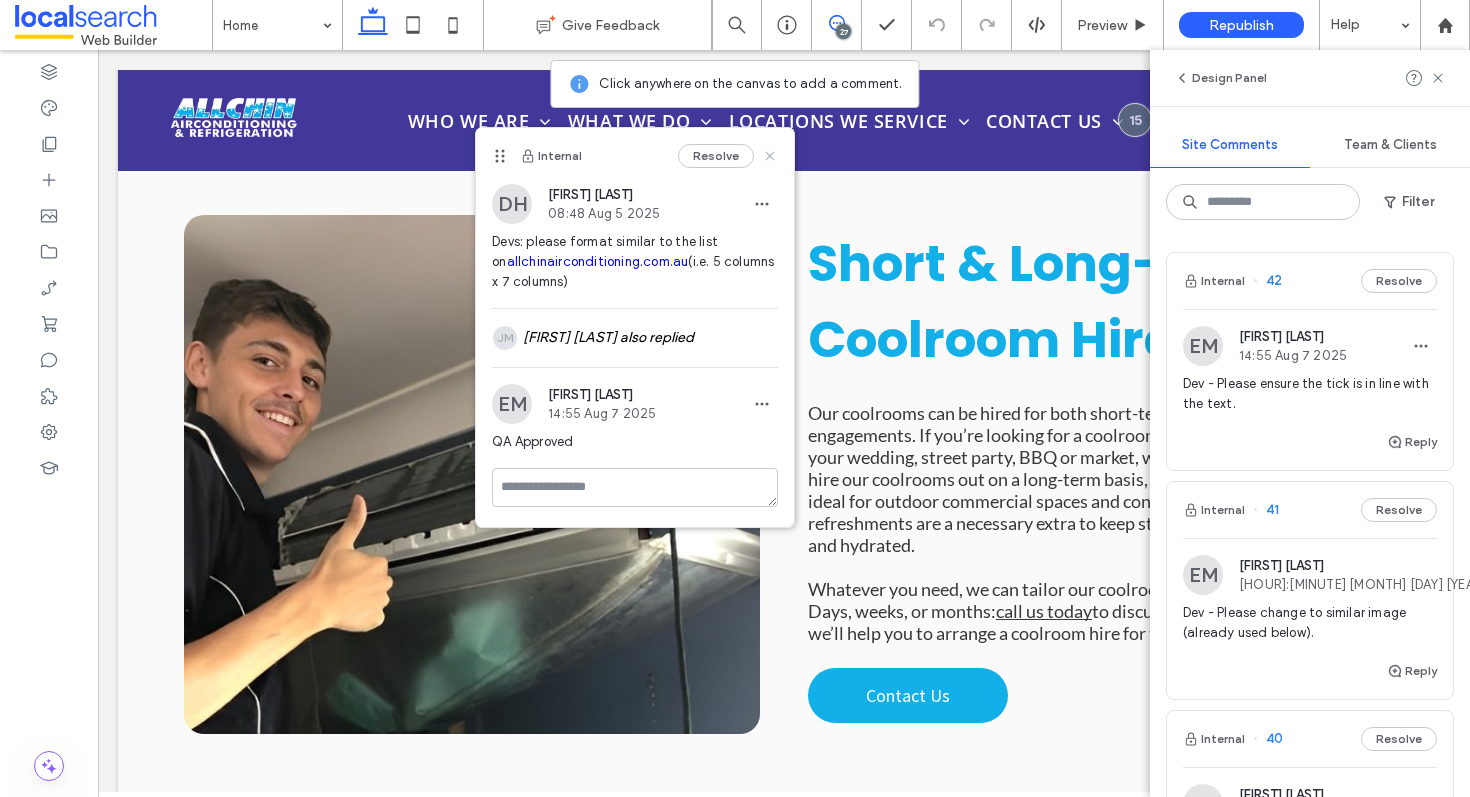 click 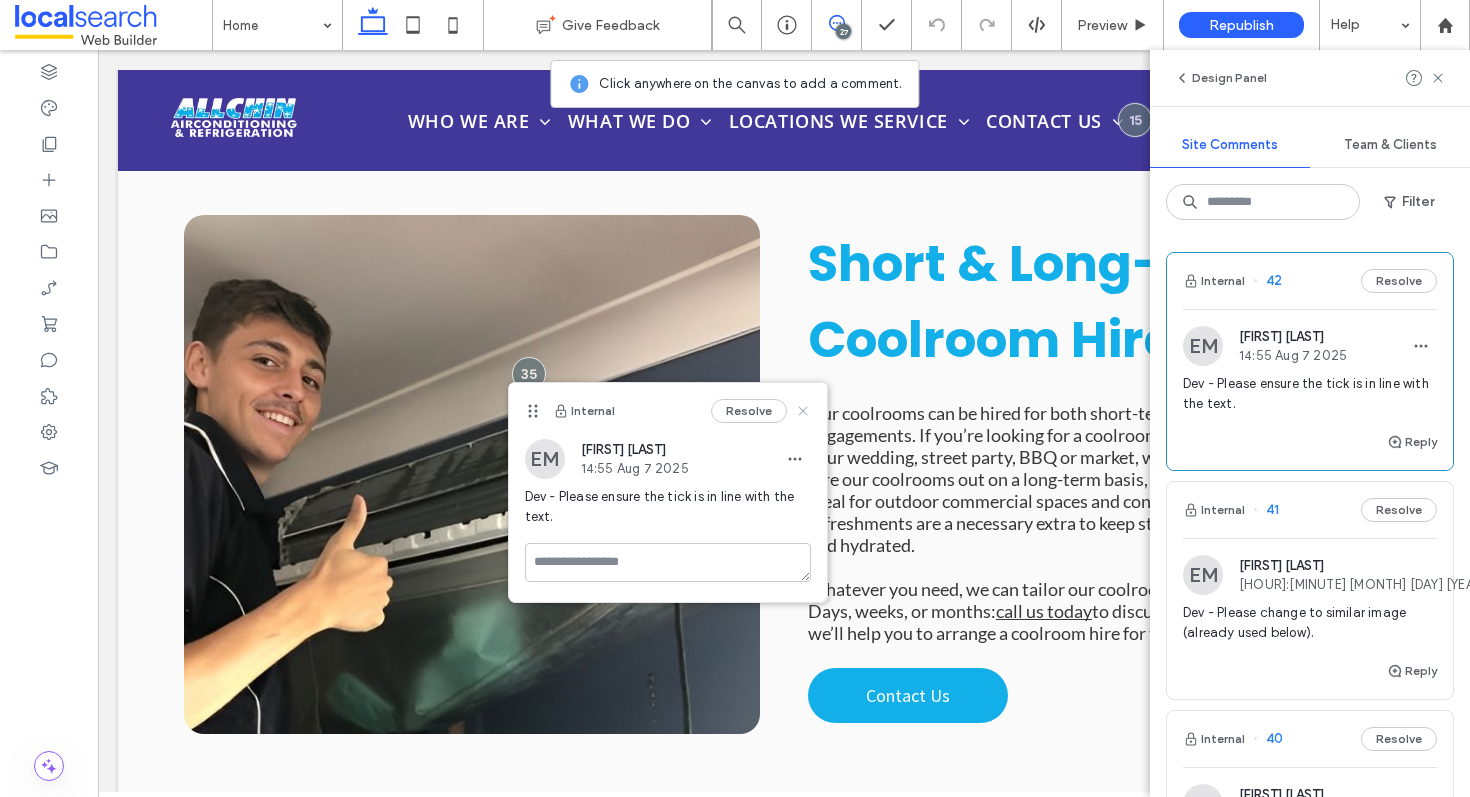 click 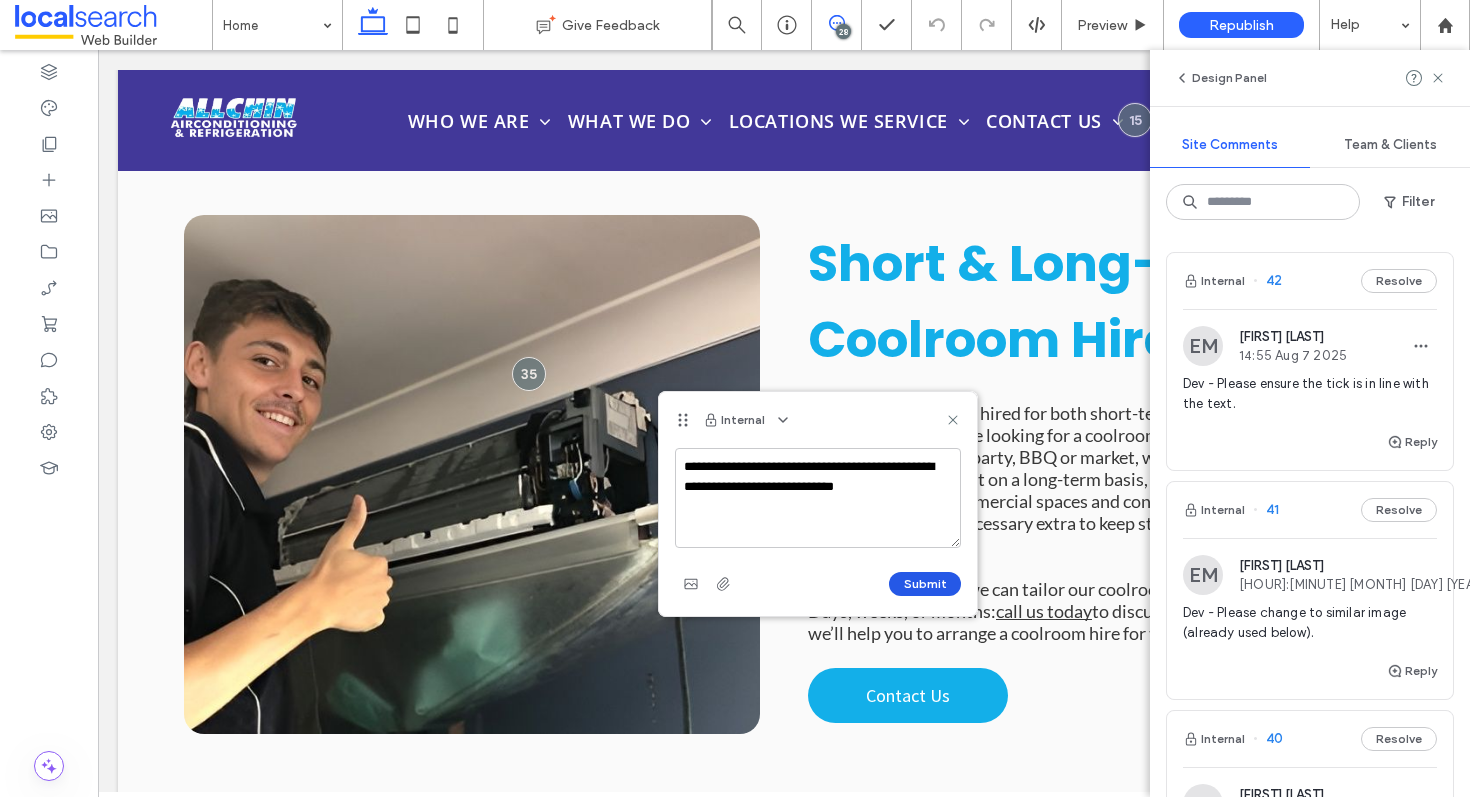 type on "**********" 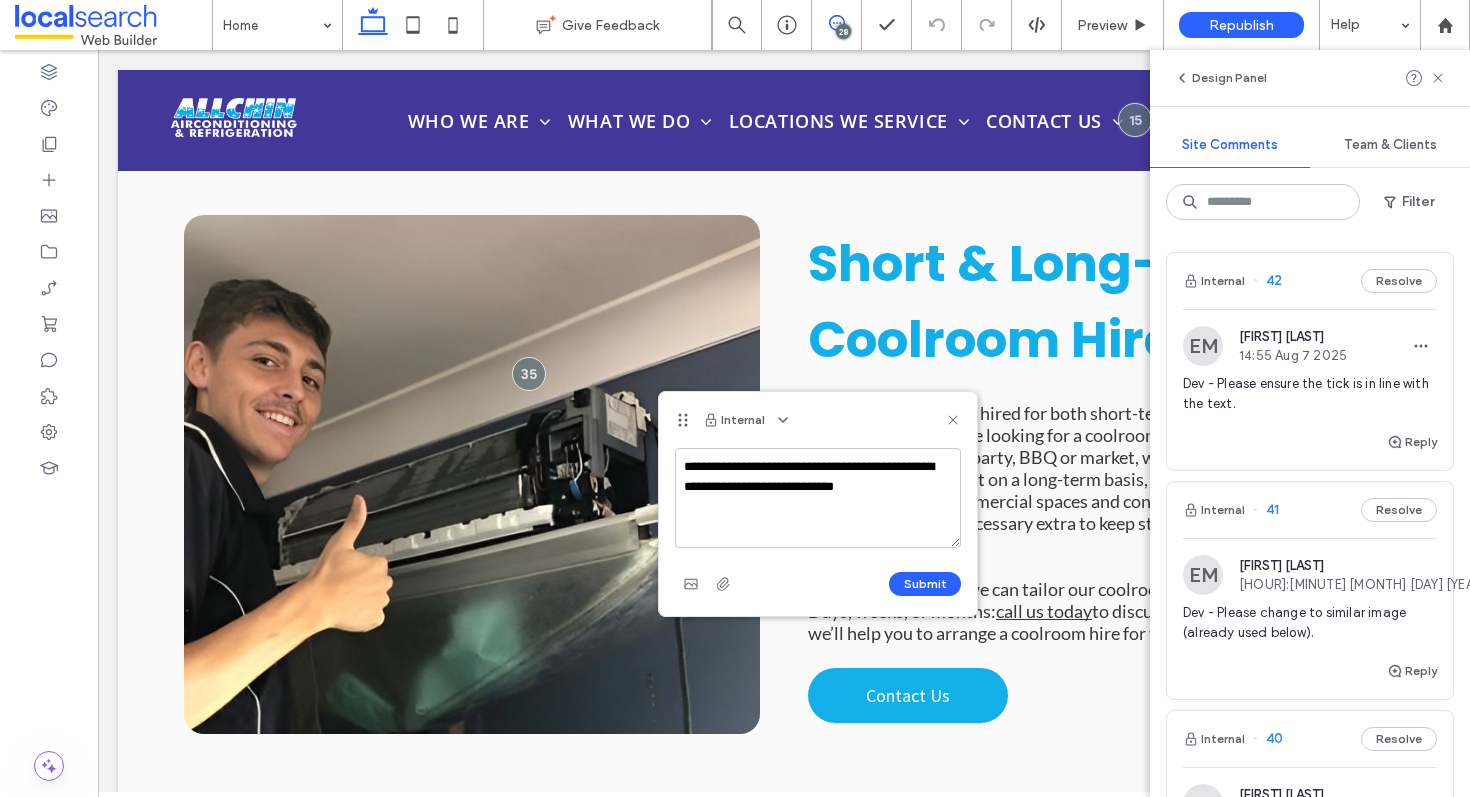 type 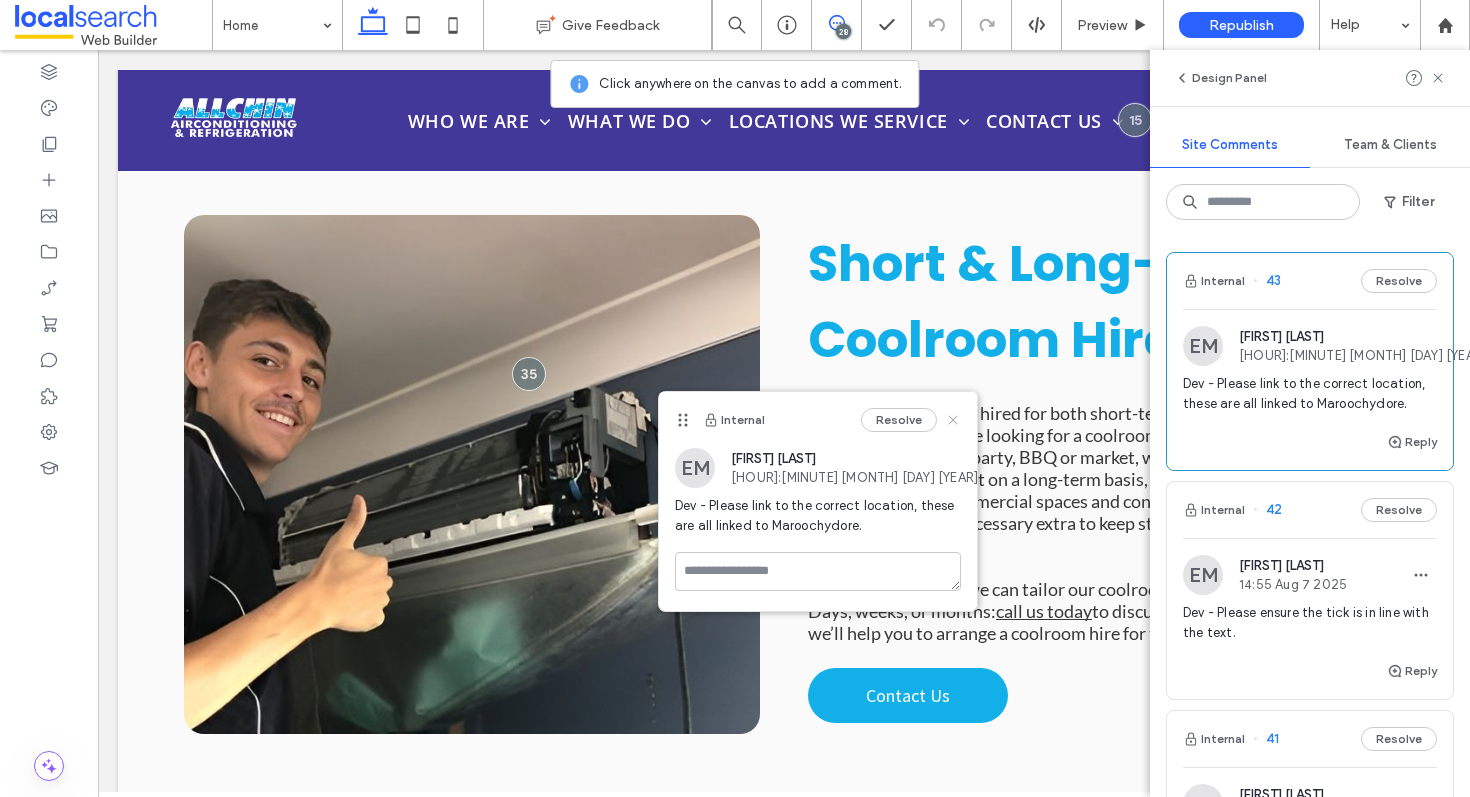click 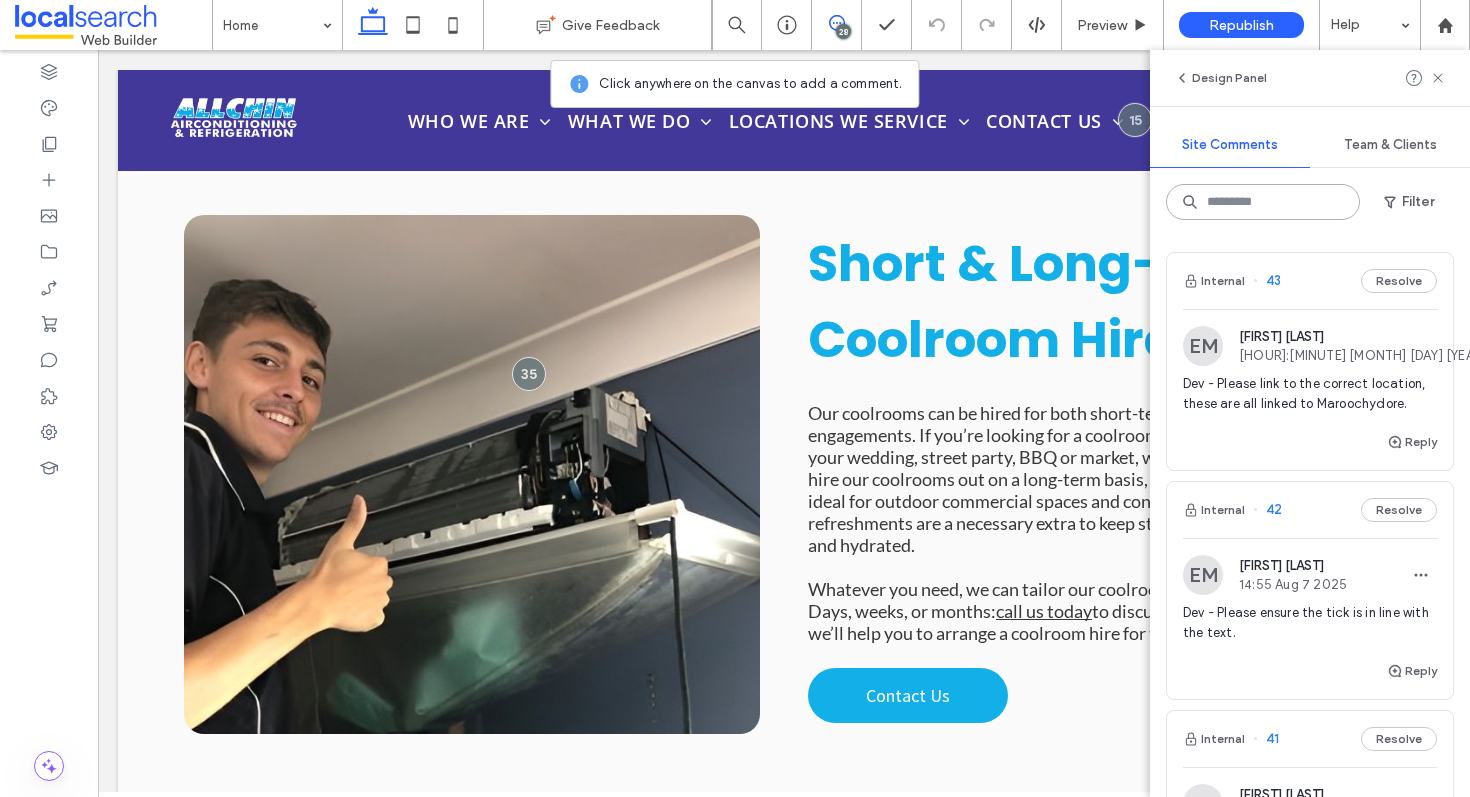 click at bounding box center [1263, 202] 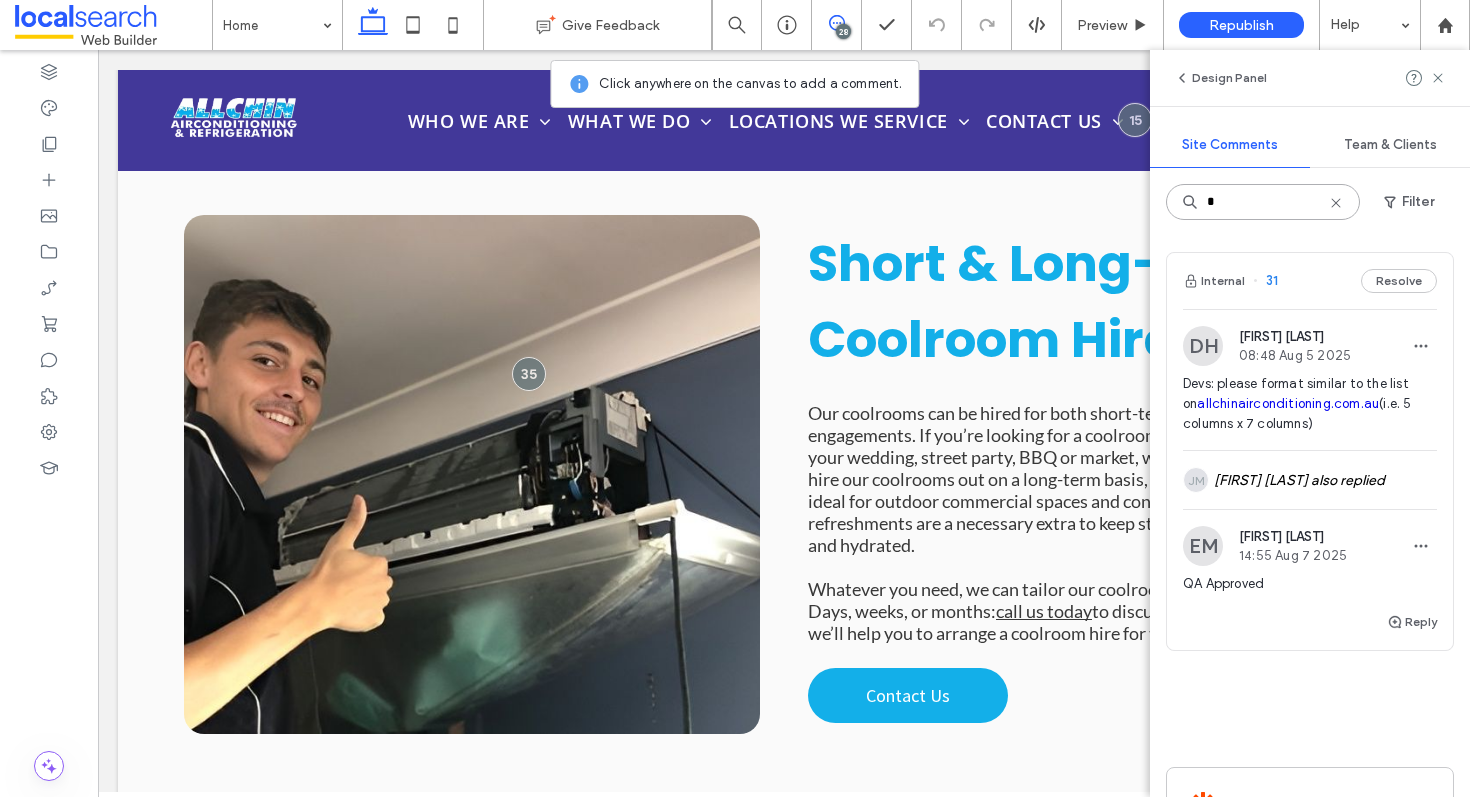 type on "*" 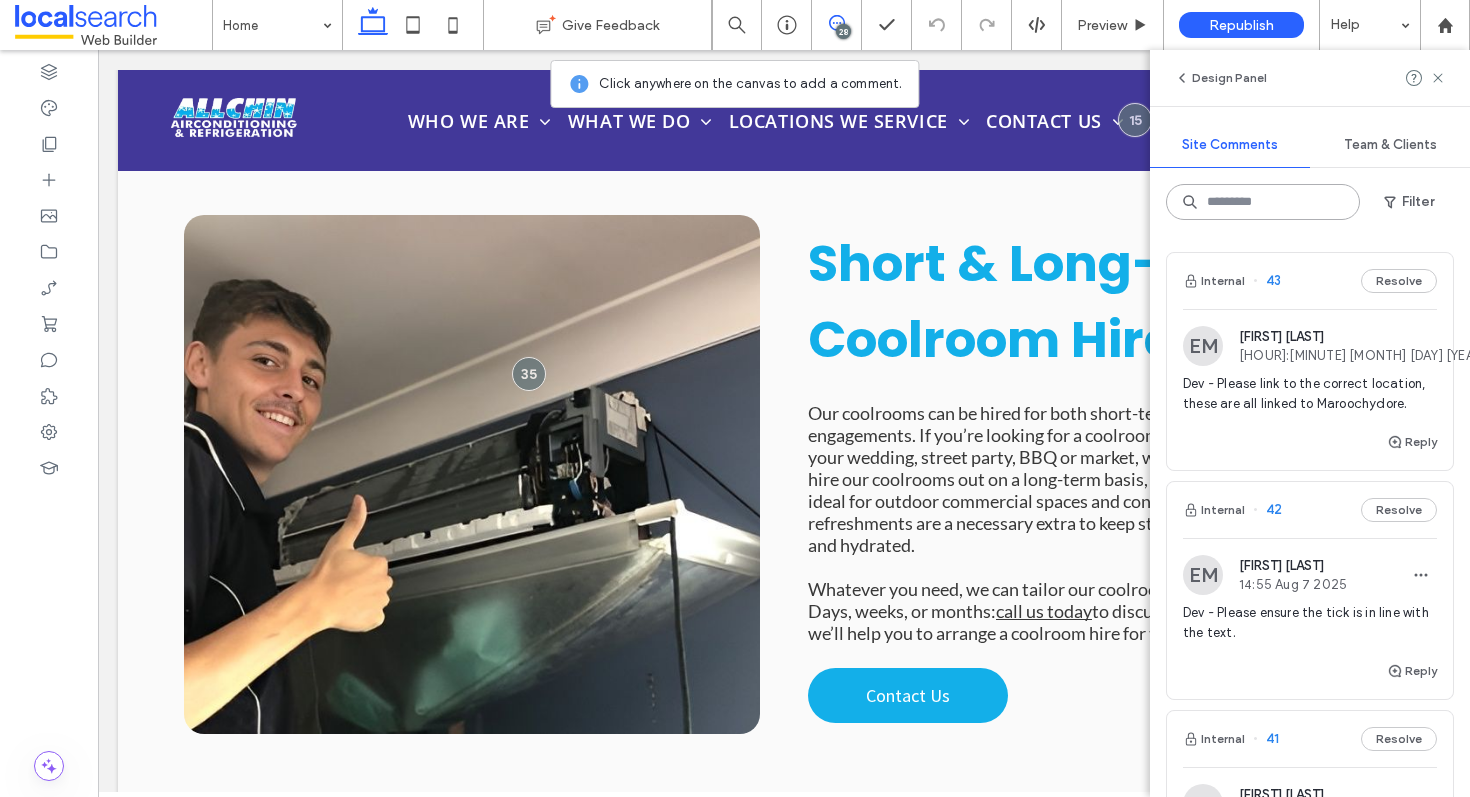 type 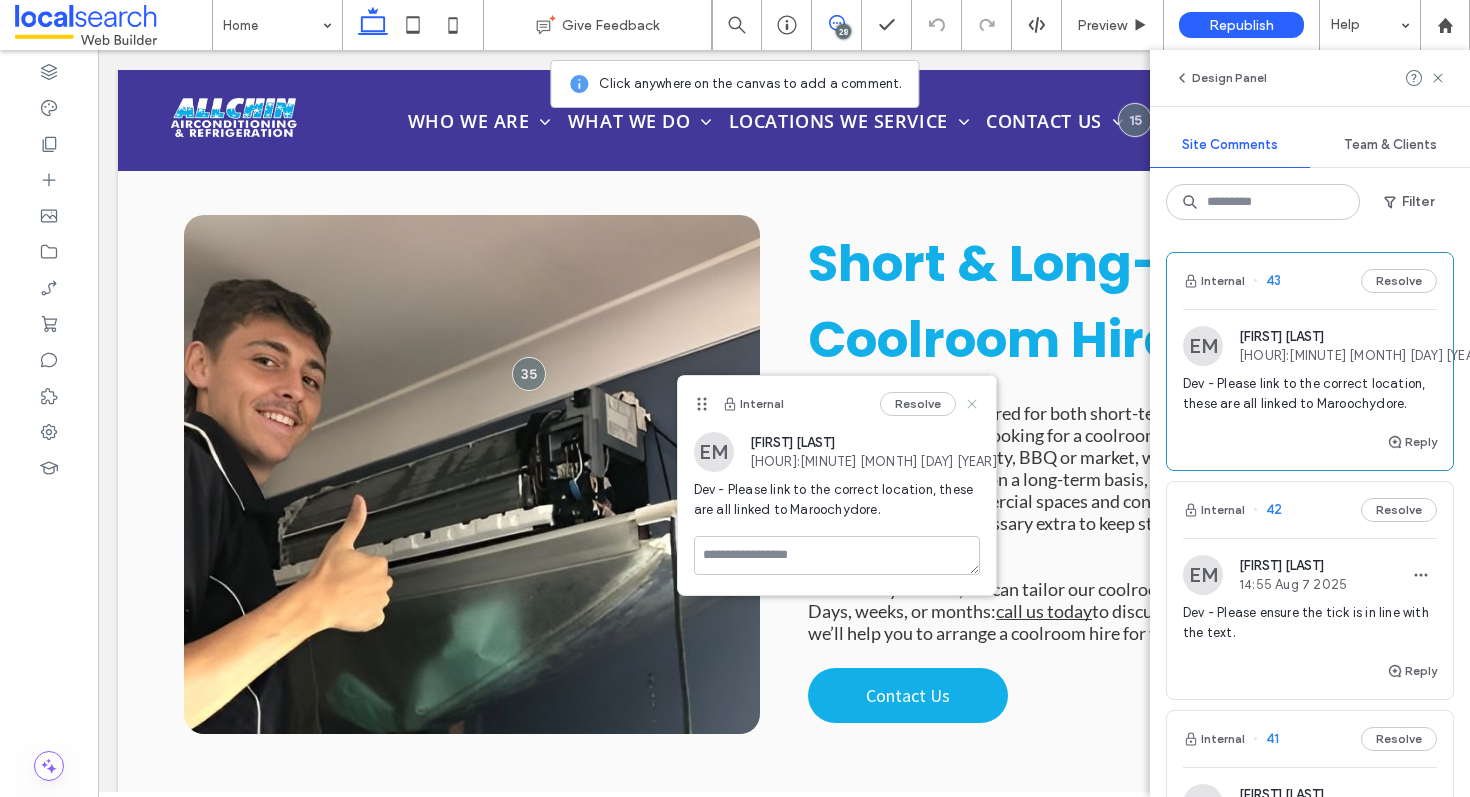 click 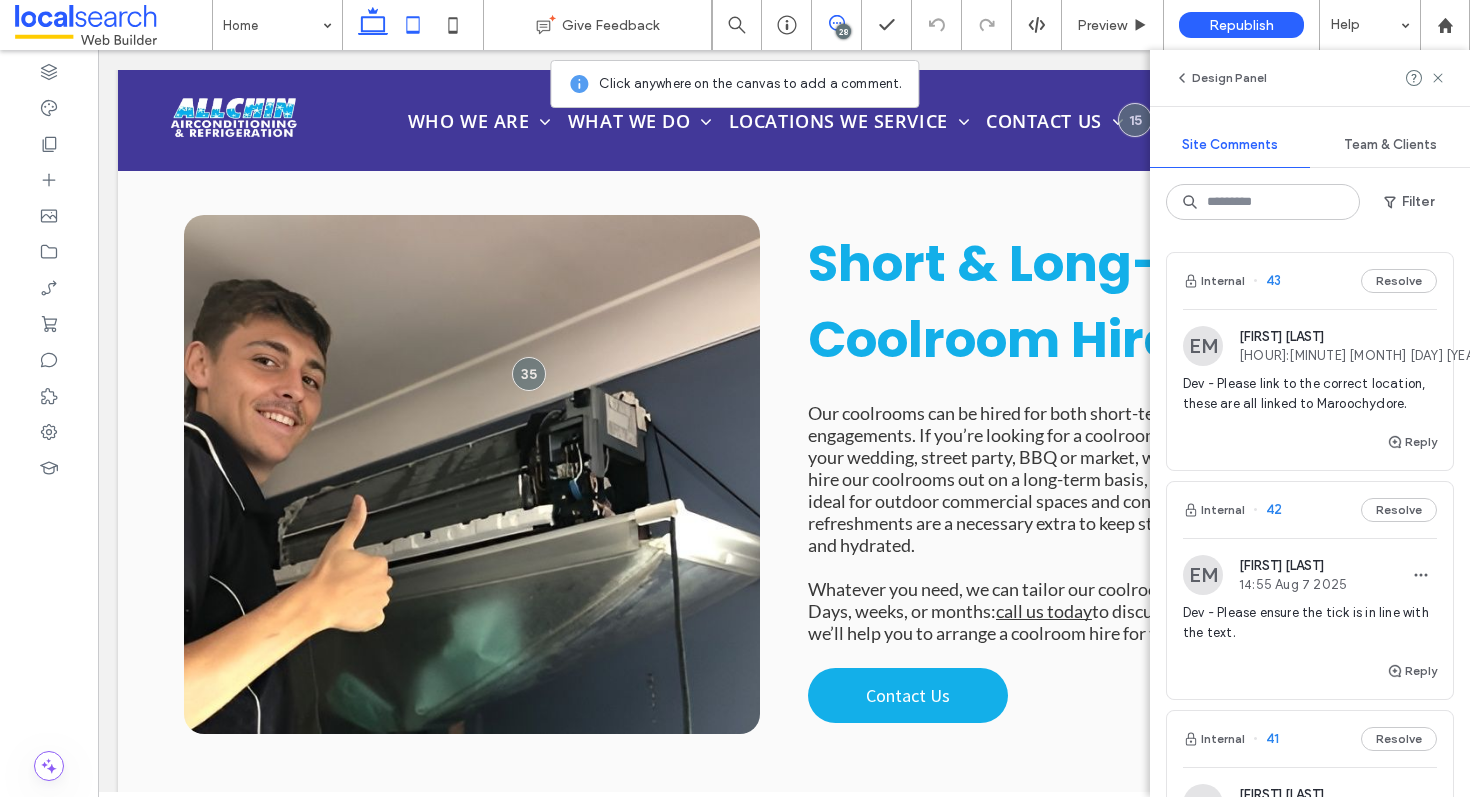 click 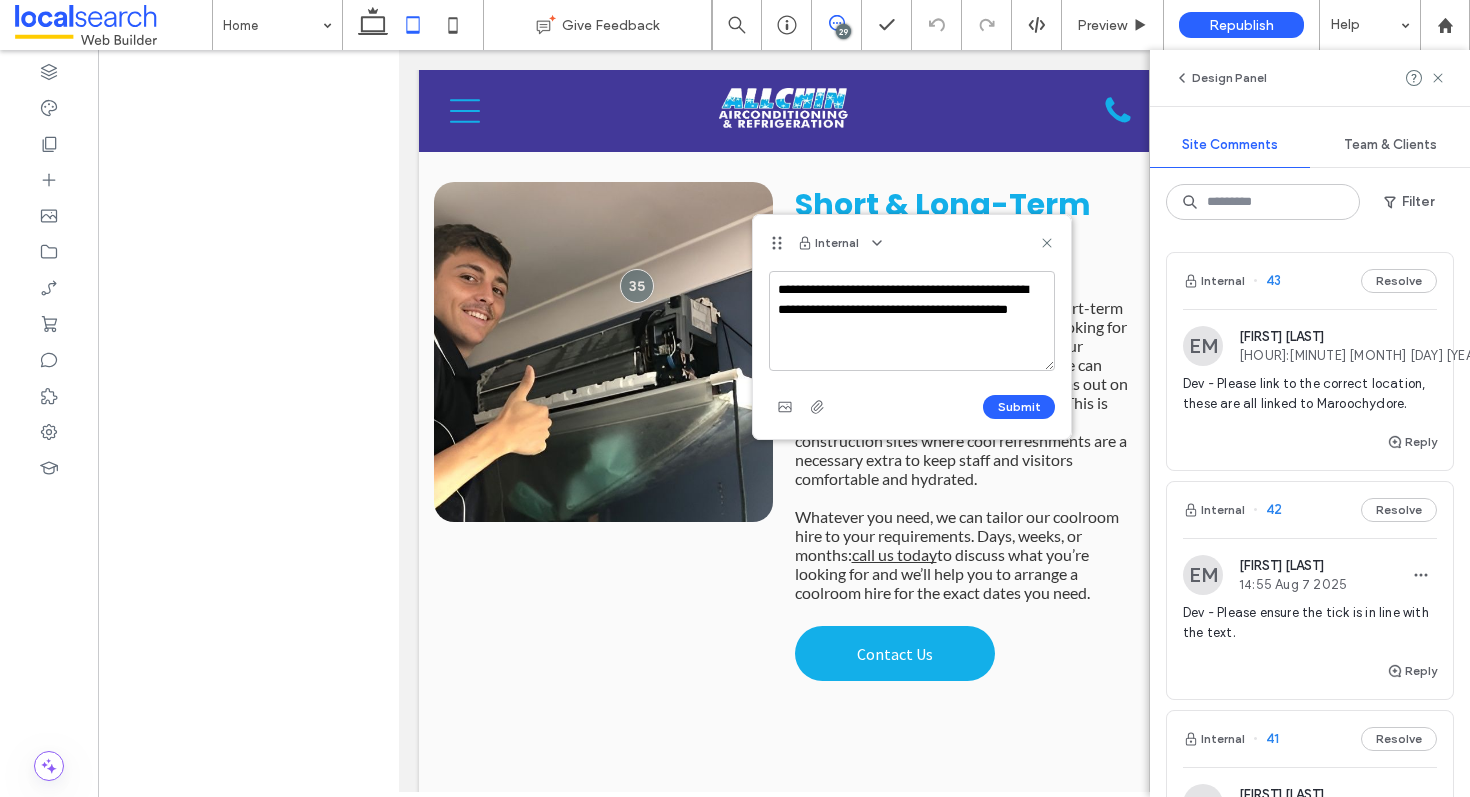 click on "**********" at bounding box center (912, 321) 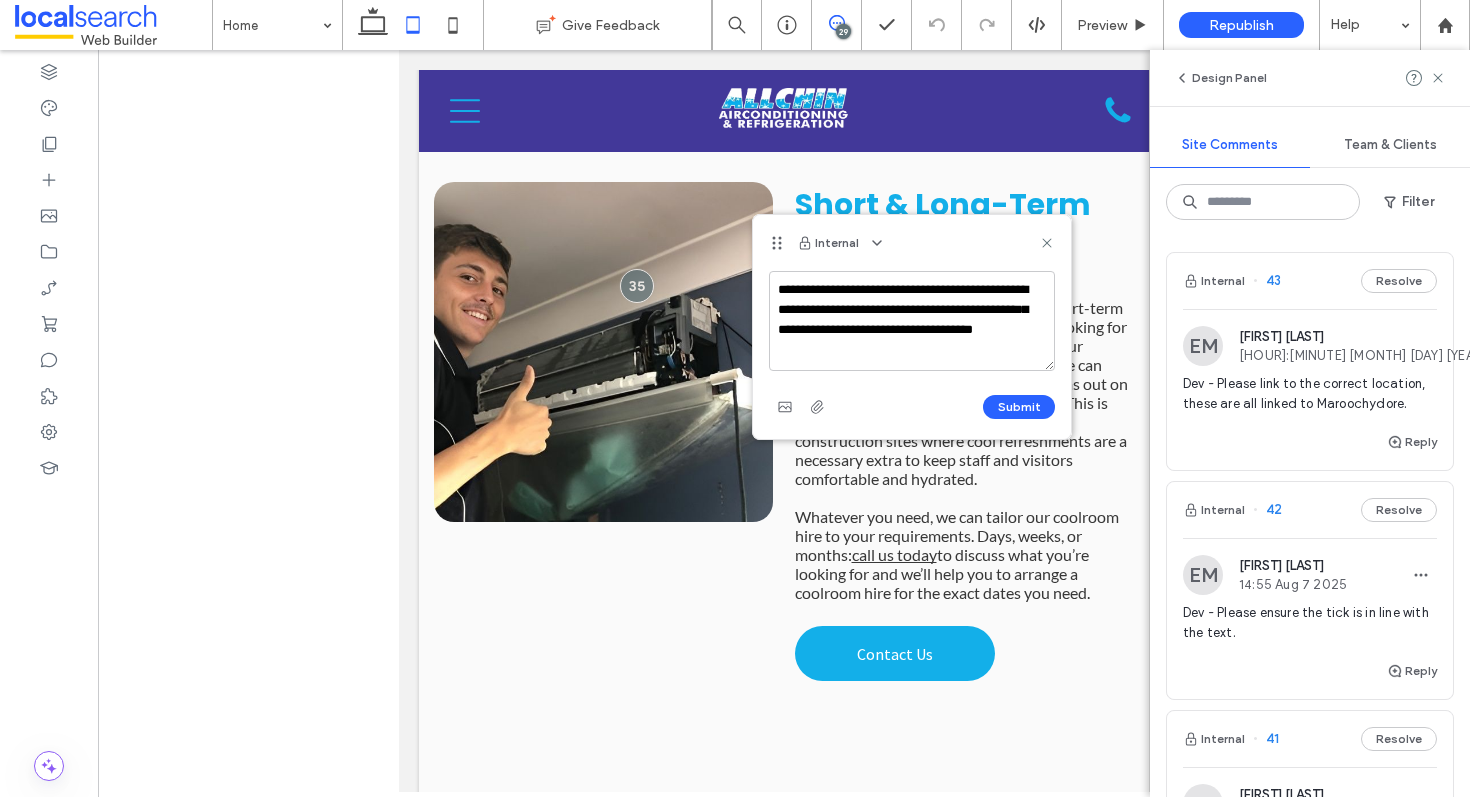 click on "**********" at bounding box center (912, 321) 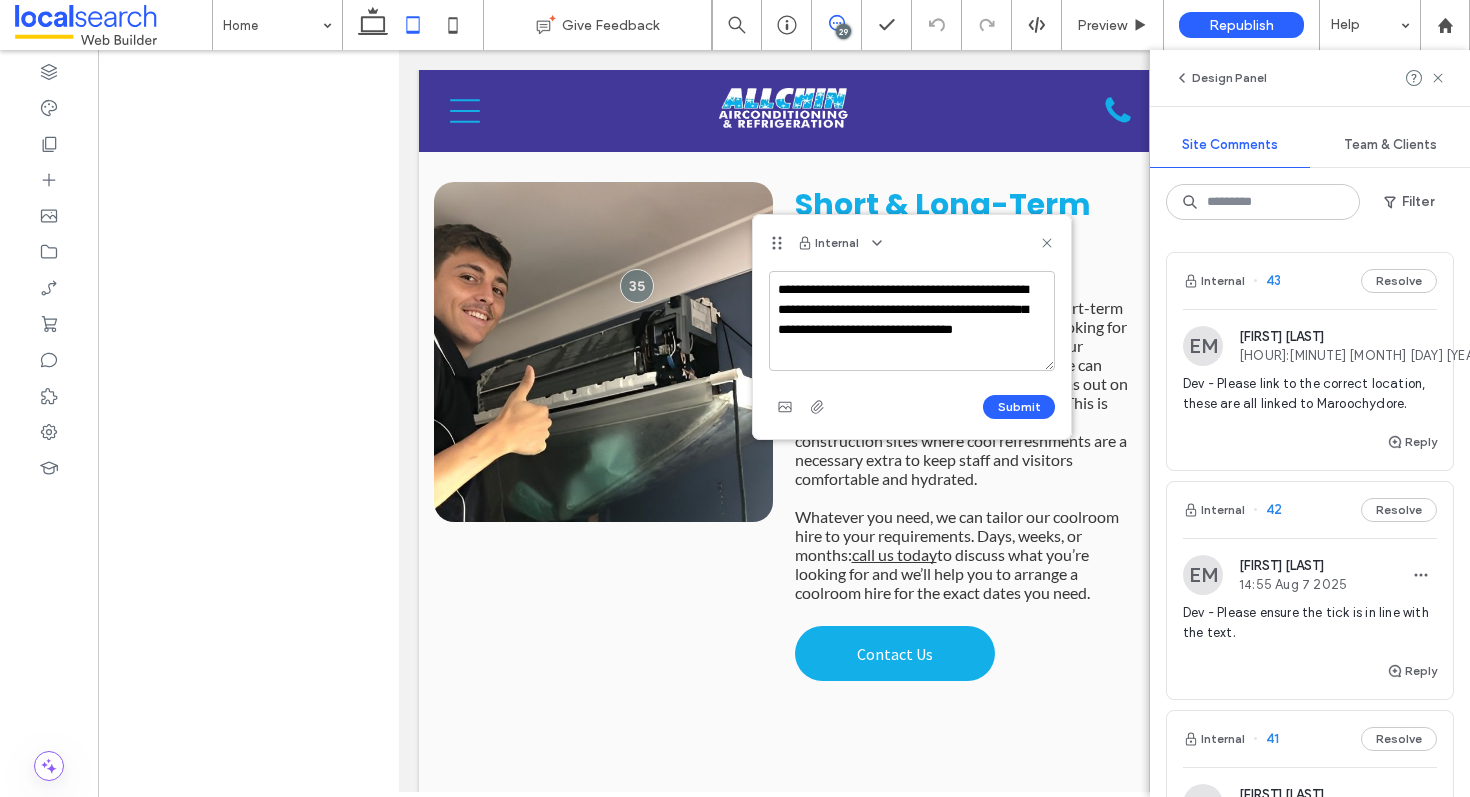 click on "**********" at bounding box center [912, 321] 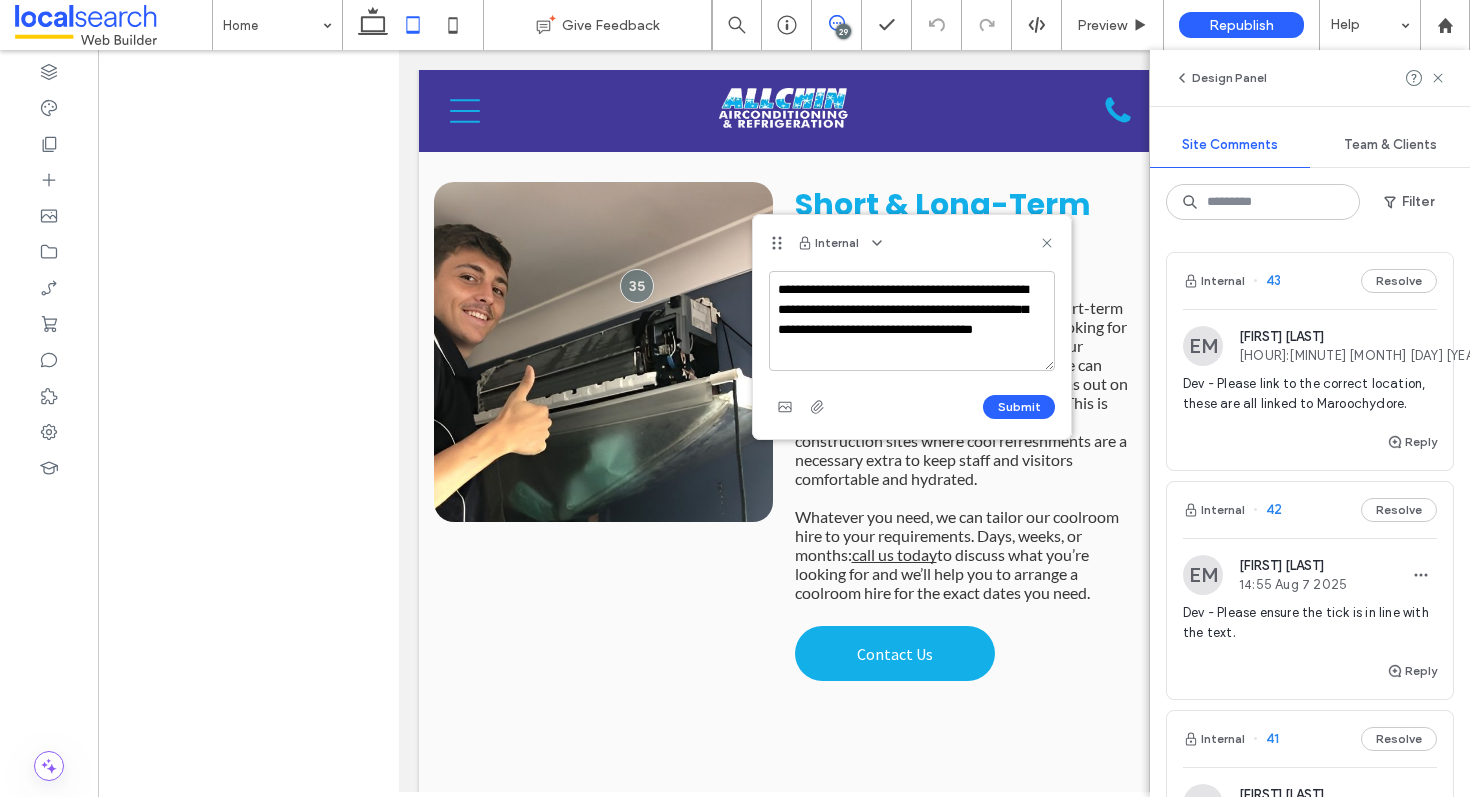 click on "**********" at bounding box center (912, 321) 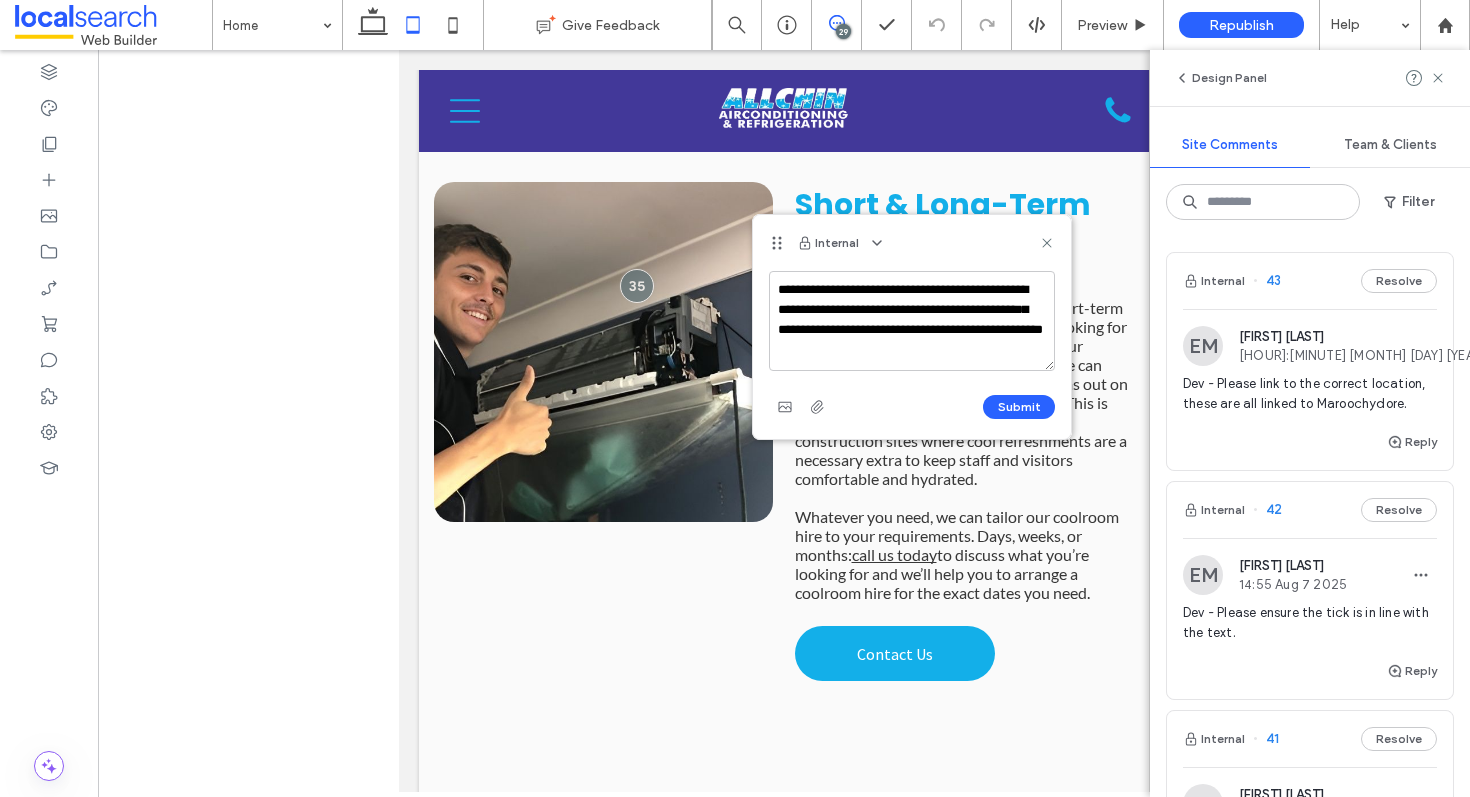 click on "**********" at bounding box center [912, 321] 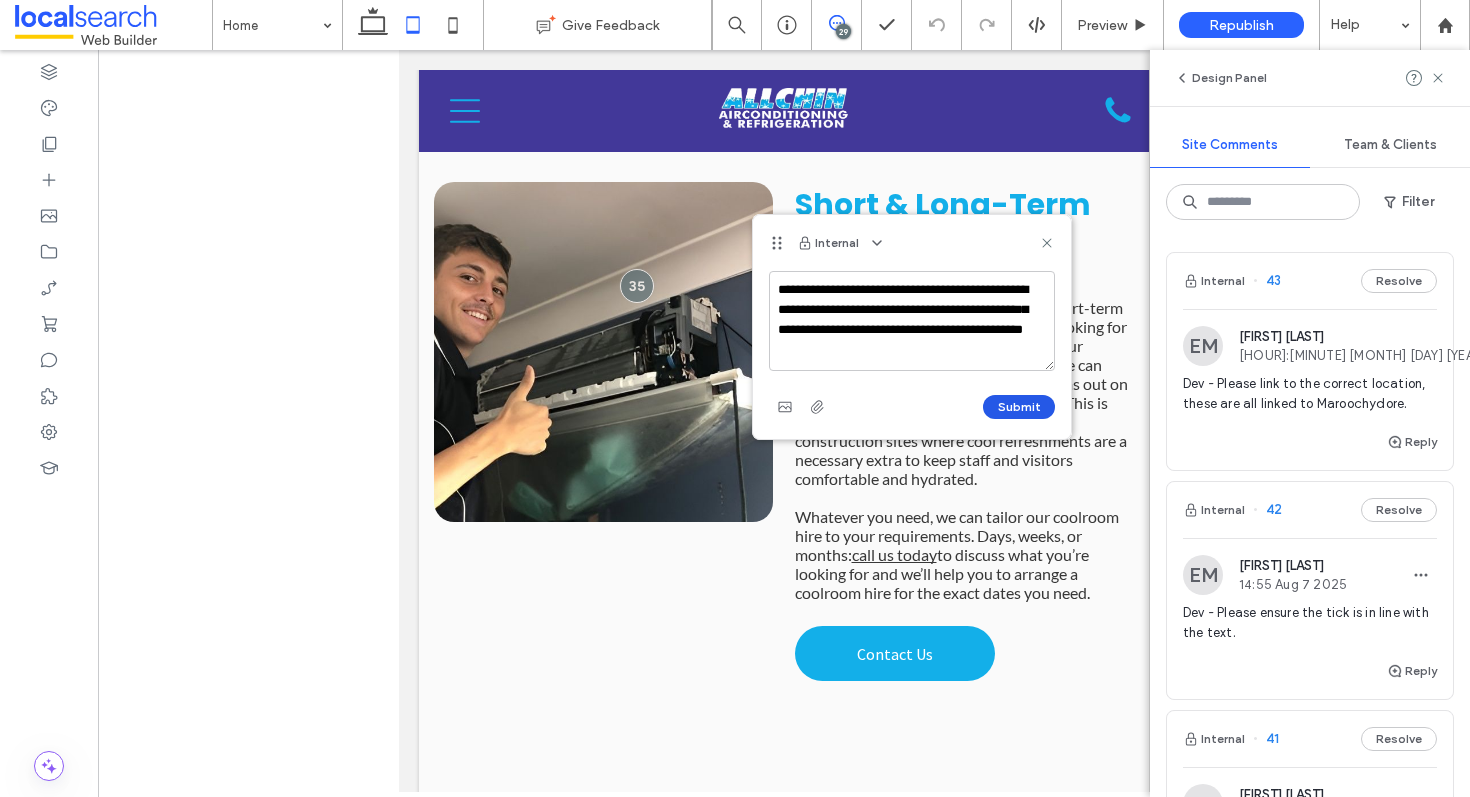 type on "**********" 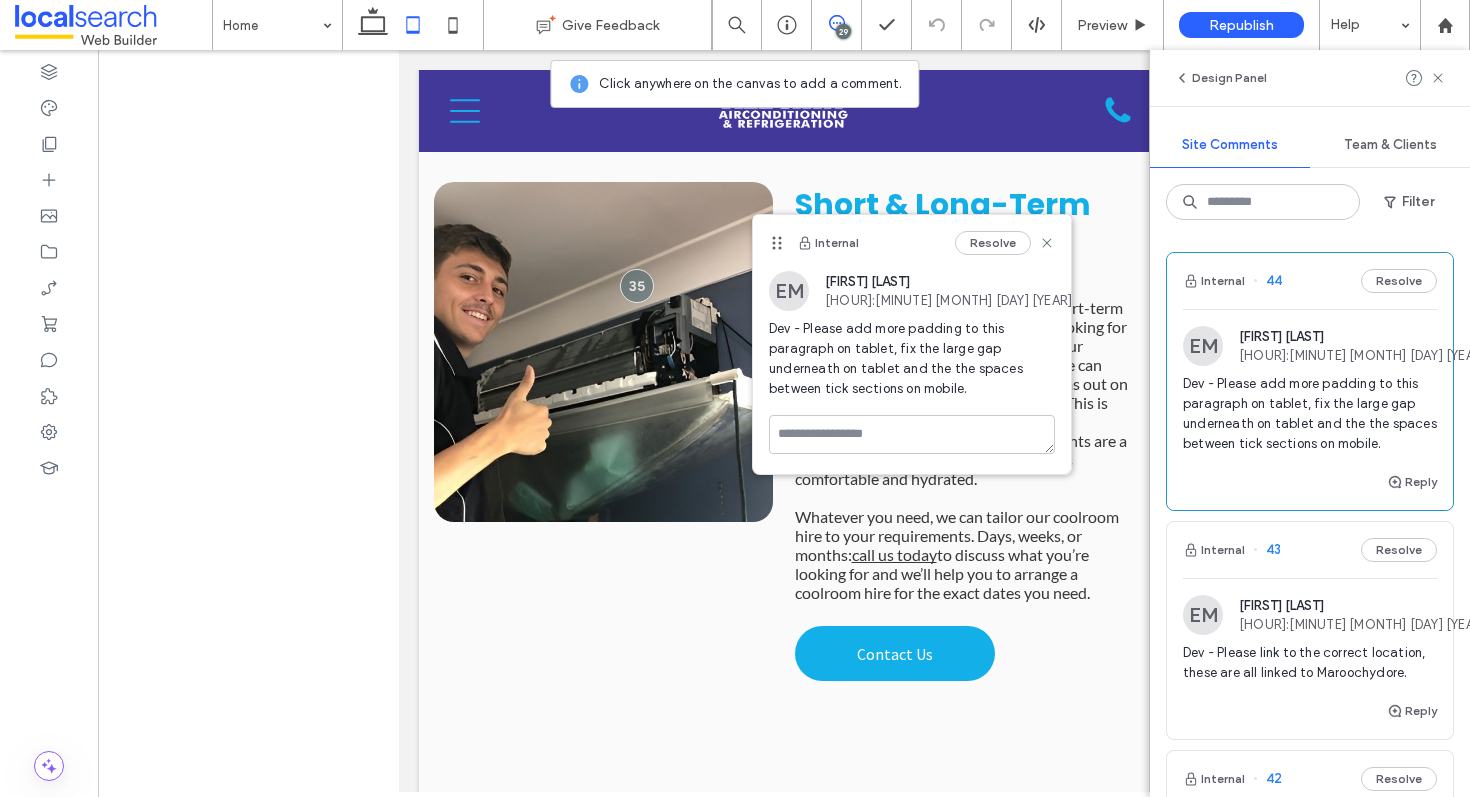 click 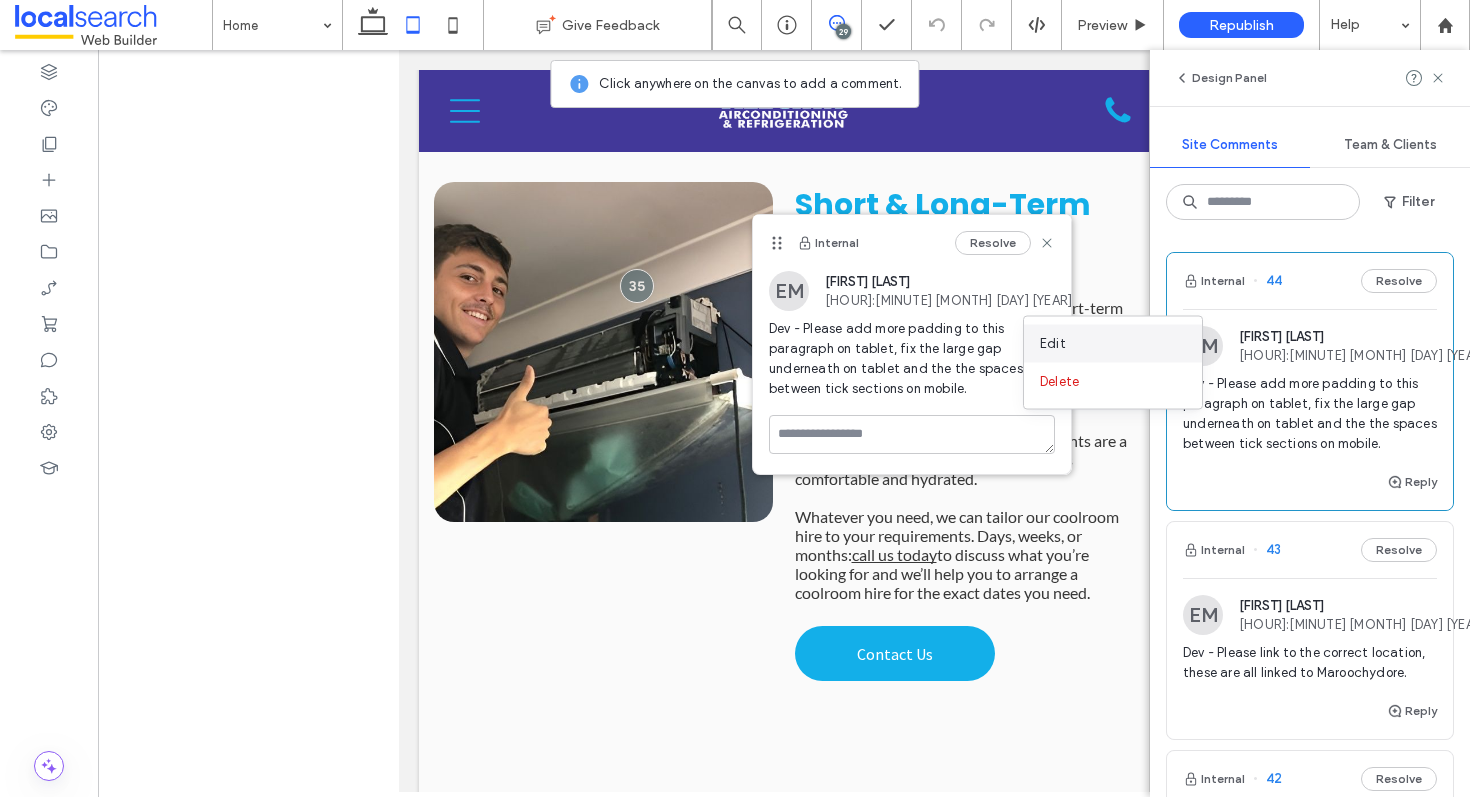 click on "Edit" at bounding box center [1113, 344] 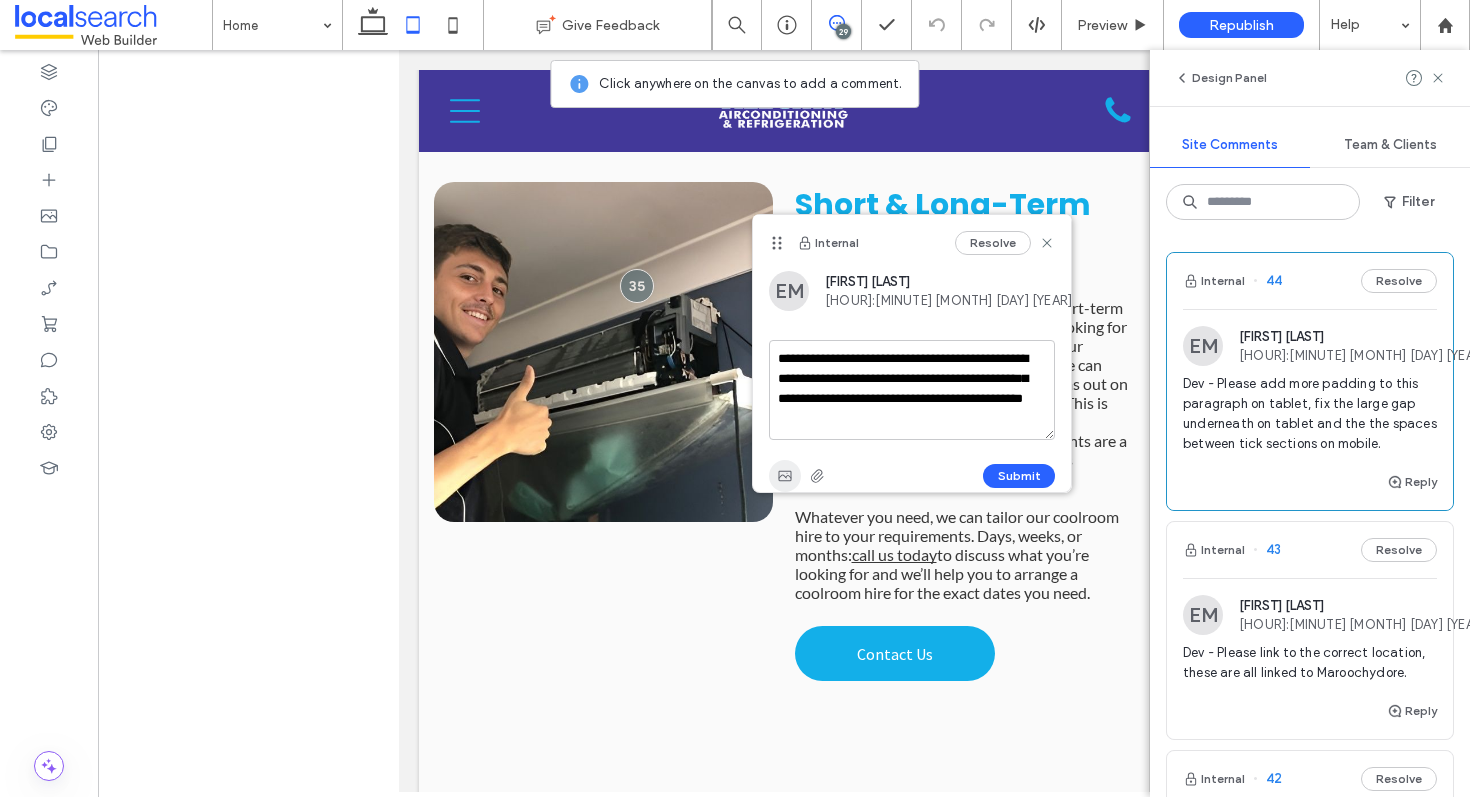 click 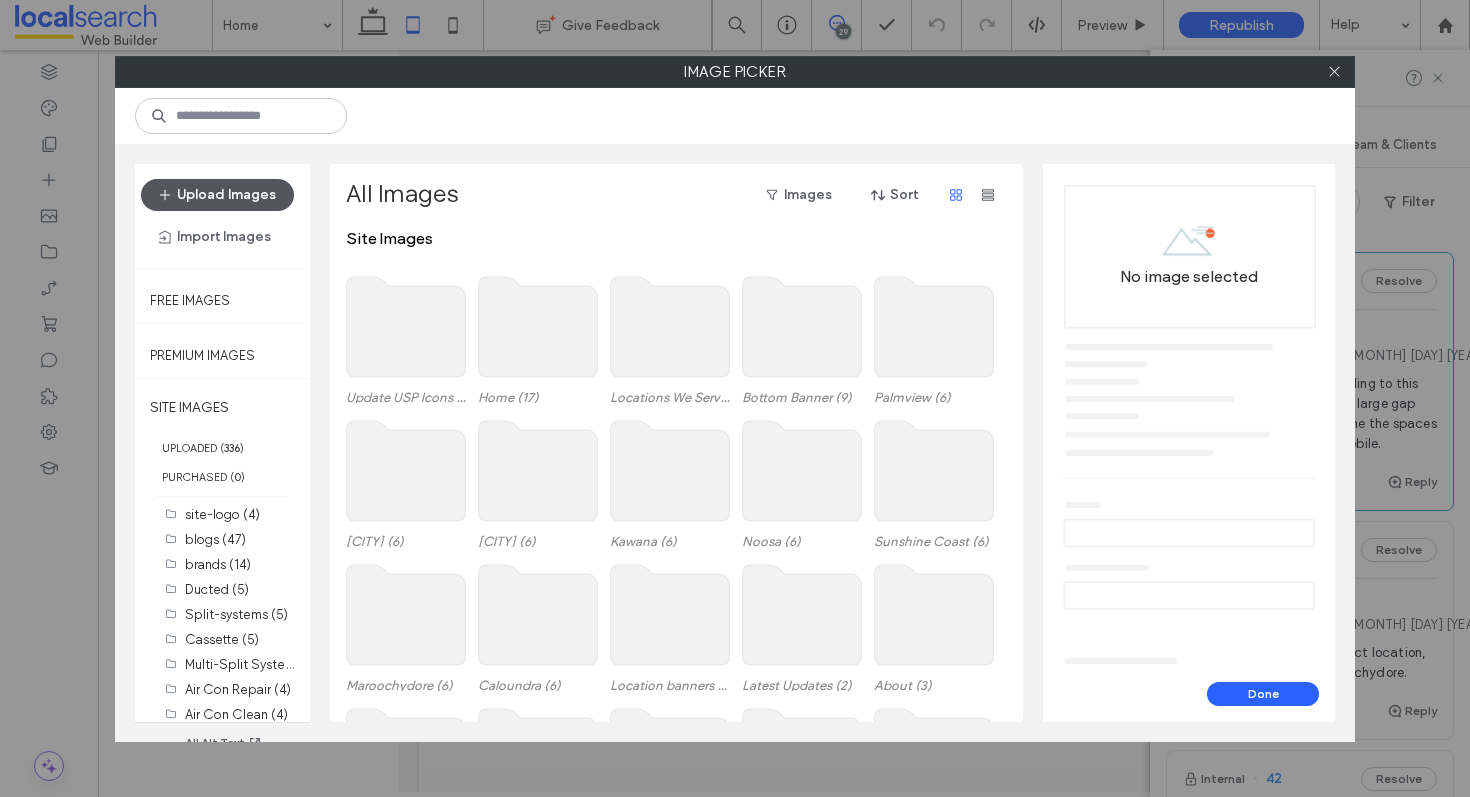click on "Upload Images" at bounding box center (217, 195) 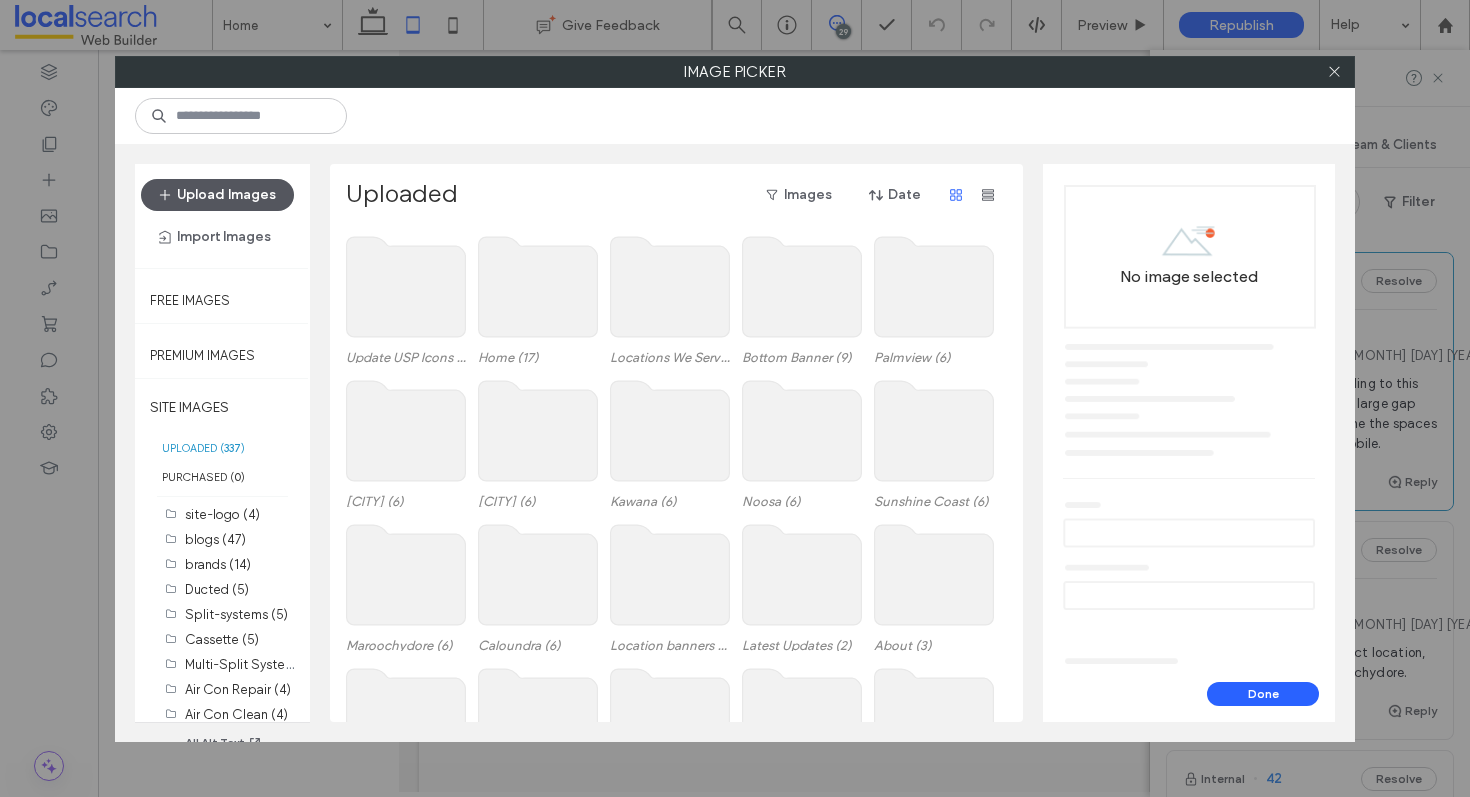 click on "Upload Images" at bounding box center [217, 195] 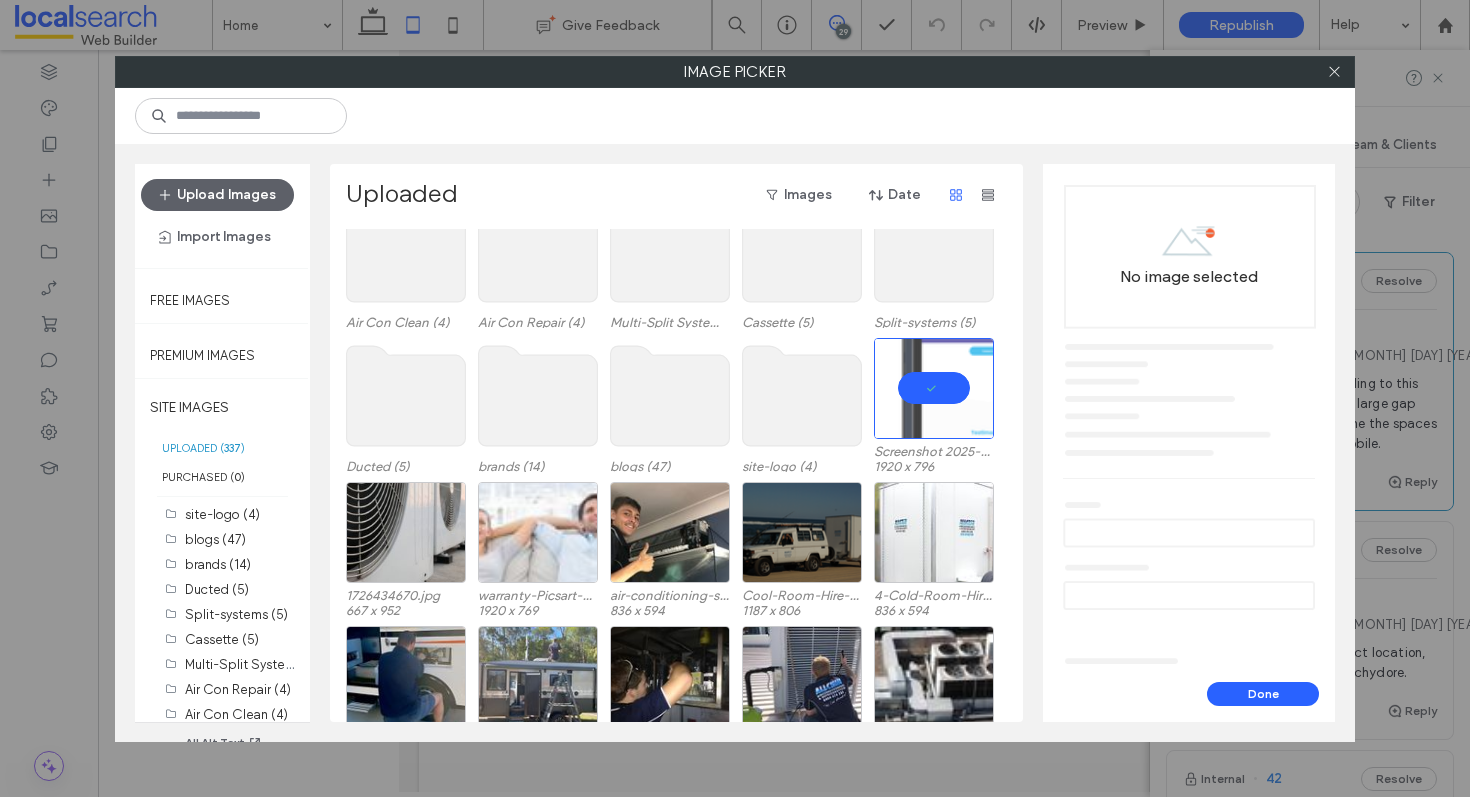 scroll, scrollTop: 803, scrollLeft: 0, axis: vertical 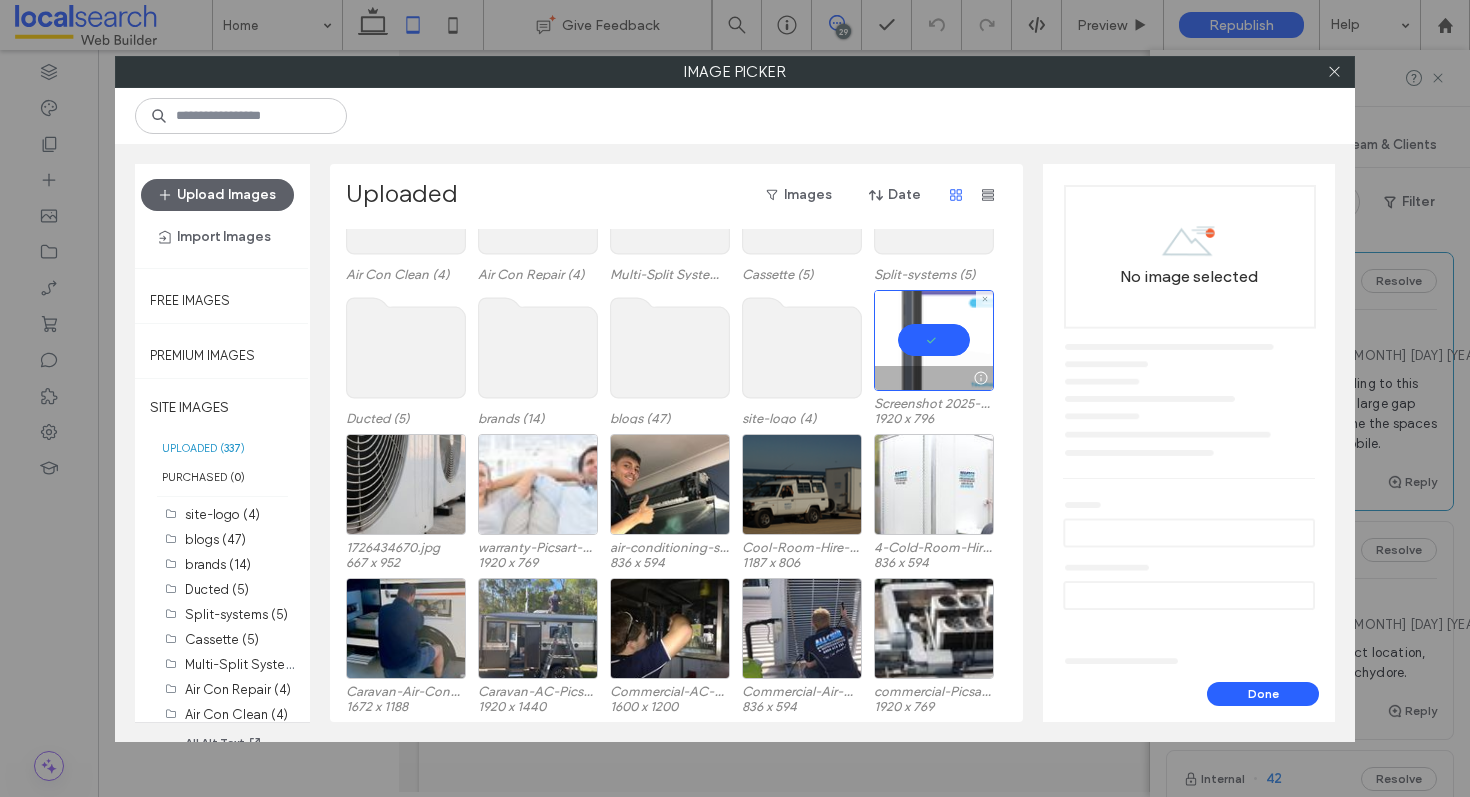 click at bounding box center [934, 340] 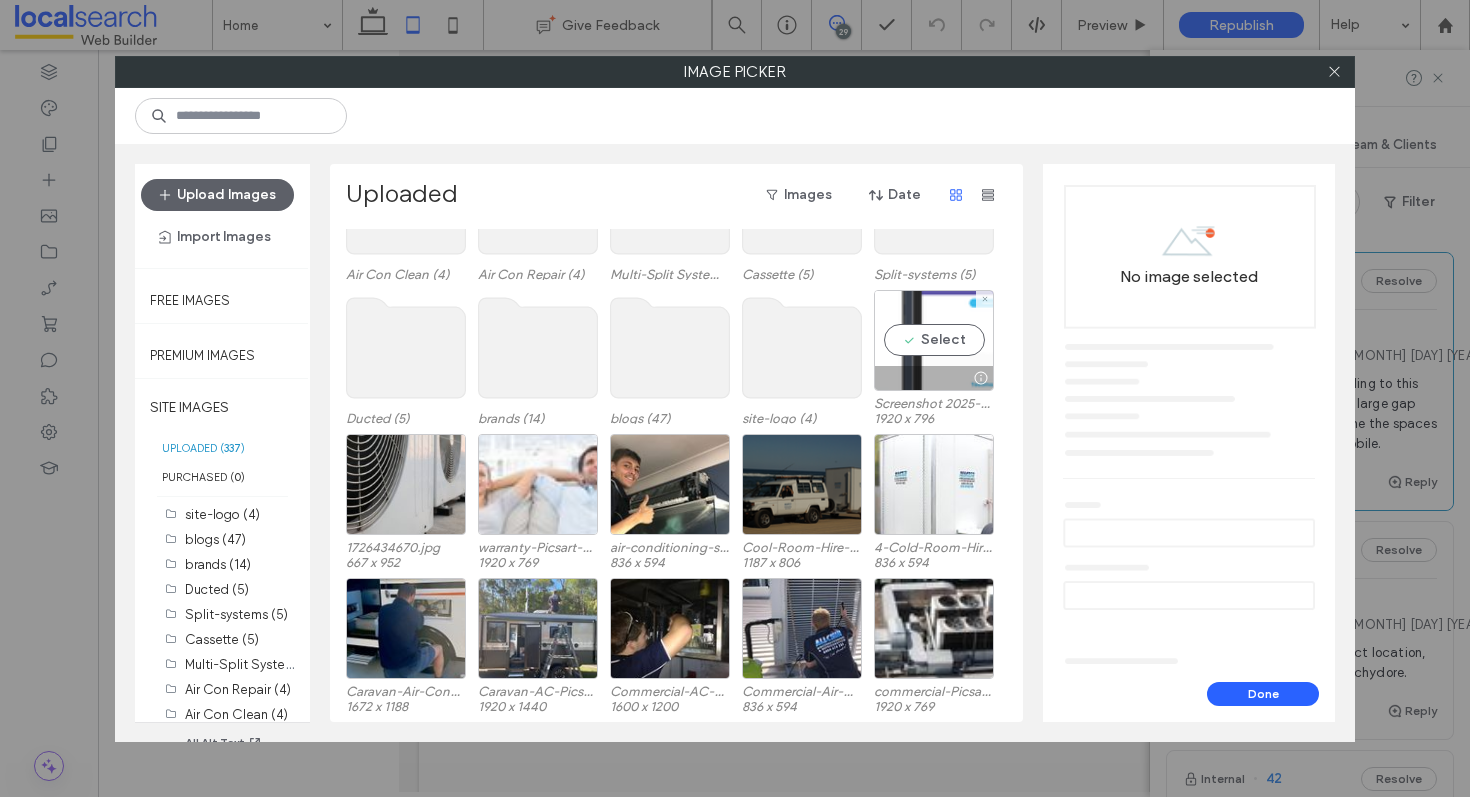 click on "Select" at bounding box center (934, 340) 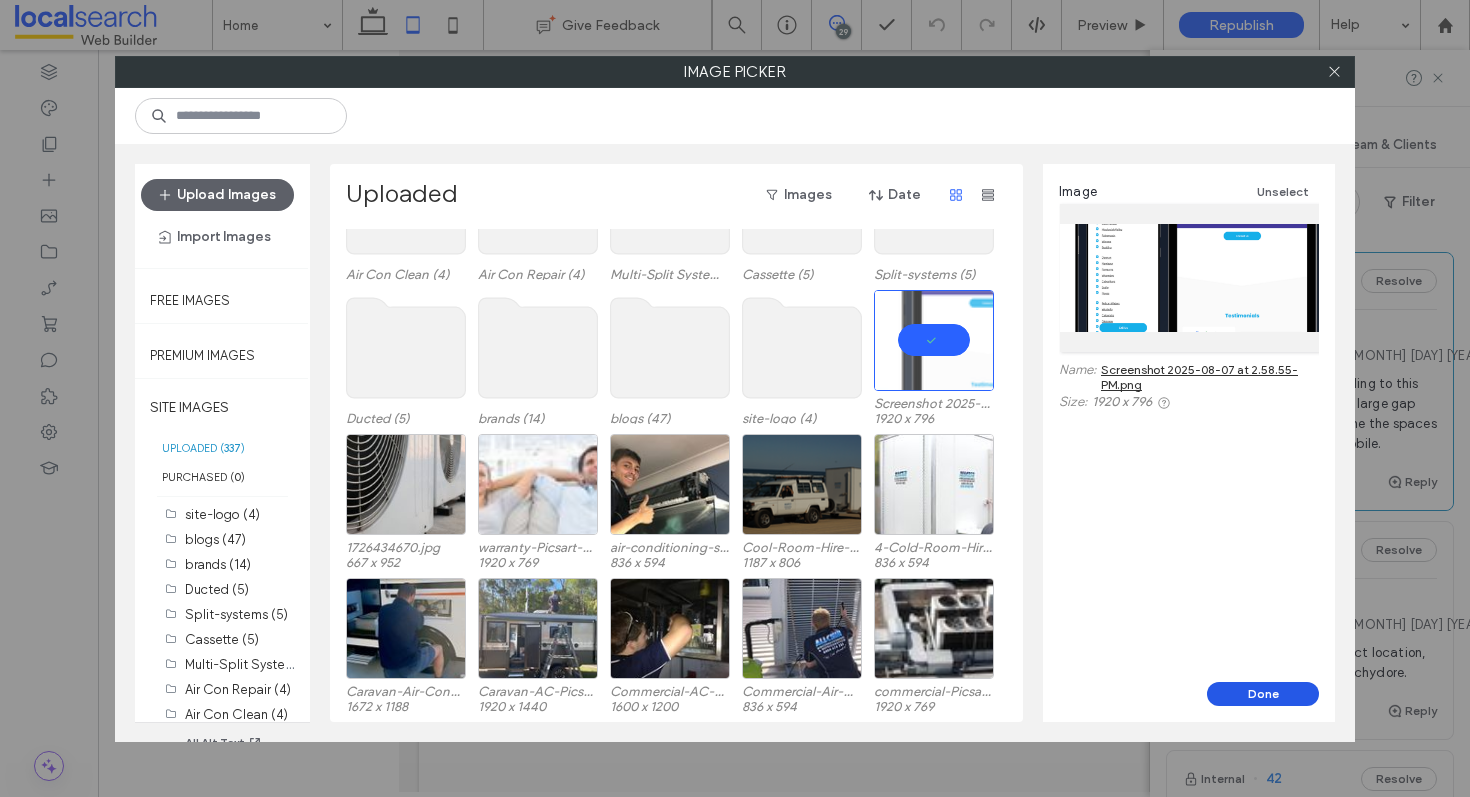click on "Done" at bounding box center [1263, 694] 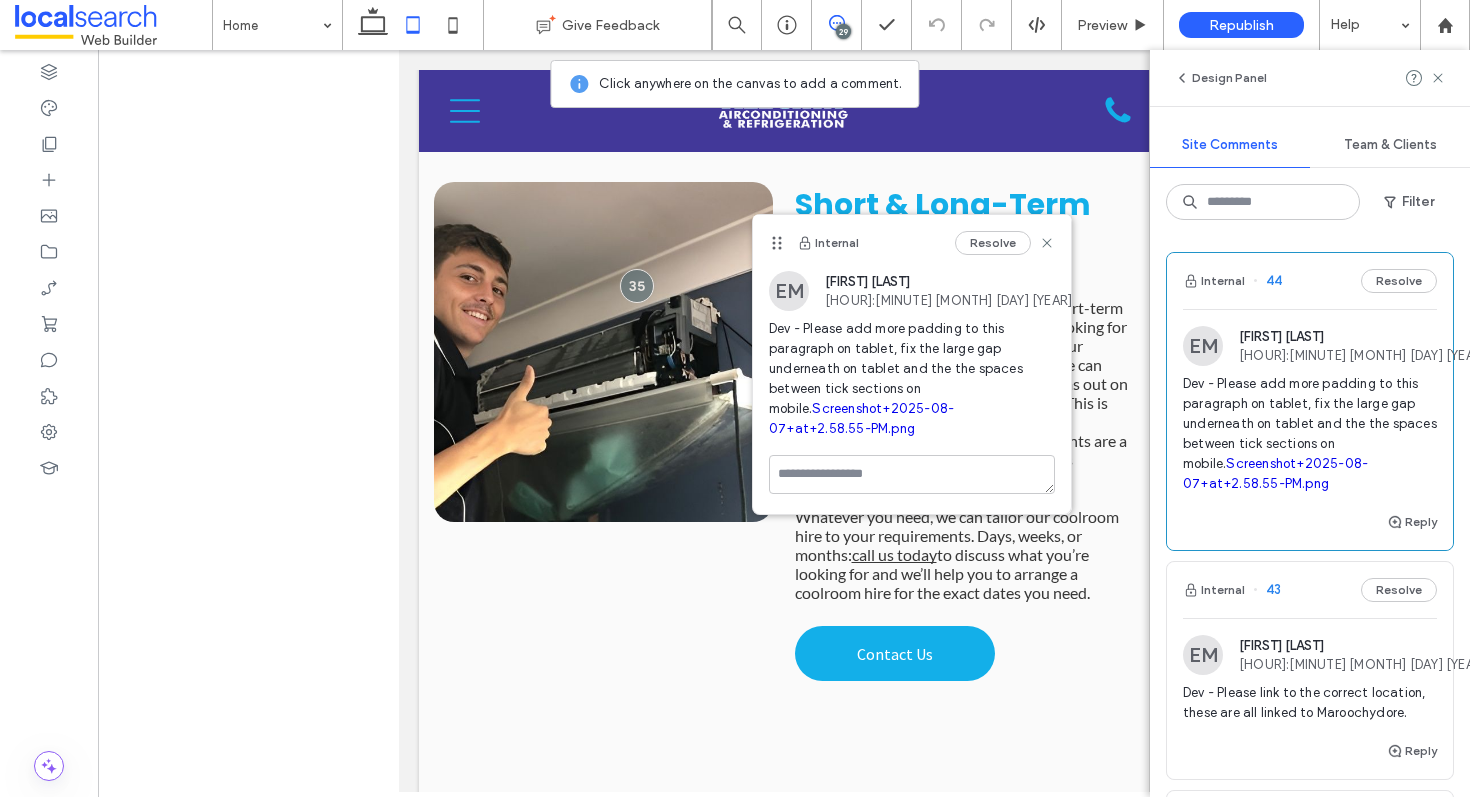 click on "Screenshot+2025-08-07+at+2.58.55-PM.png" at bounding box center [861, 418] 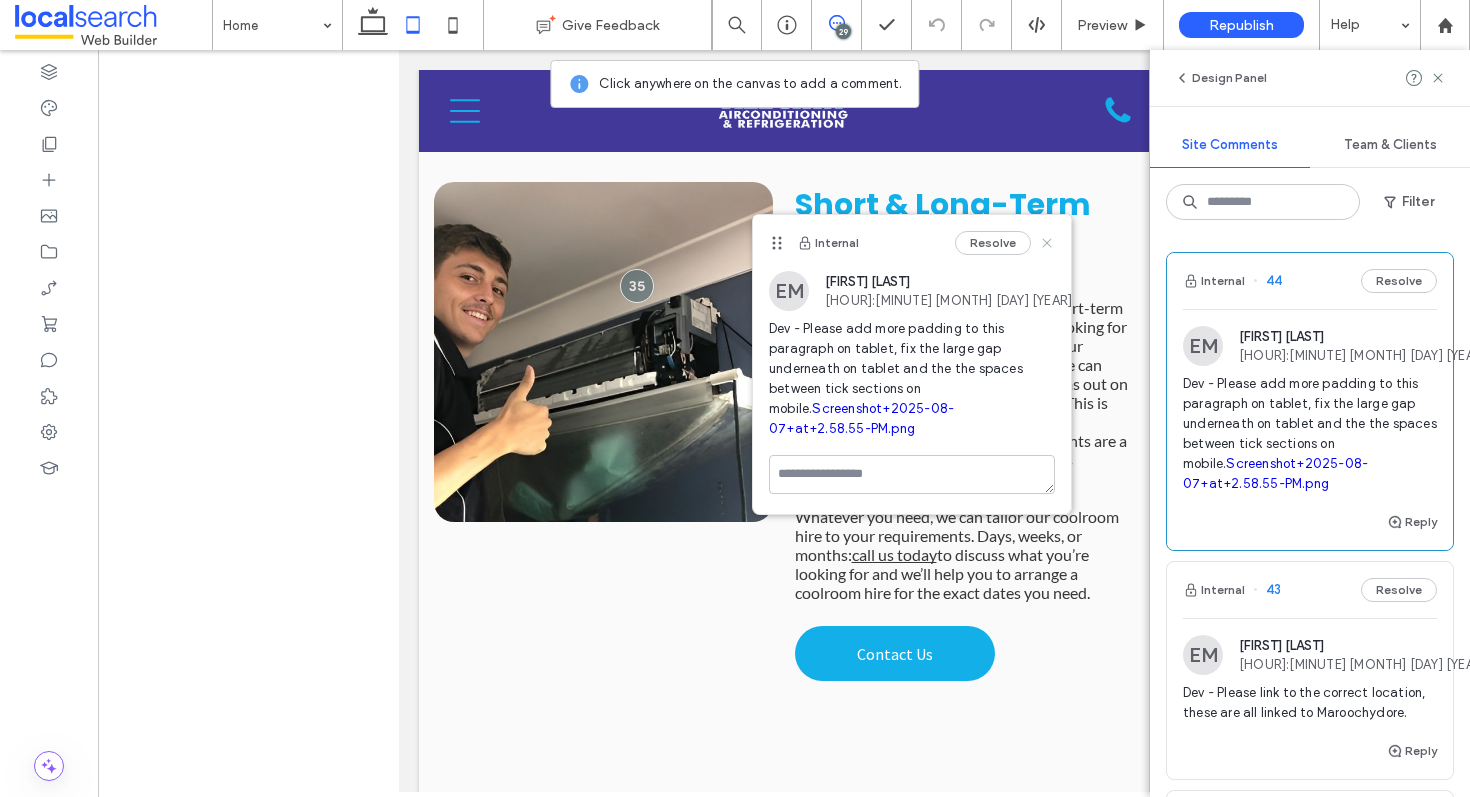 click 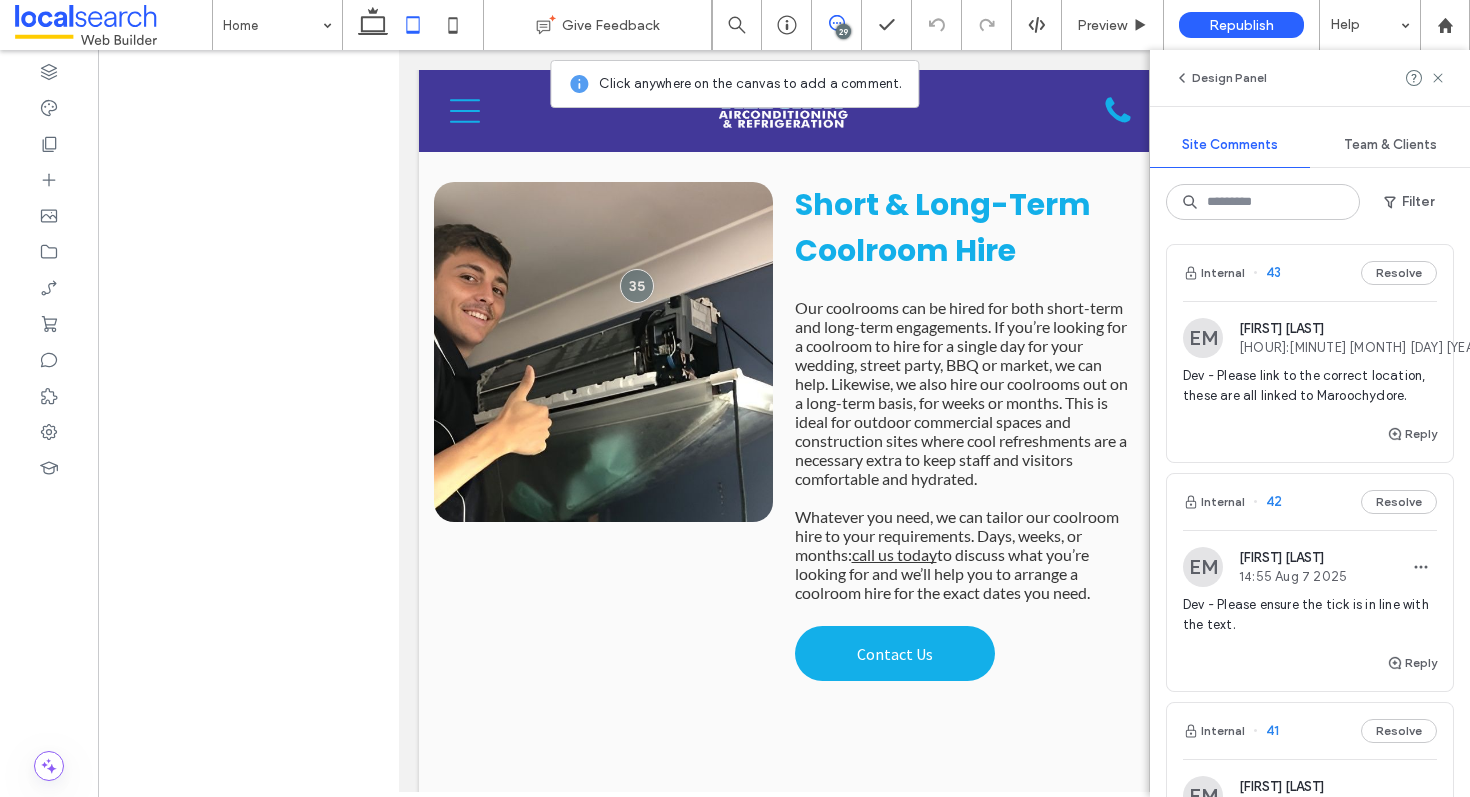 scroll, scrollTop: 298, scrollLeft: 0, axis: vertical 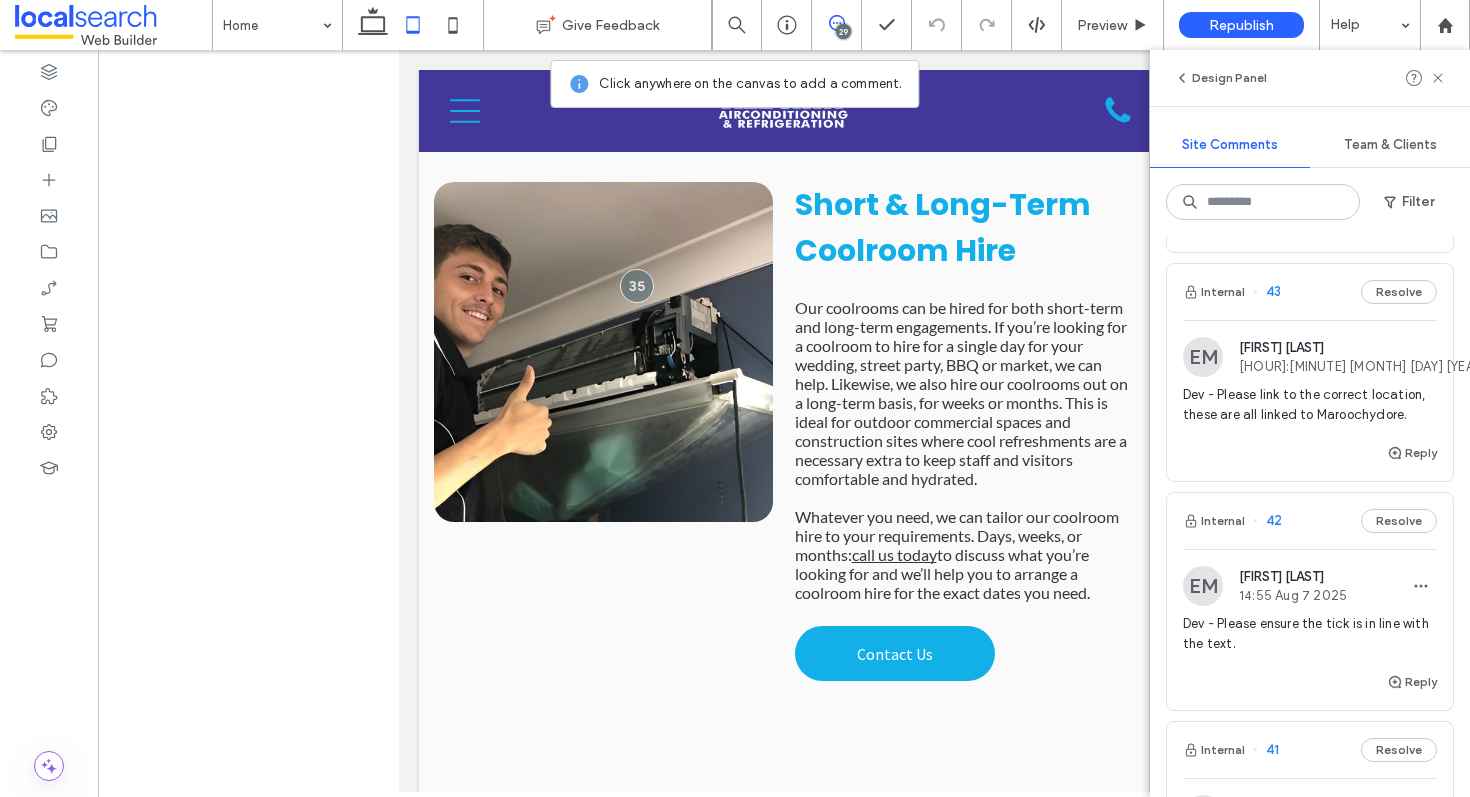 click on "Internal 43 Resolve" at bounding box center (1310, 292) 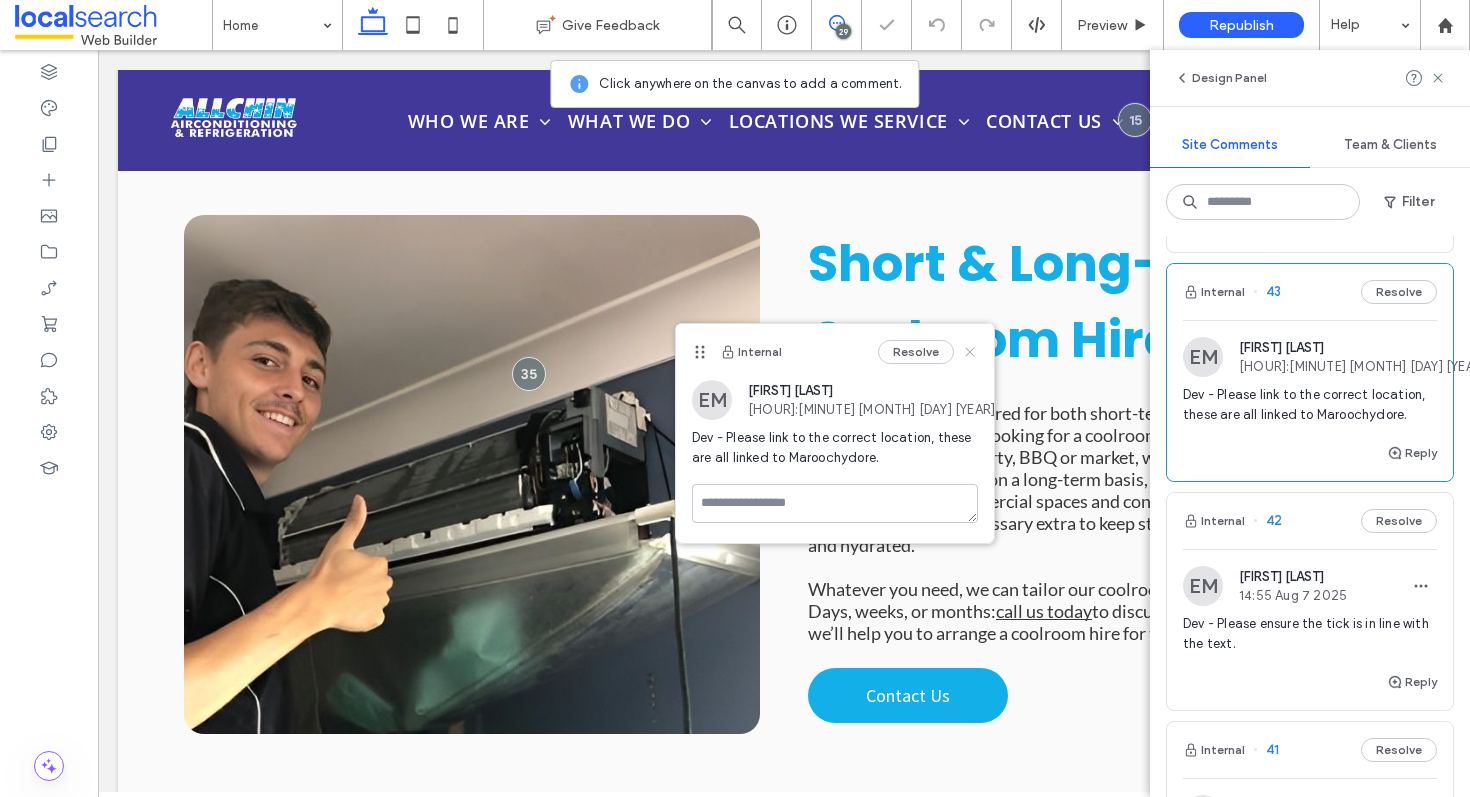 click 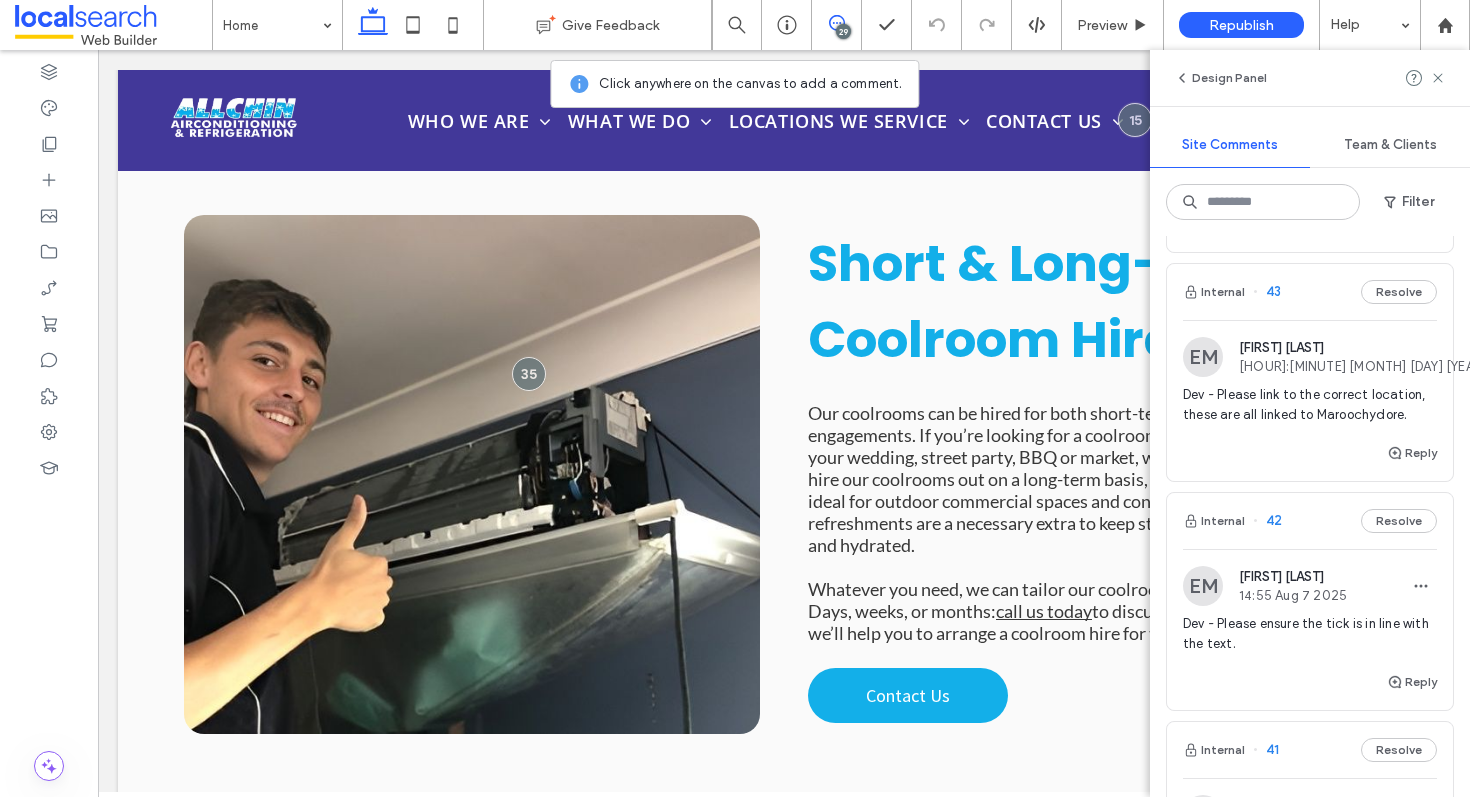 click 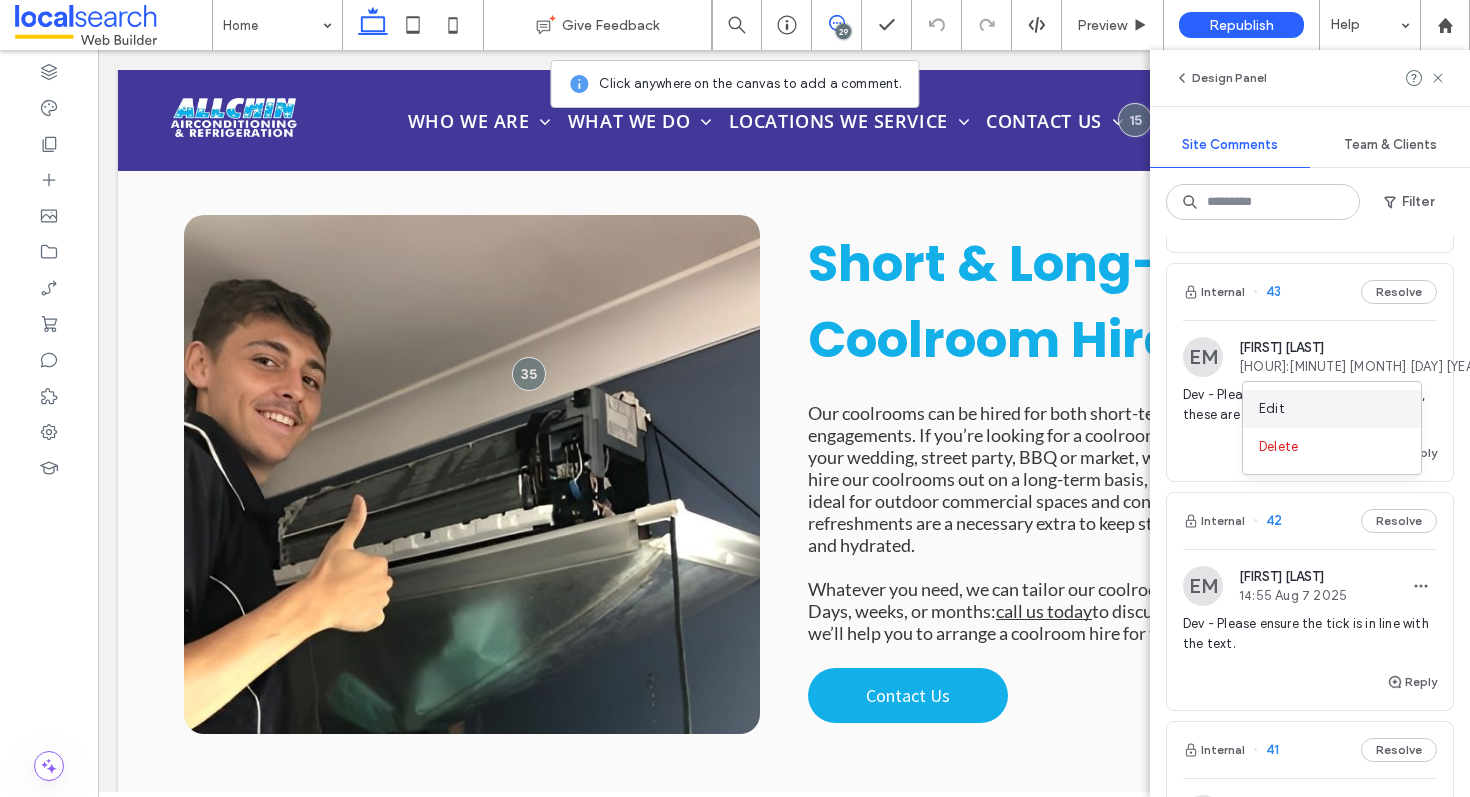 click on "Edit" at bounding box center (1332, 409) 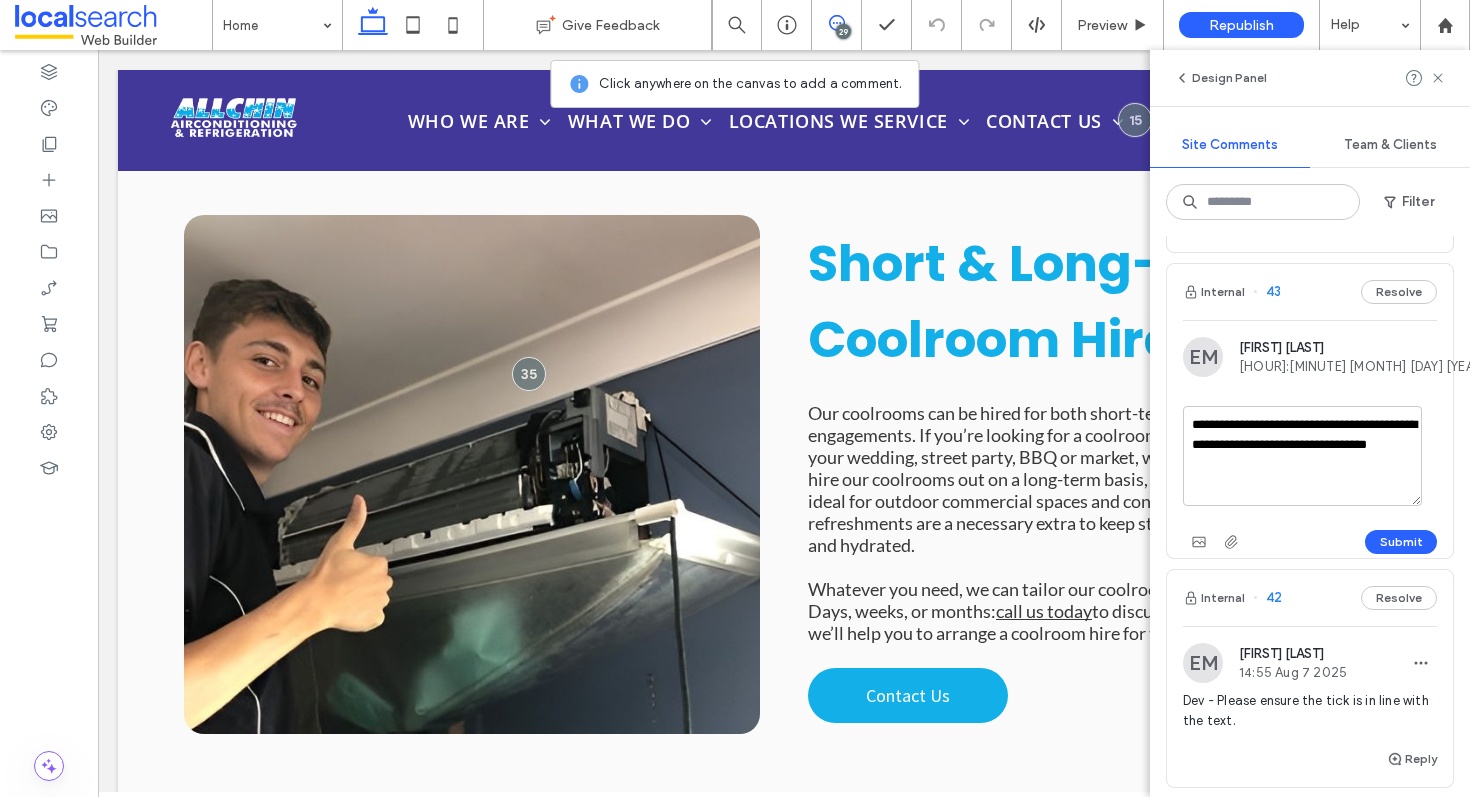 click on "**********" at bounding box center [1302, 456] 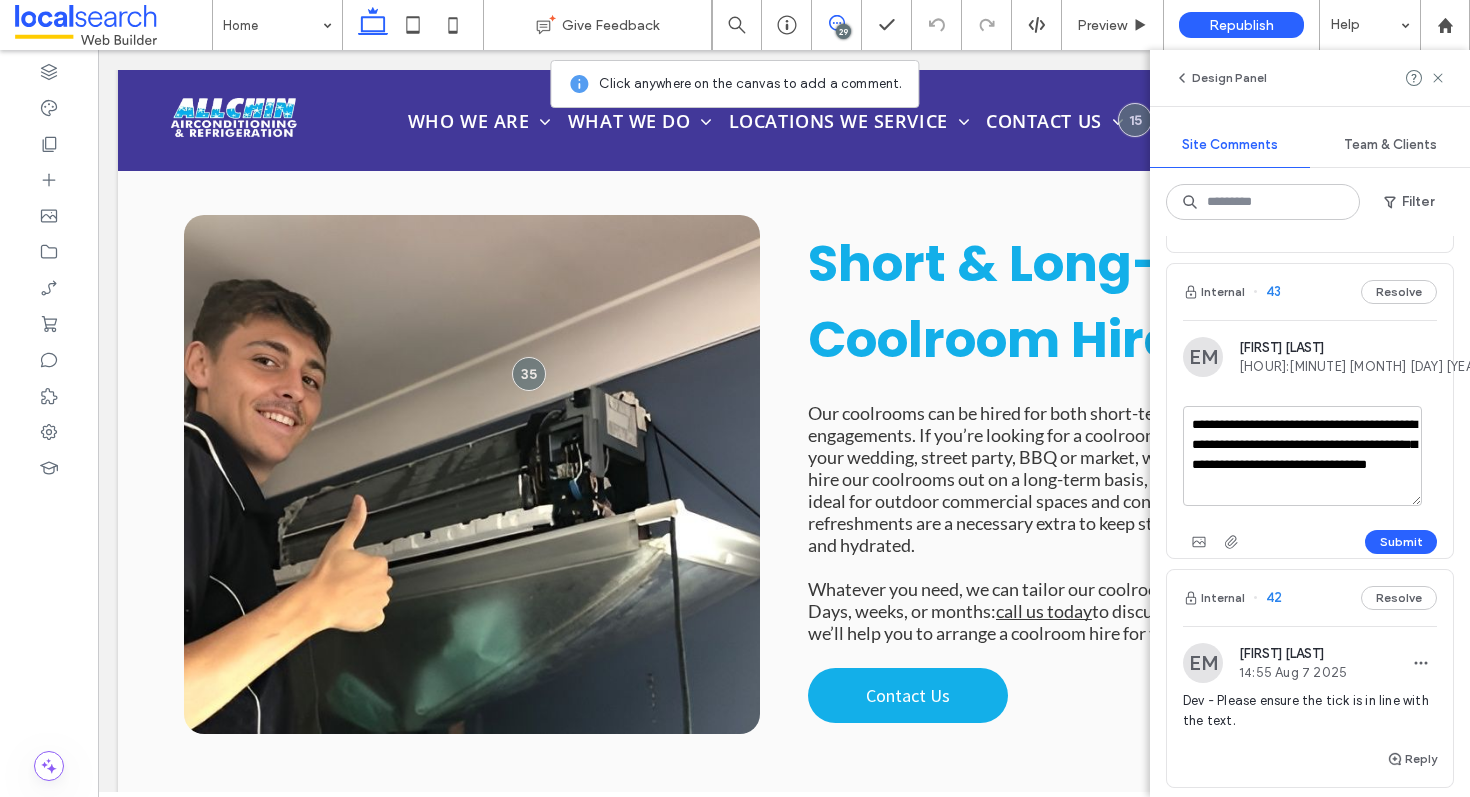 click on "**********" at bounding box center [1302, 456] 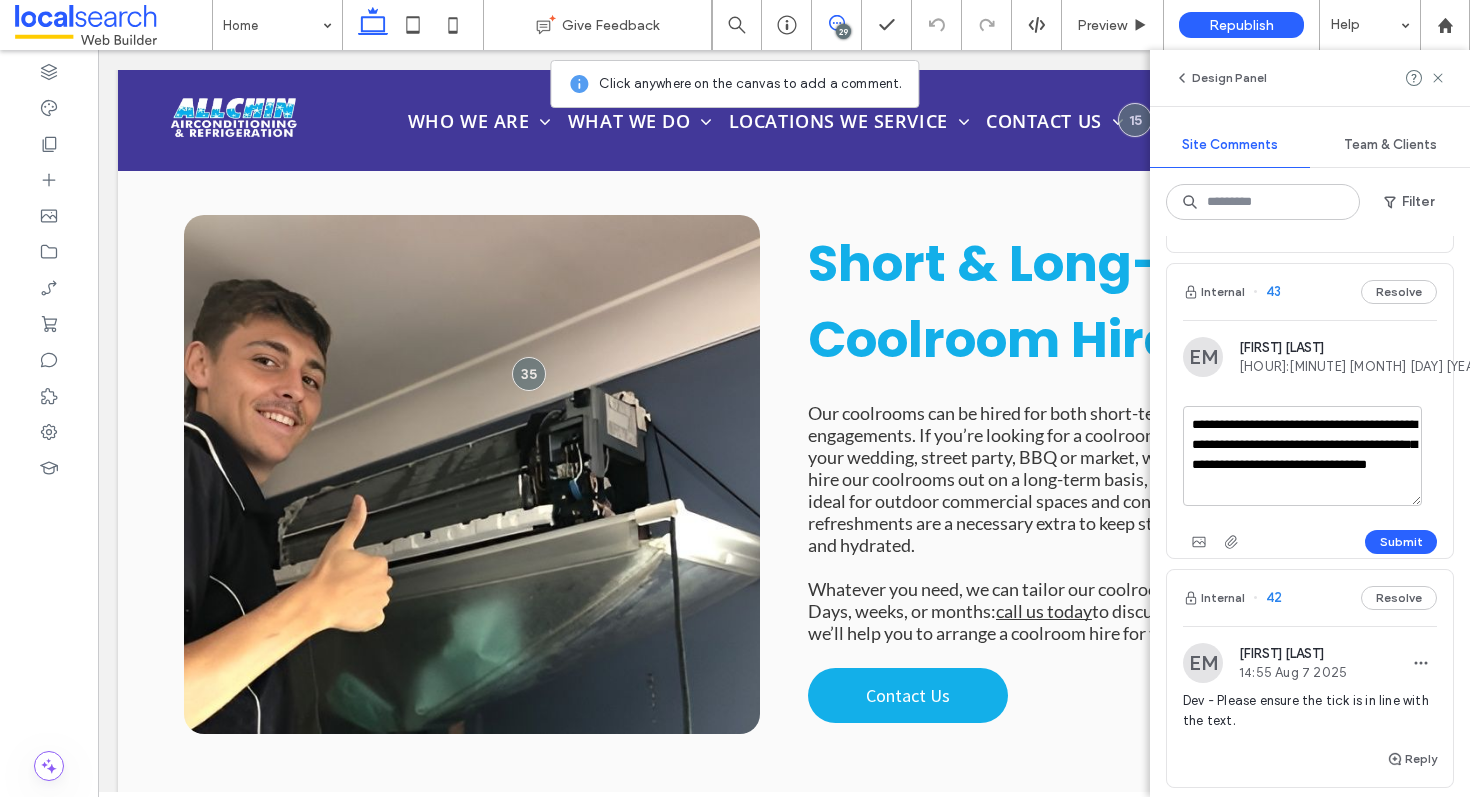 drag, startPoint x: 1335, startPoint y: 484, endPoint x: 1289, endPoint y: 467, distance: 49.0408 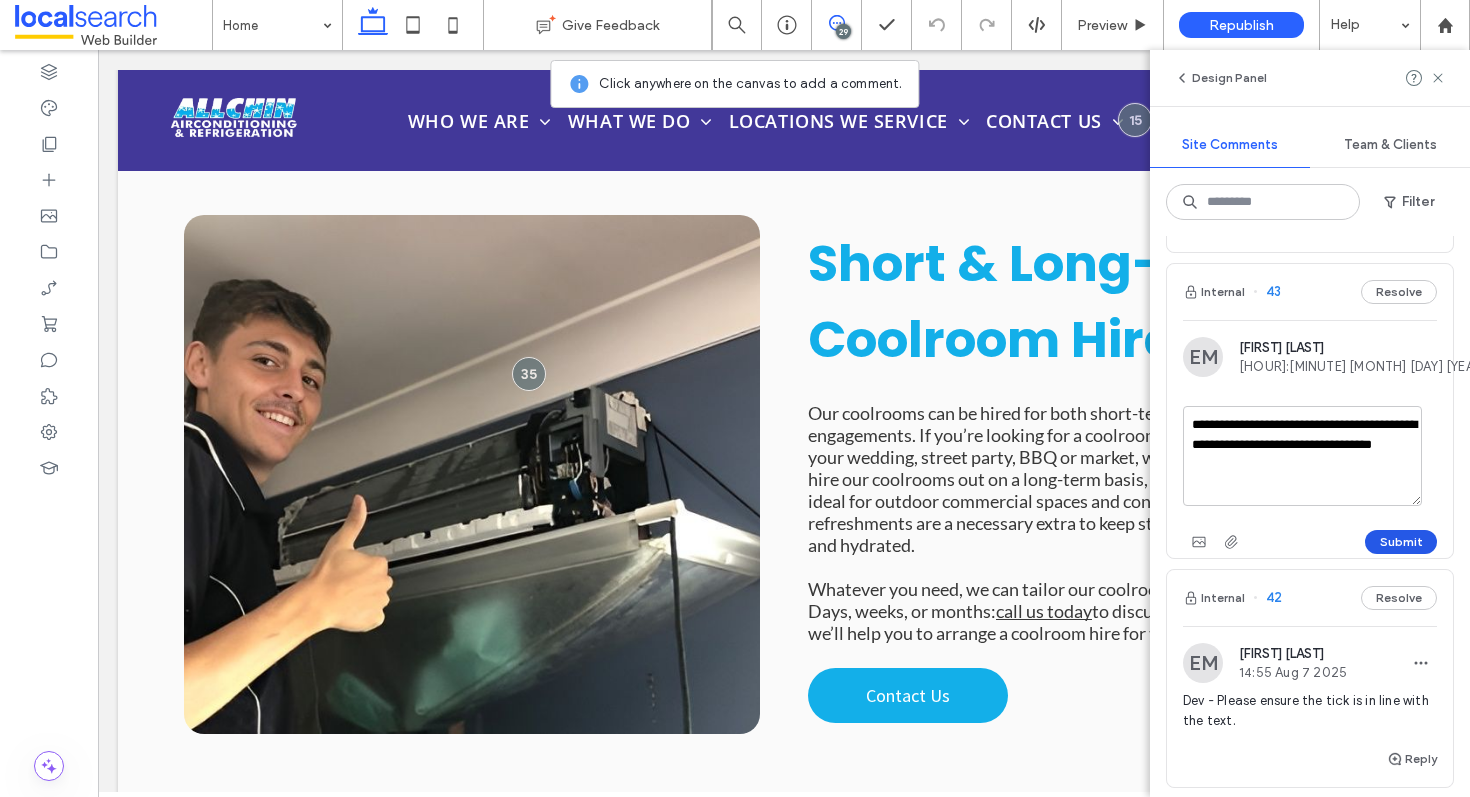 type on "**********" 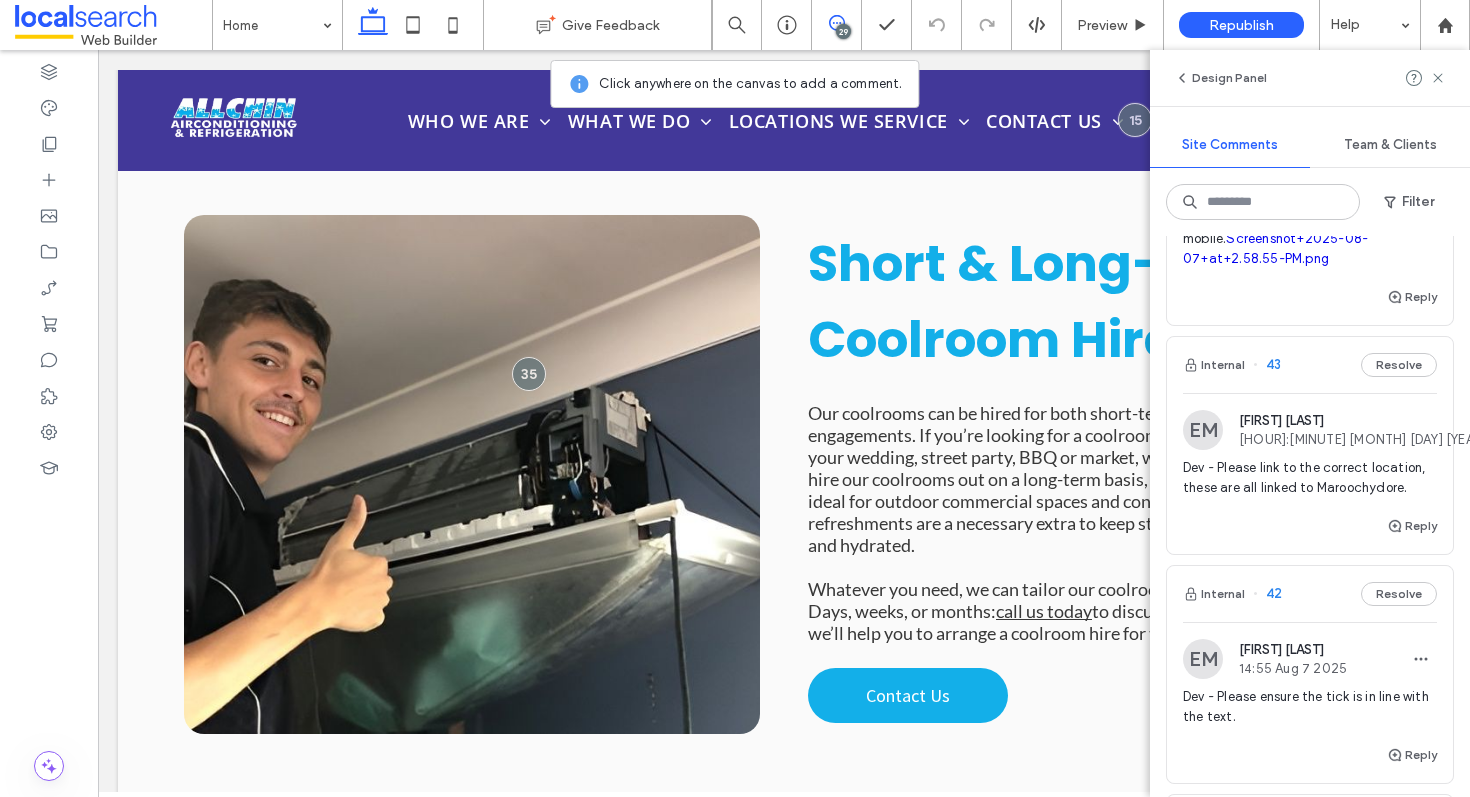 scroll, scrollTop: 233, scrollLeft: 0, axis: vertical 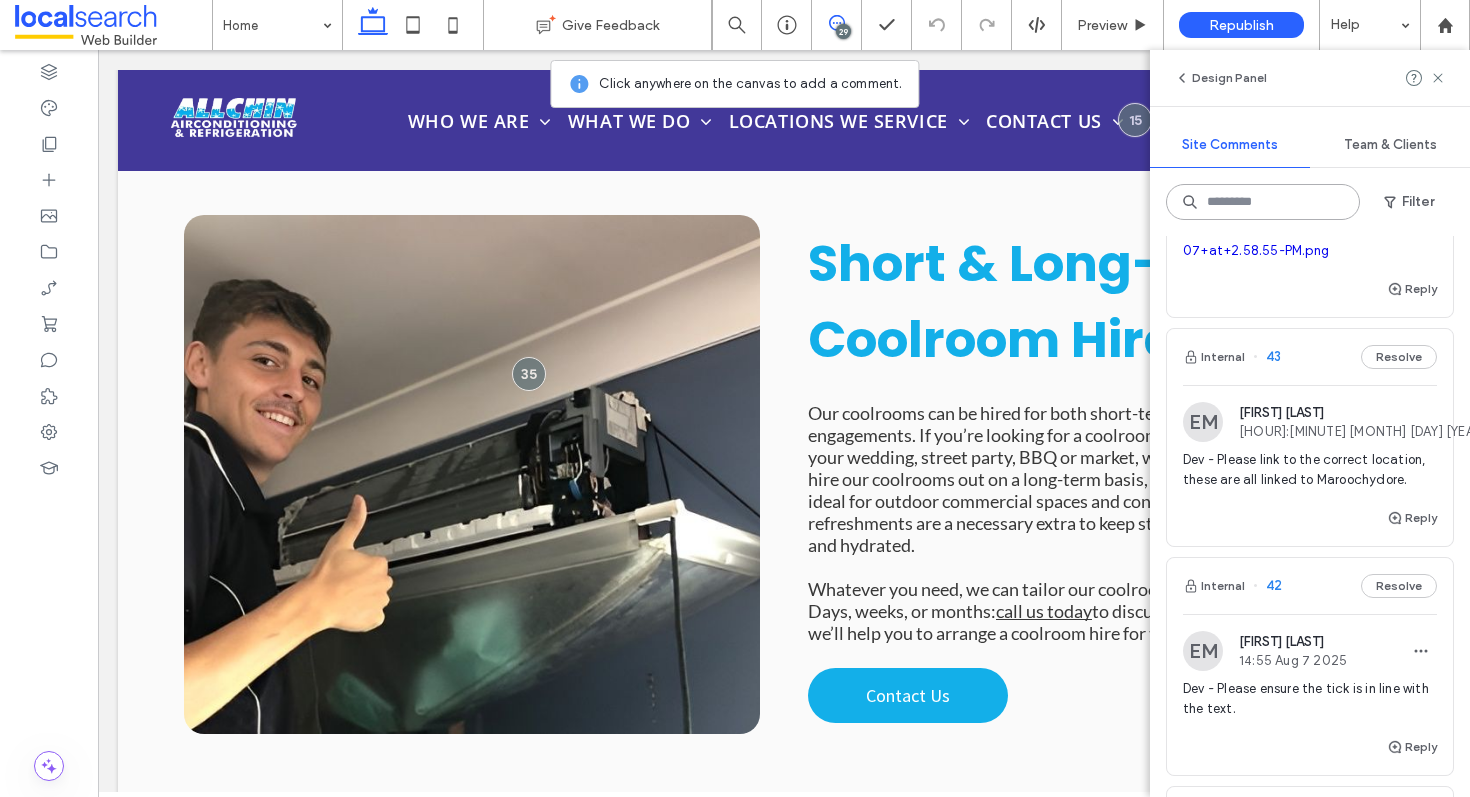 click at bounding box center (1263, 202) 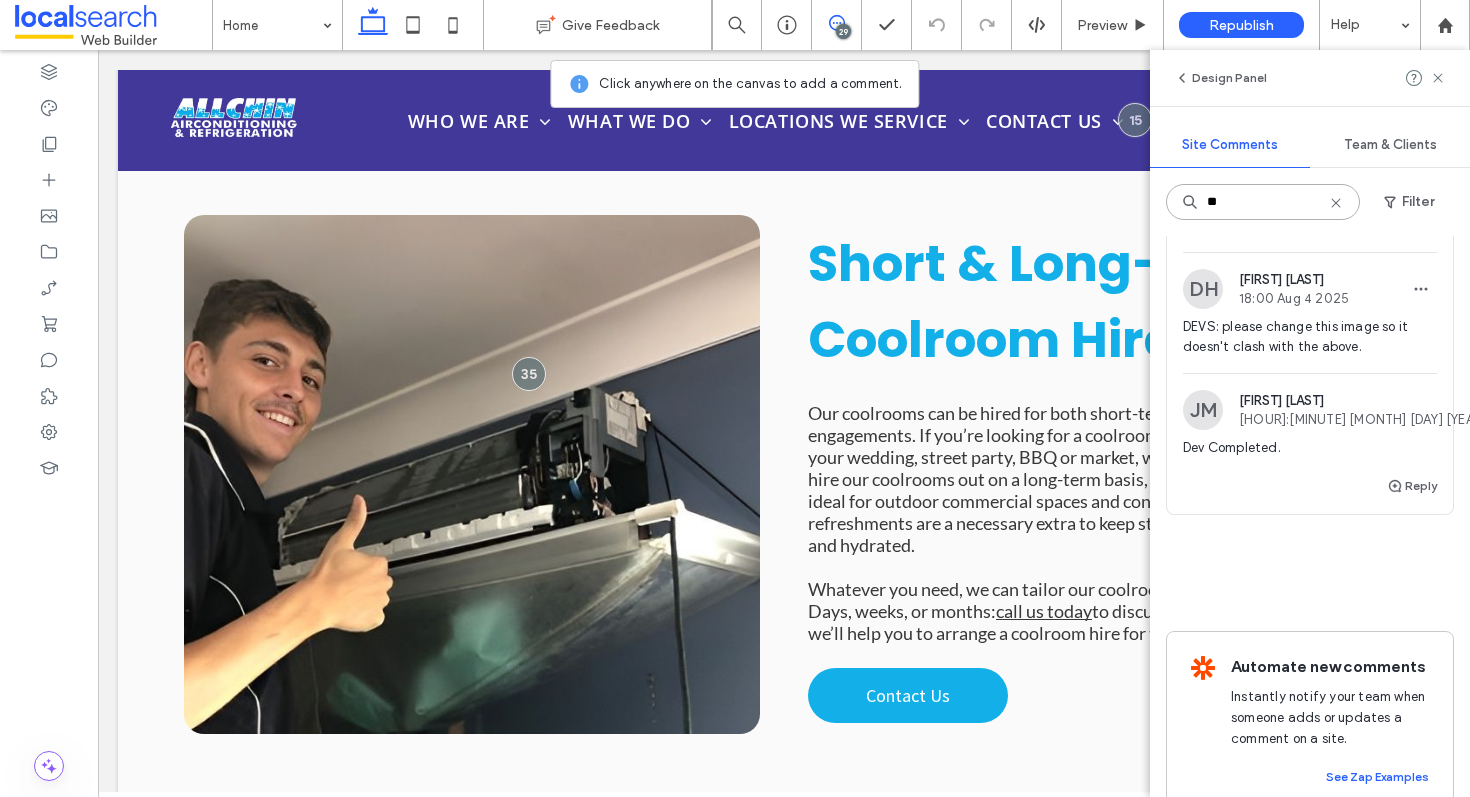 scroll, scrollTop: 0, scrollLeft: 0, axis: both 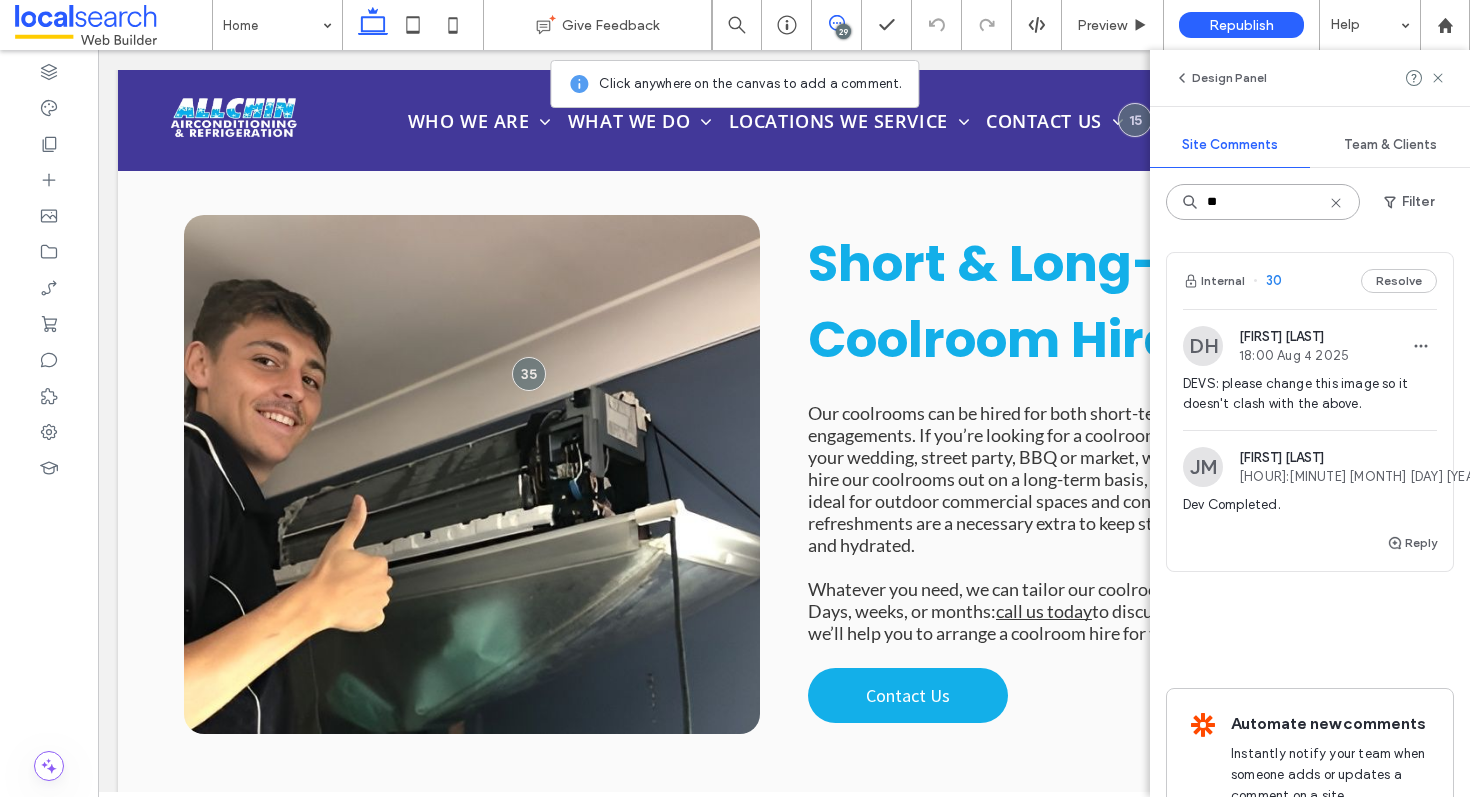 type on "**" 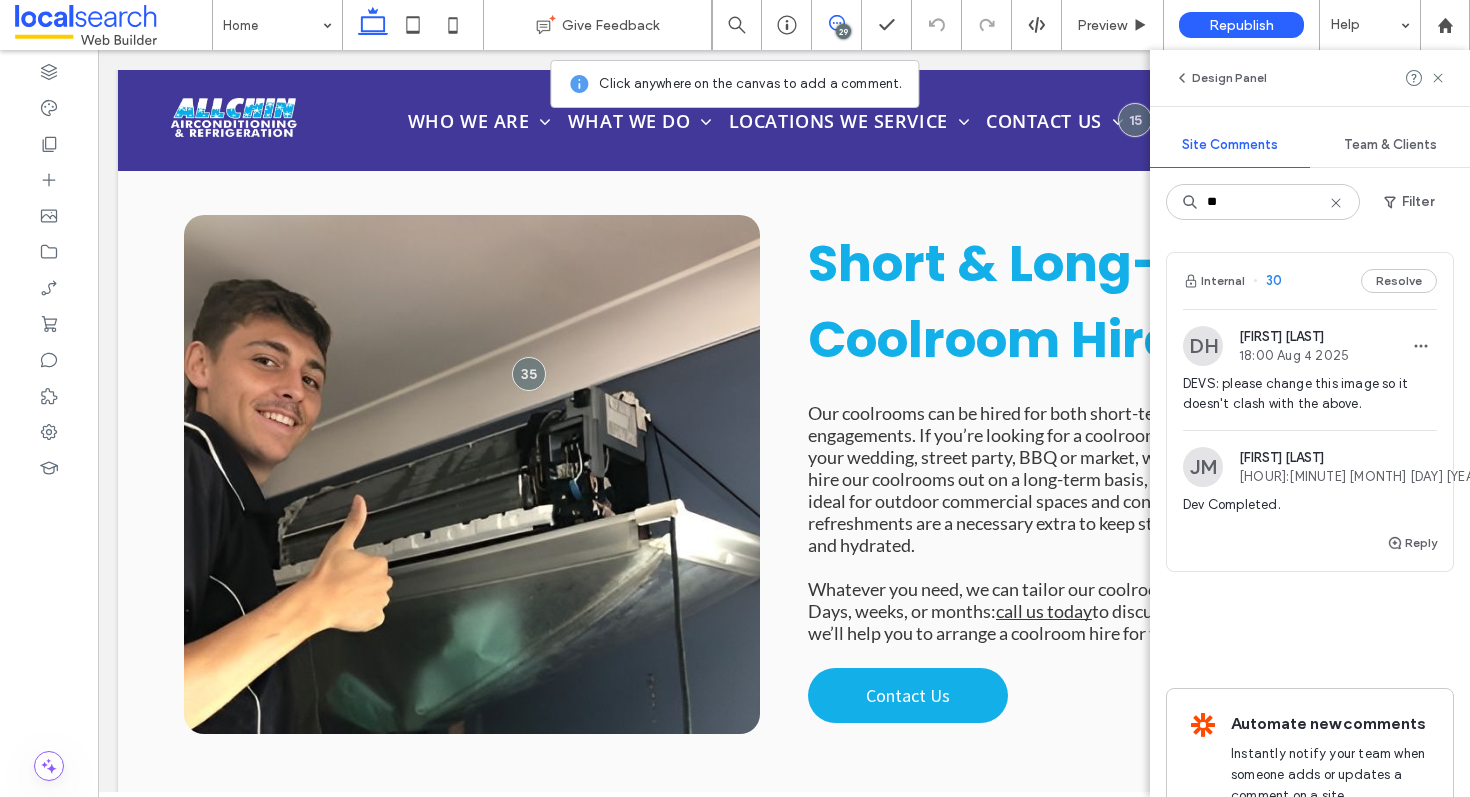 click on "Internal 30 Resolve" at bounding box center (1310, 281) 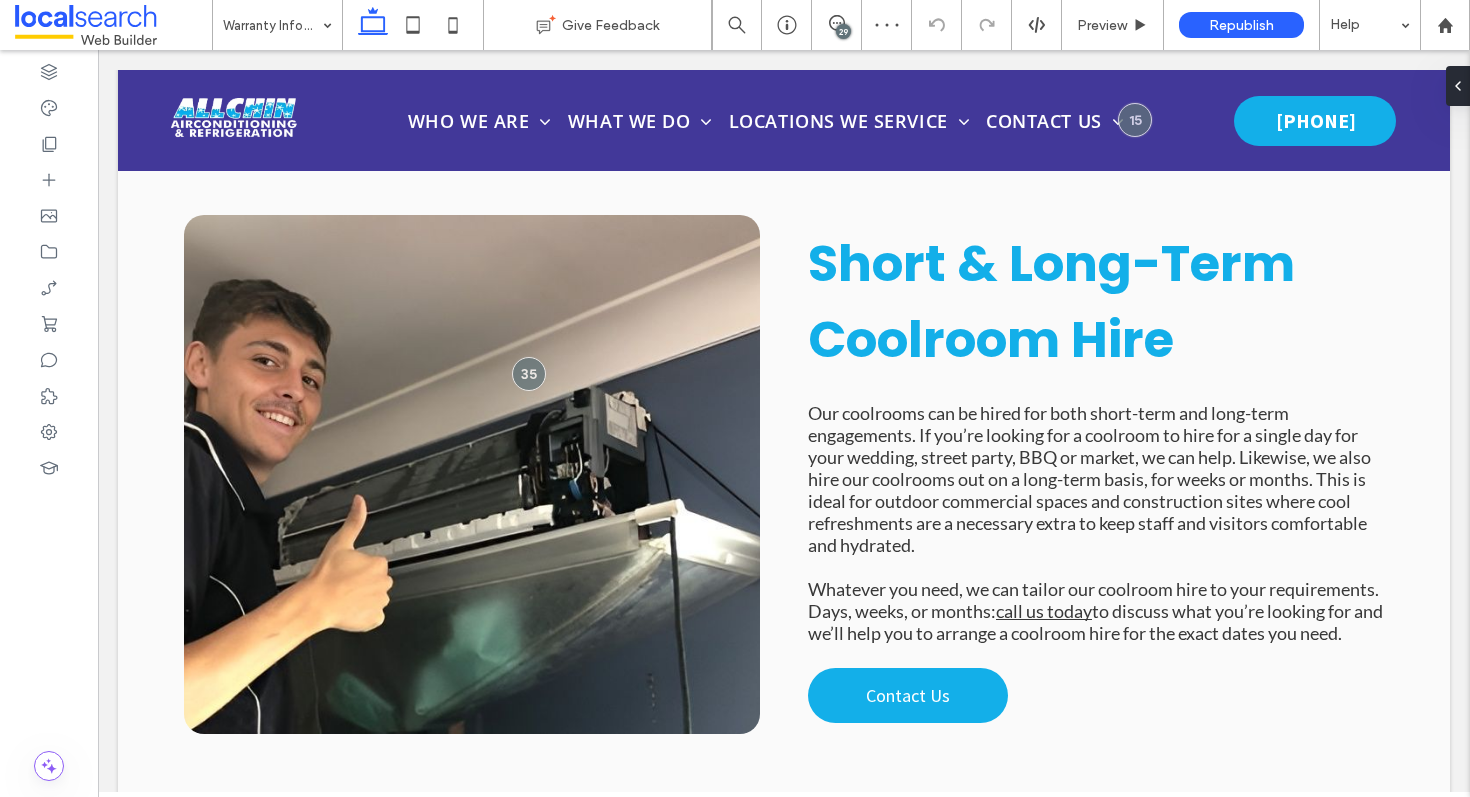 click on "29" at bounding box center [843, 31] 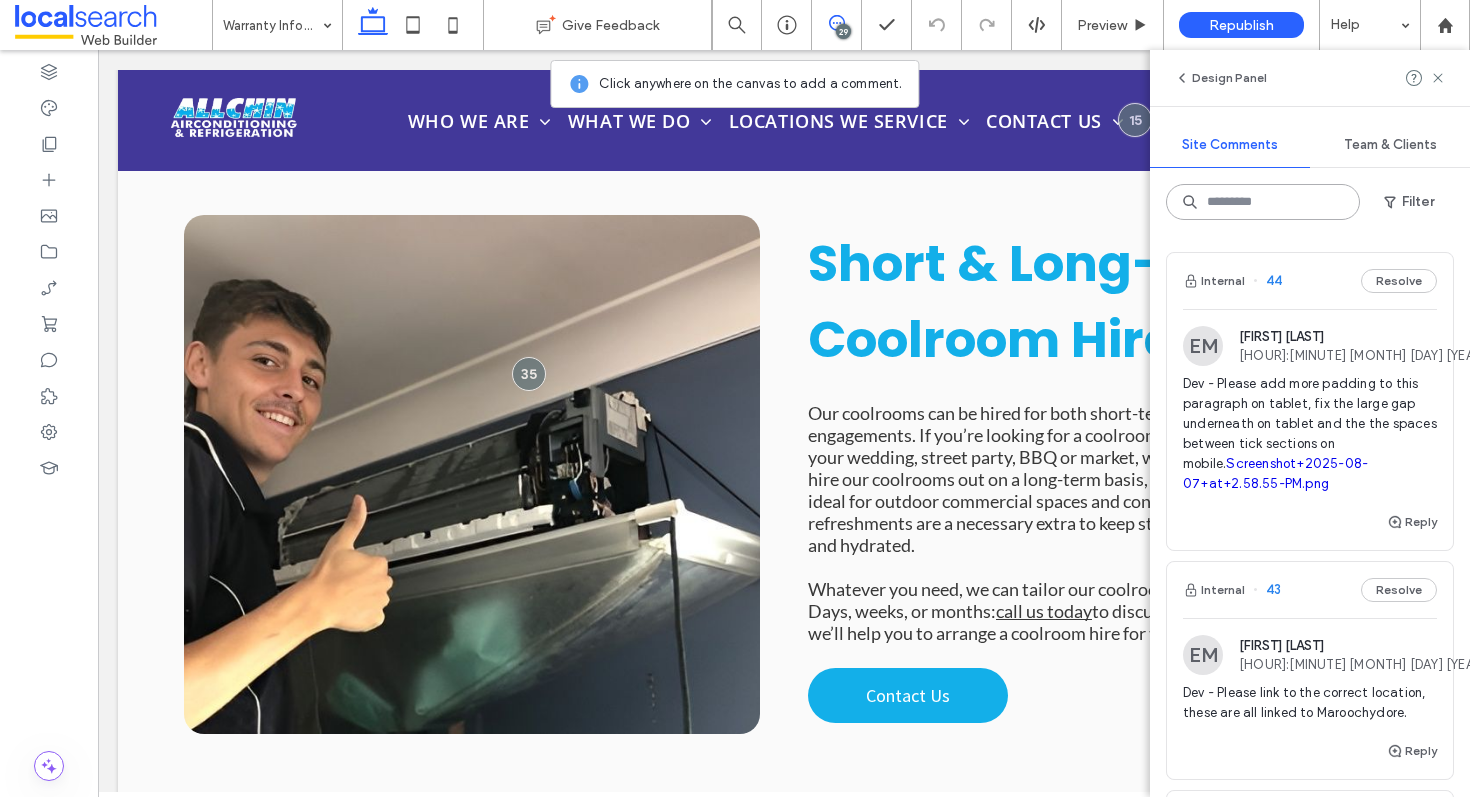 click at bounding box center [1263, 202] 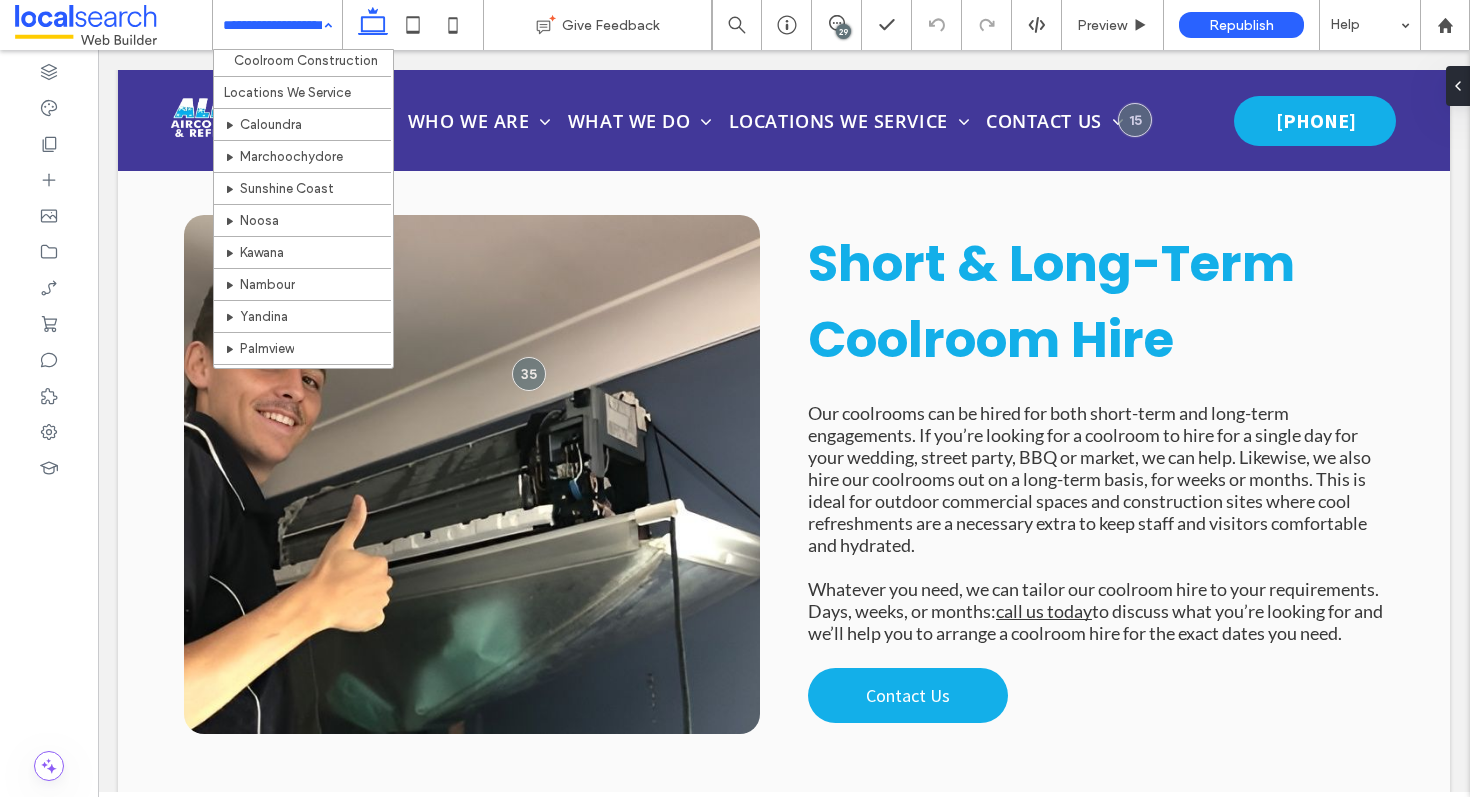 scroll, scrollTop: 700, scrollLeft: 0, axis: vertical 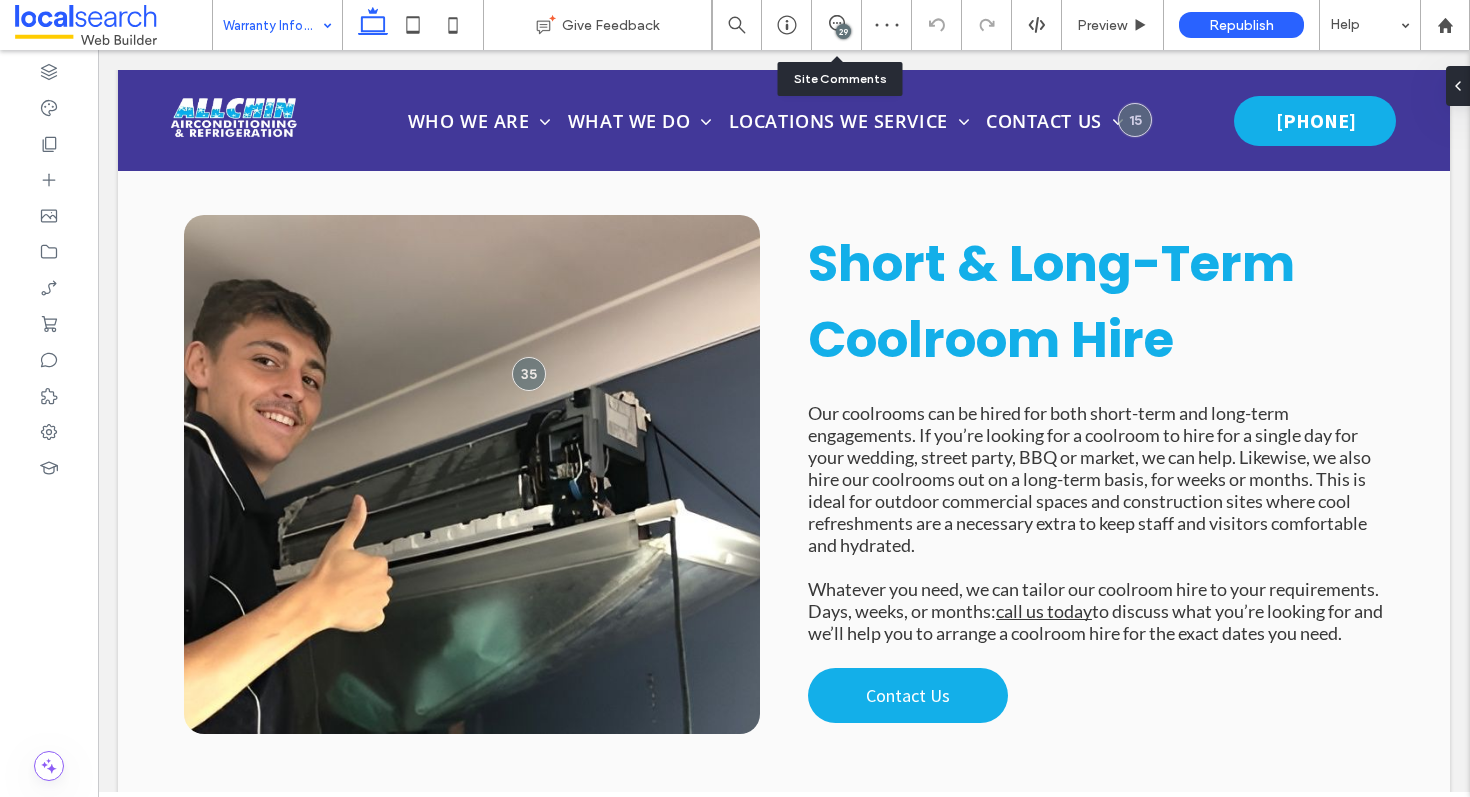 click on "29" at bounding box center [837, 25] 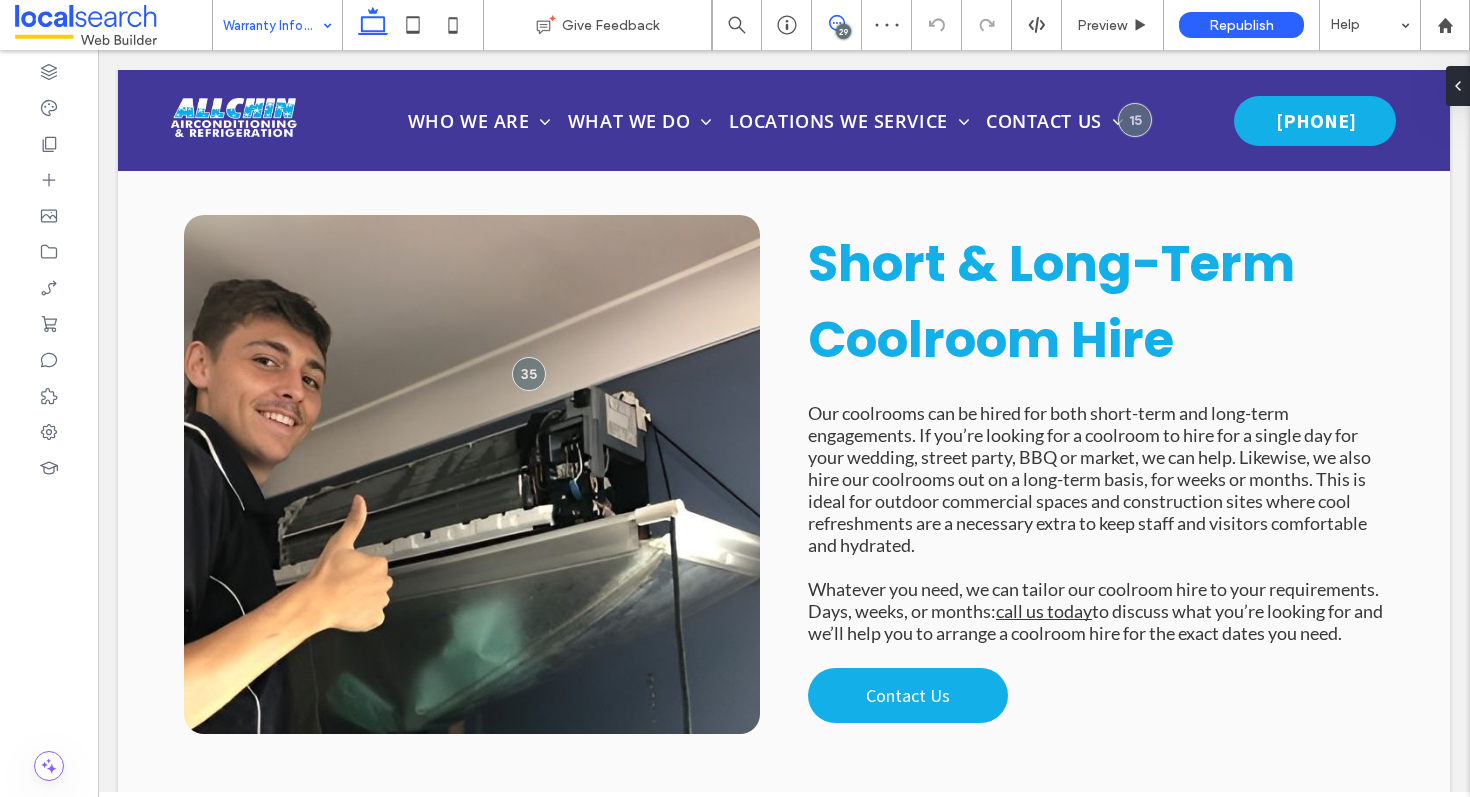 click at bounding box center [836, 23] 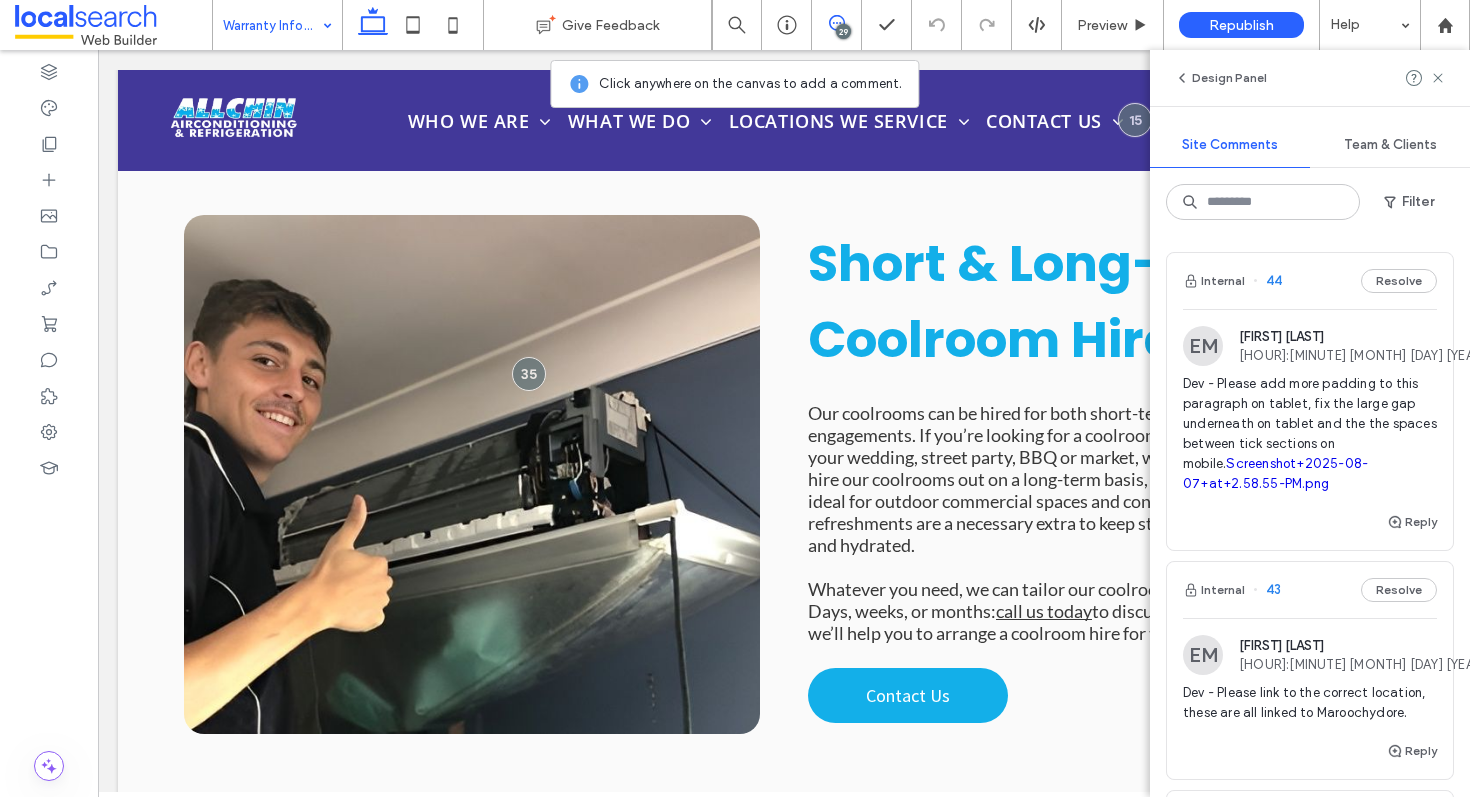 click 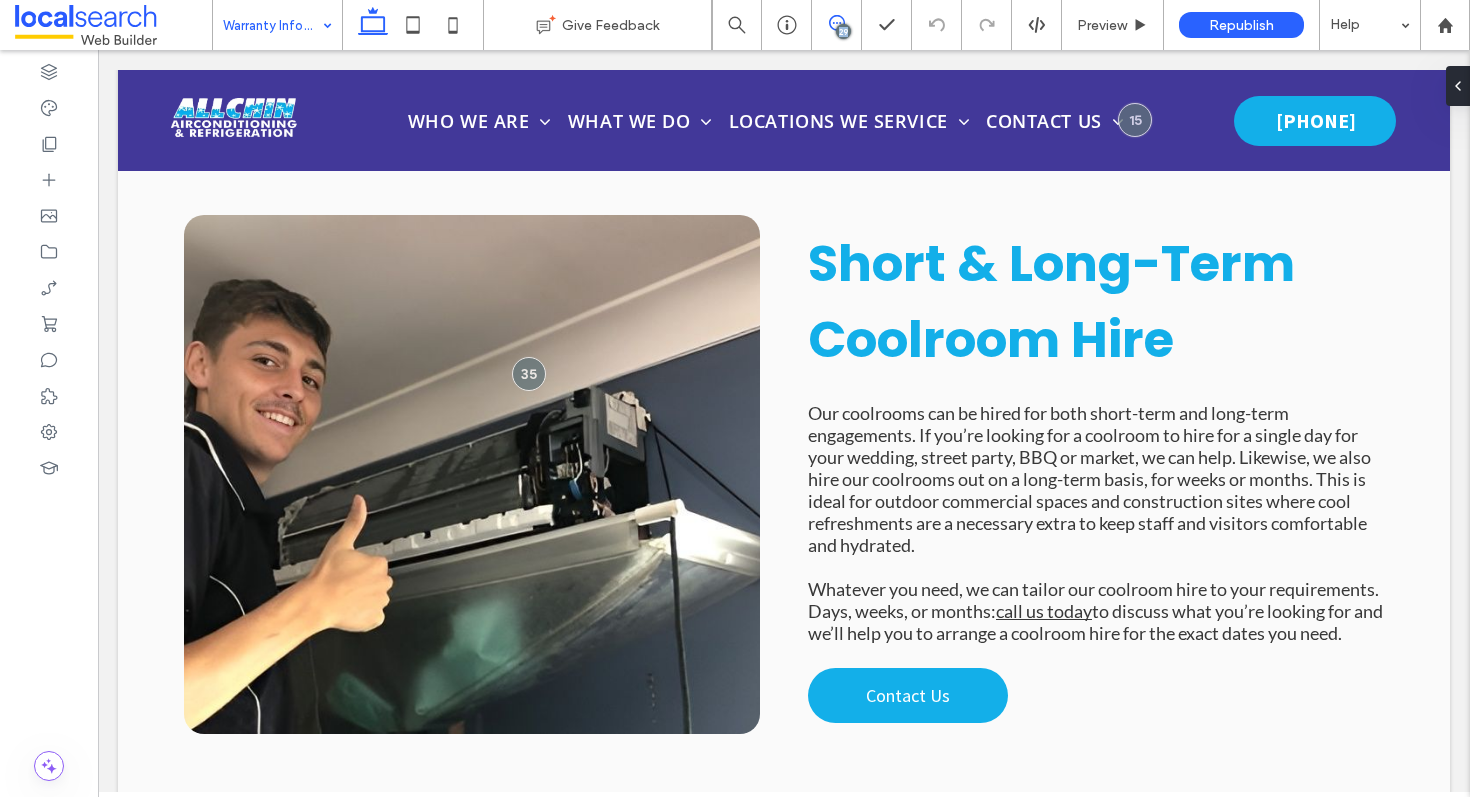 click 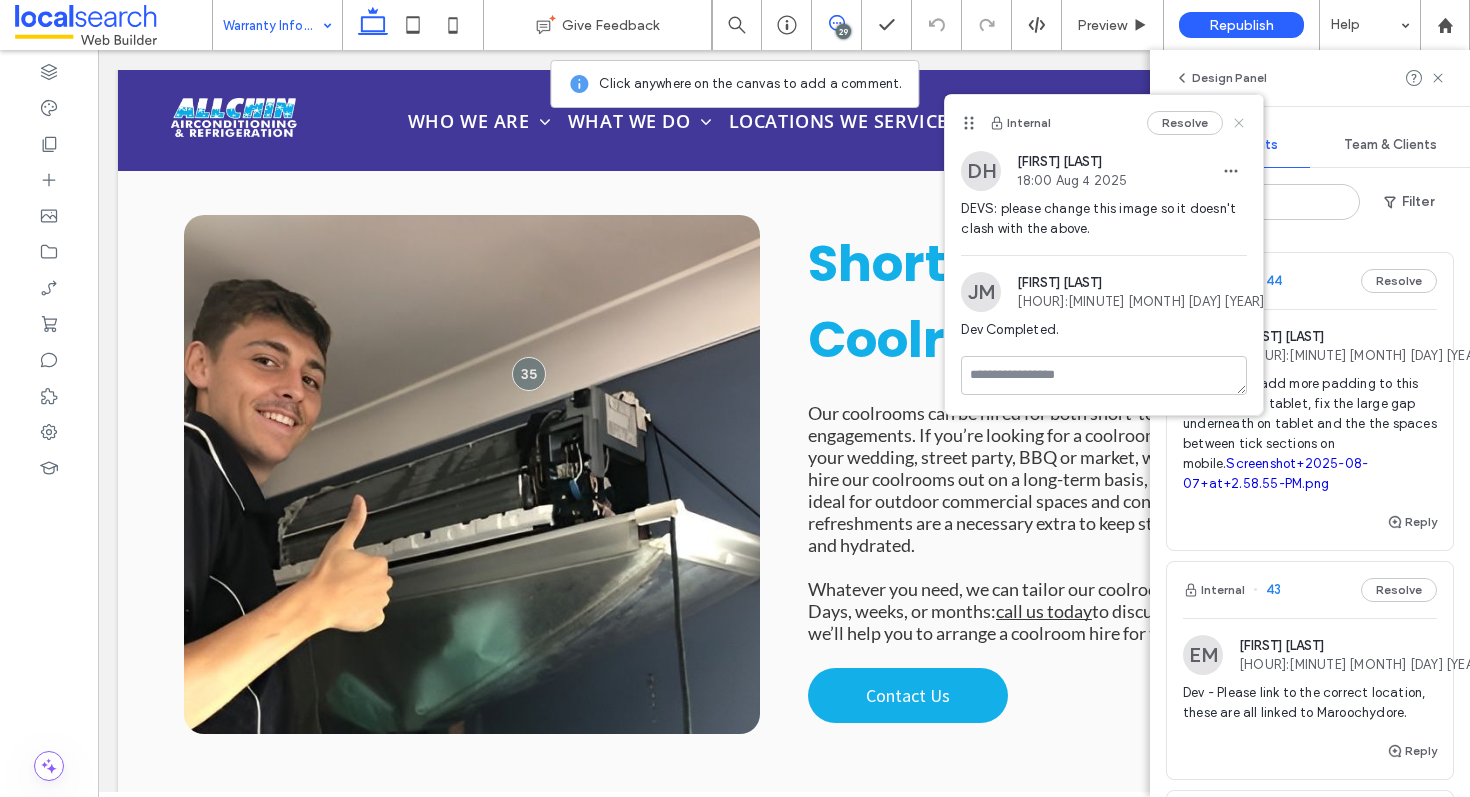 click 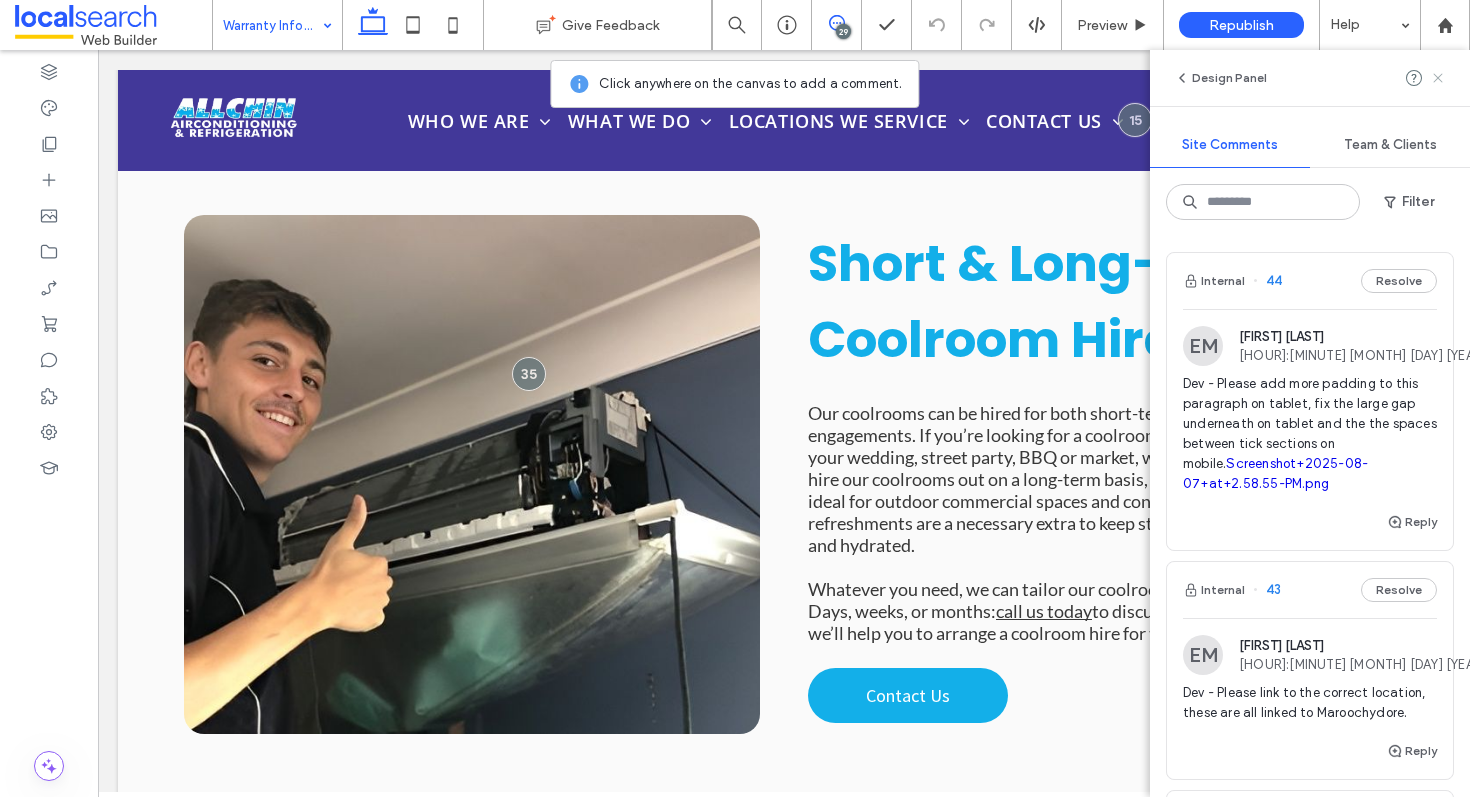 click 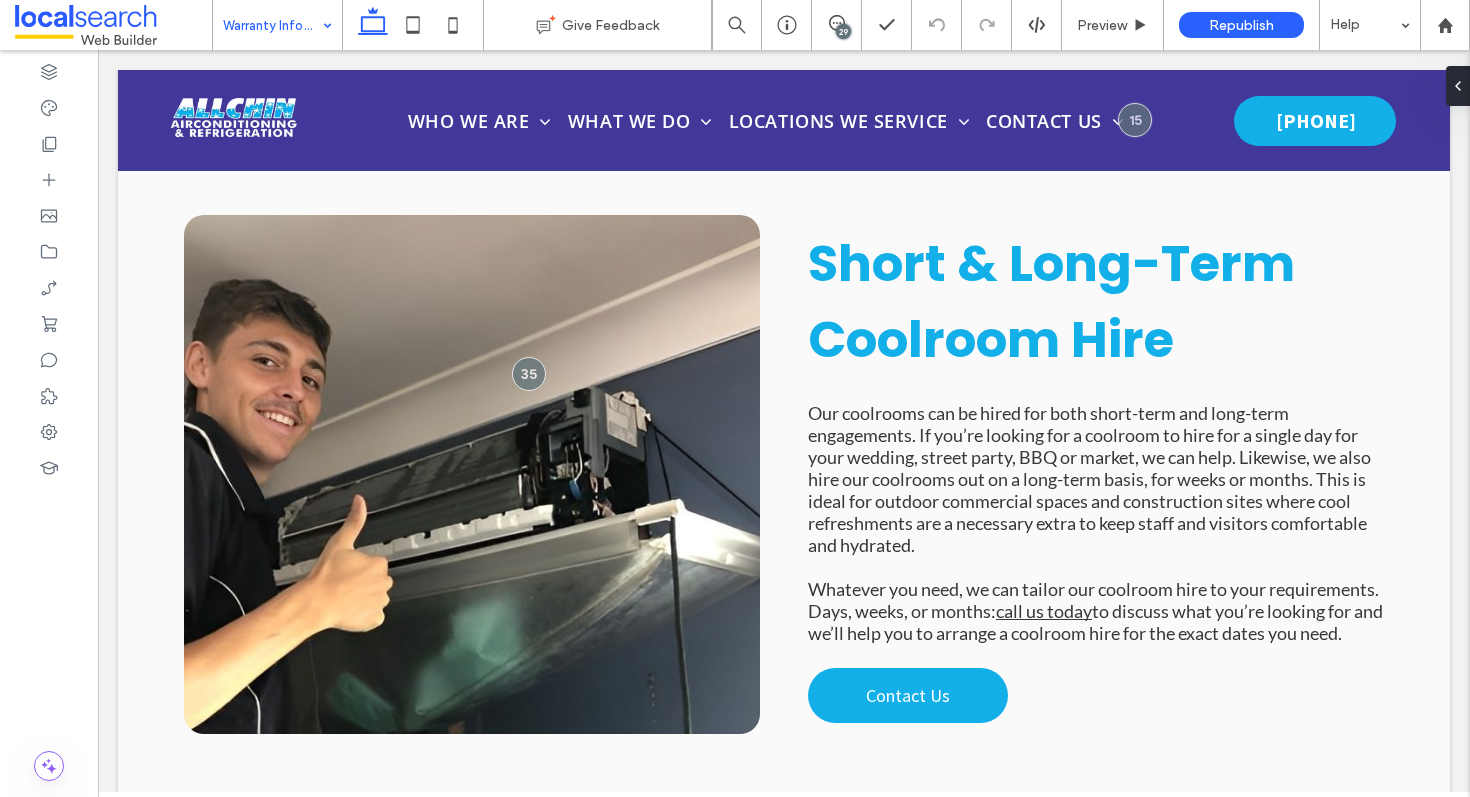 click on "29" at bounding box center (843, 31) 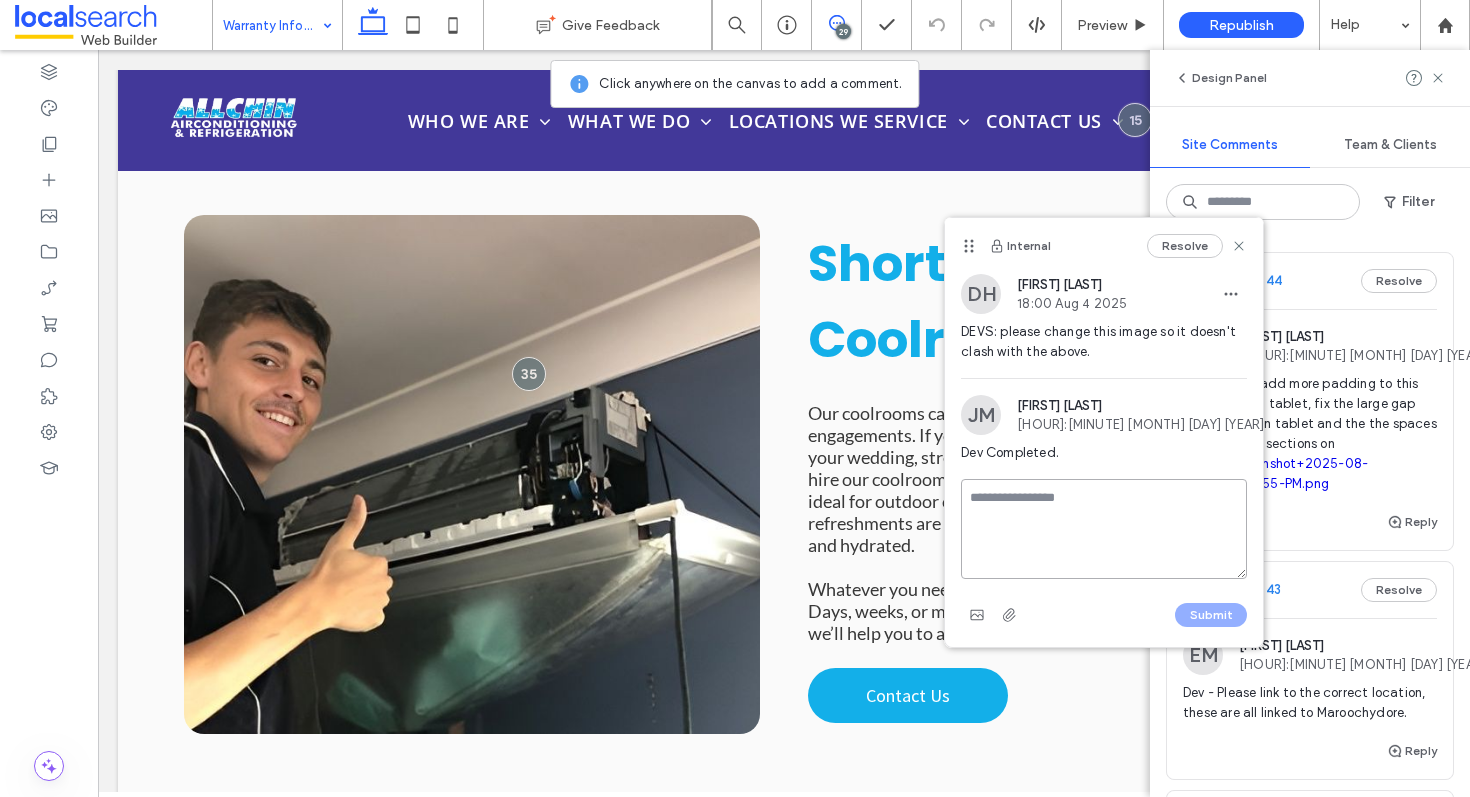 click at bounding box center (1104, 529) 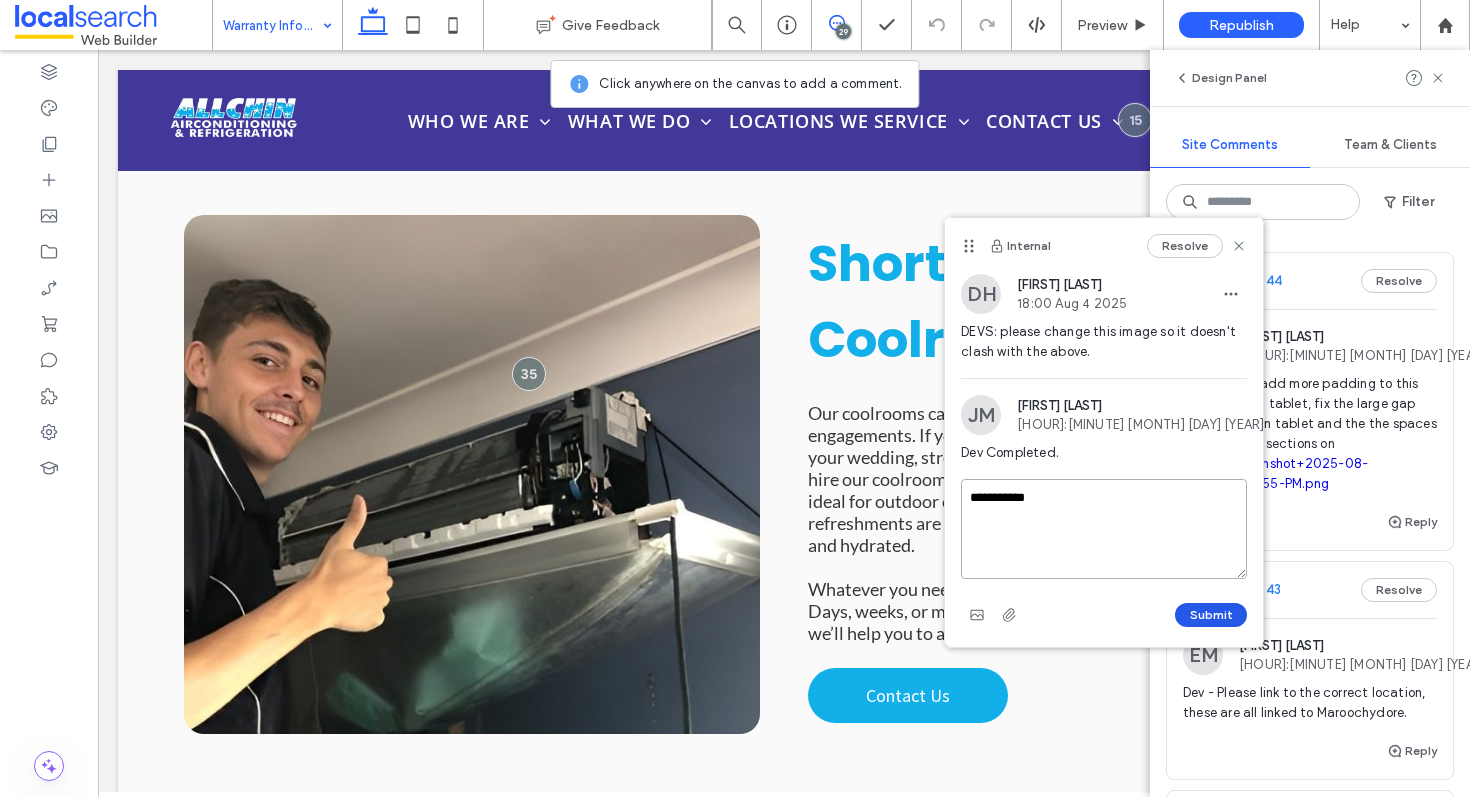 type on "**********" 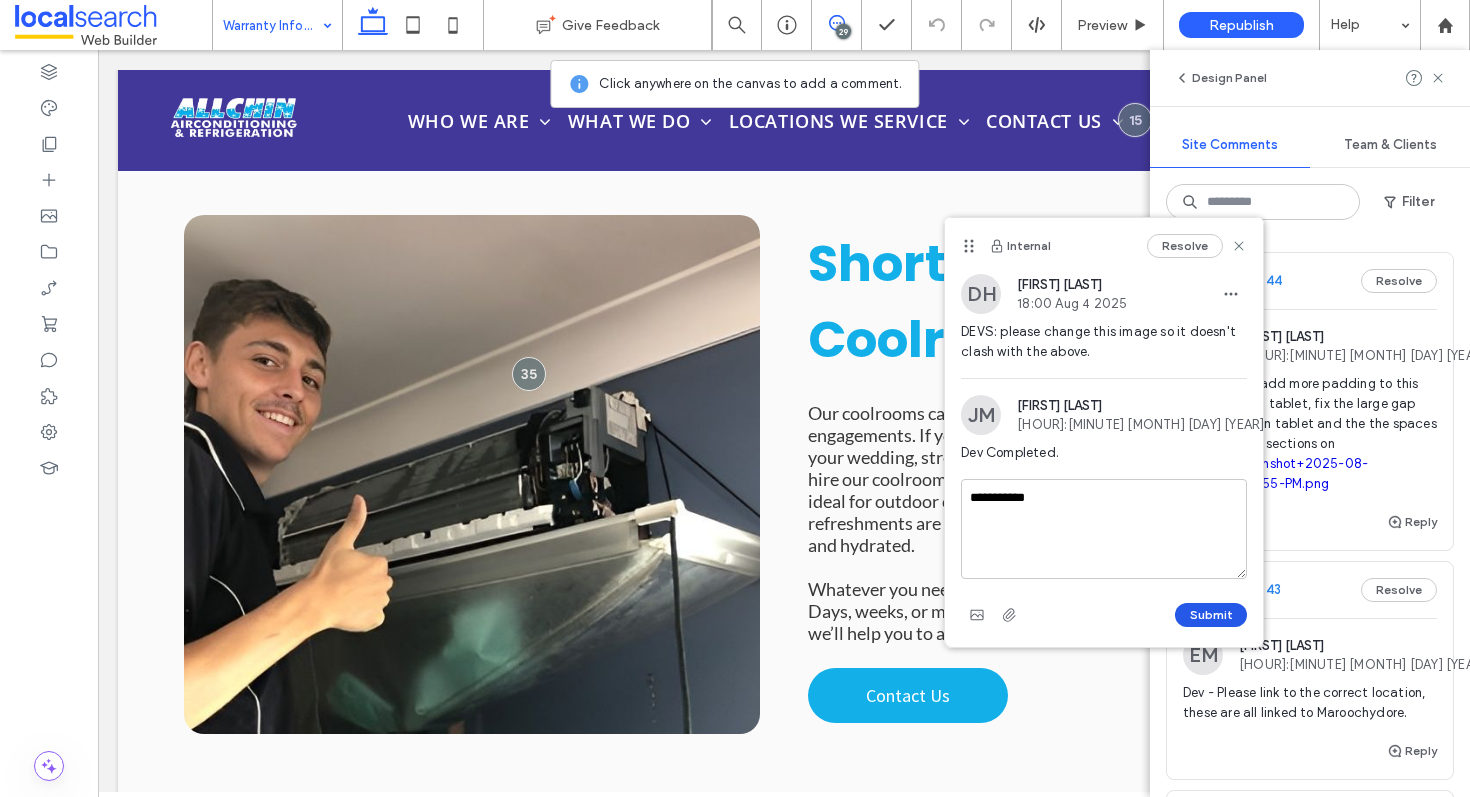 click on "Submit" at bounding box center (1211, 615) 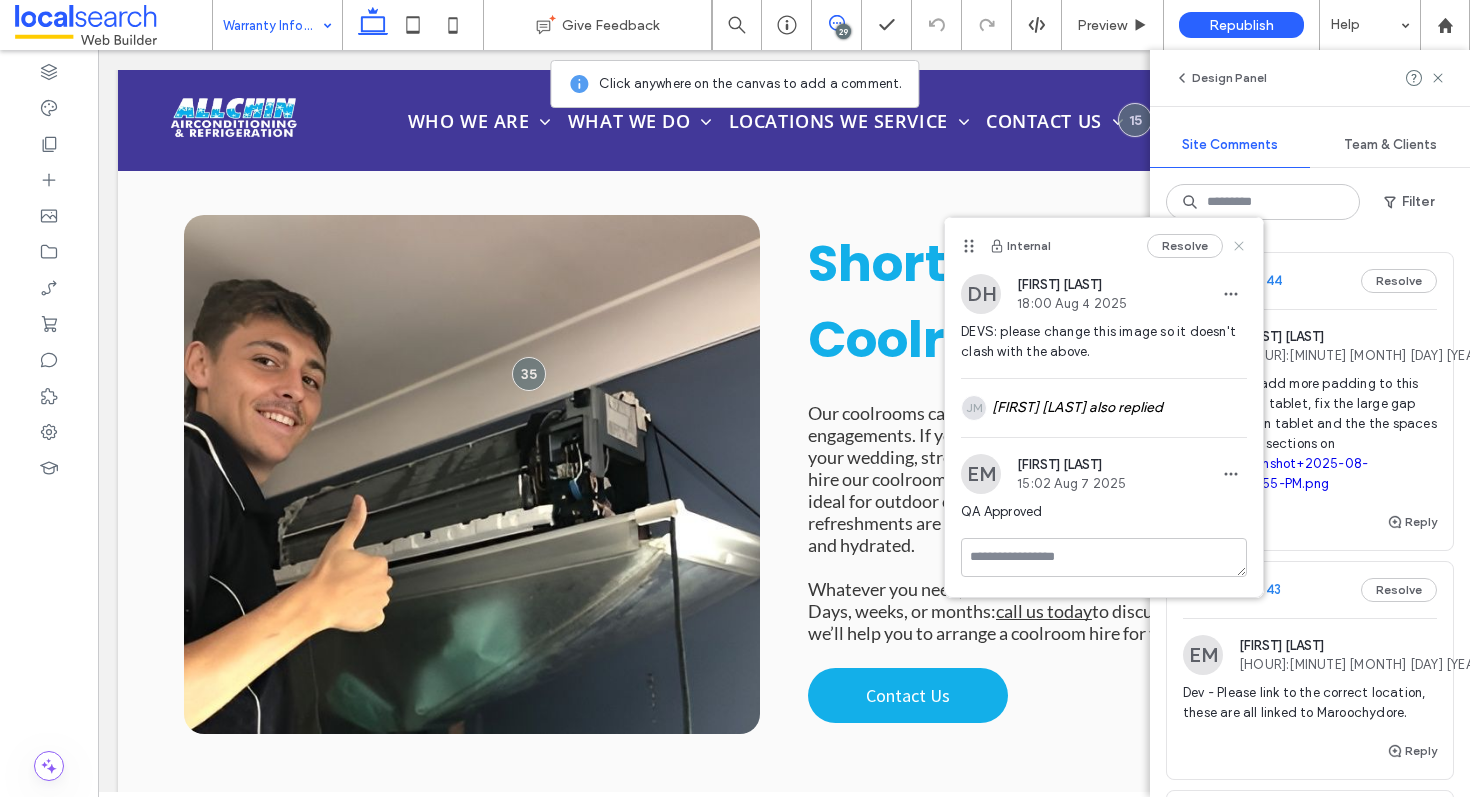 click 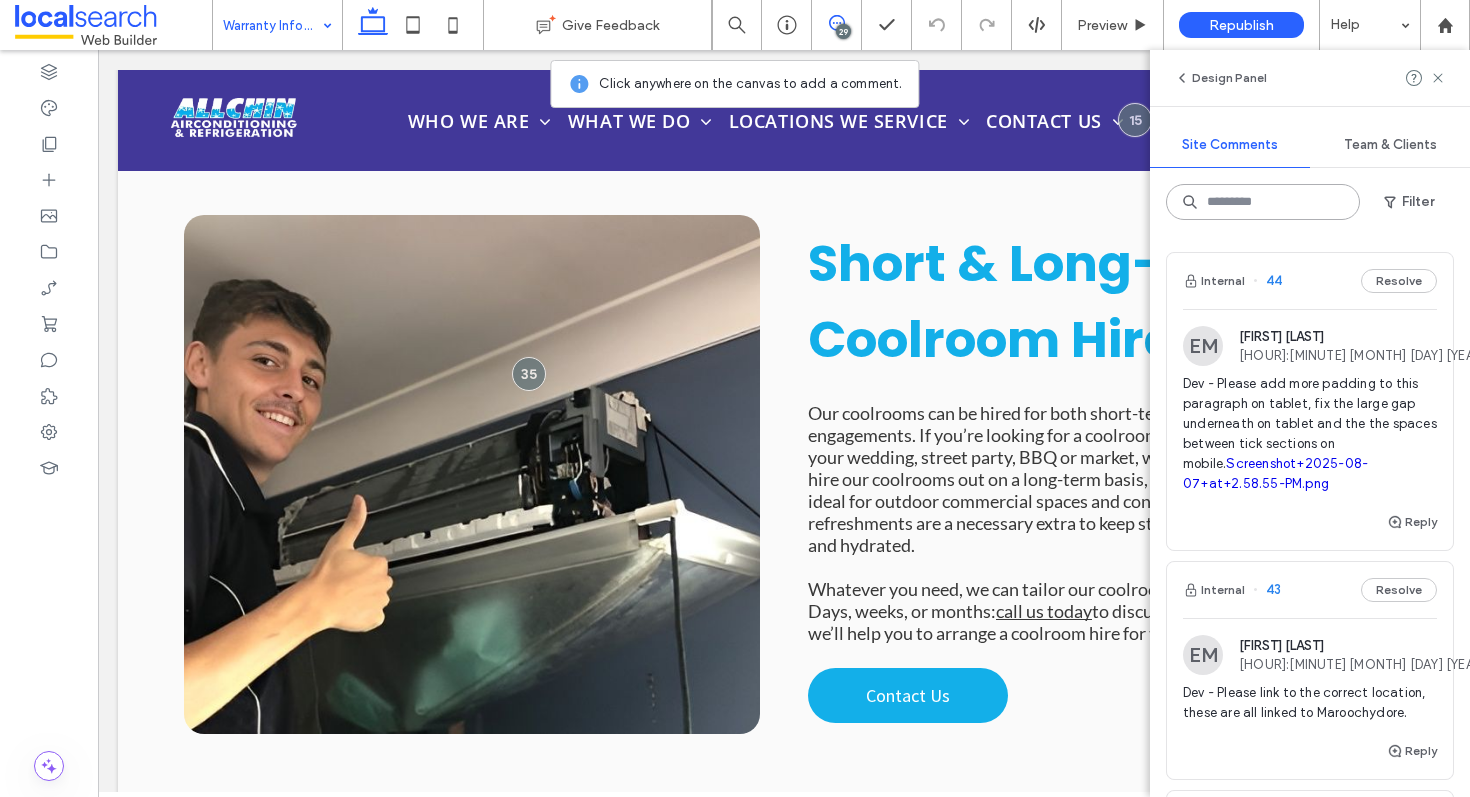 click at bounding box center [1263, 202] 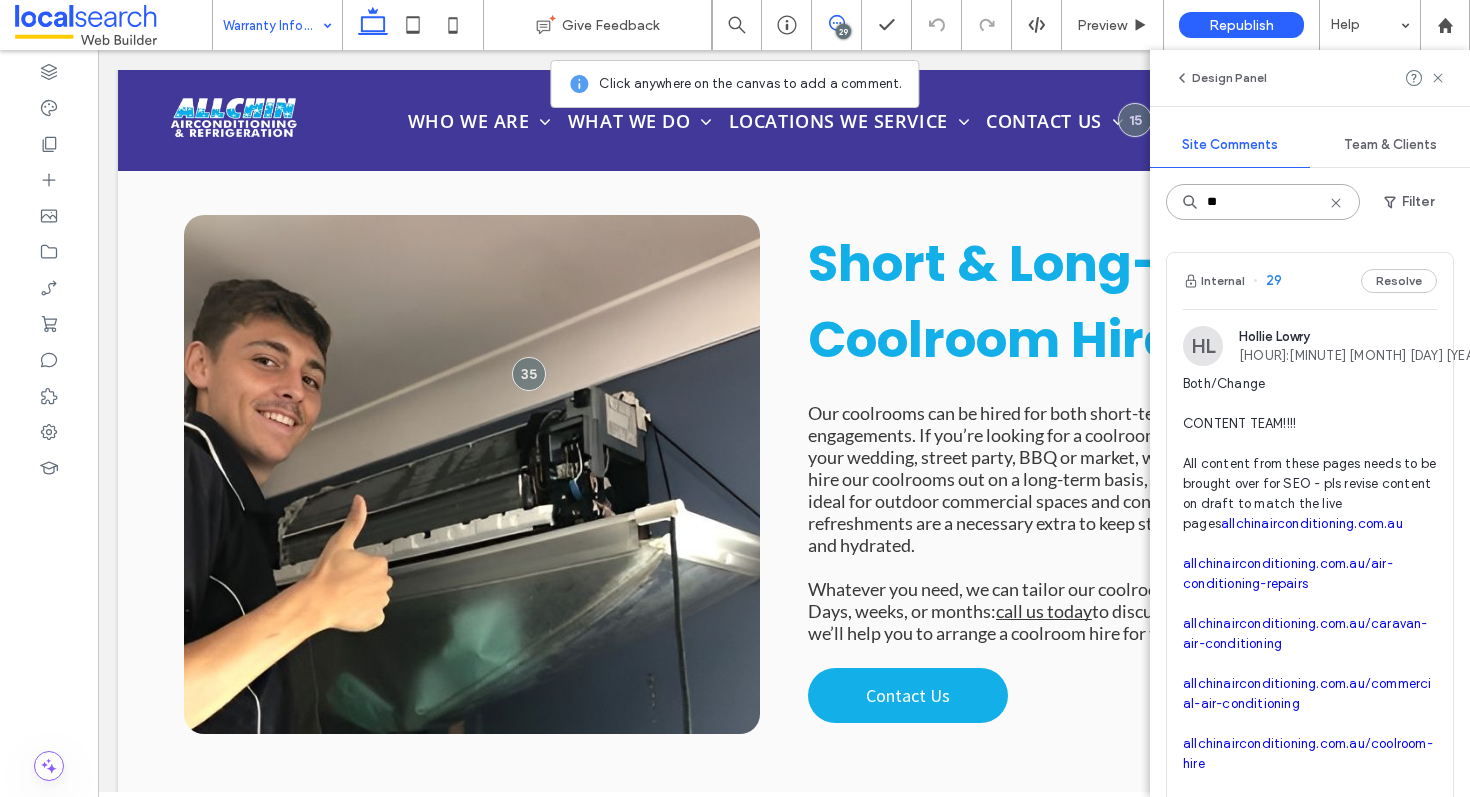 type on "**" 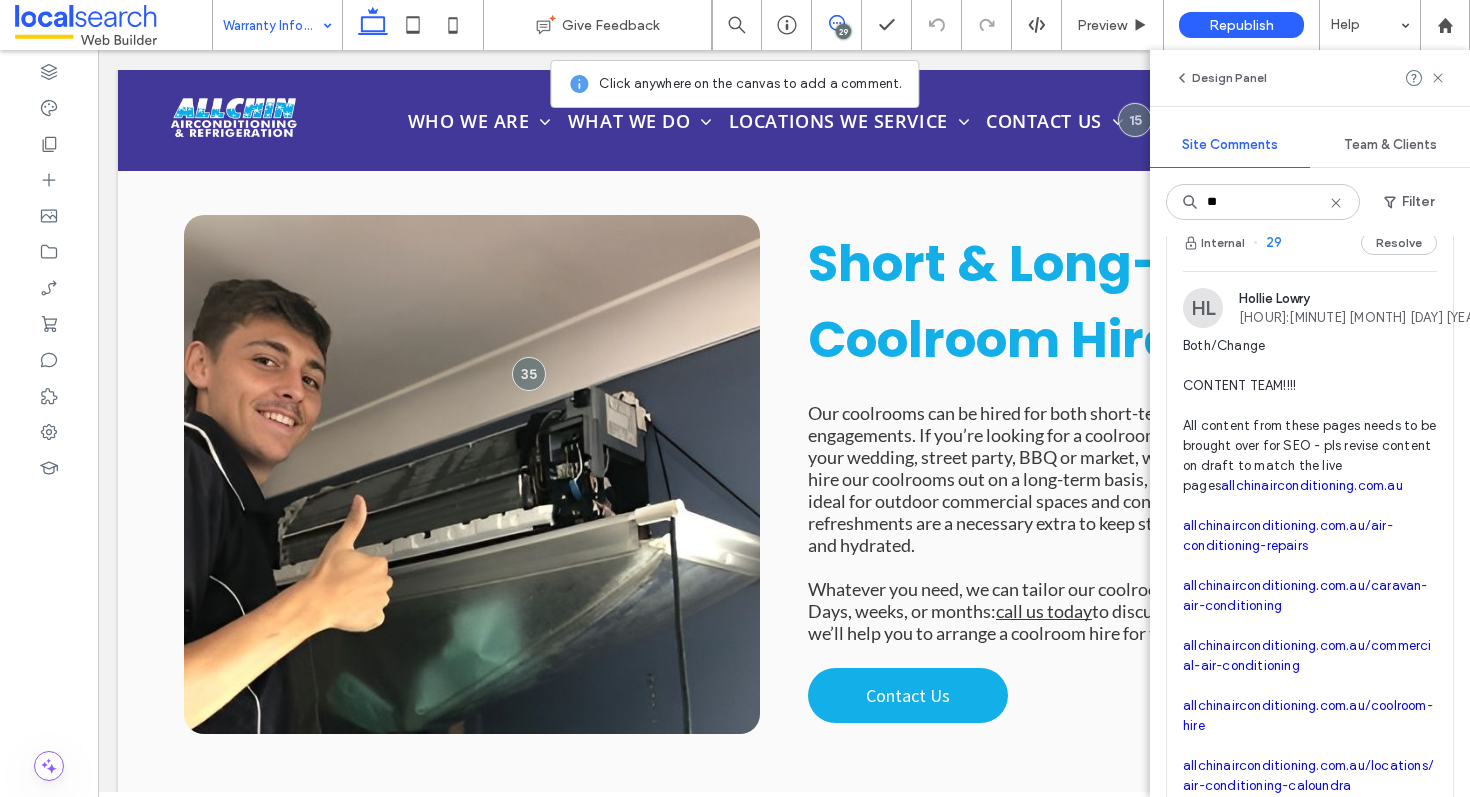 scroll, scrollTop: 0, scrollLeft: 0, axis: both 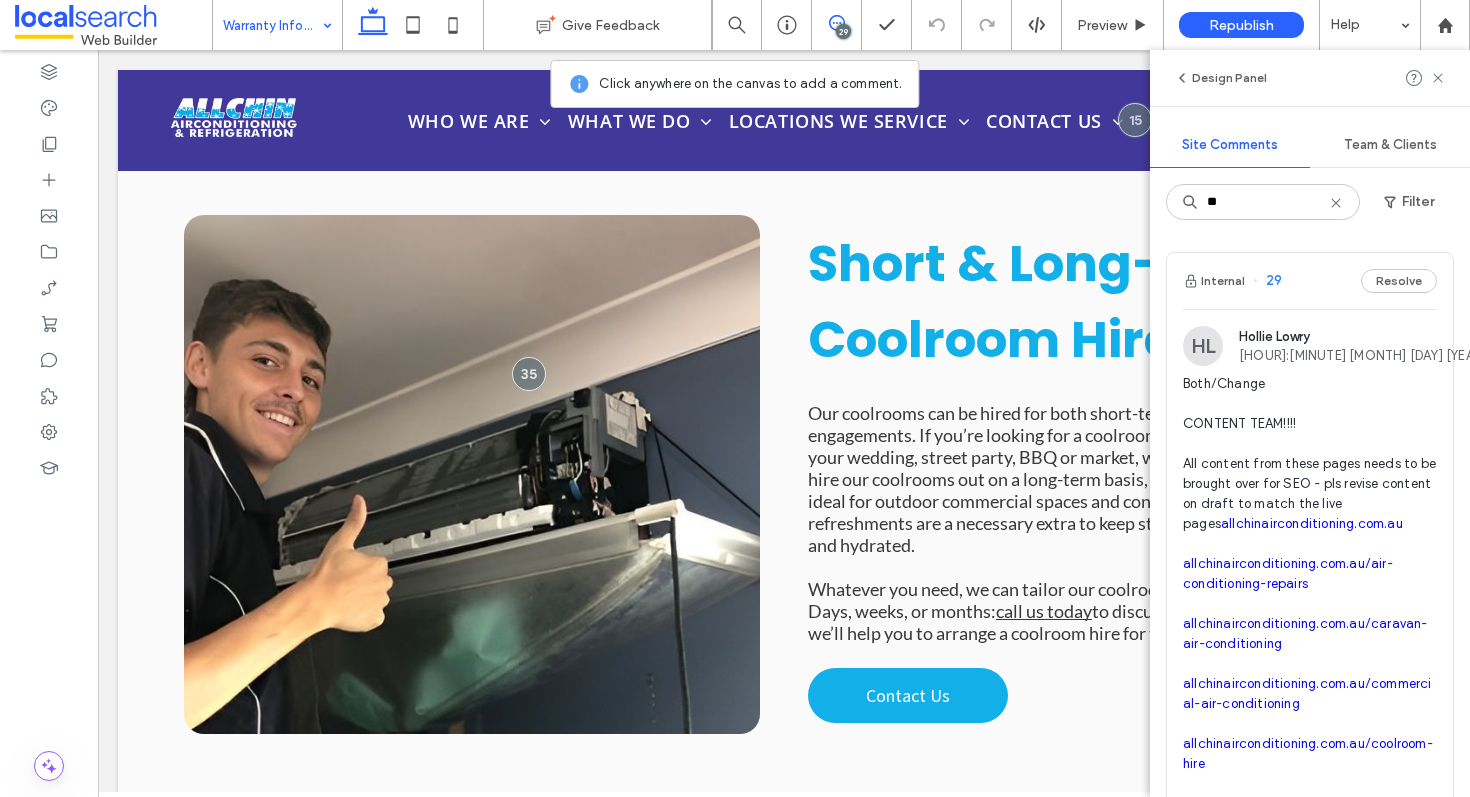 click on "allchinairconditioning.com.au" at bounding box center [1312, 523] 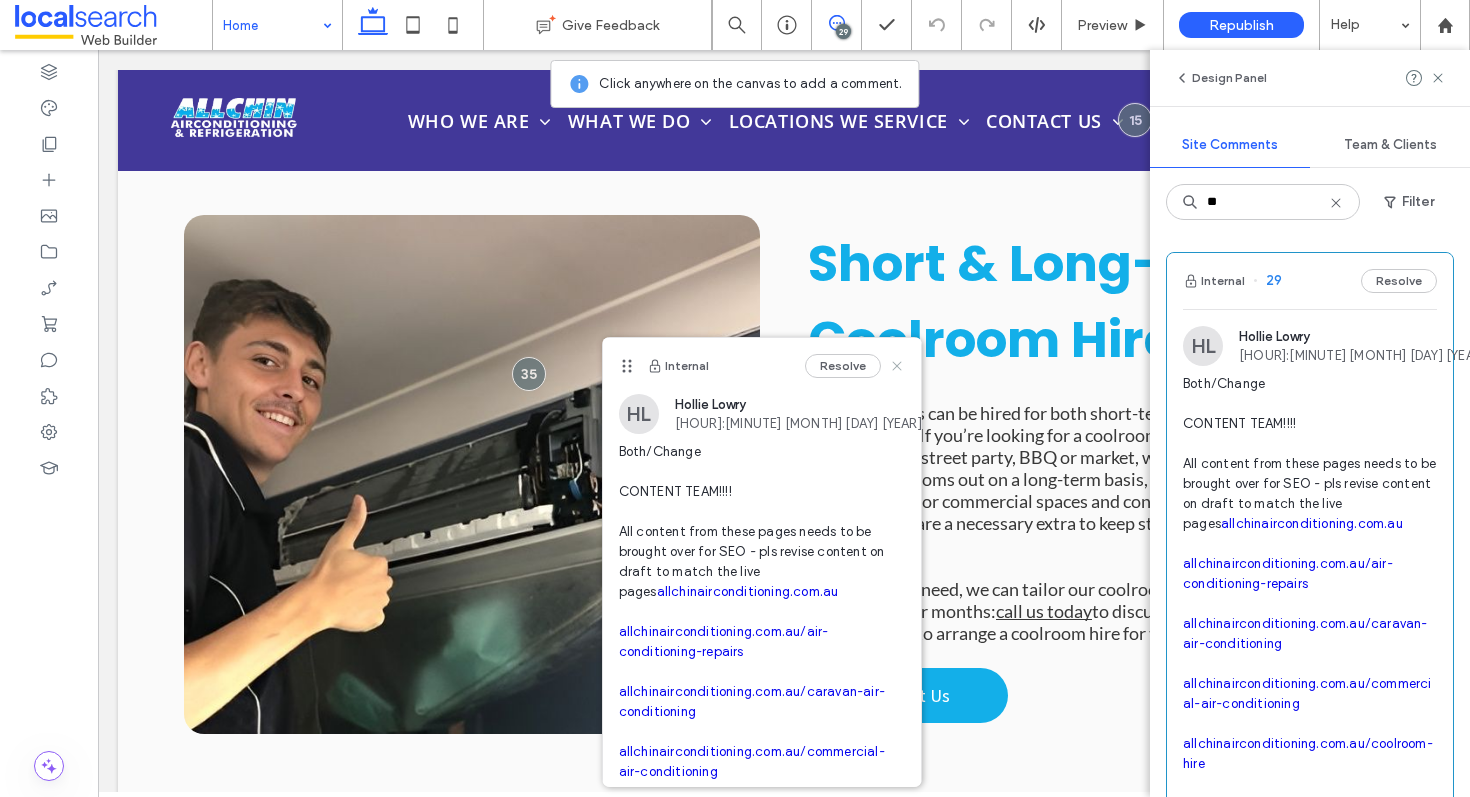 click 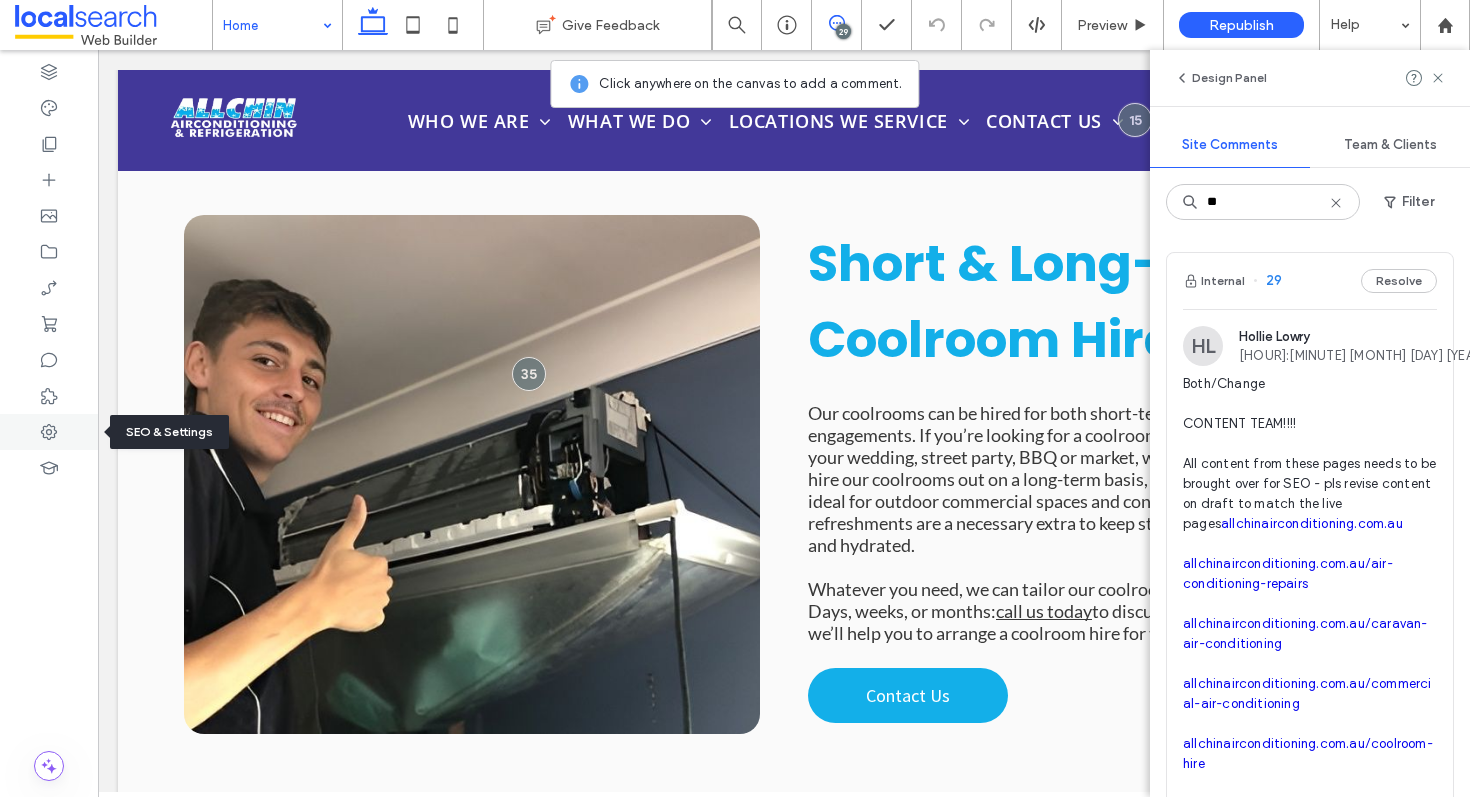 click at bounding box center (49, 432) 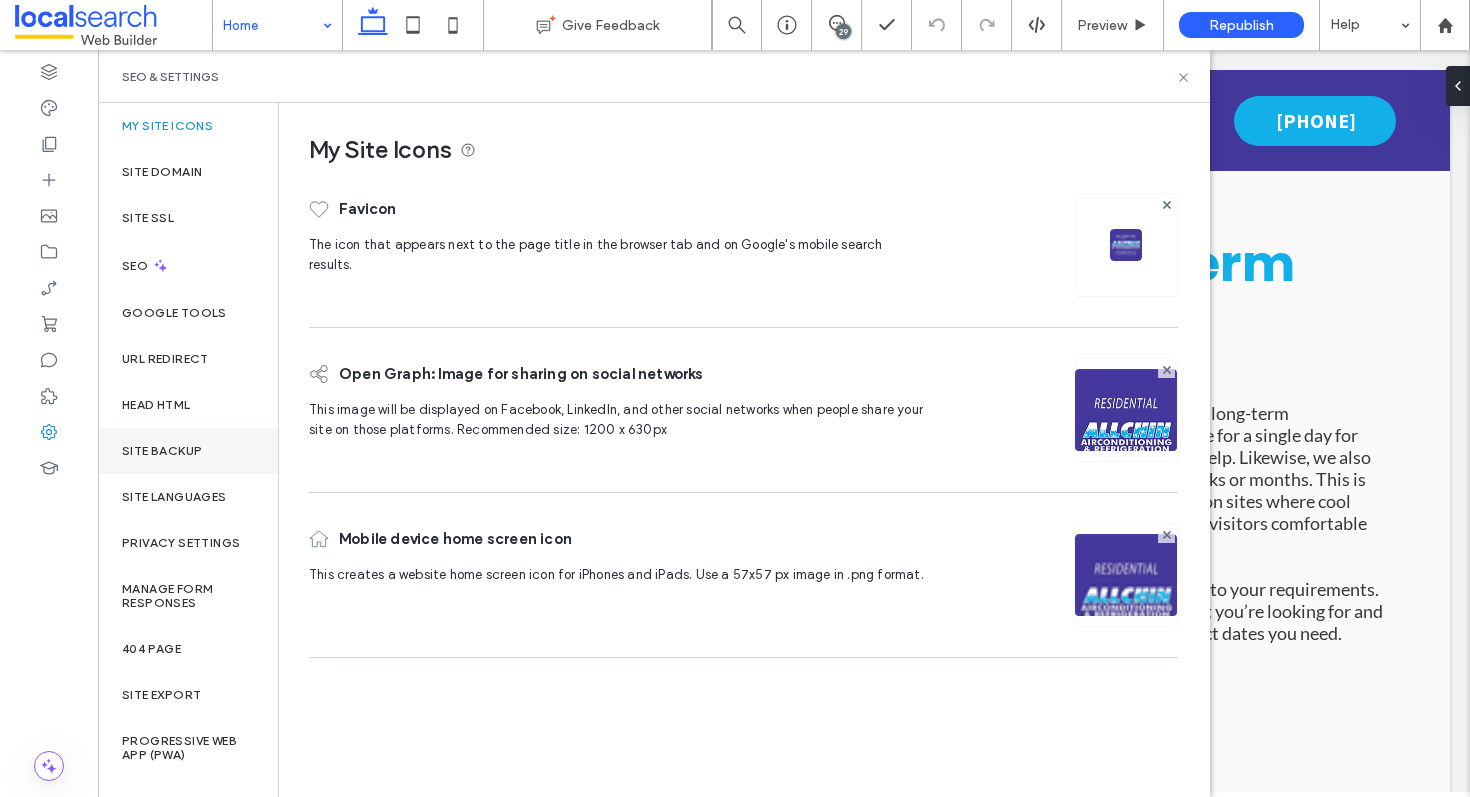 click on "Site Backup" at bounding box center (162, 451) 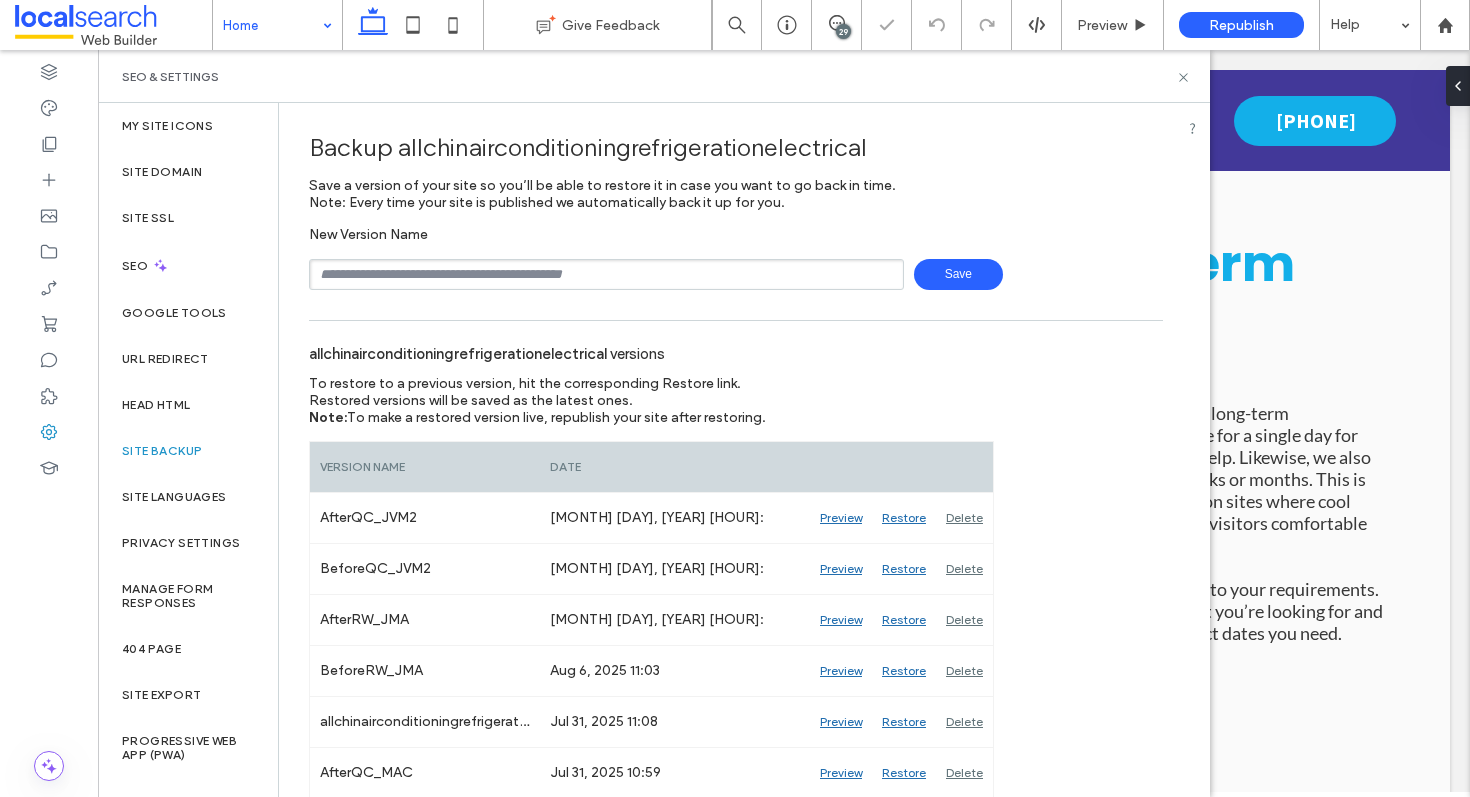 click at bounding box center (606, 274) 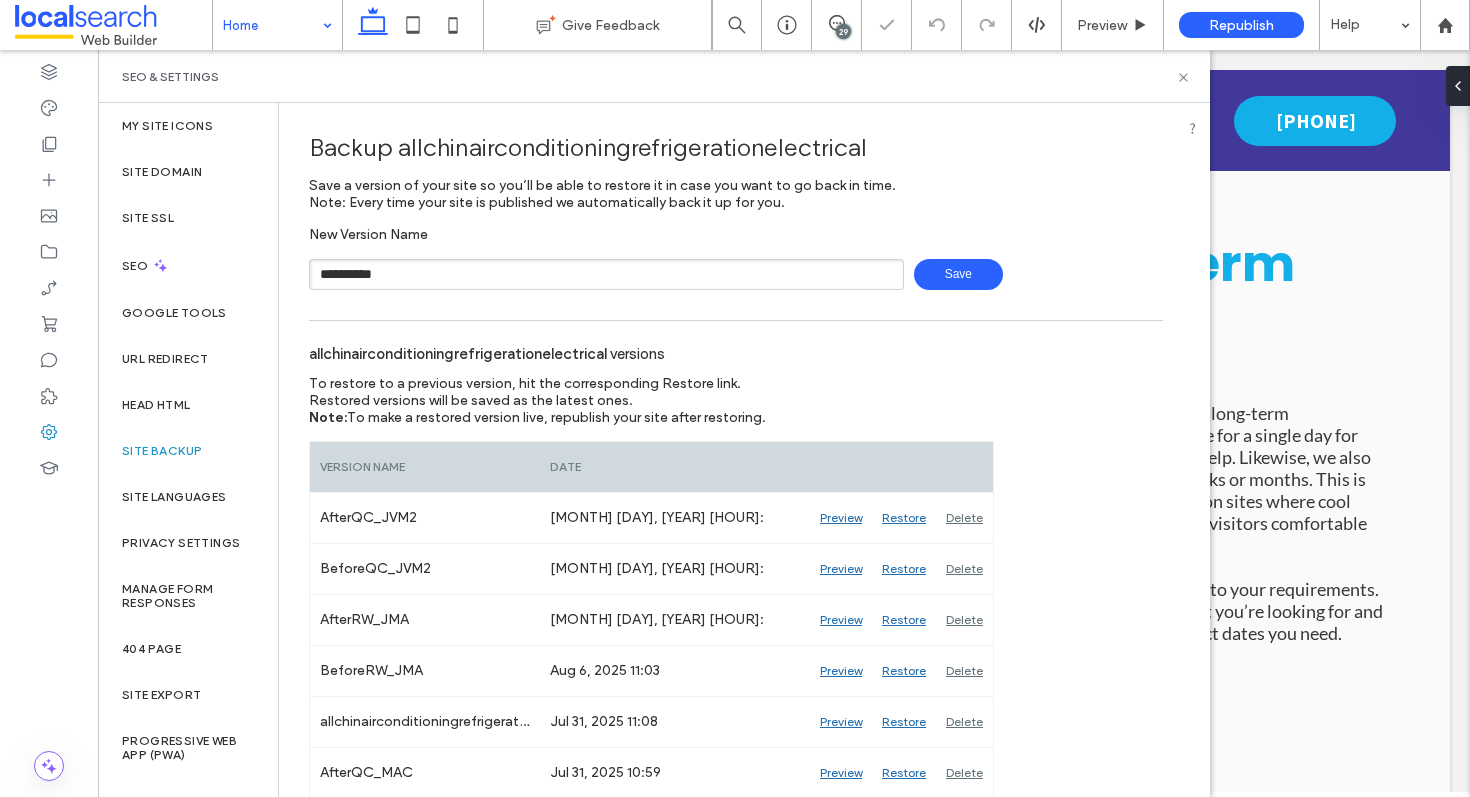 click on "Save" at bounding box center [958, 274] 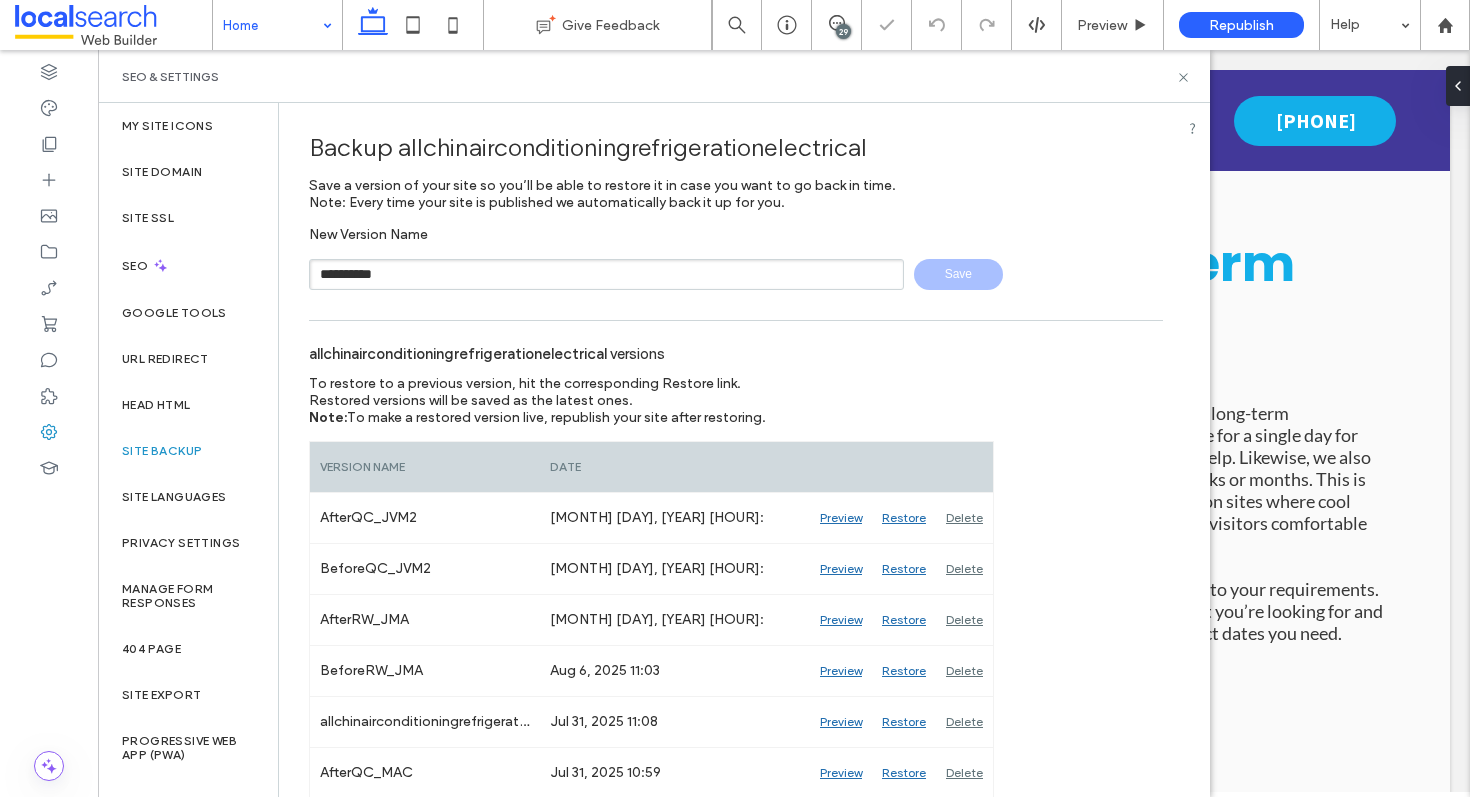 type 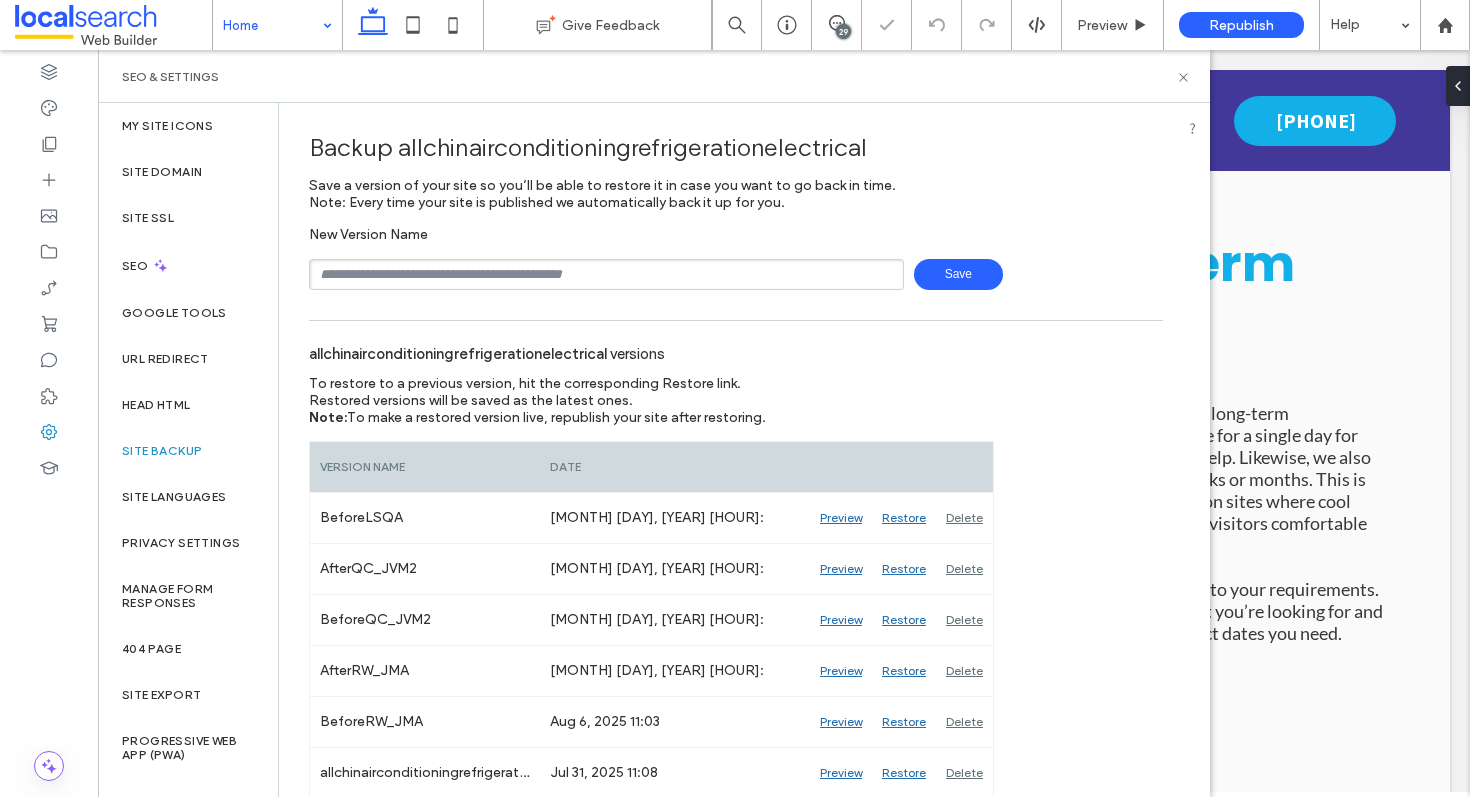 click 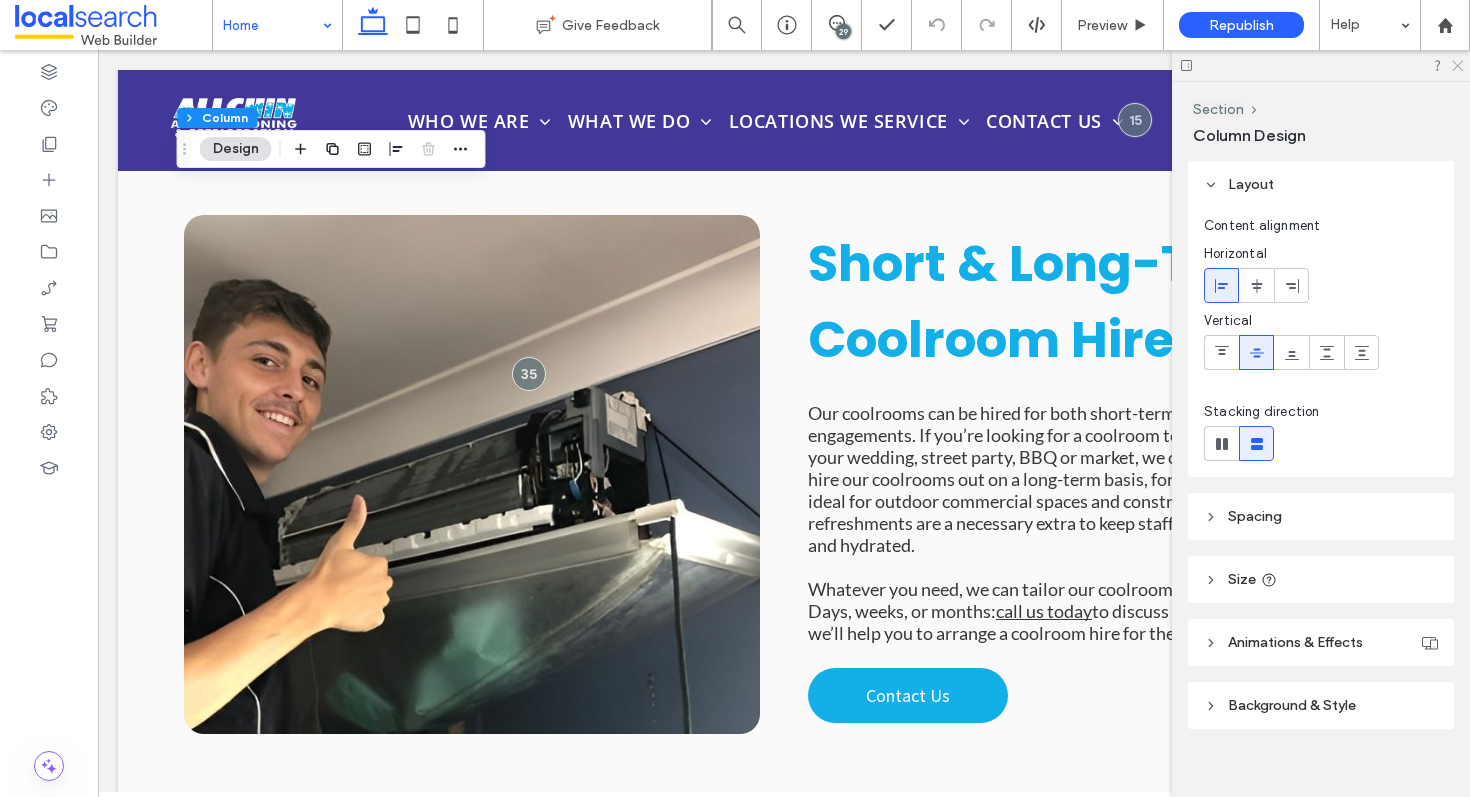 click 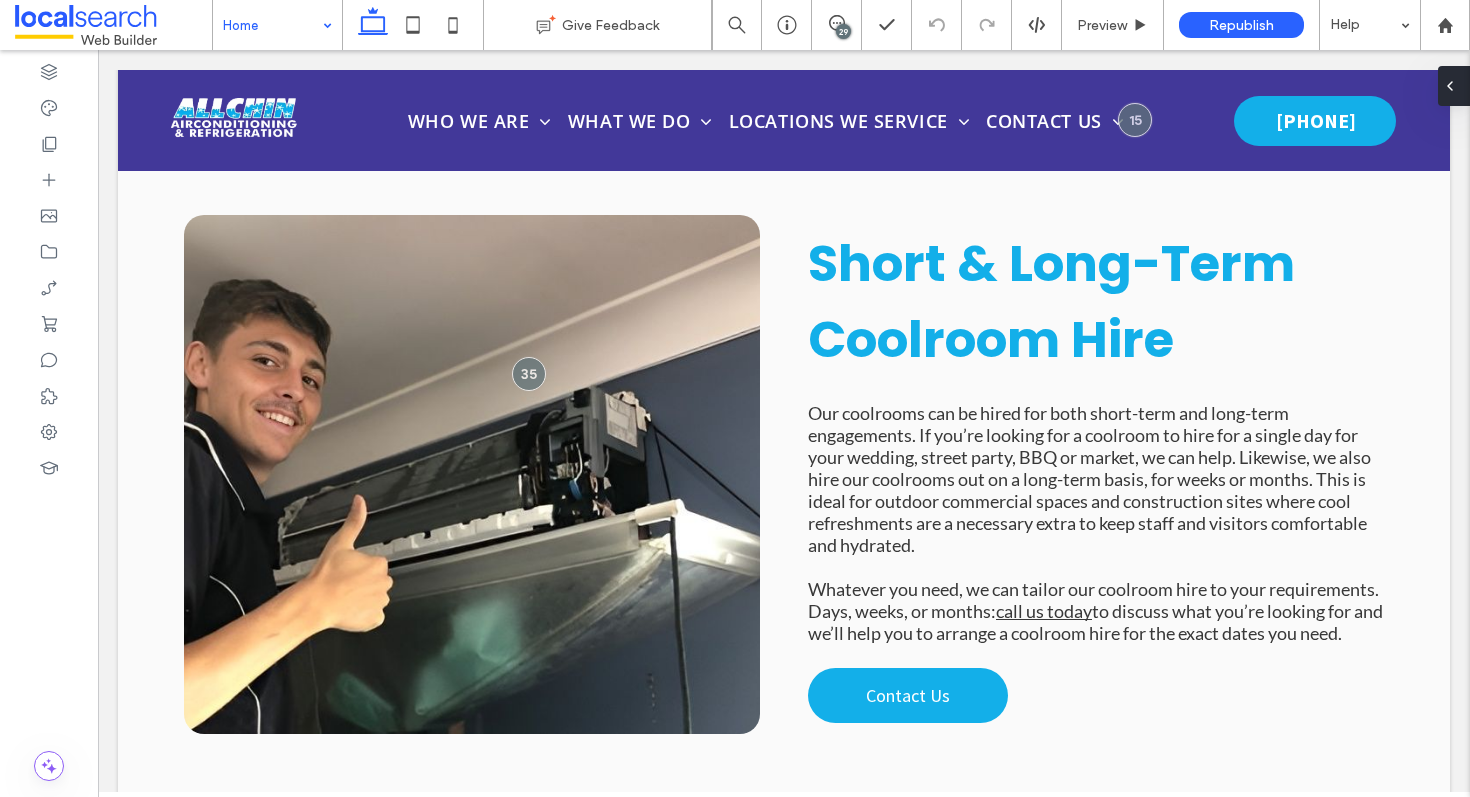 type on "***" 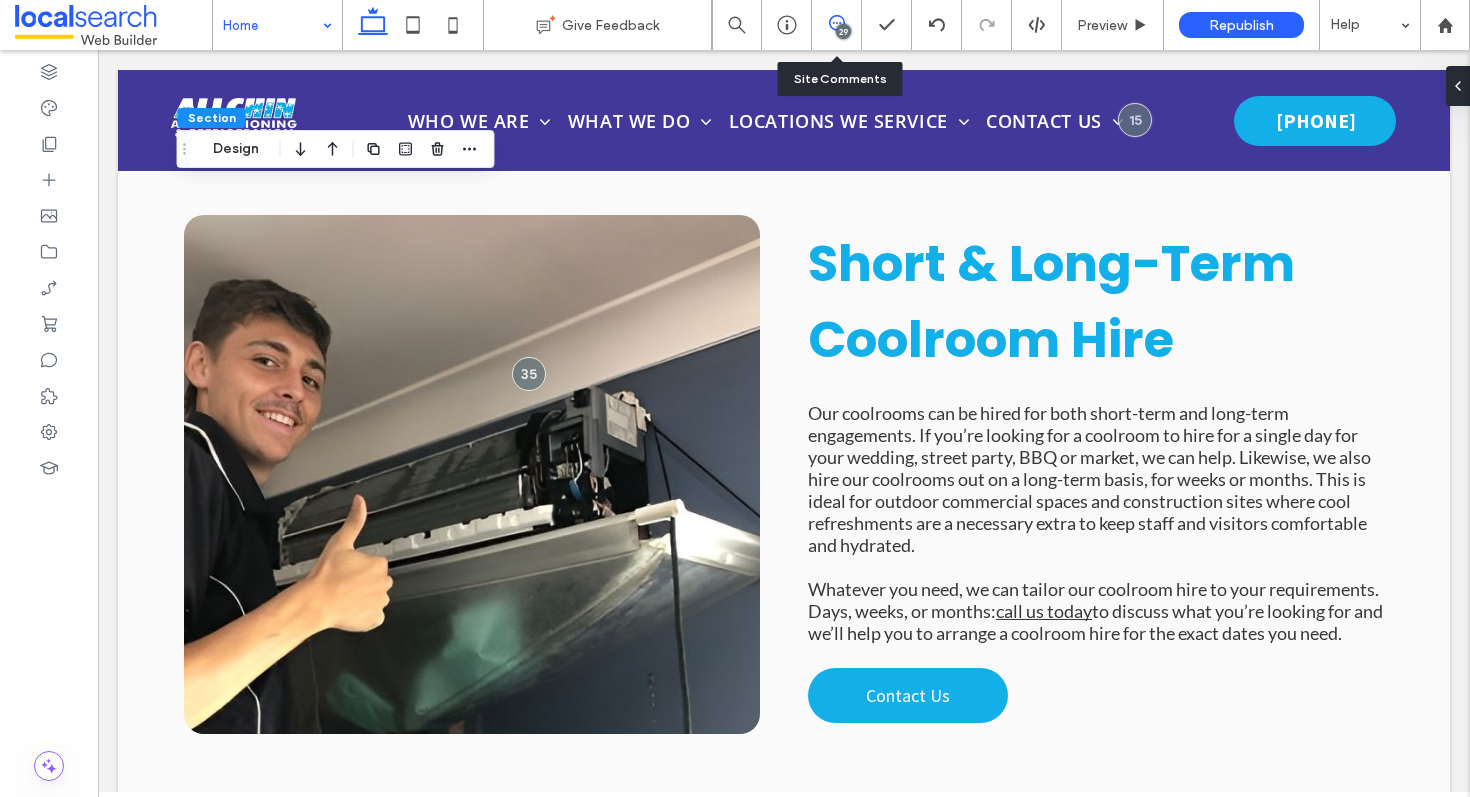 click 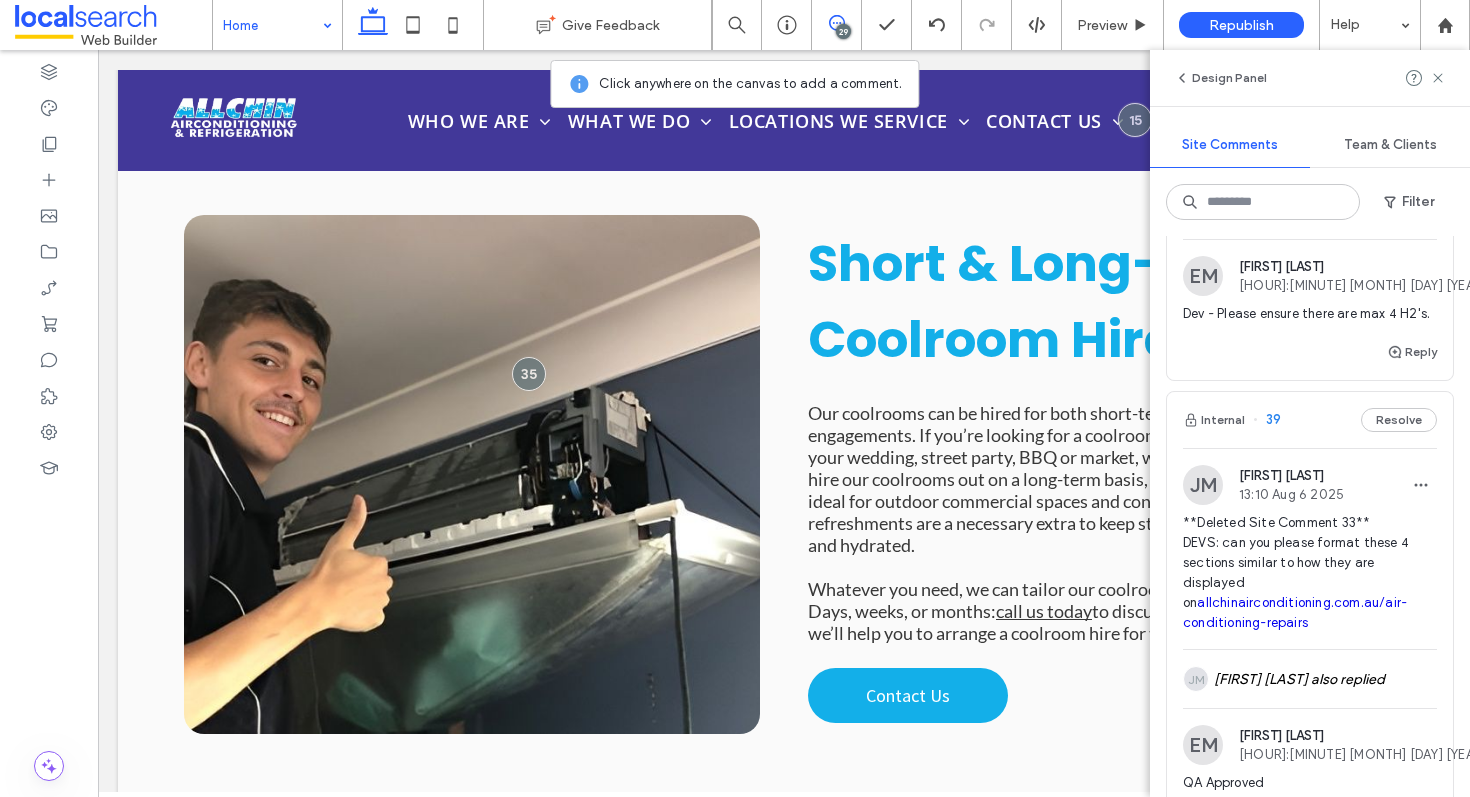 scroll, scrollTop: 1065, scrollLeft: 0, axis: vertical 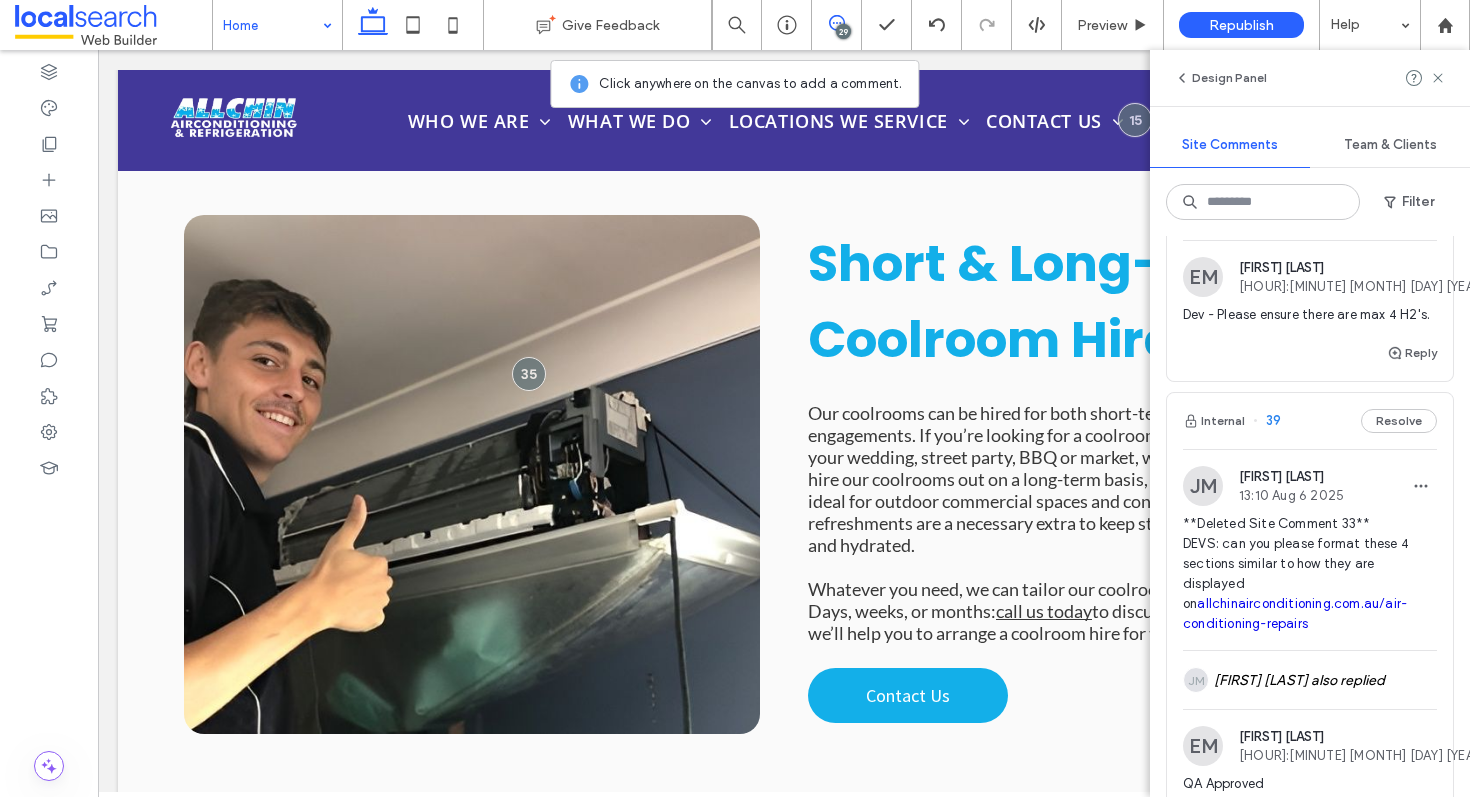 click 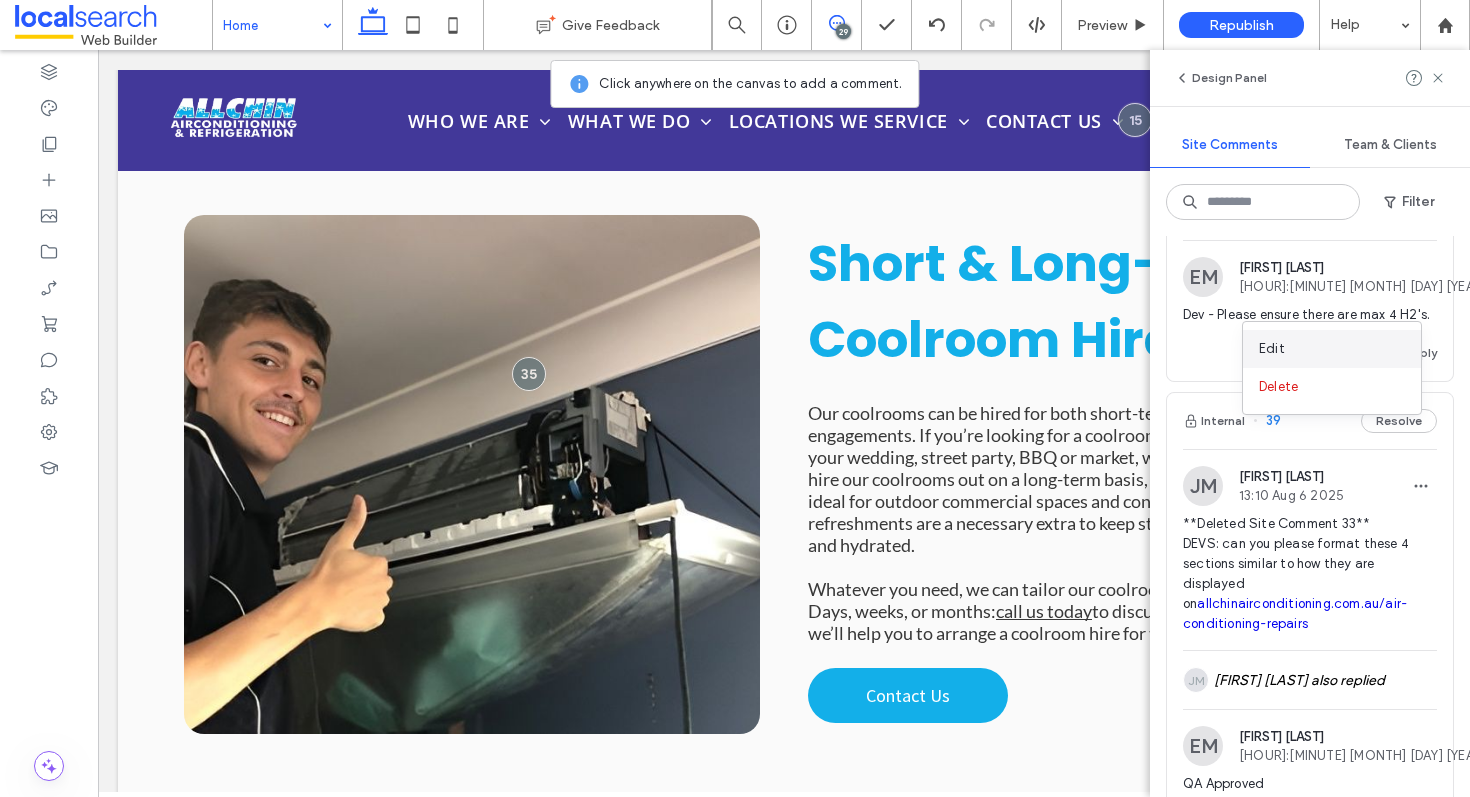 click on "Edit" at bounding box center (1332, 349) 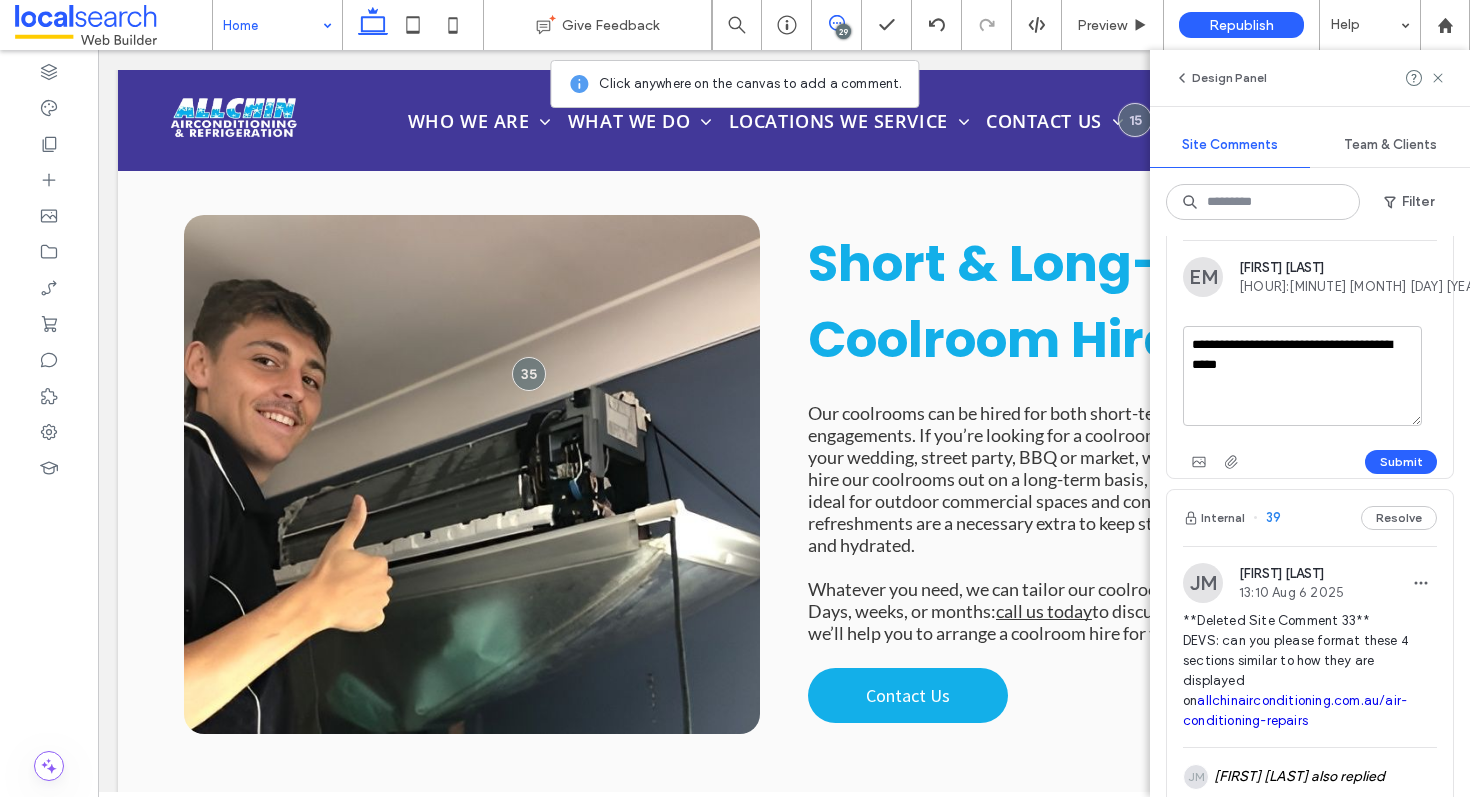 click on "**********" at bounding box center [1302, 376] 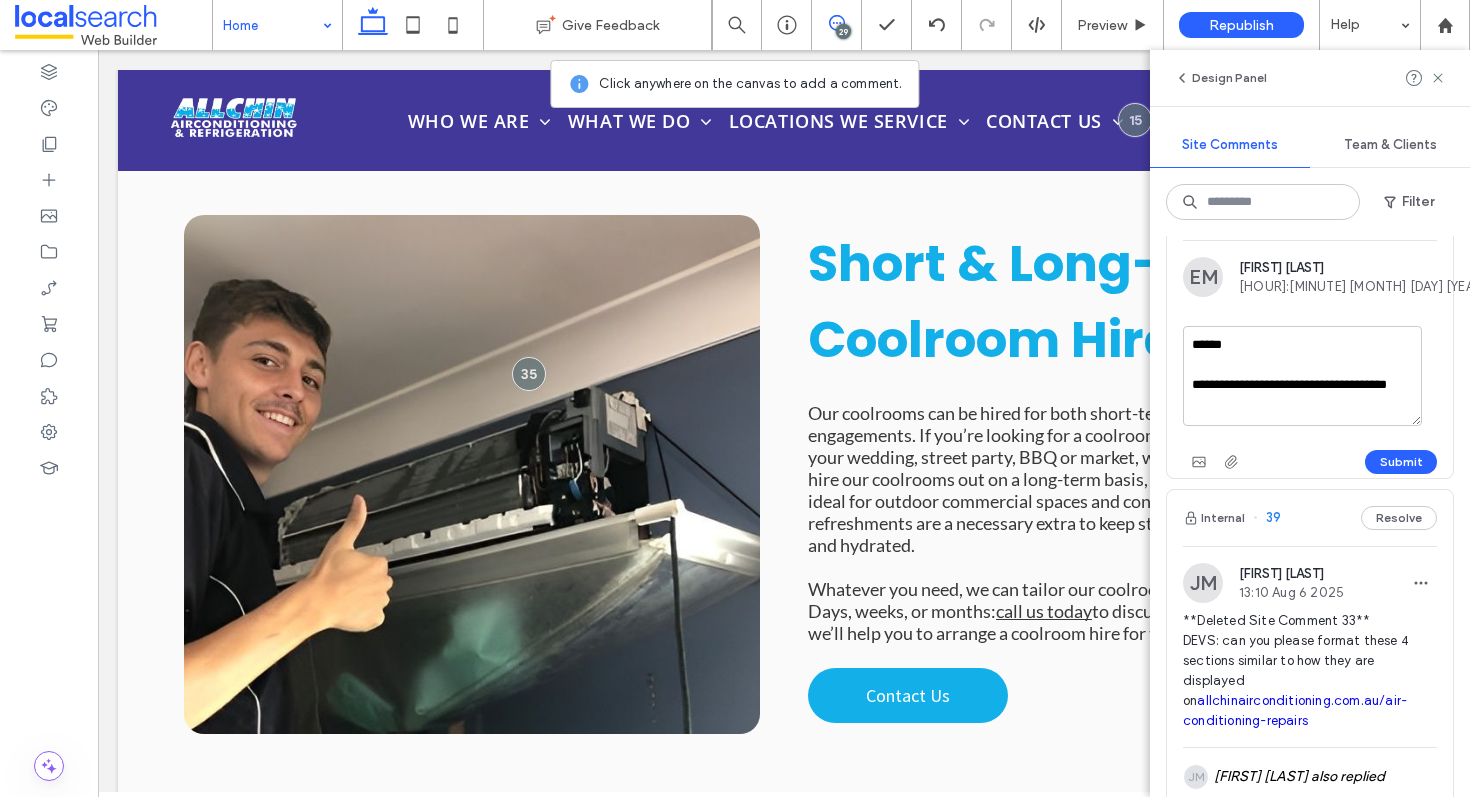 click on "**********" at bounding box center [1302, 376] 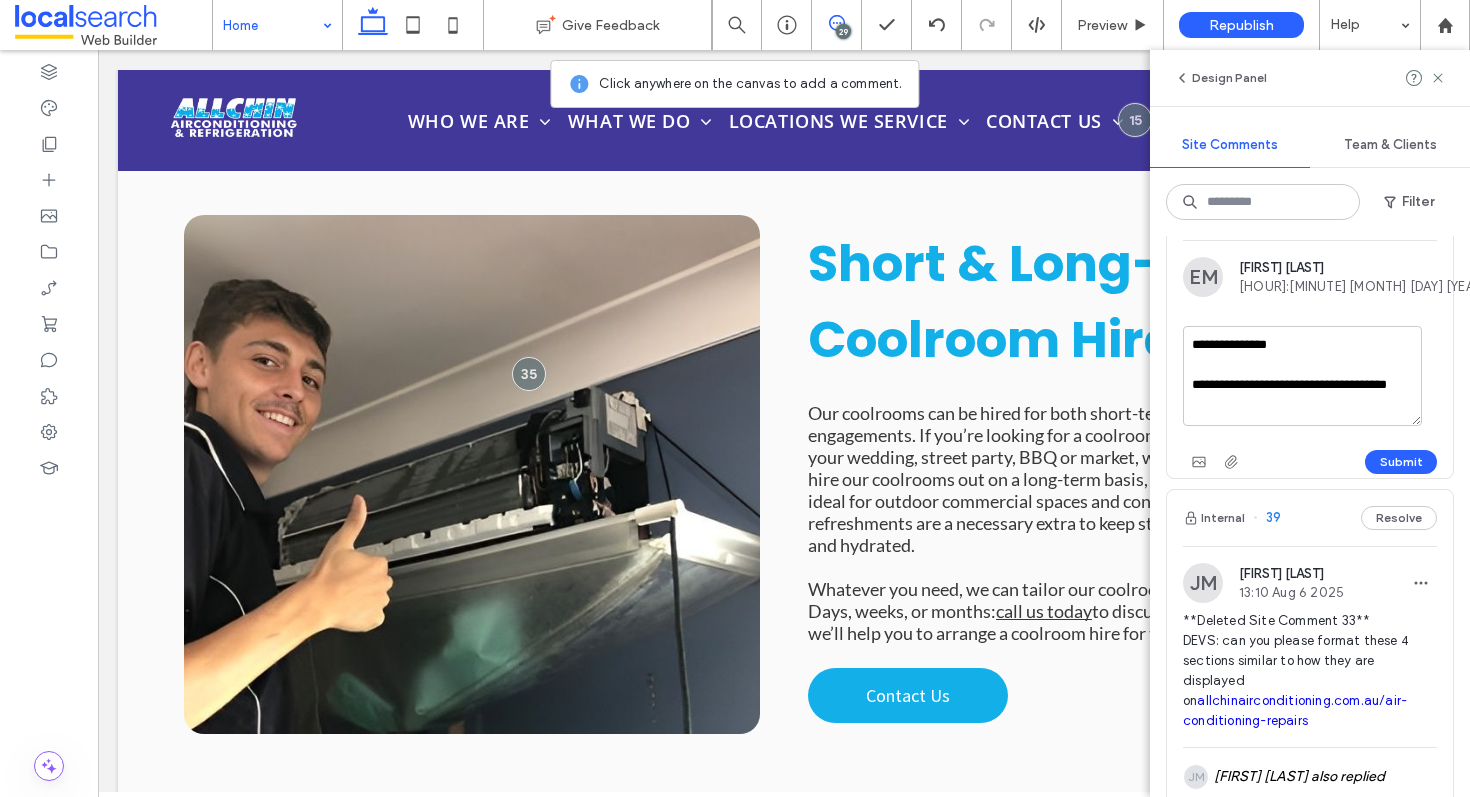 click on "**********" at bounding box center (1302, 376) 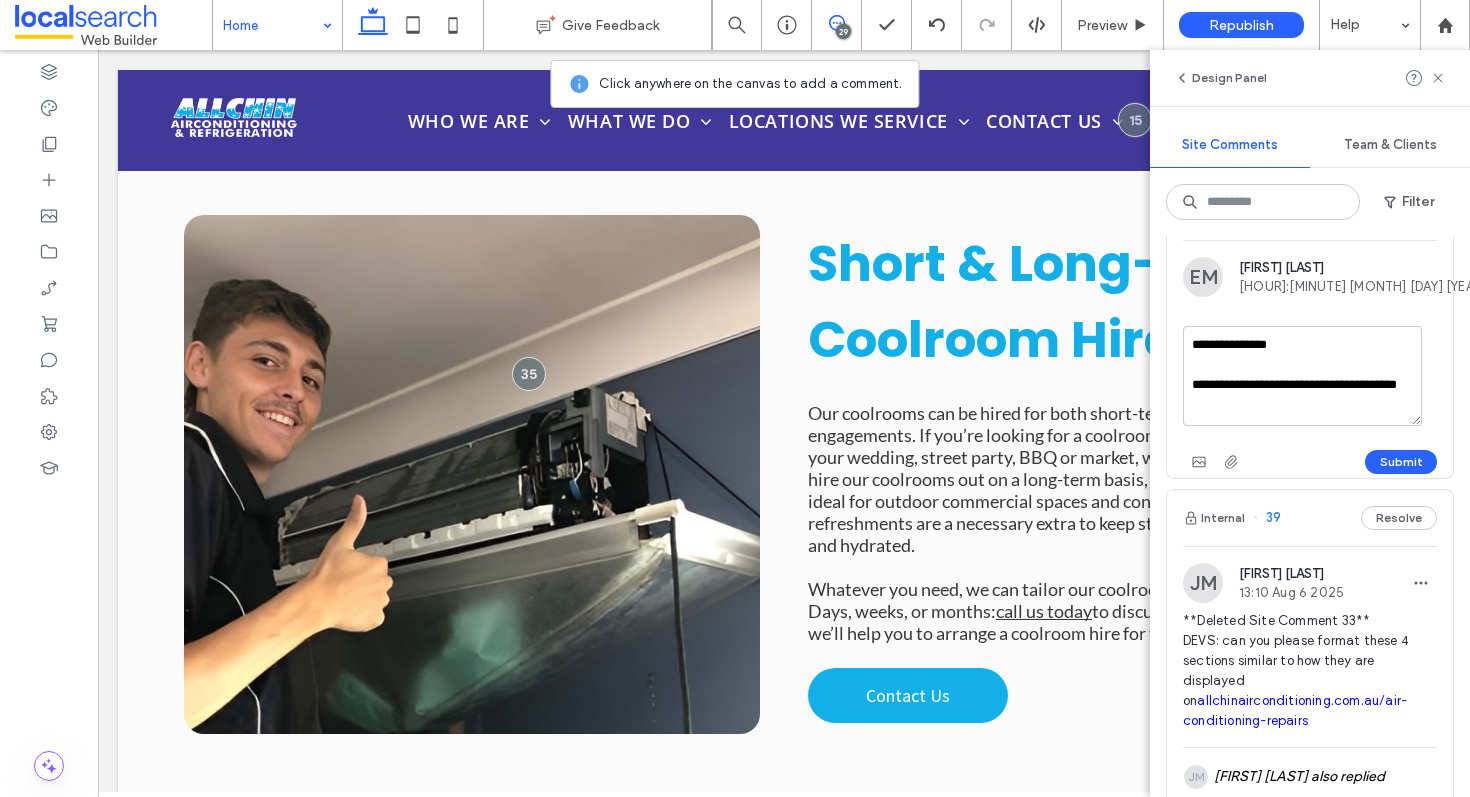 type on "**********" 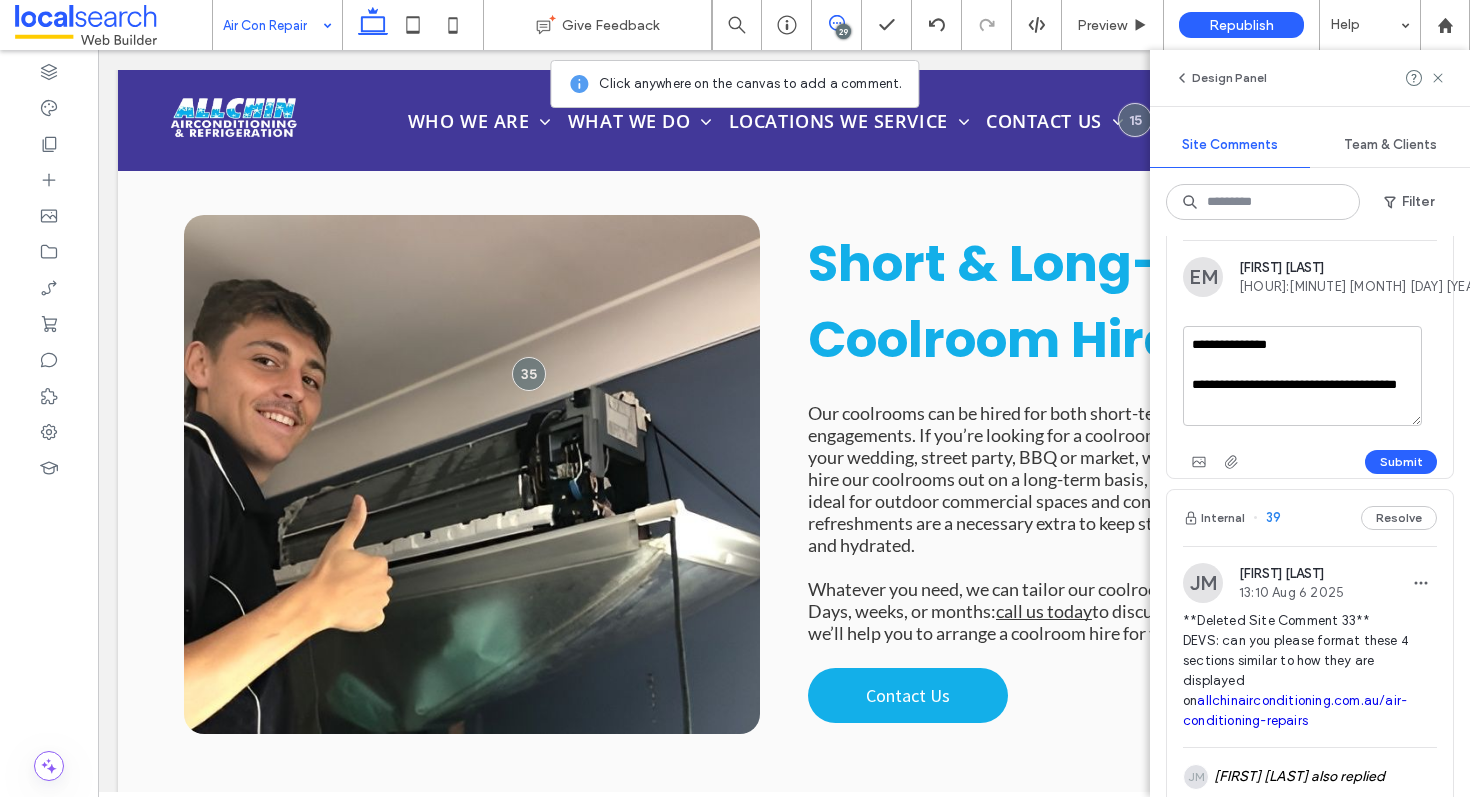 click at bounding box center (735, 398) 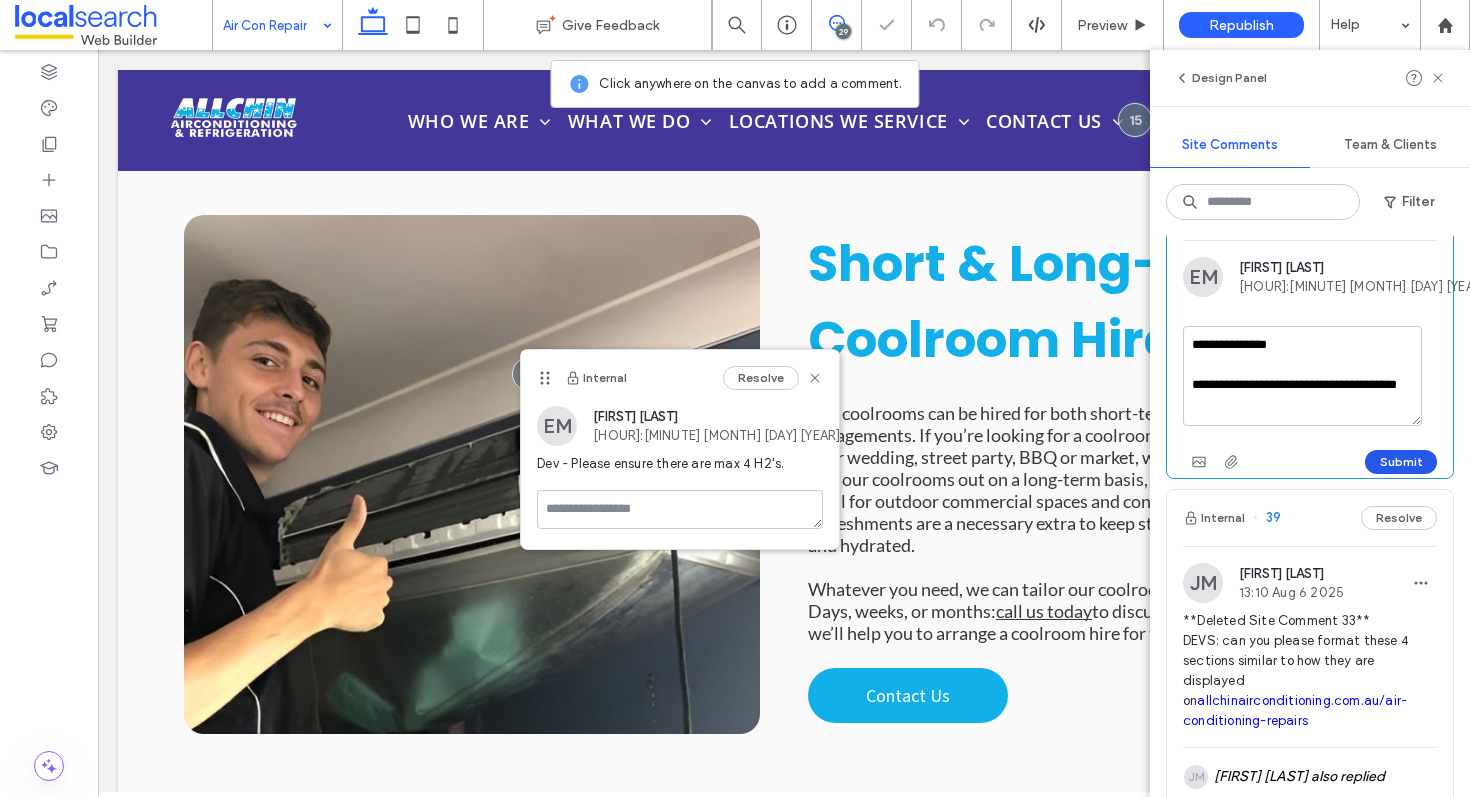 click on "Submit" at bounding box center (1401, 462) 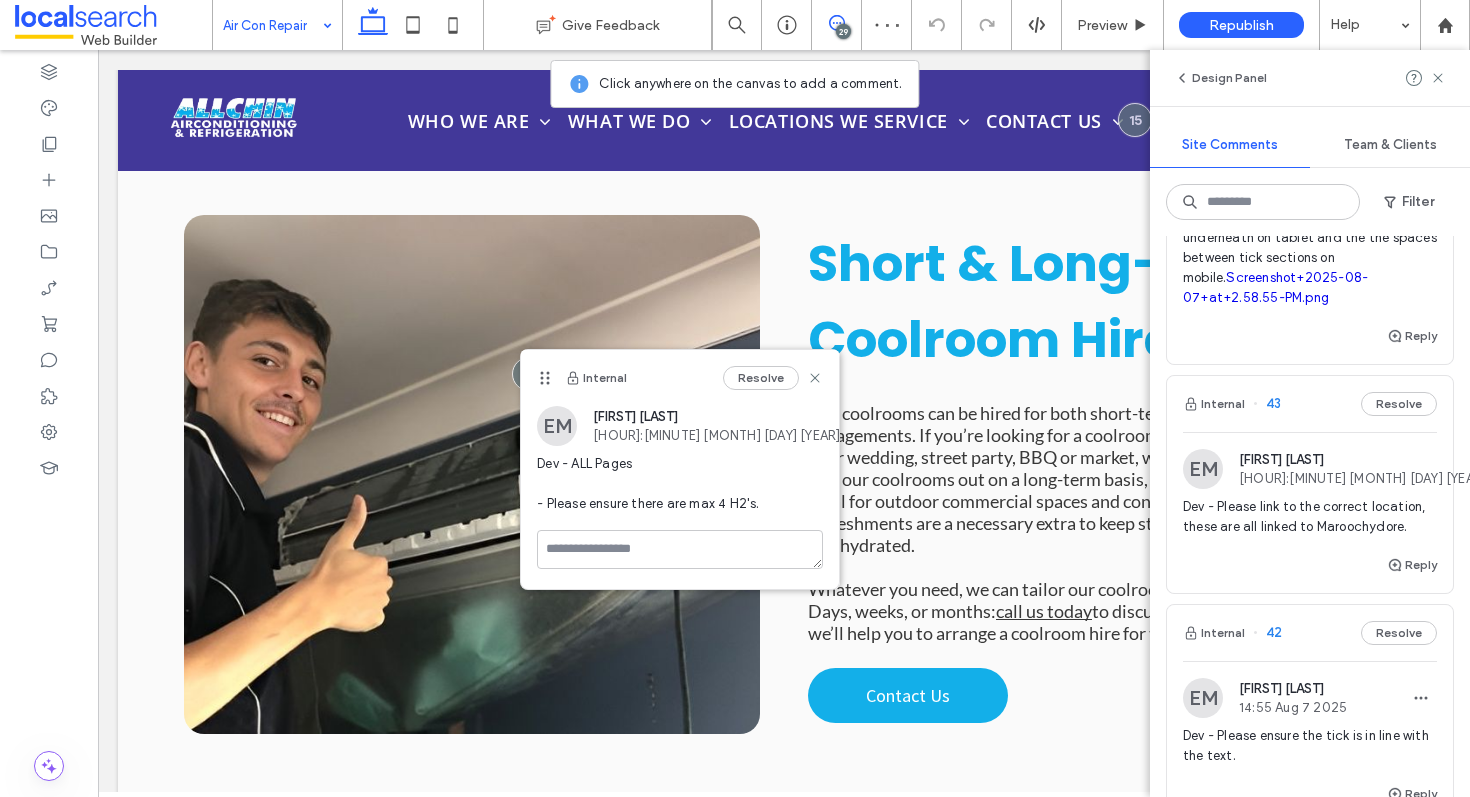 scroll, scrollTop: 0, scrollLeft: 0, axis: both 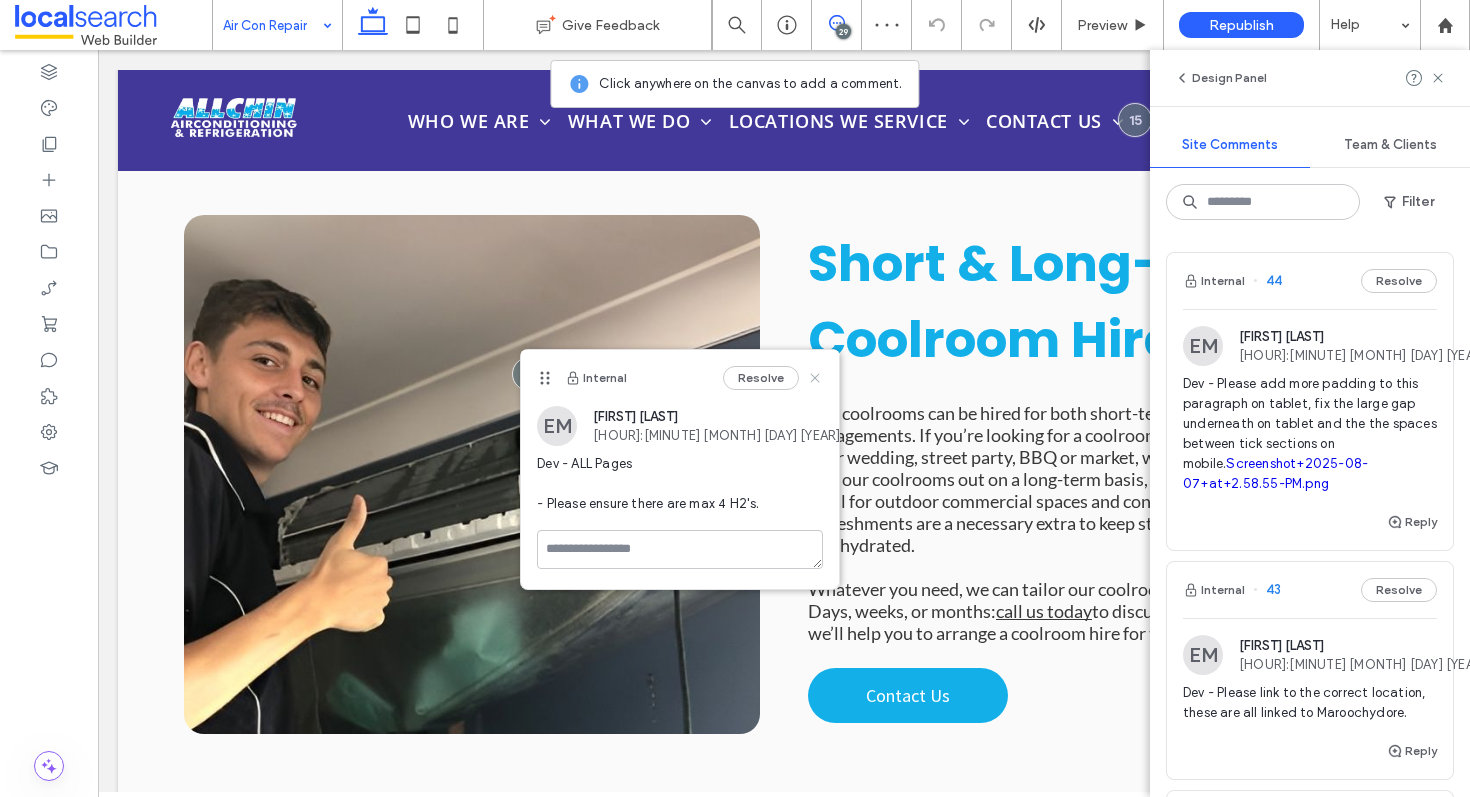 click 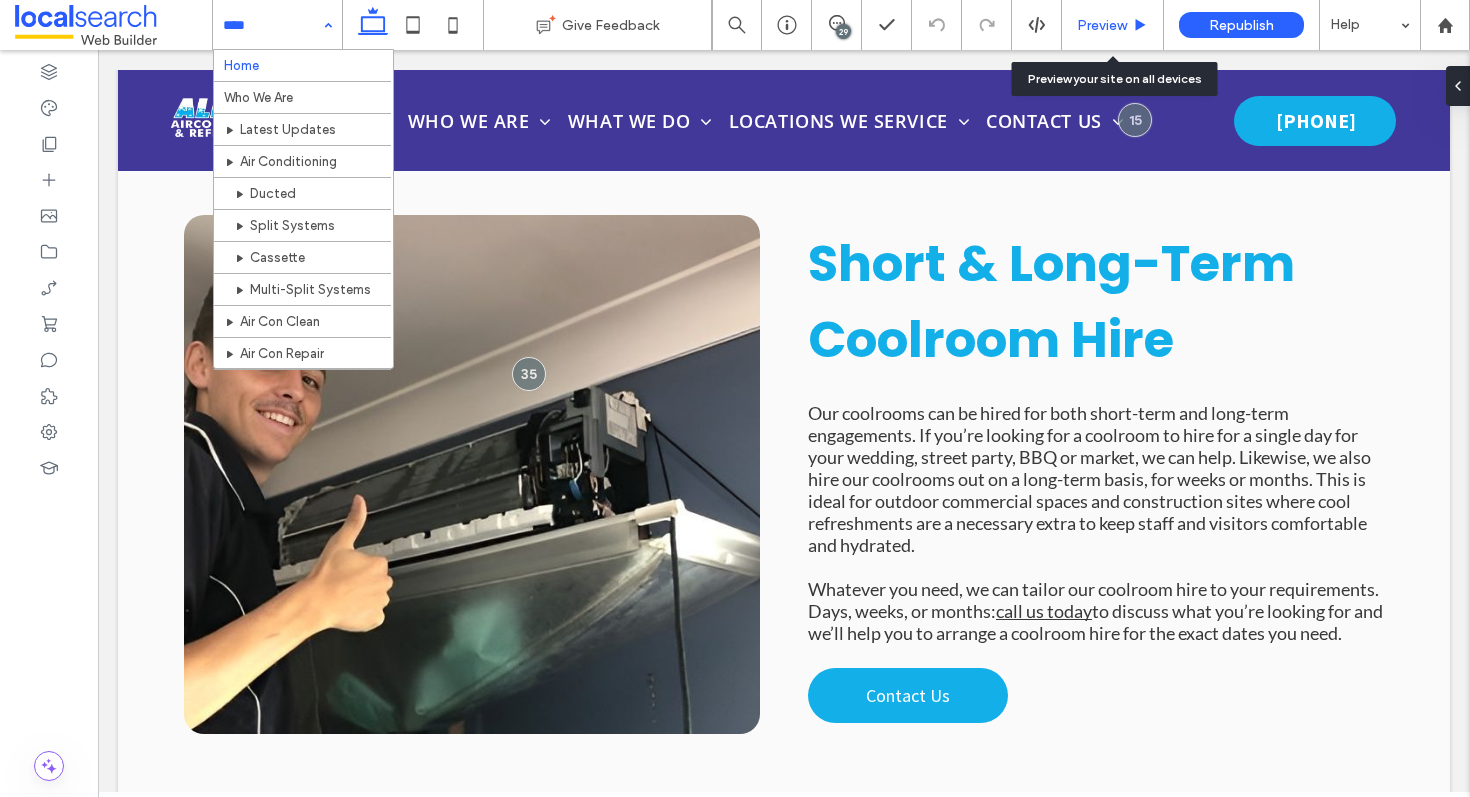 click on "Preview" at bounding box center [1102, 25] 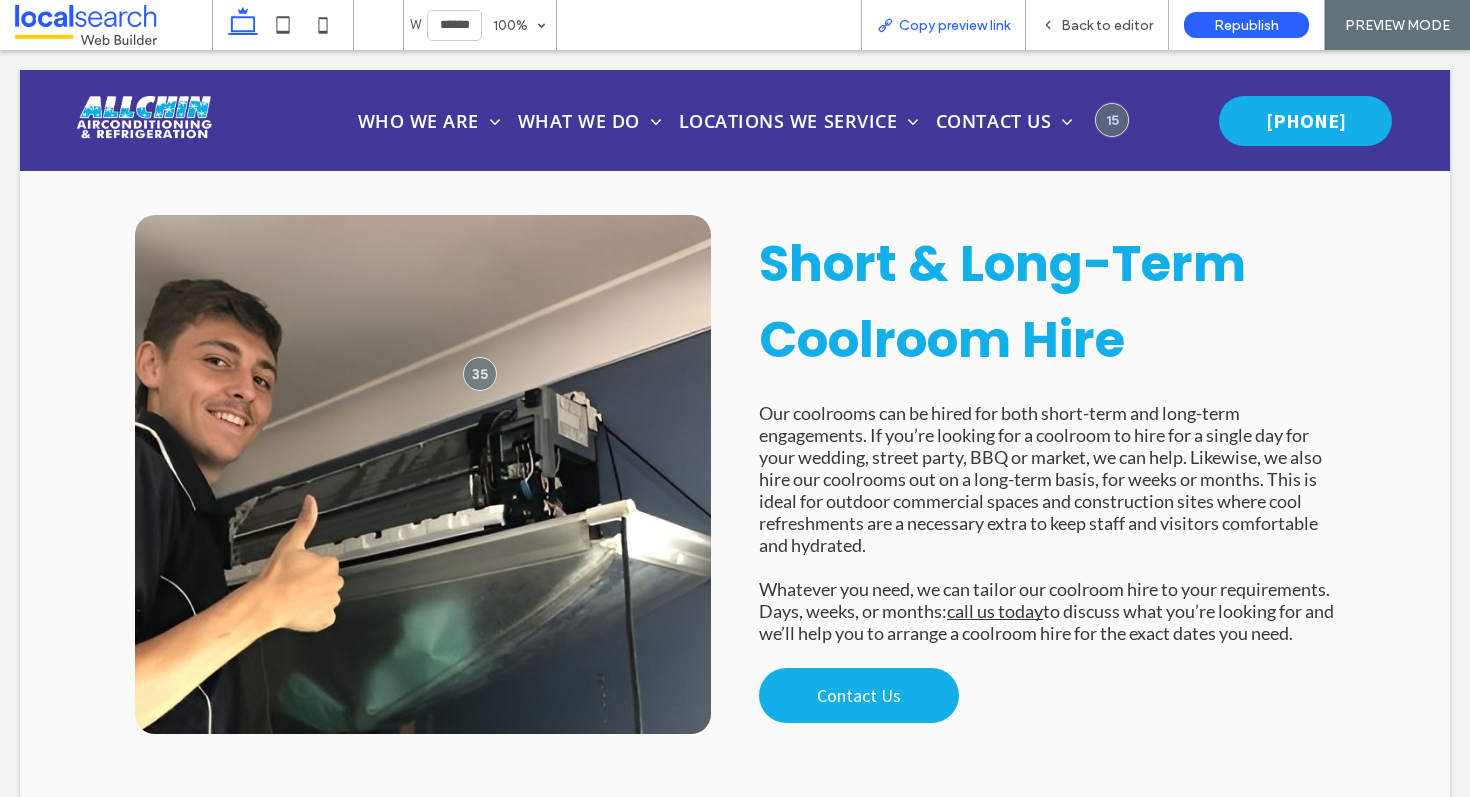 click on "Copy preview link" at bounding box center [954, 25] 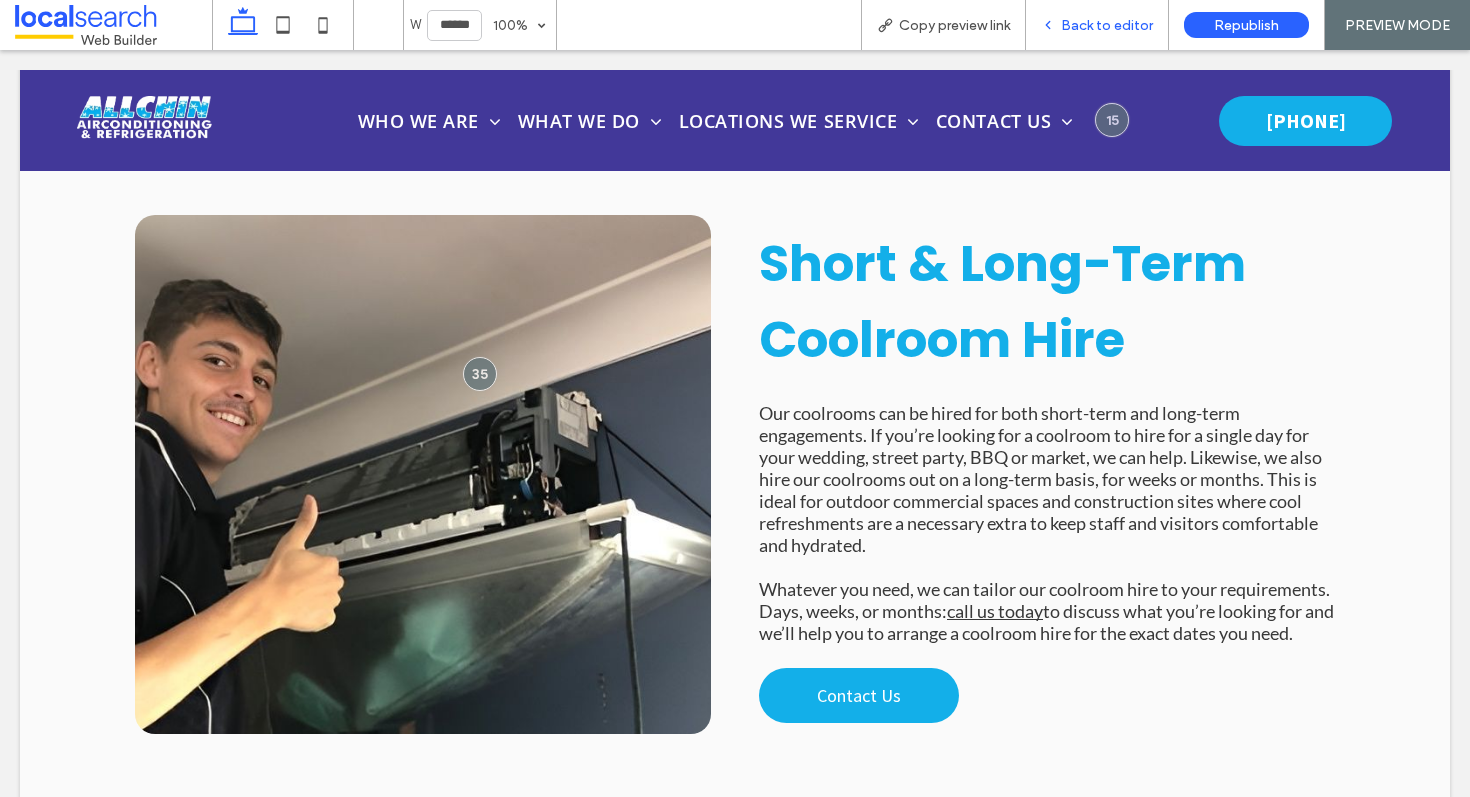 click on "Back to editor" at bounding box center [1107, 25] 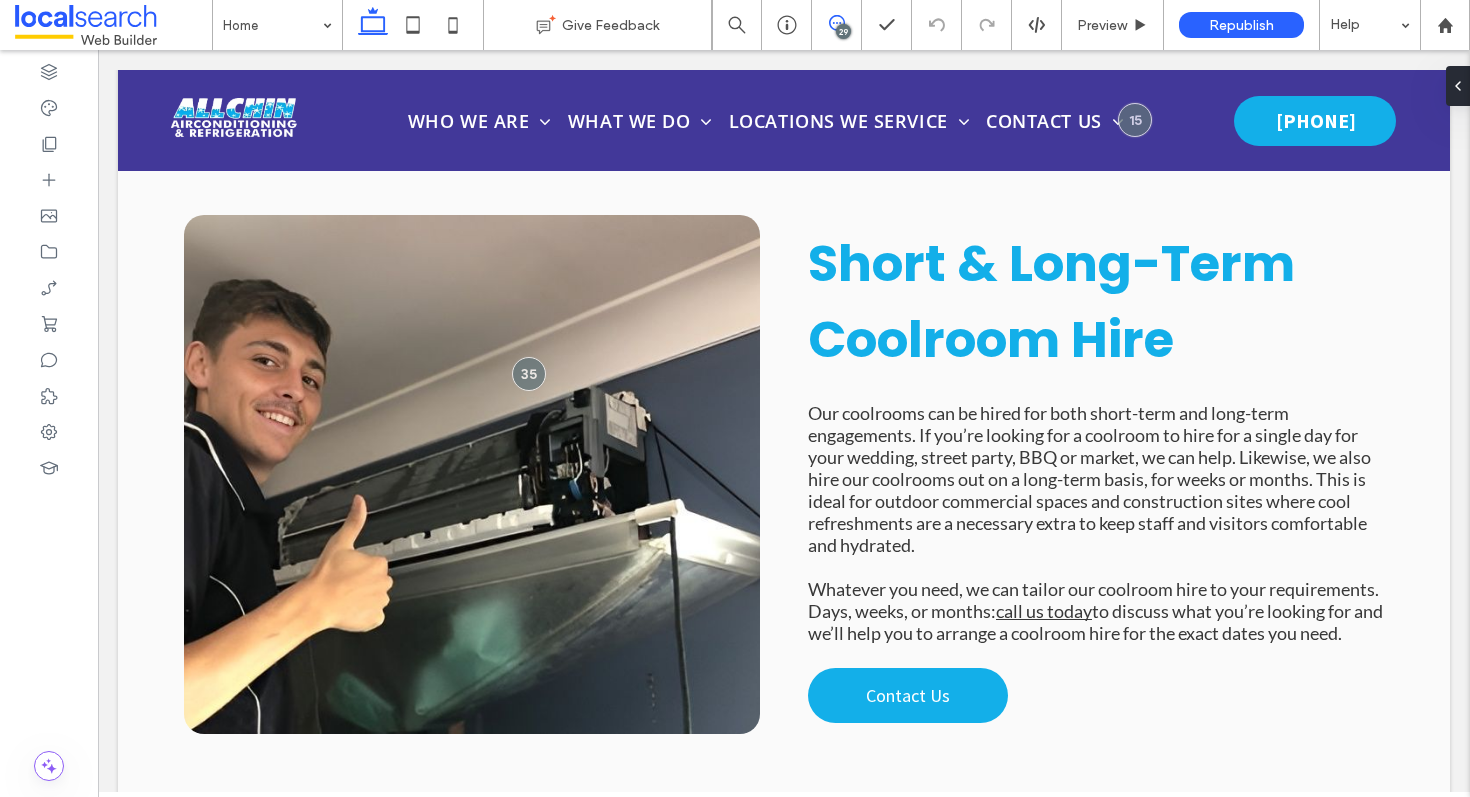 click 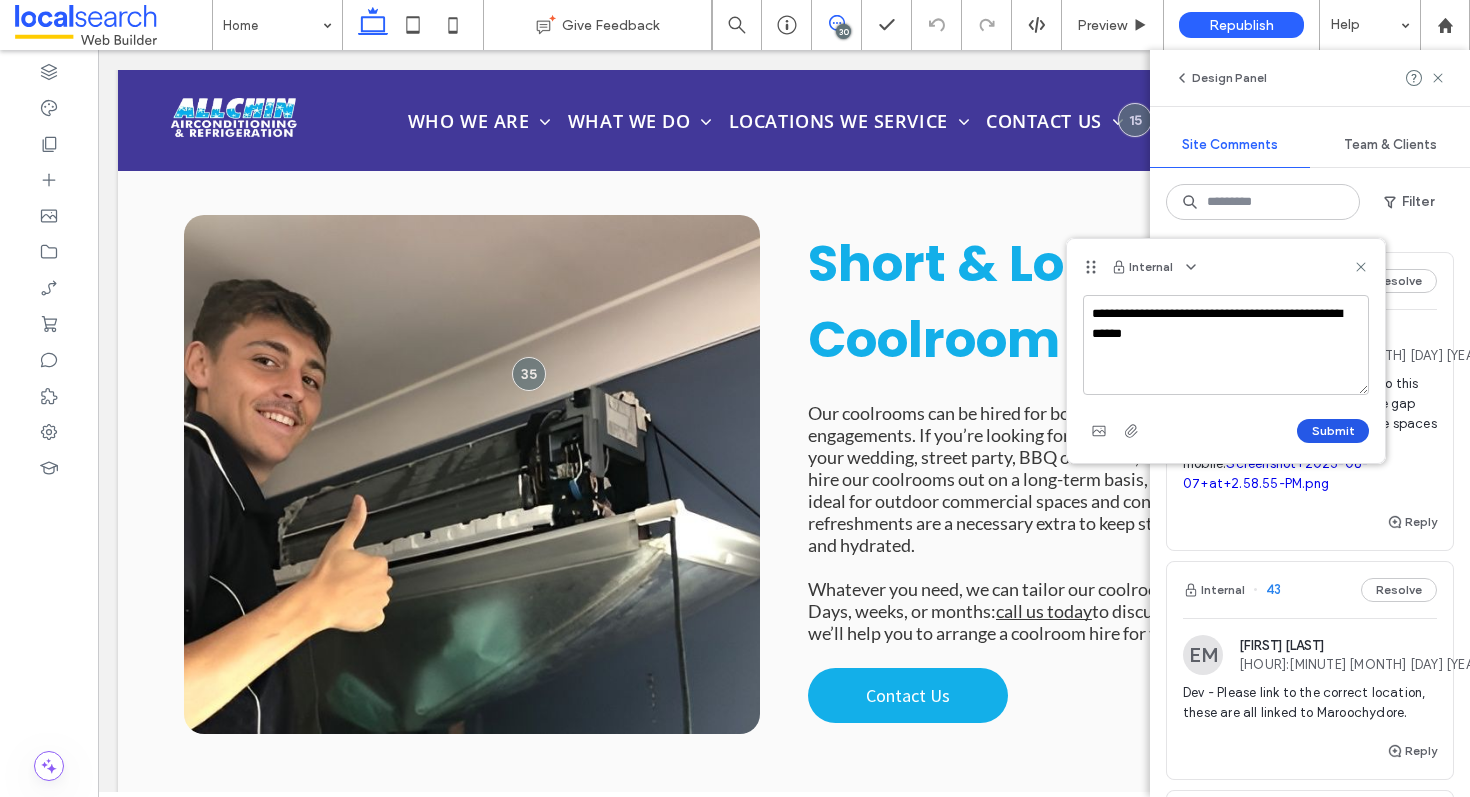 type on "**********" 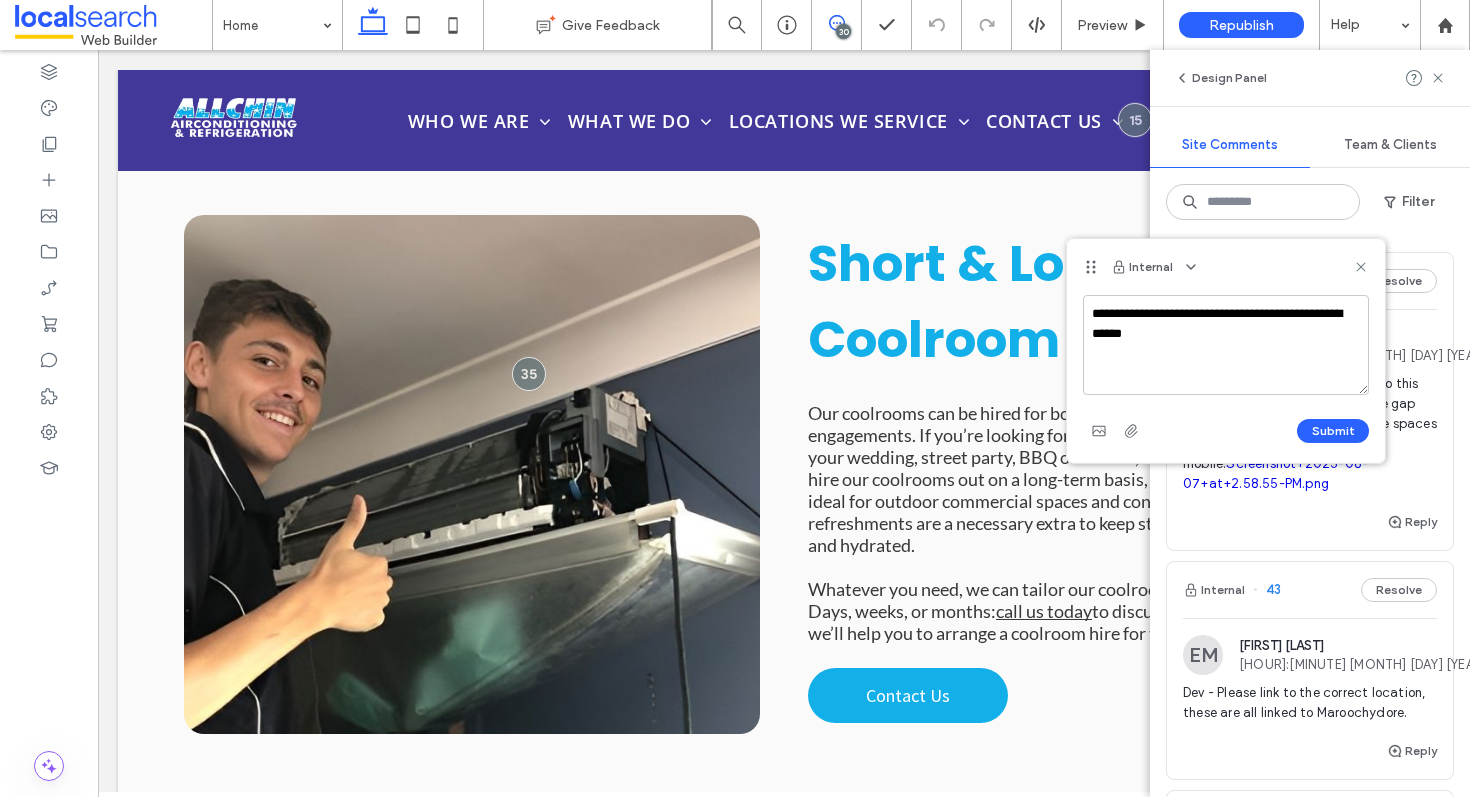 type 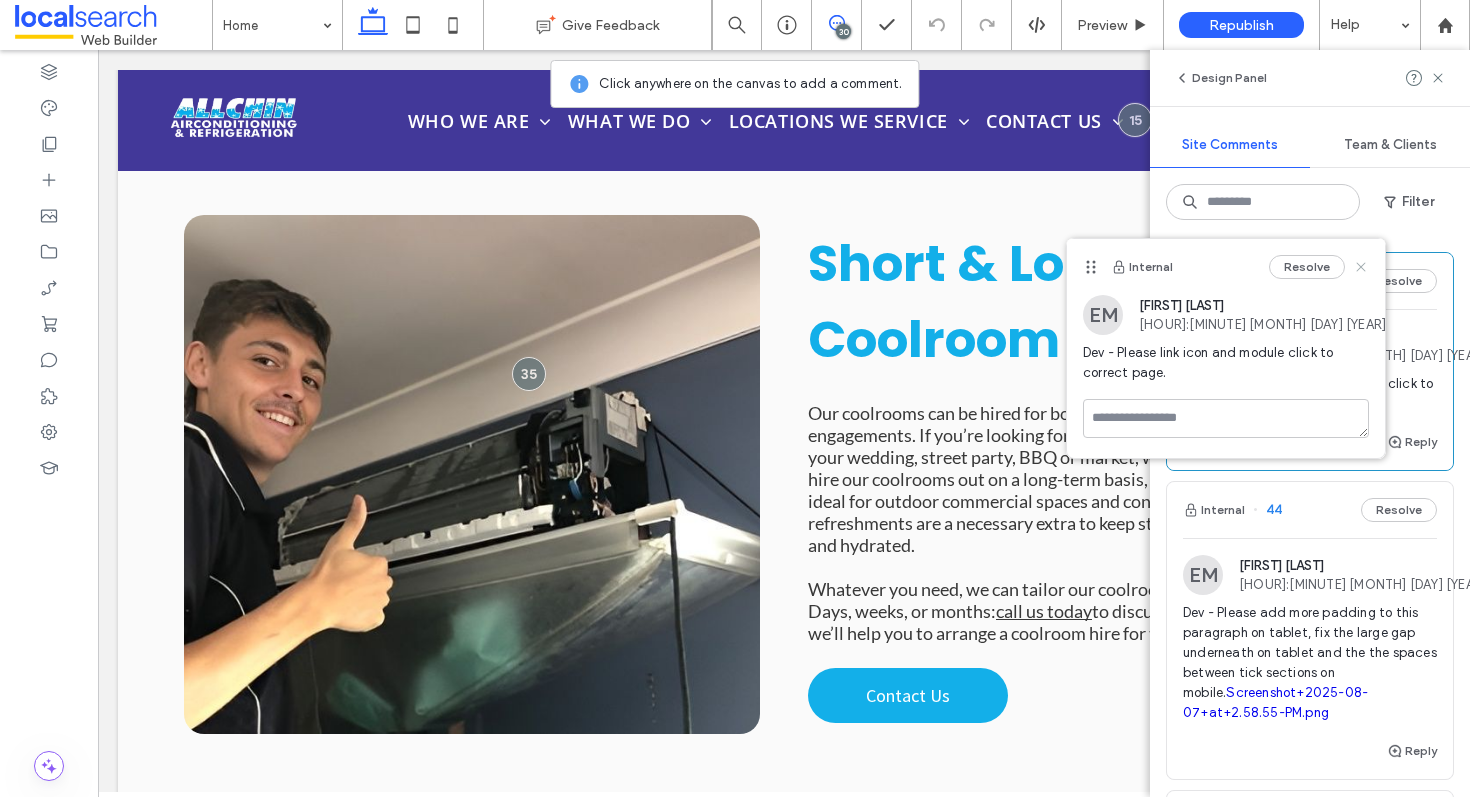 click 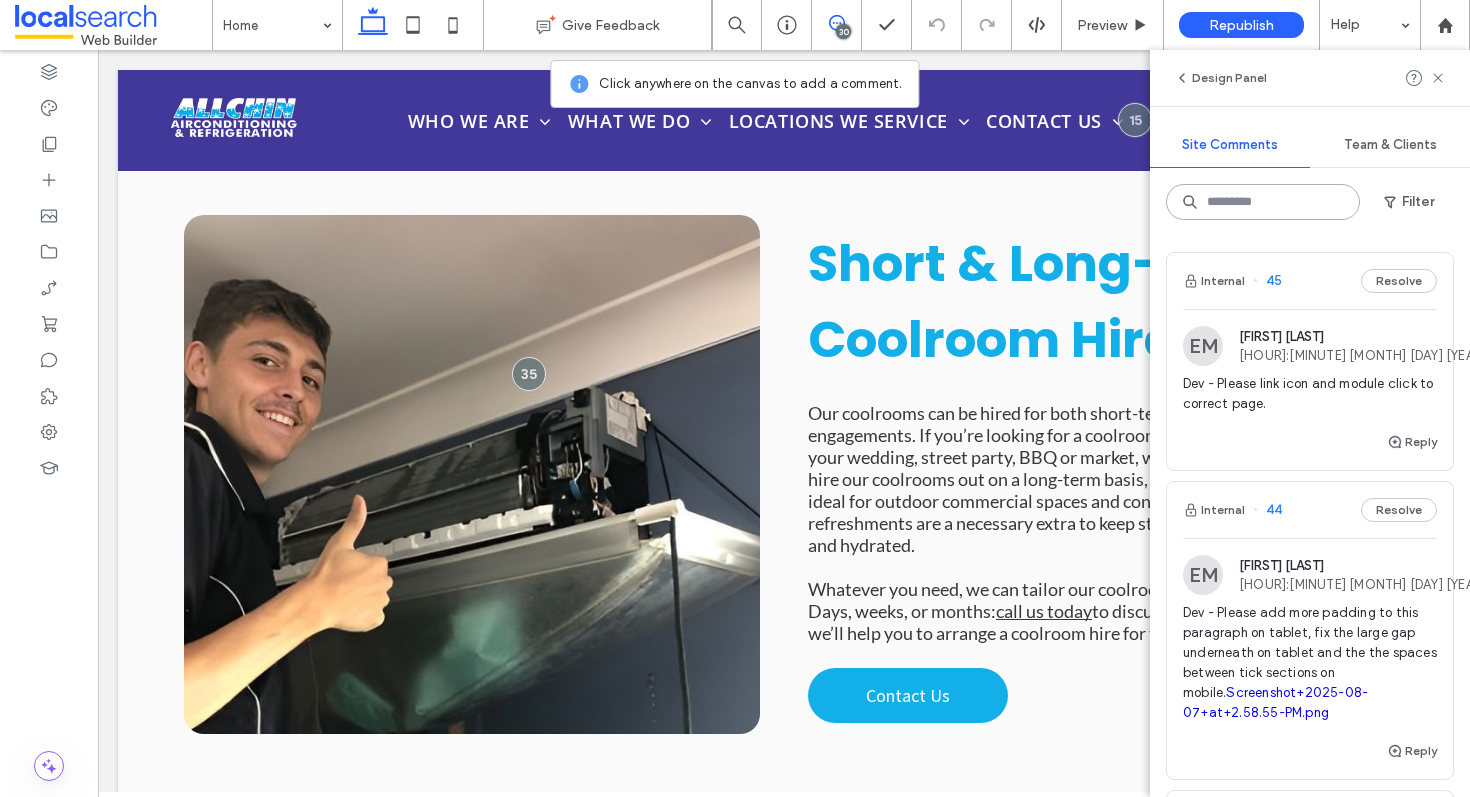click at bounding box center [1263, 202] 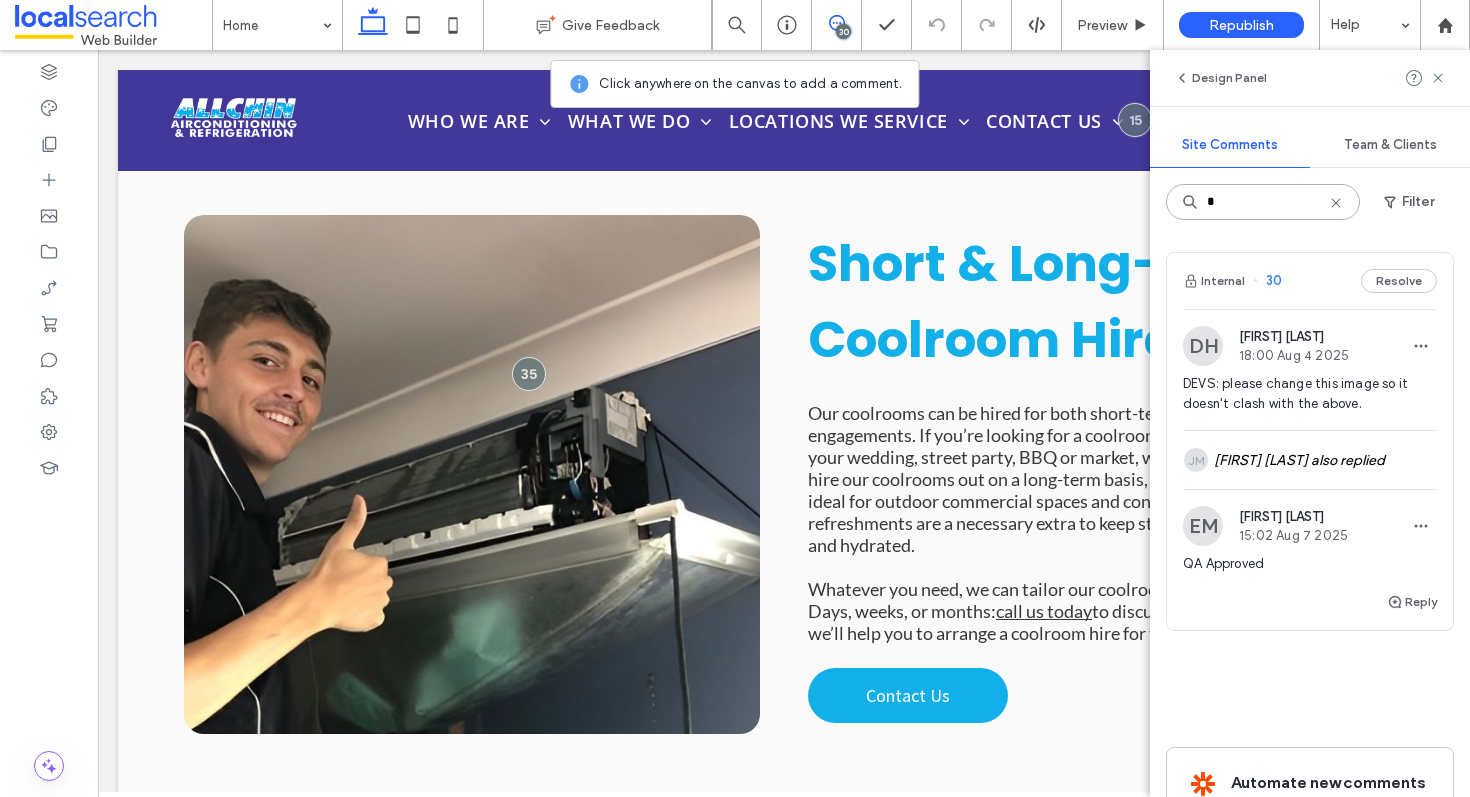 type on "*" 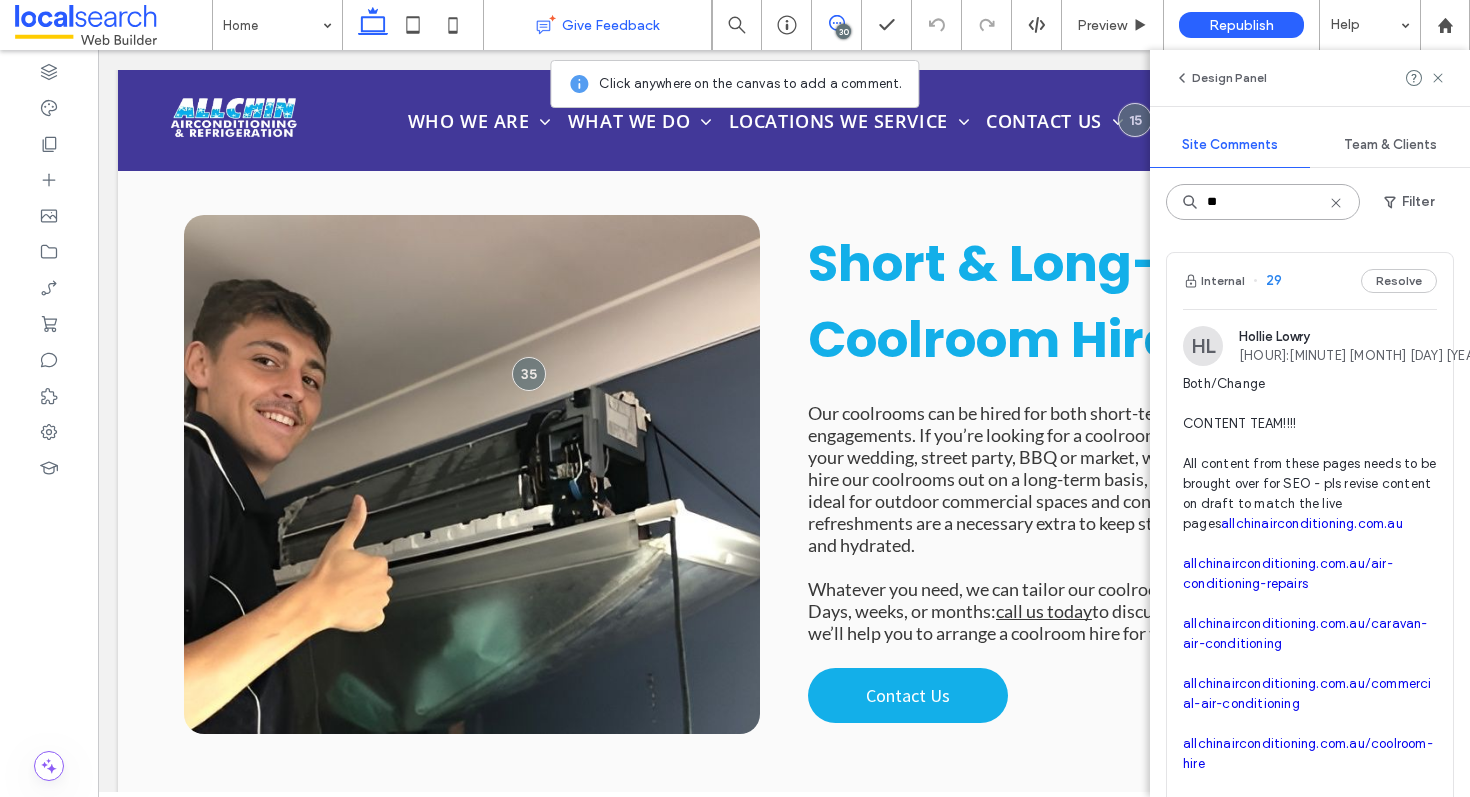 type on "**" 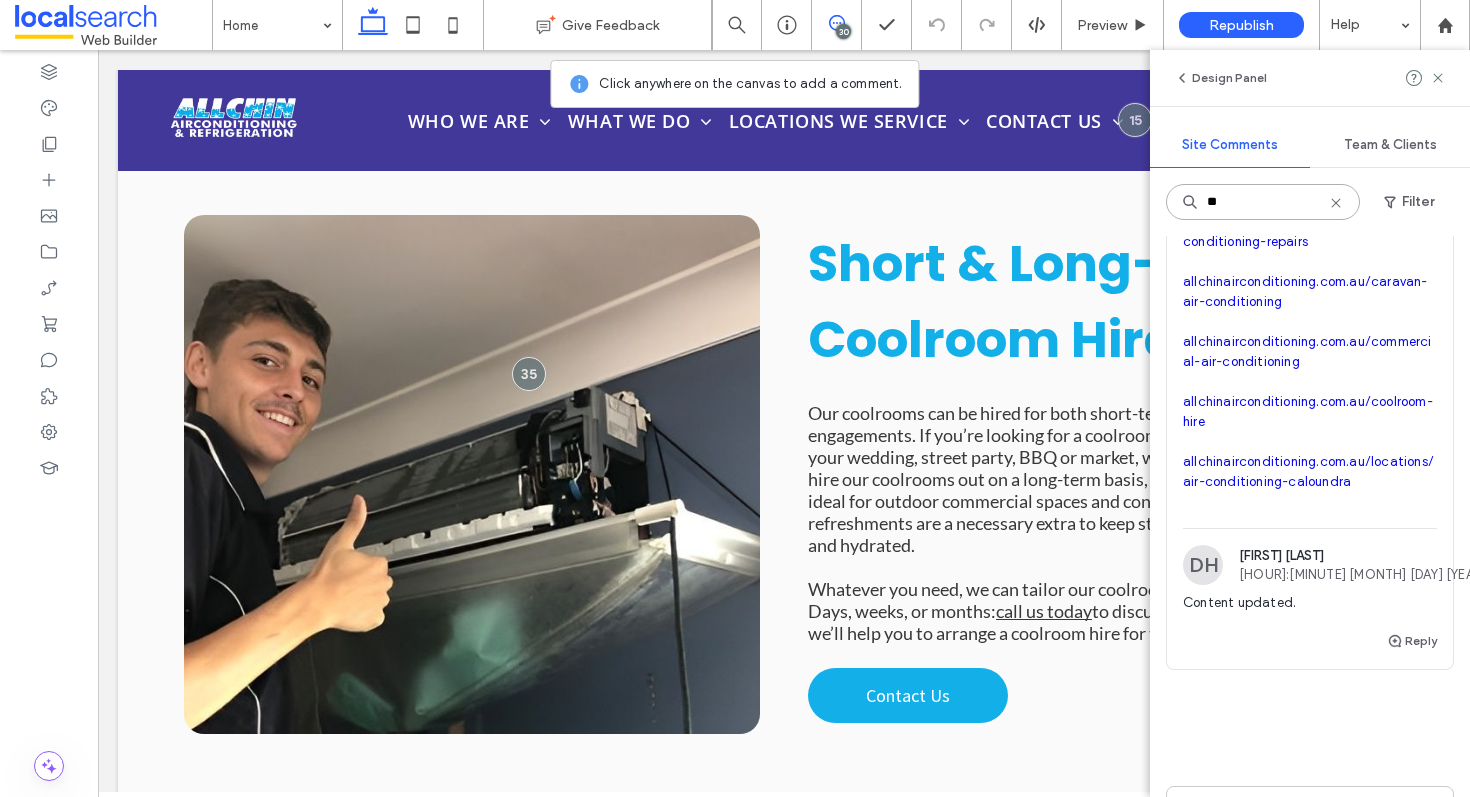 scroll, scrollTop: 342, scrollLeft: 0, axis: vertical 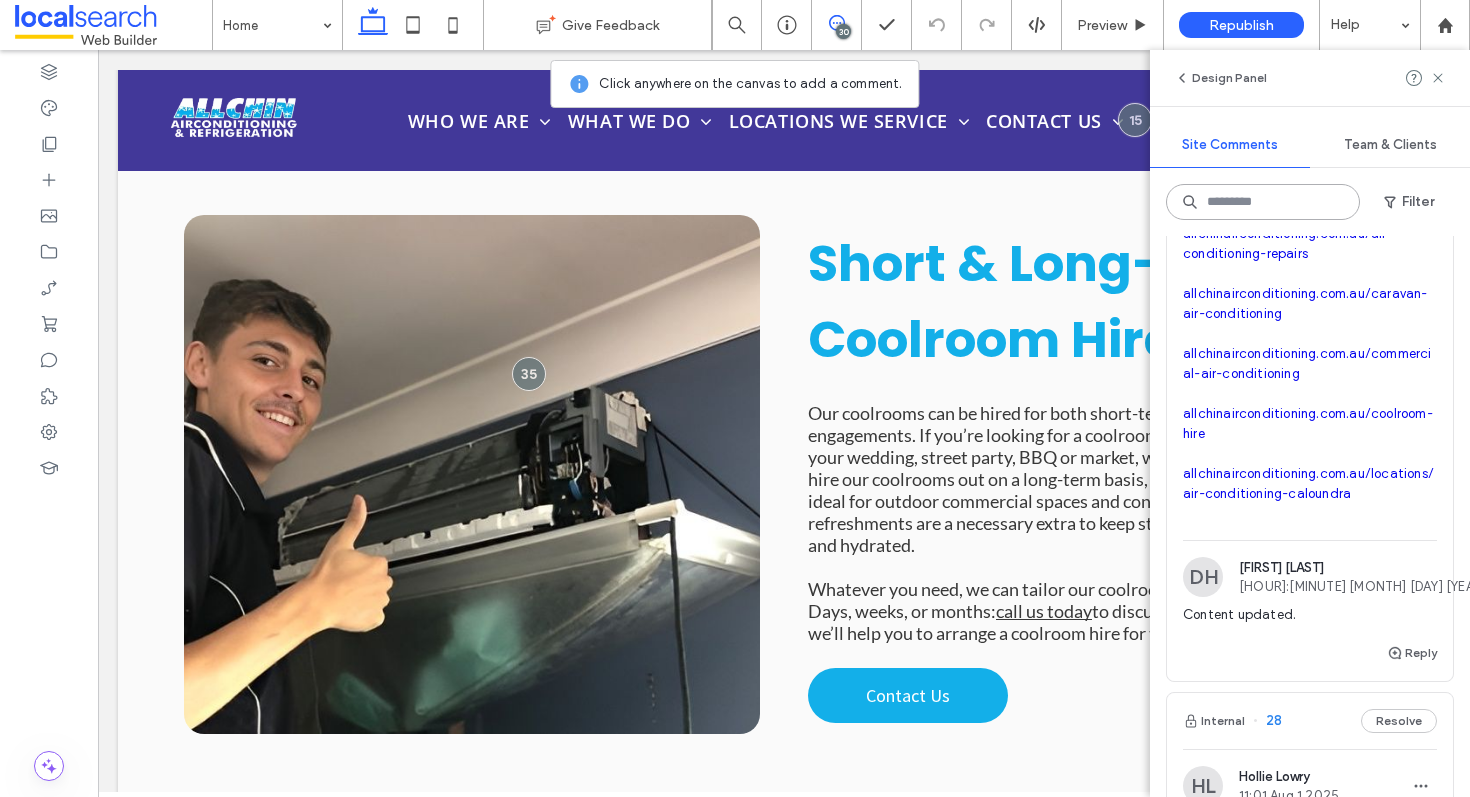 type 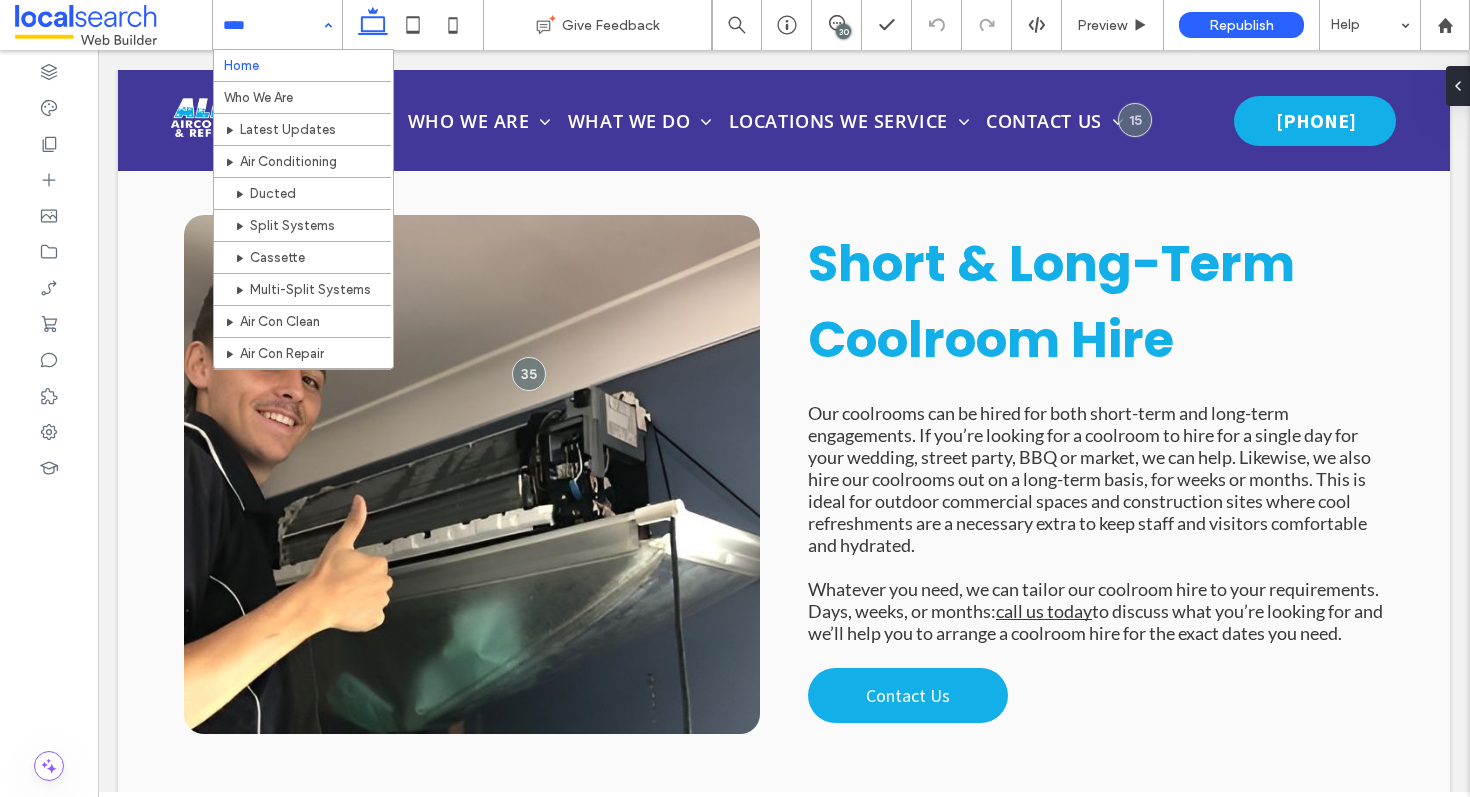 scroll, scrollTop: 0, scrollLeft: 0, axis: both 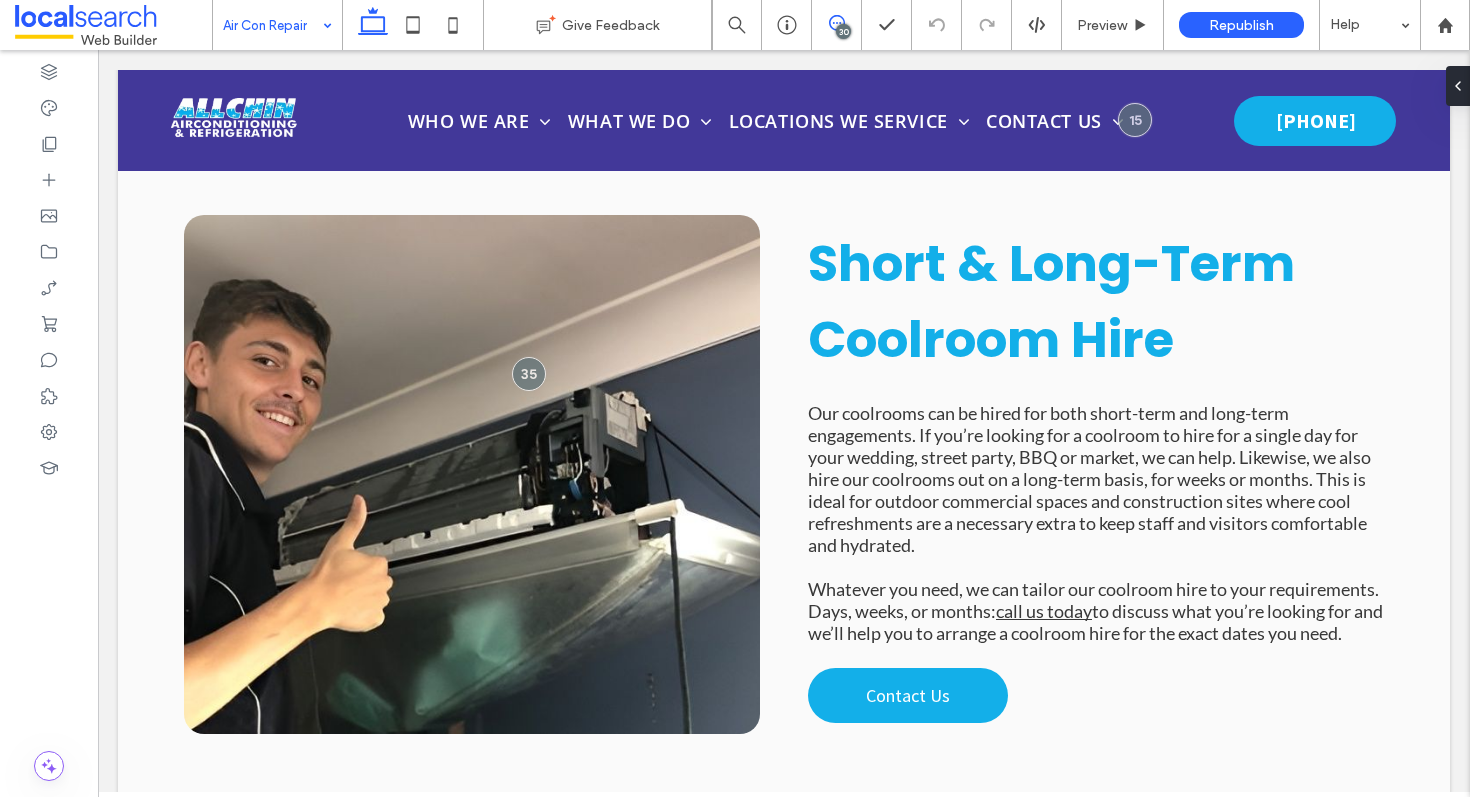 click at bounding box center (836, 23) 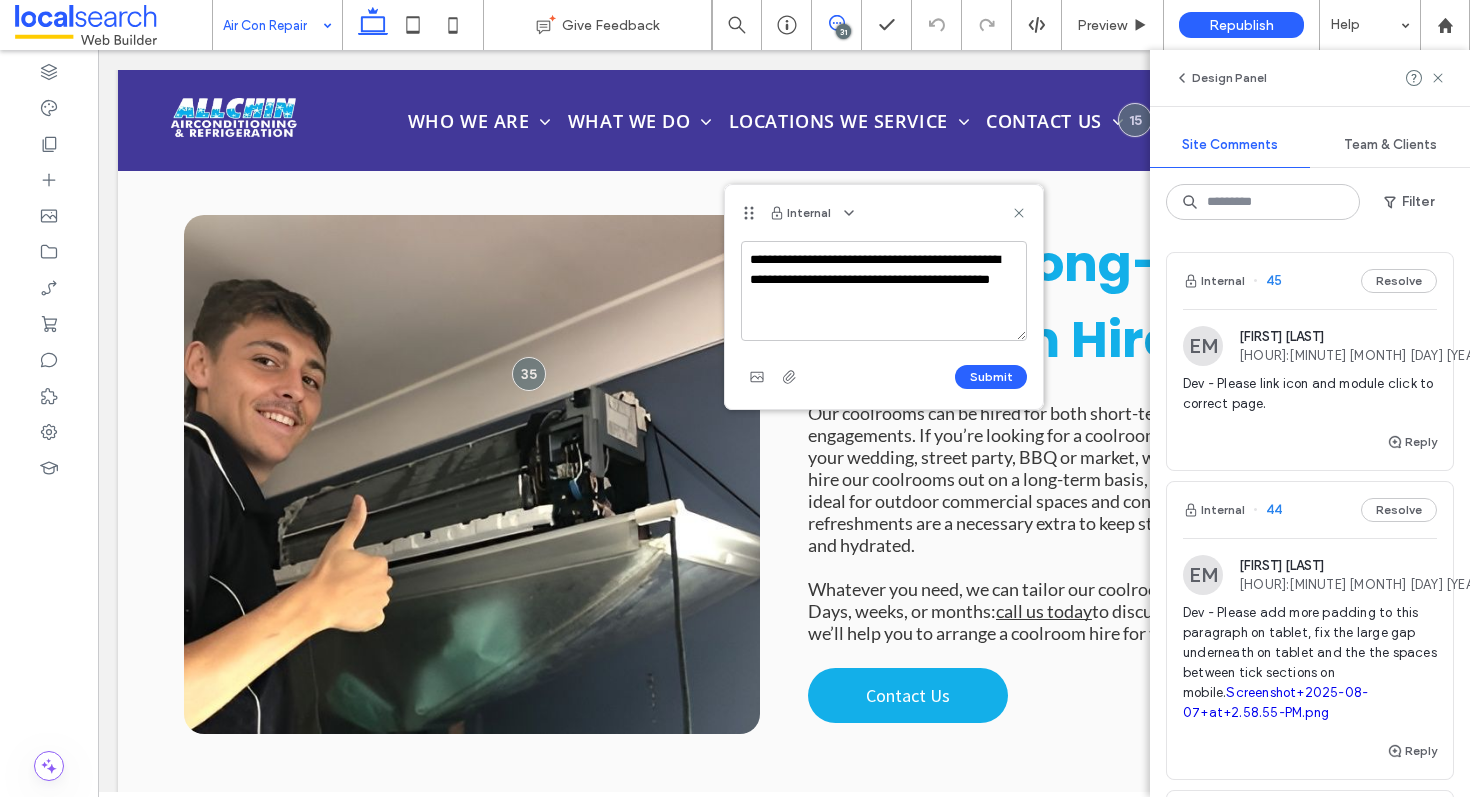 click on "**********" at bounding box center (884, 291) 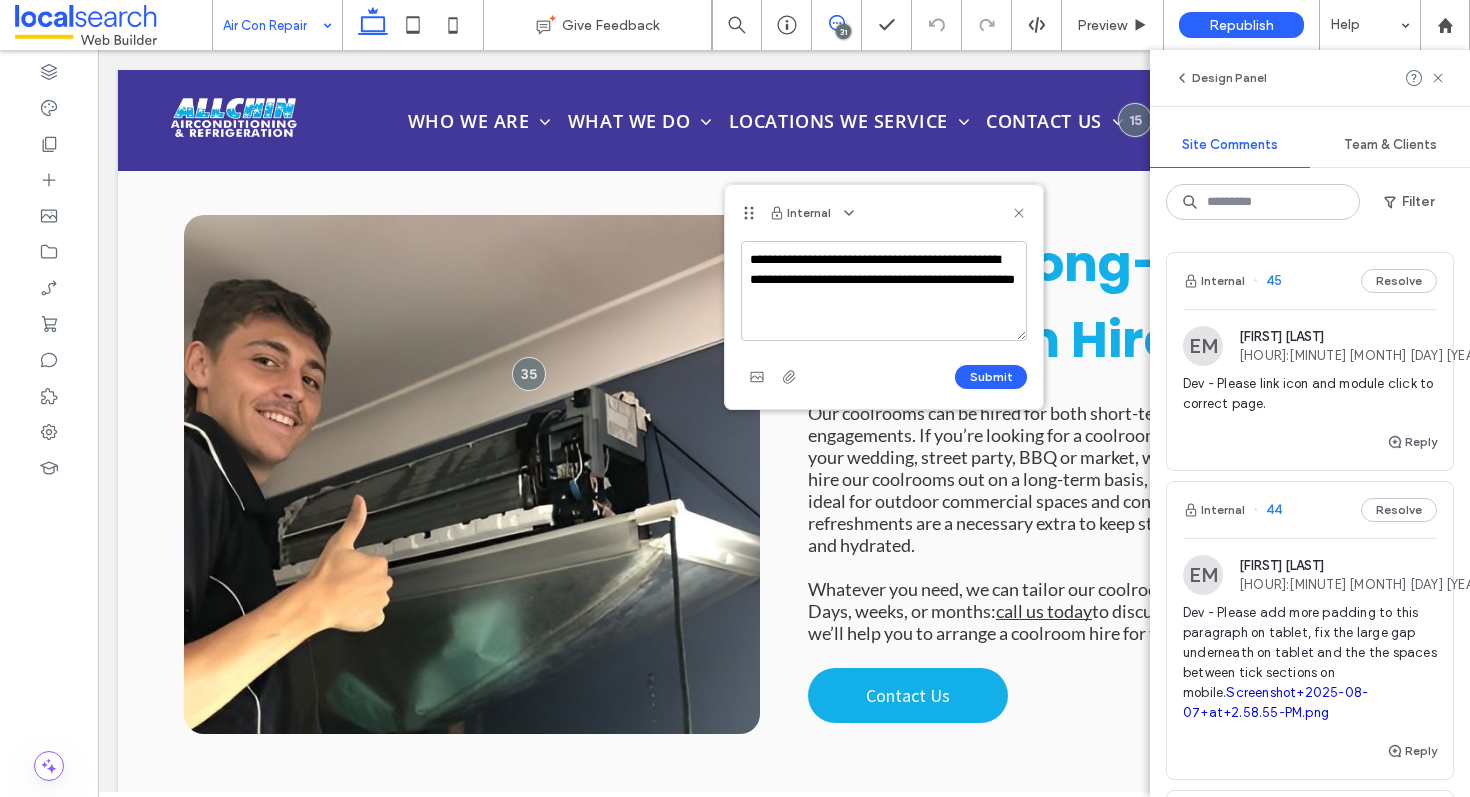 click on "**********" at bounding box center (884, 291) 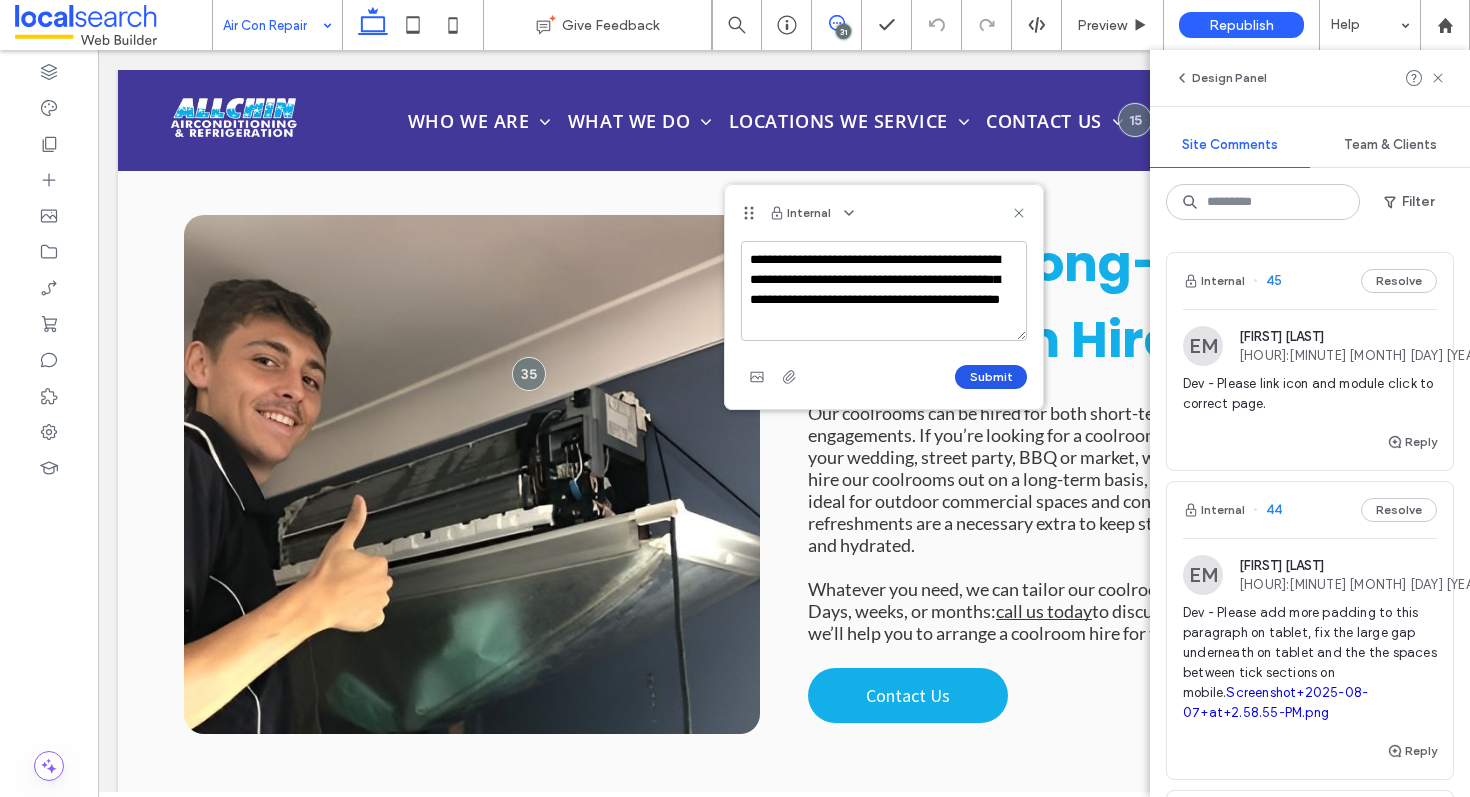 type on "**********" 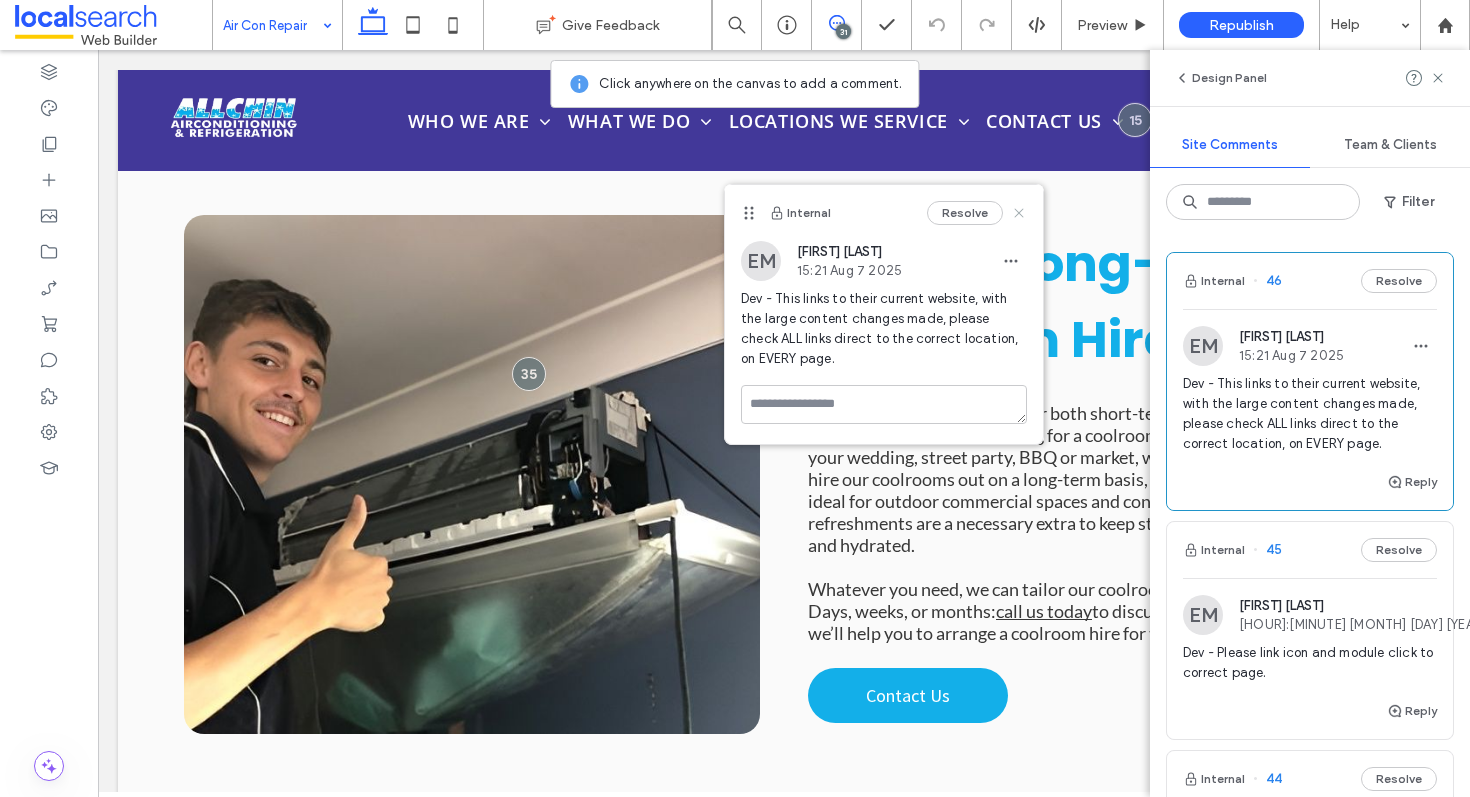 click 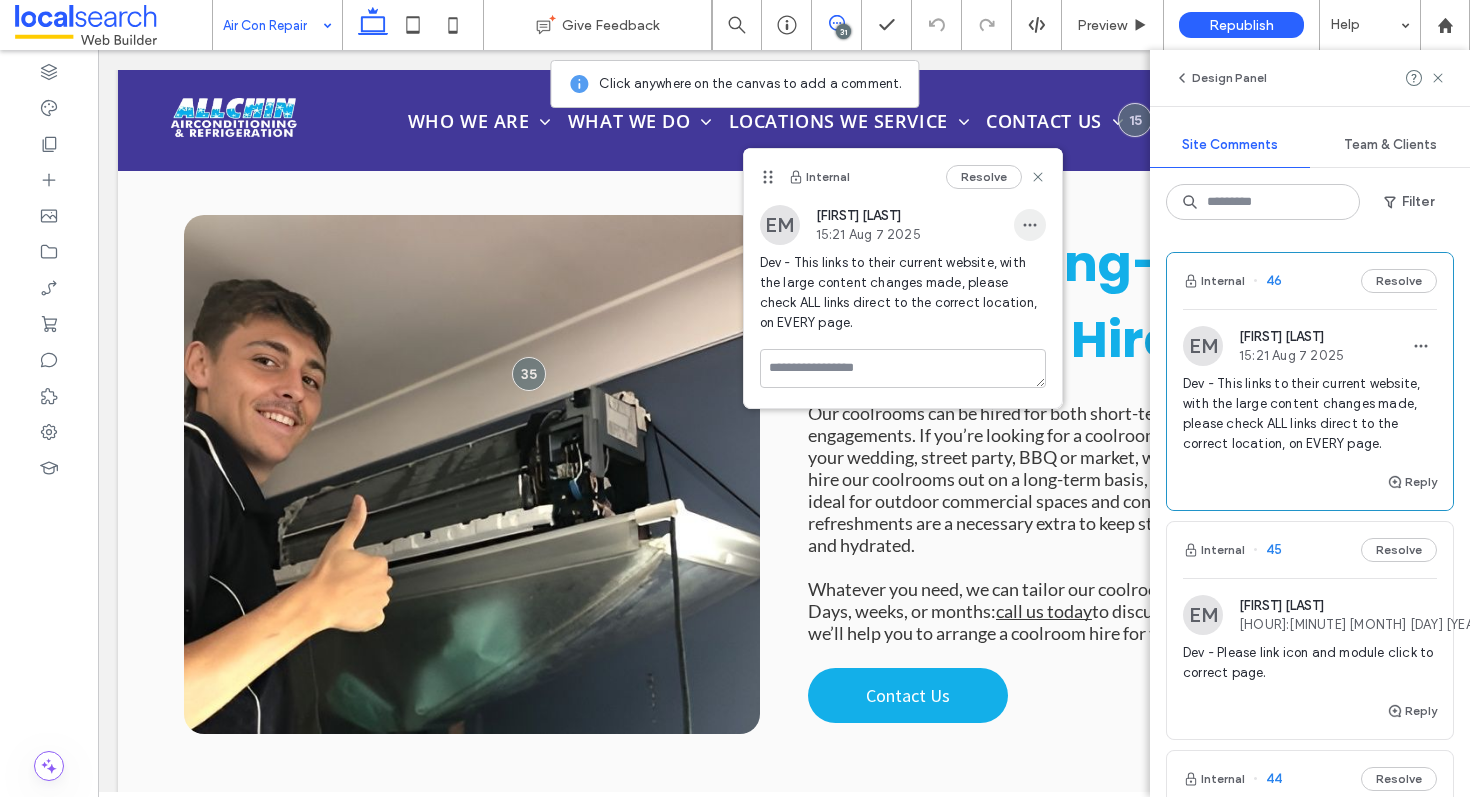click 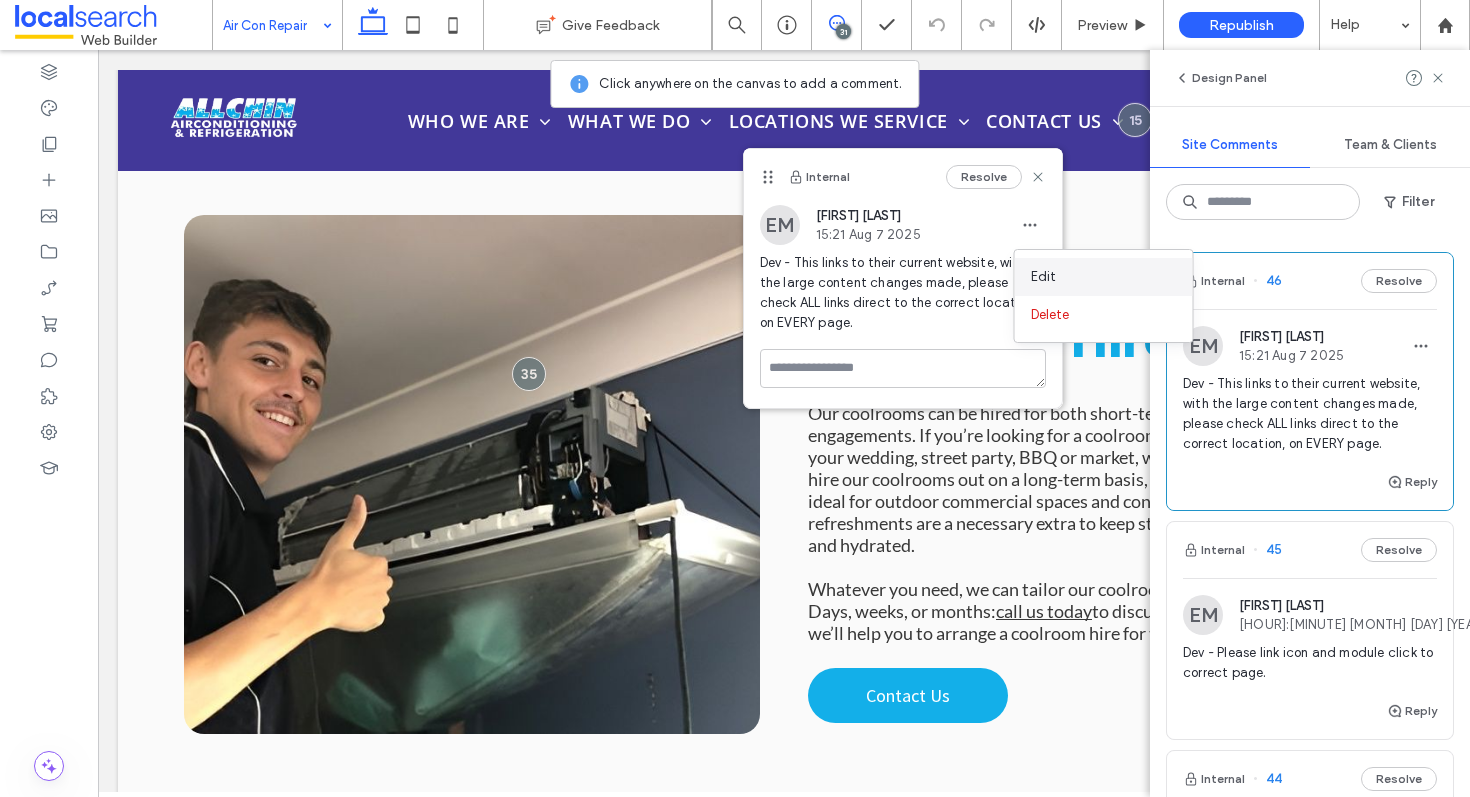 click on "Edit" at bounding box center (1044, 277) 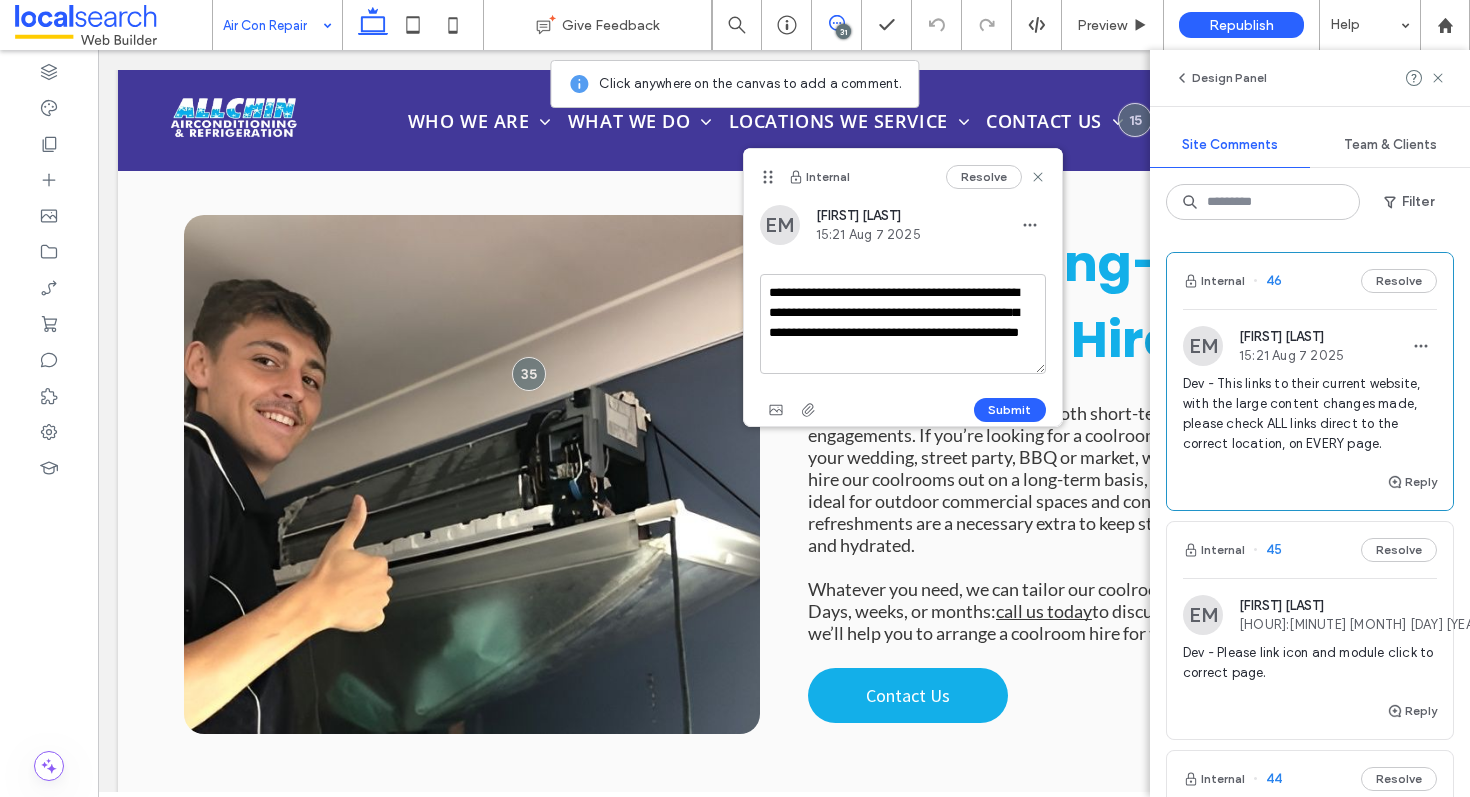 click on "**********" at bounding box center (903, 324) 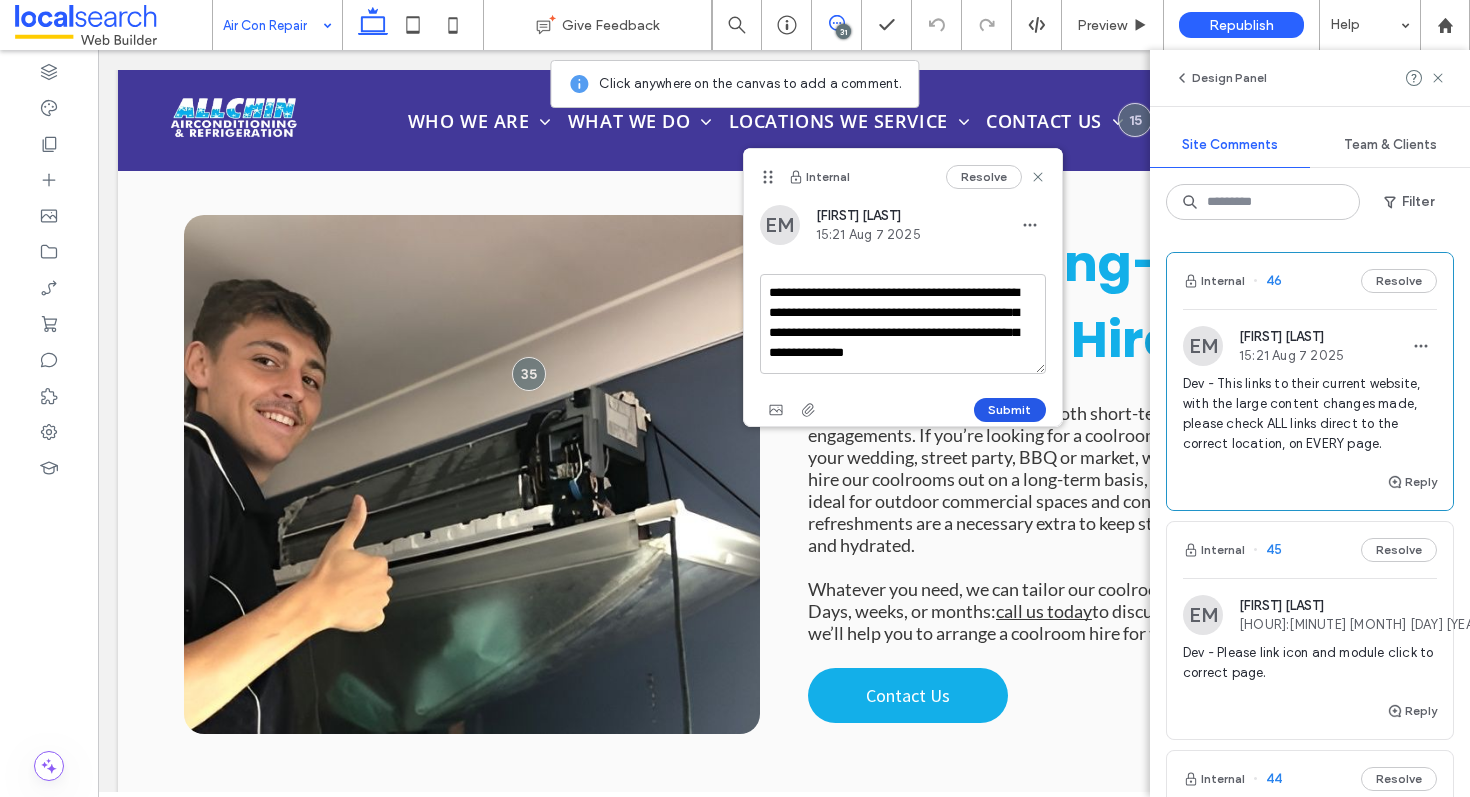 type on "**********" 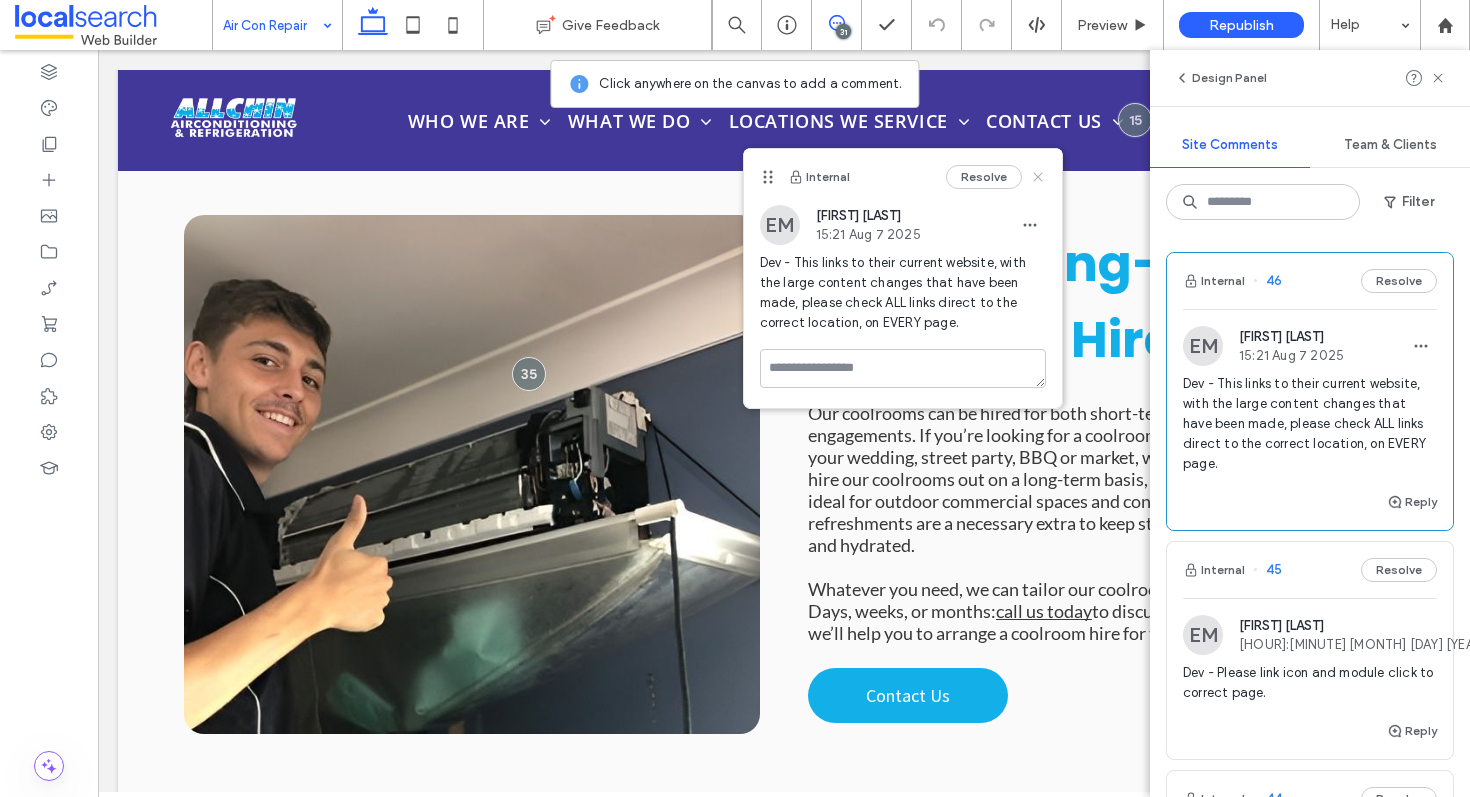 click 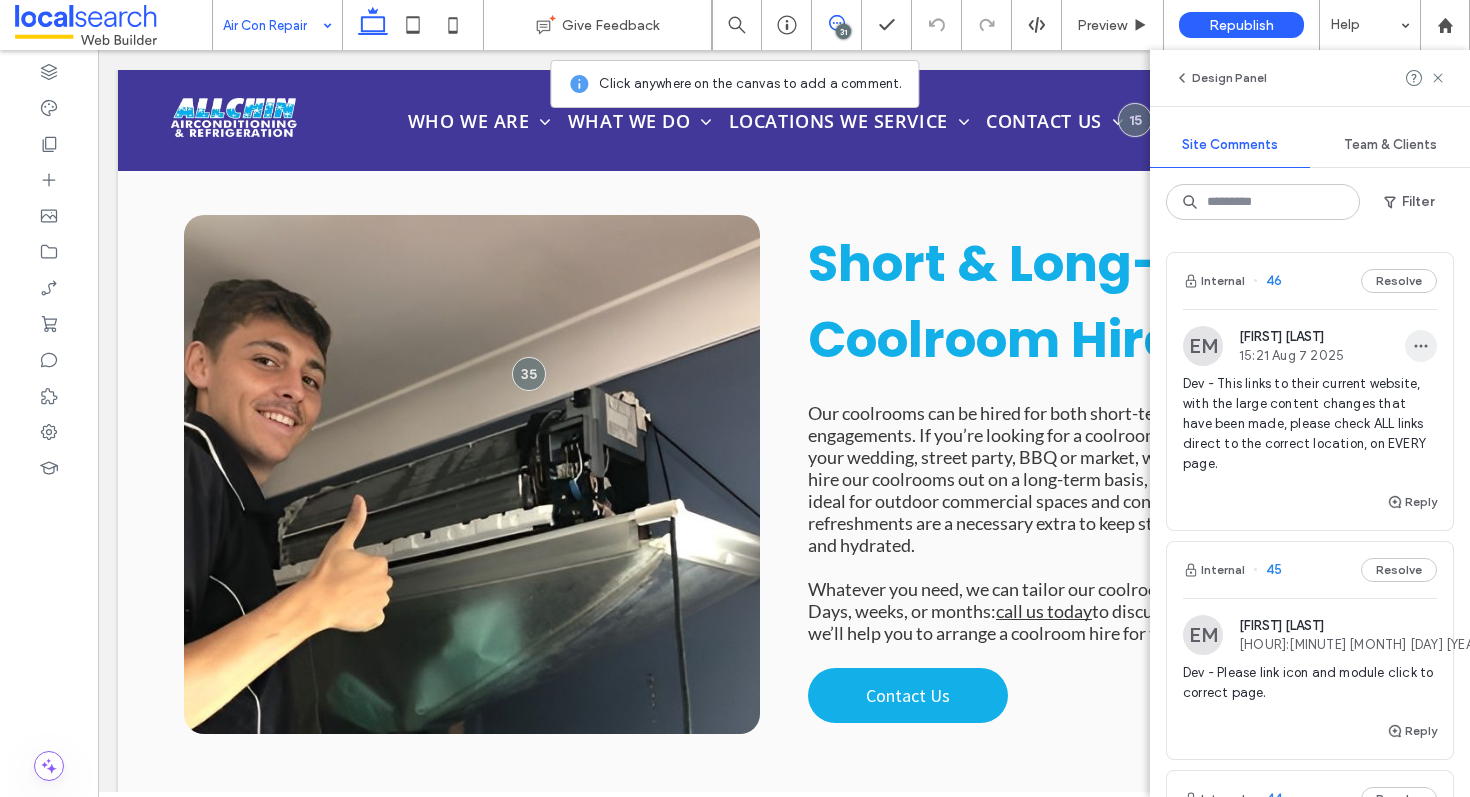 click 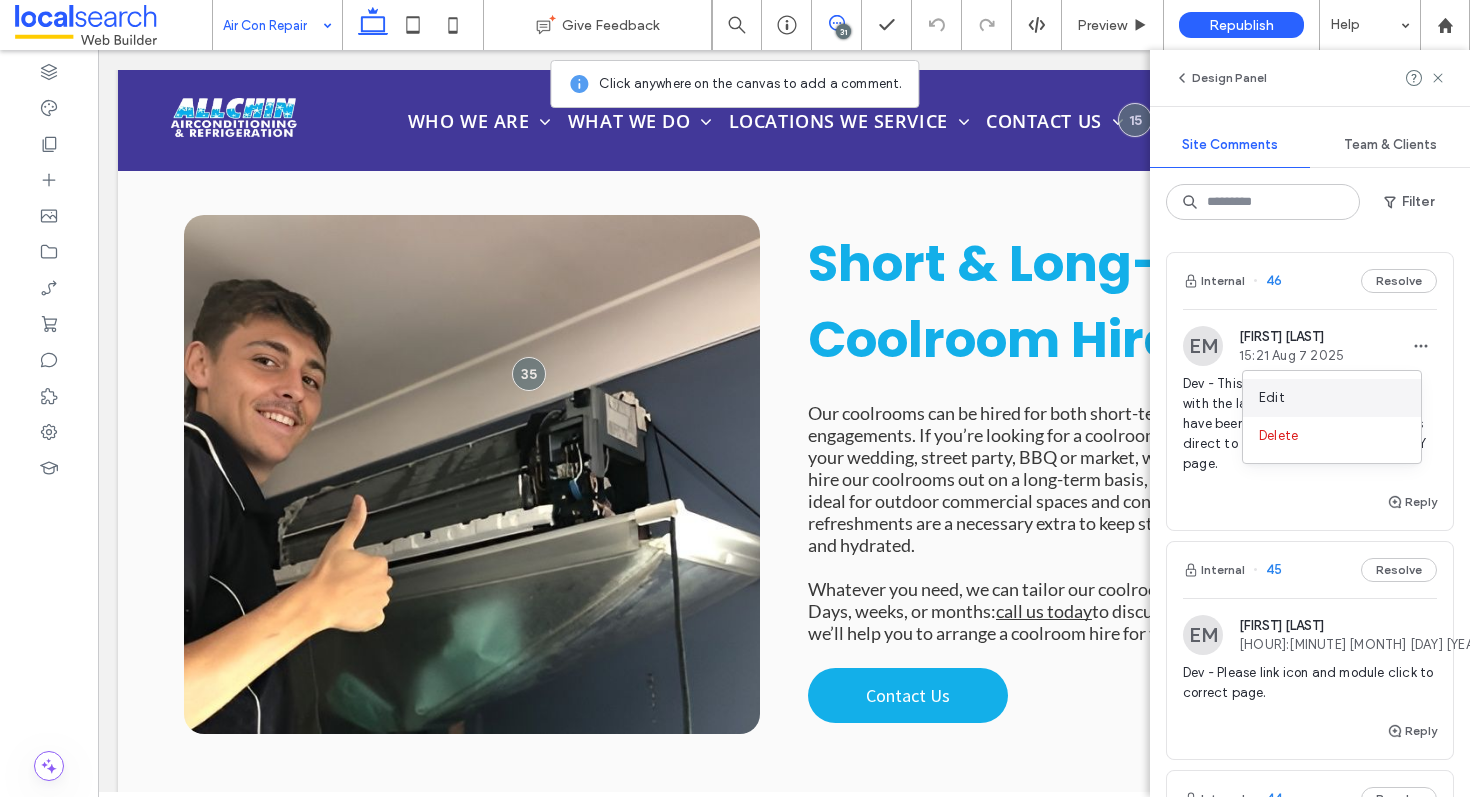 click on "Edit" at bounding box center [1332, 398] 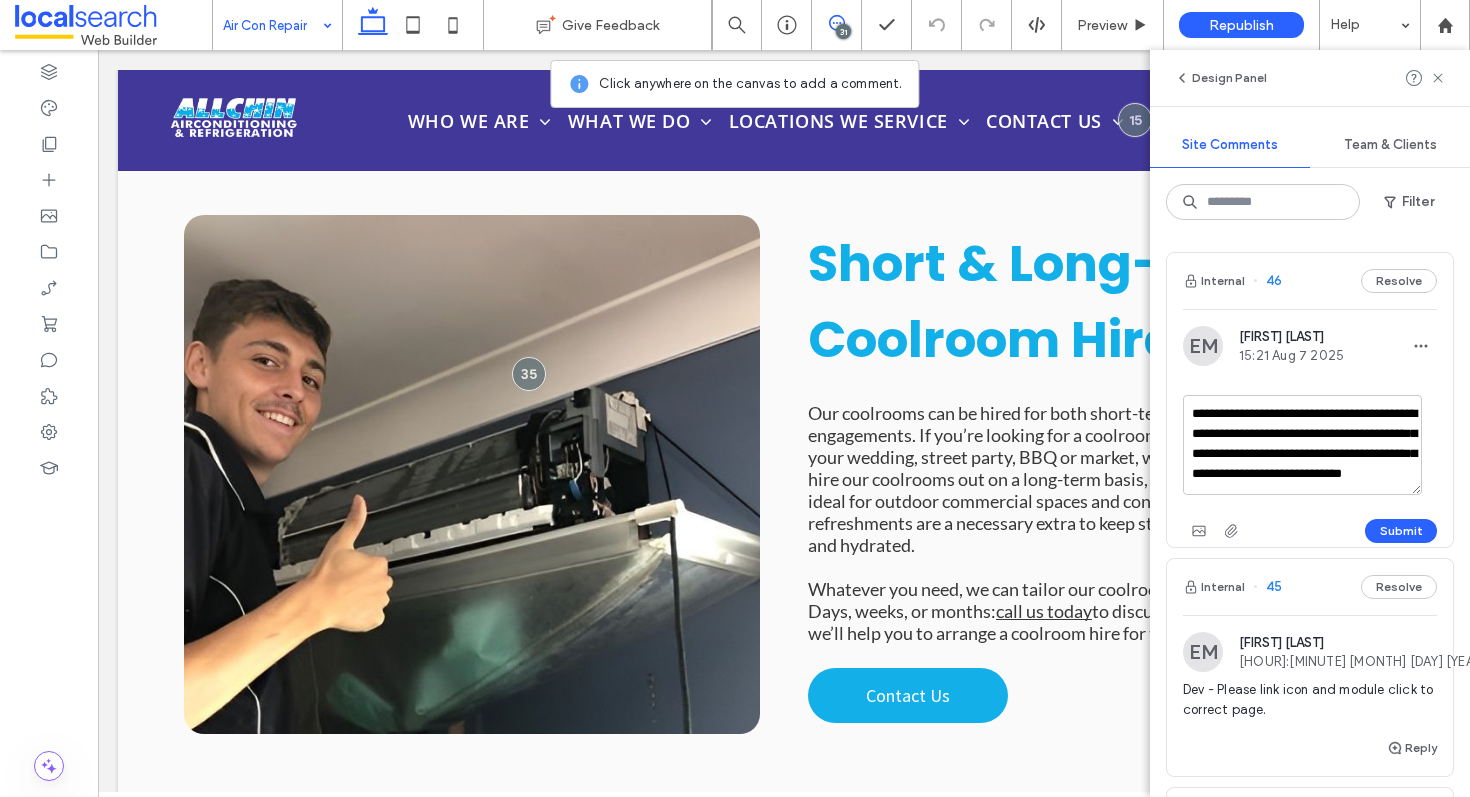 scroll, scrollTop: 38, scrollLeft: 0, axis: vertical 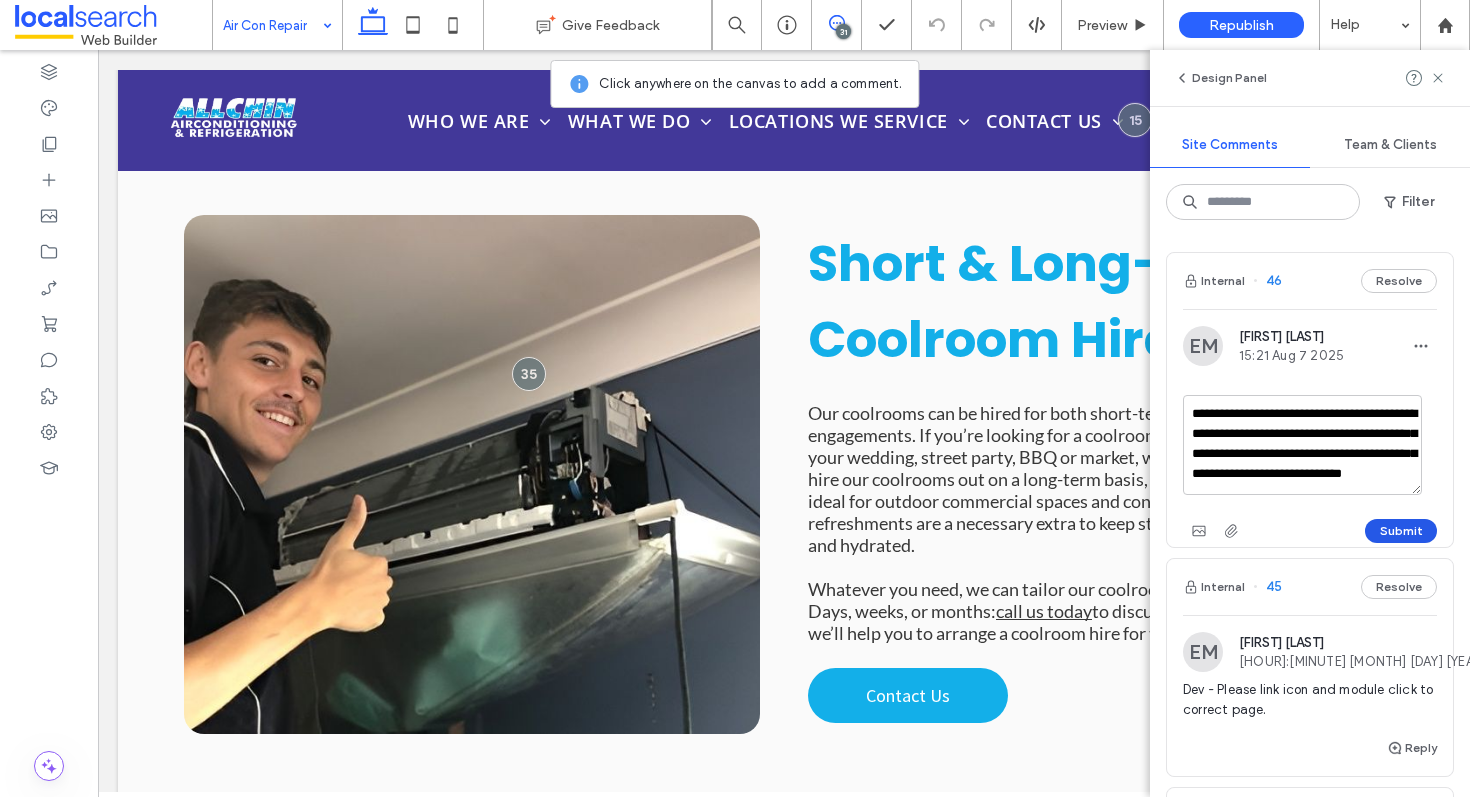 type on "**********" 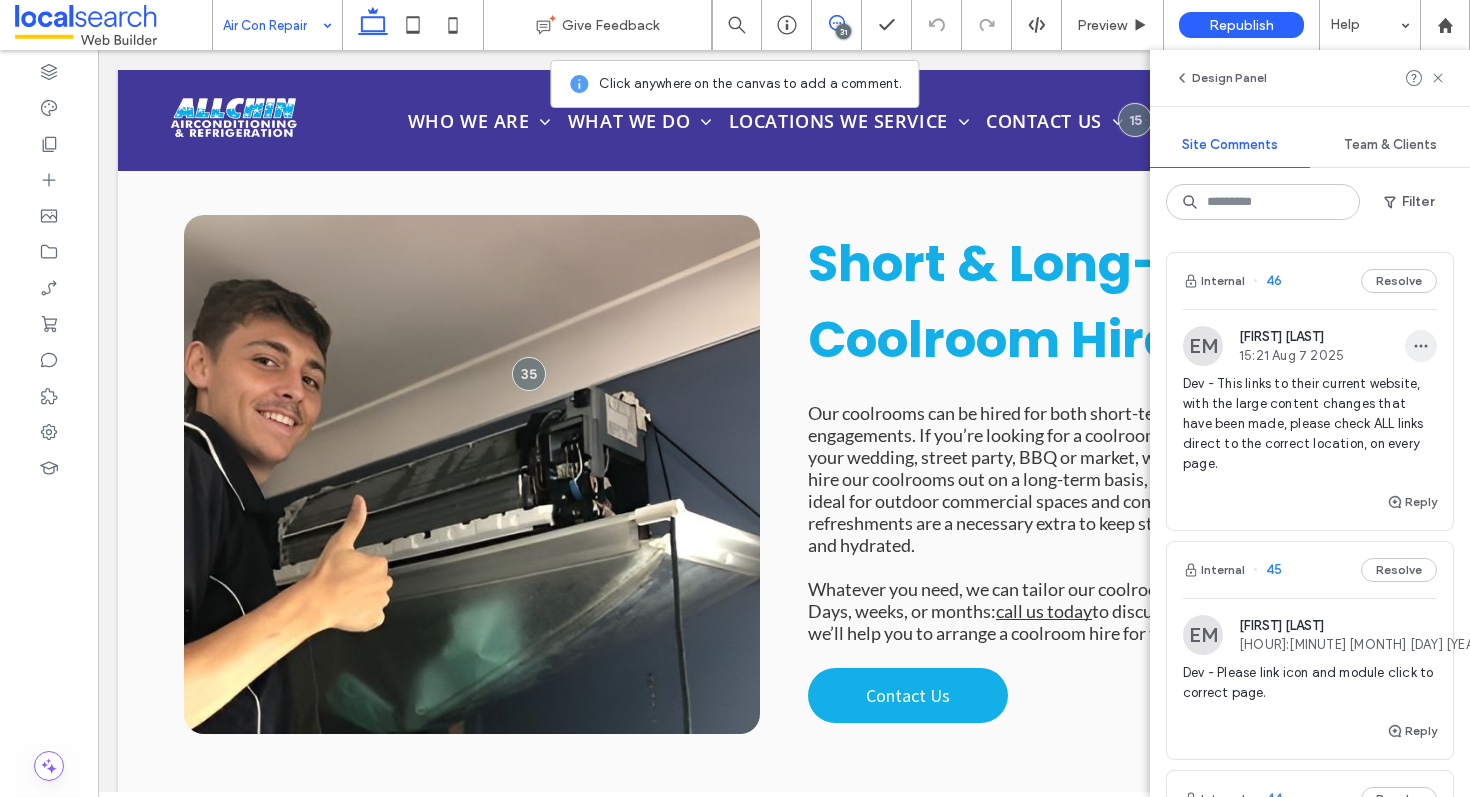 click at bounding box center [1421, 346] 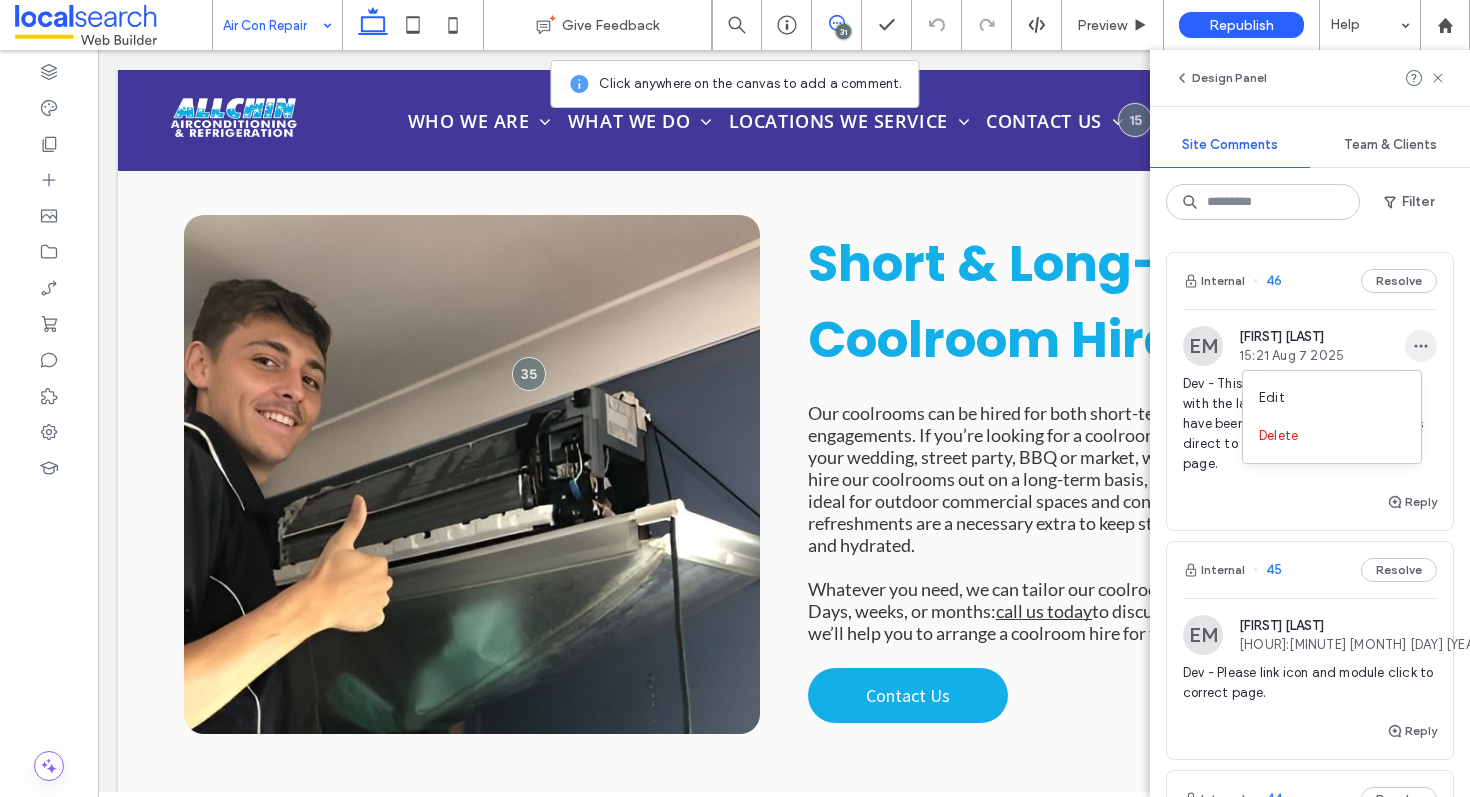 click at bounding box center [1421, 346] 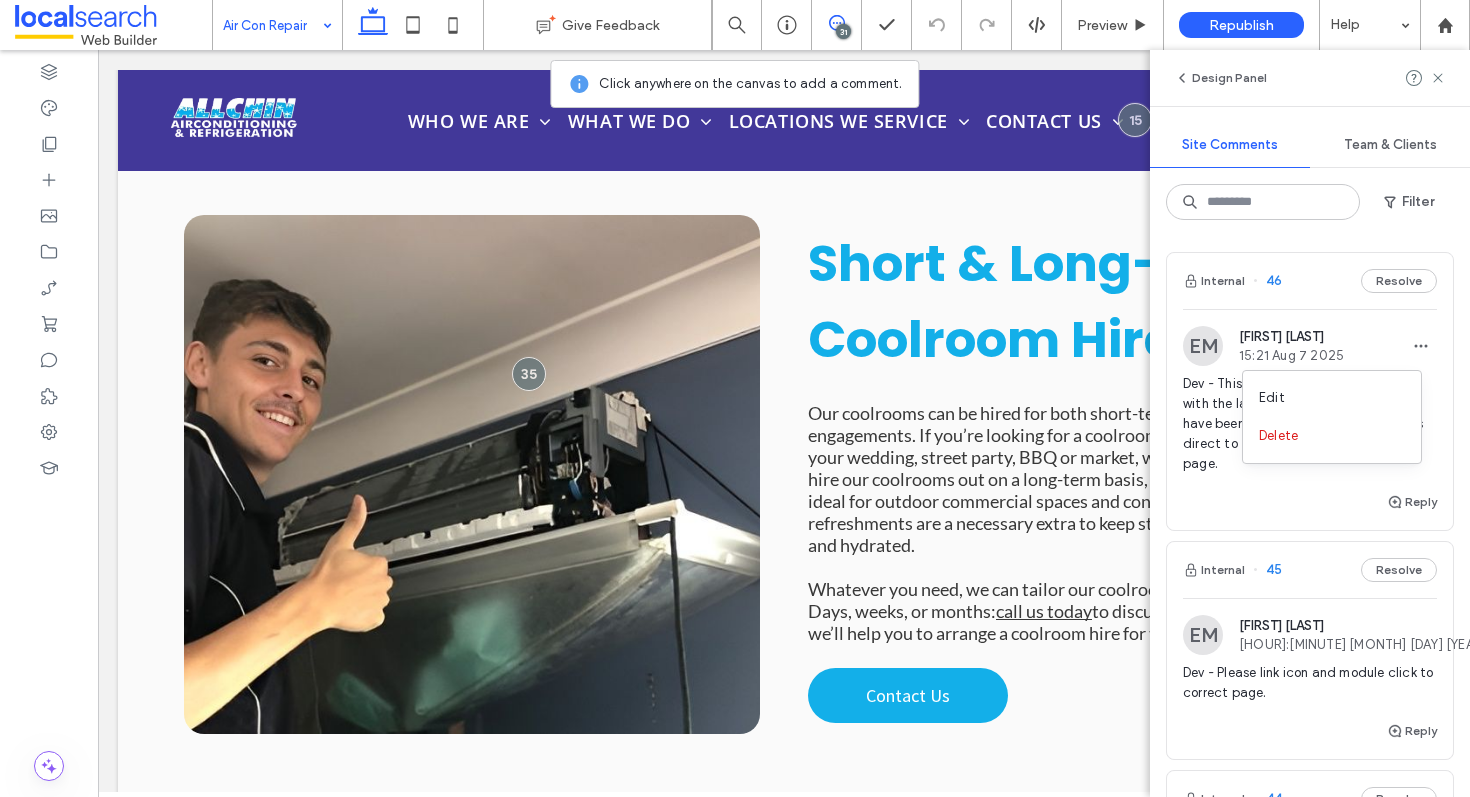 click on "Design Panel Site Comments Team & Clients Filter Internal 46 Resolve EM Ethan Mann 15:21 Aug 7 2025 Dev - This links to their current website, with the large content changes that have been made, please check ALL links direct to the correct location, on every page.  Reply Internal 45 Resolve EM Ethan Mann 15:09 Aug 7 2025 Dev - Please link icon and module click to correct page. Reply Internal 44 Resolve EM Ethan Mann 15:00 Aug 7 2025 Dev - Please add more padding to this paragraph on tablet, fix the large gap underneath on tablet and the the spaces between tick sections on mobile.  Screenshot+2025-08-07+at+2.58.55-PM.png Reply Internal 43 Resolve EM Ethan Mann 14:57 Aug 7 2025 Dev - Please link to the correct location, these are all linked to Maroochydore.  Reply Internal 42 Resolve EM Ethan Mann 14:55 Aug 7 2025 Dev - Please ensure the tick is in line with the text. Reply Internal 41 Resolve EM Ethan Mann 14:43 Aug 7 2025 Dev - Please change to similar image (already used below). Reply Internal 40 Resolve EM" at bounding box center [1310, 423] 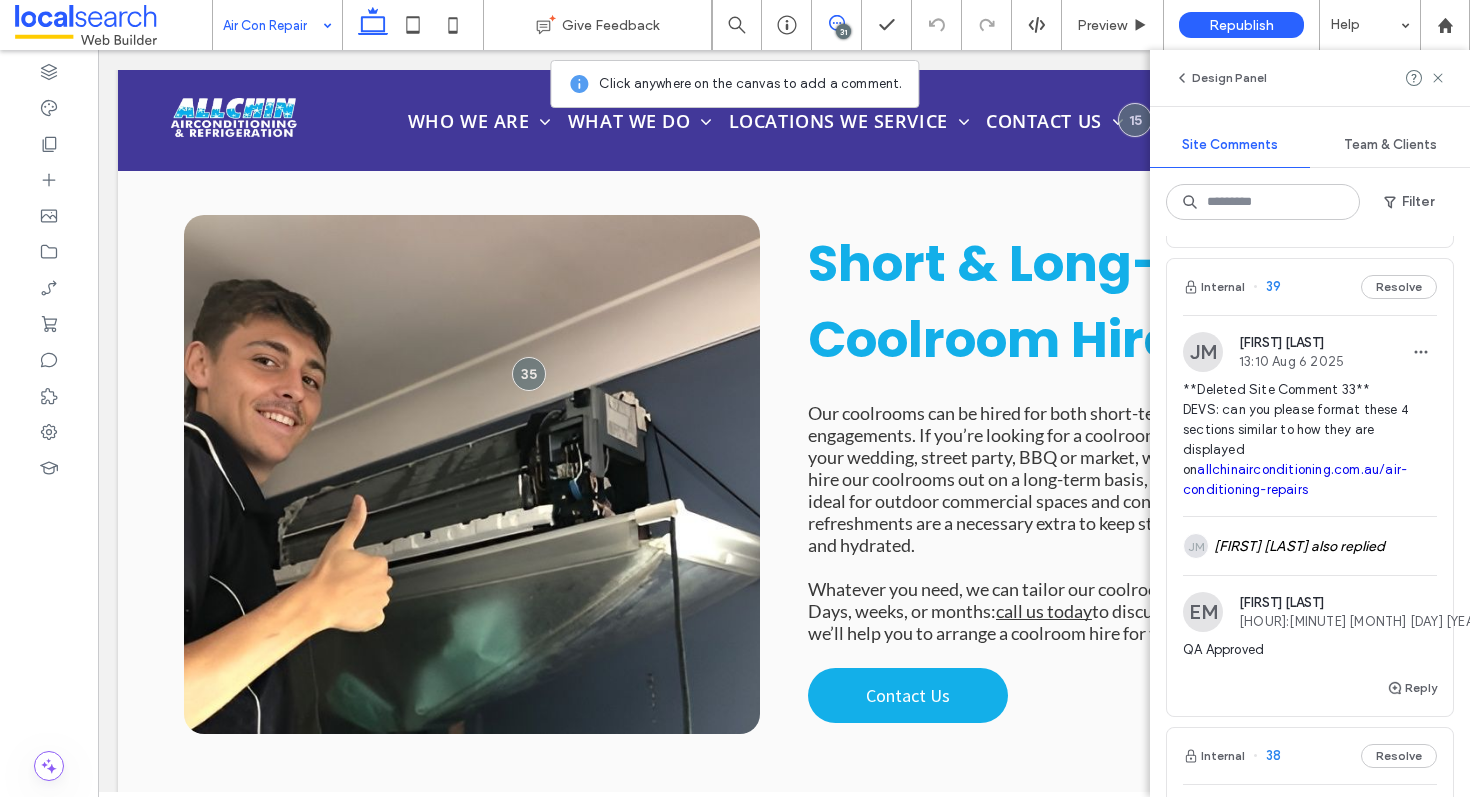 scroll, scrollTop: 1760, scrollLeft: 0, axis: vertical 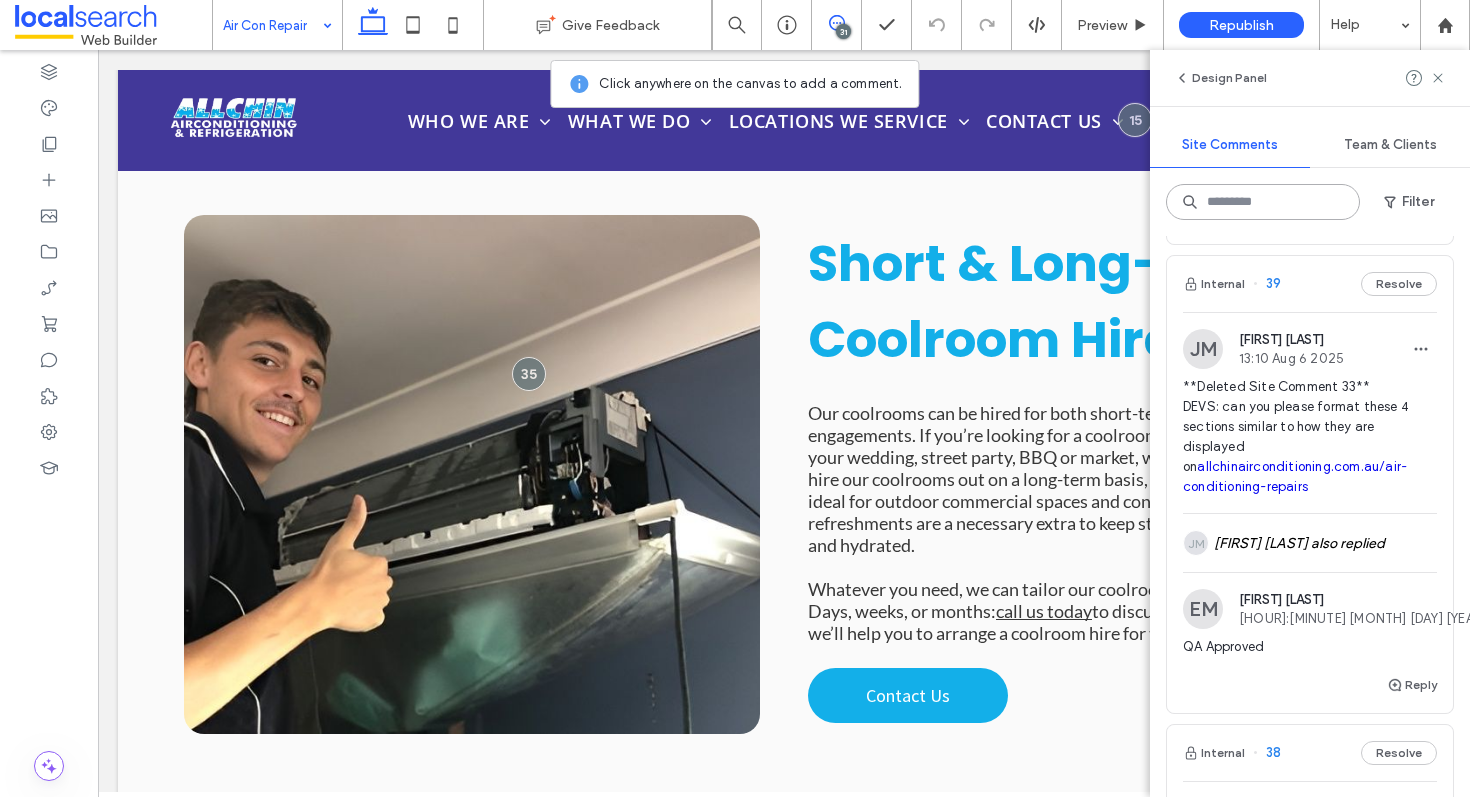 click at bounding box center [1263, 202] 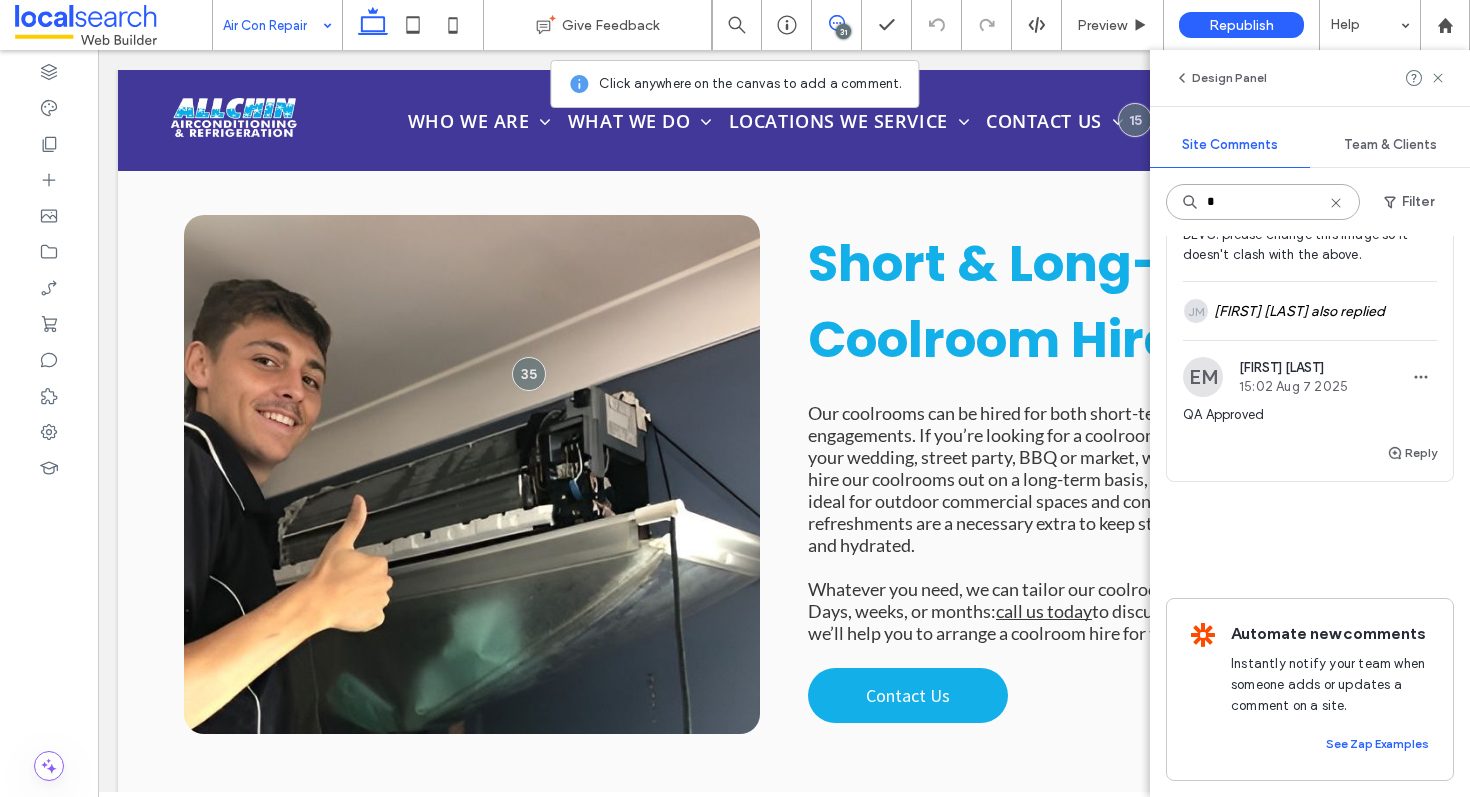 type on "*" 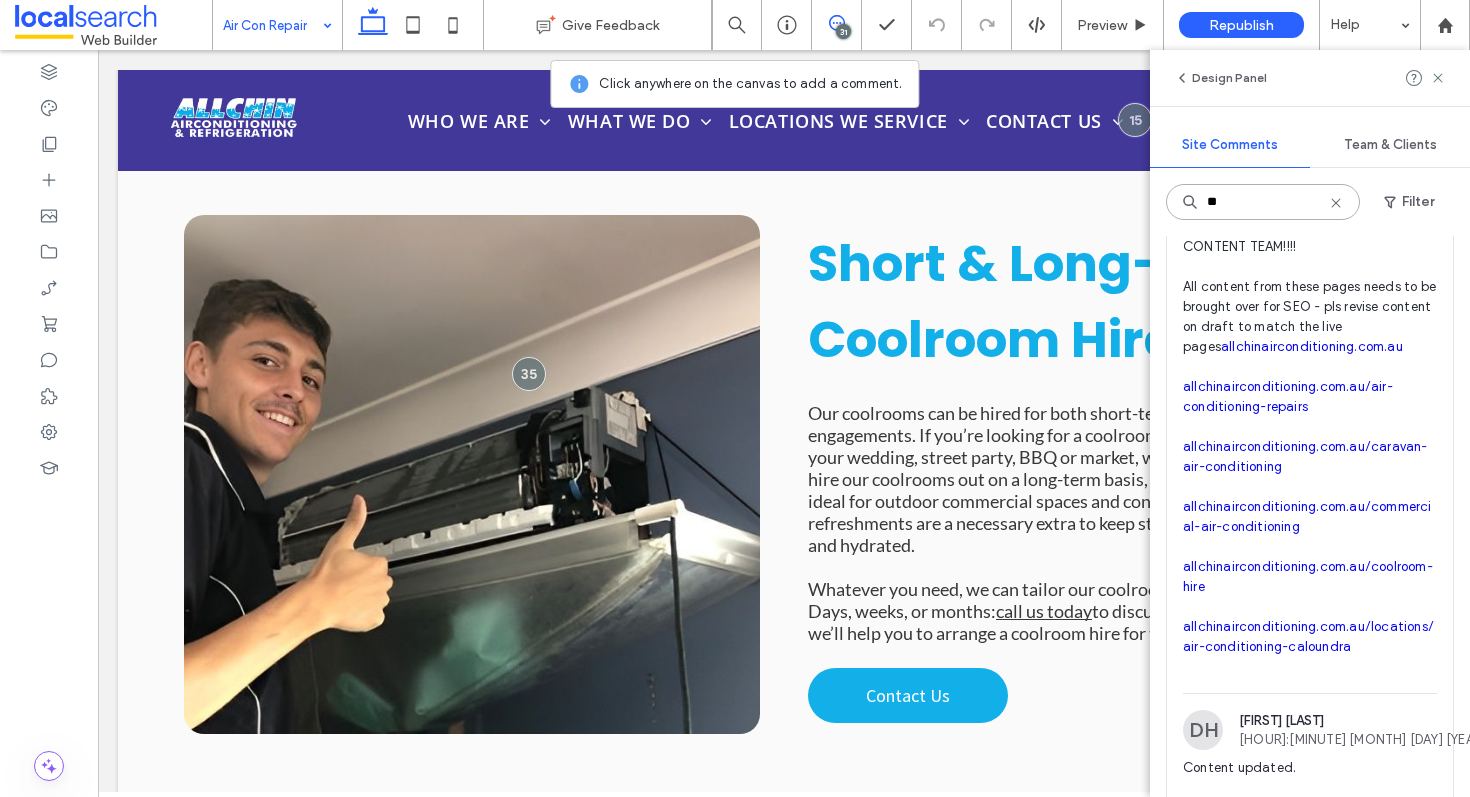 scroll, scrollTop: 178, scrollLeft: 0, axis: vertical 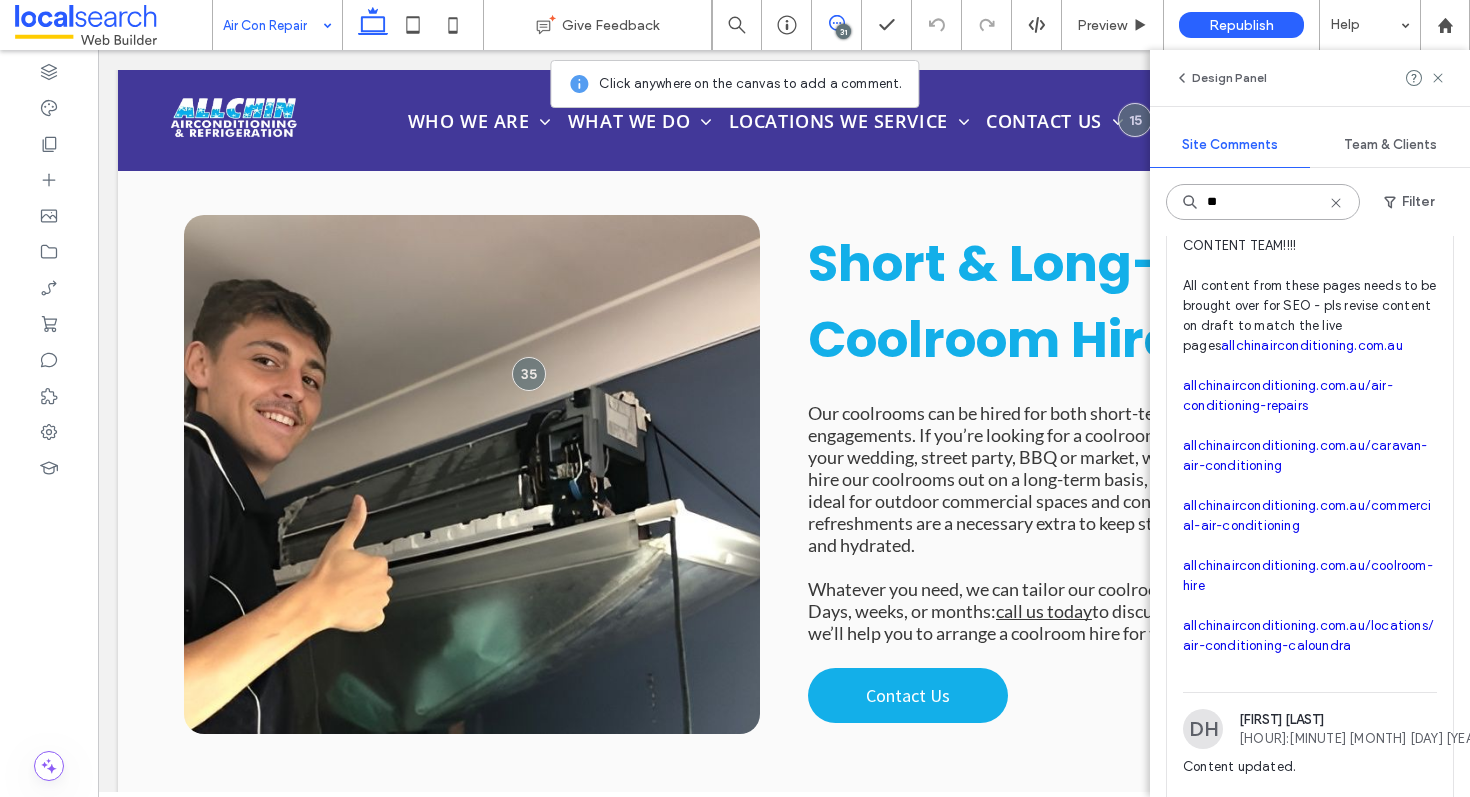 type on "**" 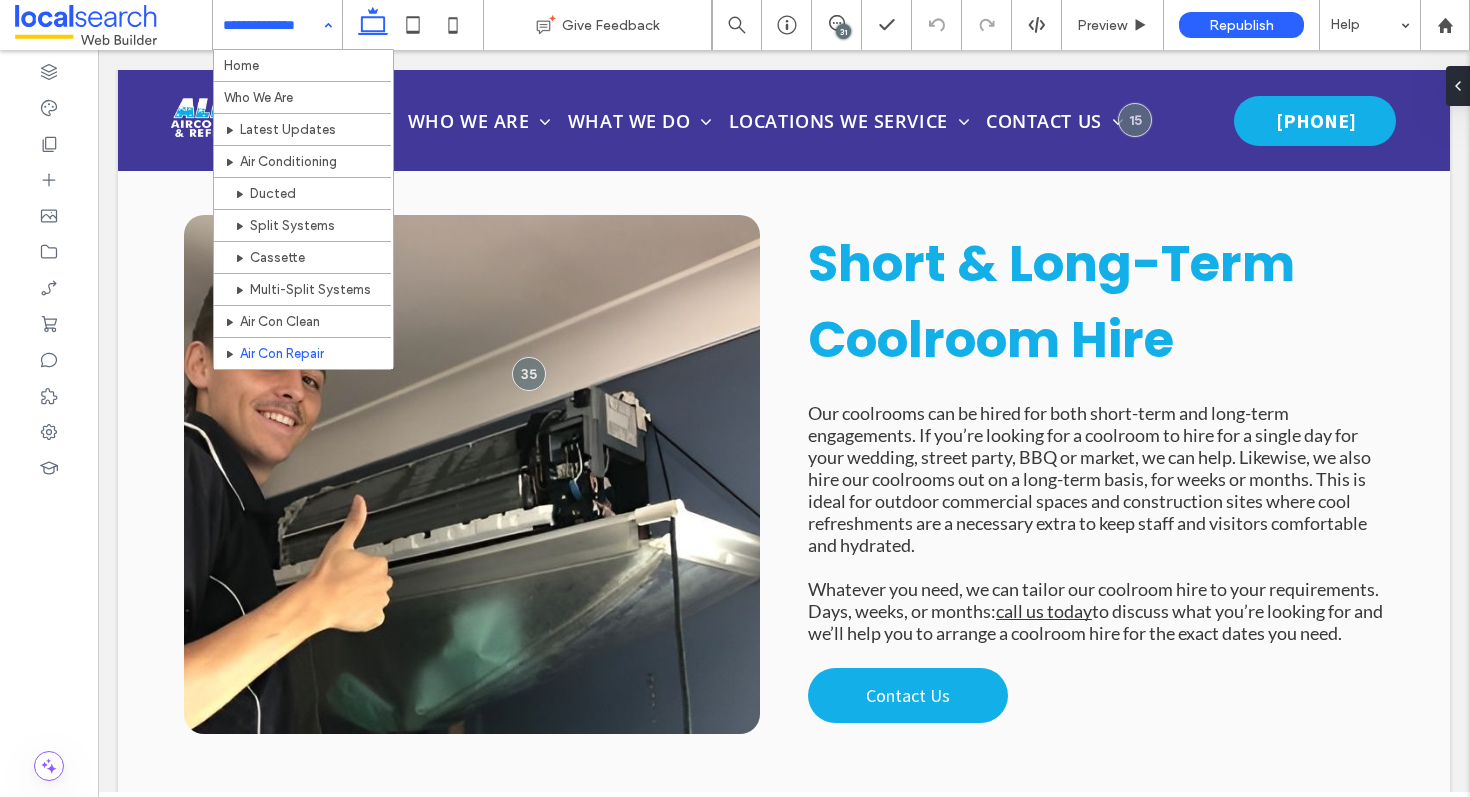 scroll, scrollTop: 0, scrollLeft: 0, axis: both 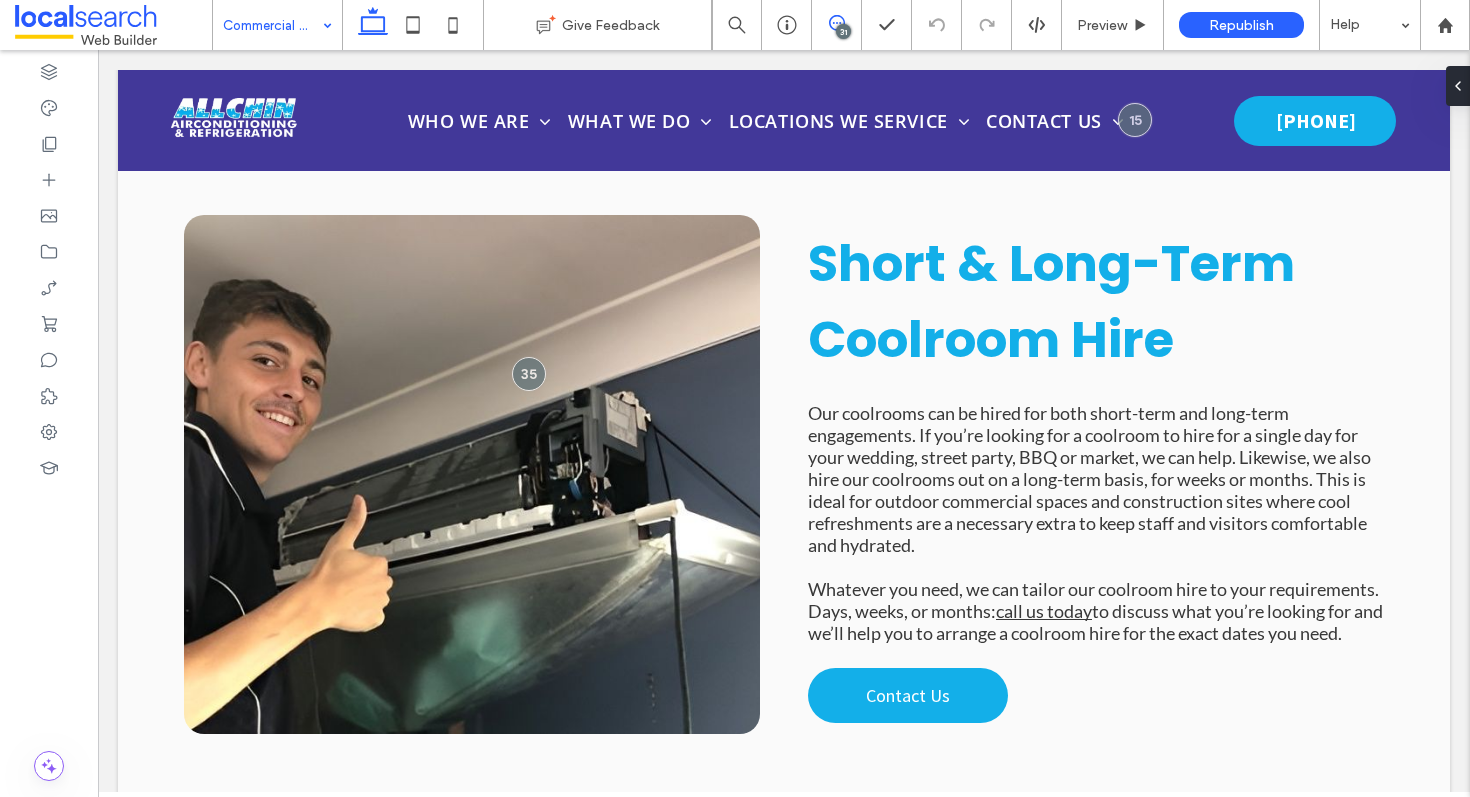click 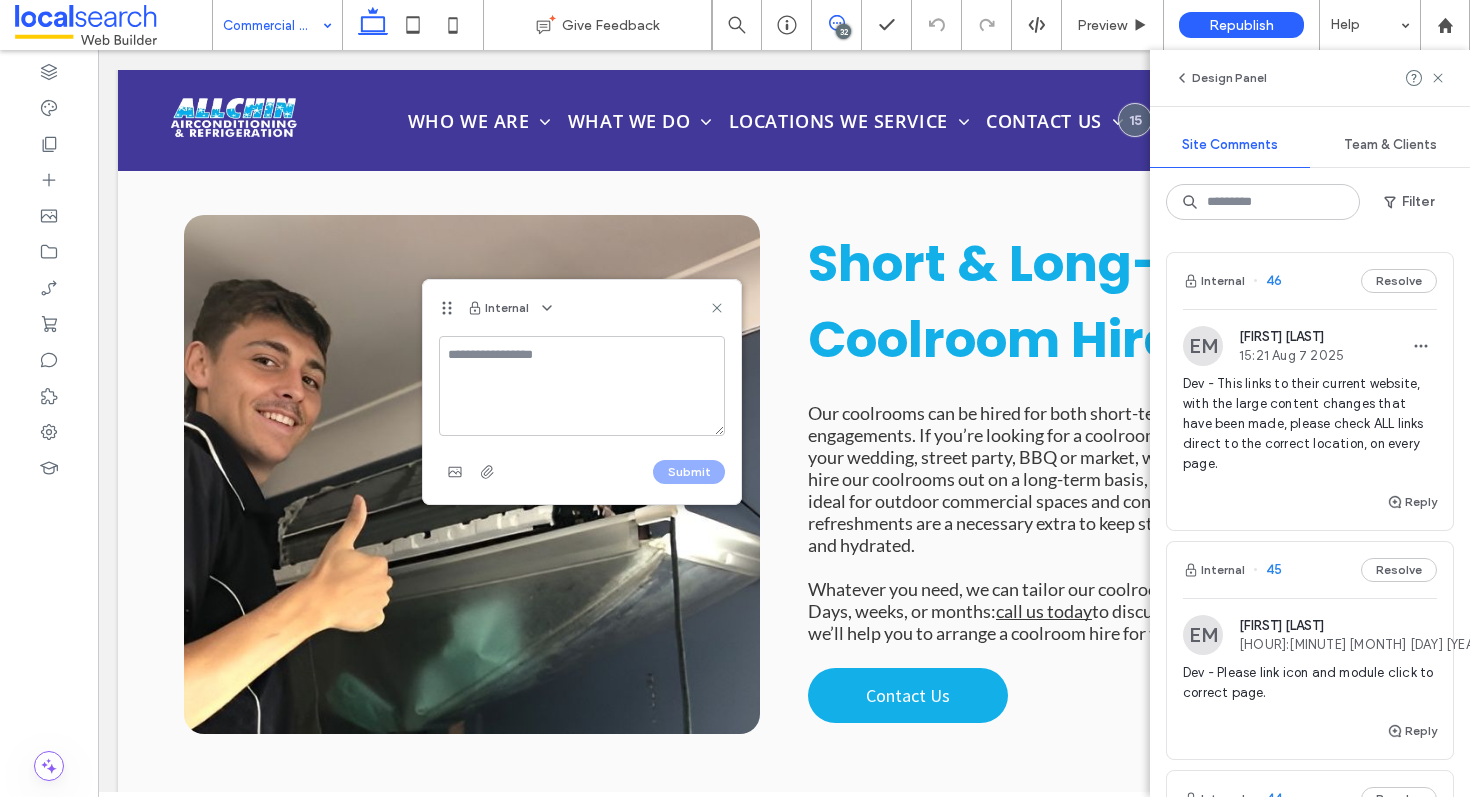 type on "*" 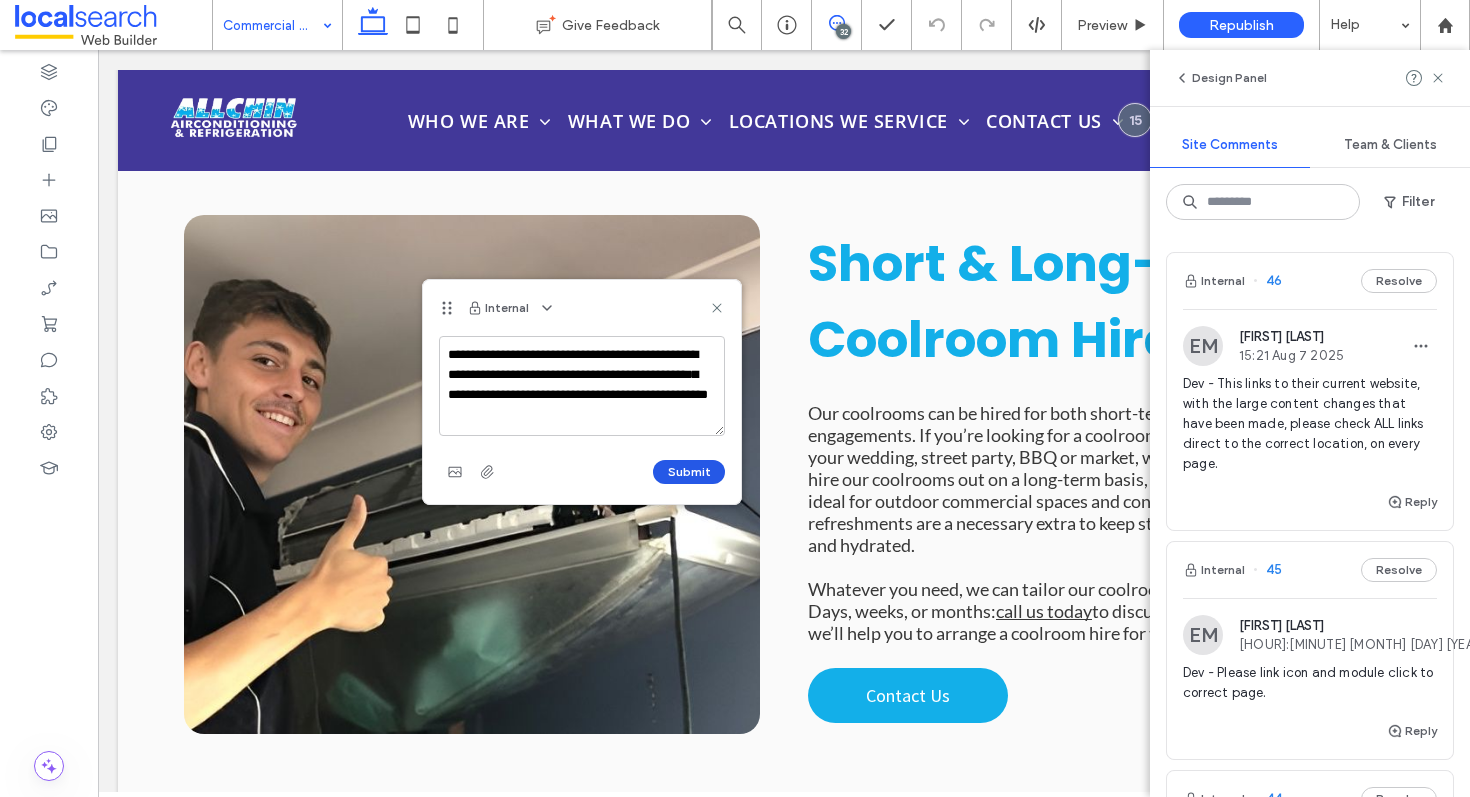 type on "**********" 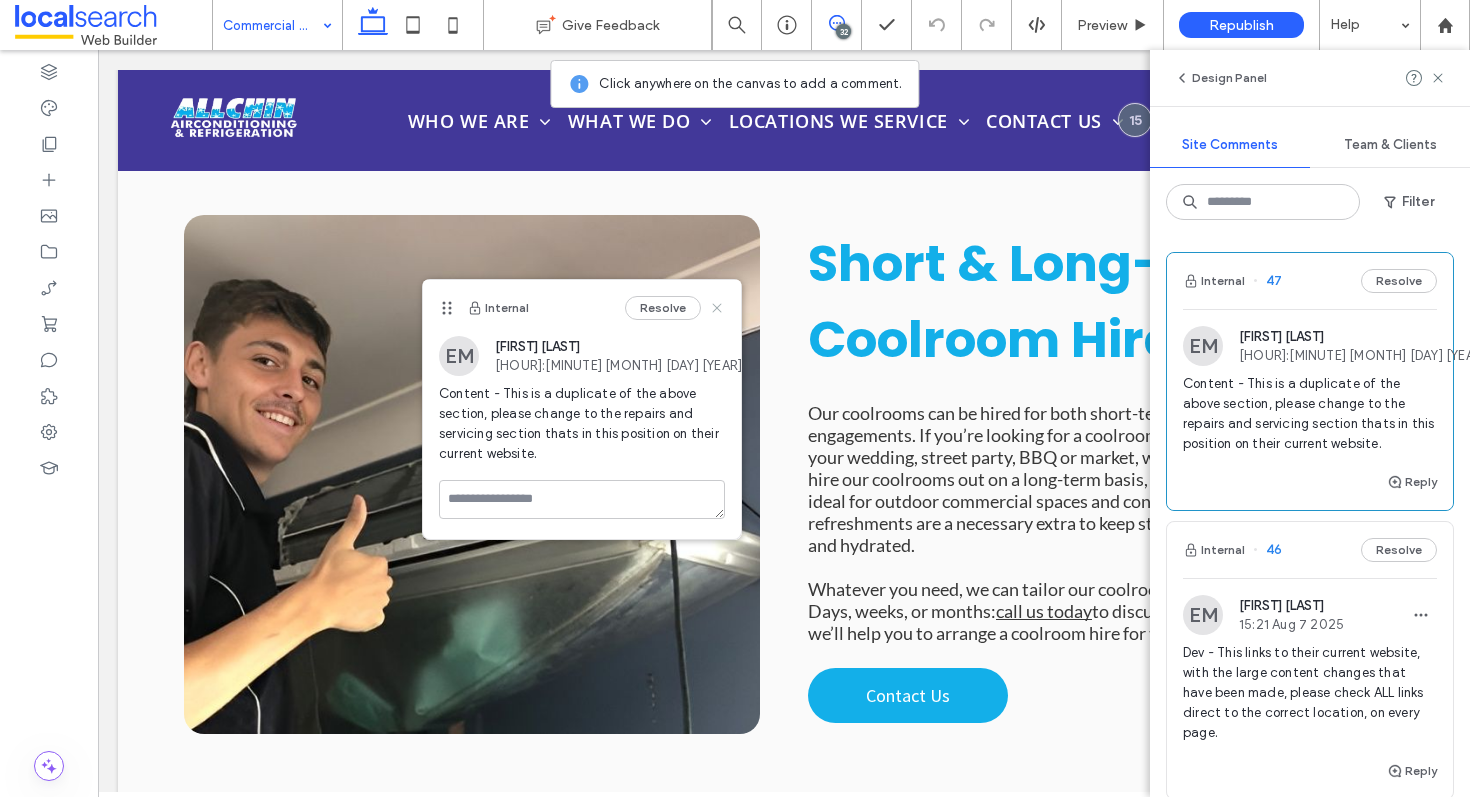 click 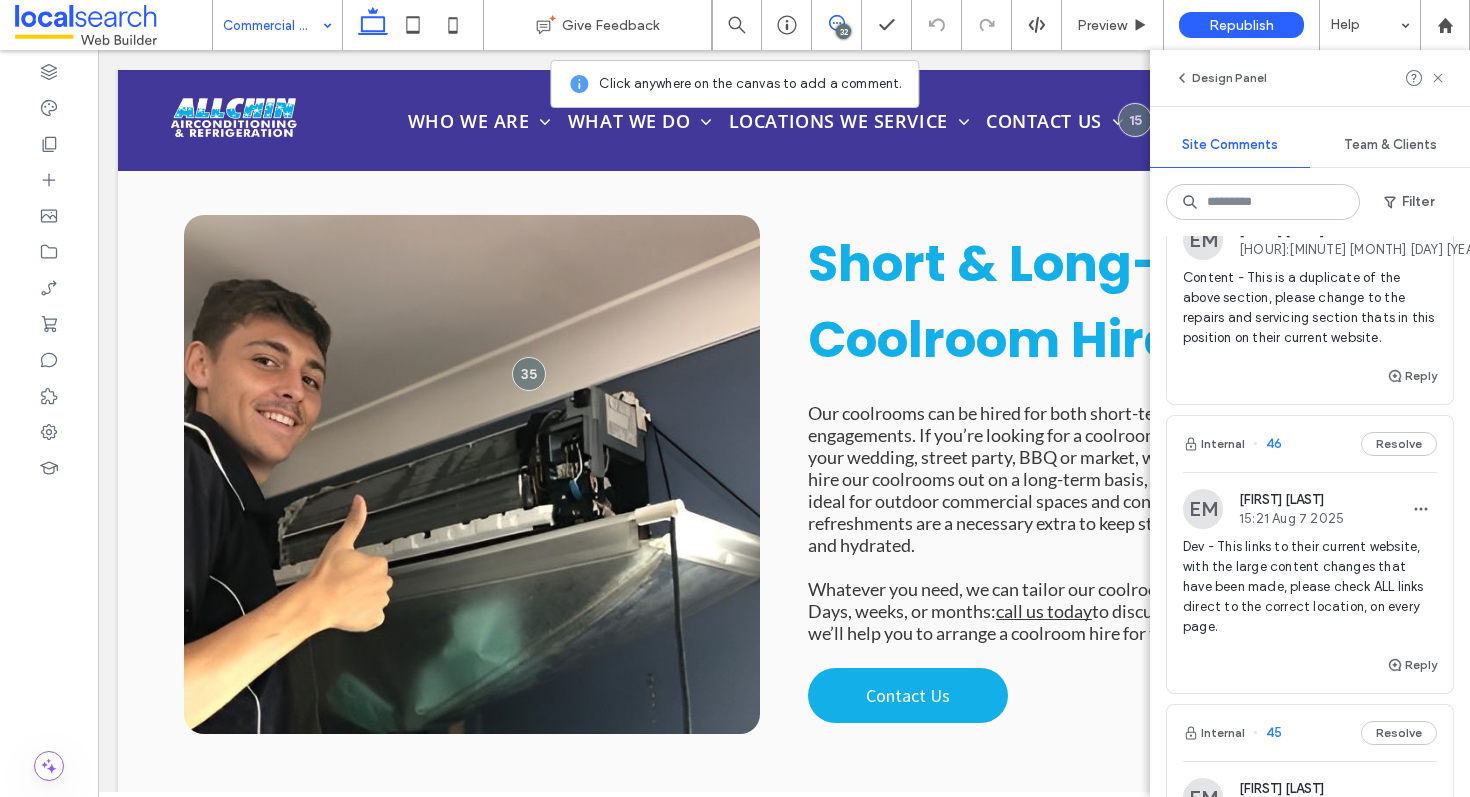 scroll, scrollTop: 136, scrollLeft: 0, axis: vertical 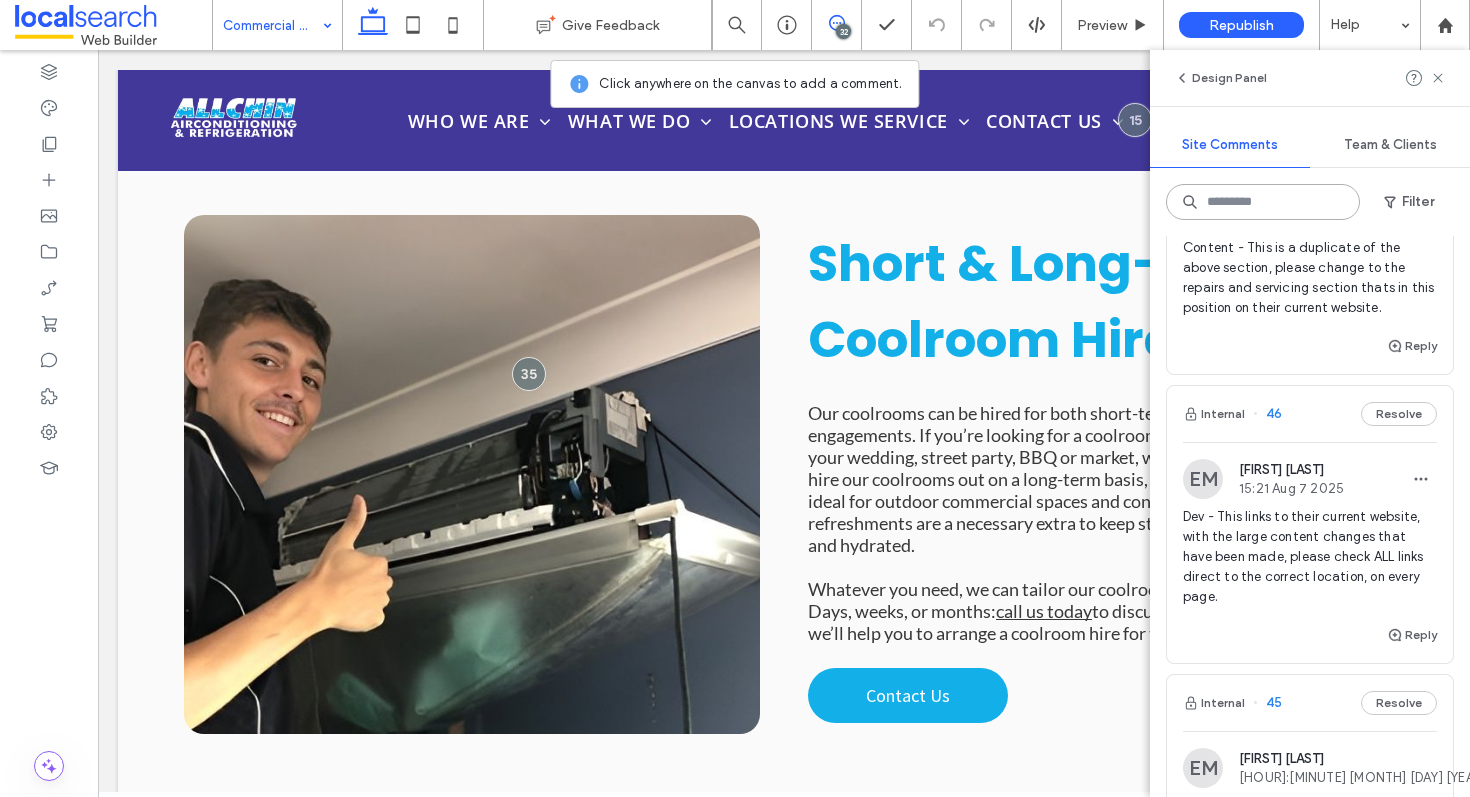 click at bounding box center [1263, 202] 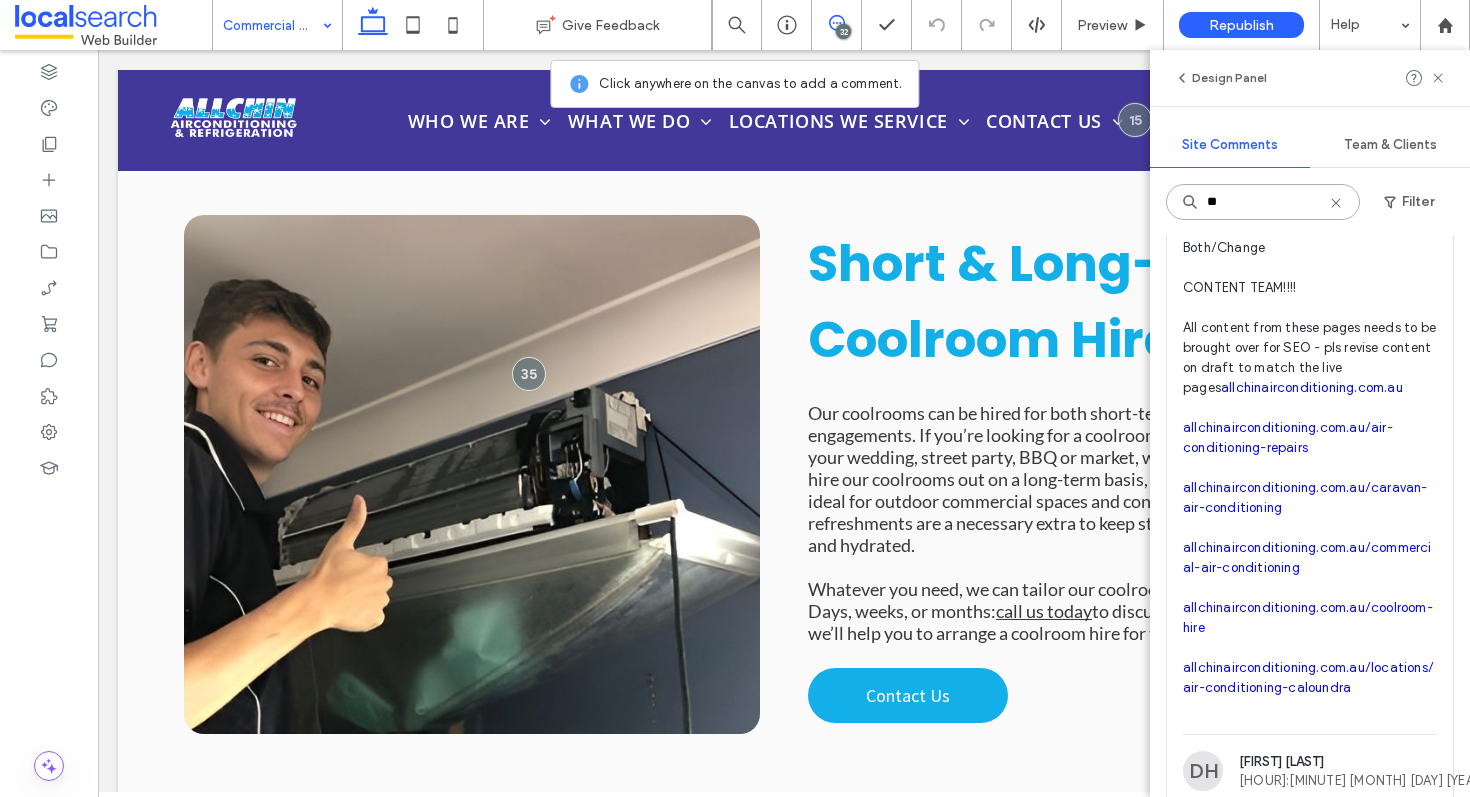 type on "**" 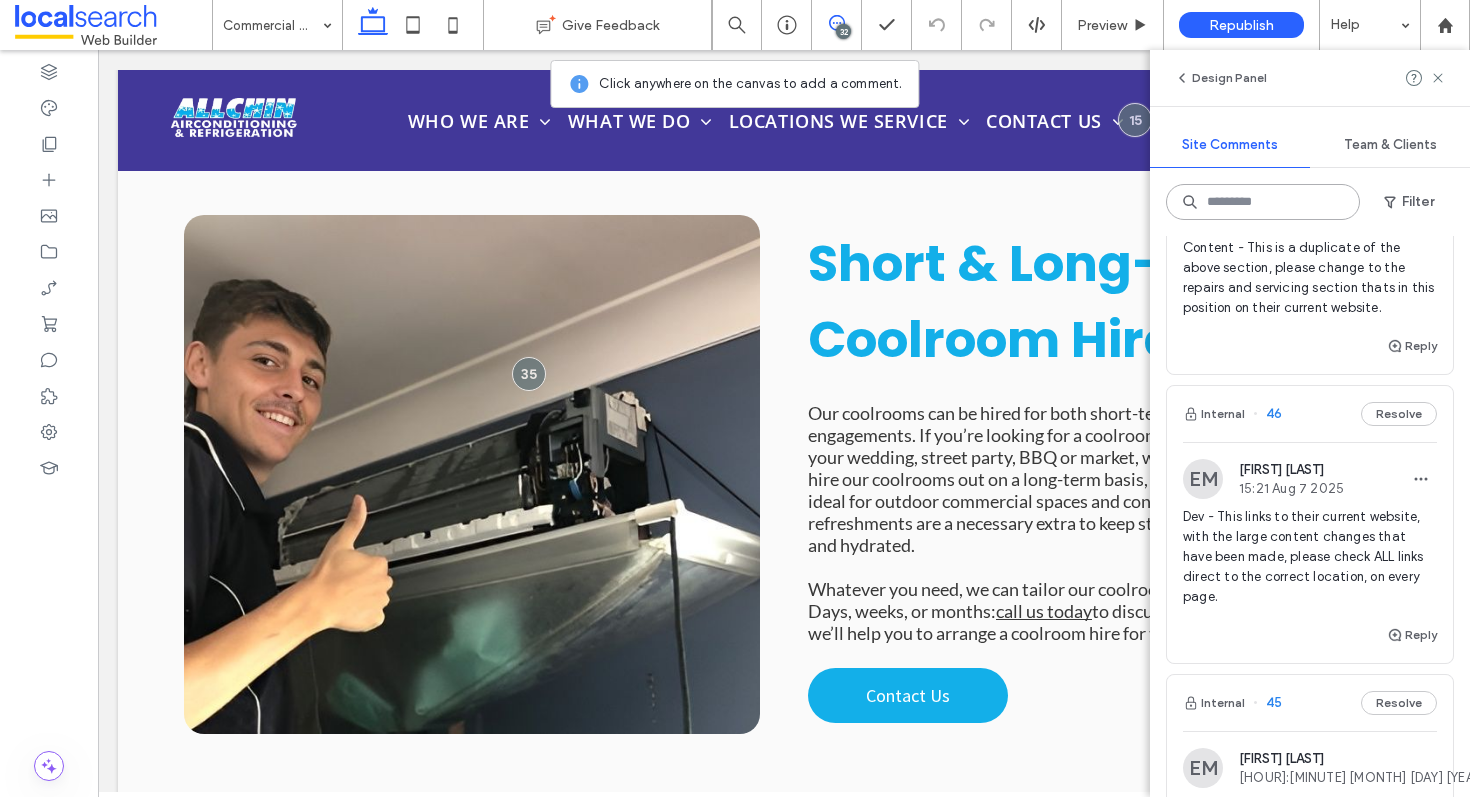scroll, scrollTop: 0, scrollLeft: 0, axis: both 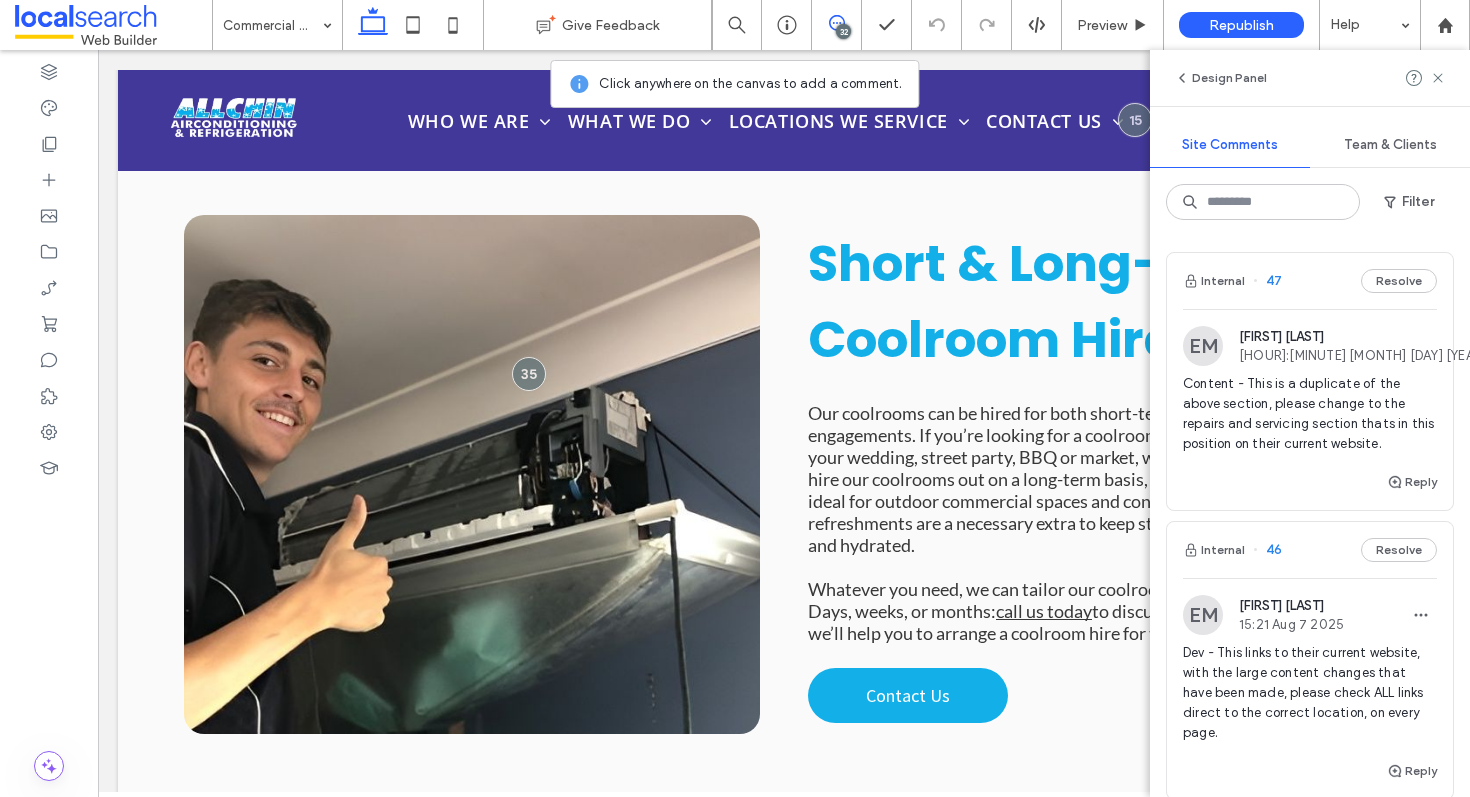 click on "Internal 47 Resolve" at bounding box center [1310, 281] 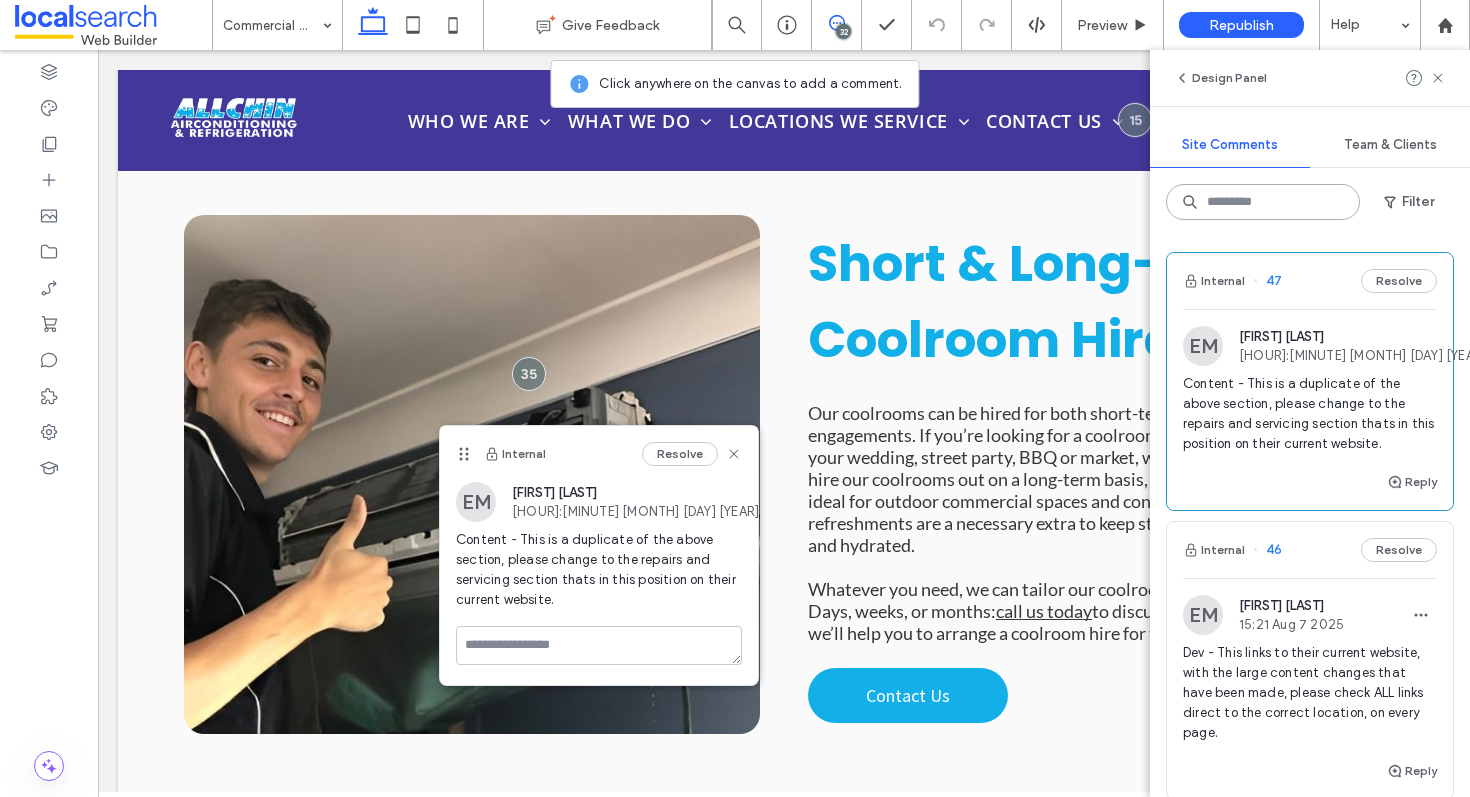 click at bounding box center (1263, 202) 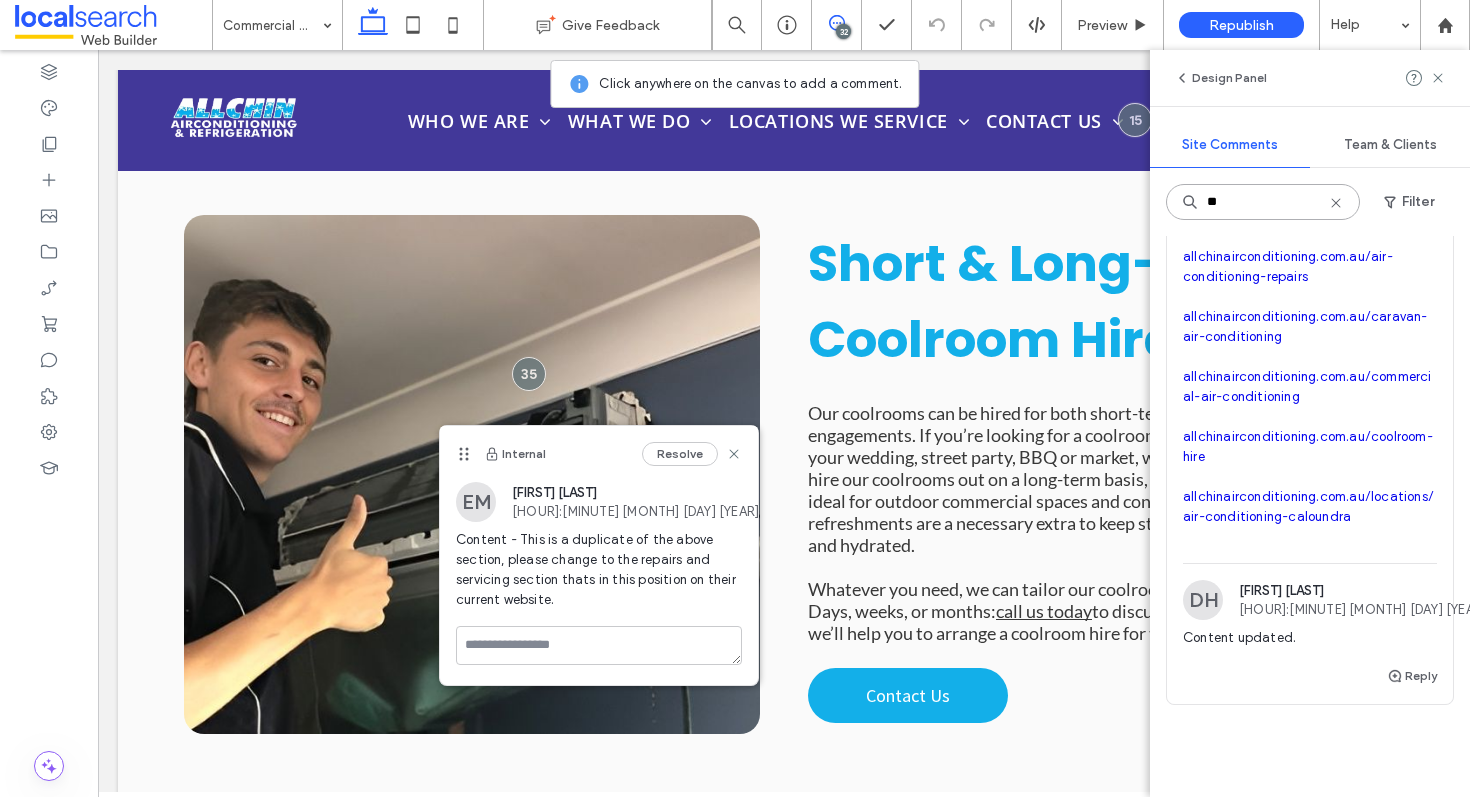 scroll, scrollTop: 310, scrollLeft: 0, axis: vertical 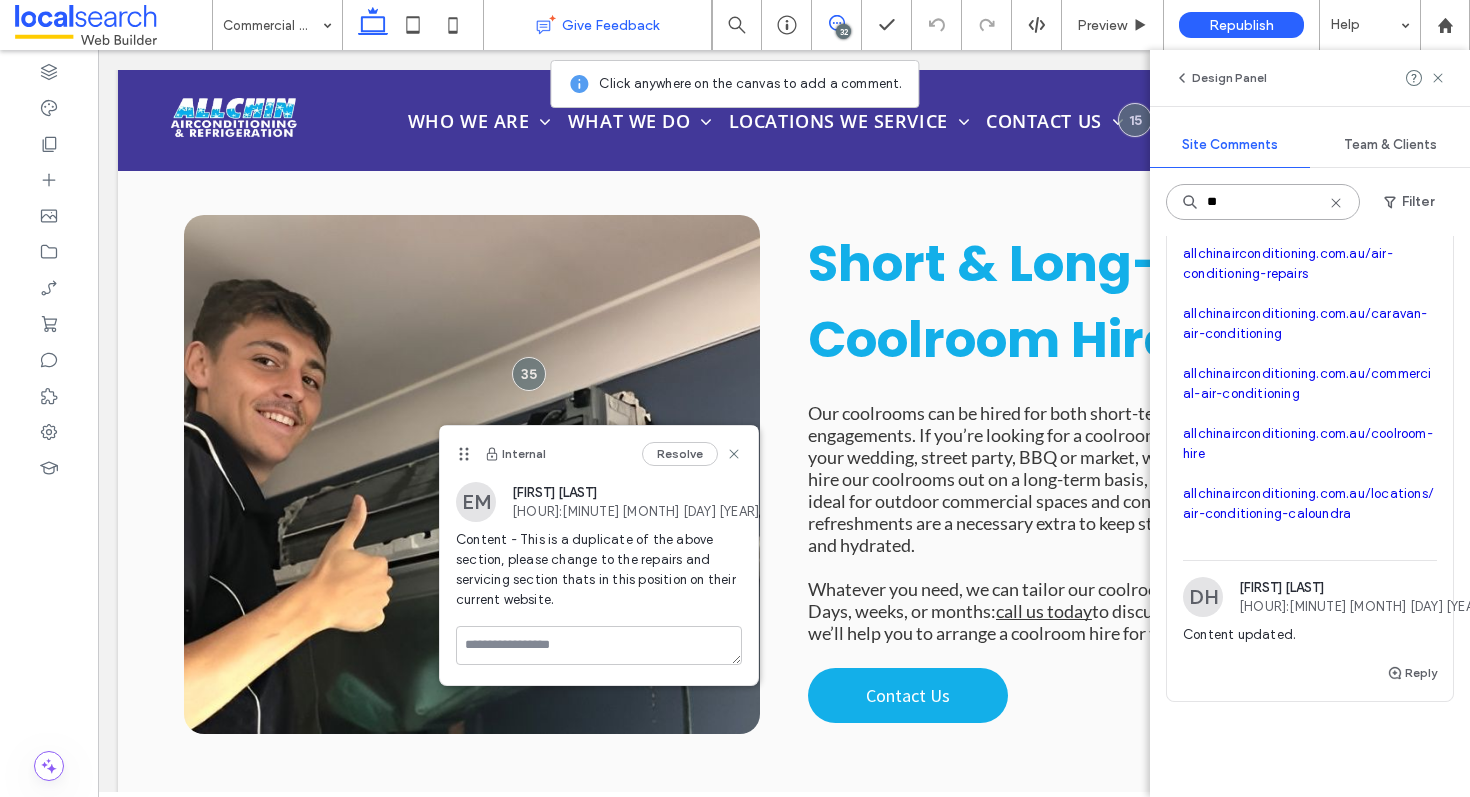 type on "**" 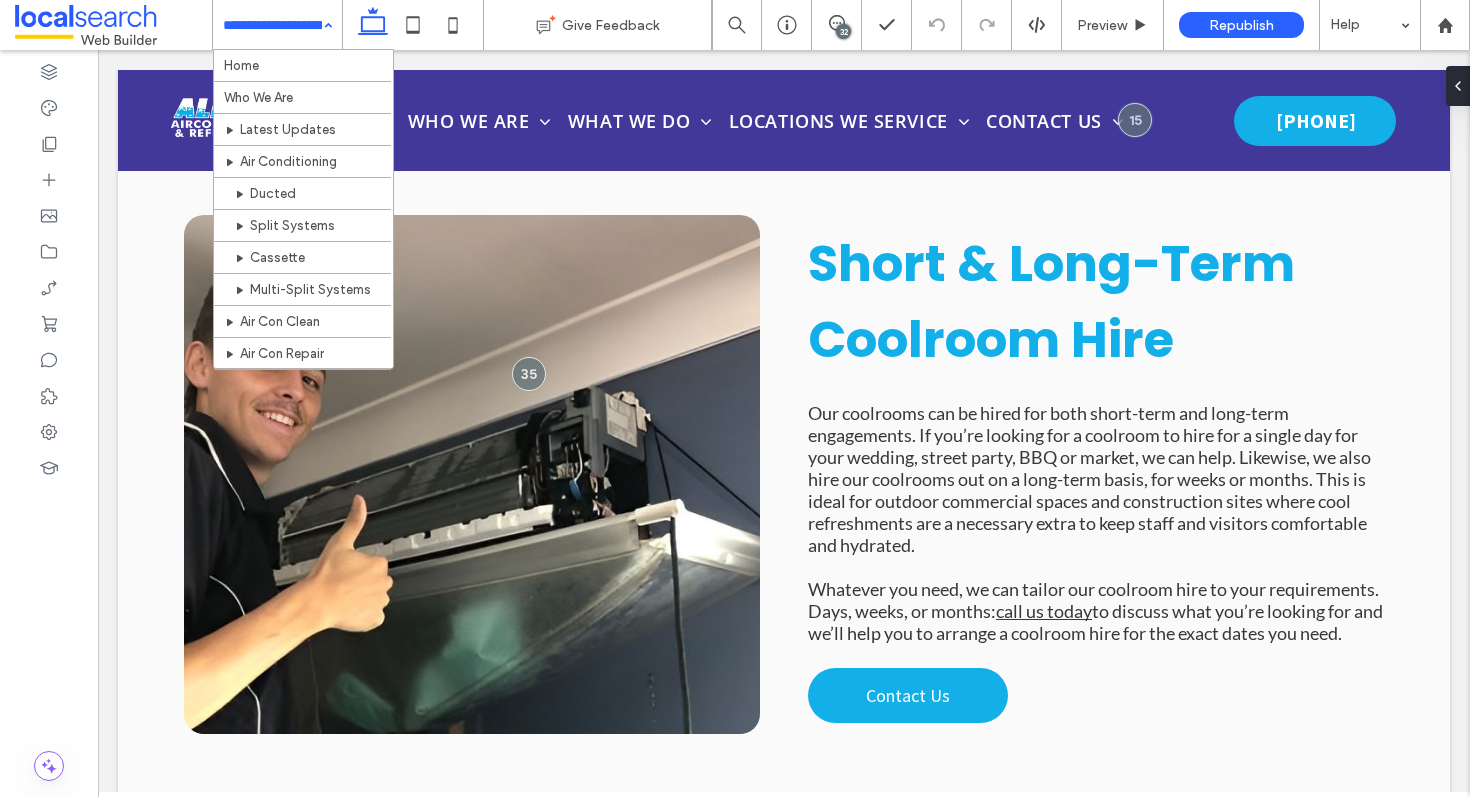 scroll, scrollTop: 0, scrollLeft: 0, axis: both 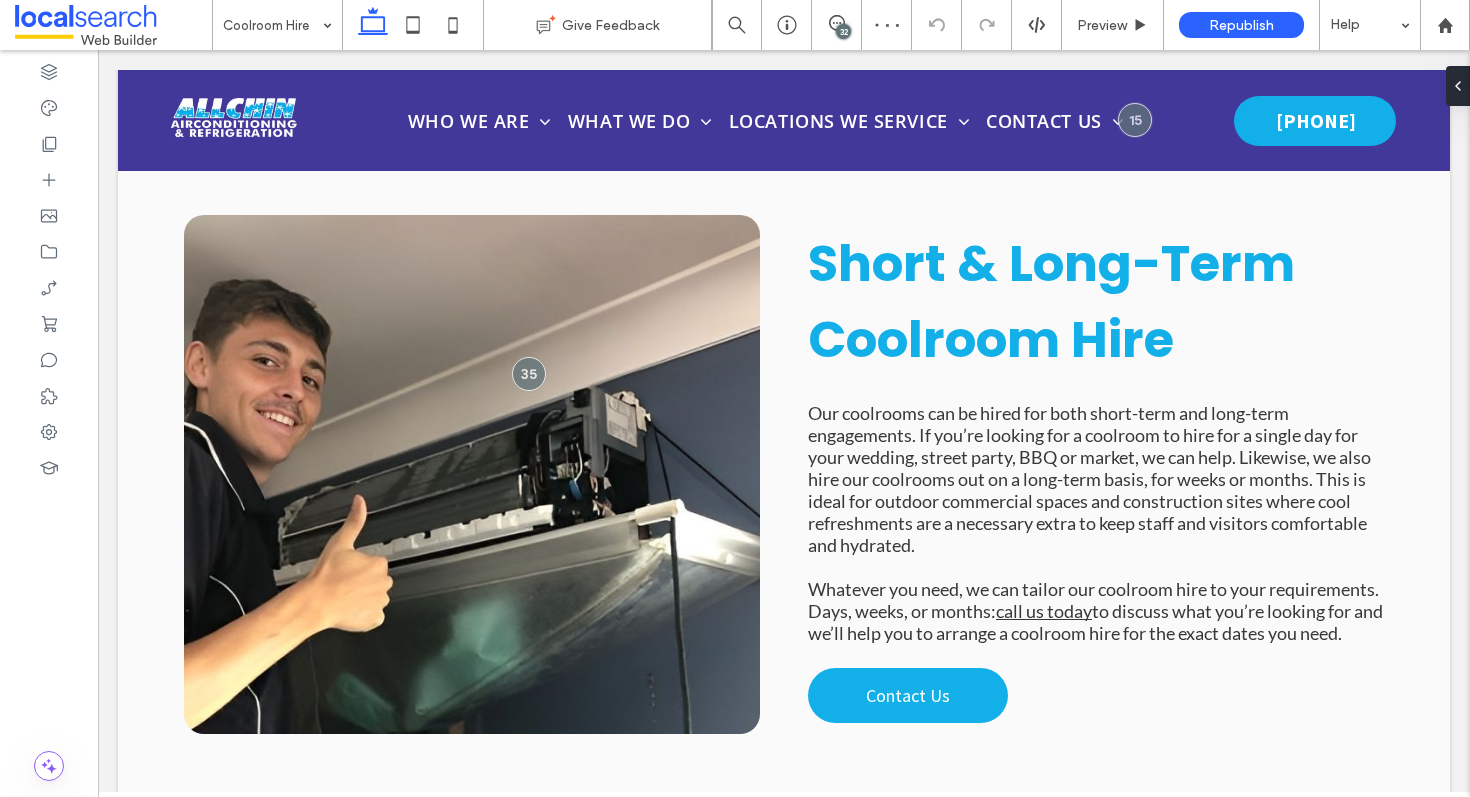 type on "****" 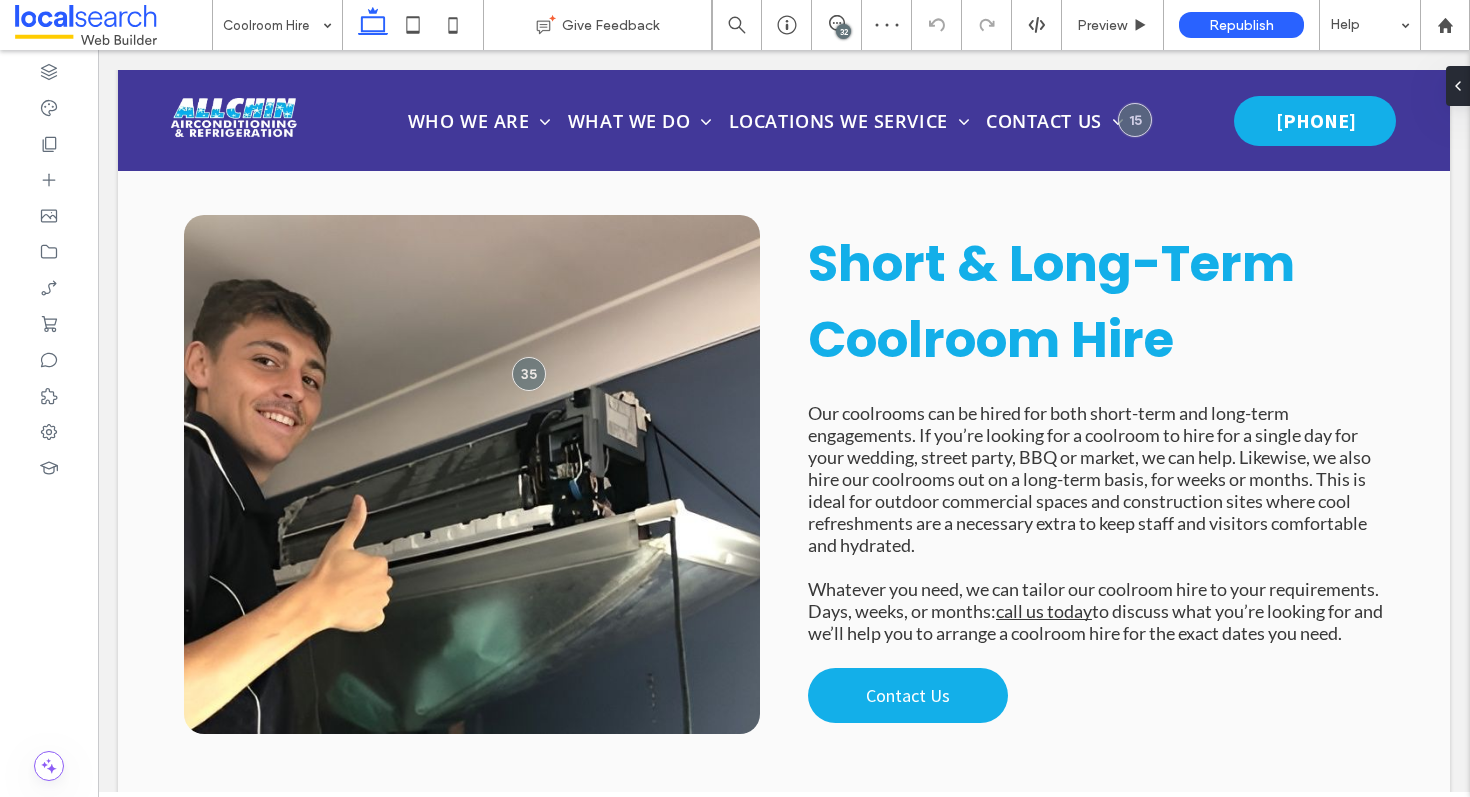 type on "**" 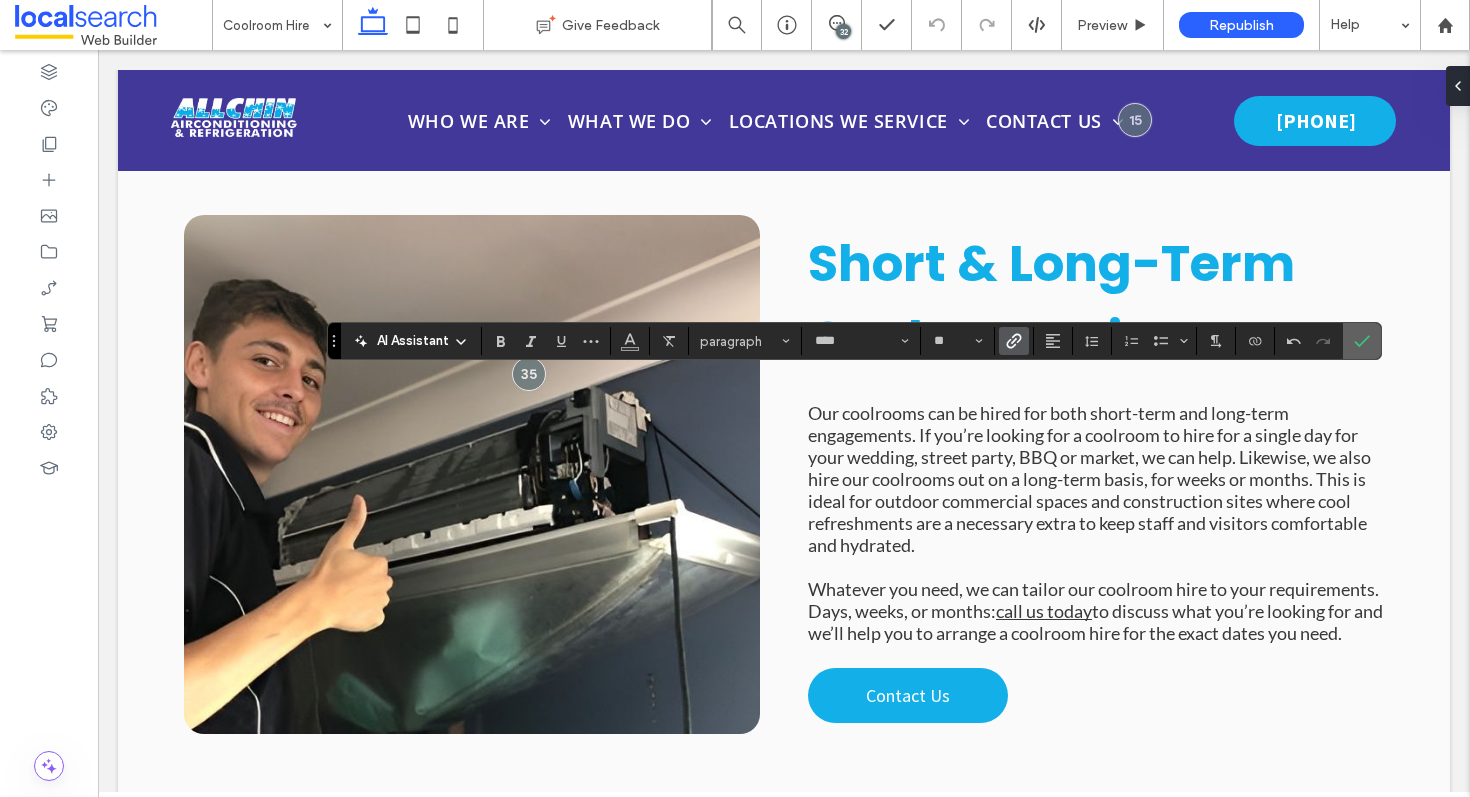 click 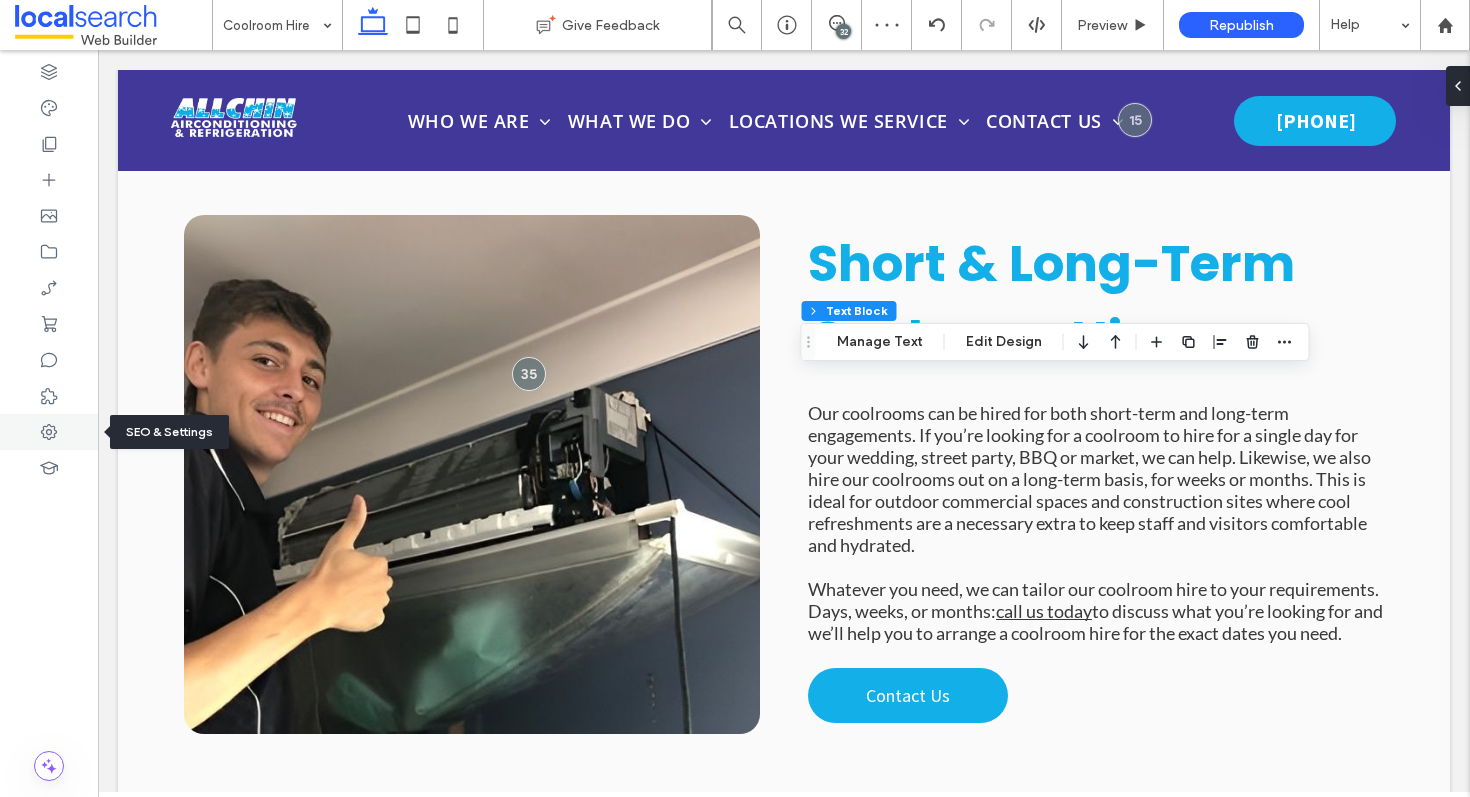click at bounding box center (49, 432) 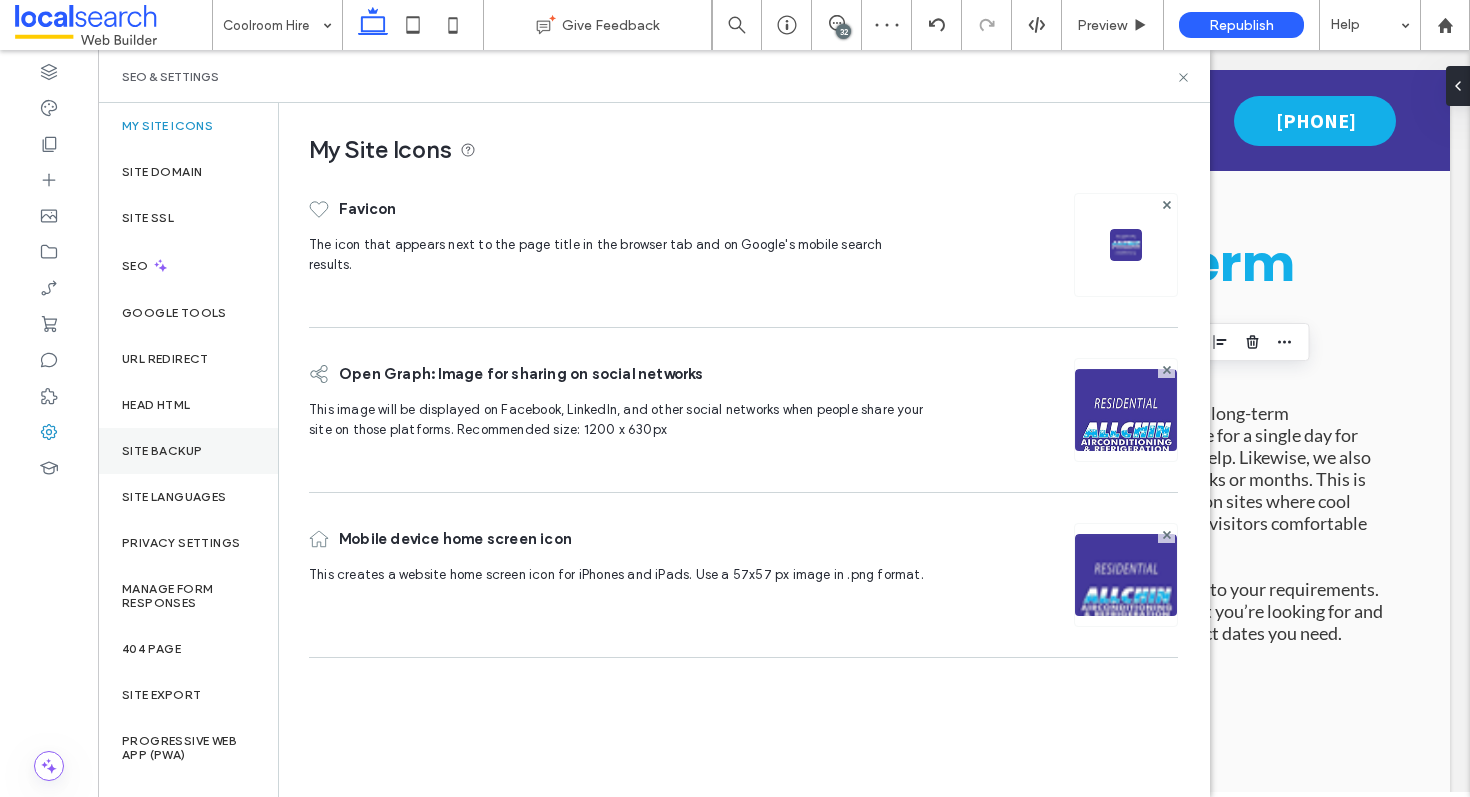 click on "Site Backup" at bounding box center [188, 451] 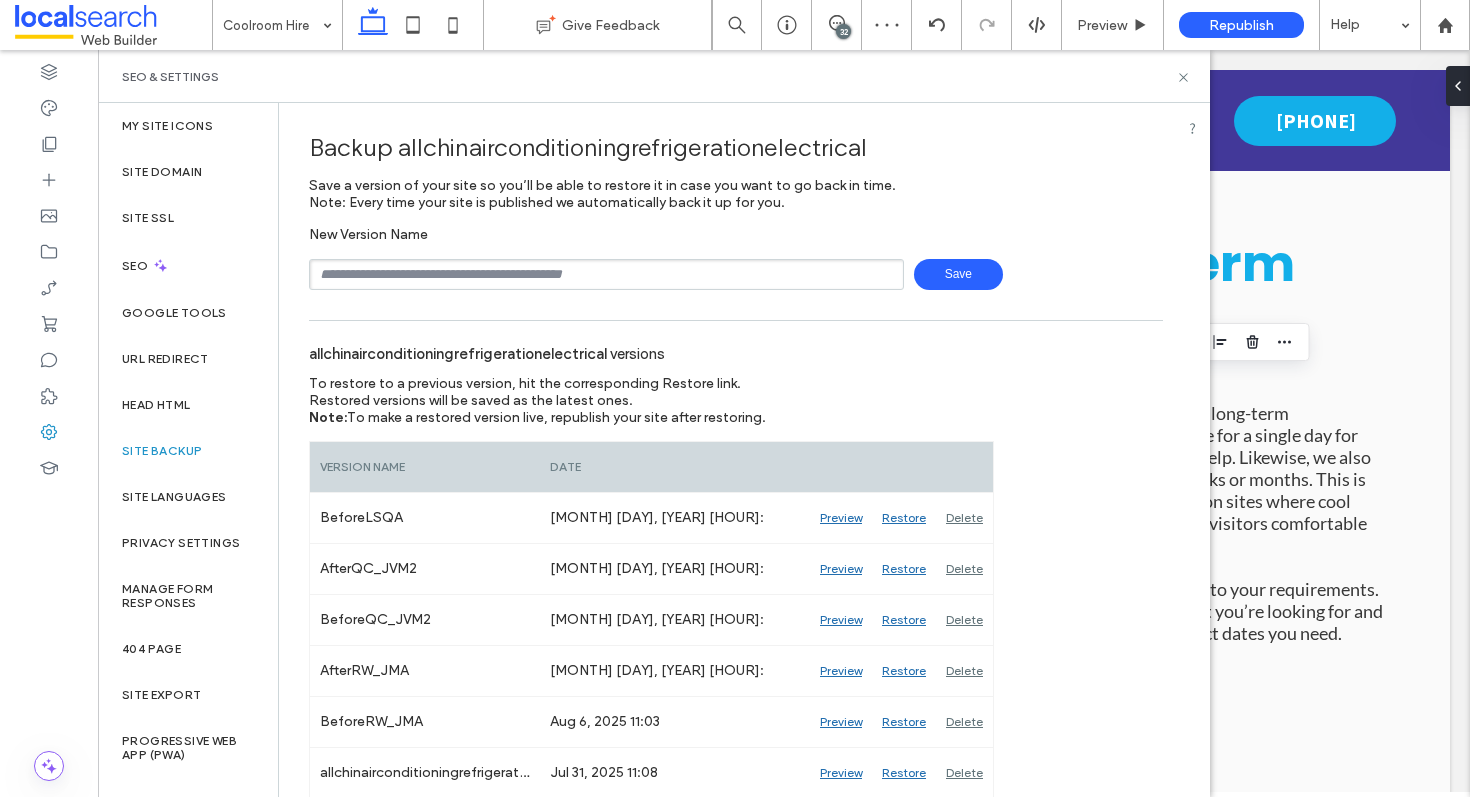 click at bounding box center [606, 274] 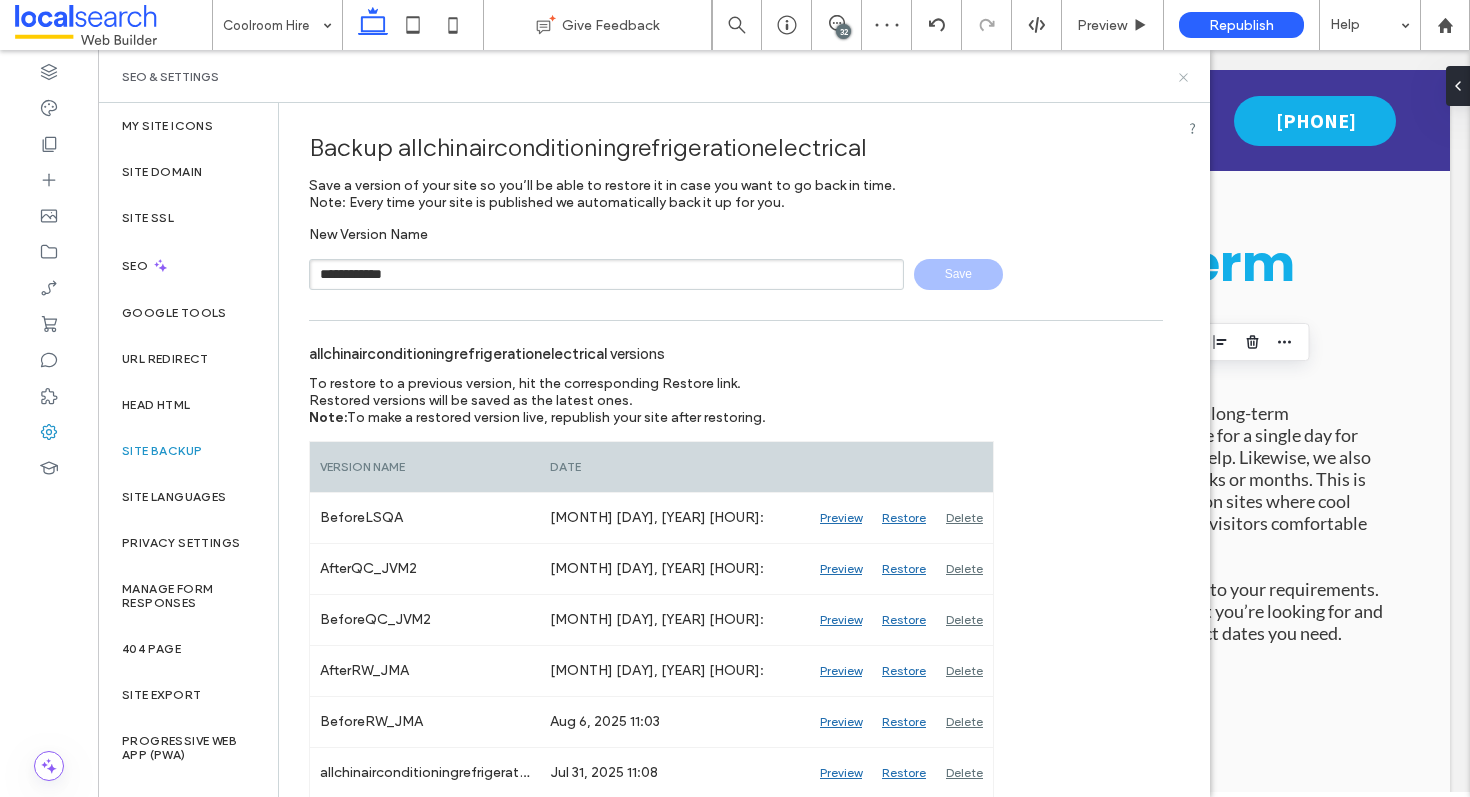 type 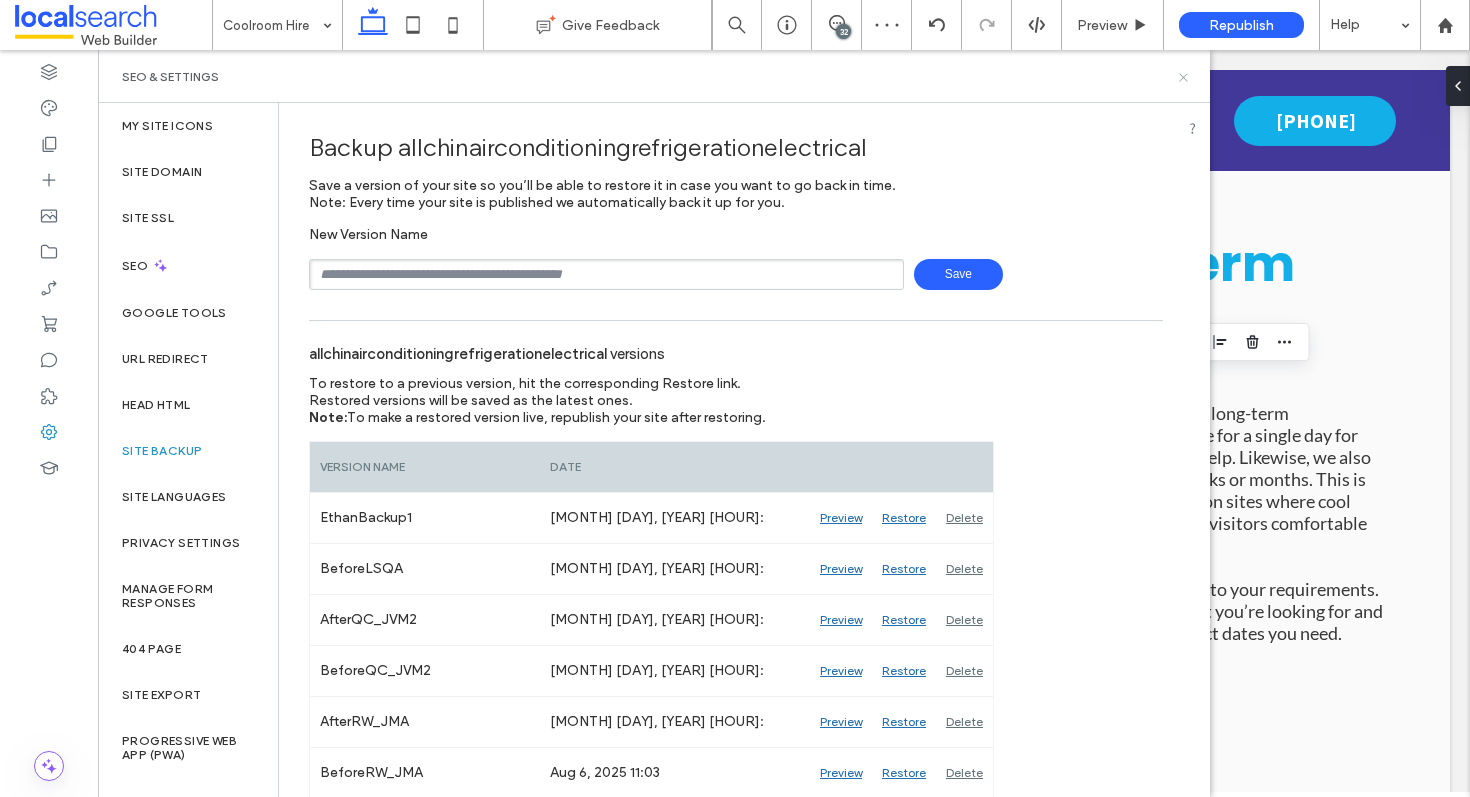 click 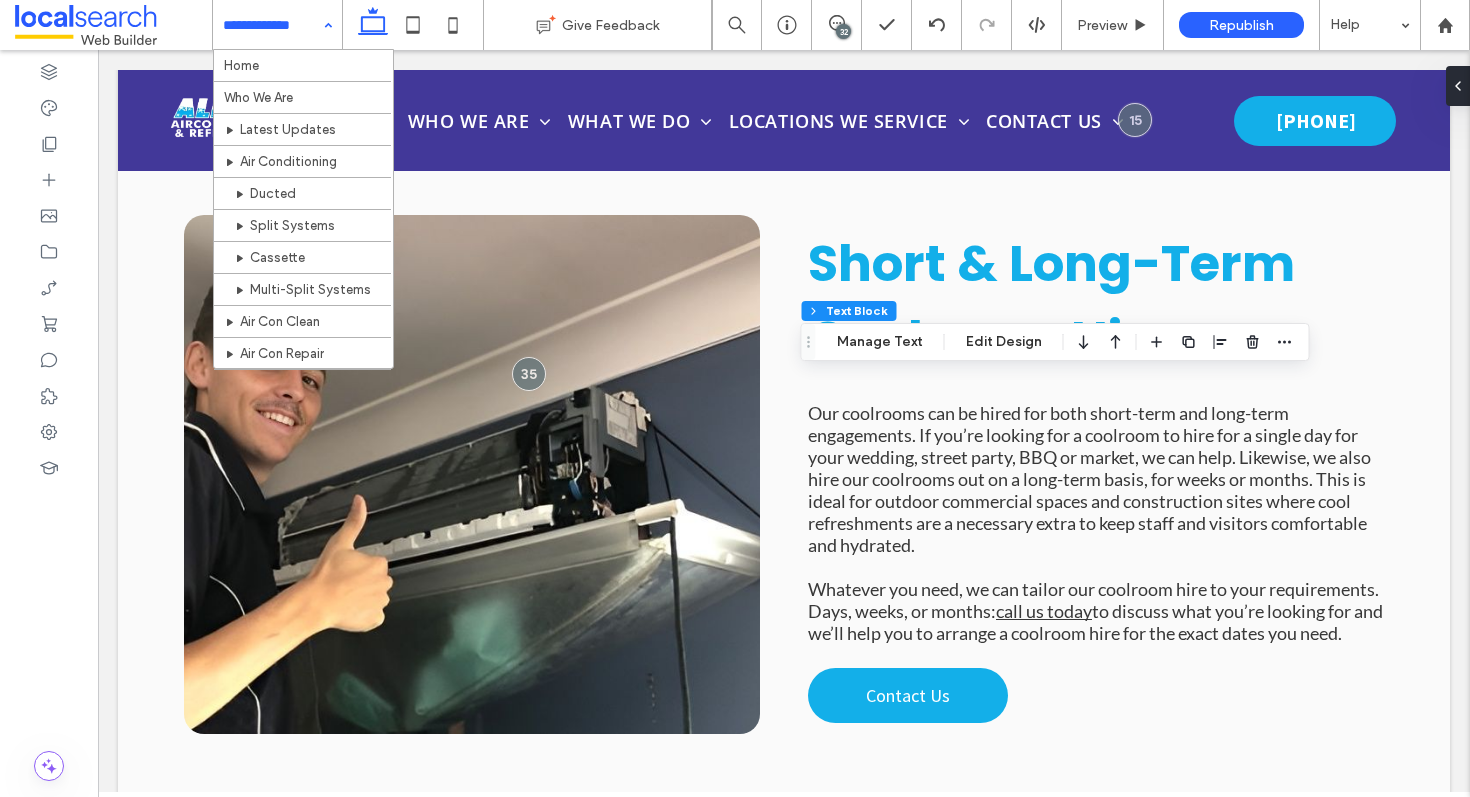 click on "Home Who We Are Latest Updates Air Conditioning Ducted Split Systems Cassette Multi-Split Systems Air Con Clean Air Con Repair Air Con Installation Commercial Air Conditioning Caravan Air Conditioning Caravan Refrigeration Portable Fridges Electrical Coolroom Hire Coolroom Construction Locations We Service Caloundra Marchoochydore Sunshine Coast Noosa Kawana Nambour Yandina Palmview Contact Us Warranty Information" at bounding box center [277, 25] 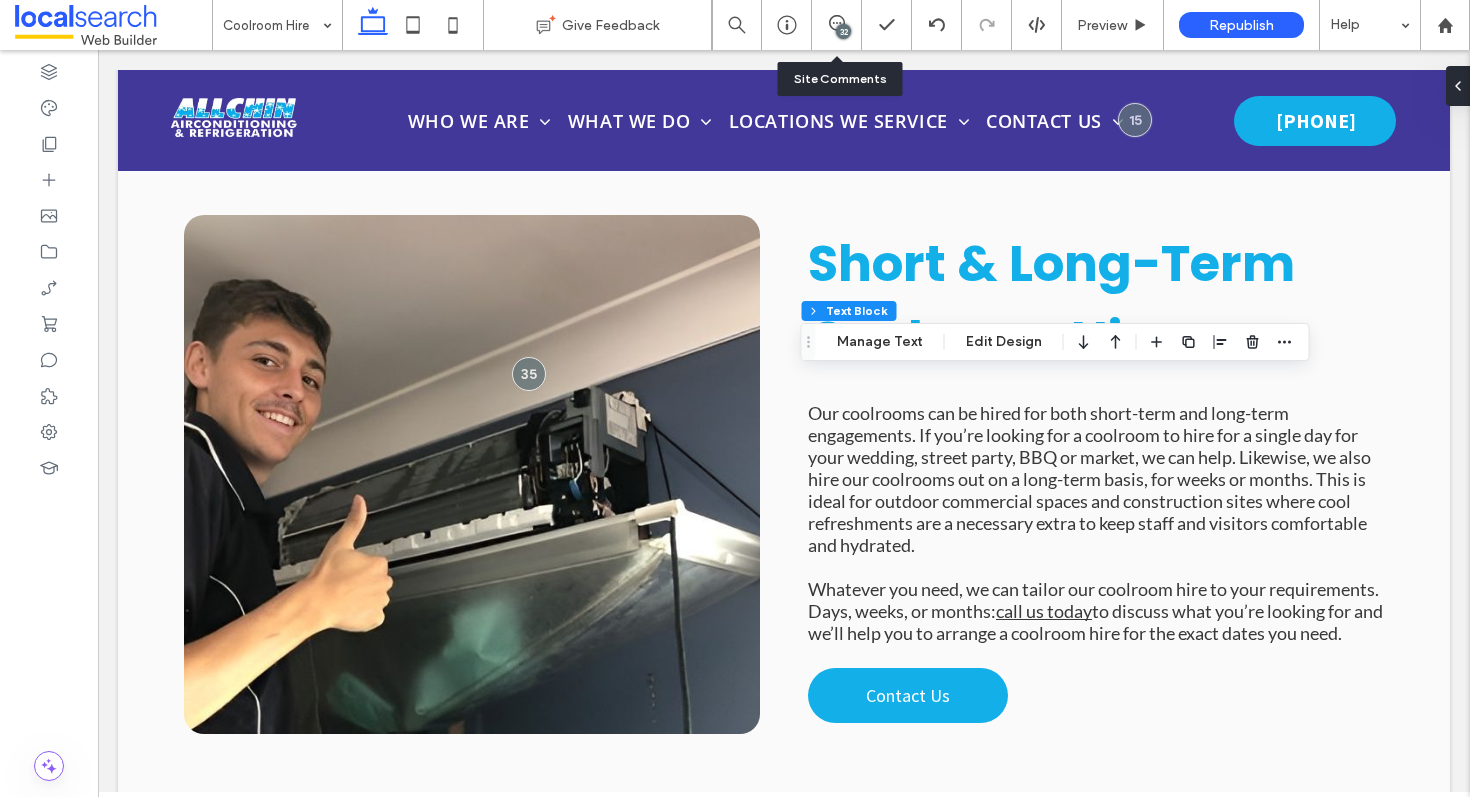 click on "32" at bounding box center [843, 31] 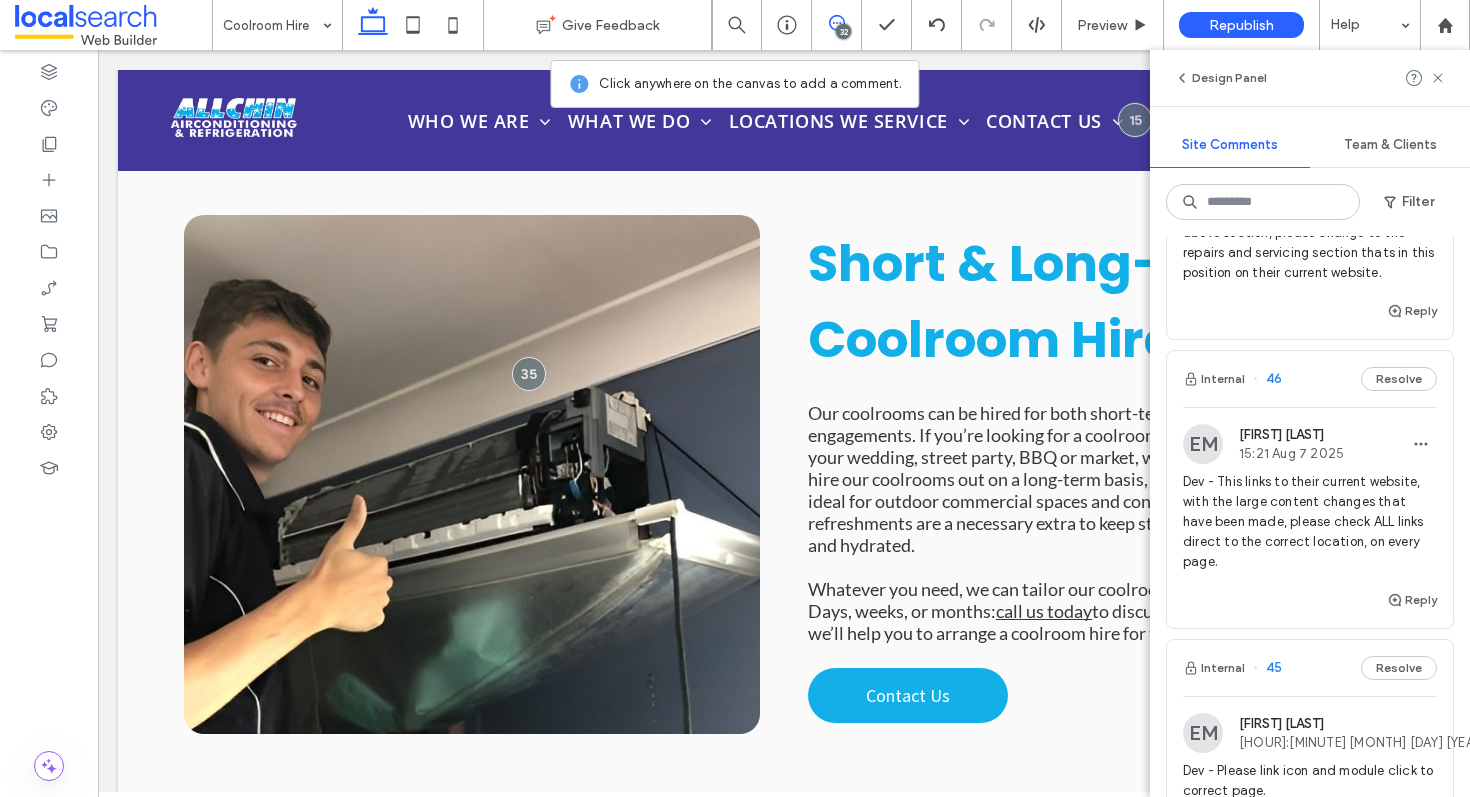 scroll, scrollTop: 172, scrollLeft: 0, axis: vertical 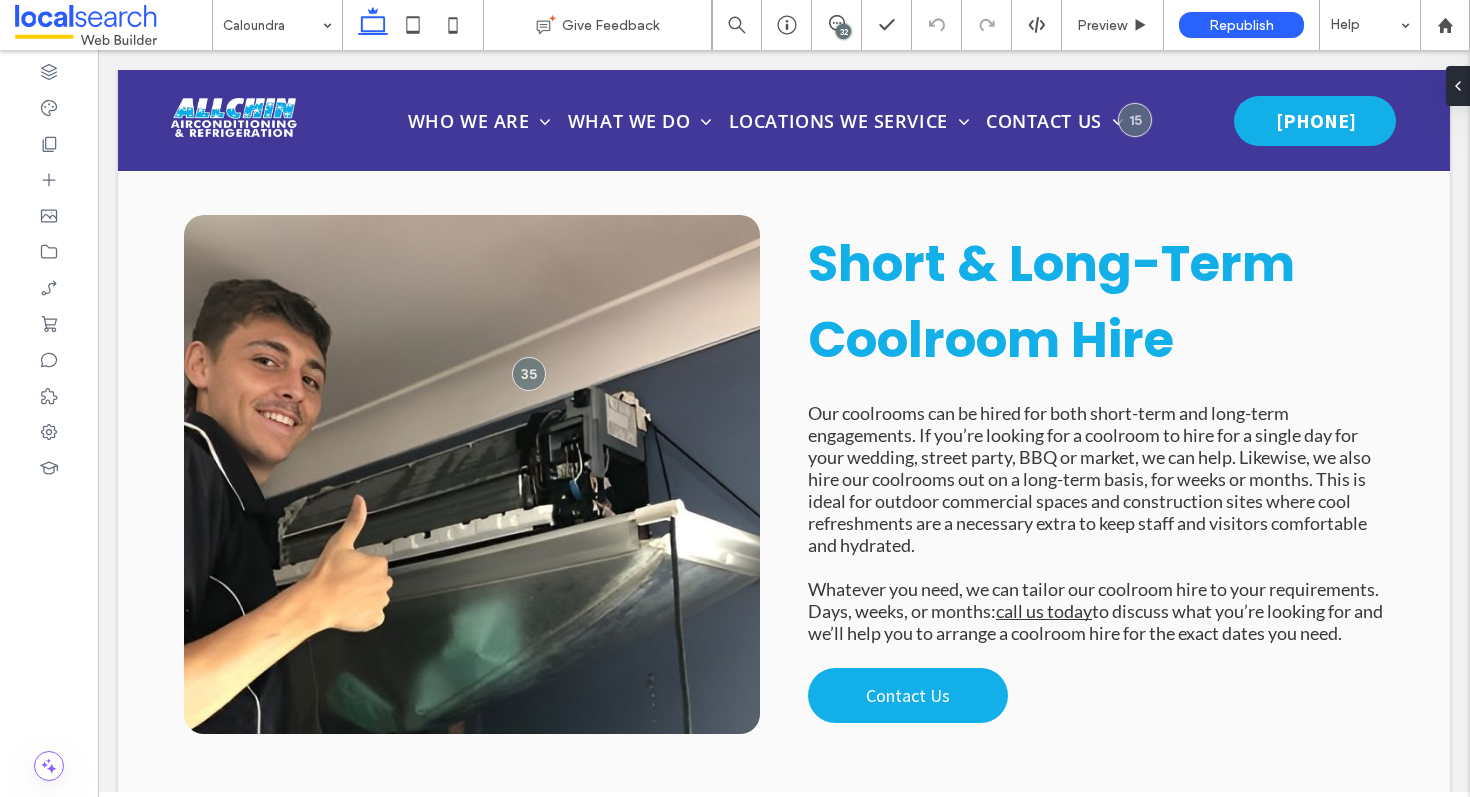 click on "32" at bounding box center [843, 31] 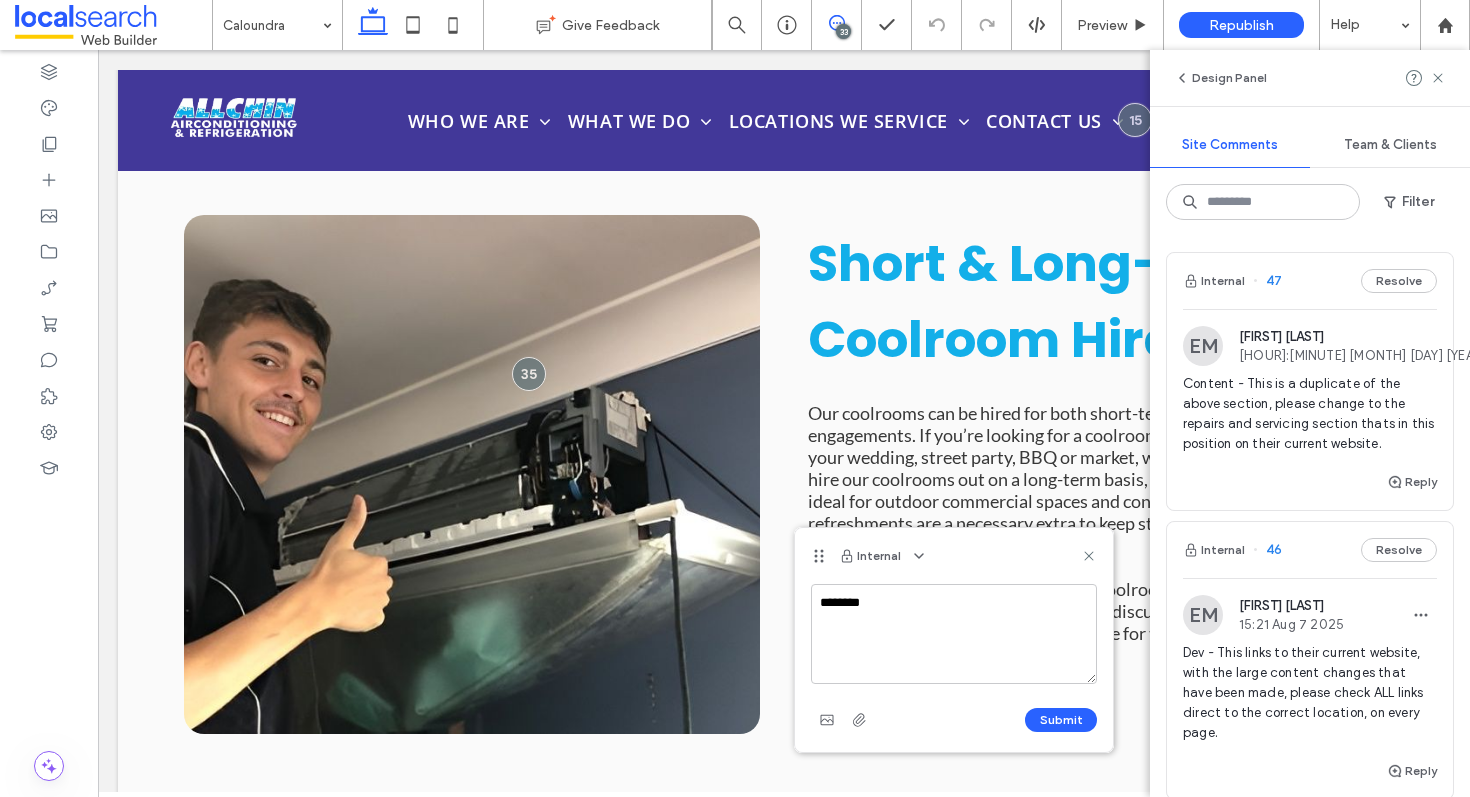 type on "*********" 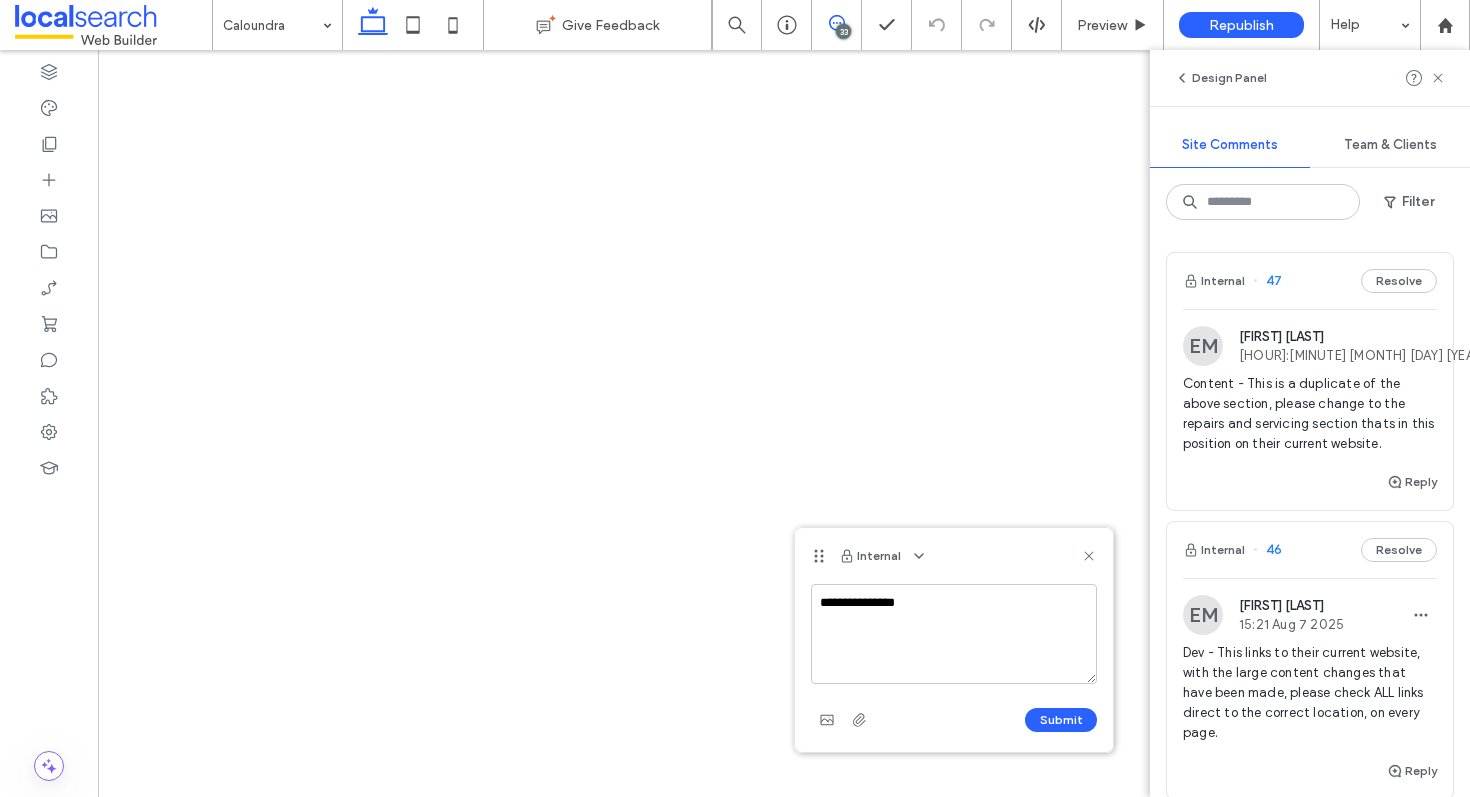 scroll, scrollTop: 0, scrollLeft: 0, axis: both 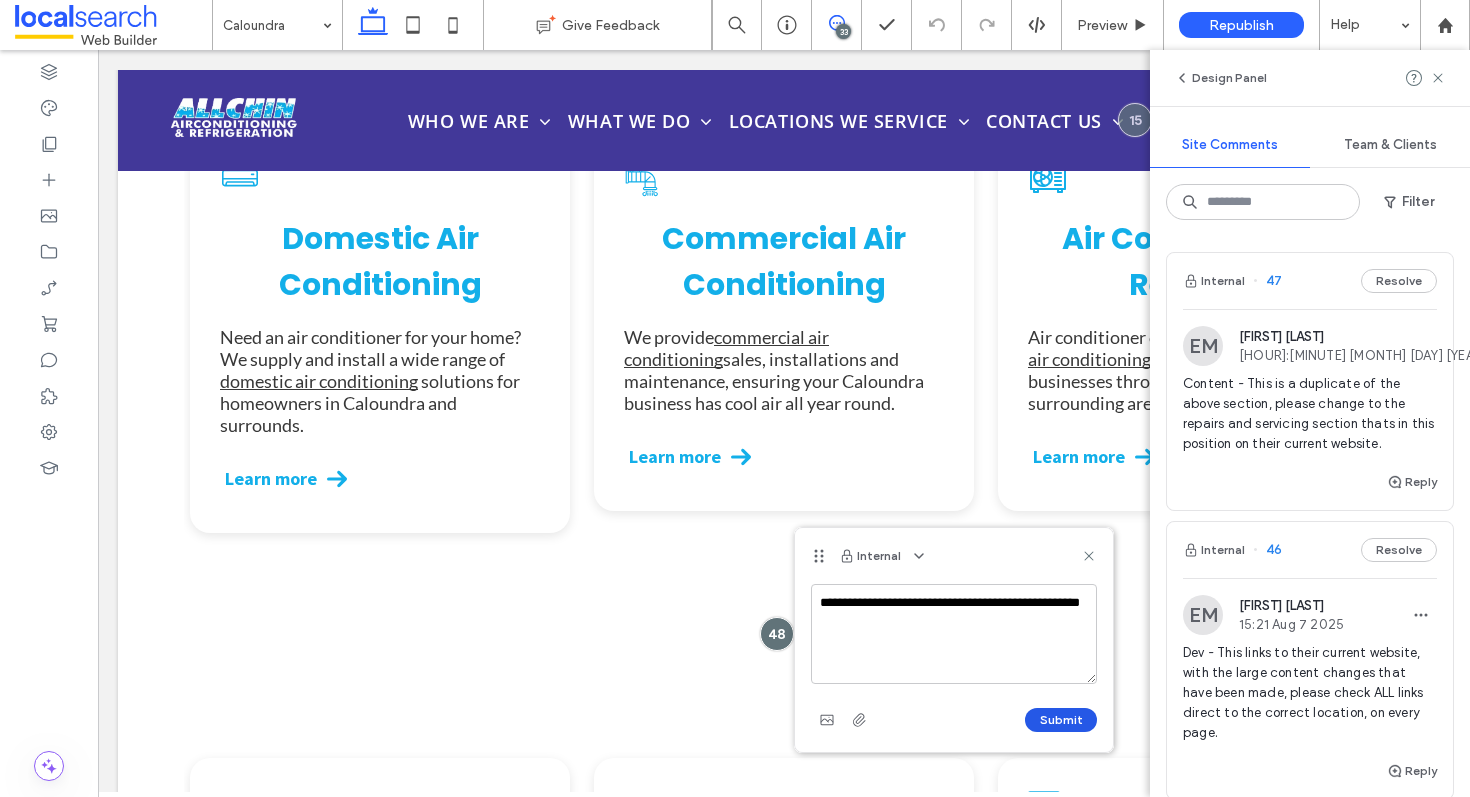 type on "**********" 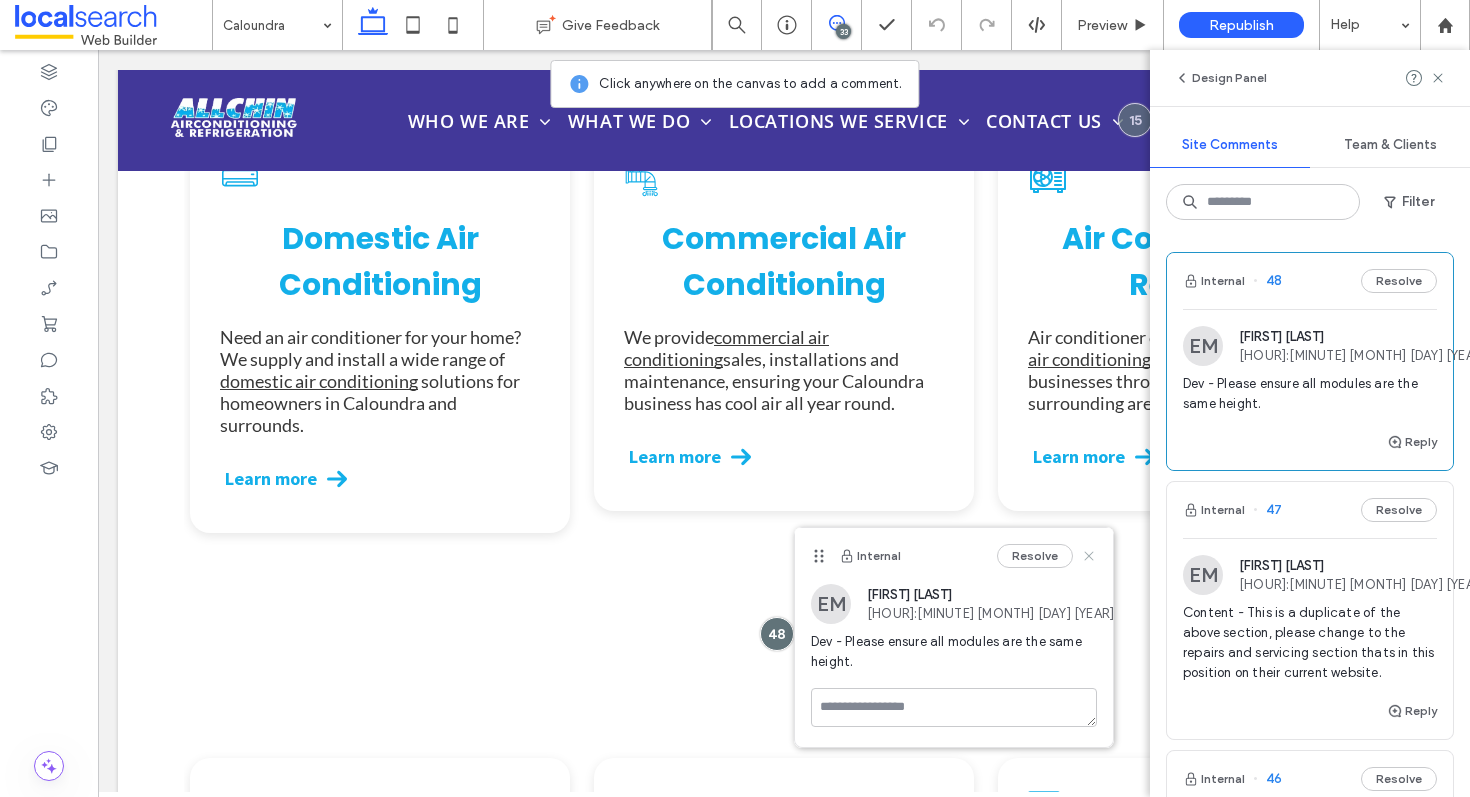 click 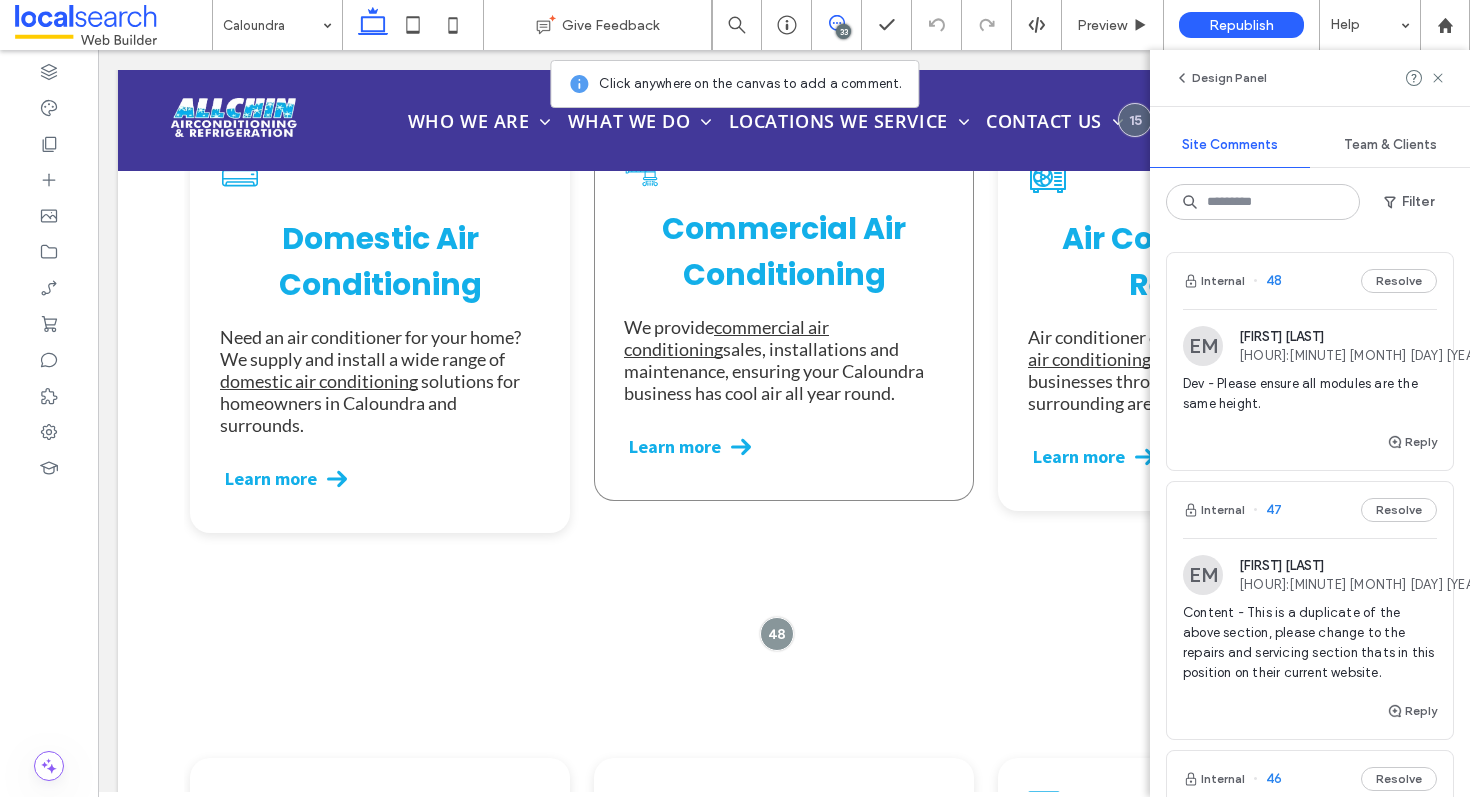 scroll, scrollTop: 11378, scrollLeft: 0, axis: vertical 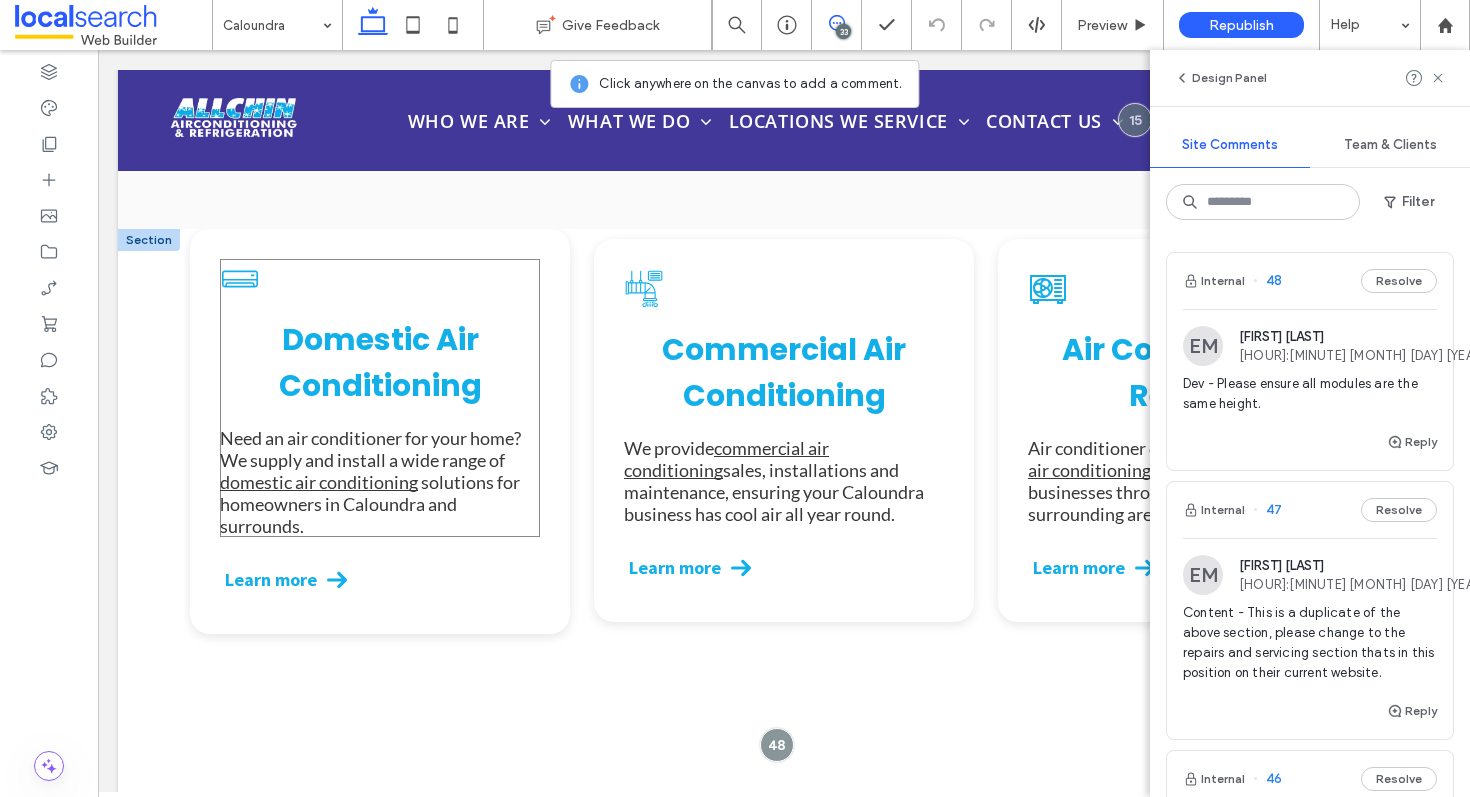 click on "Air Condition Icon
Domestic Air Conditioning
Need an air conditioner for your home? We supply and install a wide range of
domestic air conditioning   solutions for homeowners in [CITY] and surrounds." at bounding box center [380, 398] 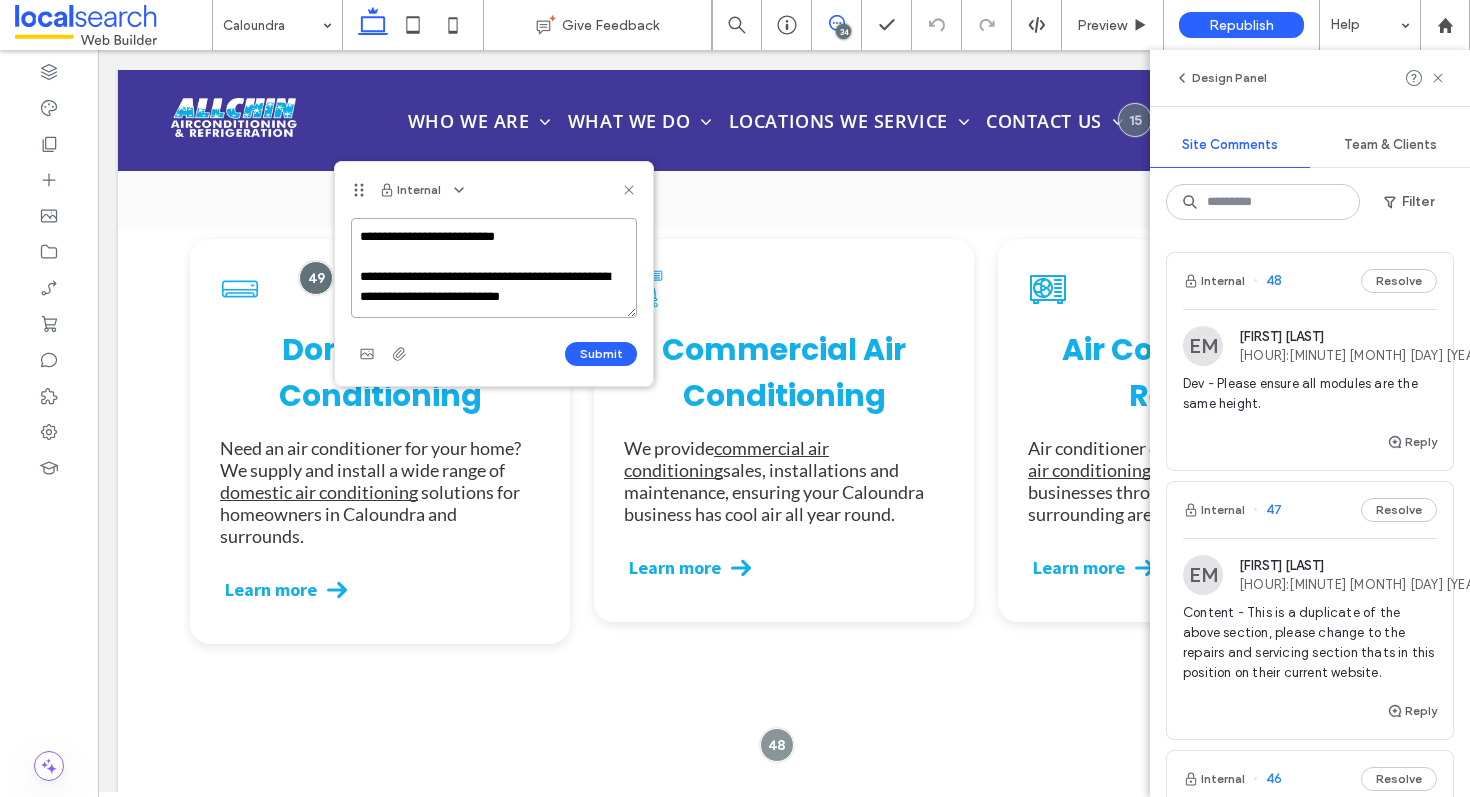 type on "**********" 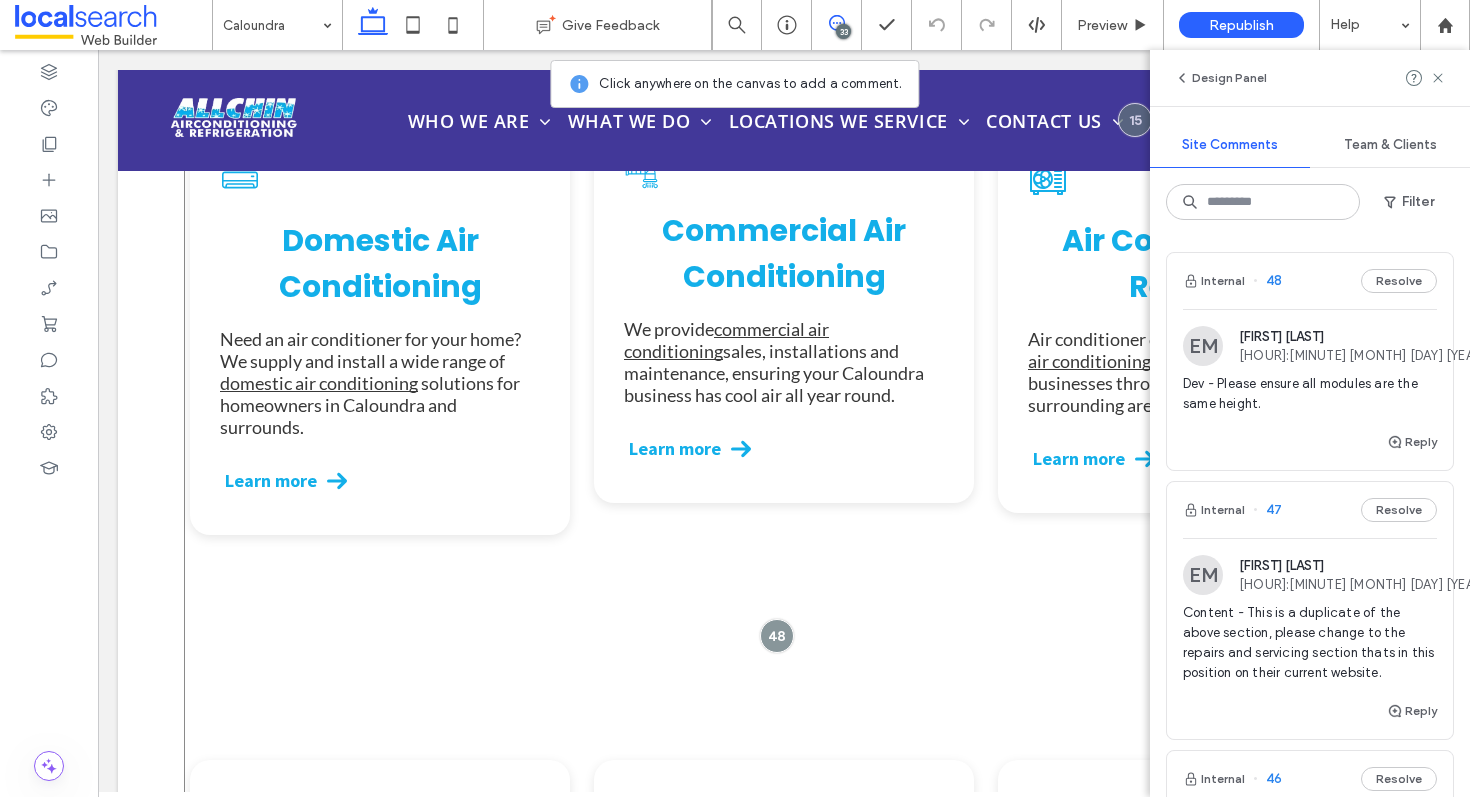 scroll, scrollTop: 11408, scrollLeft: 0, axis: vertical 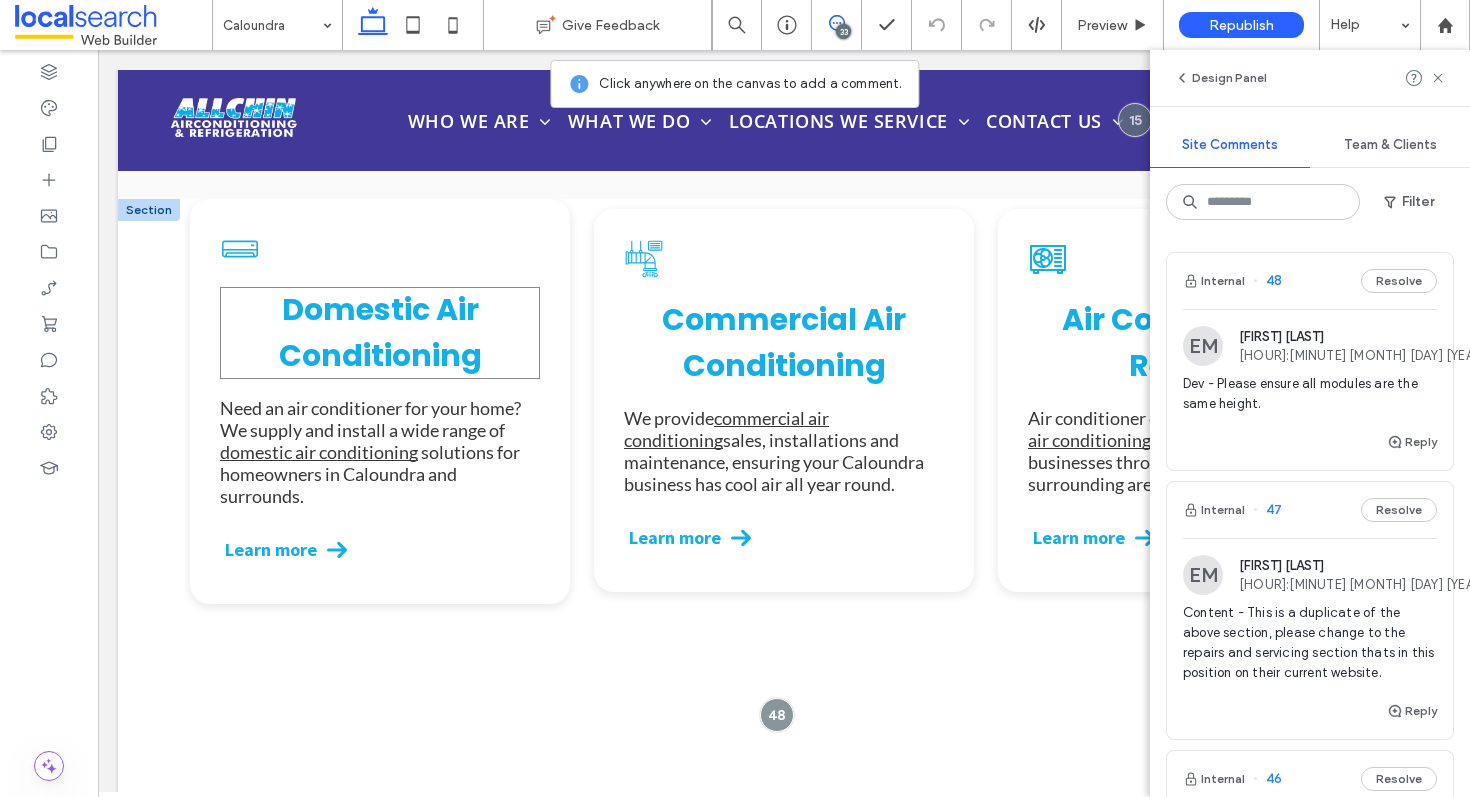 click on "Domestic Air Conditioning" at bounding box center (380, 333) 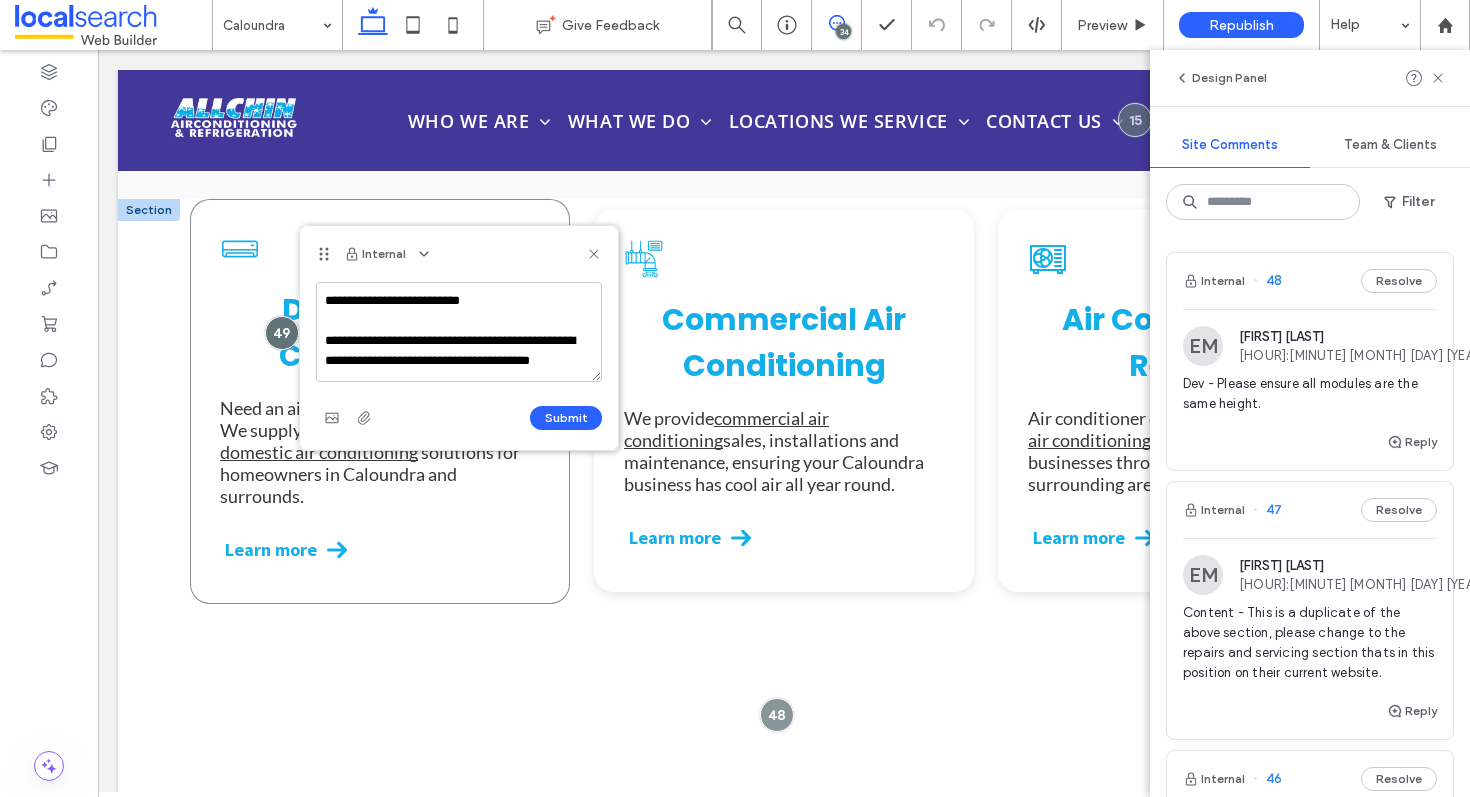scroll, scrollTop: 8, scrollLeft: 0, axis: vertical 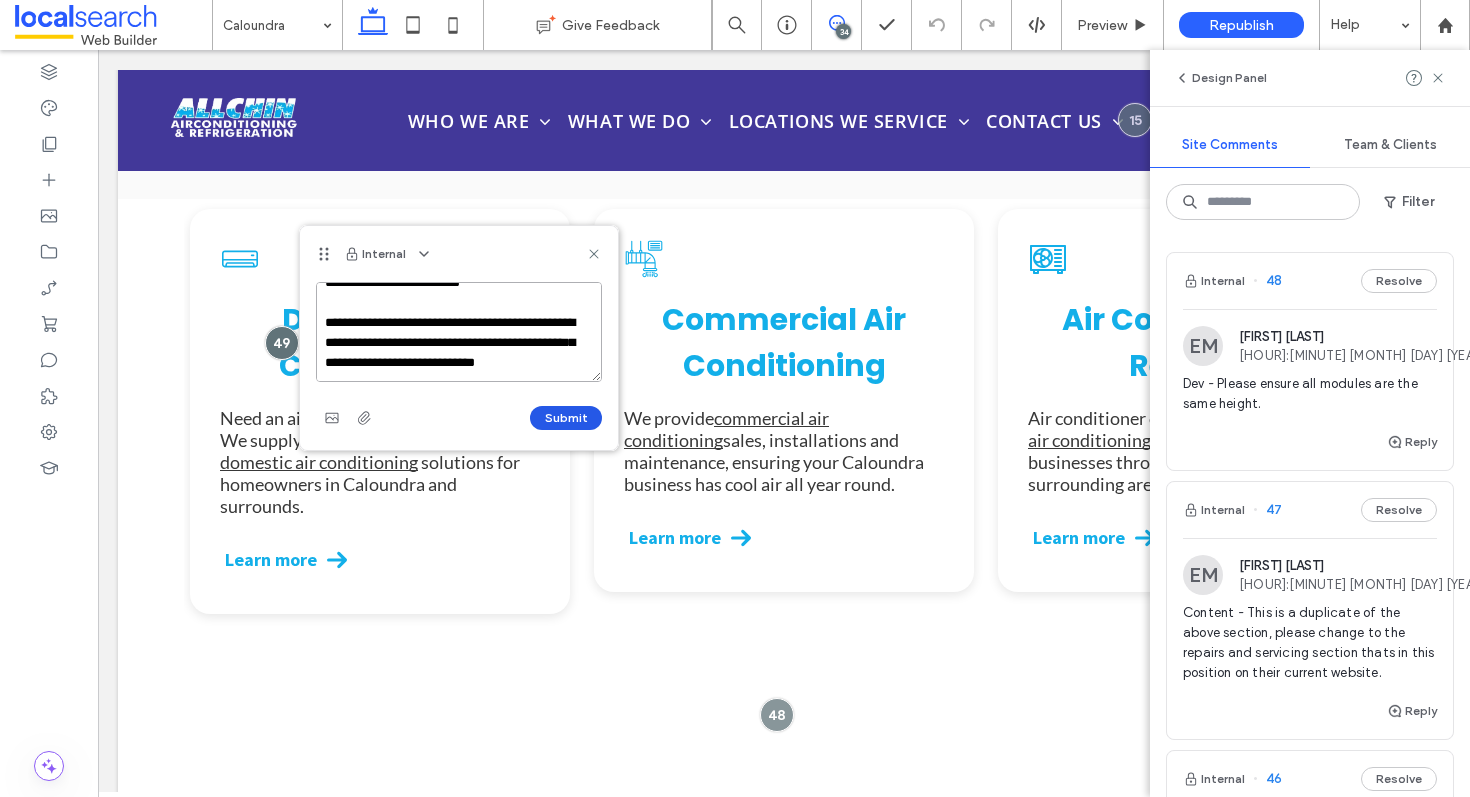 type on "**********" 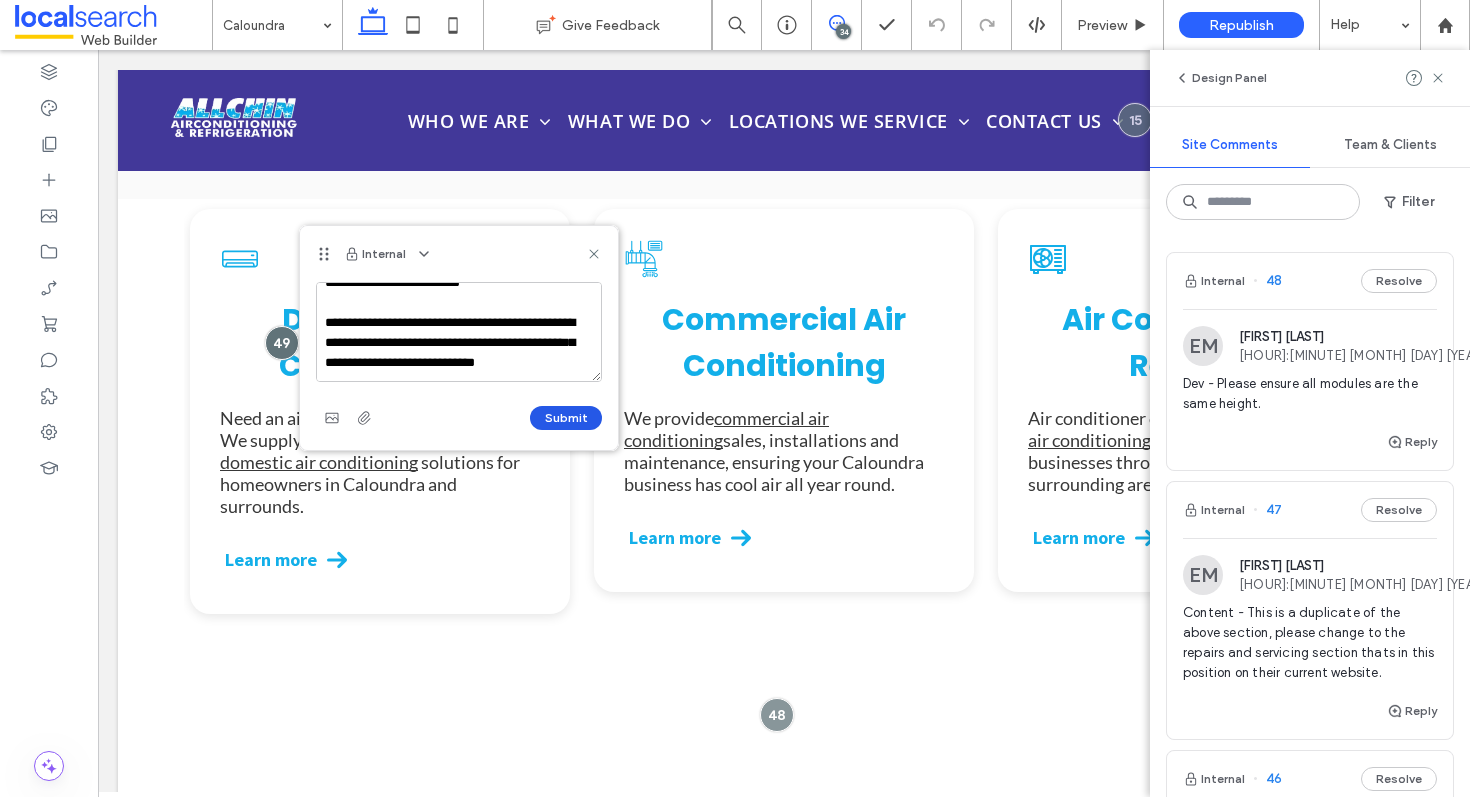 click on "Submit" at bounding box center [566, 418] 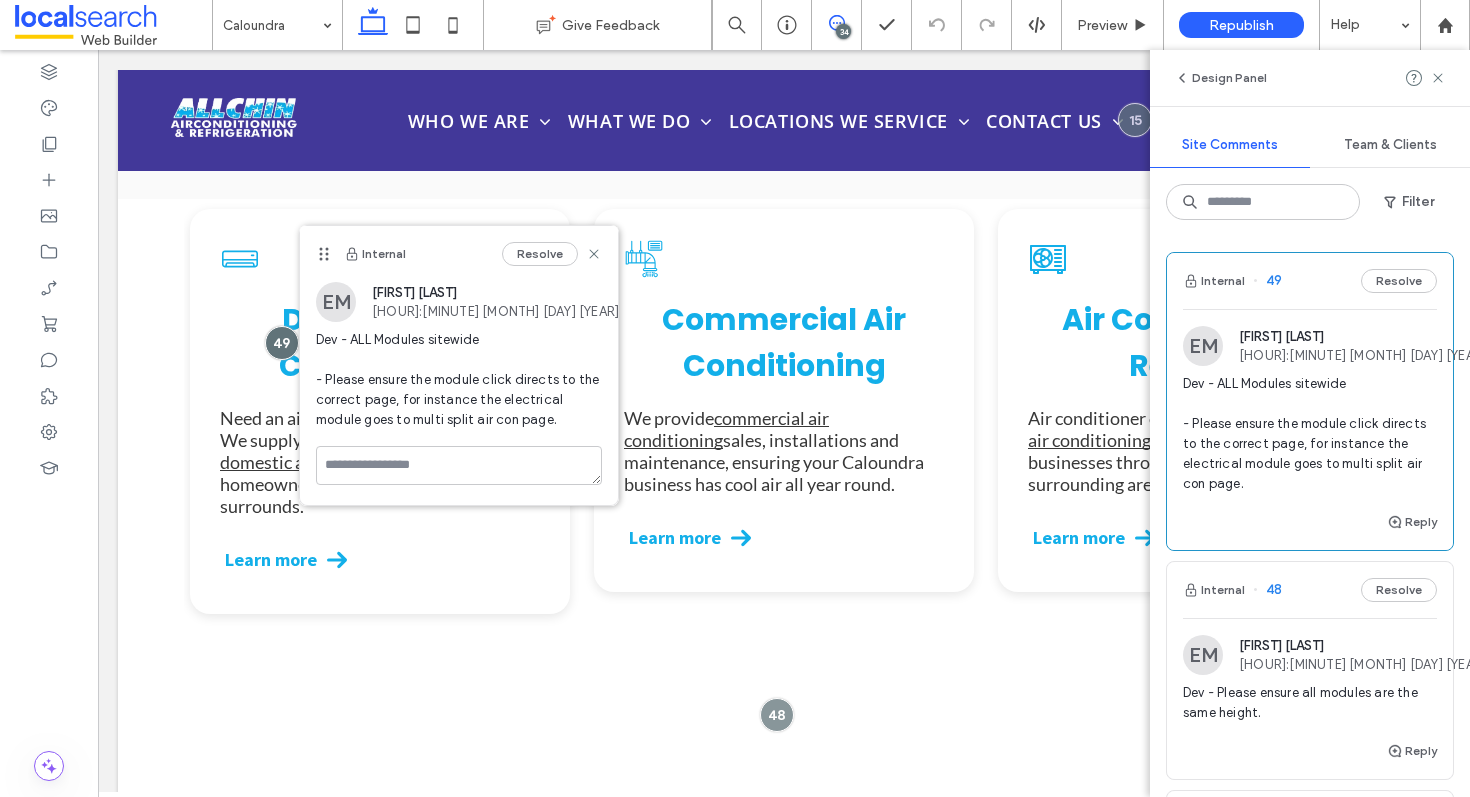 scroll, scrollTop: 0, scrollLeft: 0, axis: both 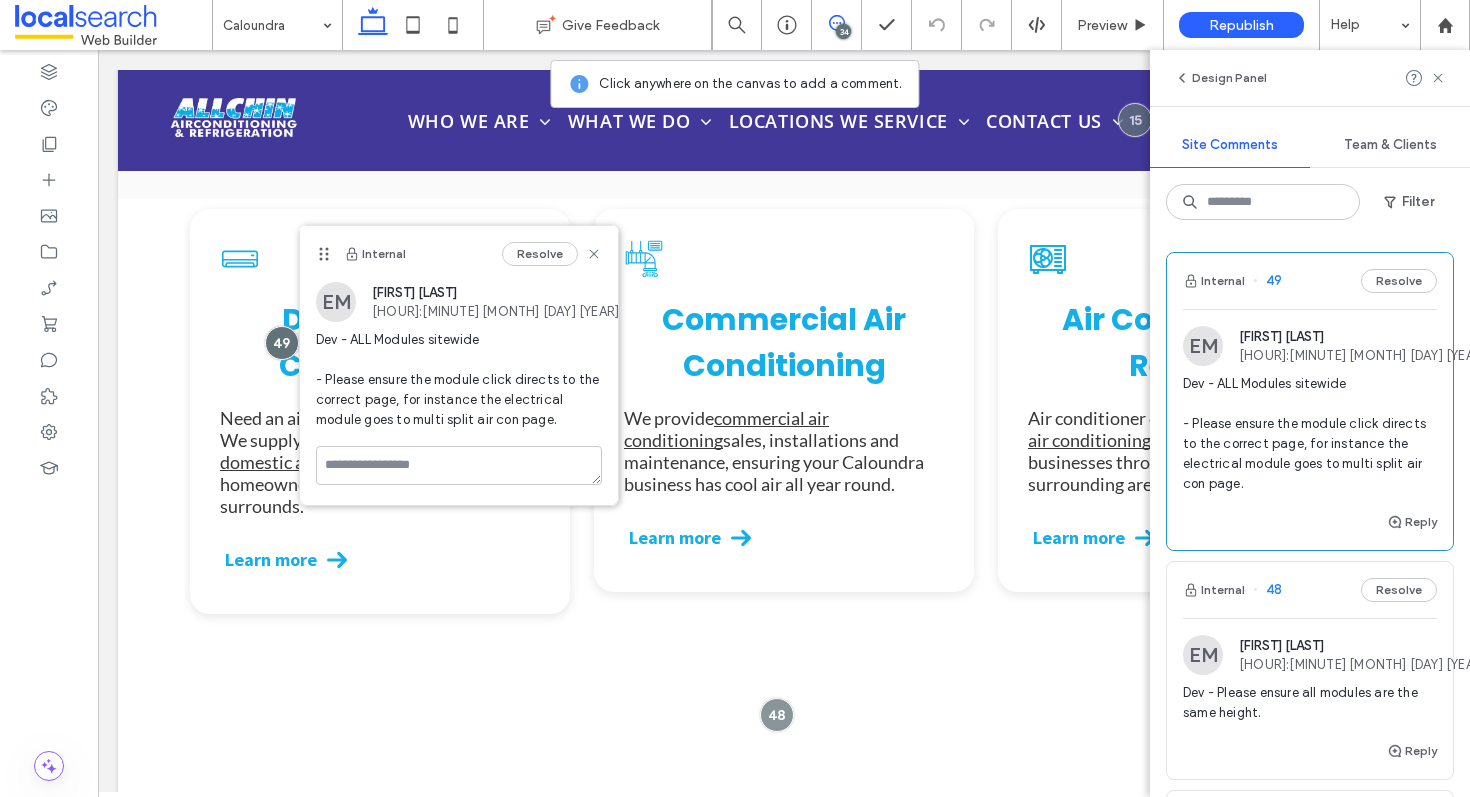 click at bounding box center [643, 302] 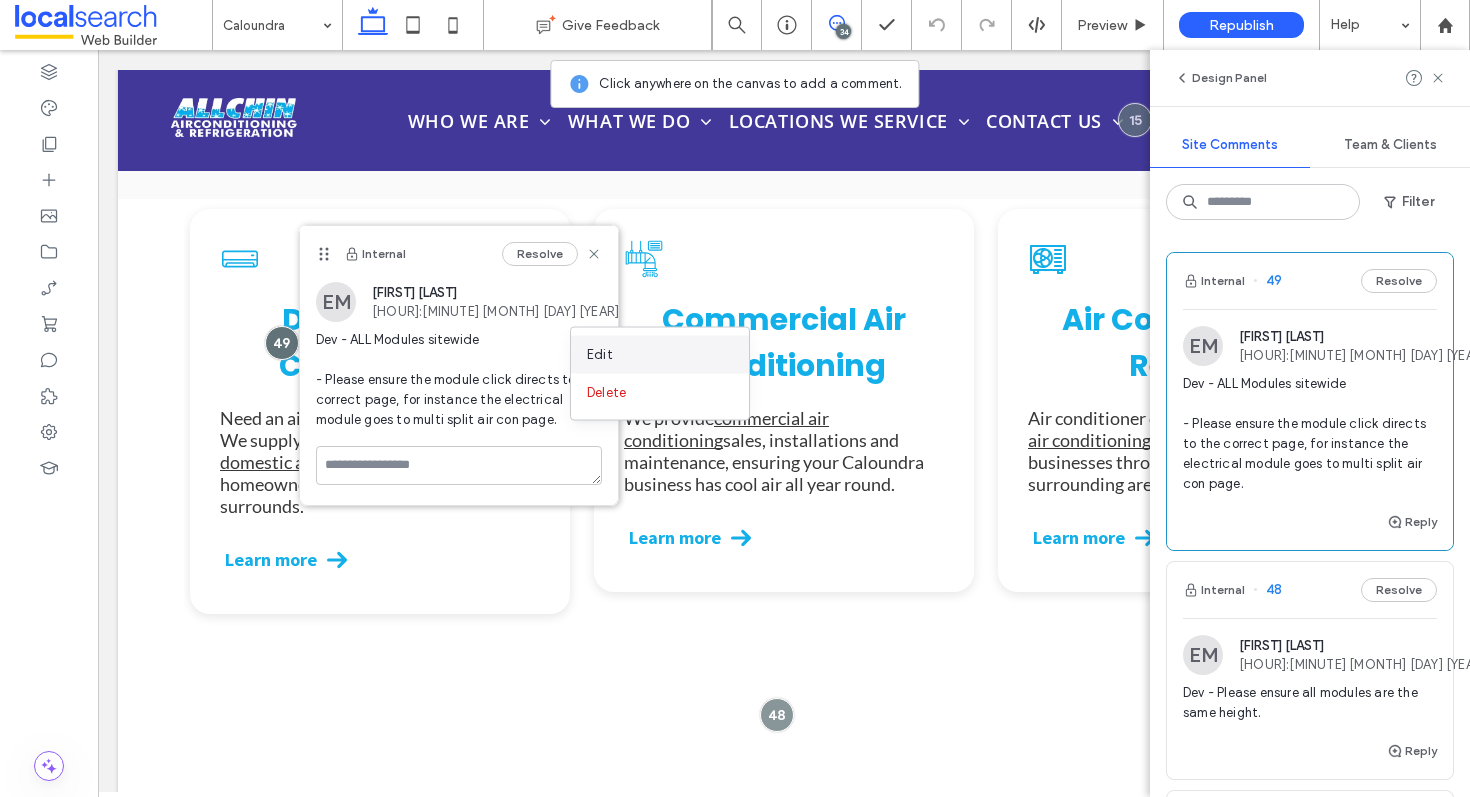 click on "Edit" at bounding box center [660, 355] 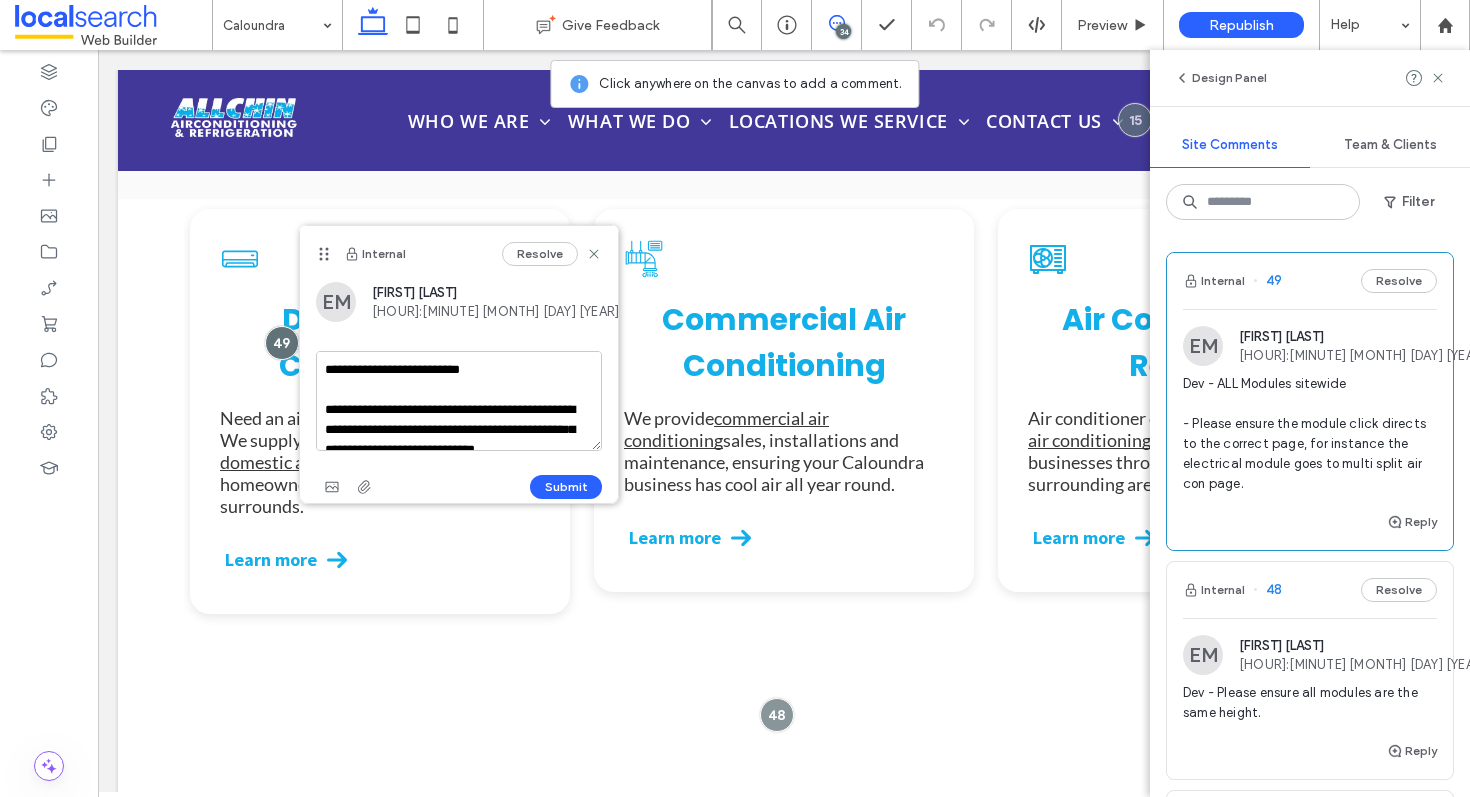 scroll, scrollTop: 38, scrollLeft: 0, axis: vertical 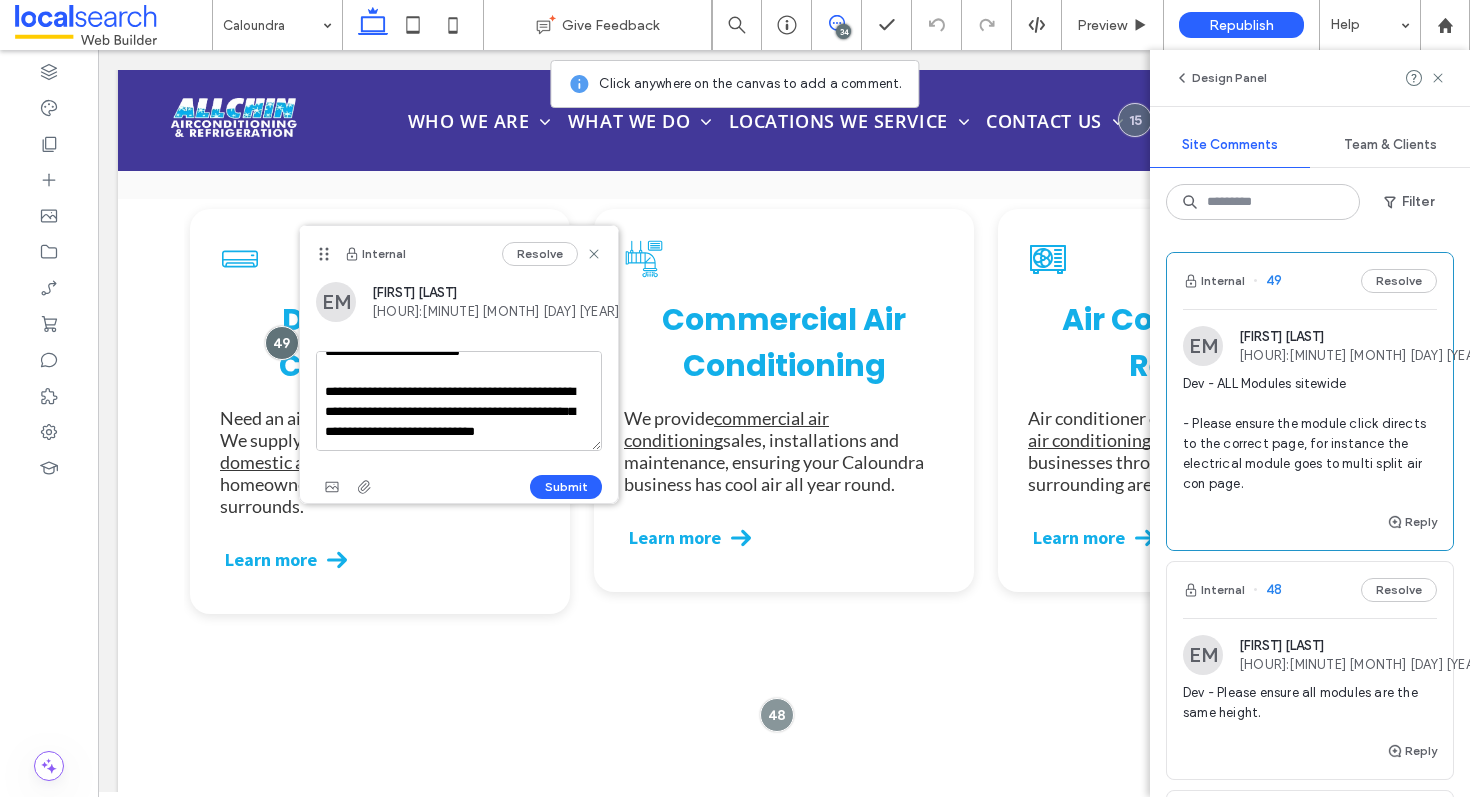 click on "**********" at bounding box center (459, 401) 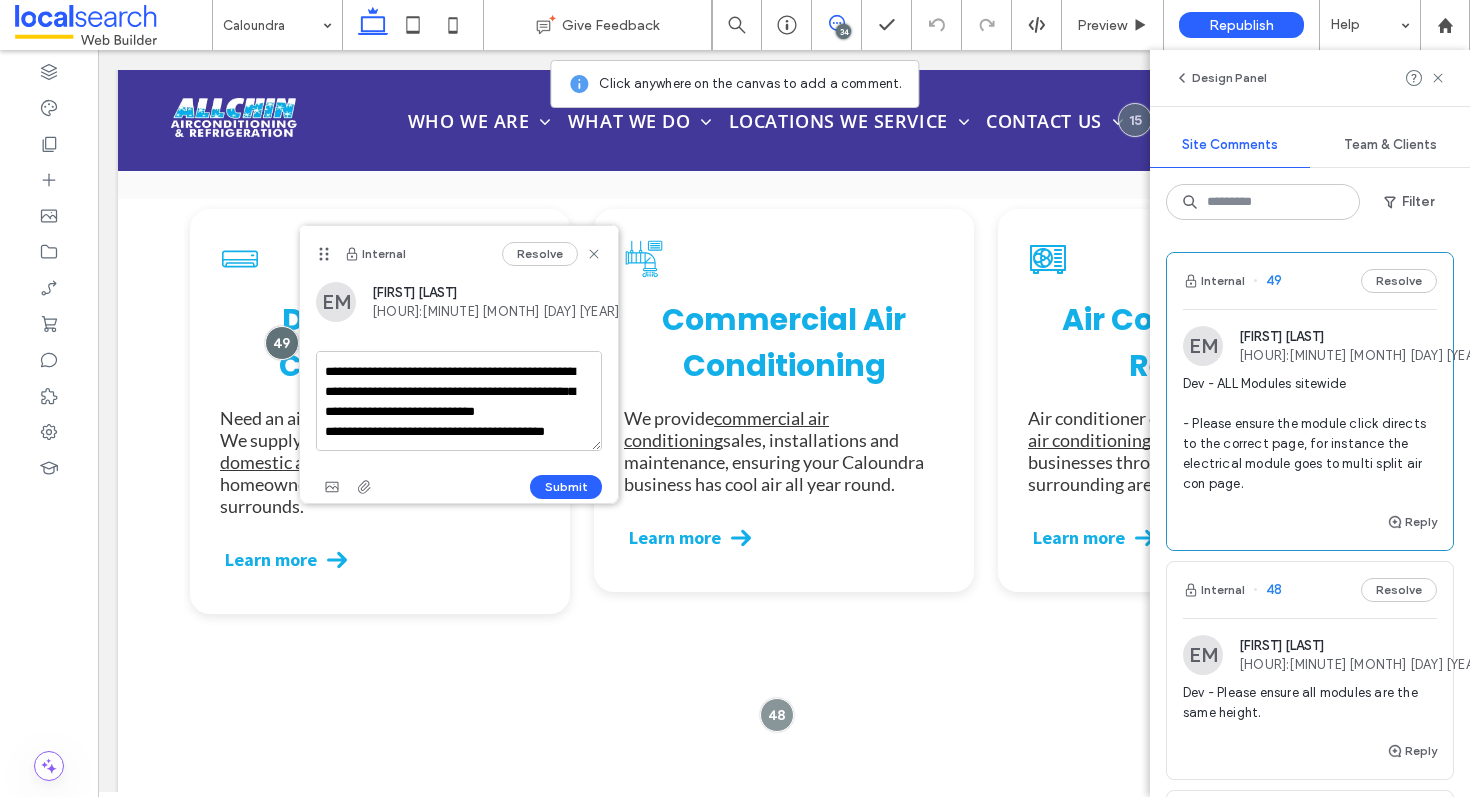 scroll, scrollTop: 68, scrollLeft: 0, axis: vertical 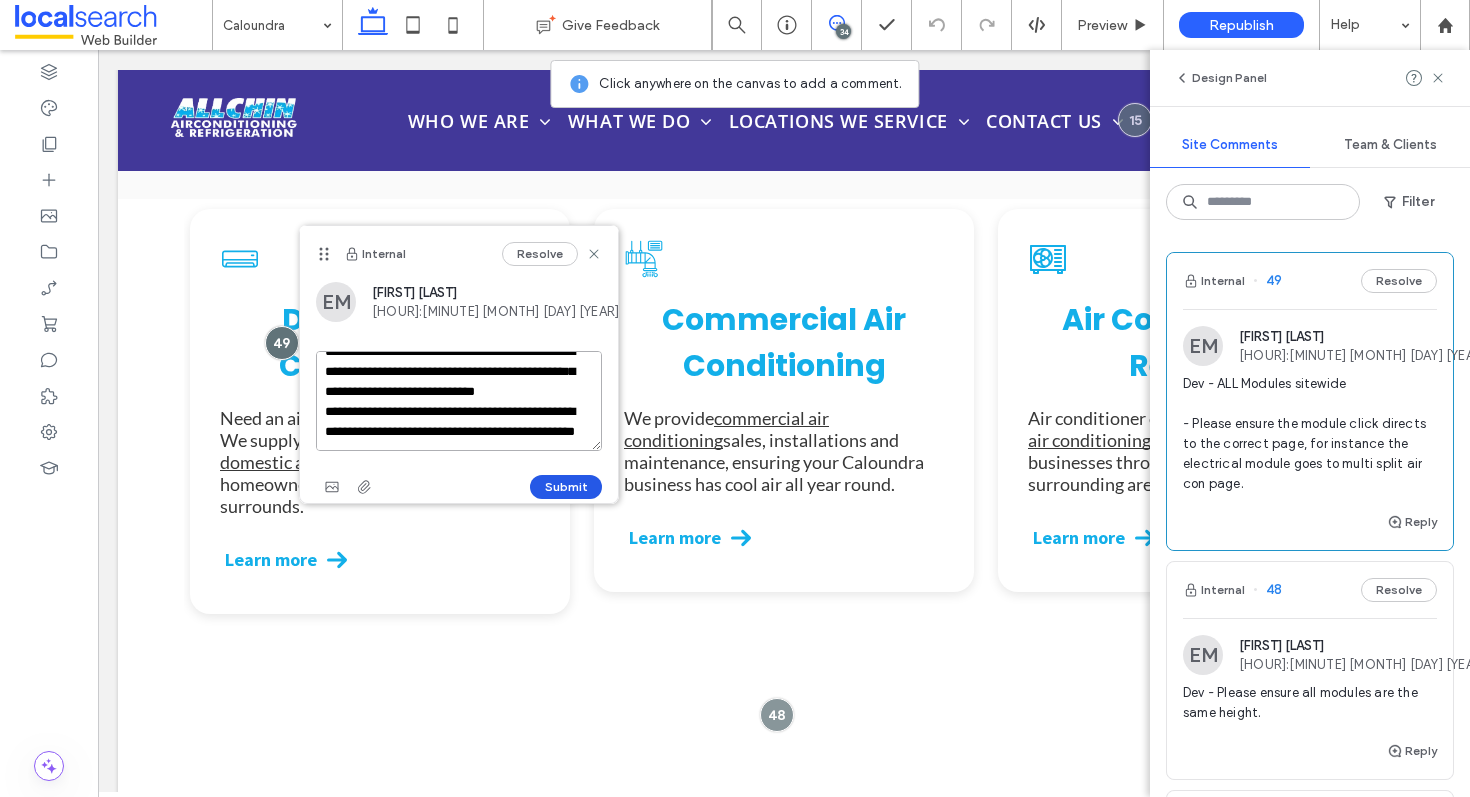 type on "**********" 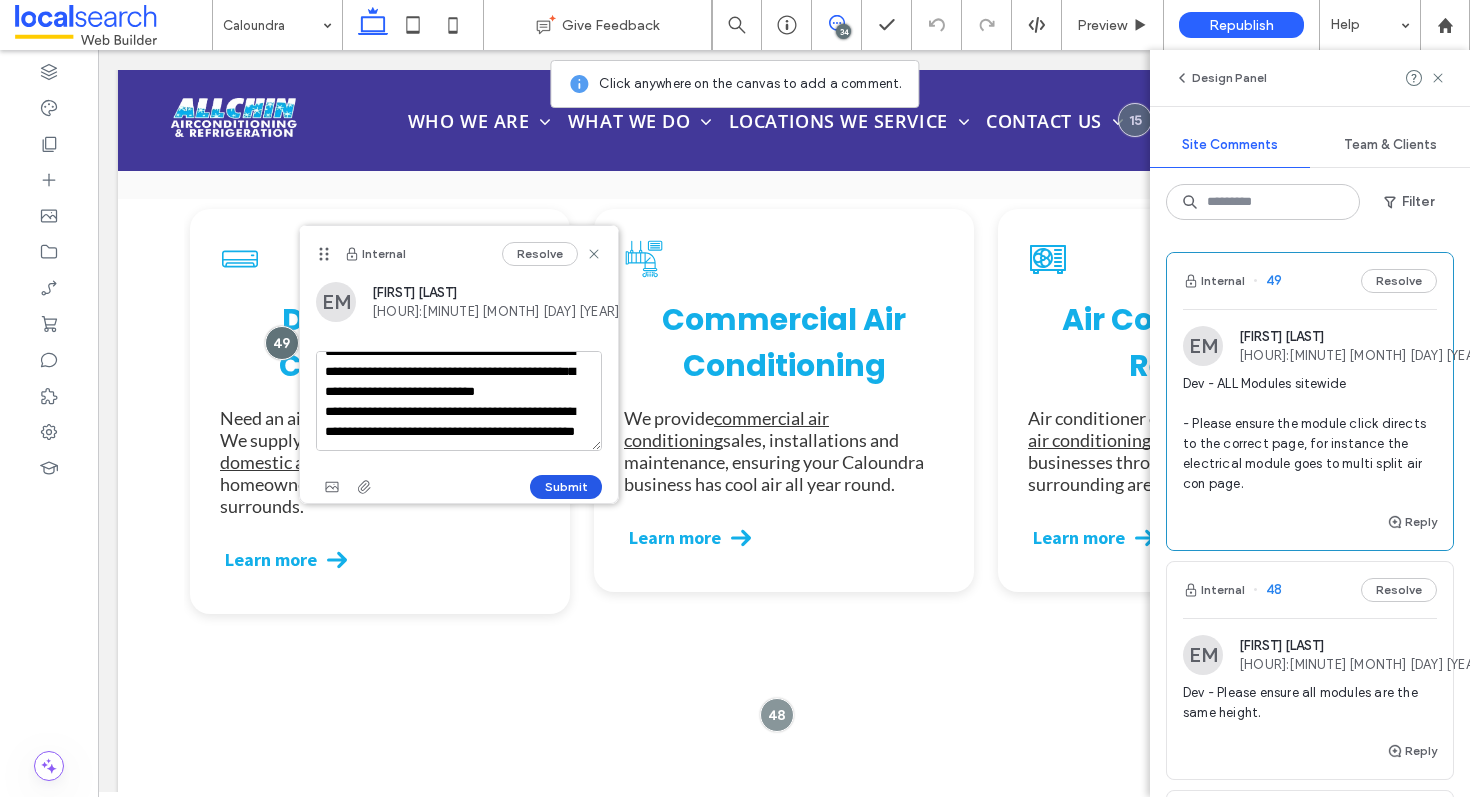click on "Submit" at bounding box center (566, 487) 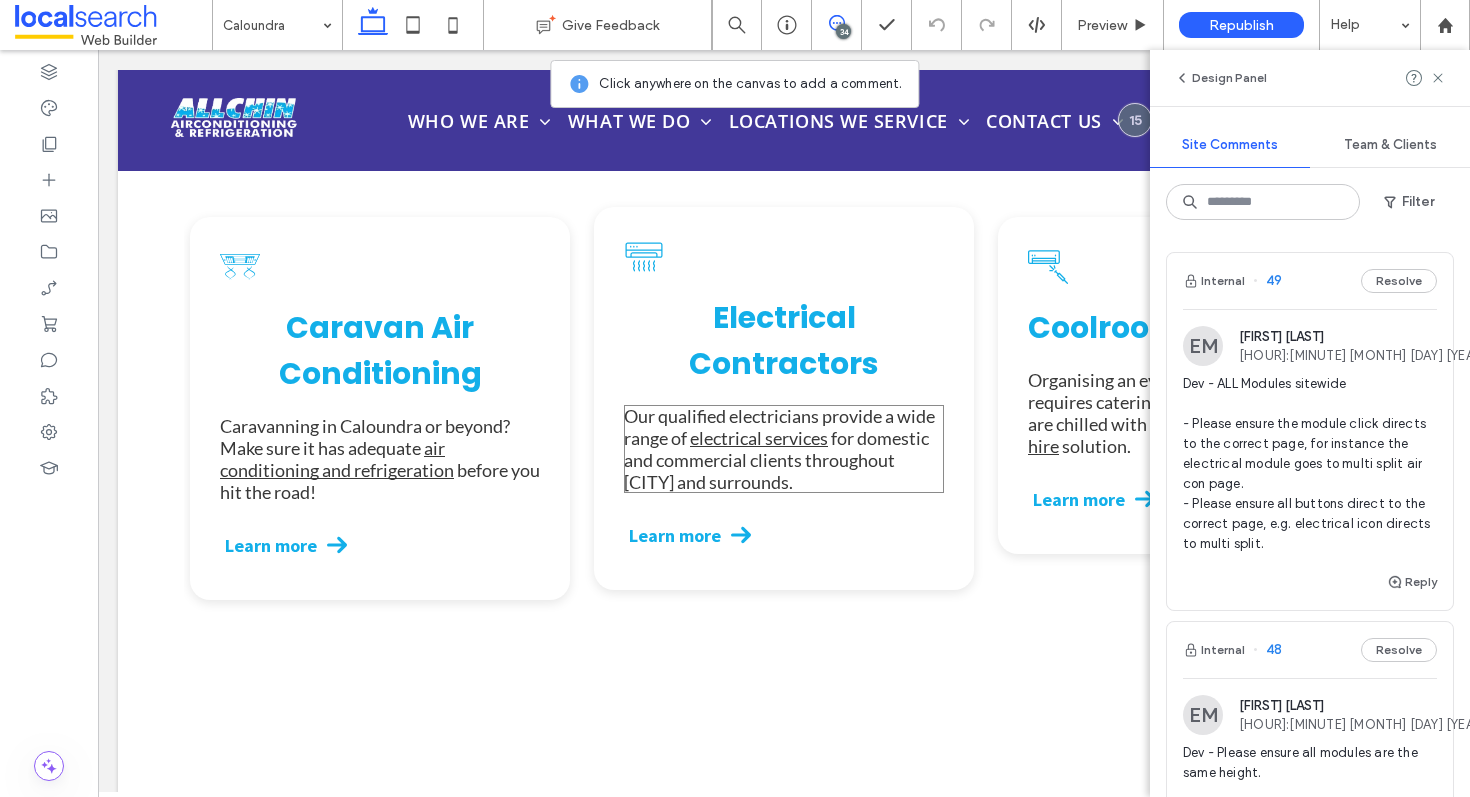 scroll, scrollTop: 12003, scrollLeft: 0, axis: vertical 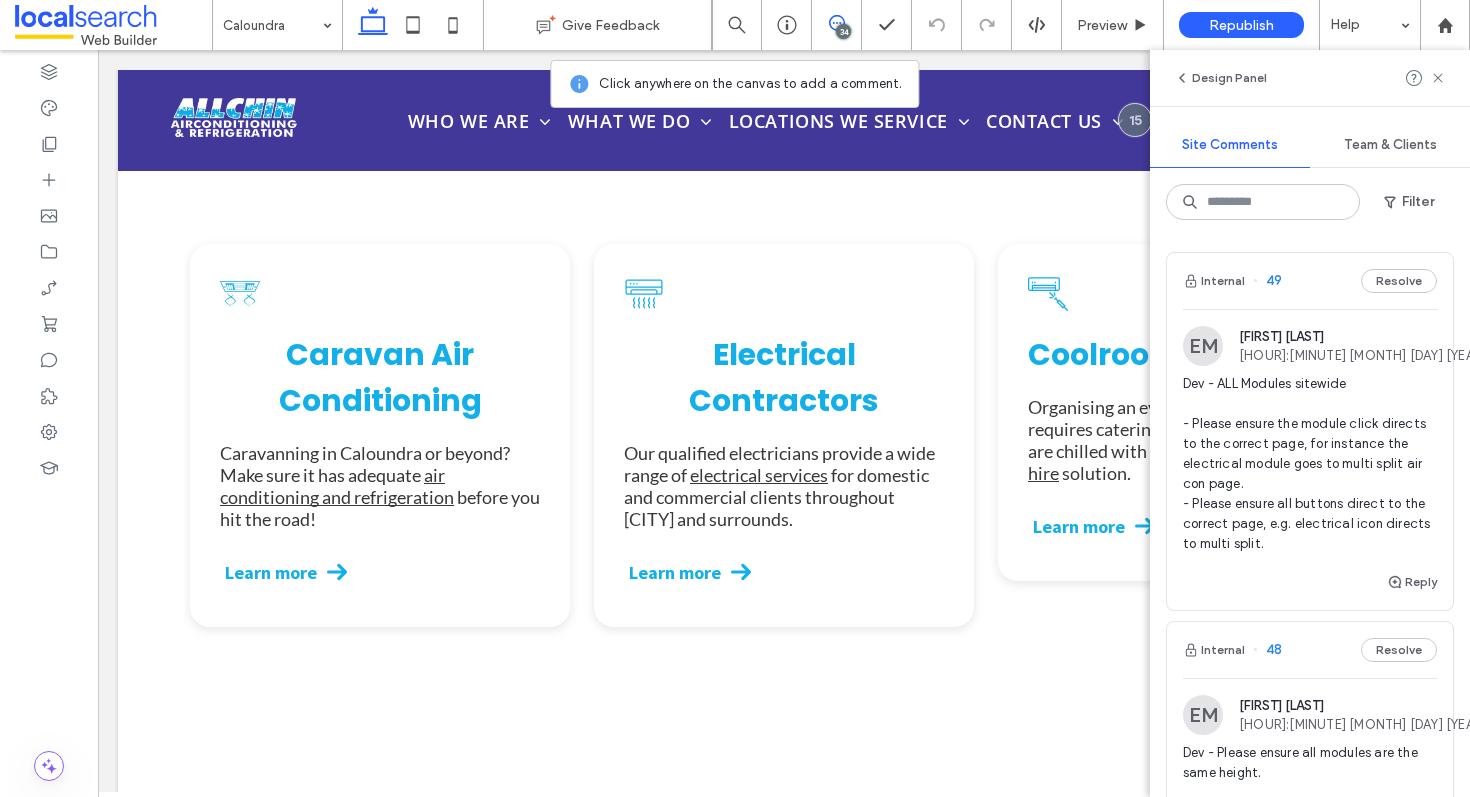 click 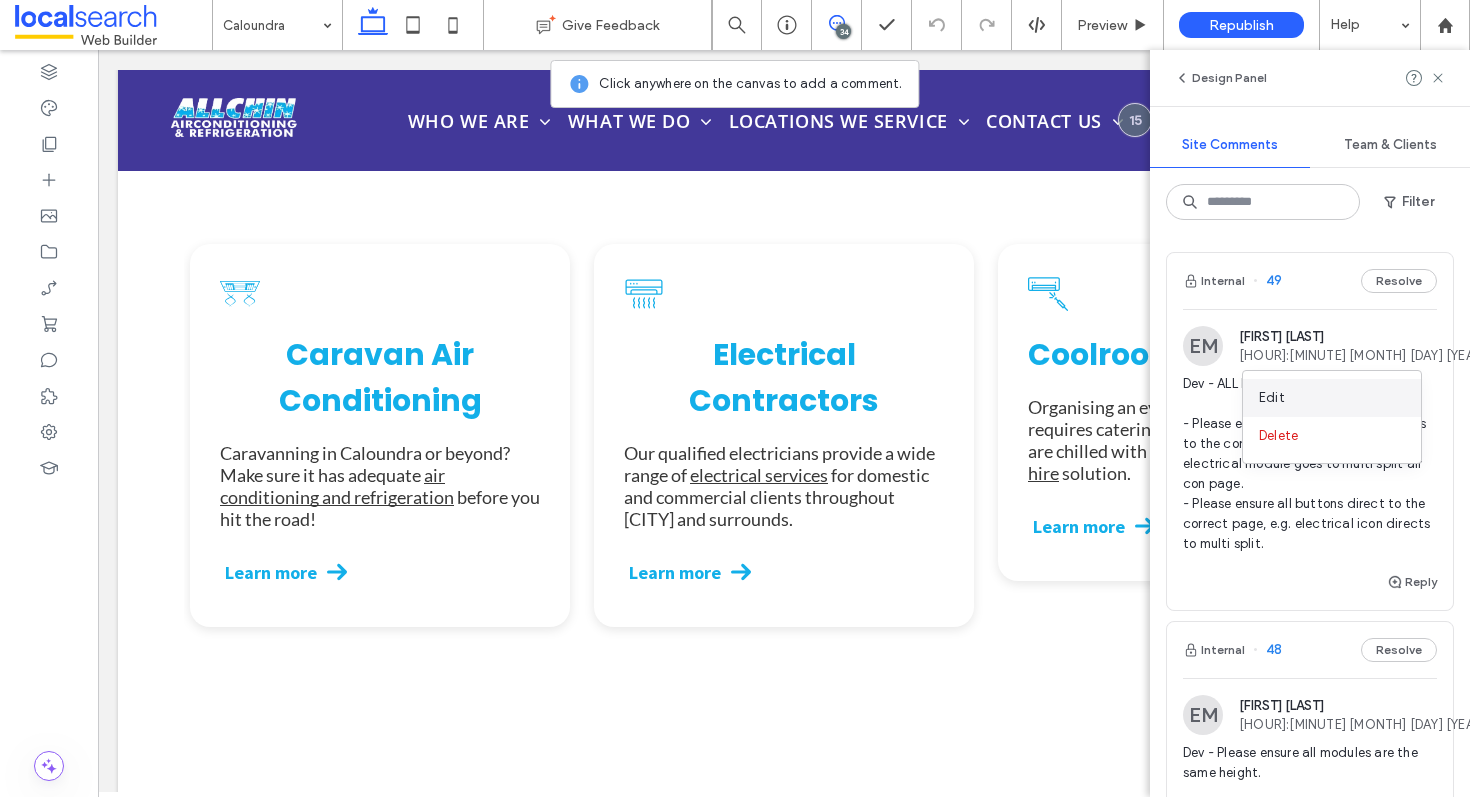click on "Edit" at bounding box center (1332, 398) 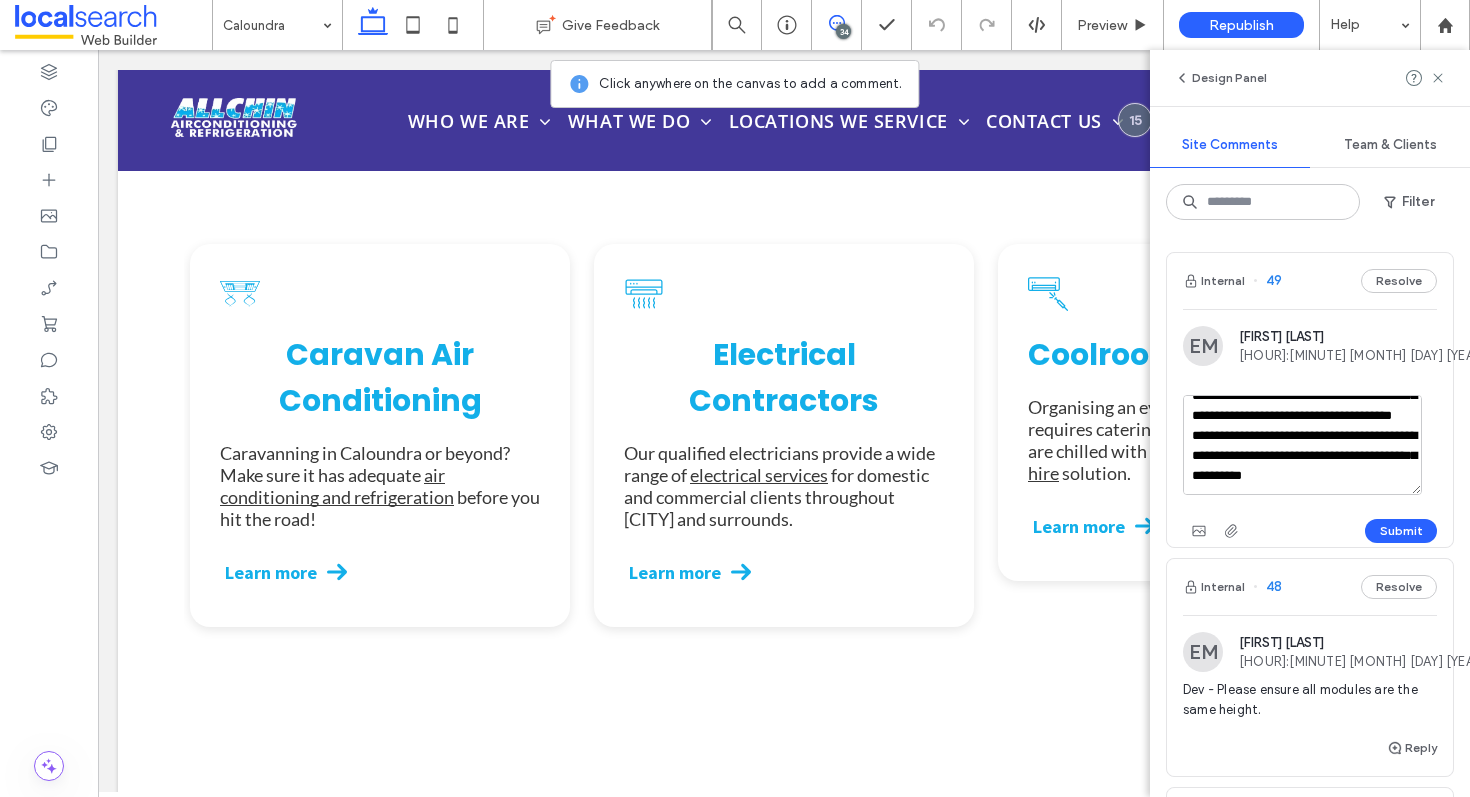 scroll, scrollTop: 96, scrollLeft: 0, axis: vertical 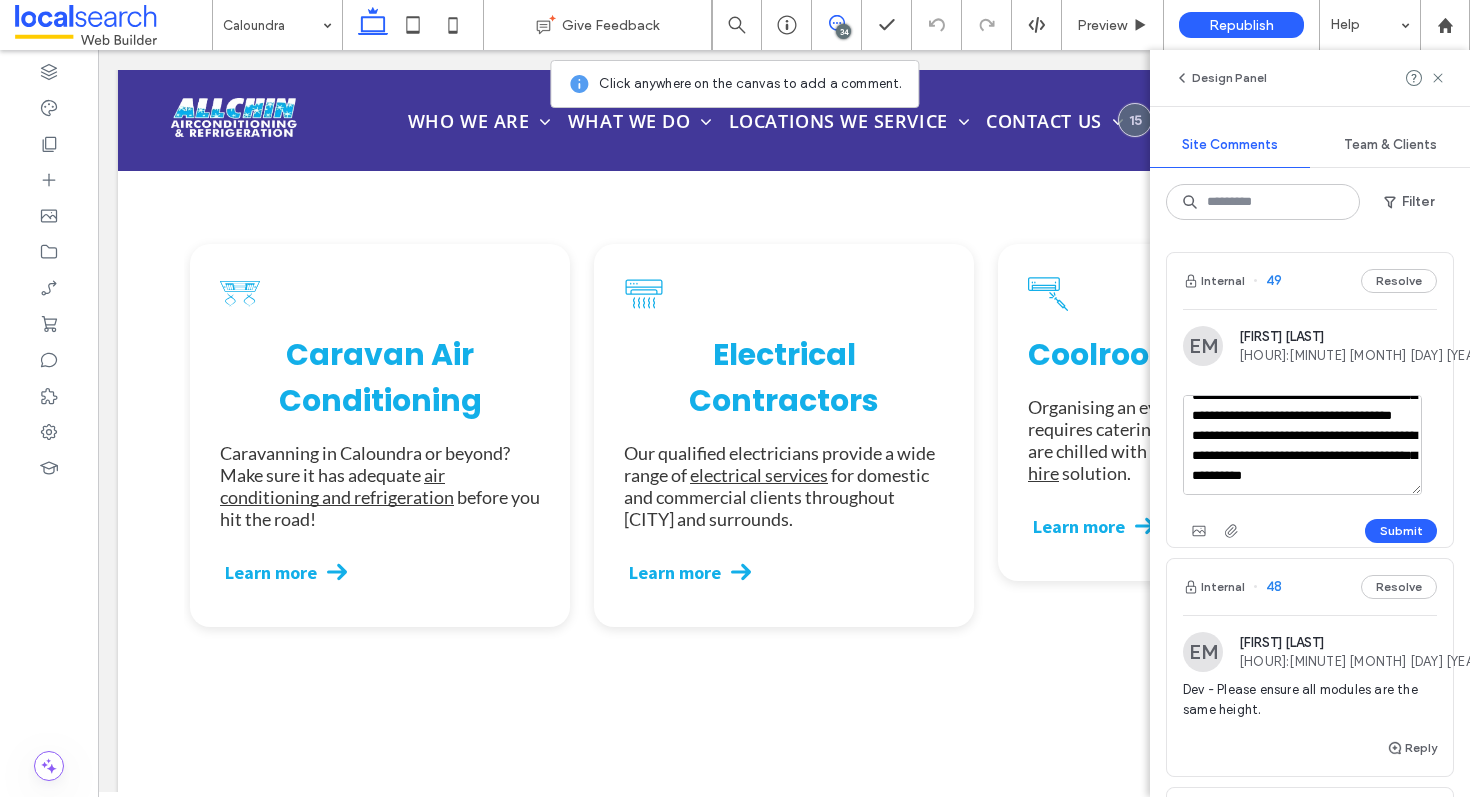 click on "**********" at bounding box center (1302, 445) 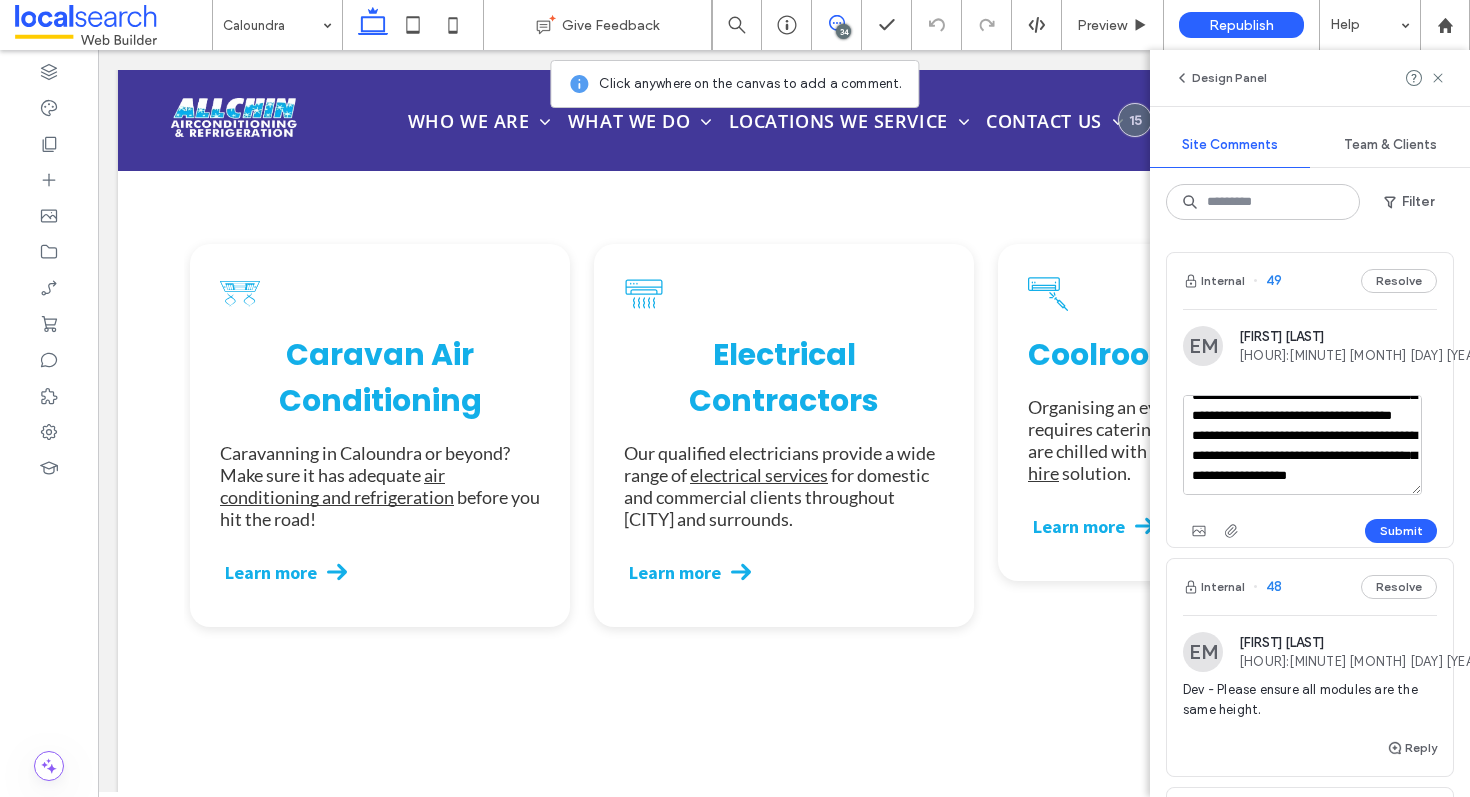 scroll, scrollTop: 108, scrollLeft: 0, axis: vertical 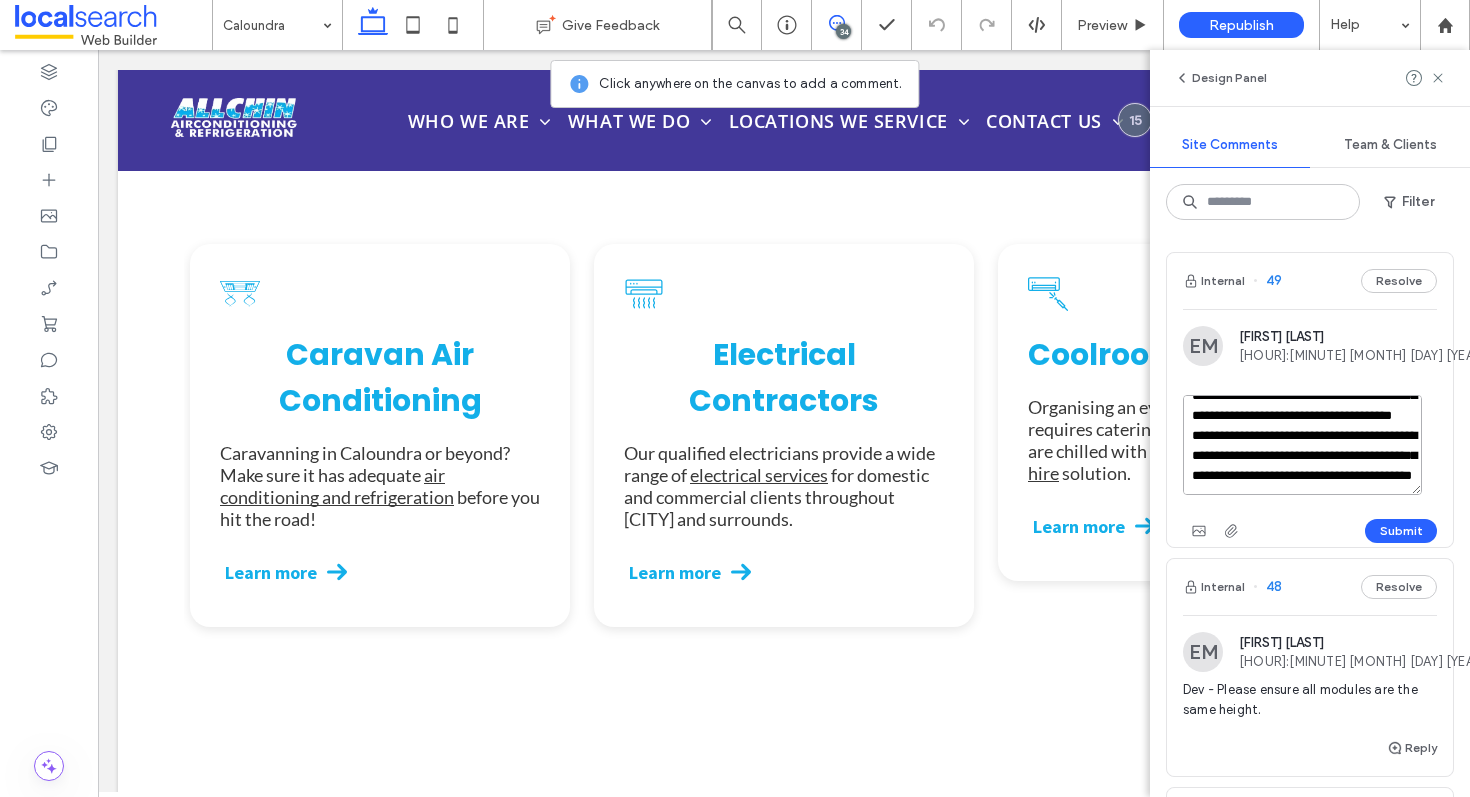 drag, startPoint x: 1353, startPoint y: 466, endPoint x: 1340, endPoint y: 445, distance: 24.698177 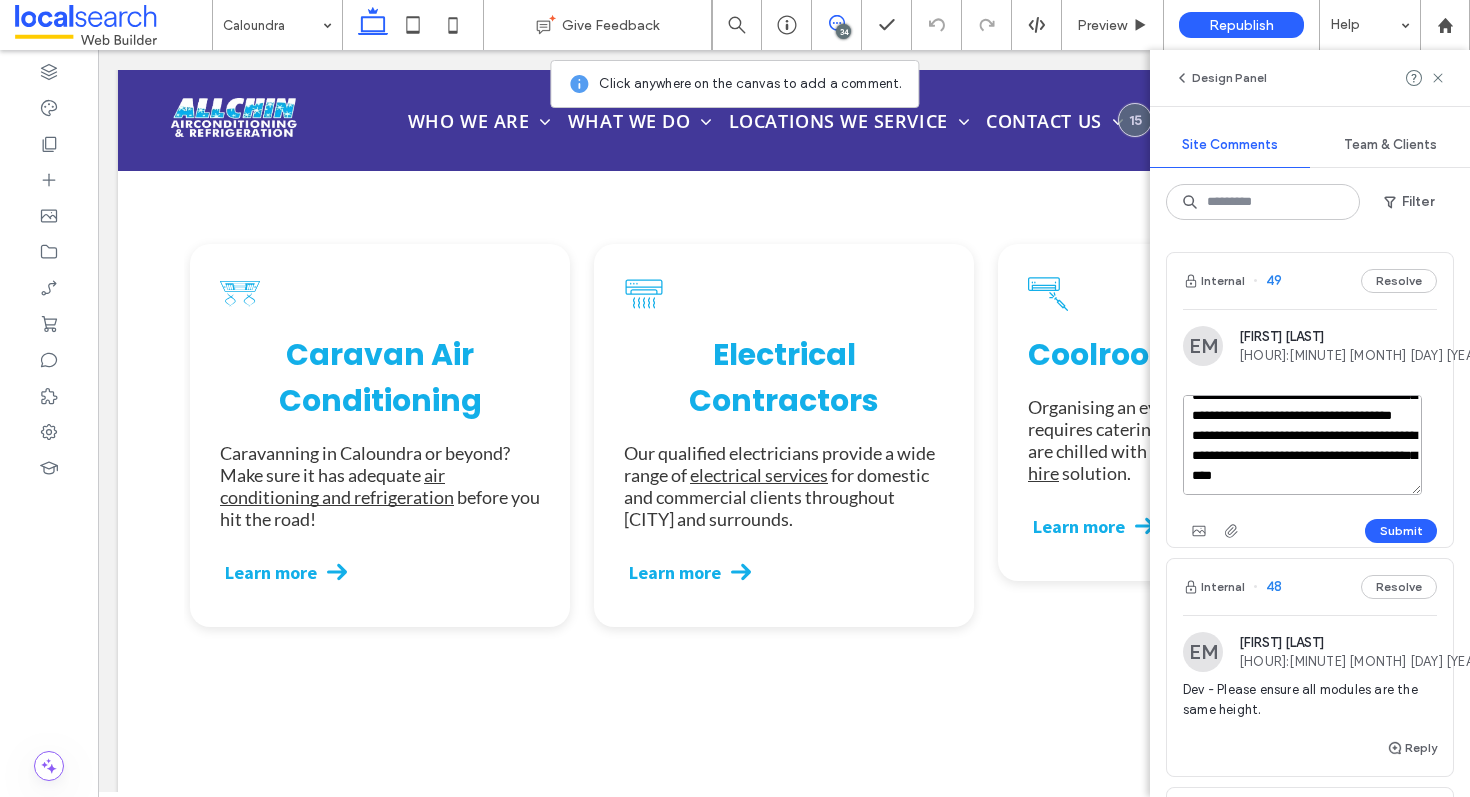 scroll, scrollTop: 98, scrollLeft: 0, axis: vertical 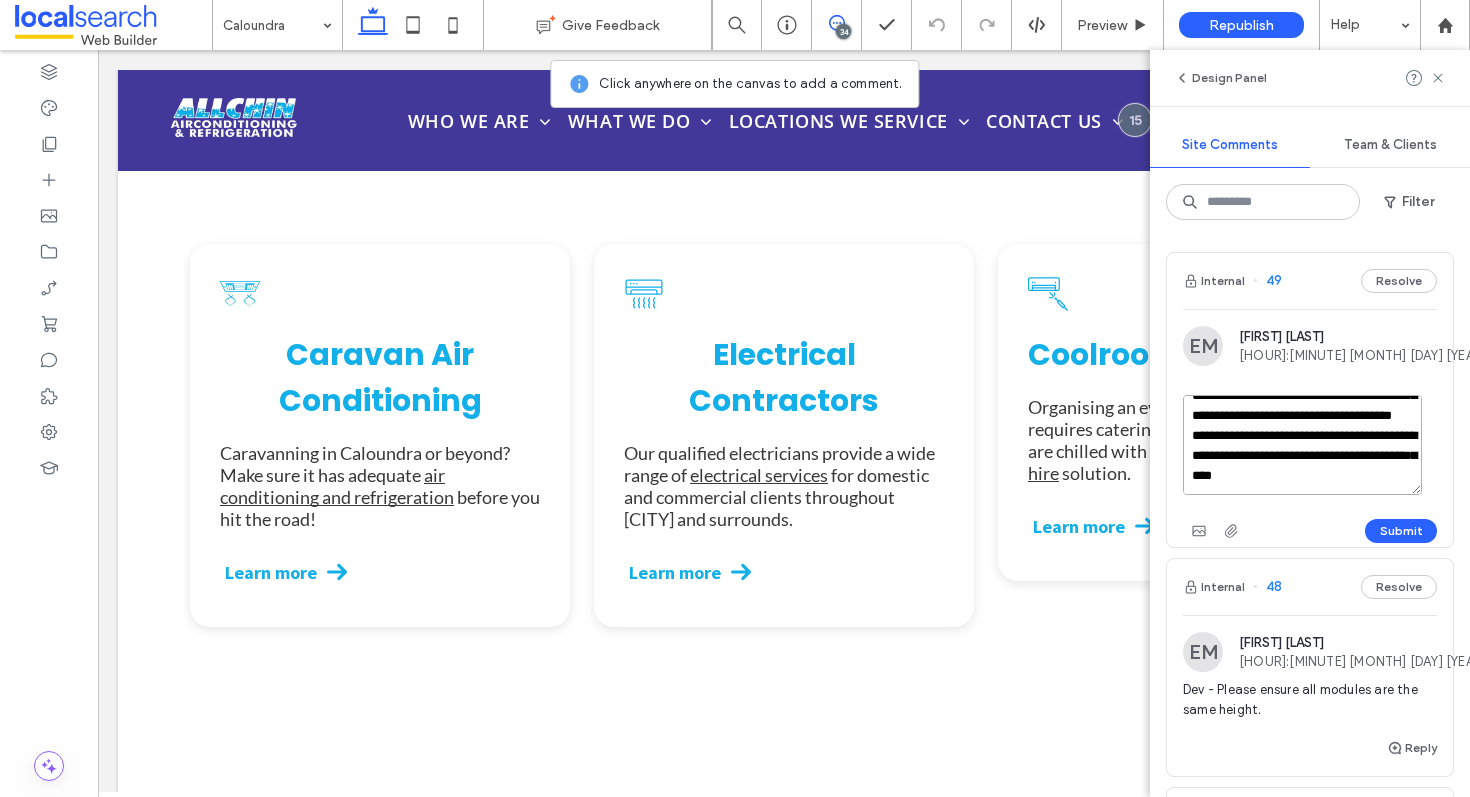 click on "**********" at bounding box center [1302, 445] 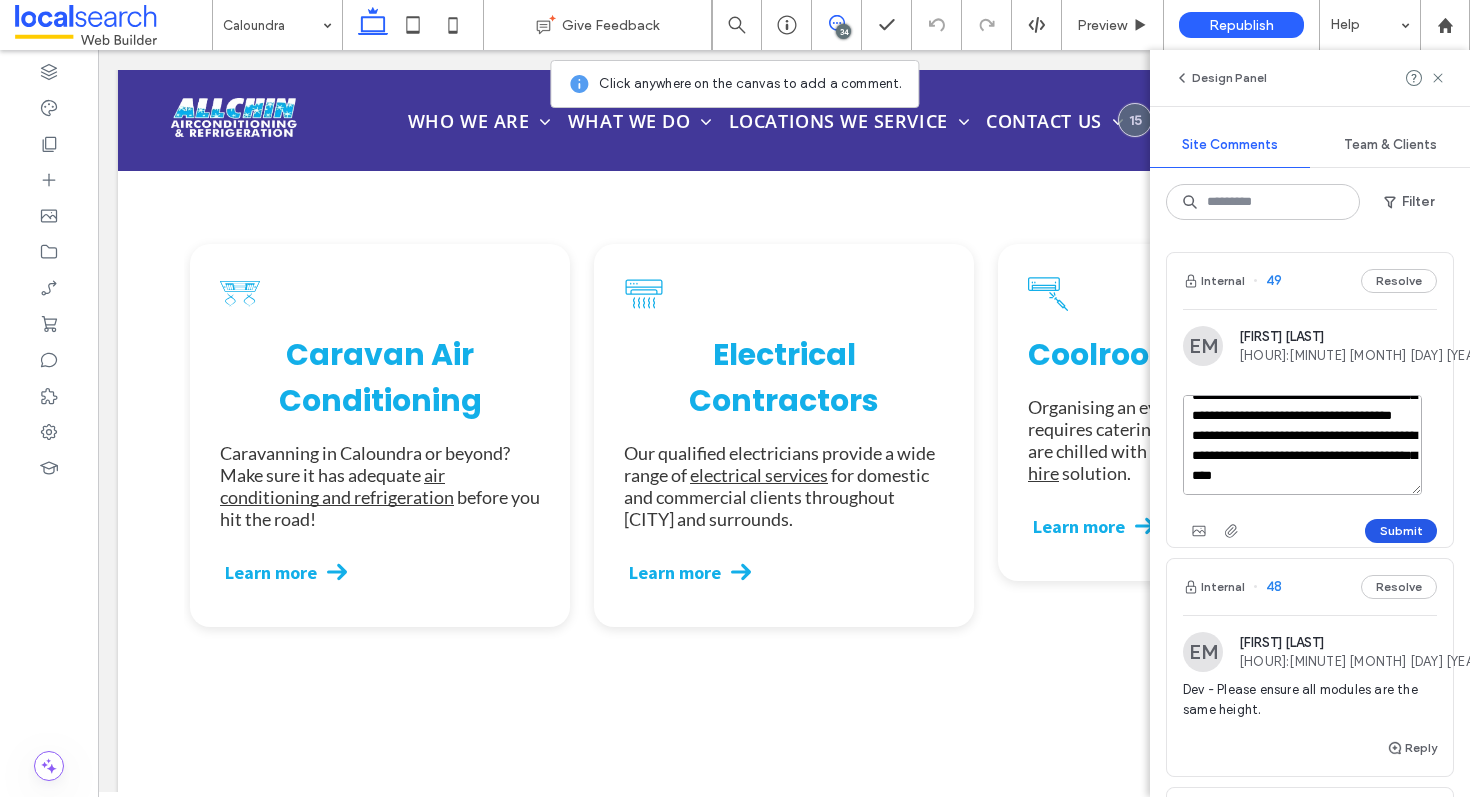 type on "**********" 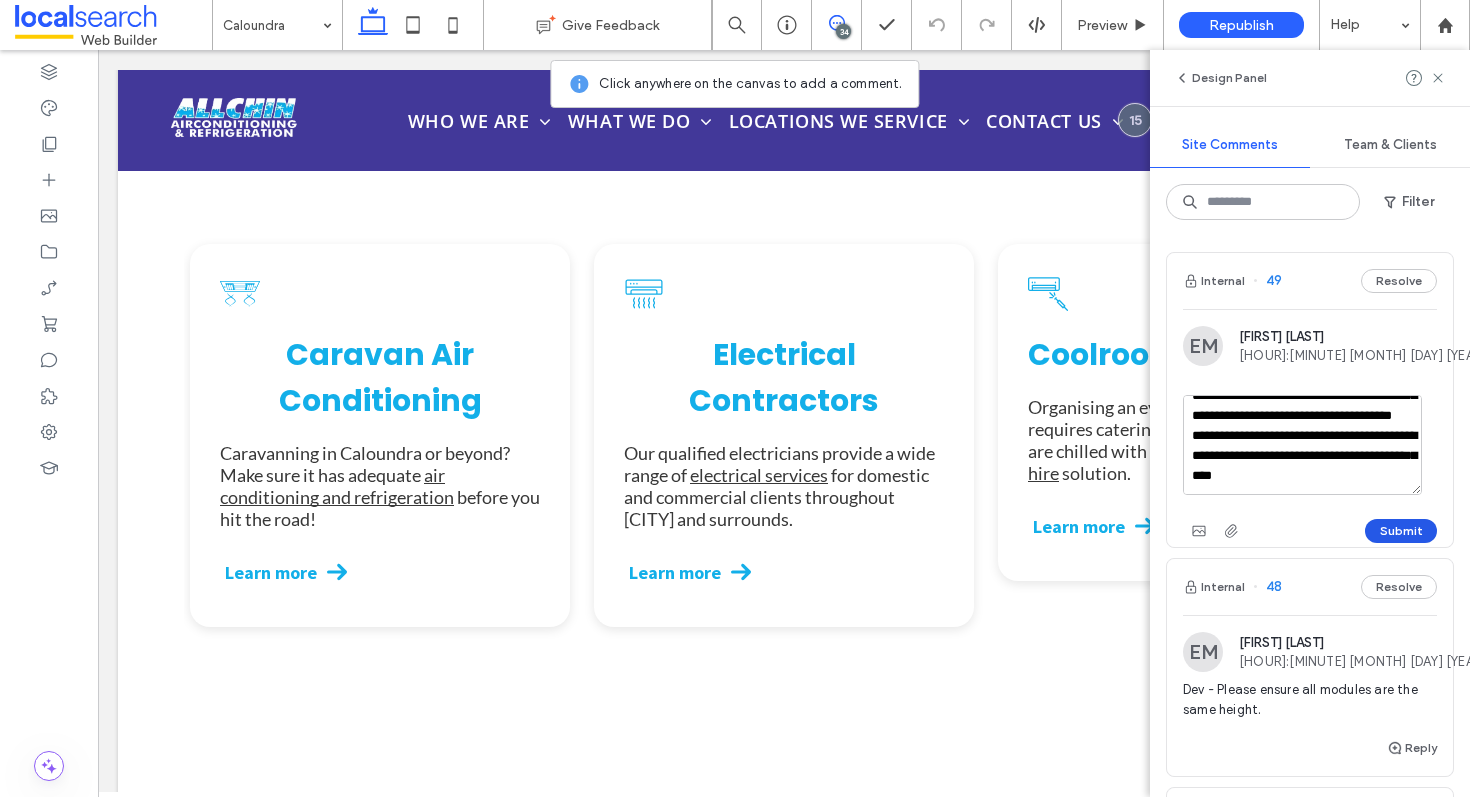 click on "Submit" at bounding box center (1401, 531) 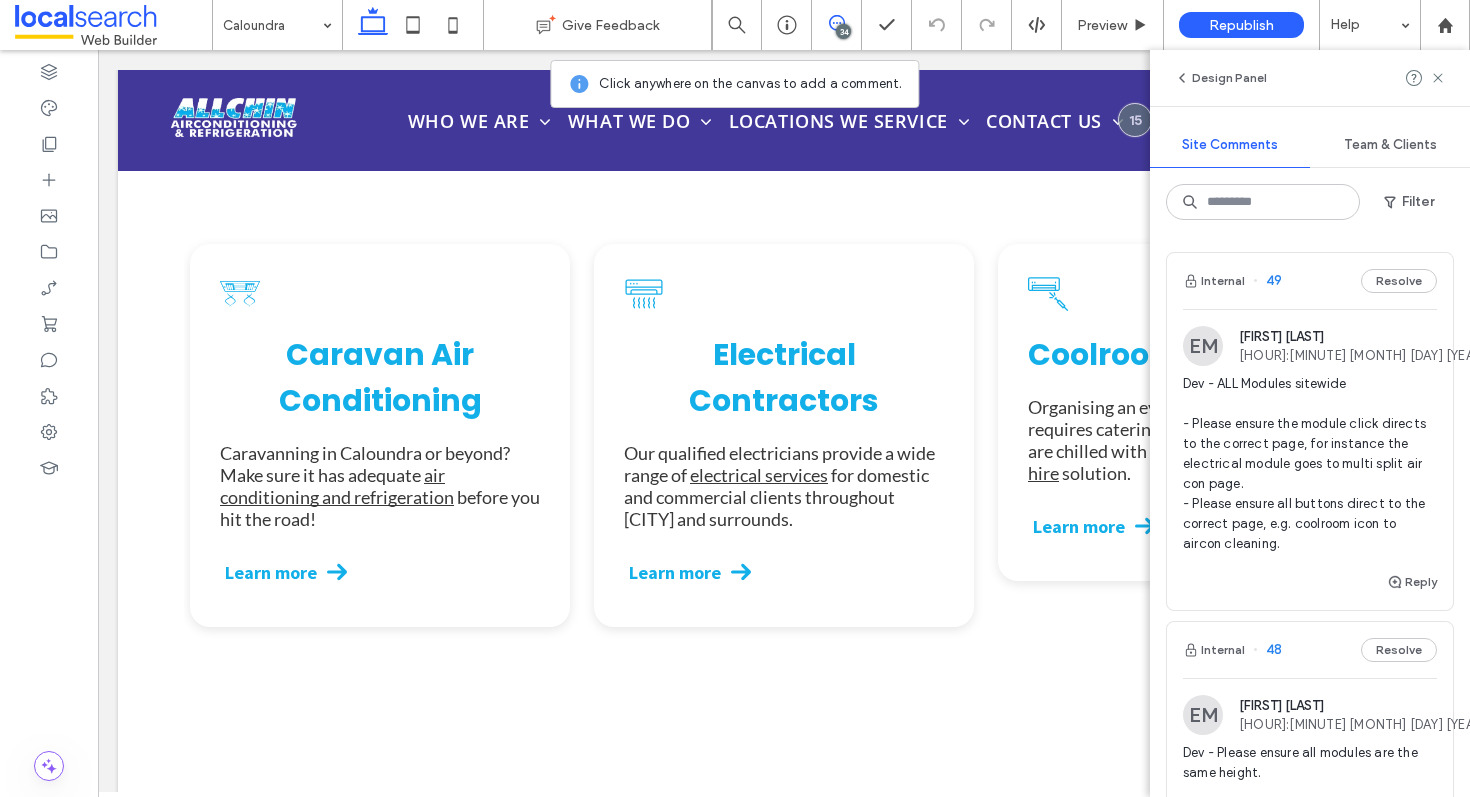 click 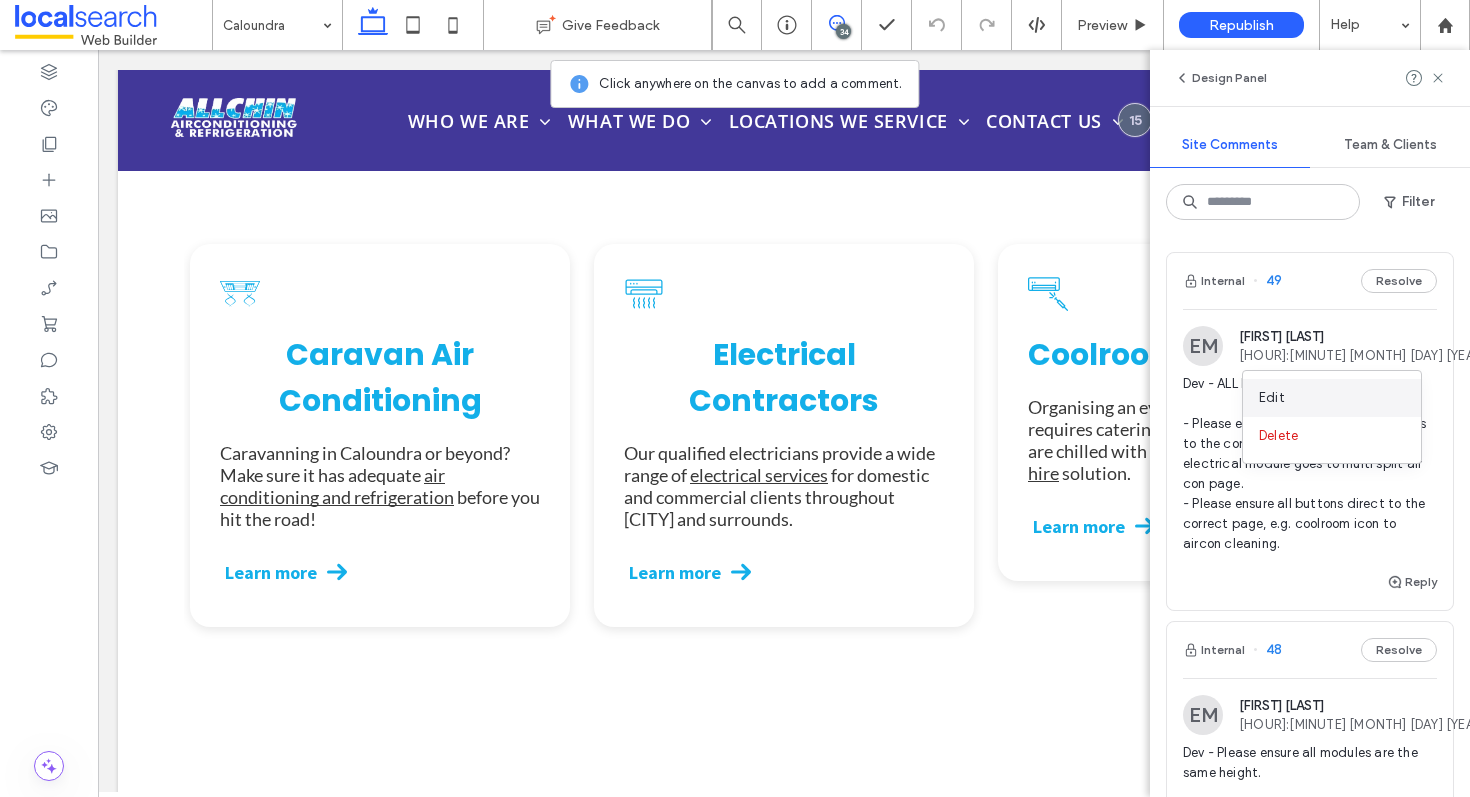 click on "Edit" at bounding box center [1332, 398] 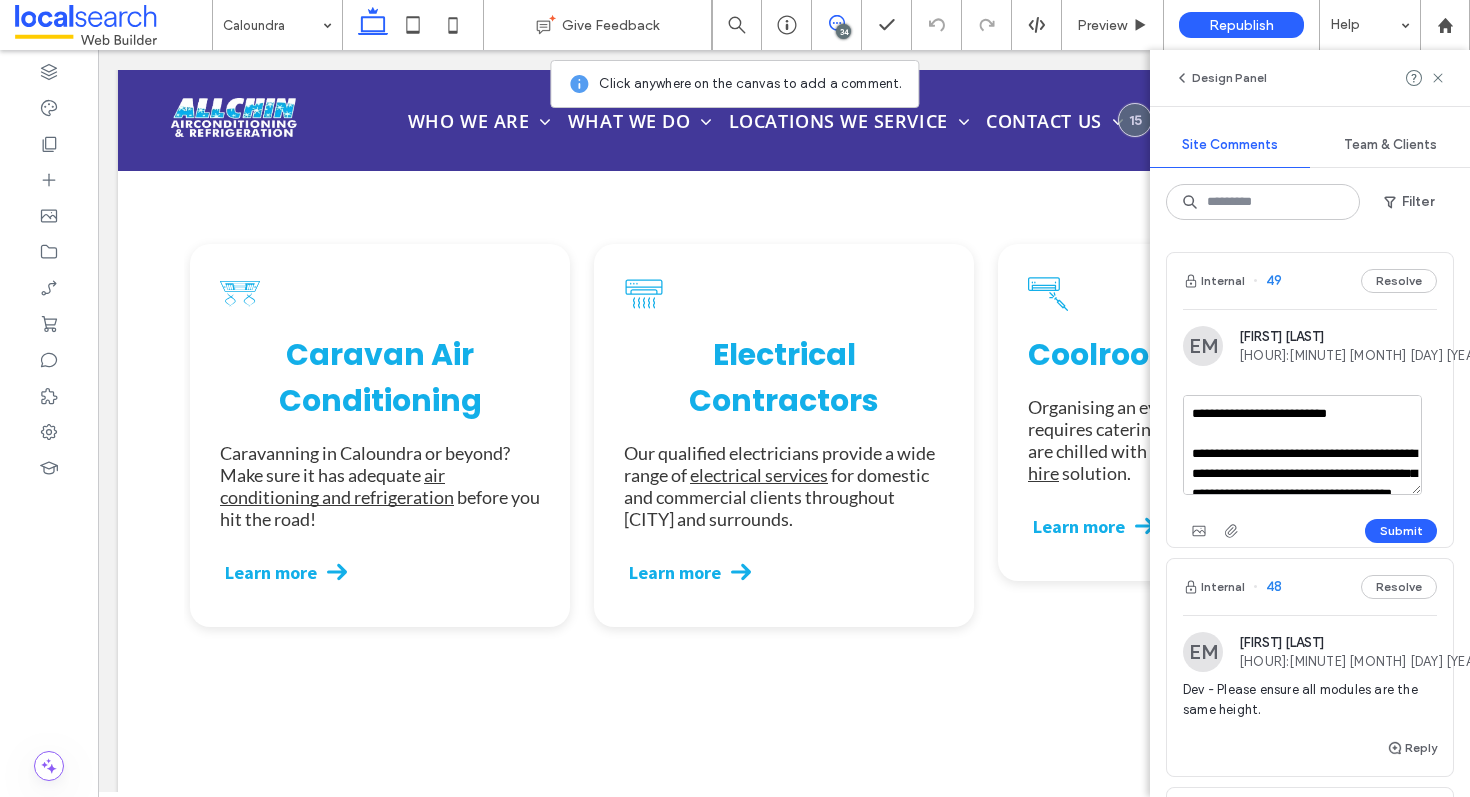 scroll, scrollTop: 98, scrollLeft: 0, axis: vertical 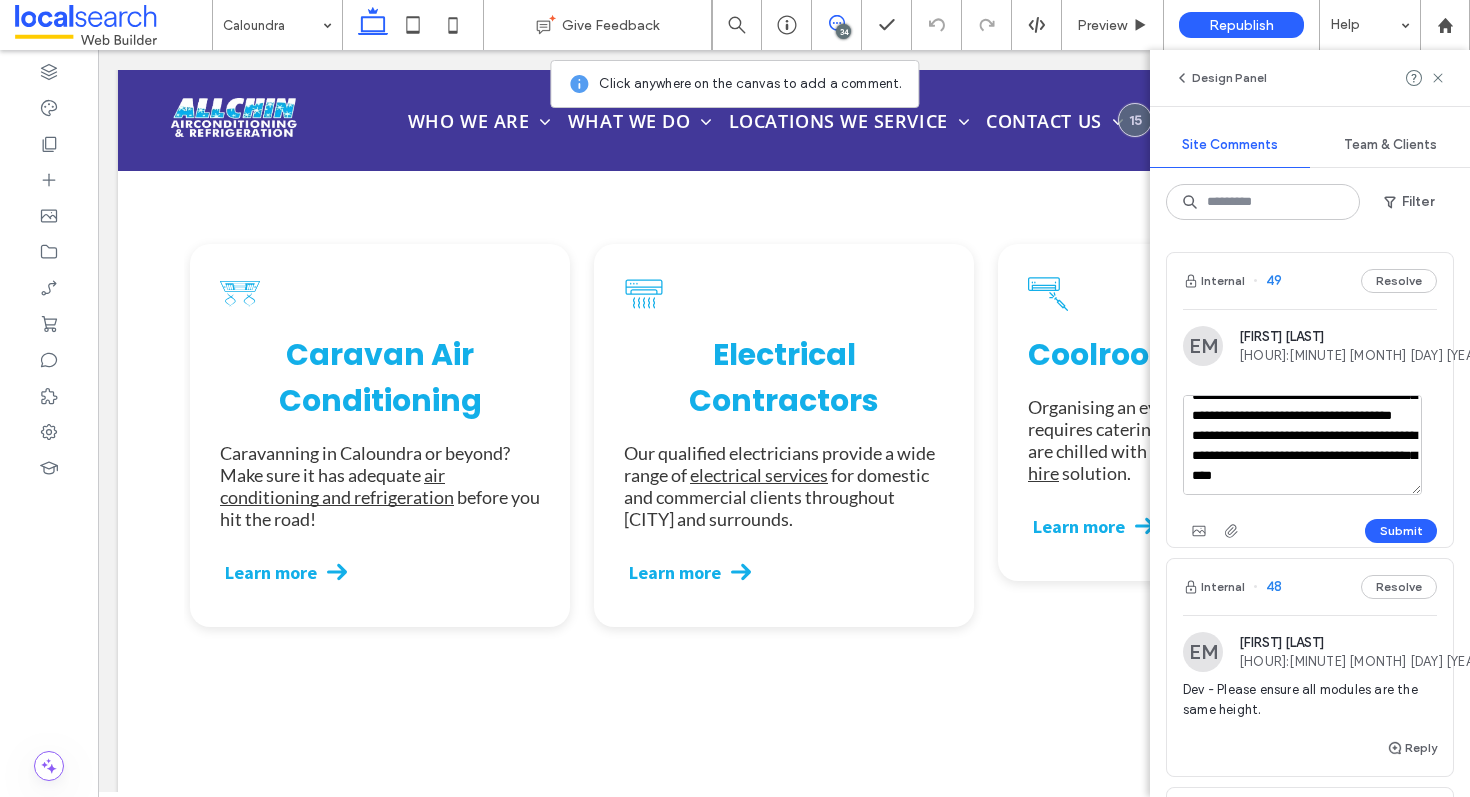 click on "**********" at bounding box center [1302, 445] 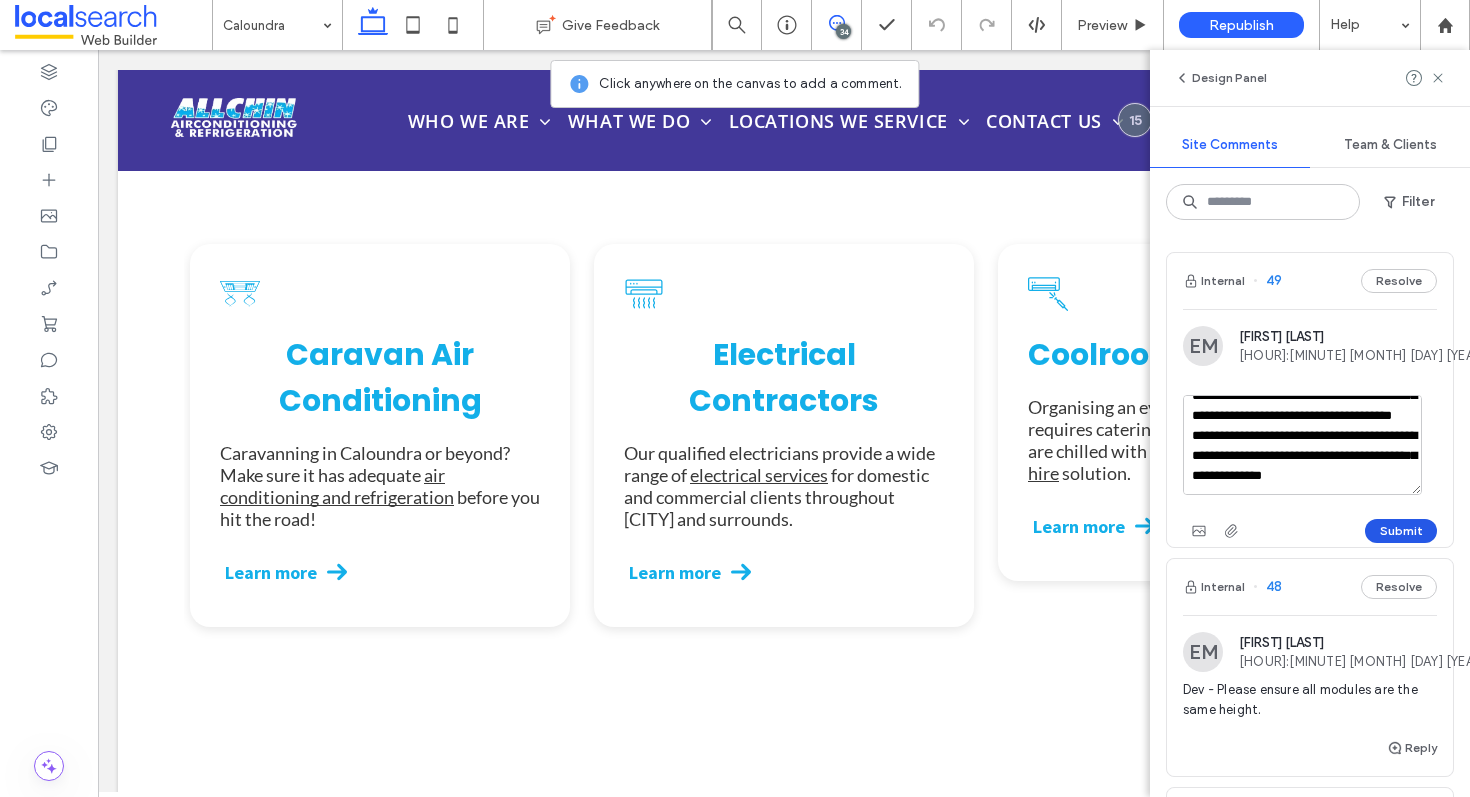 type on "**********" 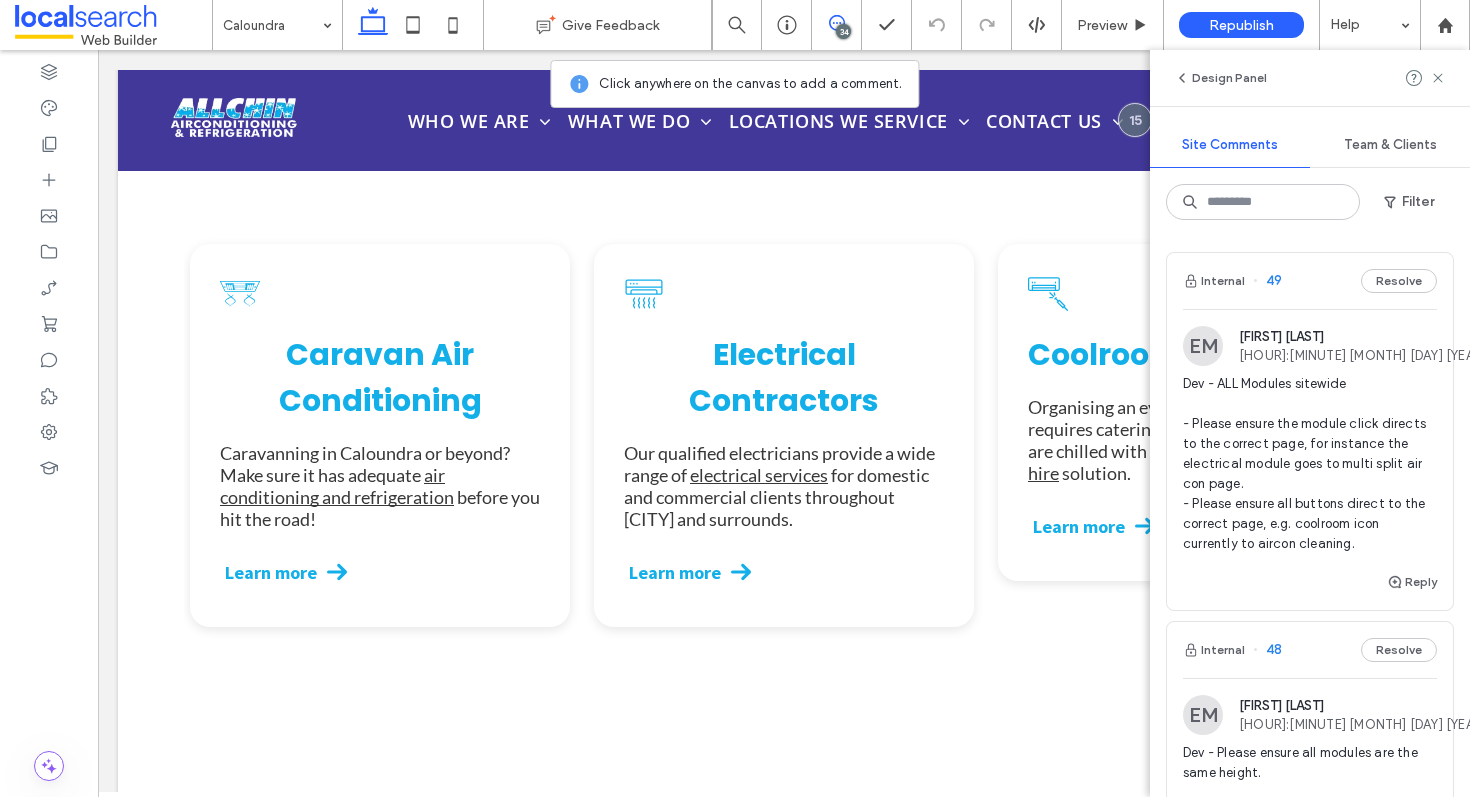 scroll, scrollTop: 58, scrollLeft: 0, axis: vertical 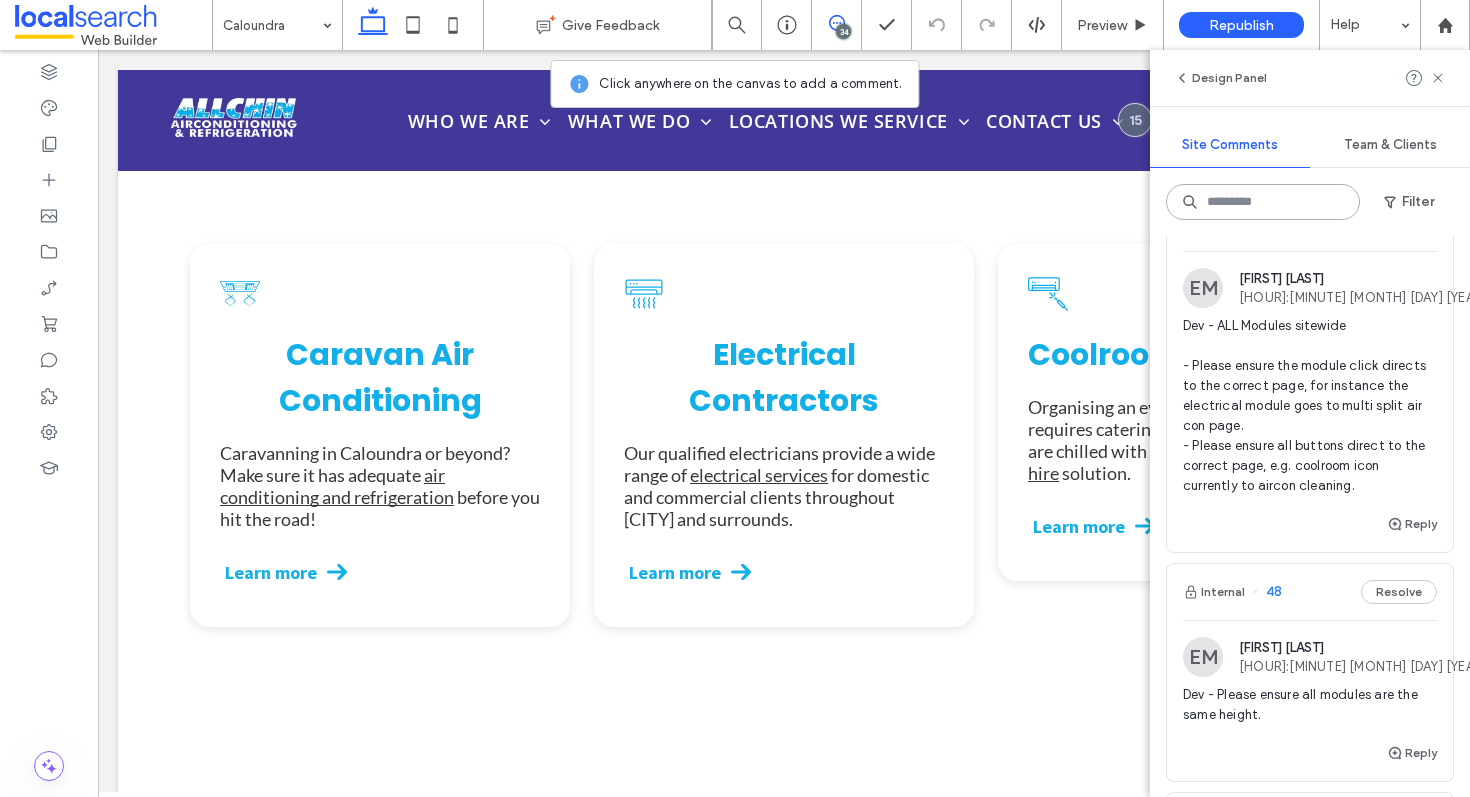 click at bounding box center (1263, 202) 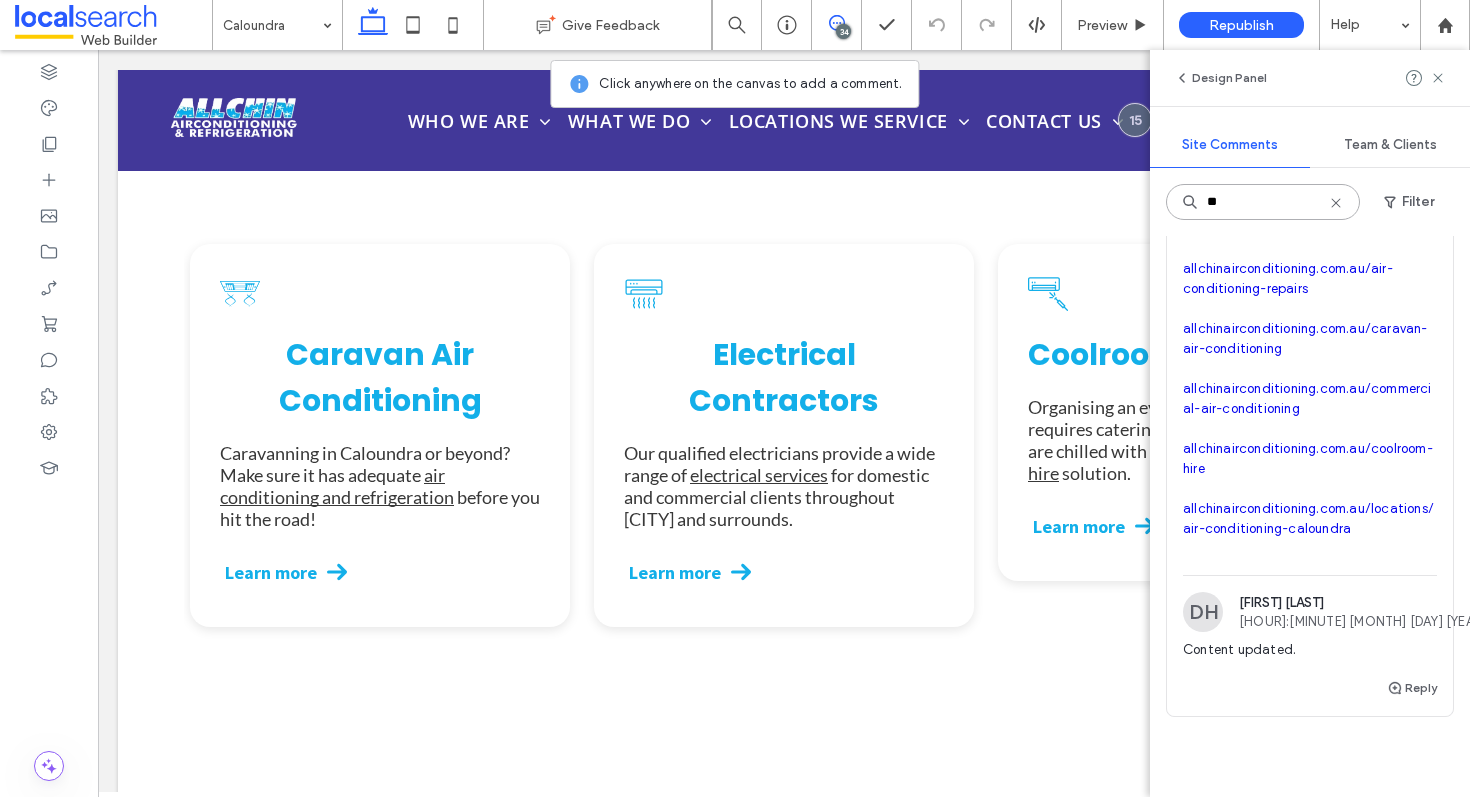 scroll, scrollTop: 285, scrollLeft: 0, axis: vertical 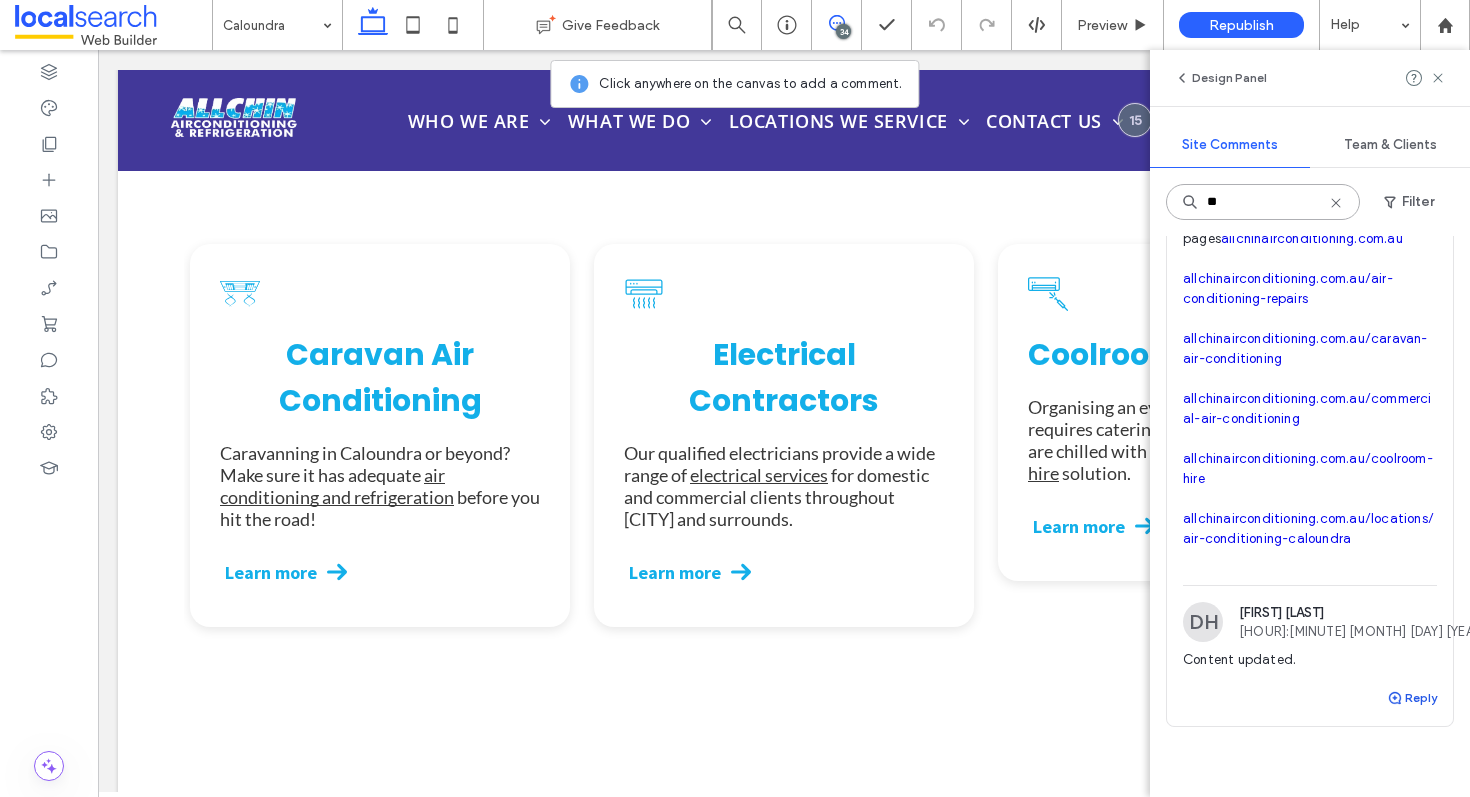 type on "**" 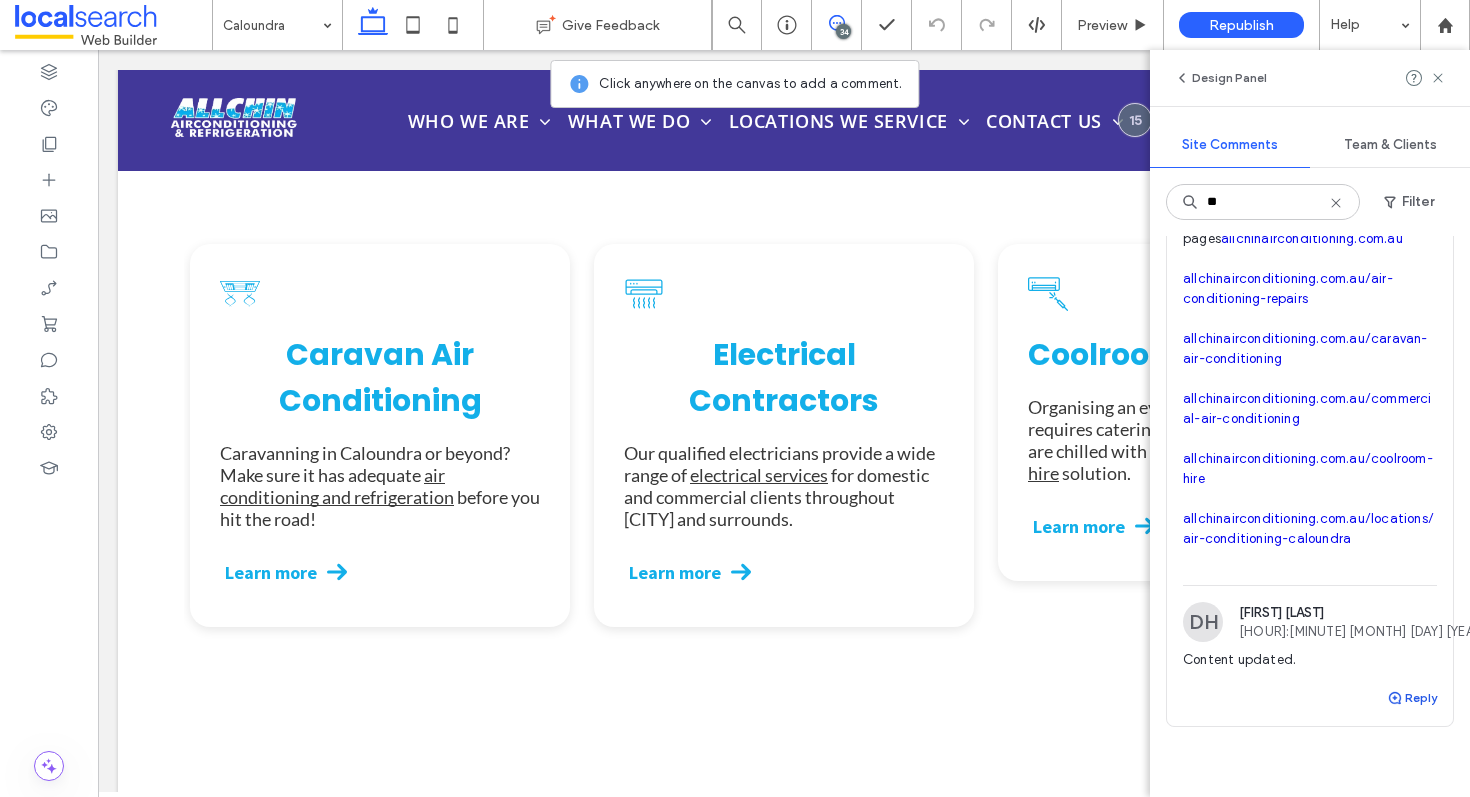 click on "Reply" at bounding box center [1412, 698] 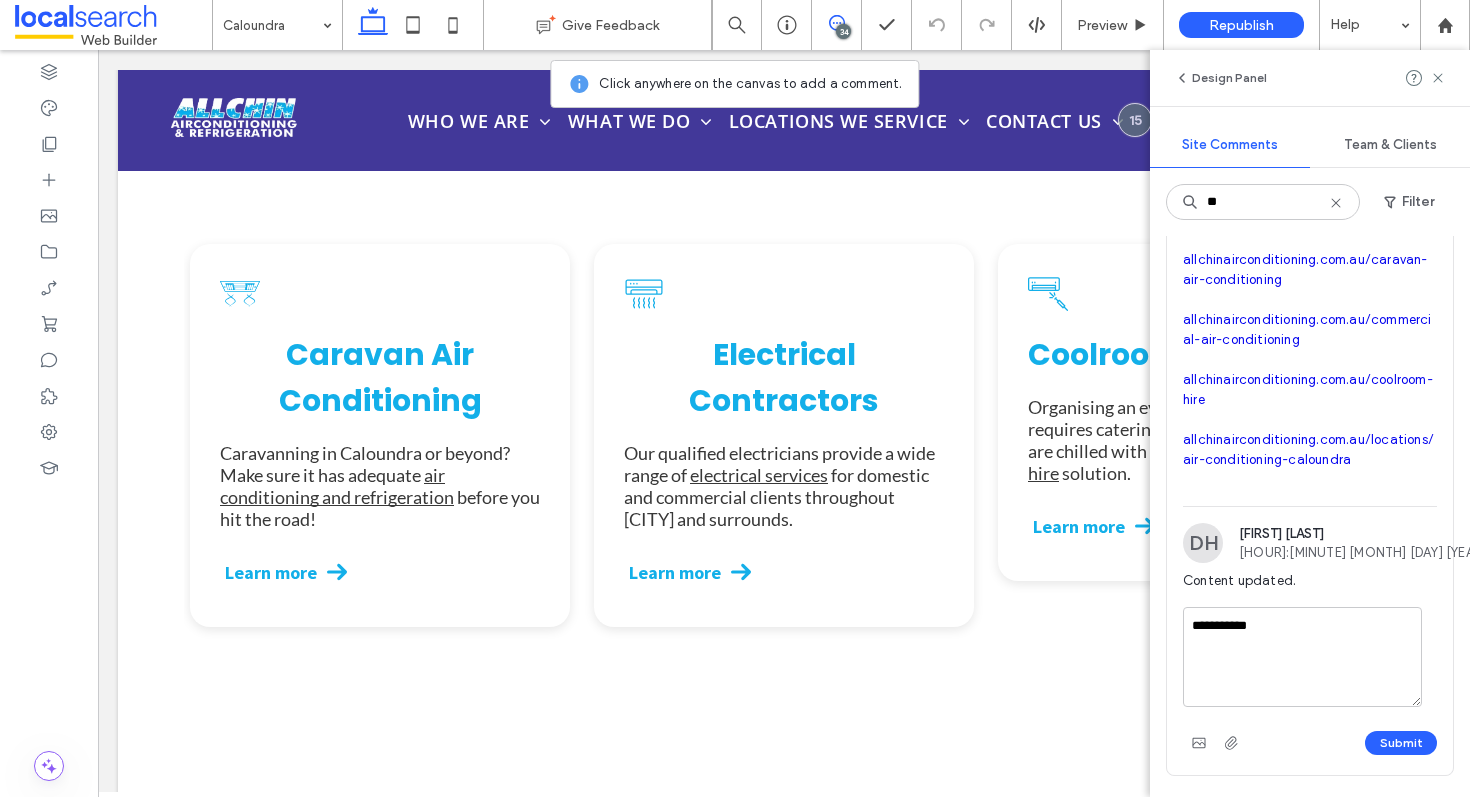 scroll, scrollTop: 393, scrollLeft: 0, axis: vertical 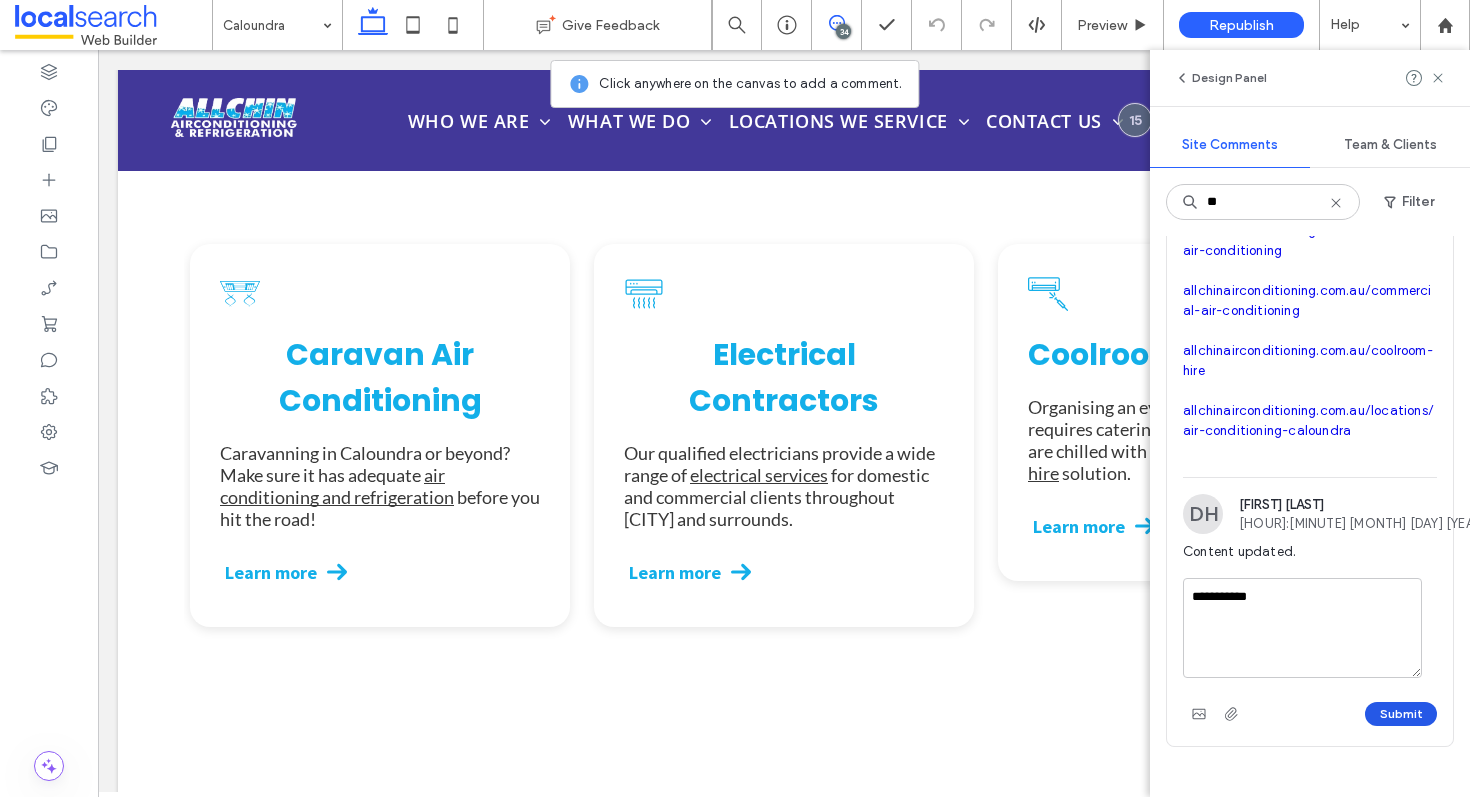 type on "**********" 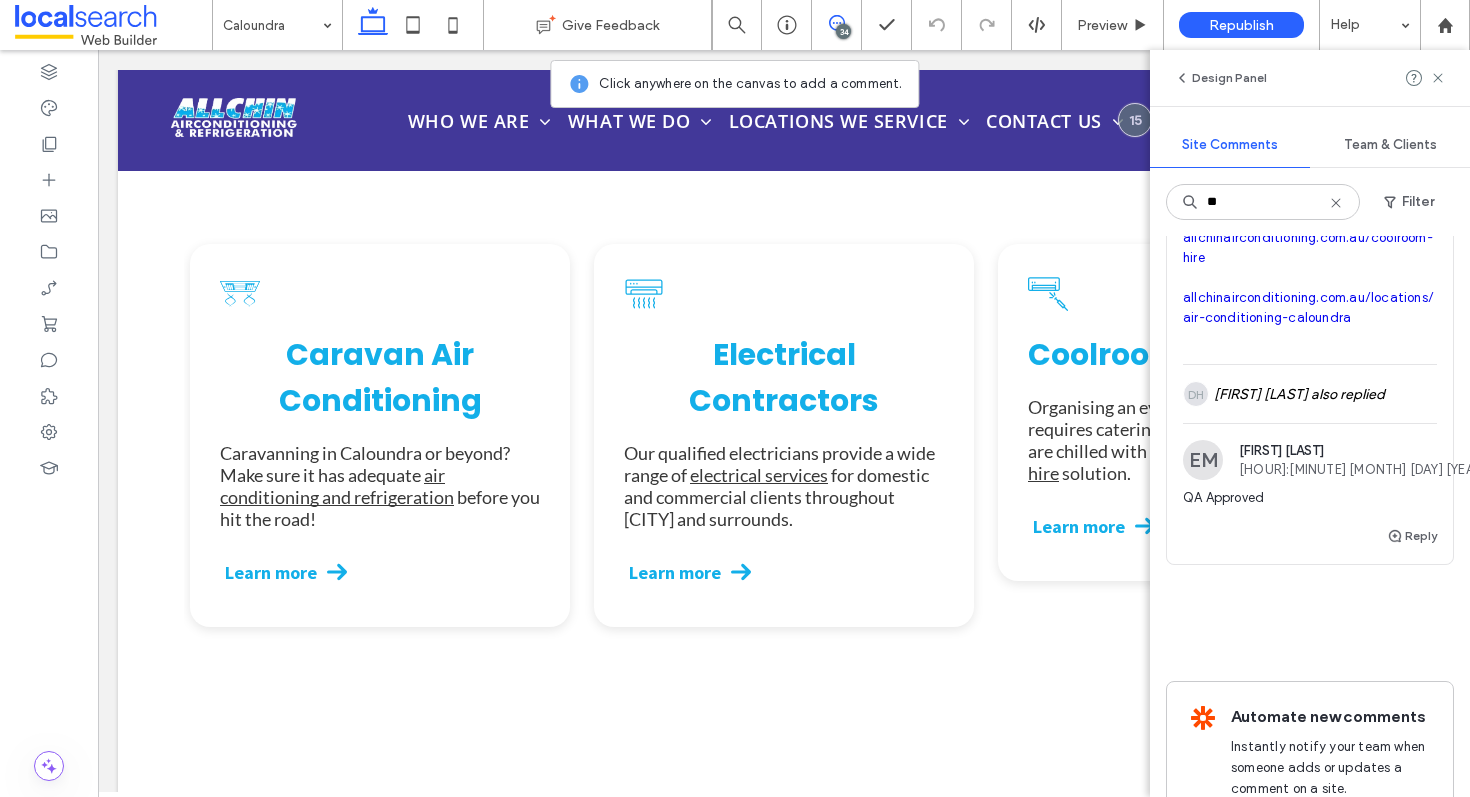 scroll, scrollTop: 444, scrollLeft: 0, axis: vertical 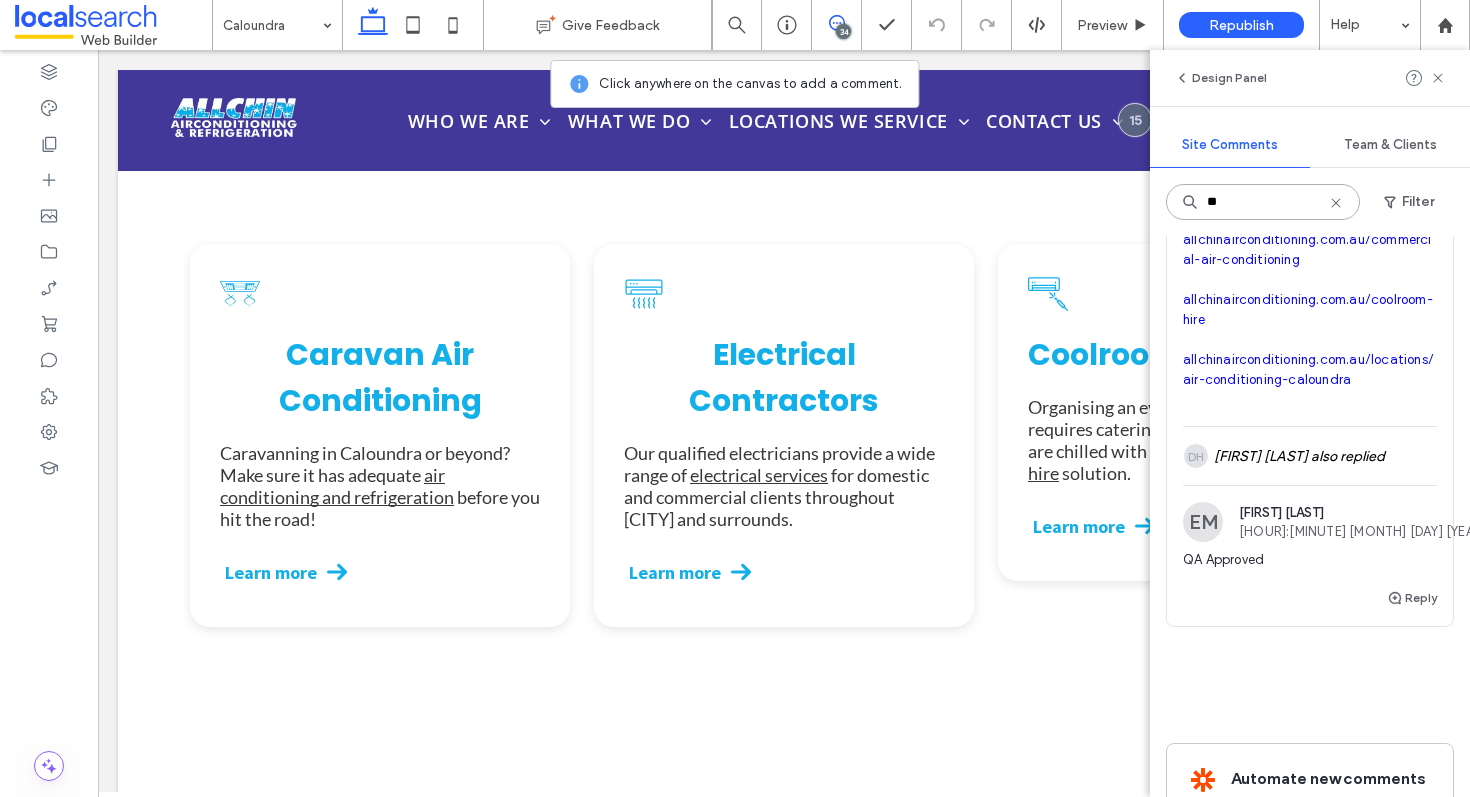 click on "**" at bounding box center [1263, 202] 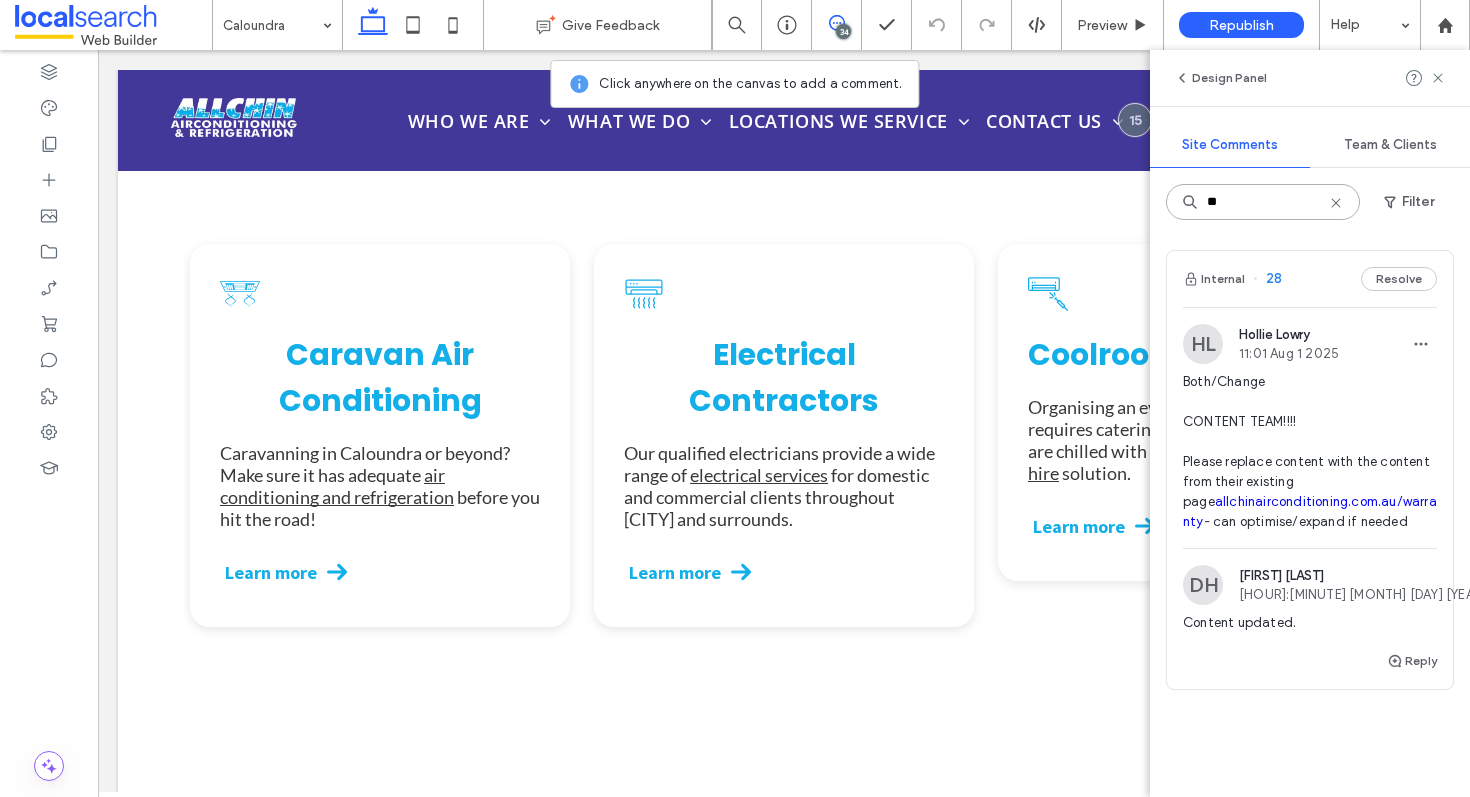 scroll, scrollTop: 0, scrollLeft: 0, axis: both 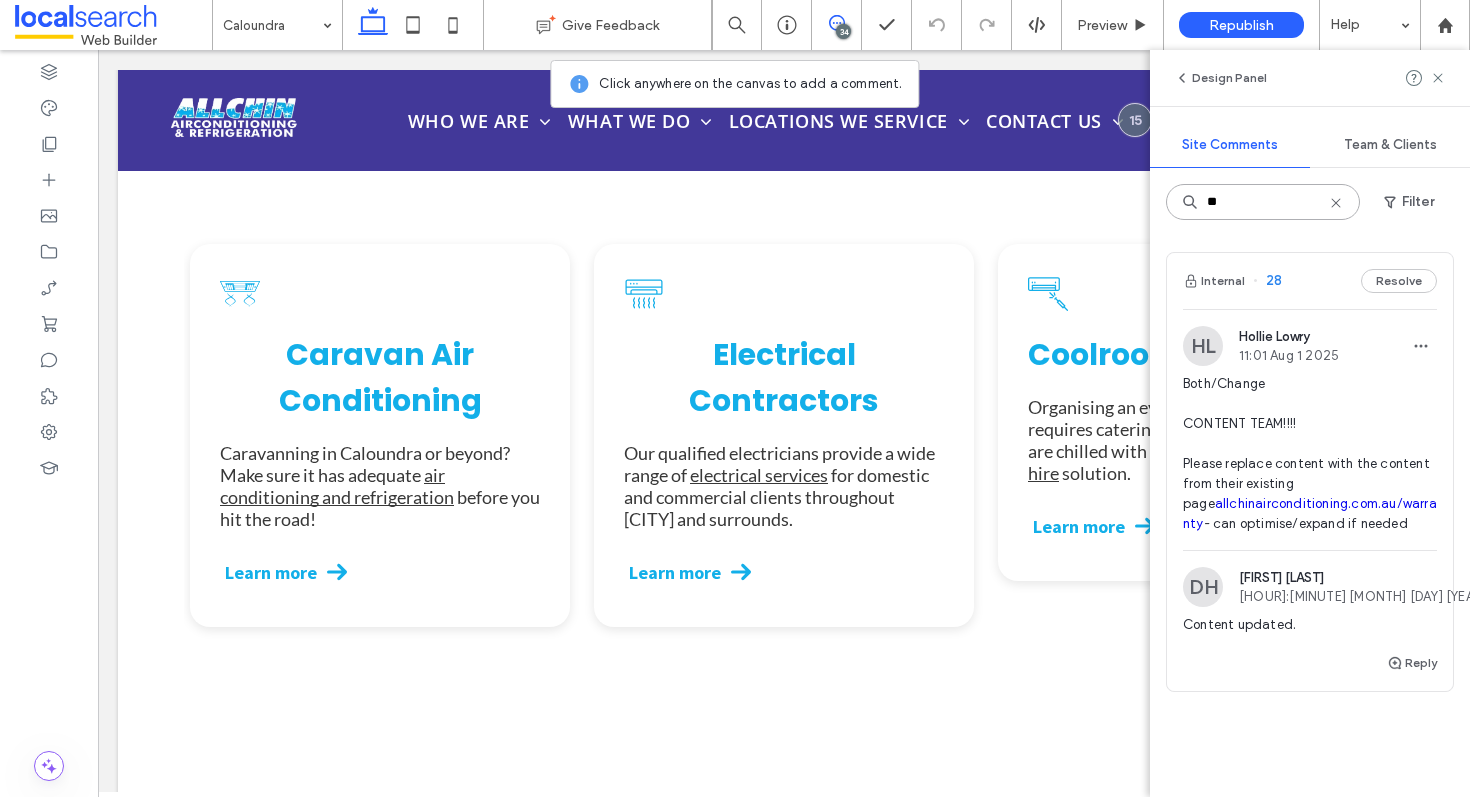 type on "**" 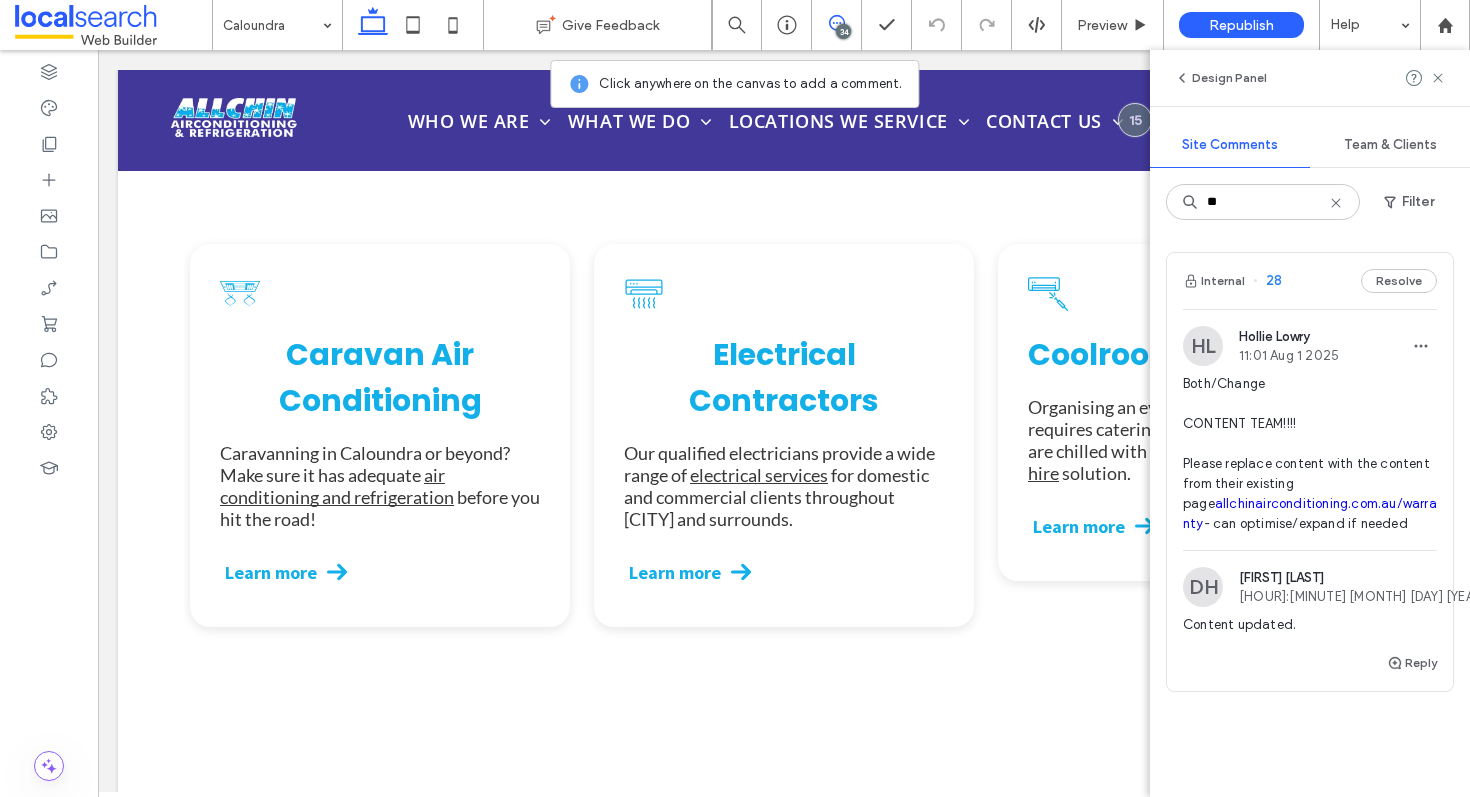 click on "Internal 28 Resolve" at bounding box center [1310, 281] 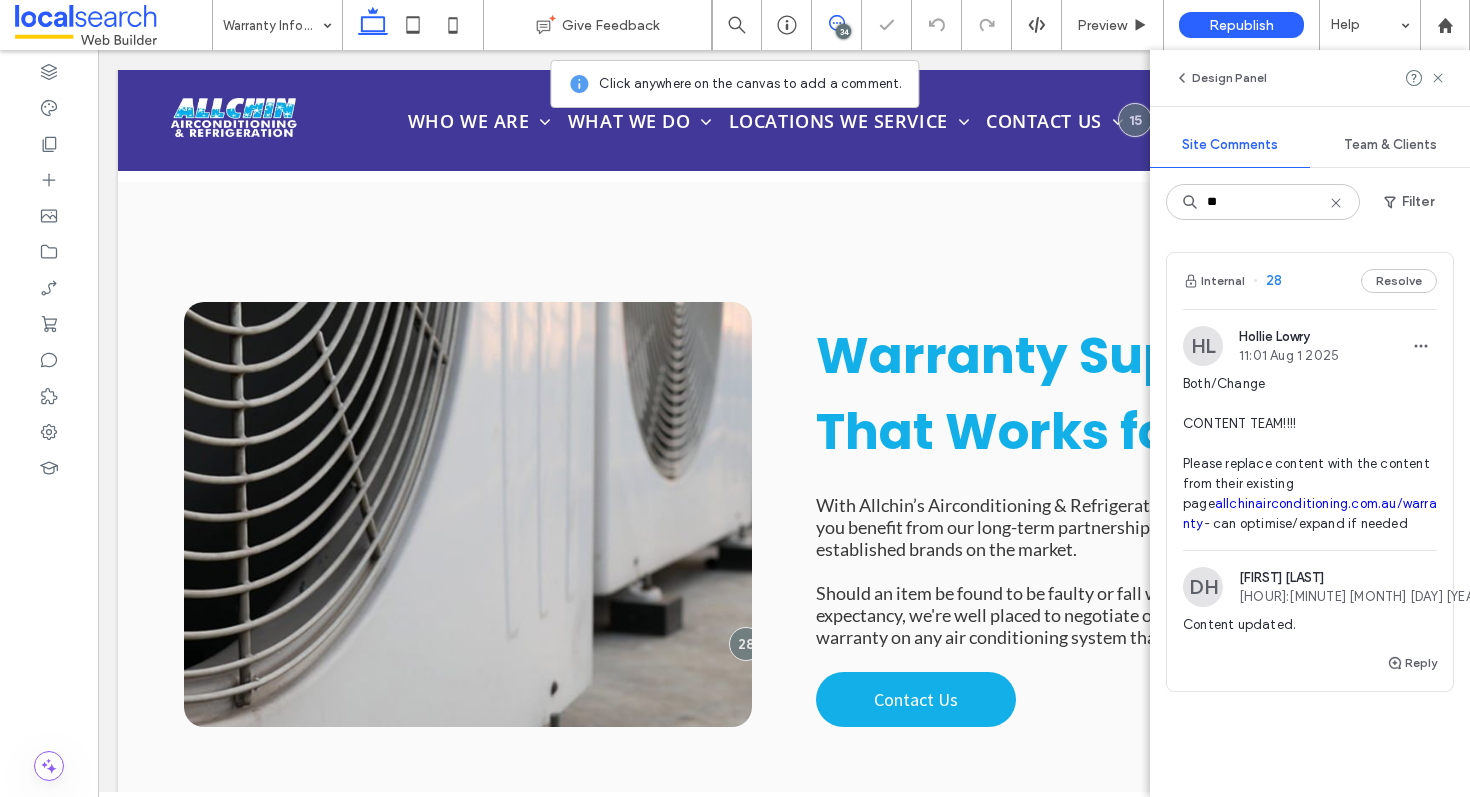 scroll, scrollTop: 583, scrollLeft: 0, axis: vertical 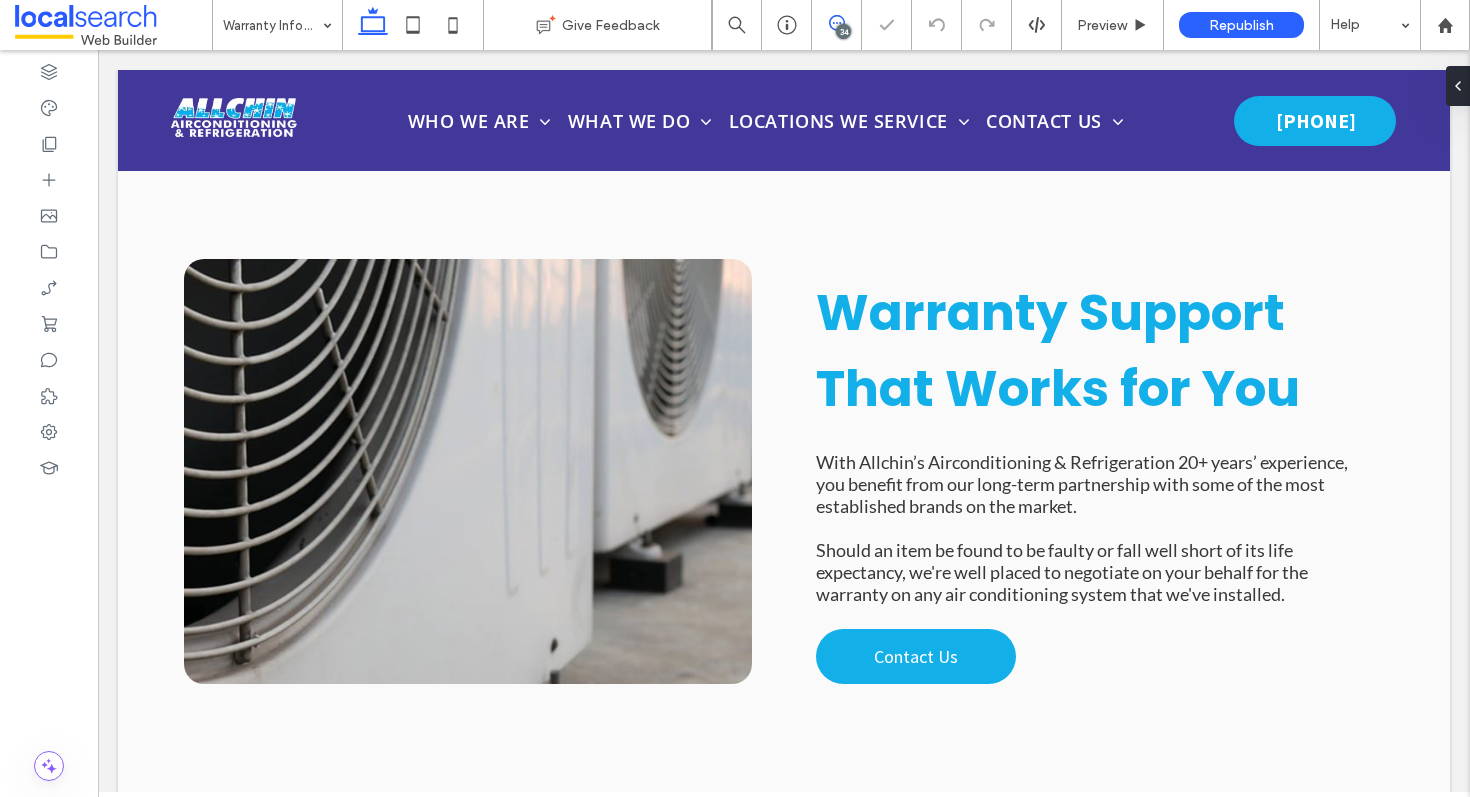 click 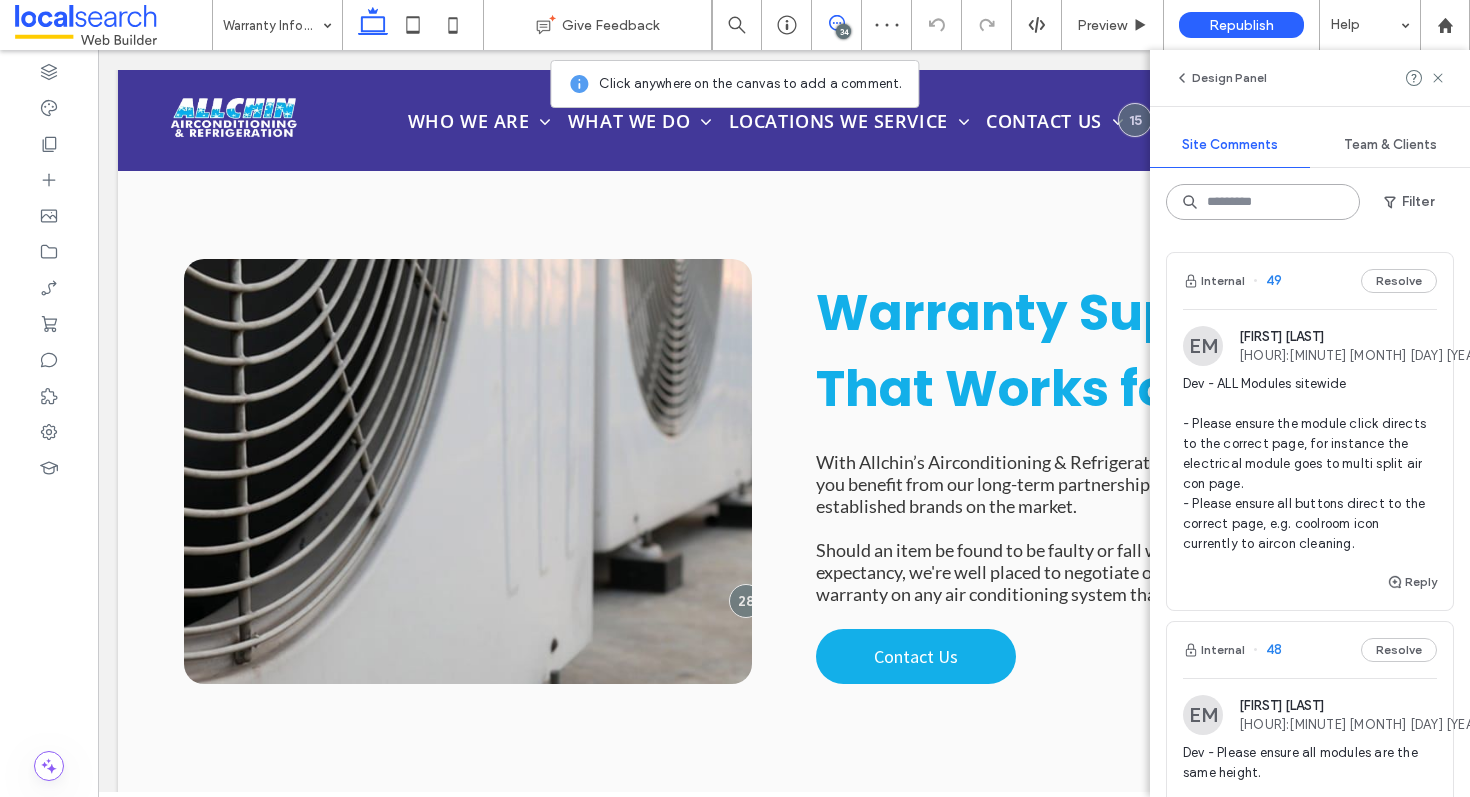 click at bounding box center (1263, 202) 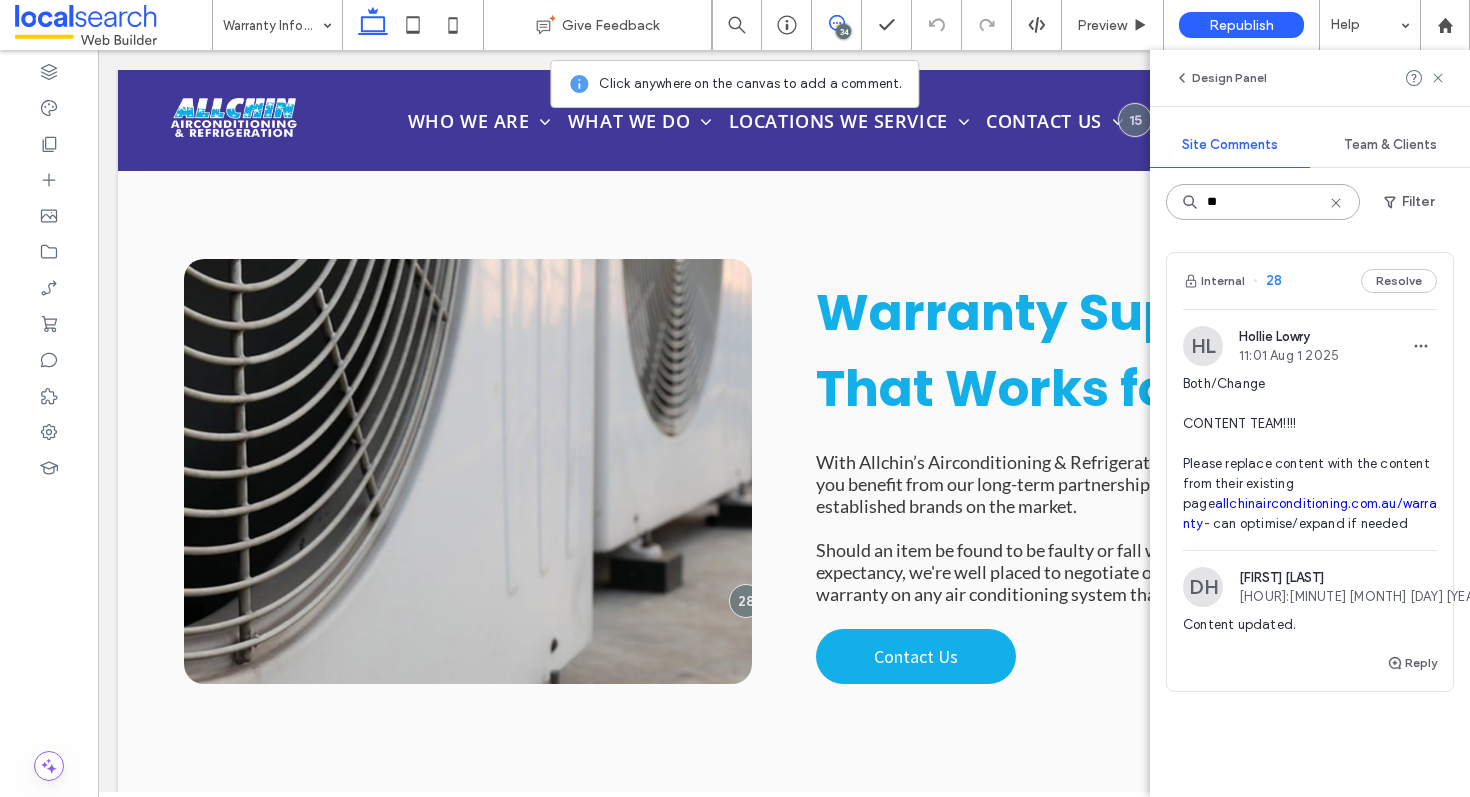 type on "**" 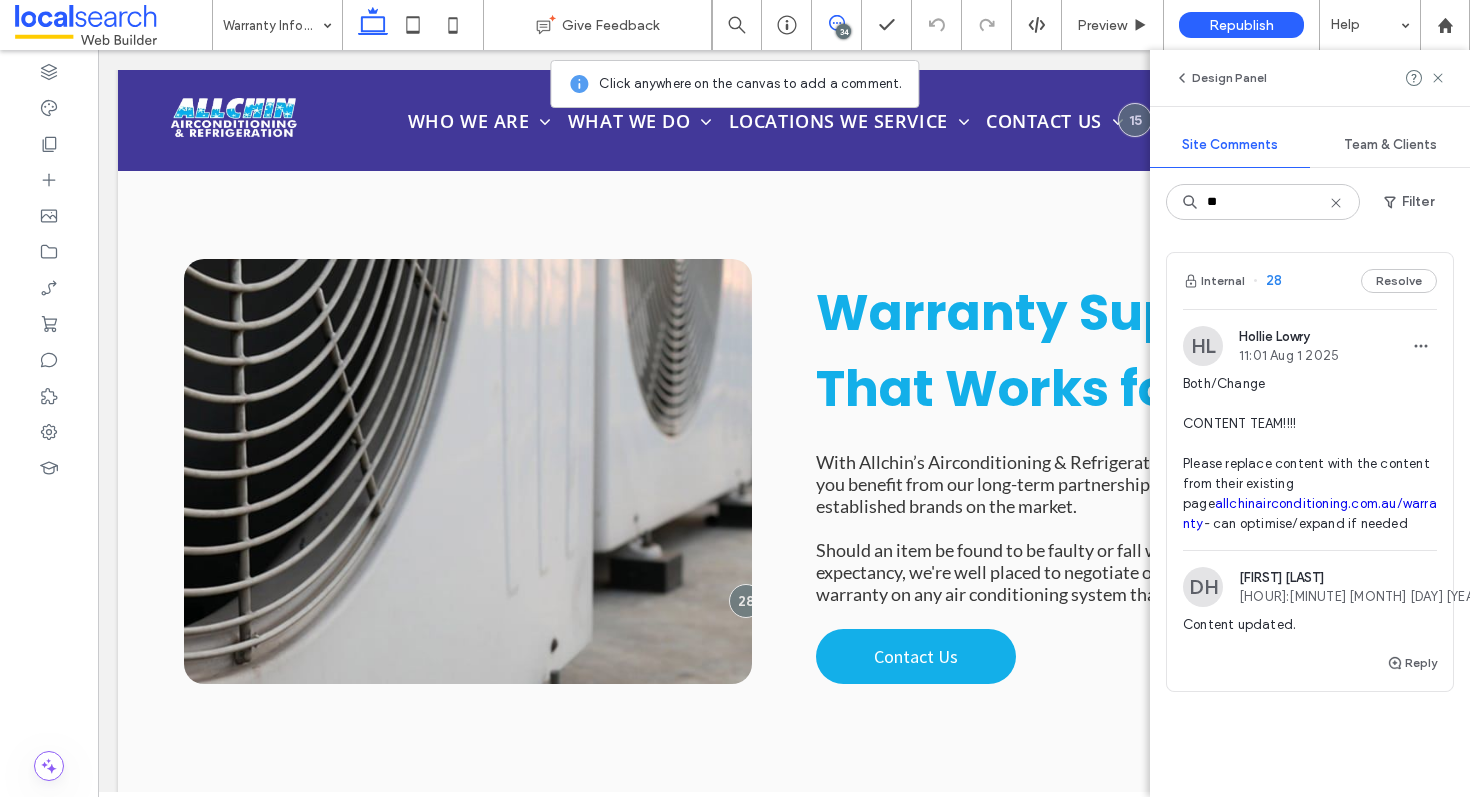 click on "allchinairconditioning.com.au/warranty" at bounding box center (1310, 513) 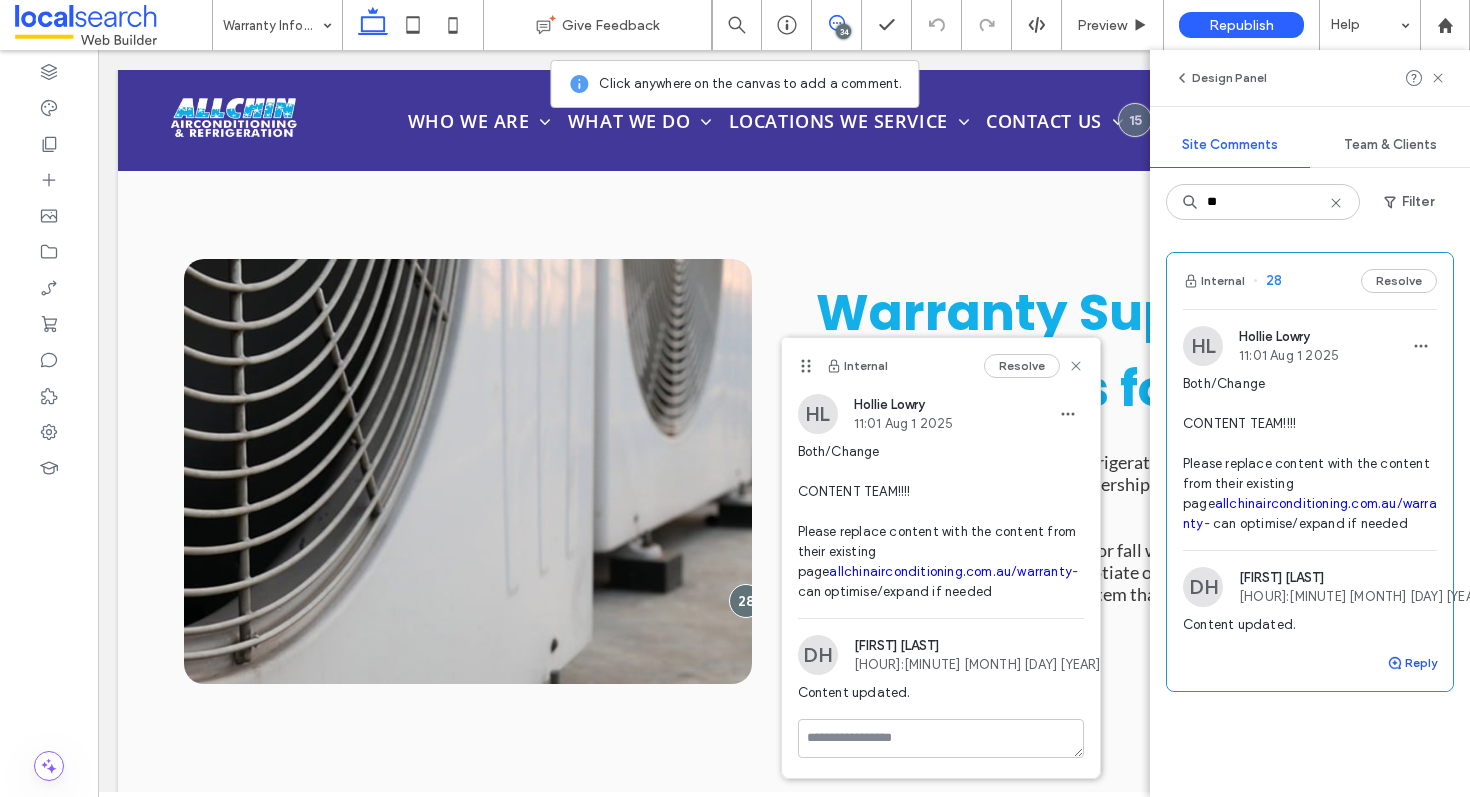 click at bounding box center [1396, 663] 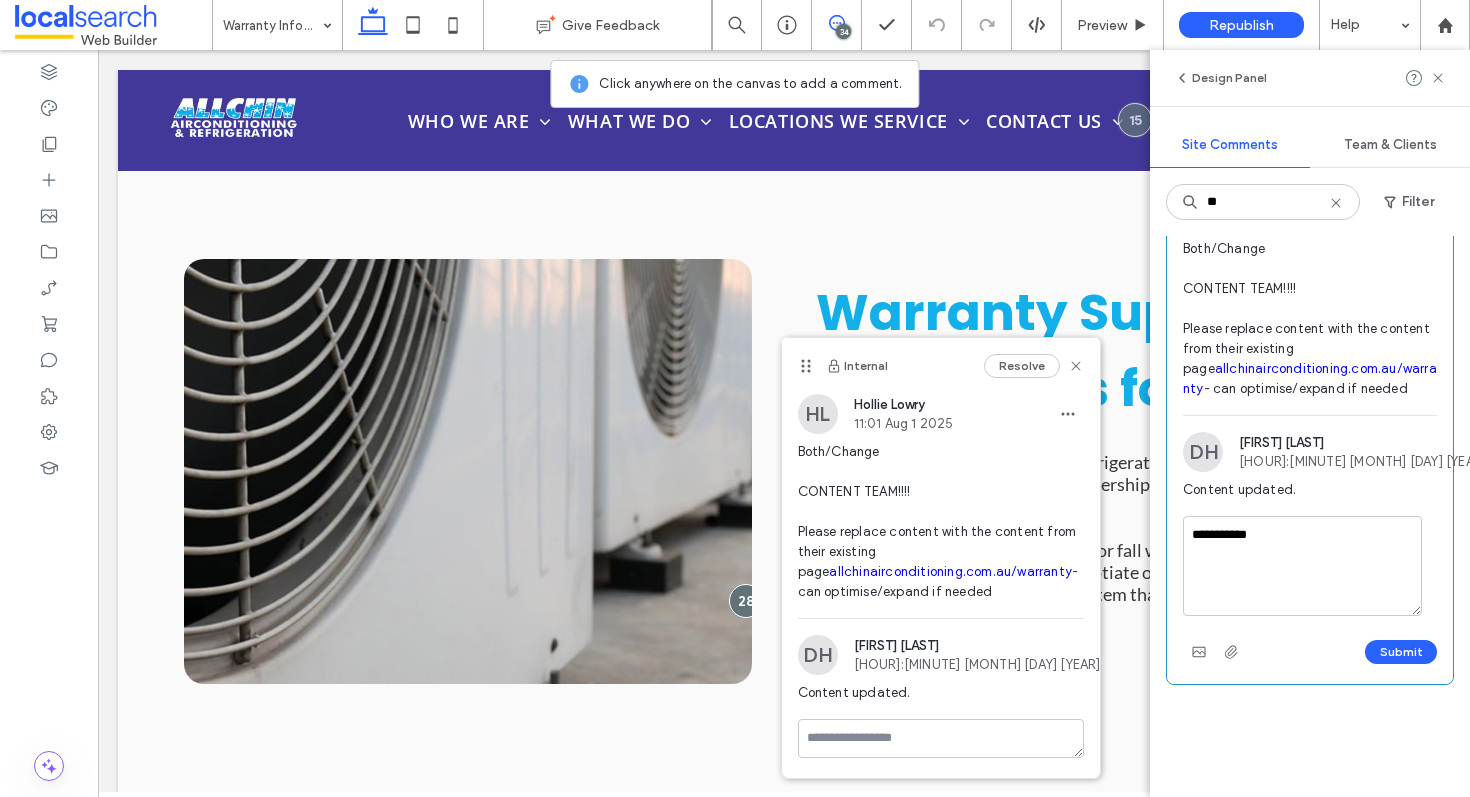 scroll, scrollTop: 142, scrollLeft: 0, axis: vertical 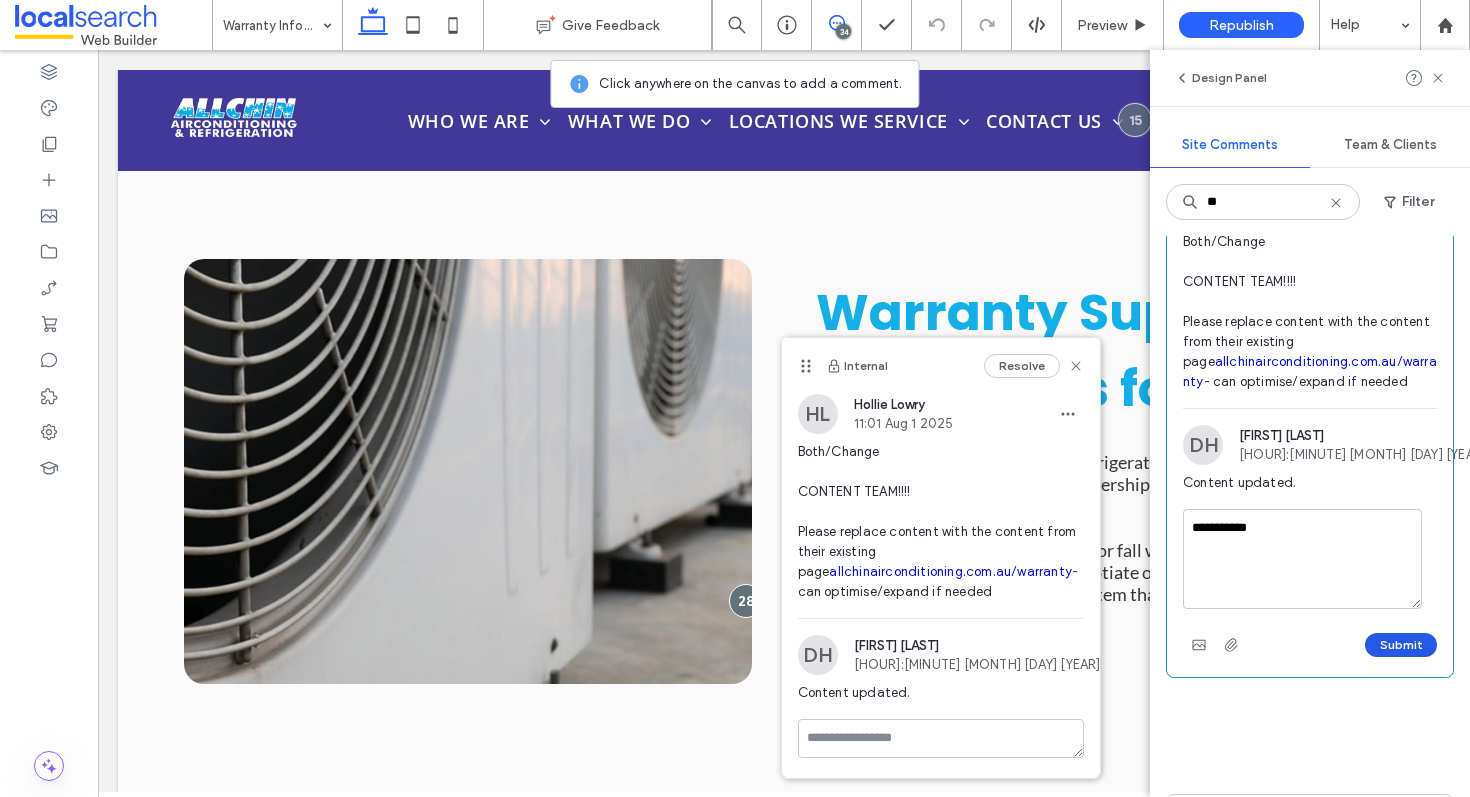 type on "**********" 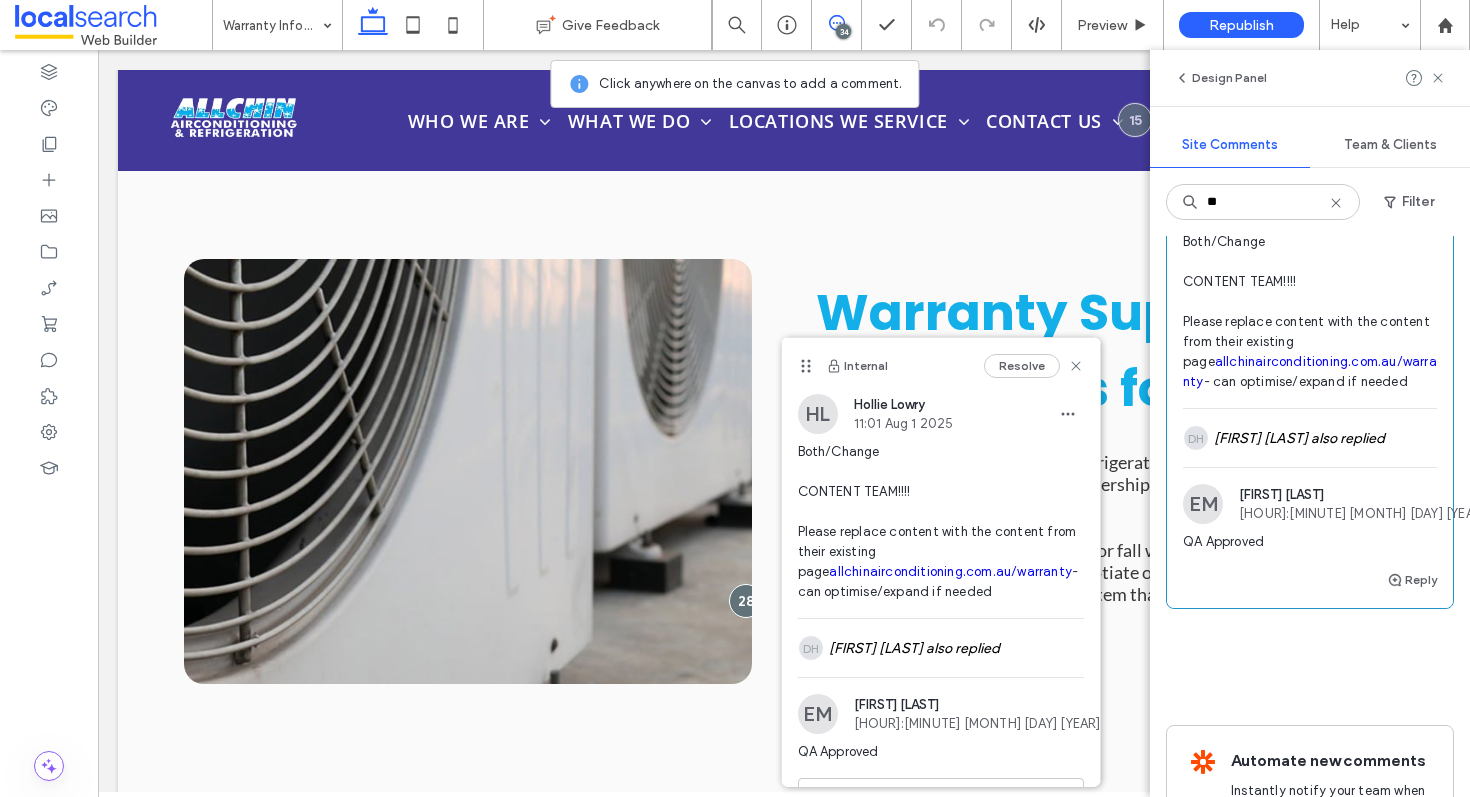 scroll, scrollTop: 0, scrollLeft: 0, axis: both 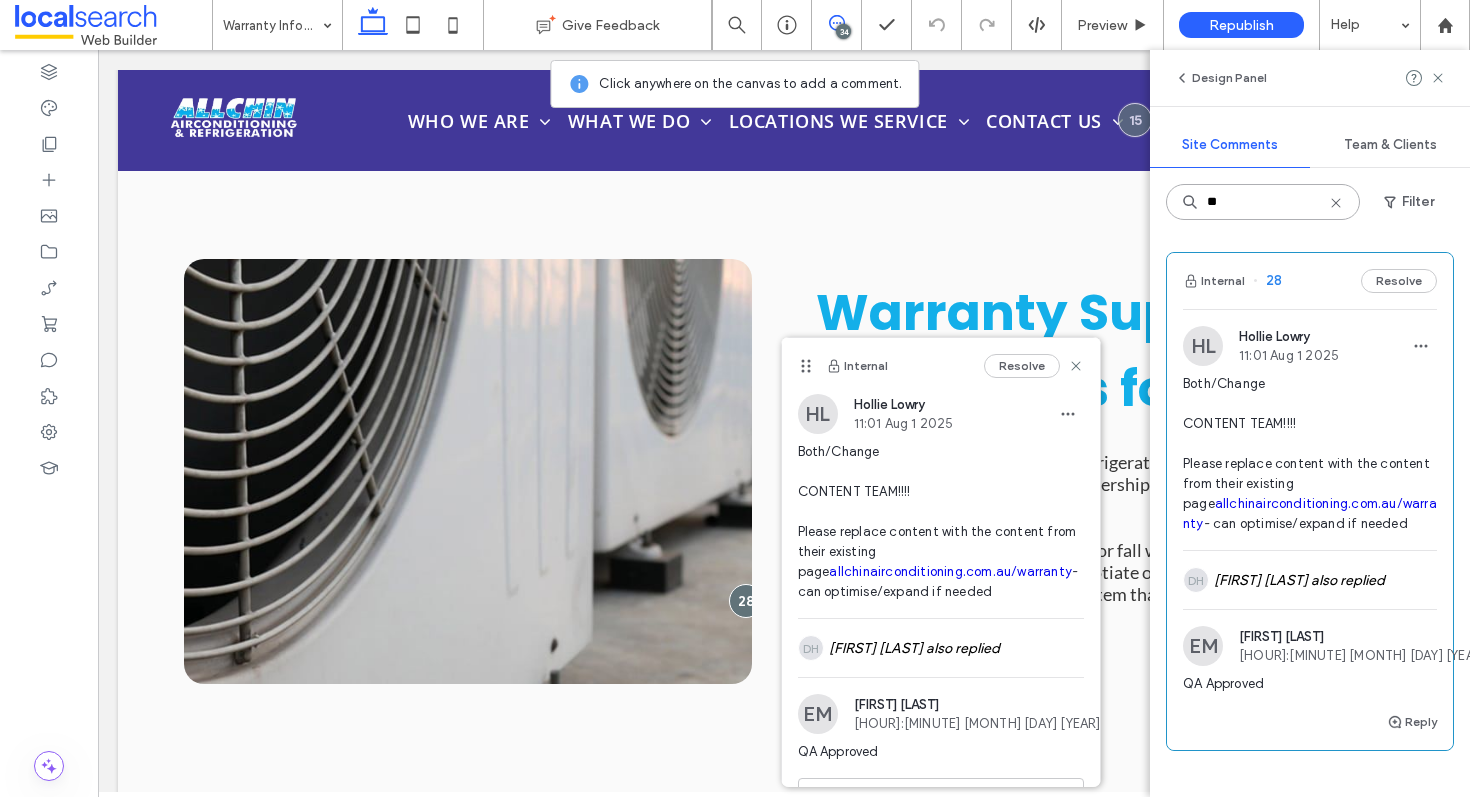 click on "**" at bounding box center (1263, 202) 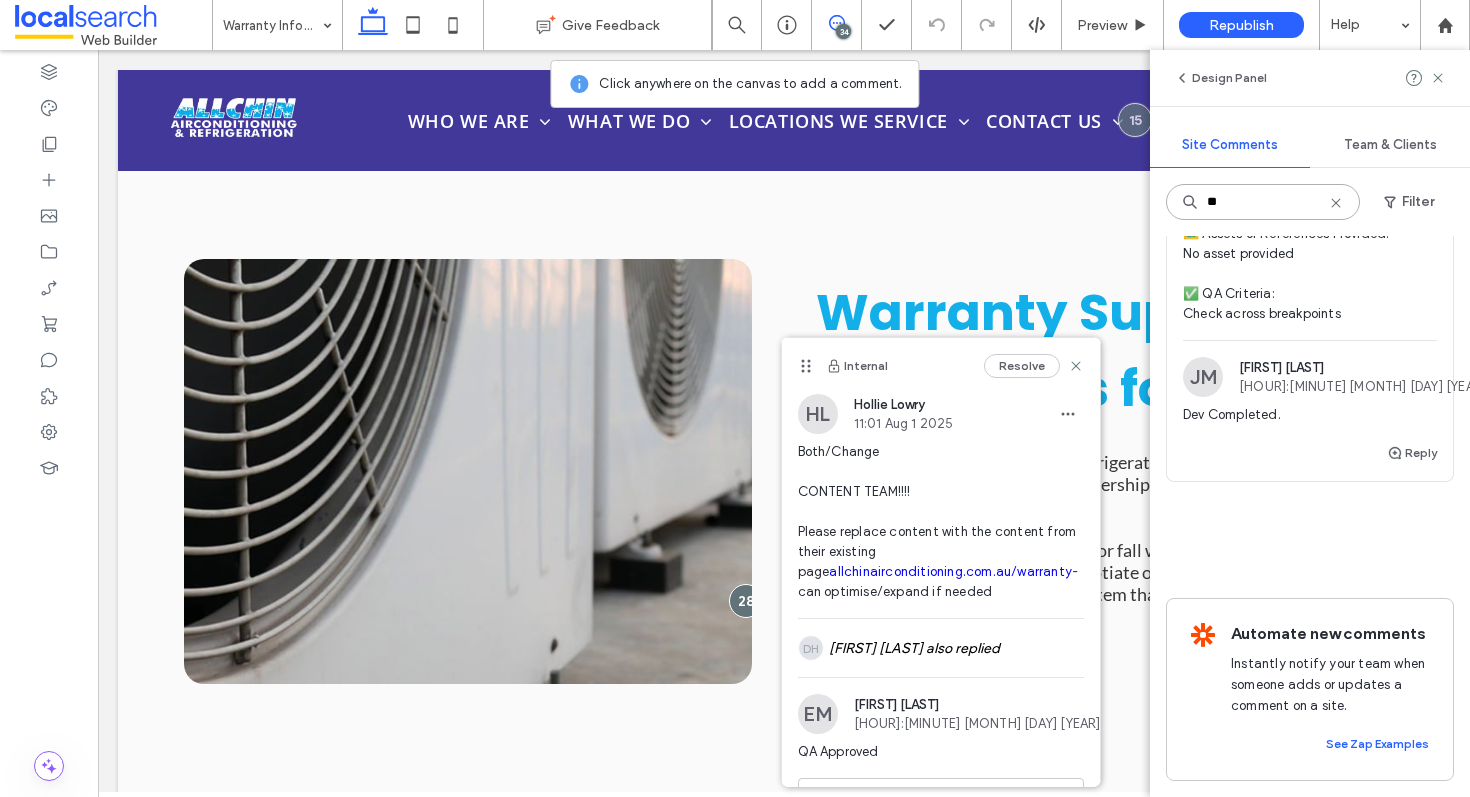scroll, scrollTop: 3, scrollLeft: 0, axis: vertical 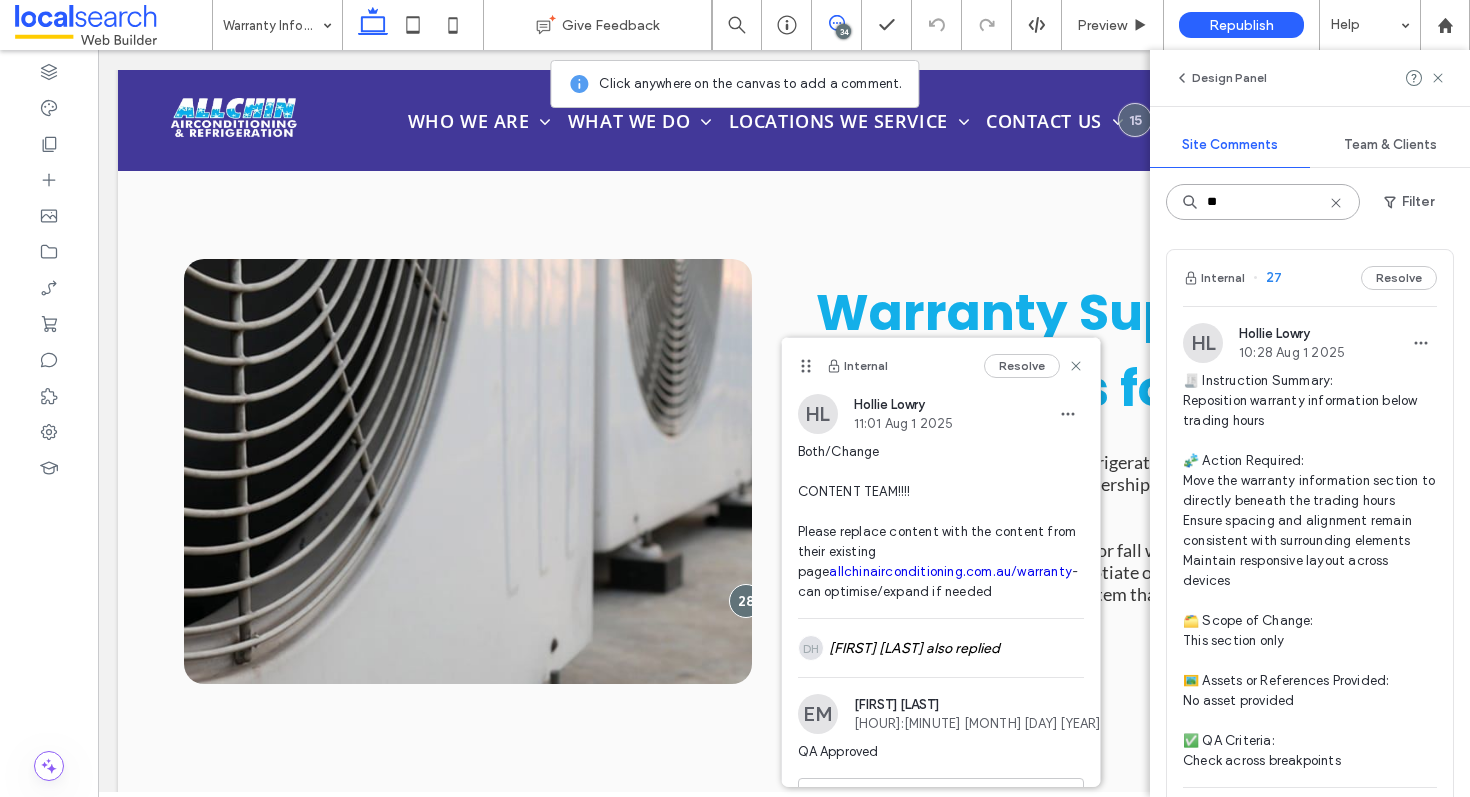 type on "**" 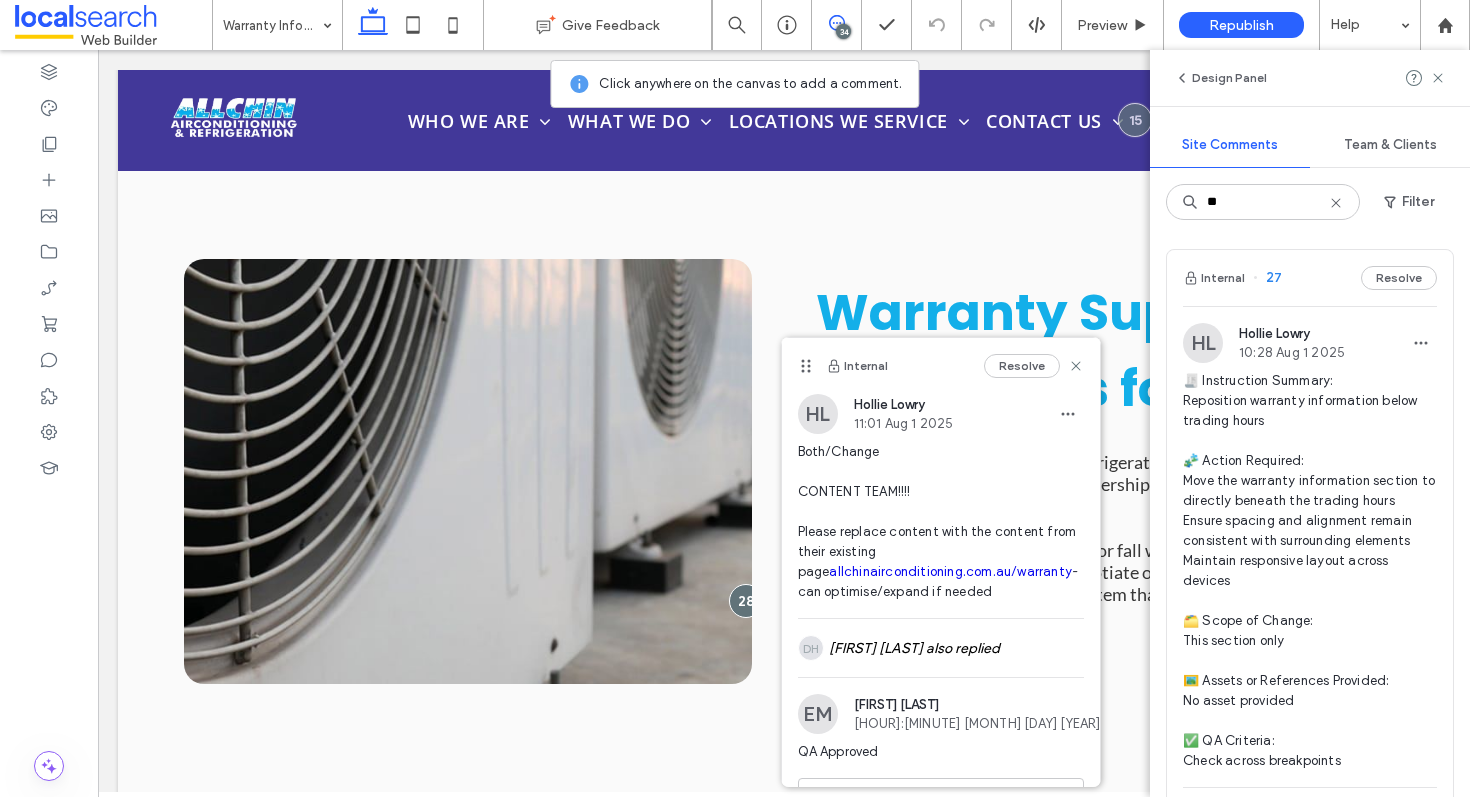 click on "Internal 27 Resolve" at bounding box center (1310, 278) 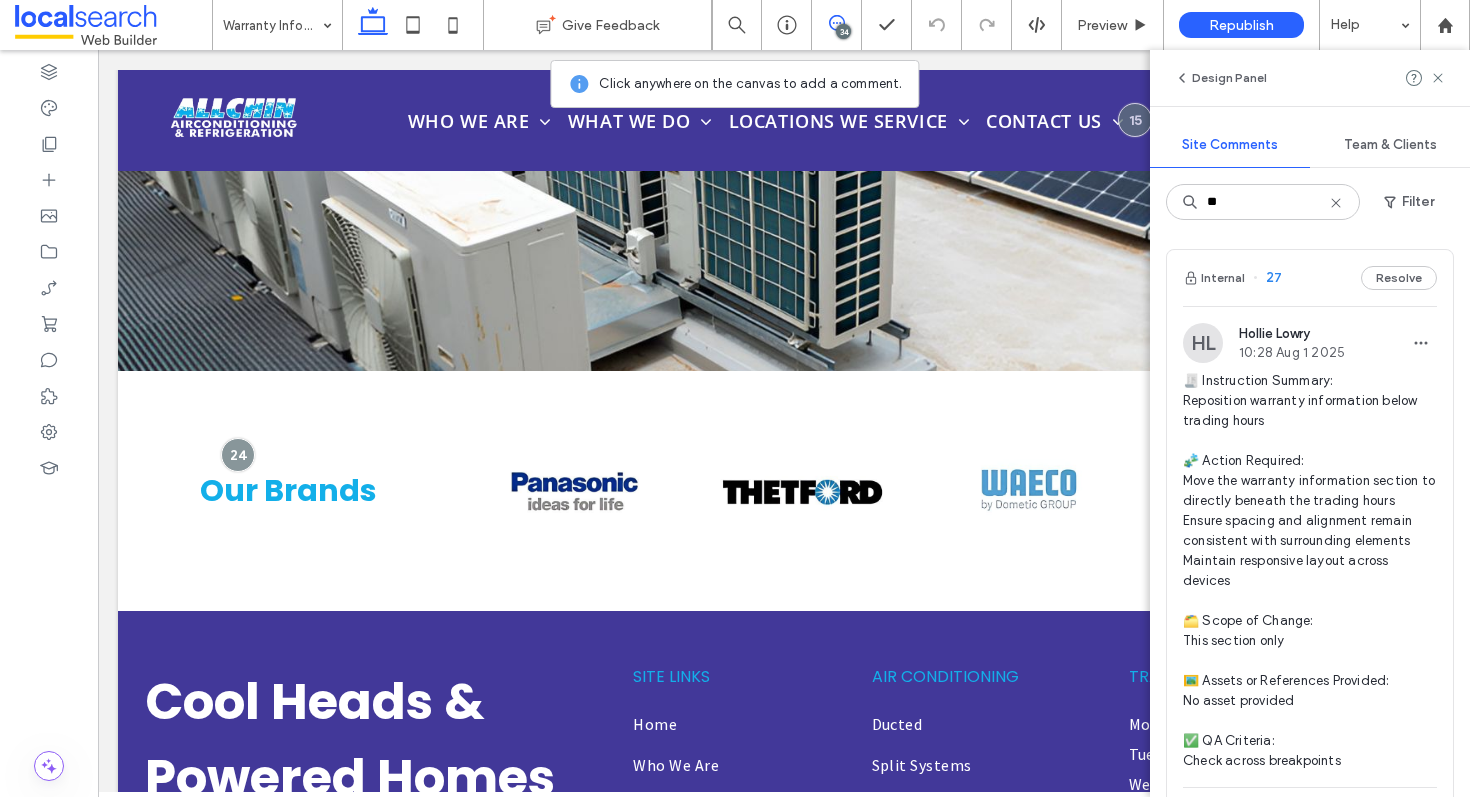 scroll, scrollTop: 3136, scrollLeft: 0, axis: vertical 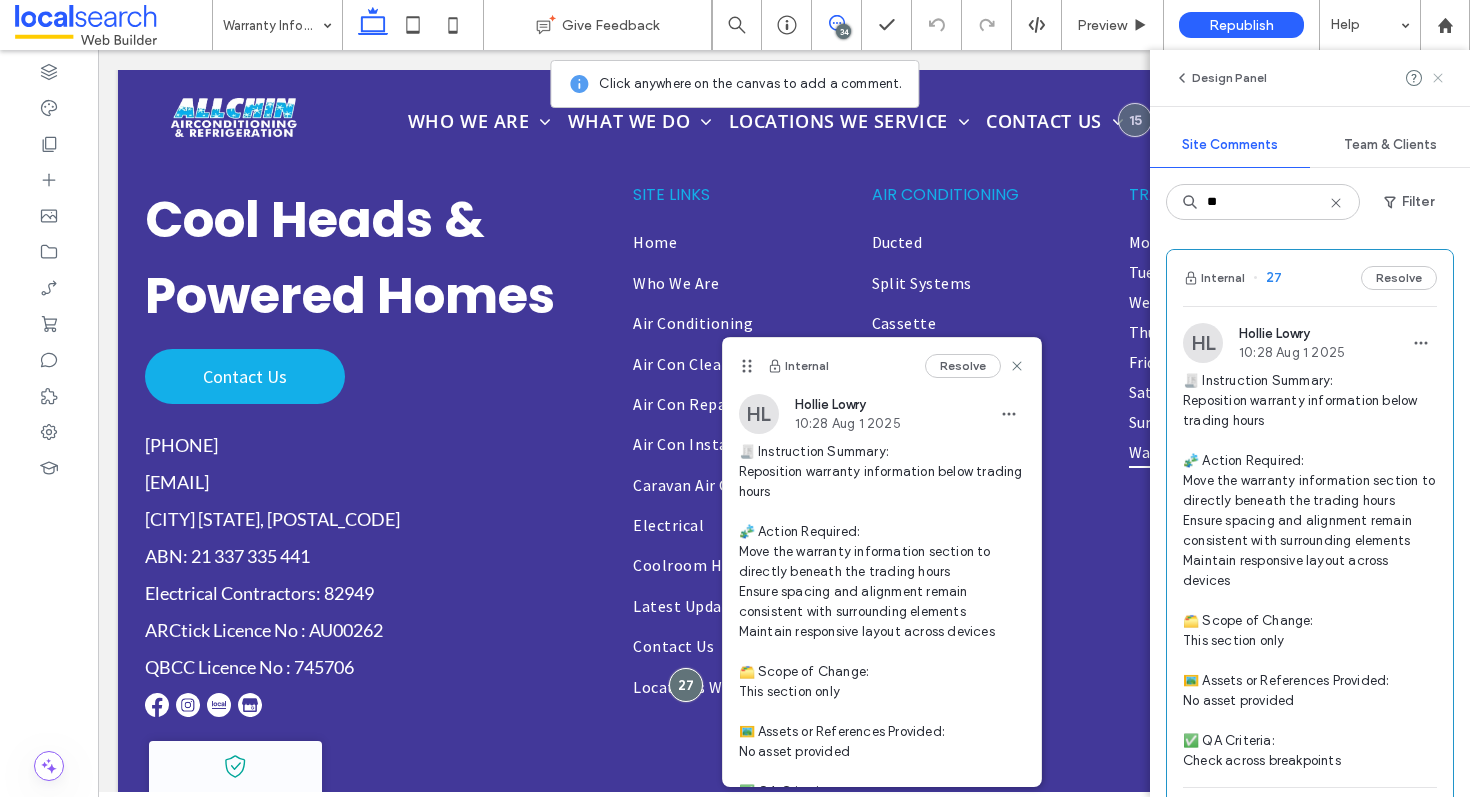 click 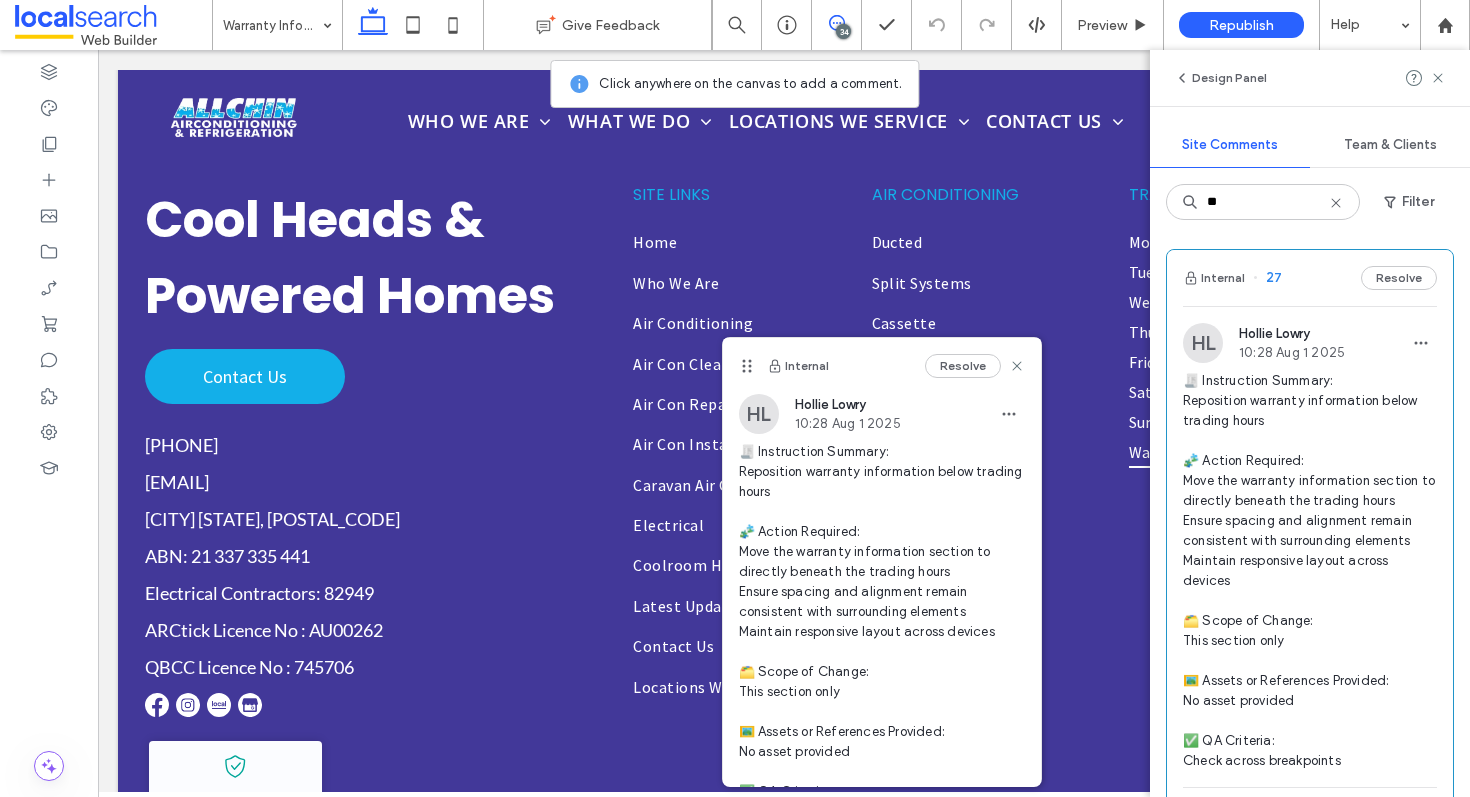 scroll, scrollTop: 0, scrollLeft: 0, axis: both 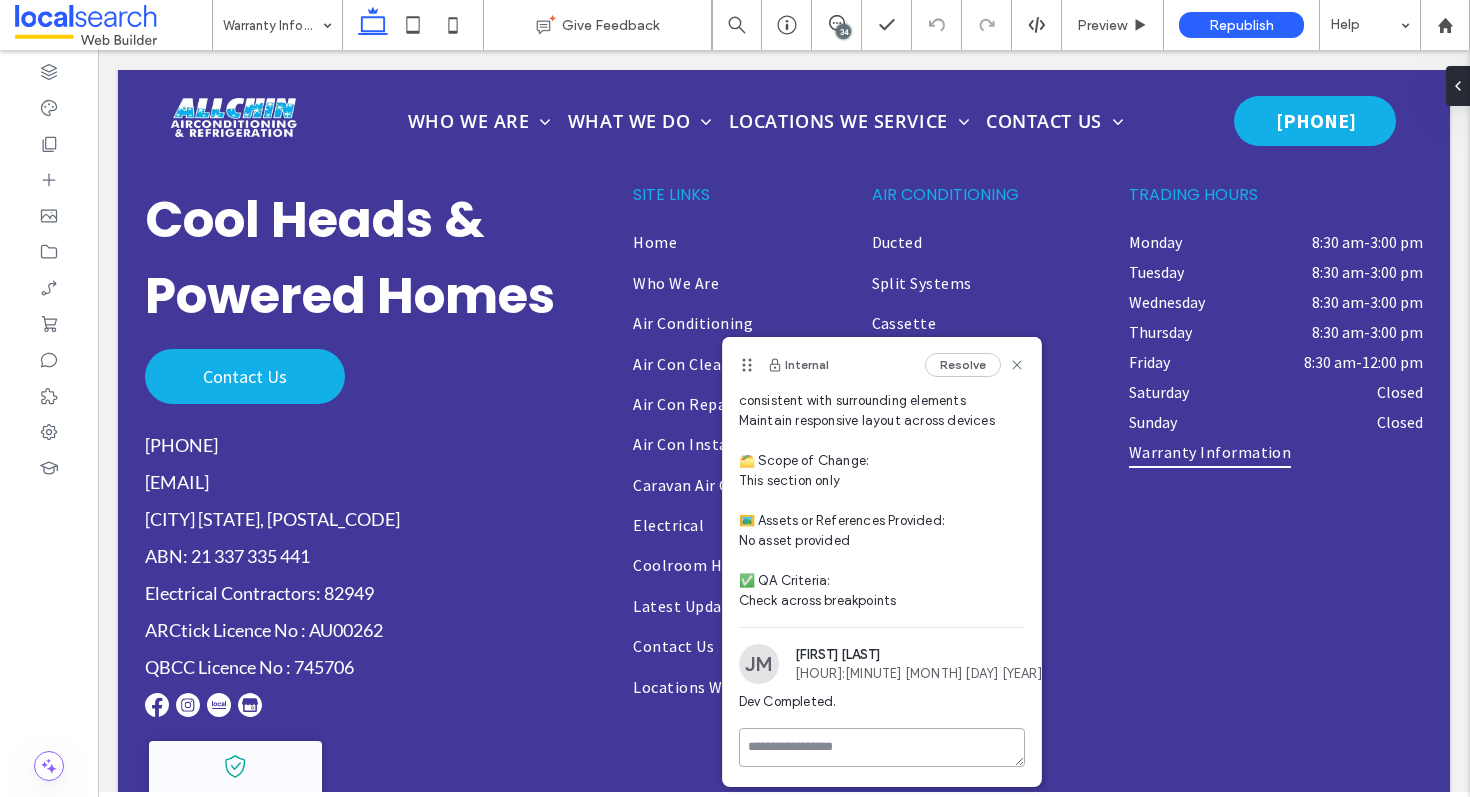 click at bounding box center (882, 747) 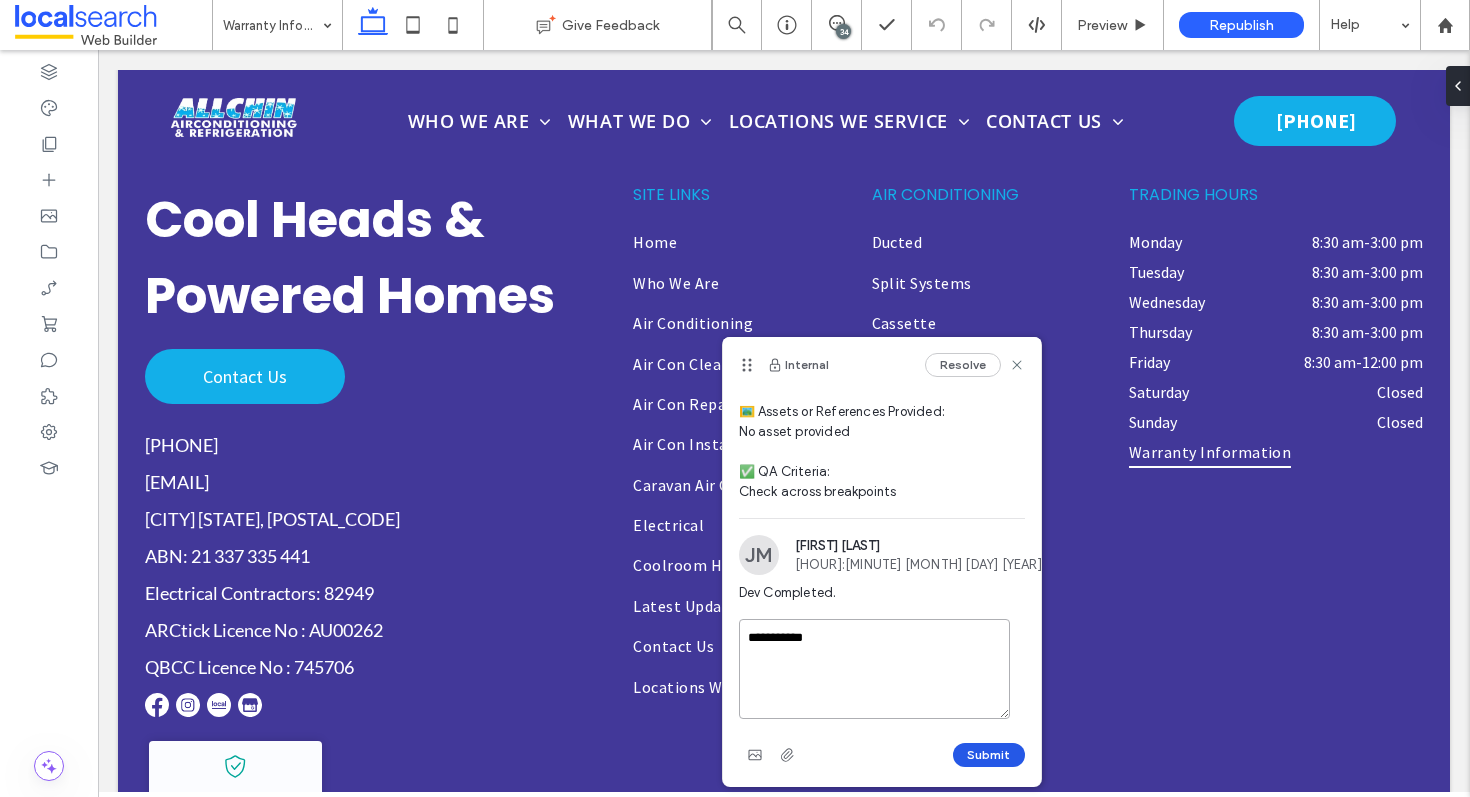 type on "**********" 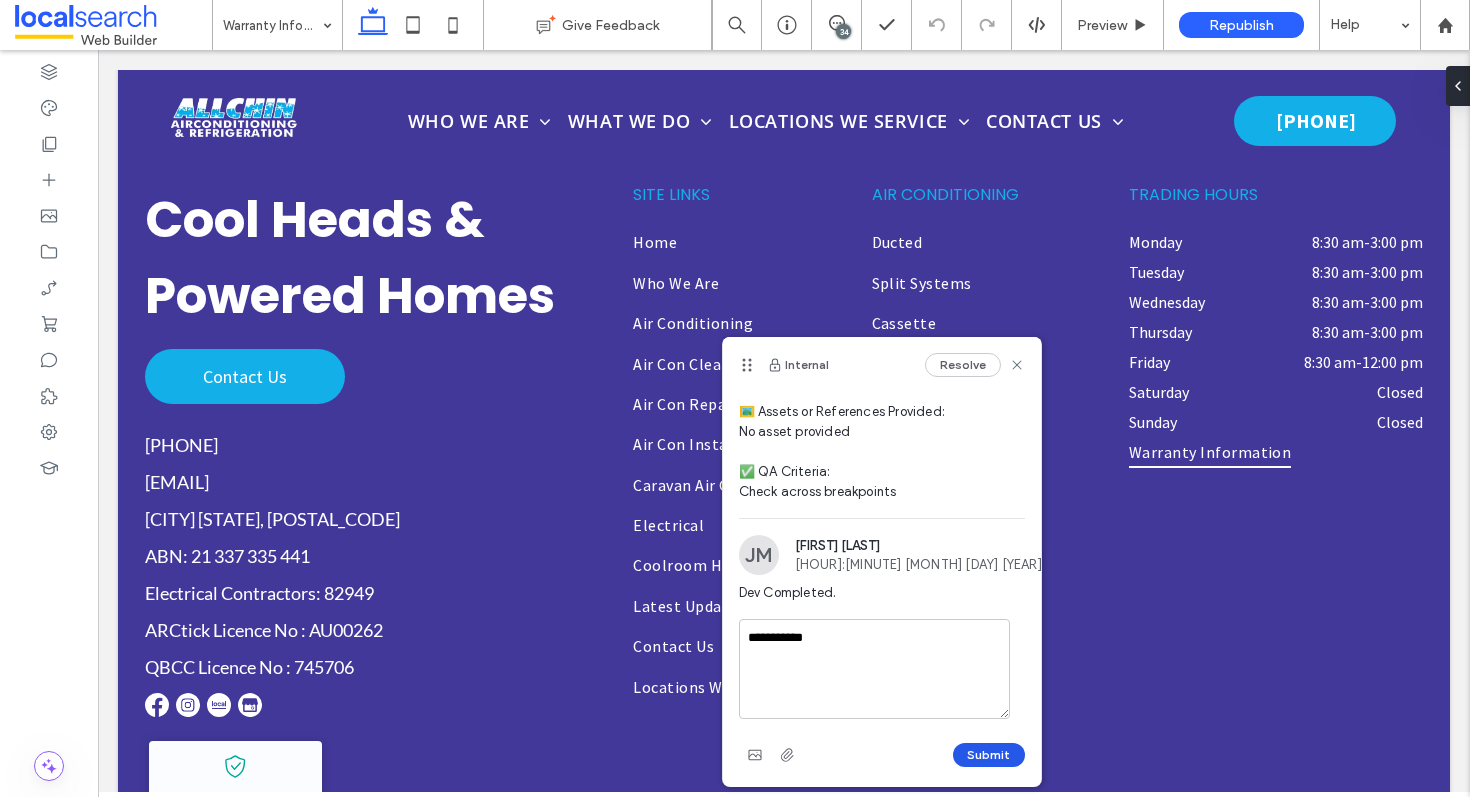 click on "Submit" at bounding box center (989, 755) 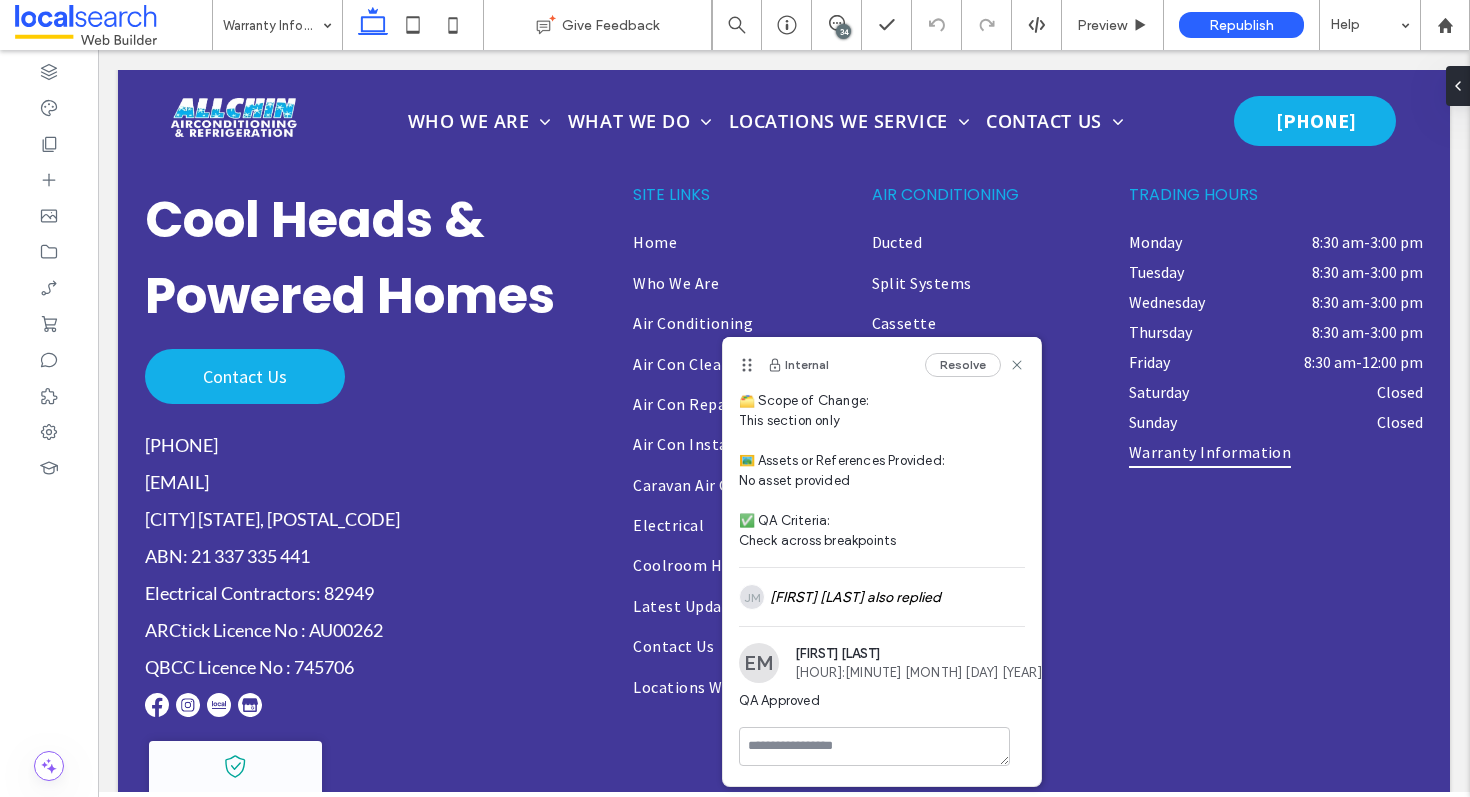 scroll, scrollTop: 270, scrollLeft: 0, axis: vertical 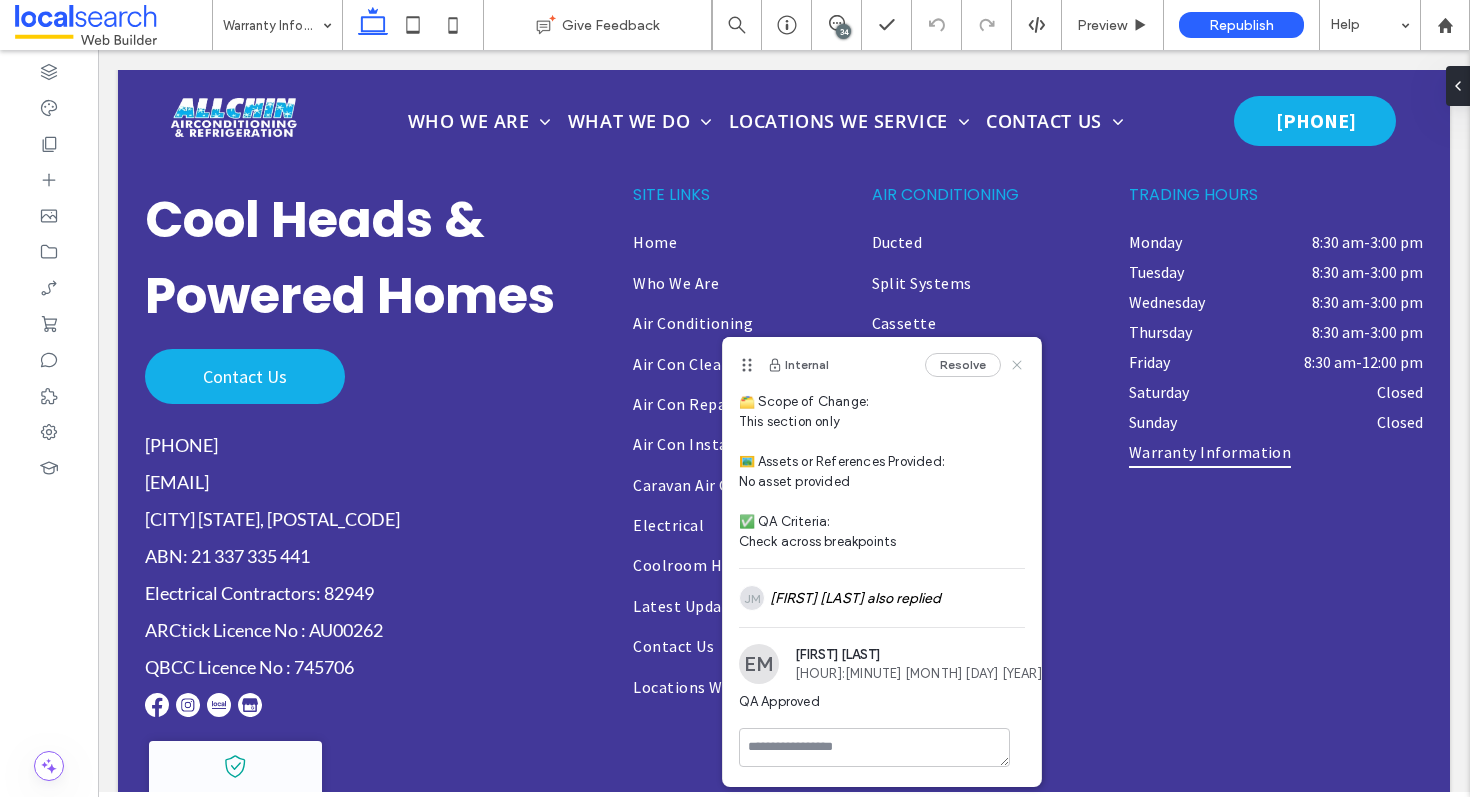 click 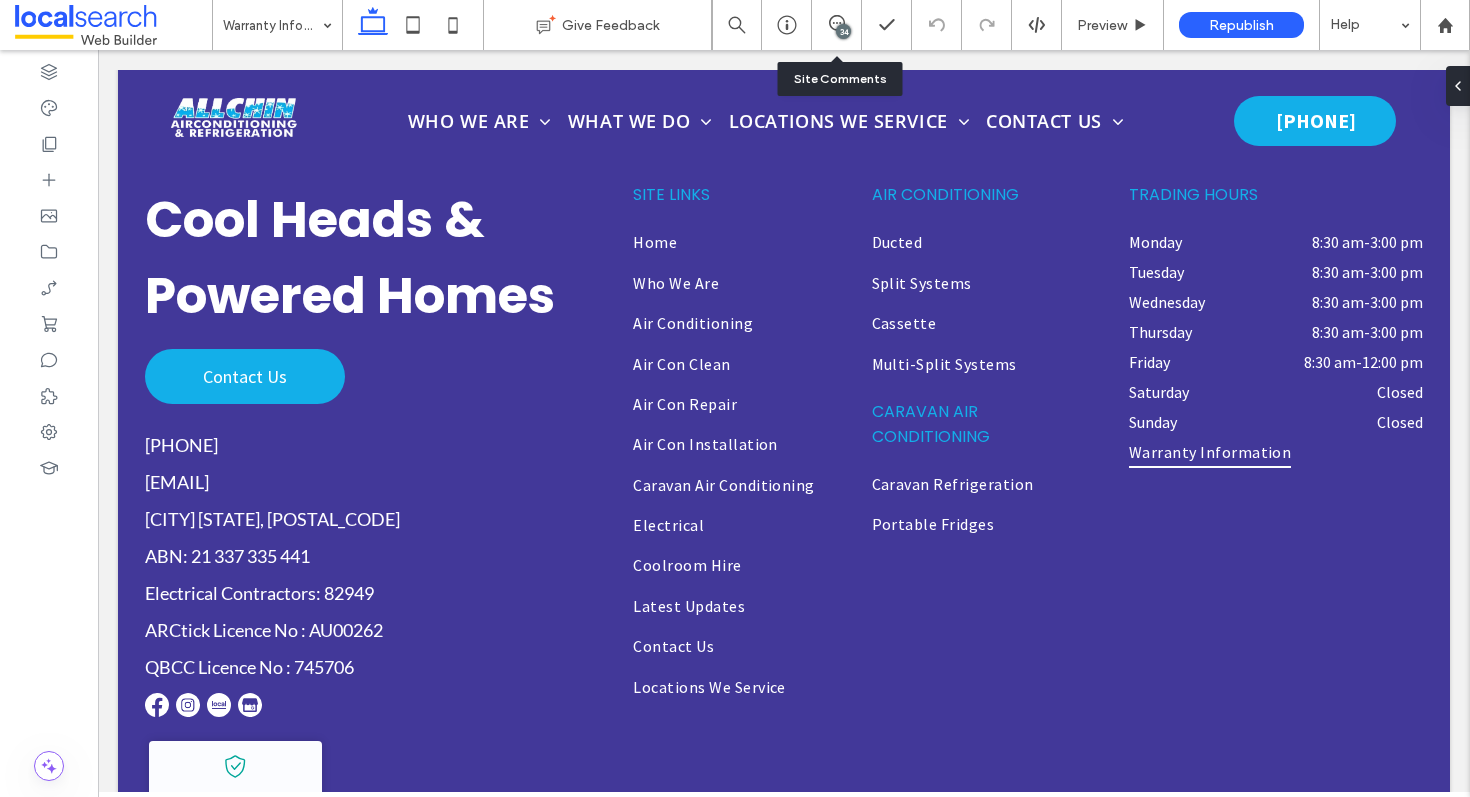 click on "34" at bounding box center [837, 25] 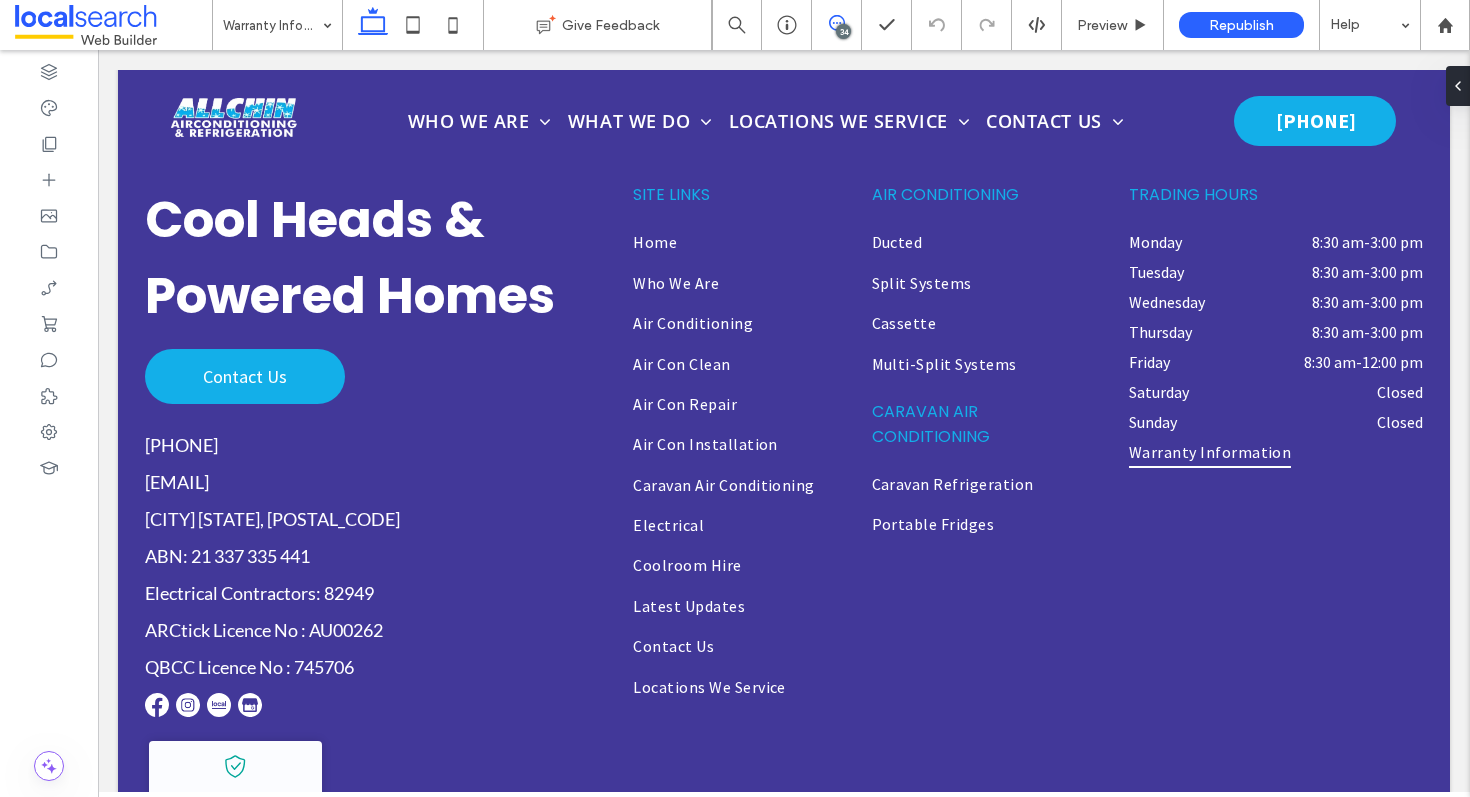 click 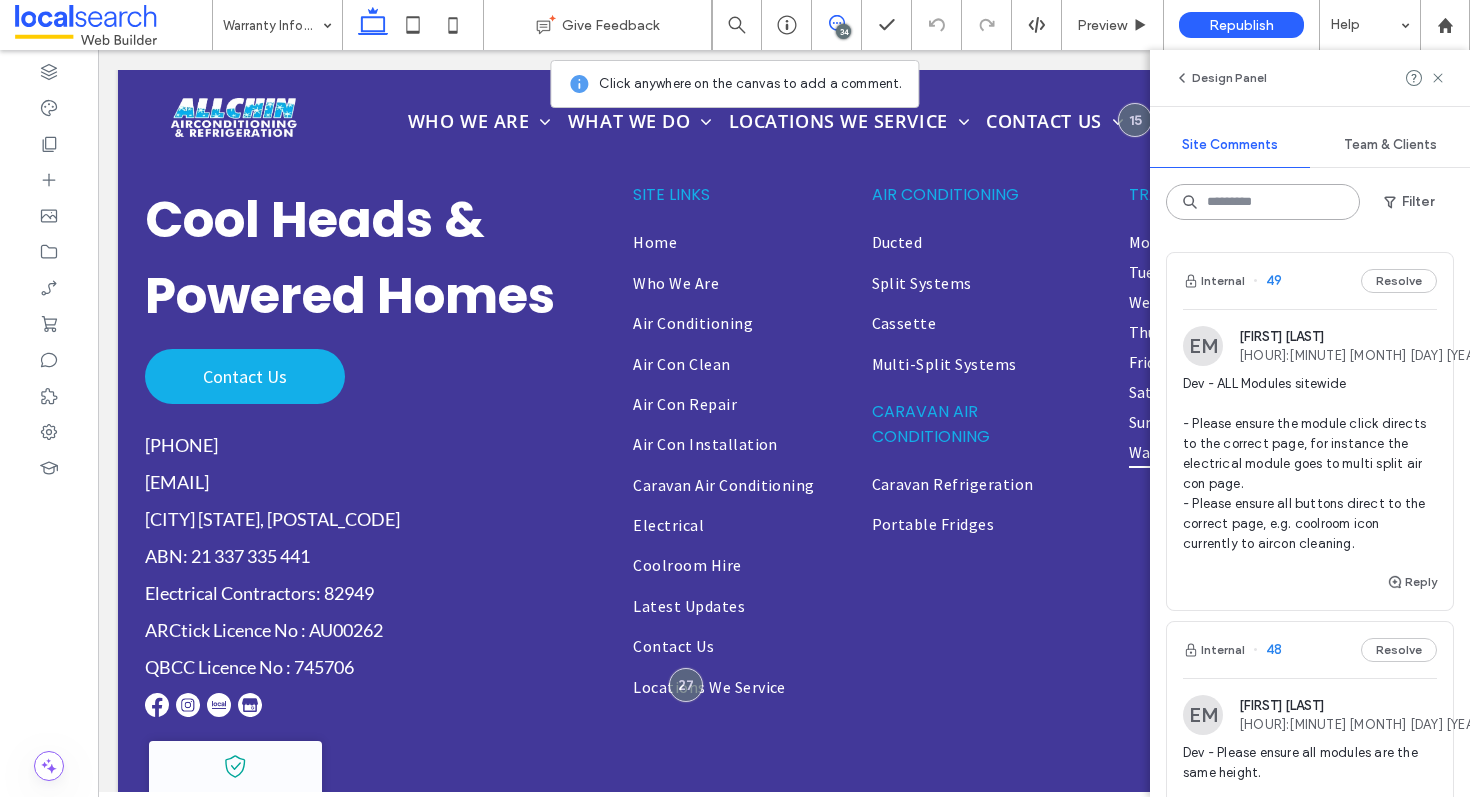 click at bounding box center [1263, 202] 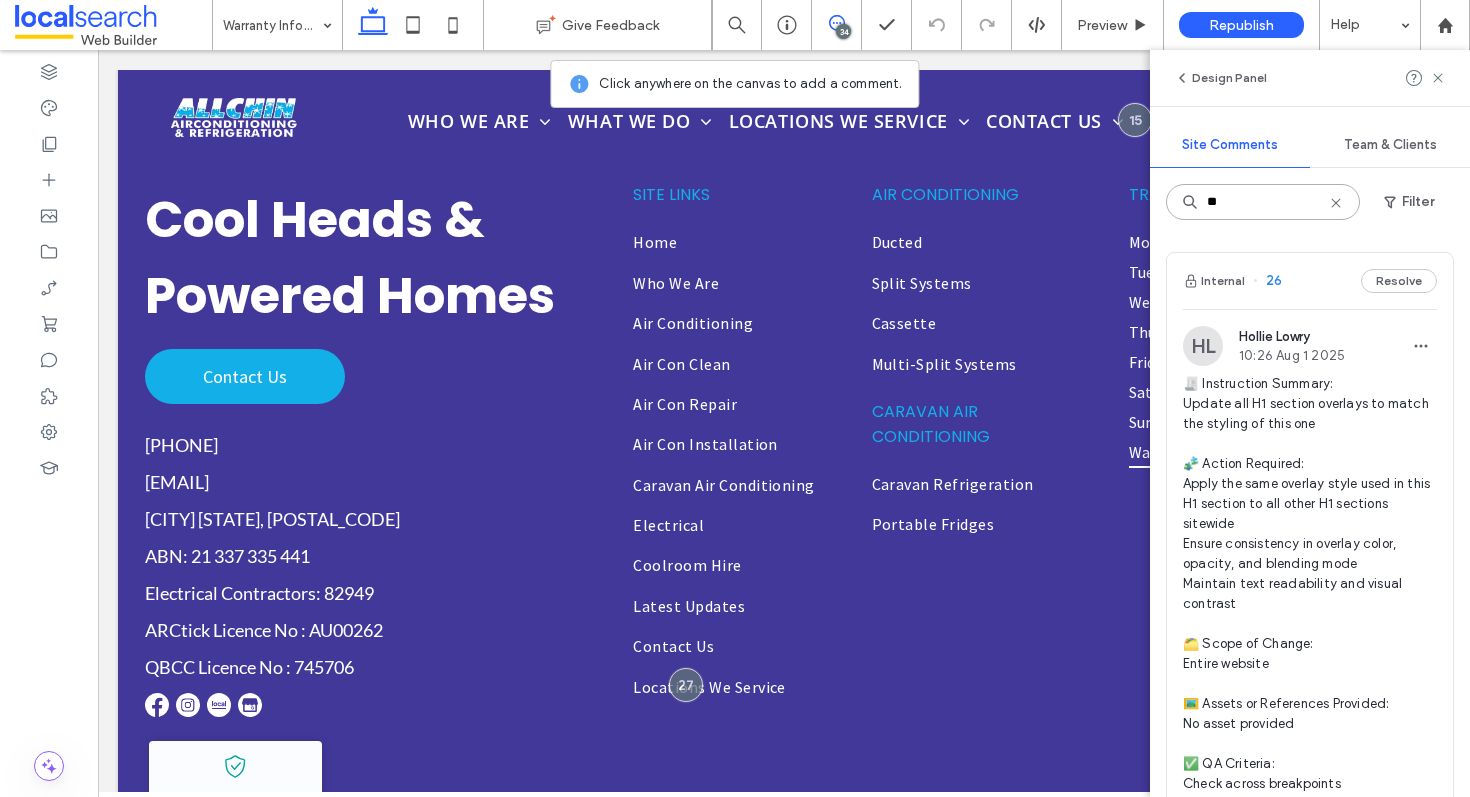 type on "**" 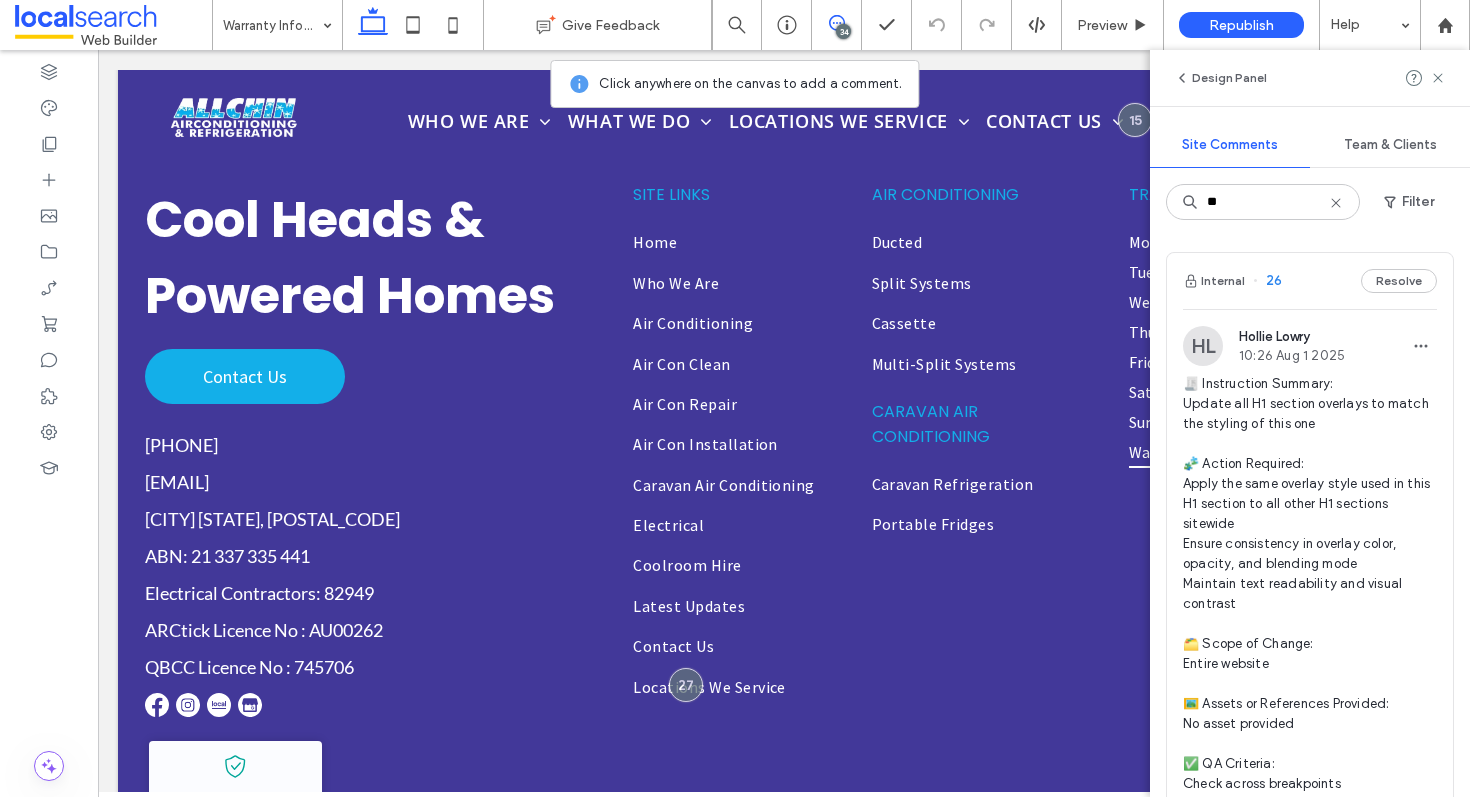 click on "Internal 26 Resolve" at bounding box center [1310, 281] 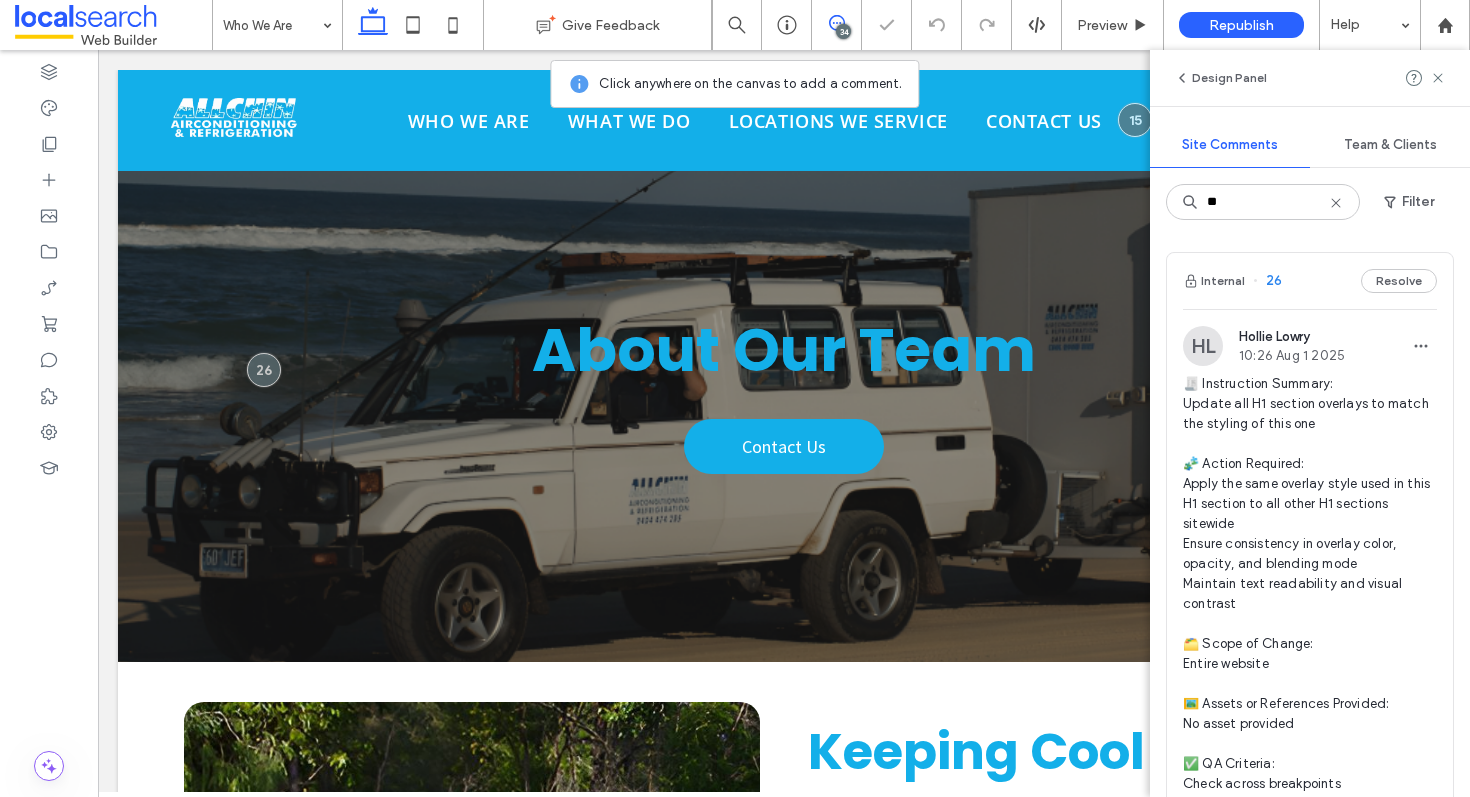 scroll, scrollTop: 0, scrollLeft: 0, axis: both 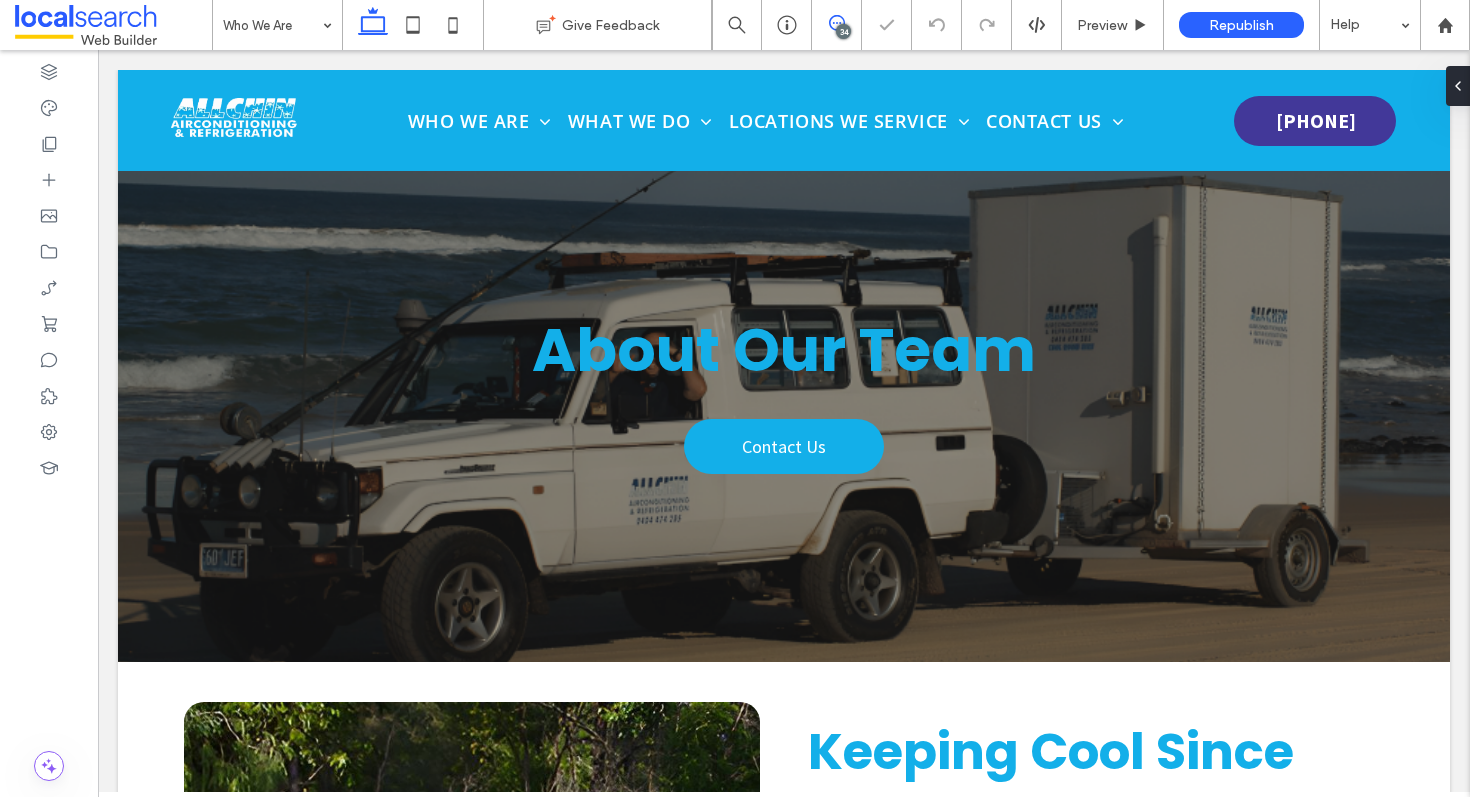 click 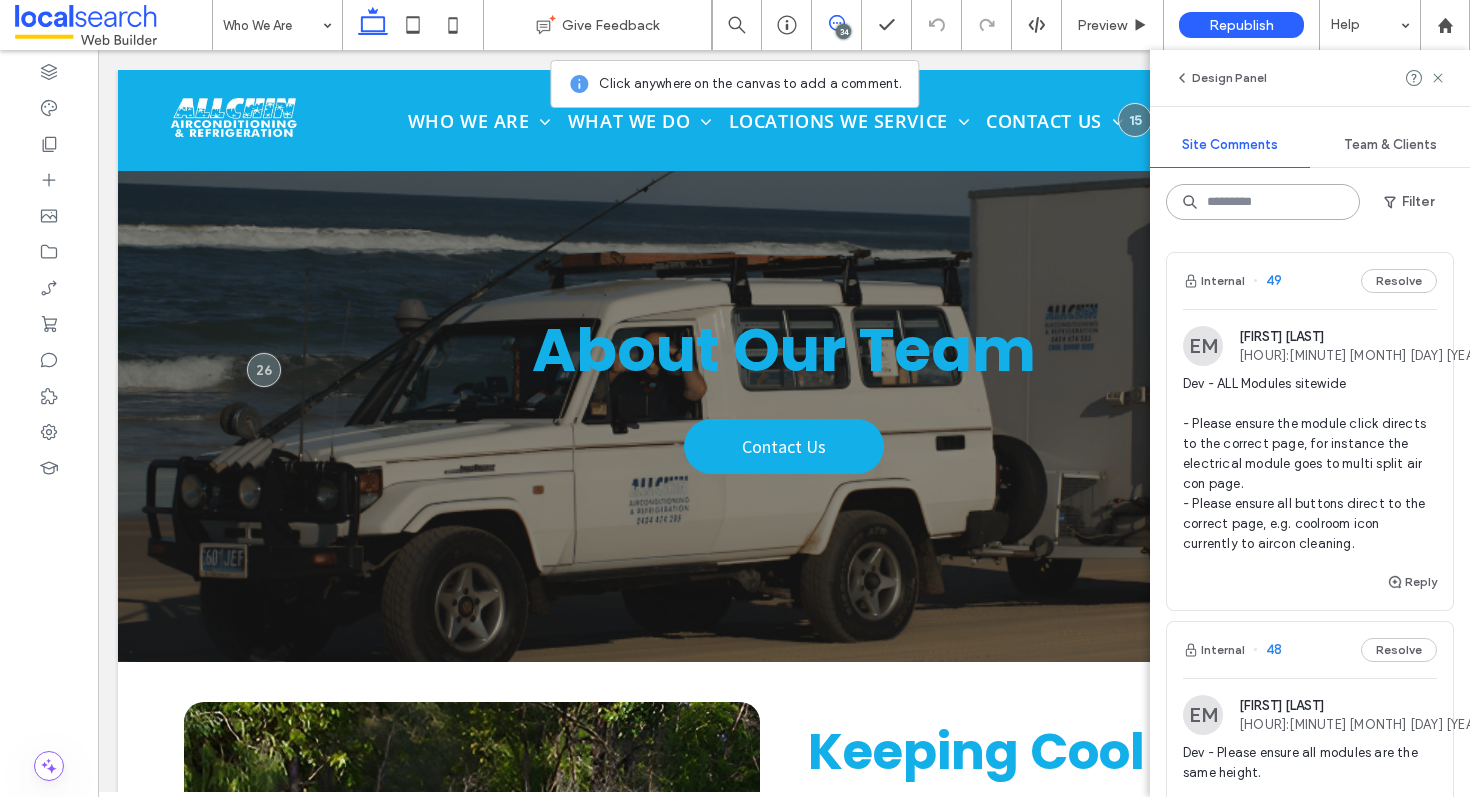 click at bounding box center [1263, 202] 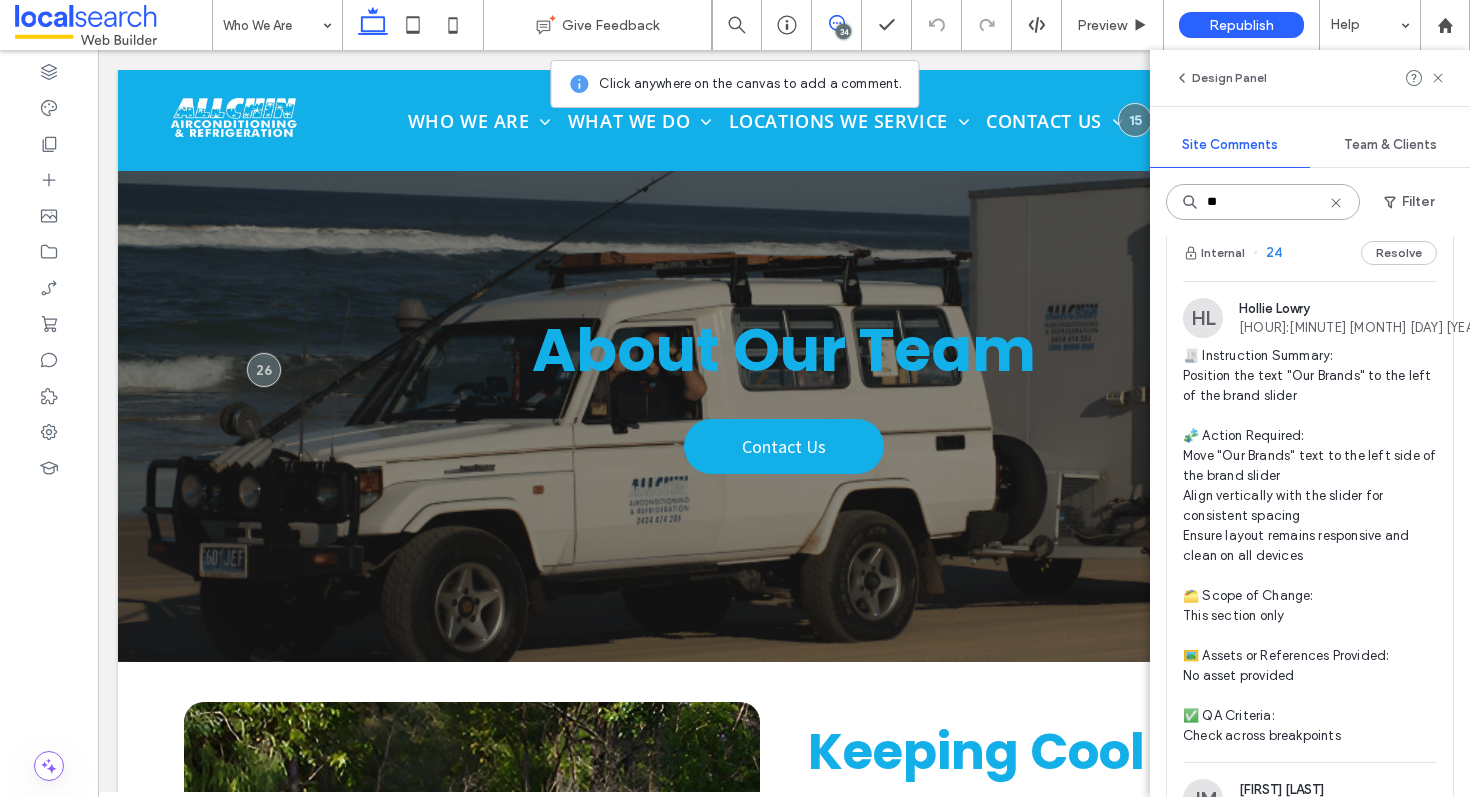 scroll, scrollTop: 0, scrollLeft: 0, axis: both 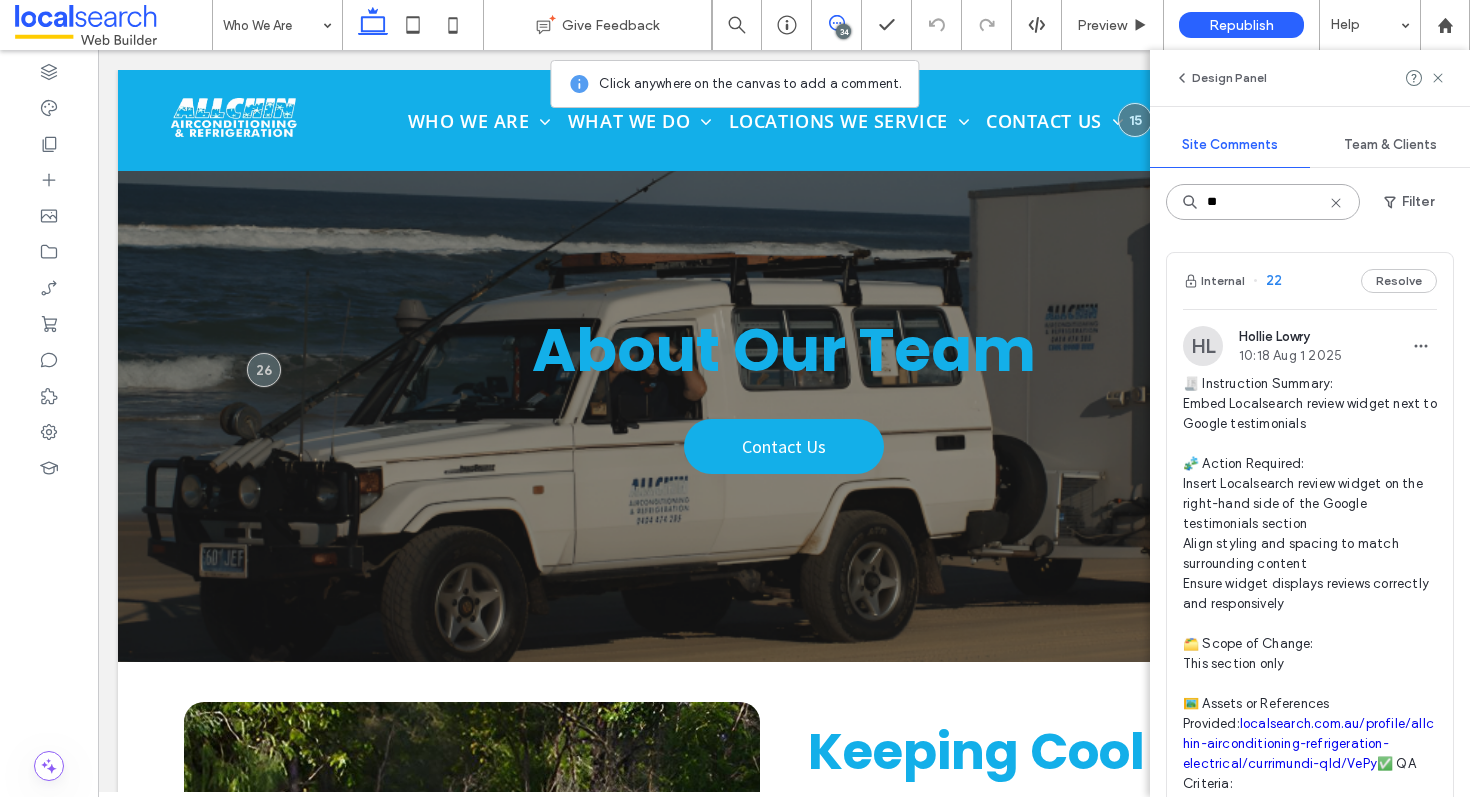 type on "*" 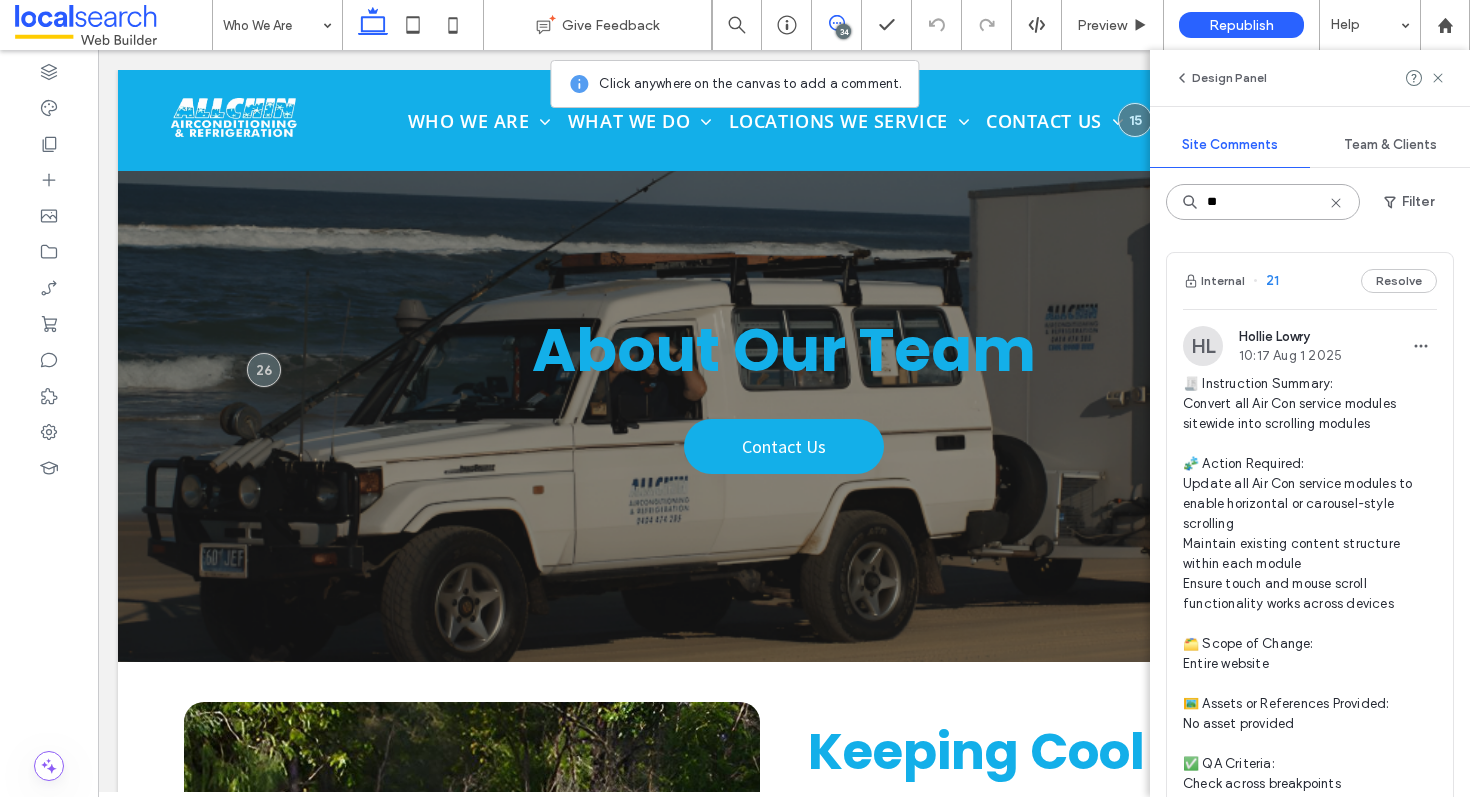 type on "*" 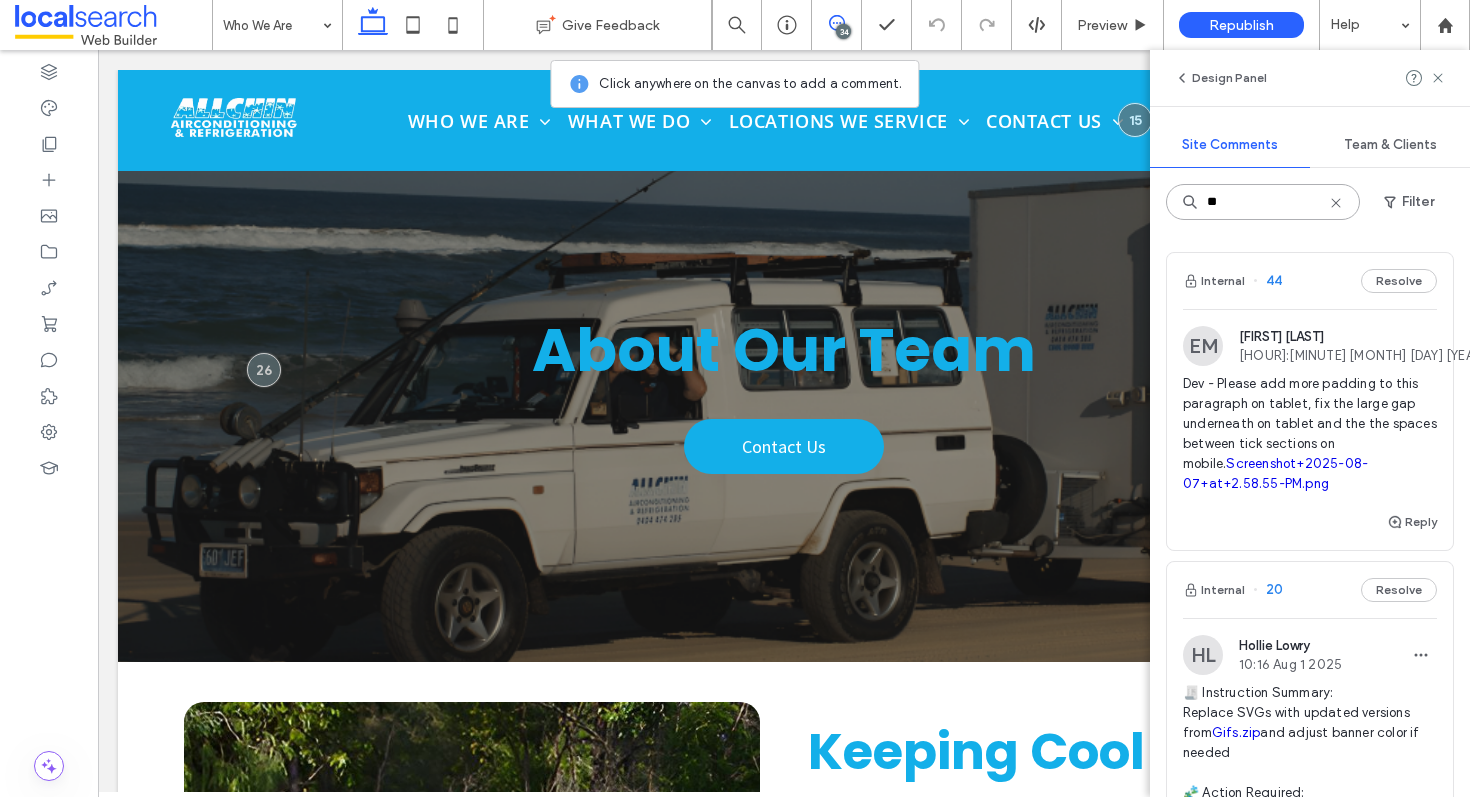 type on "*" 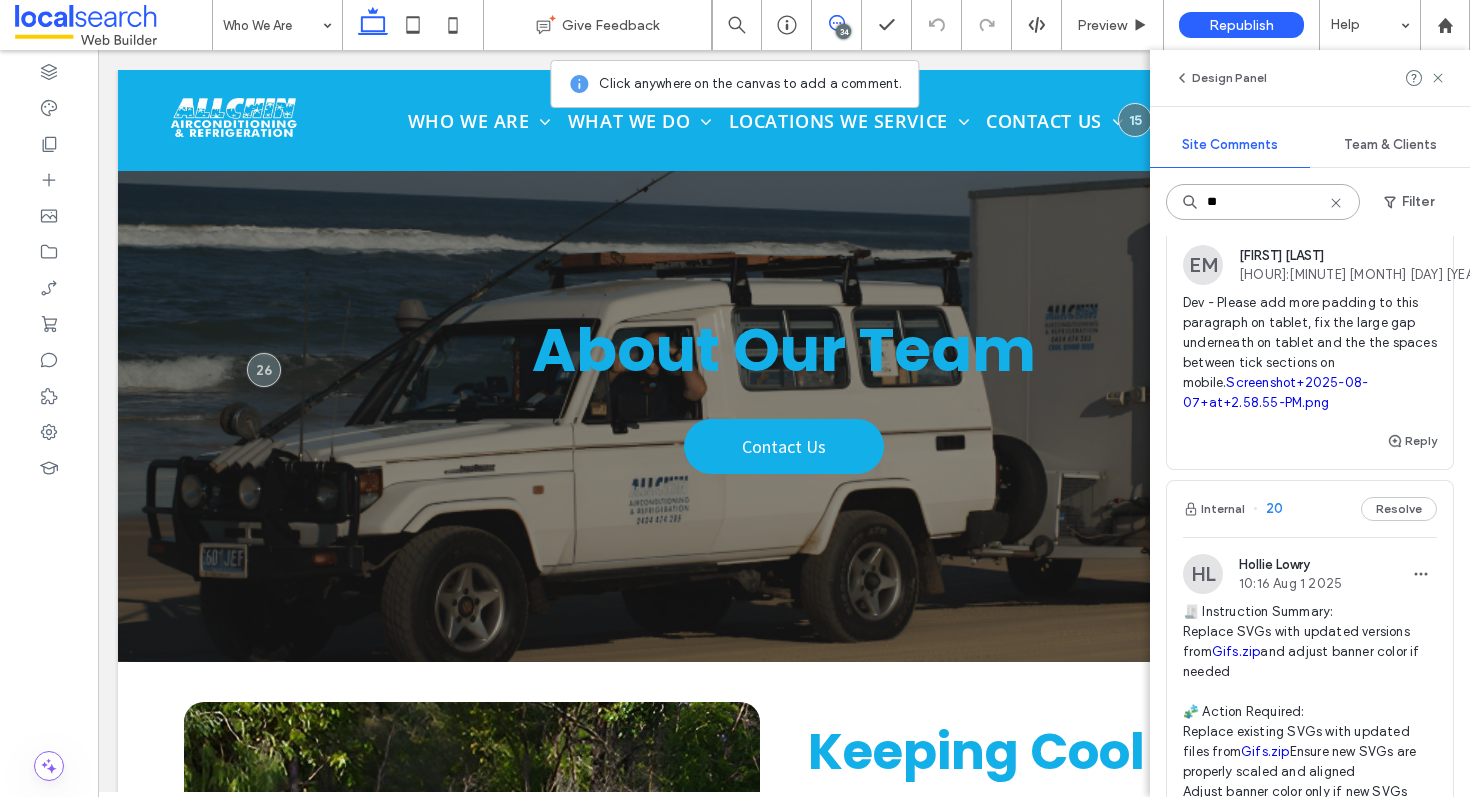 scroll, scrollTop: 194, scrollLeft: 0, axis: vertical 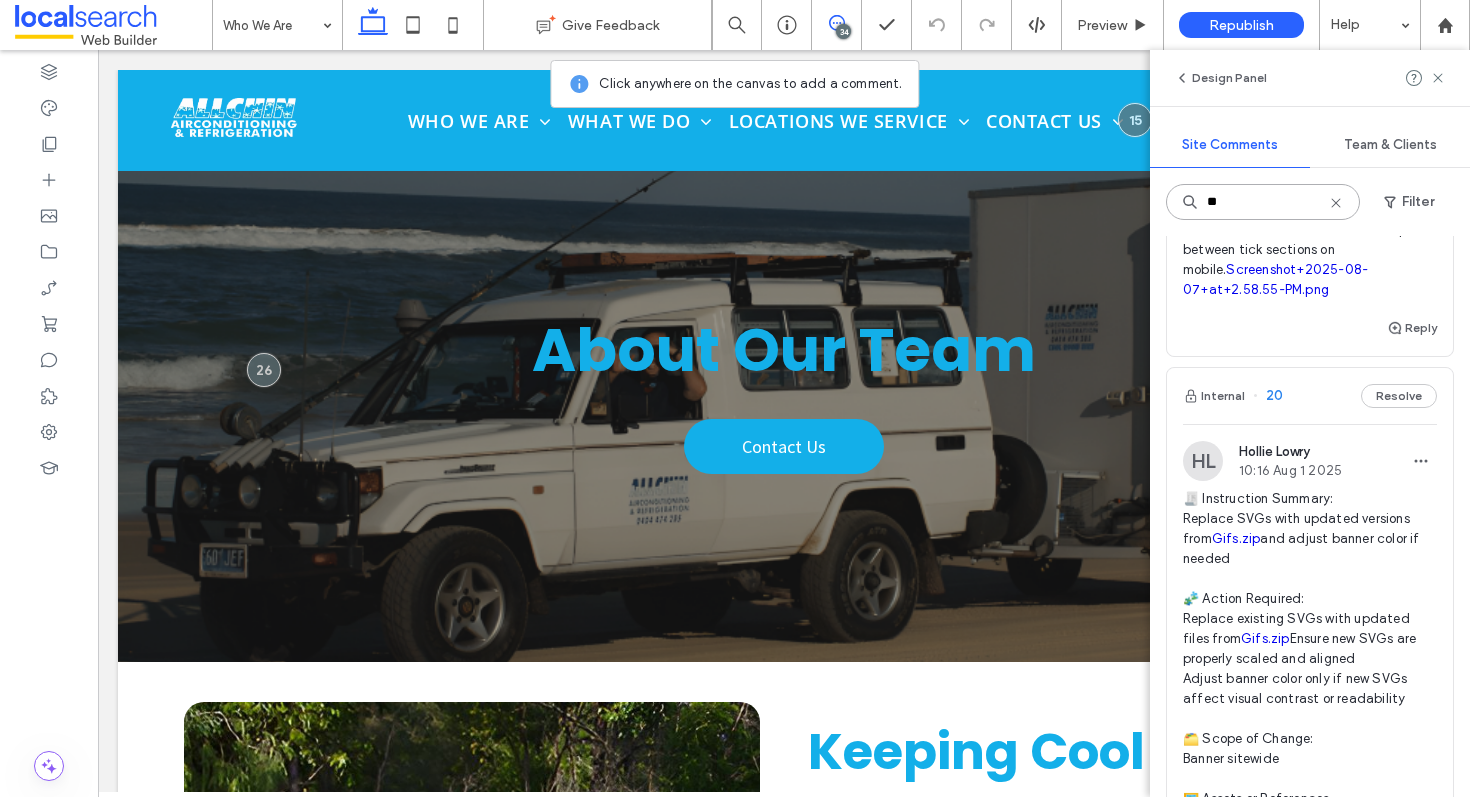 type on "*" 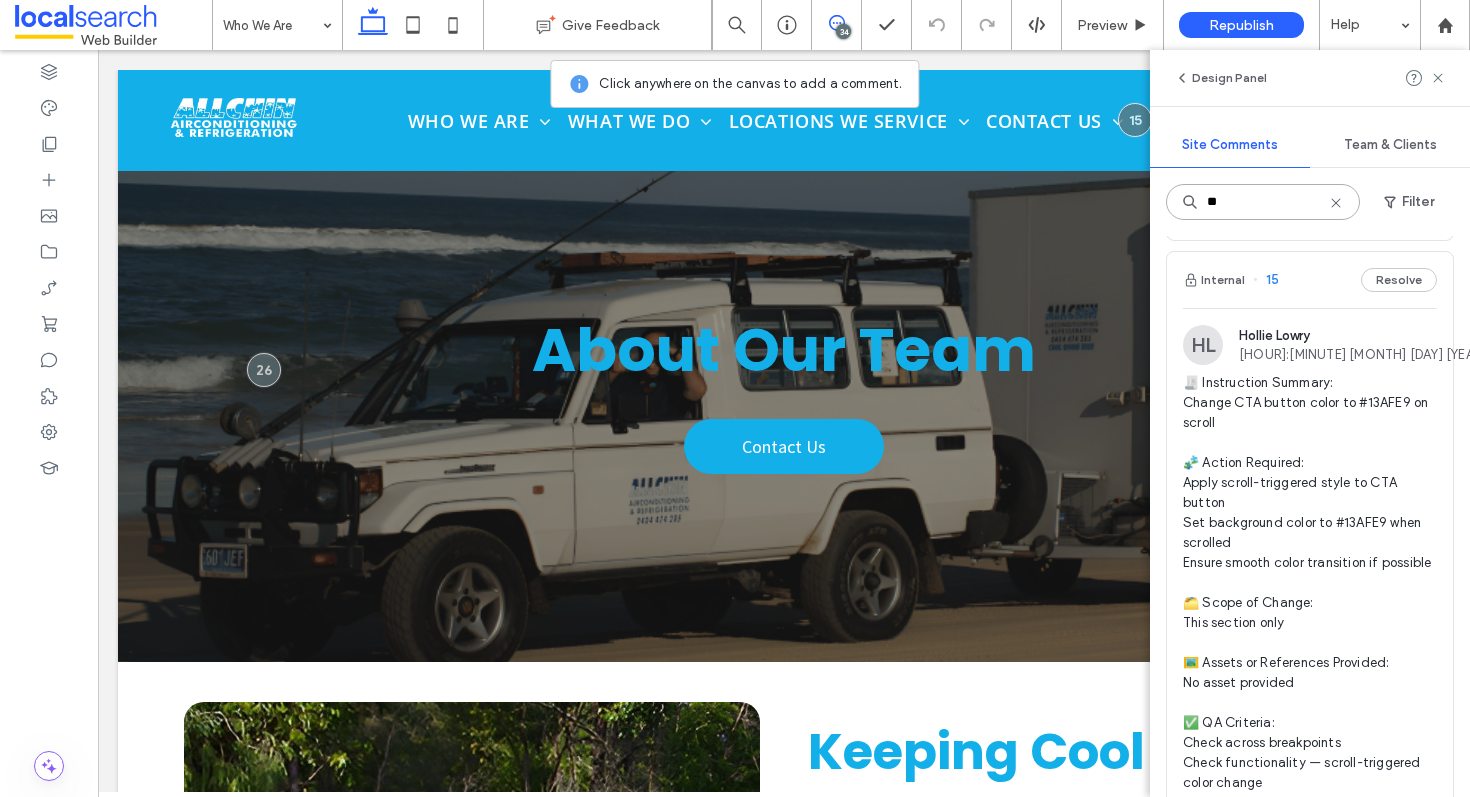 scroll, scrollTop: 302, scrollLeft: 0, axis: vertical 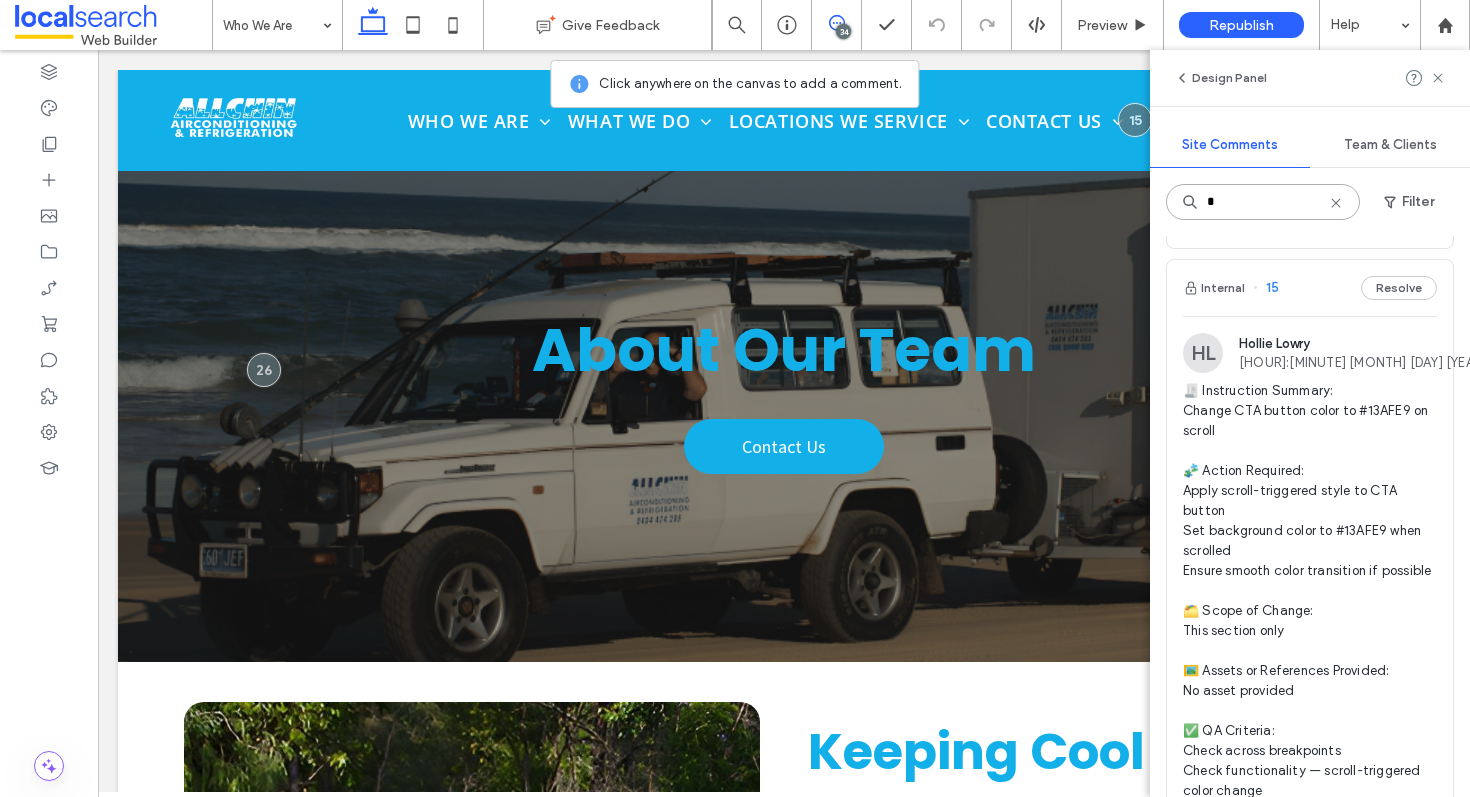type on "*" 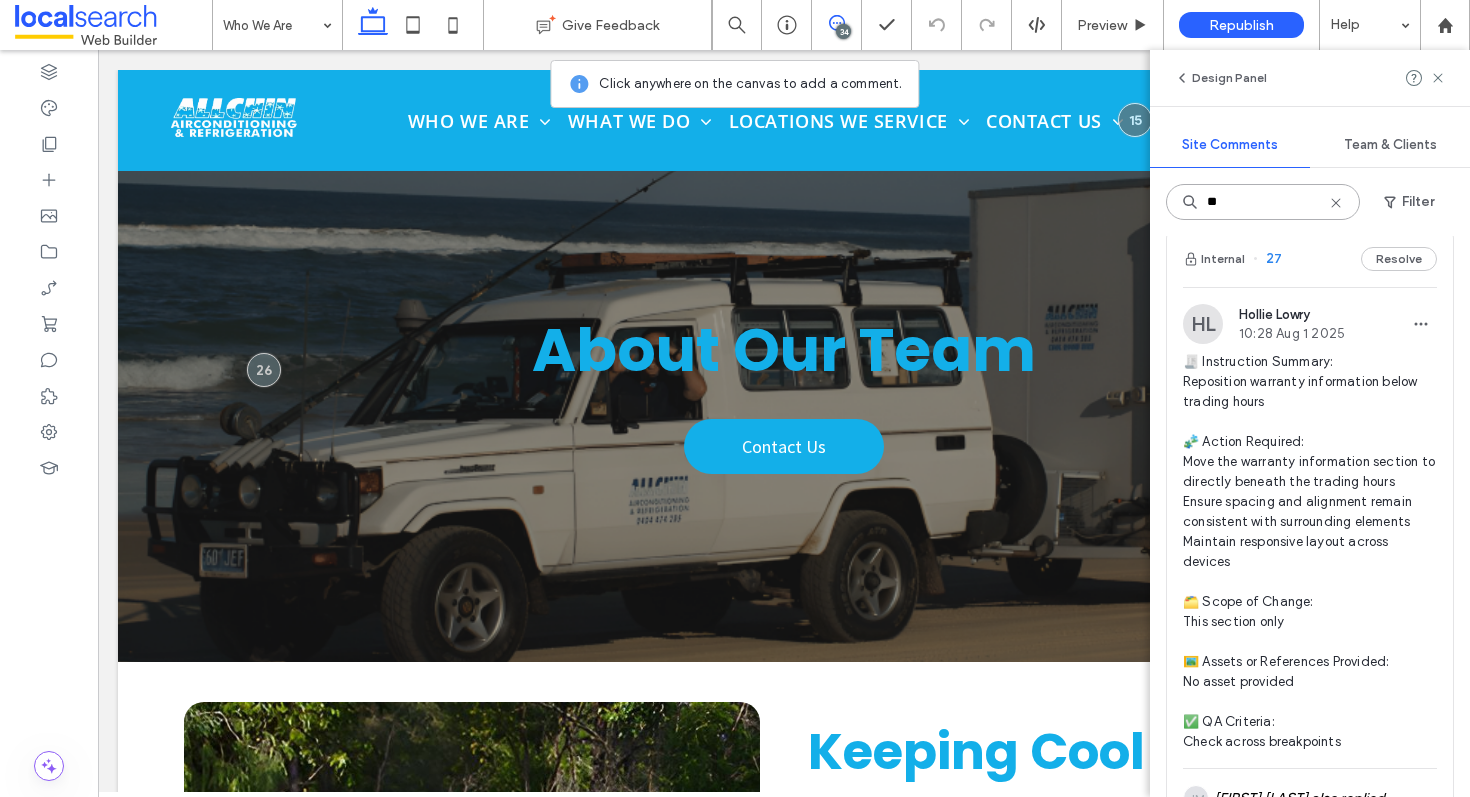 scroll, scrollTop: 0, scrollLeft: 0, axis: both 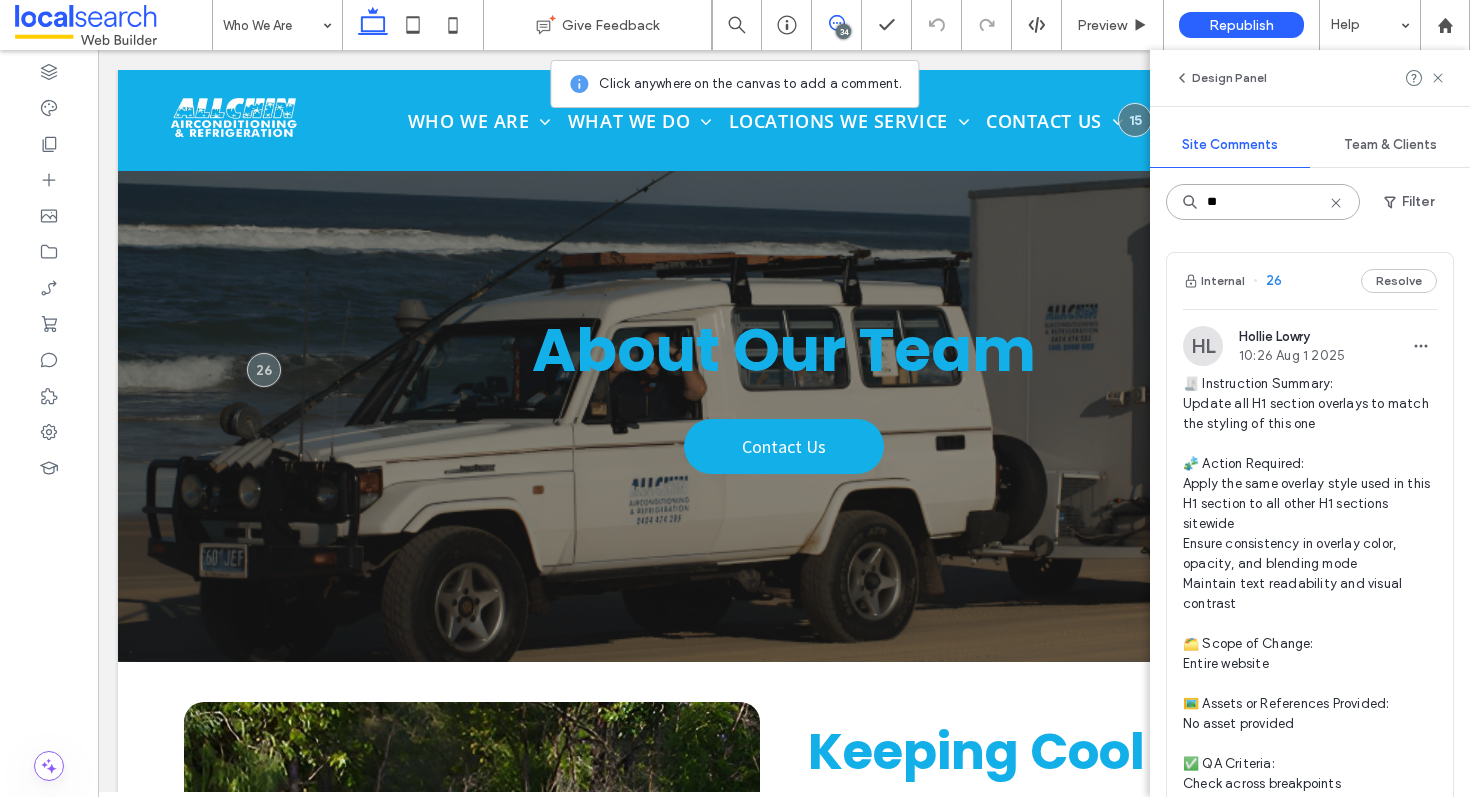 type on "**" 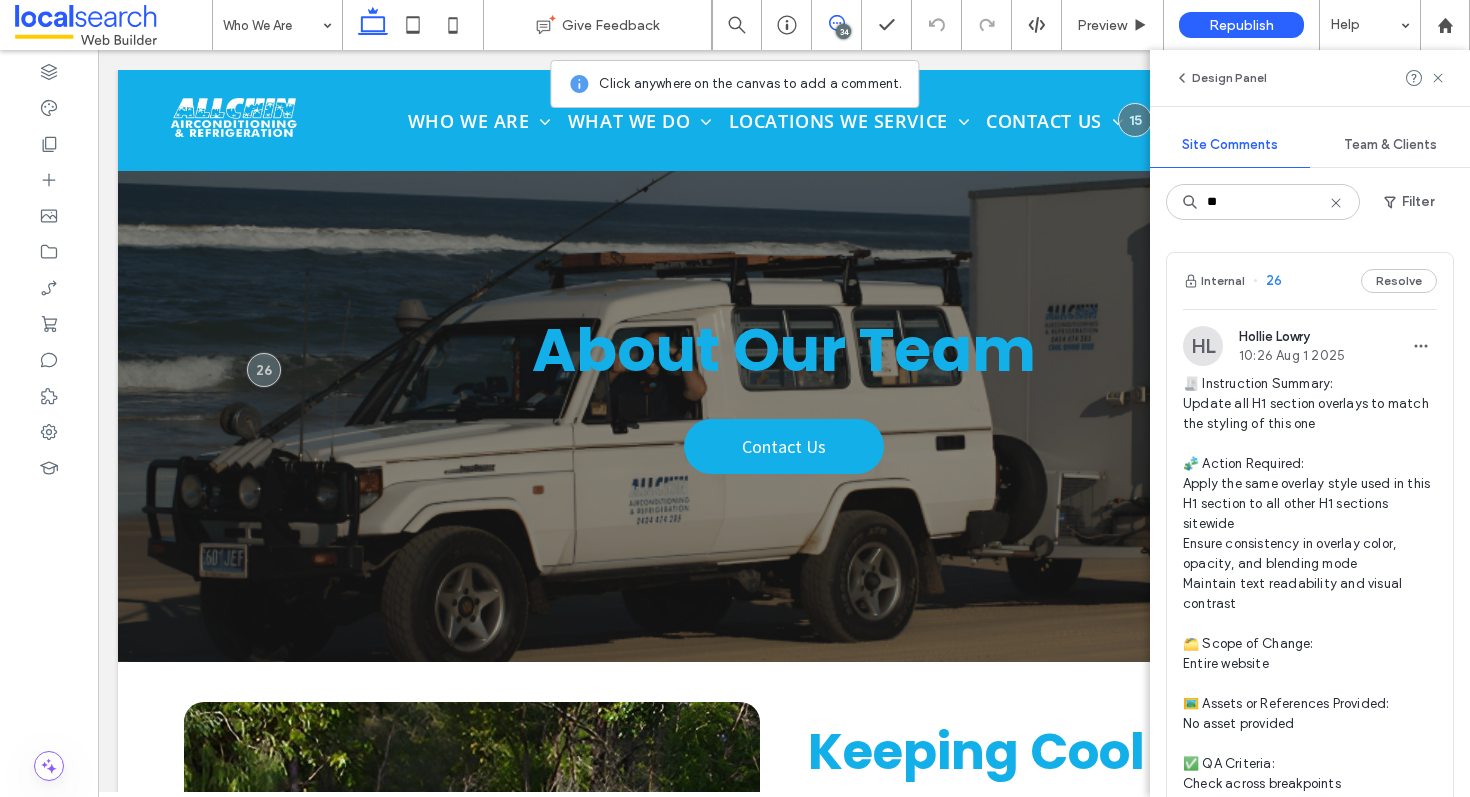 click on "Internal 26 Resolve" at bounding box center [1310, 281] 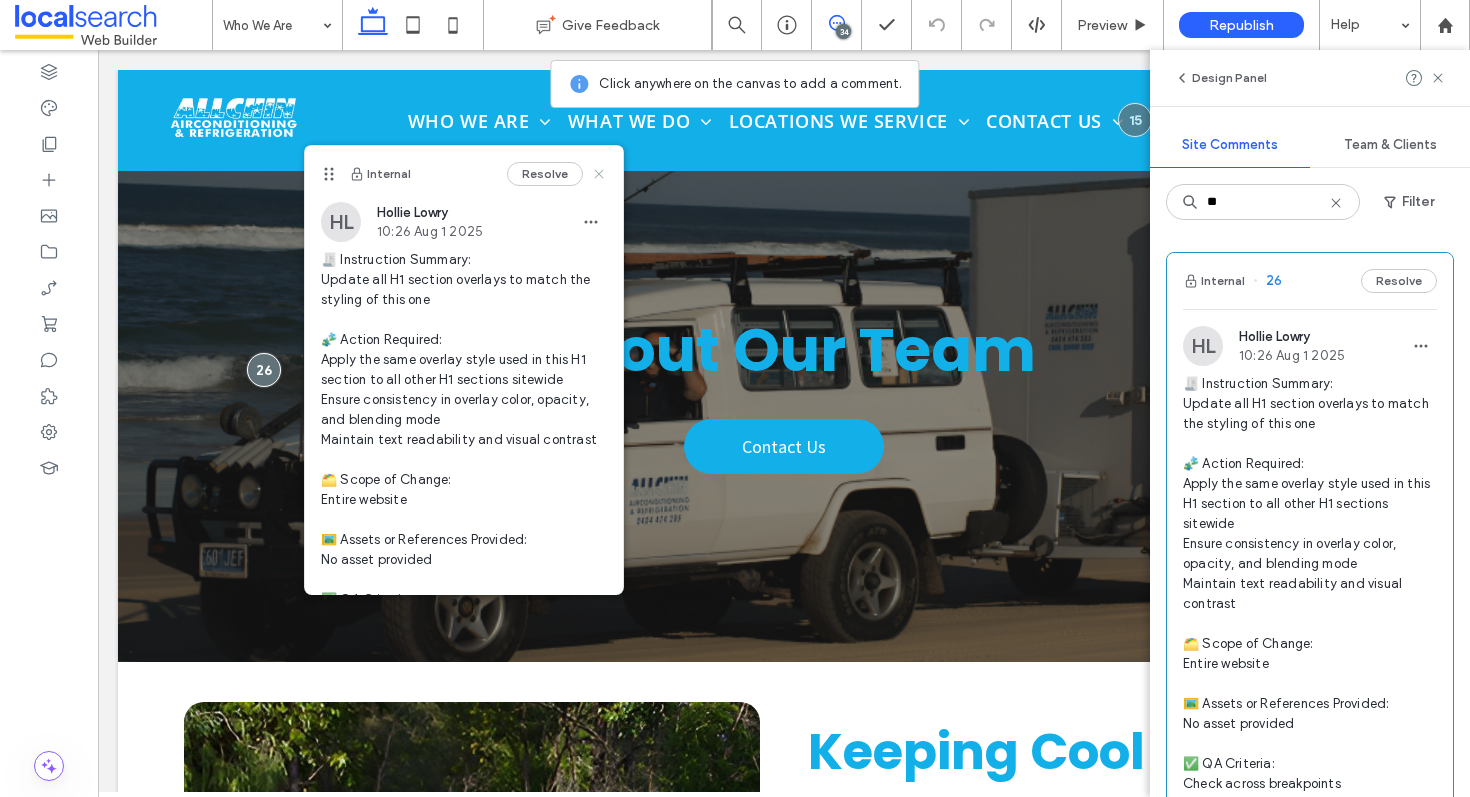 click 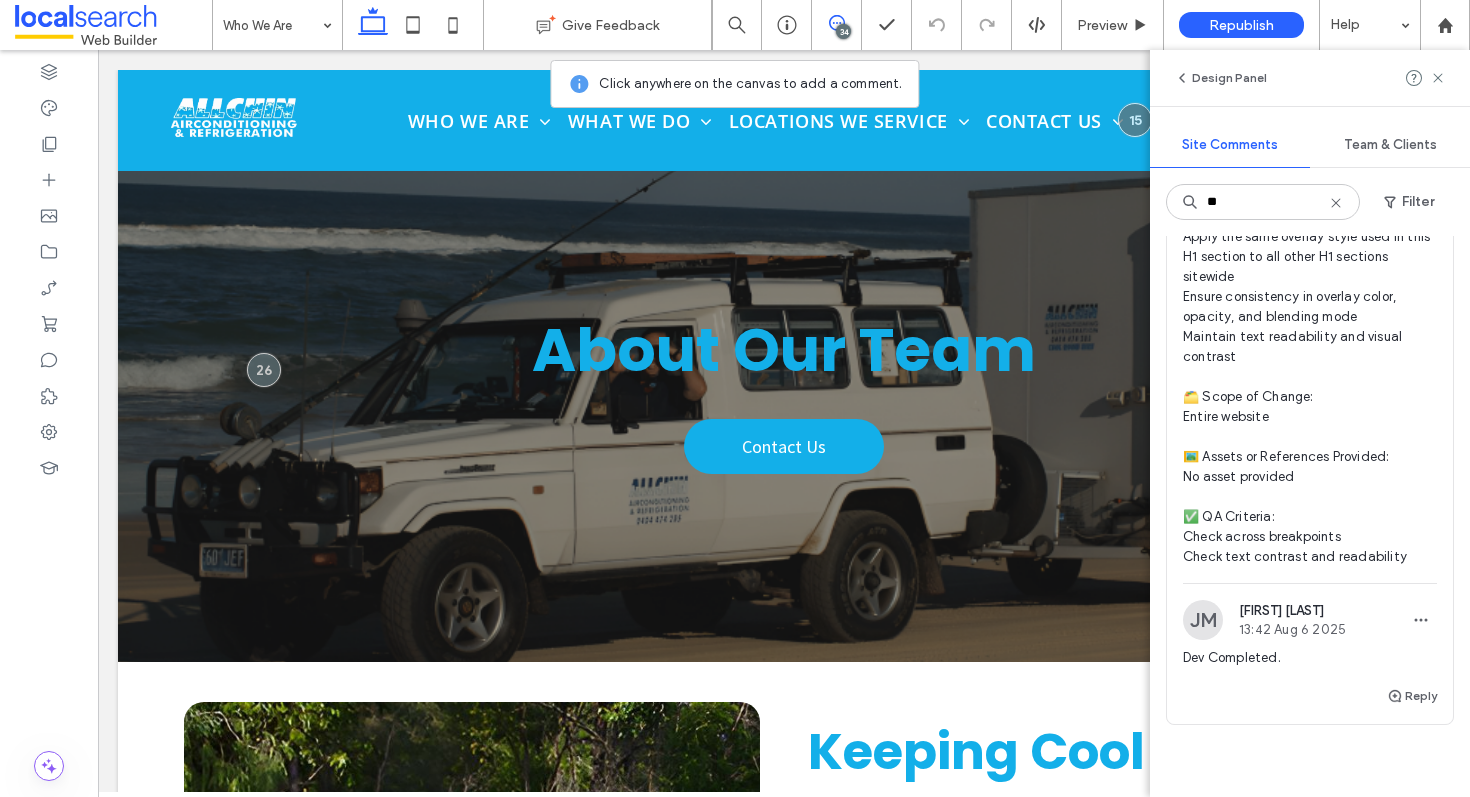 scroll, scrollTop: 0, scrollLeft: 0, axis: both 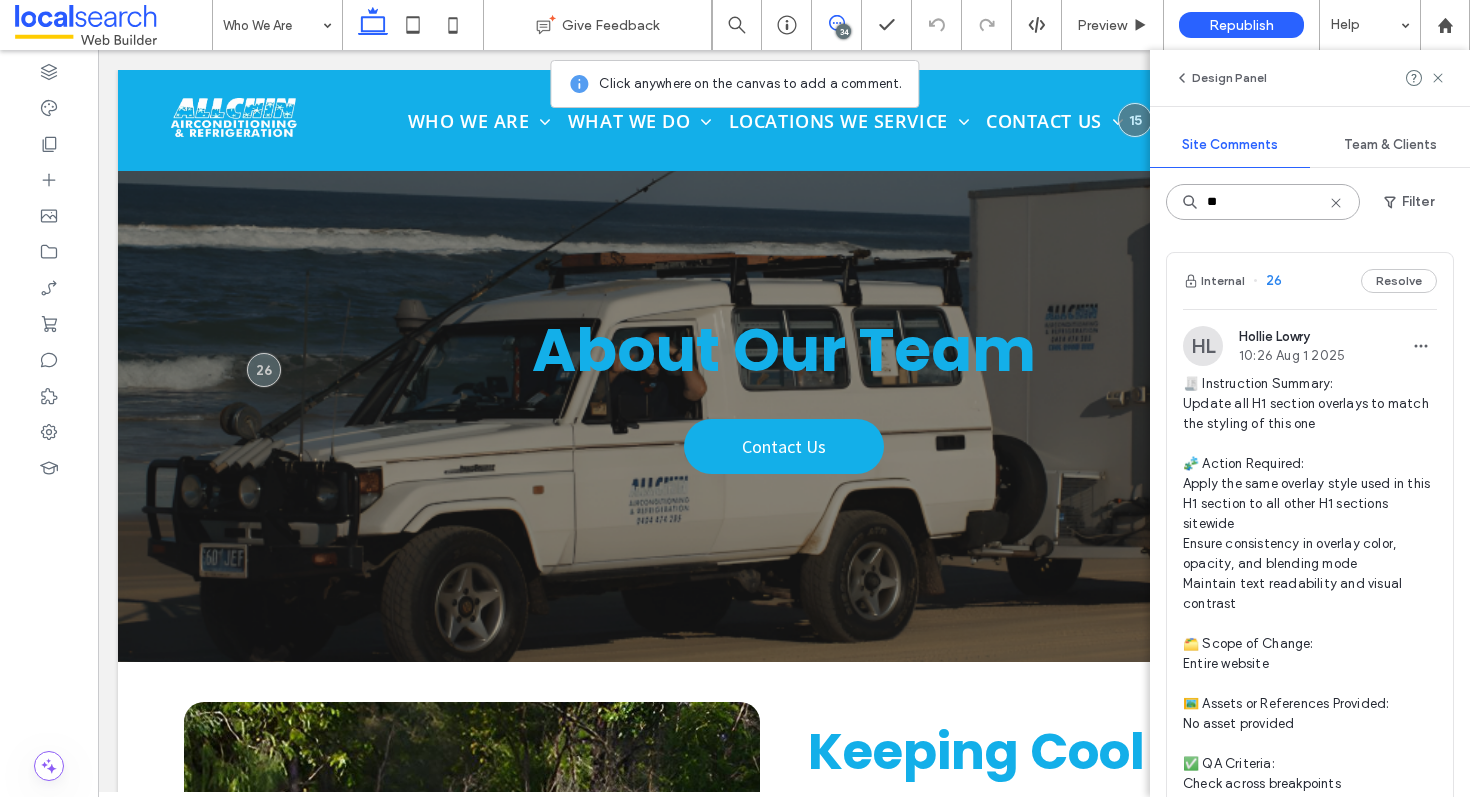 click on "**" at bounding box center (1263, 202) 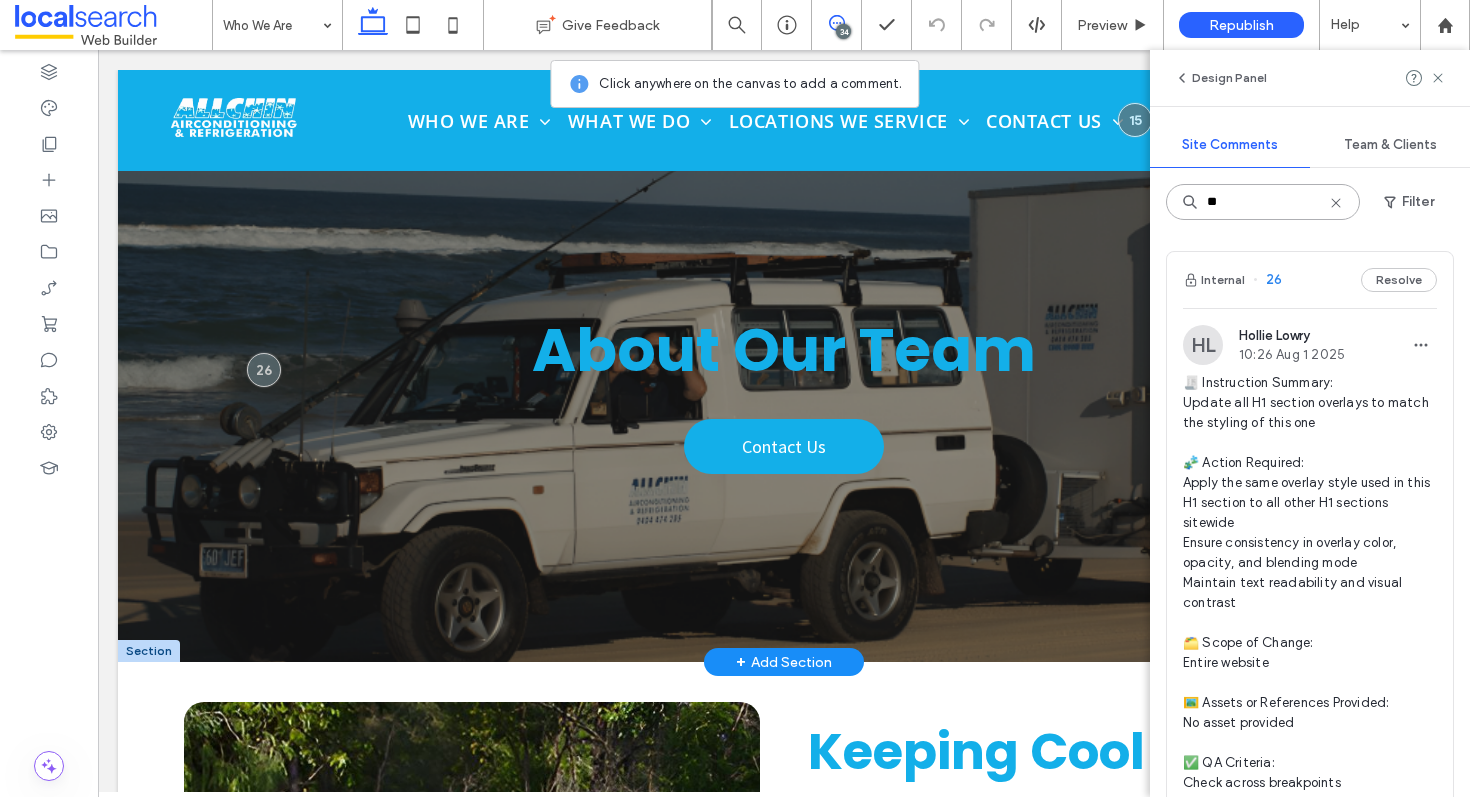 scroll, scrollTop: 0, scrollLeft: 0, axis: both 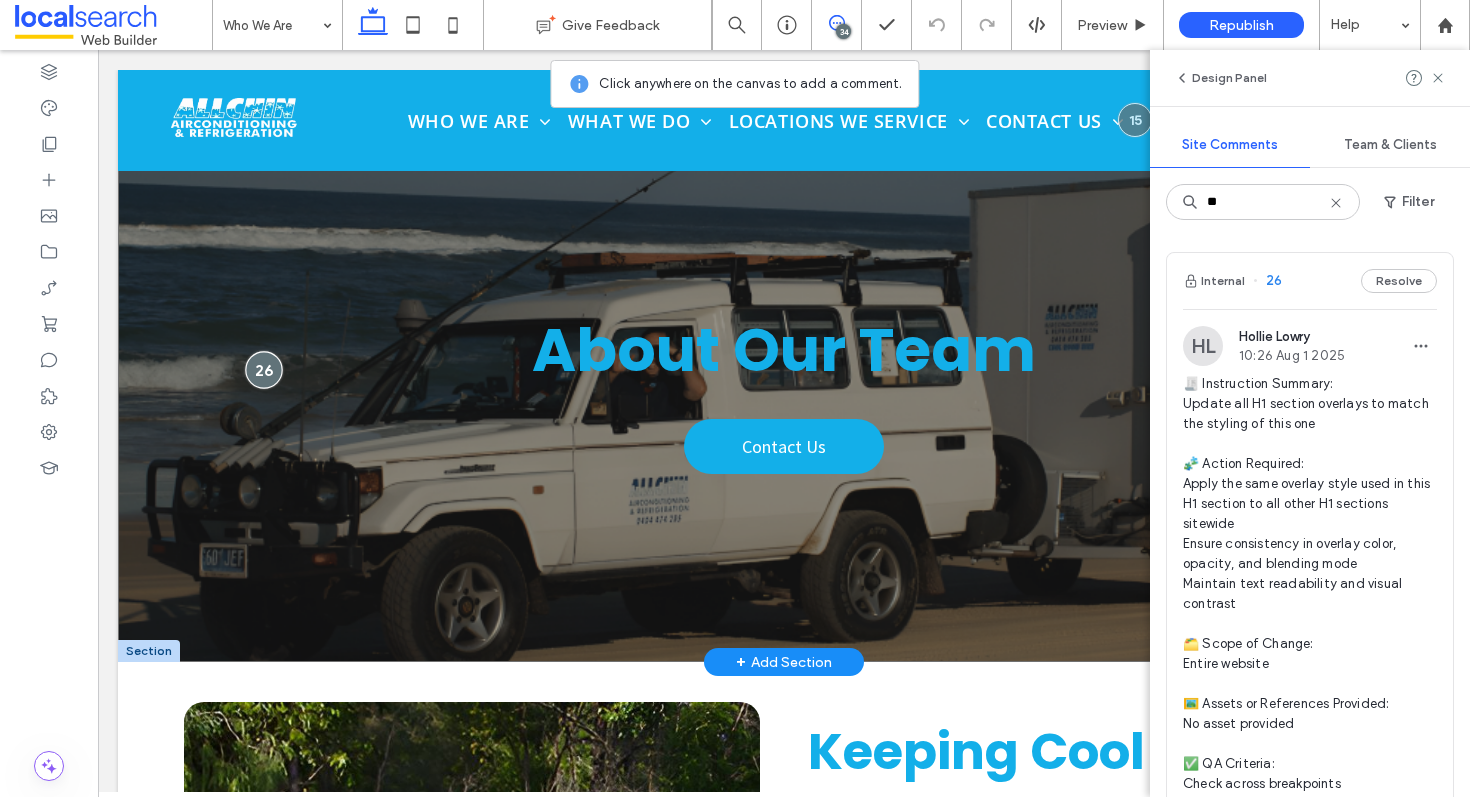 click at bounding box center (263, 369) 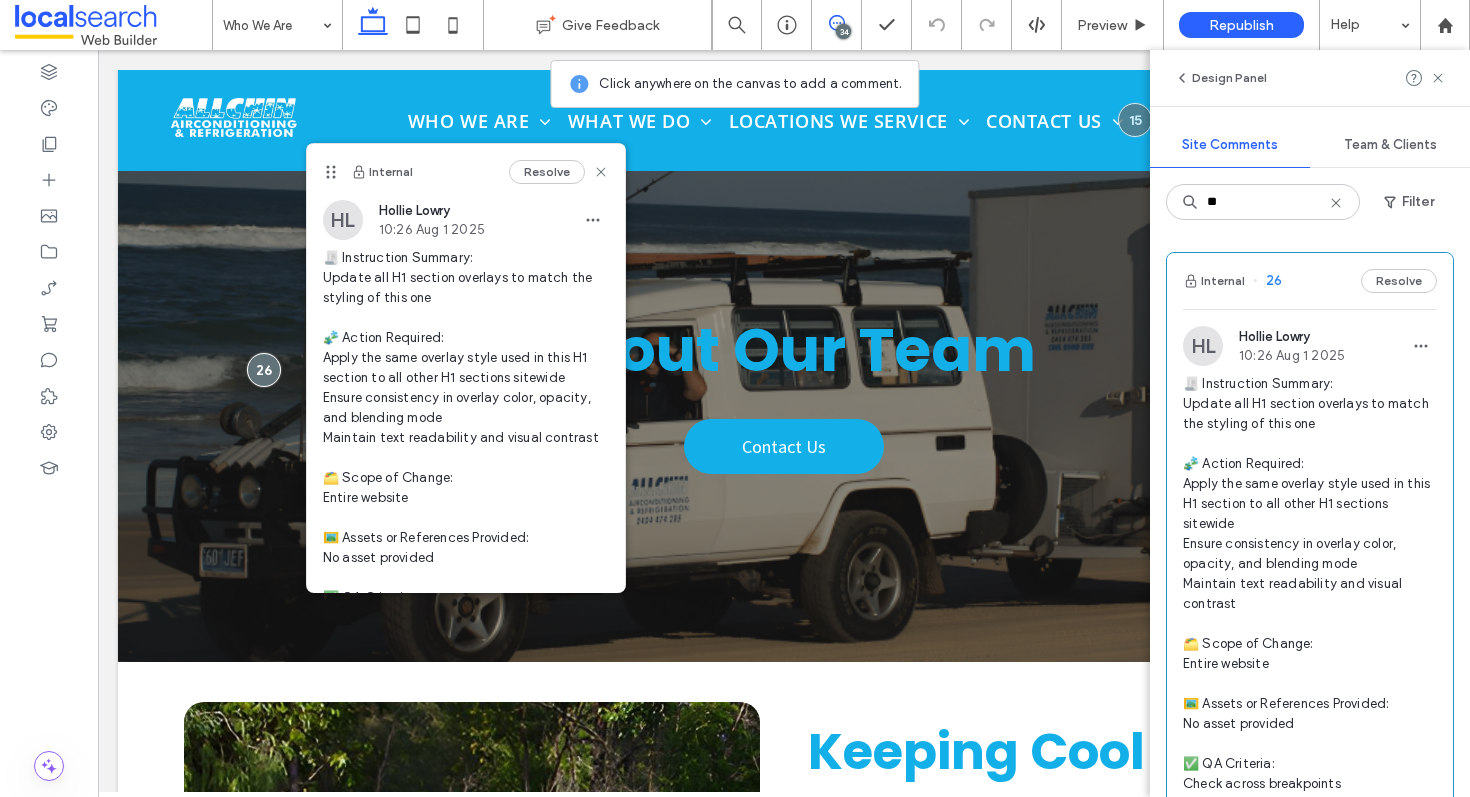 scroll, scrollTop: 0, scrollLeft: 0, axis: both 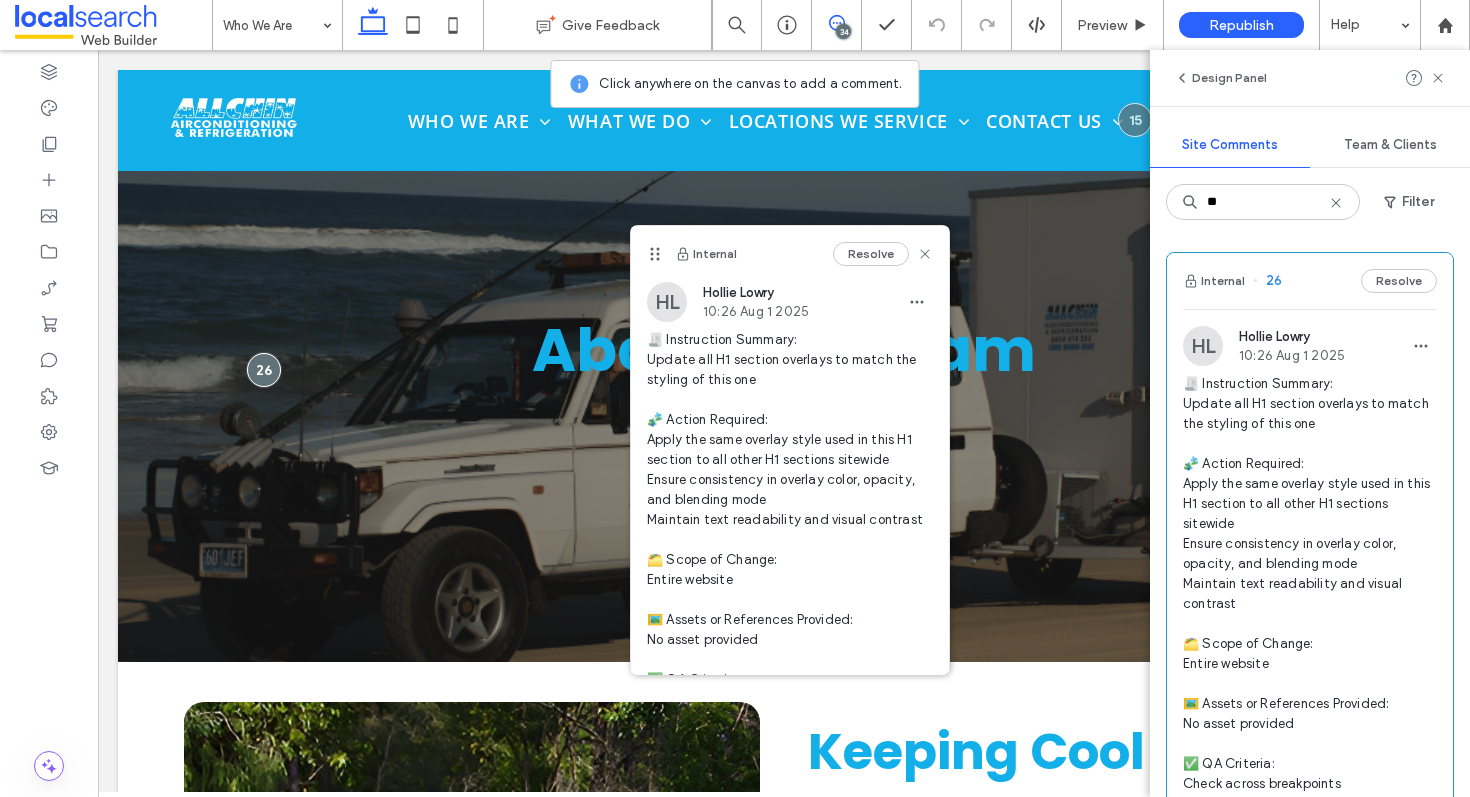 drag, startPoint x: 332, startPoint y: 168, endPoint x: 656, endPoint y: 252, distance: 334.71182 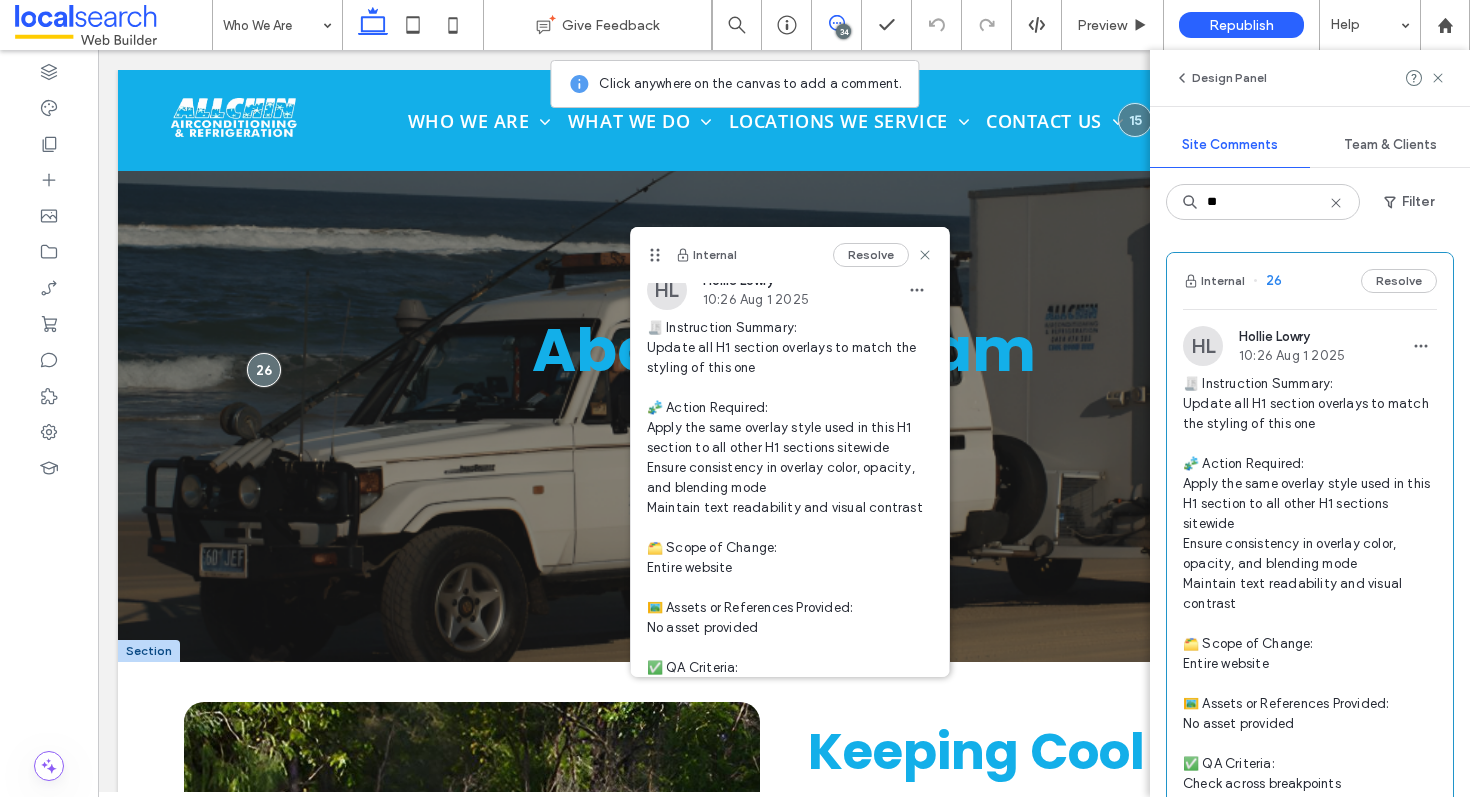 scroll, scrollTop: 0, scrollLeft: 0, axis: both 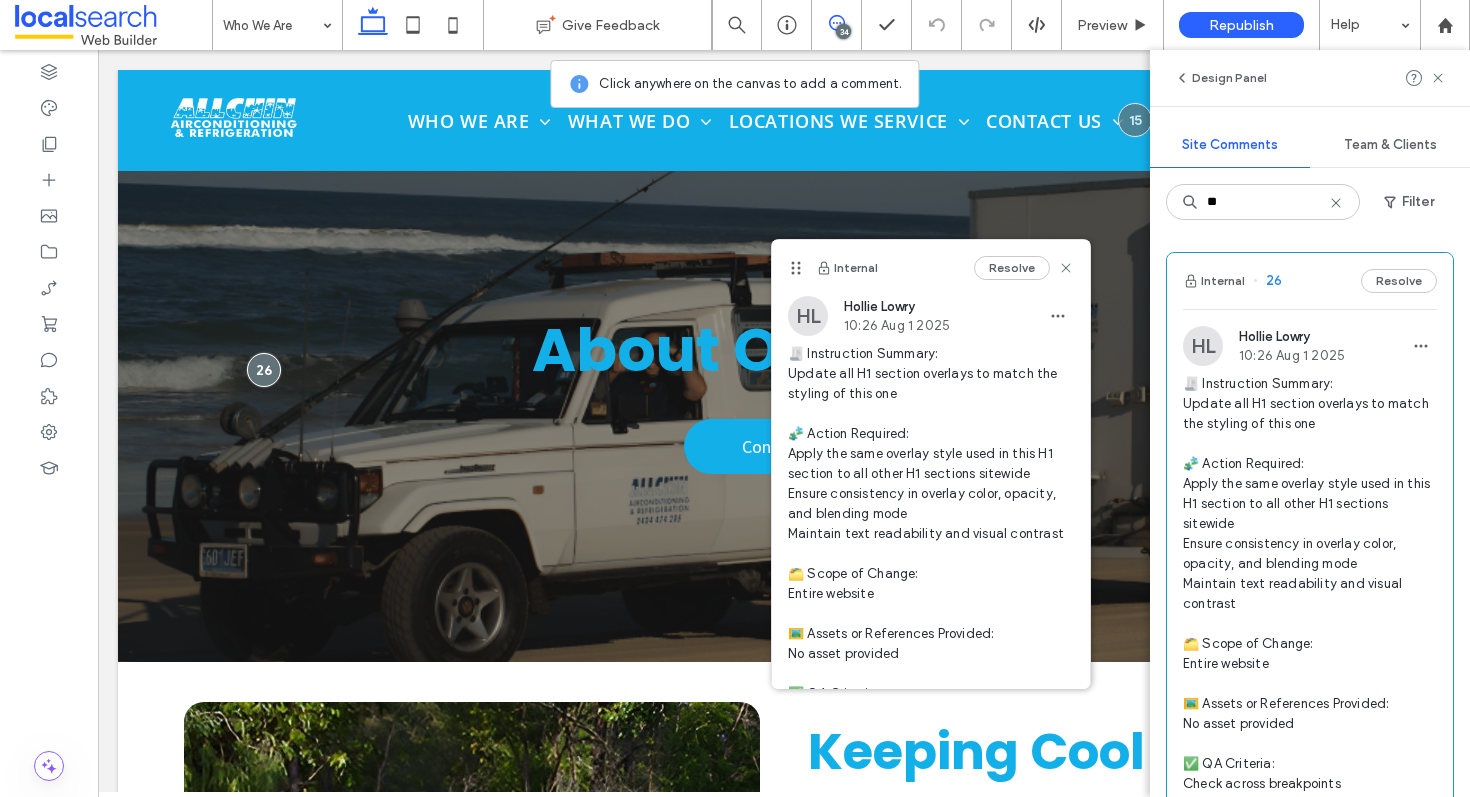 drag, startPoint x: 656, startPoint y: 252, endPoint x: 717, endPoint y: 249, distance: 61.073727 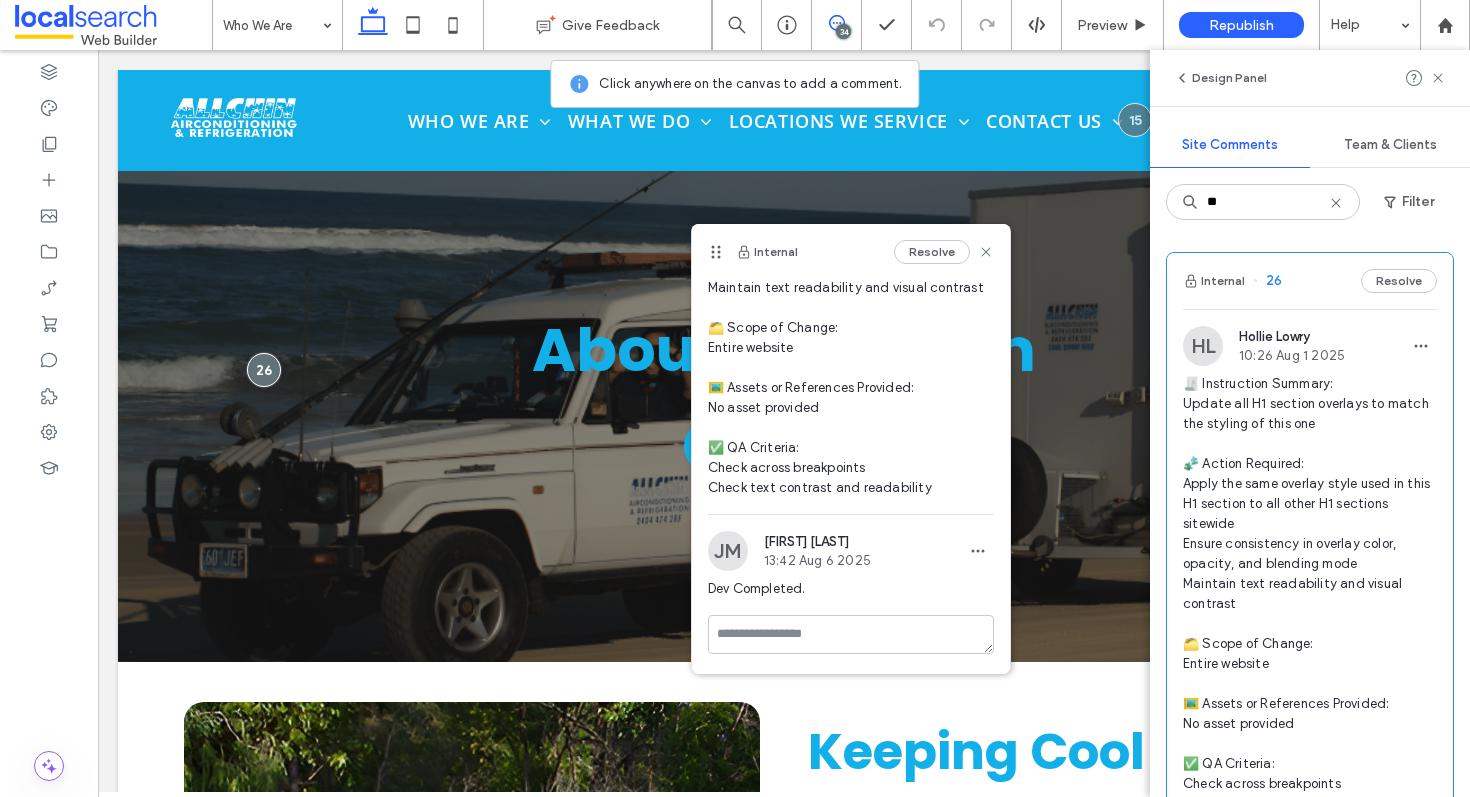 scroll, scrollTop: 0, scrollLeft: 0, axis: both 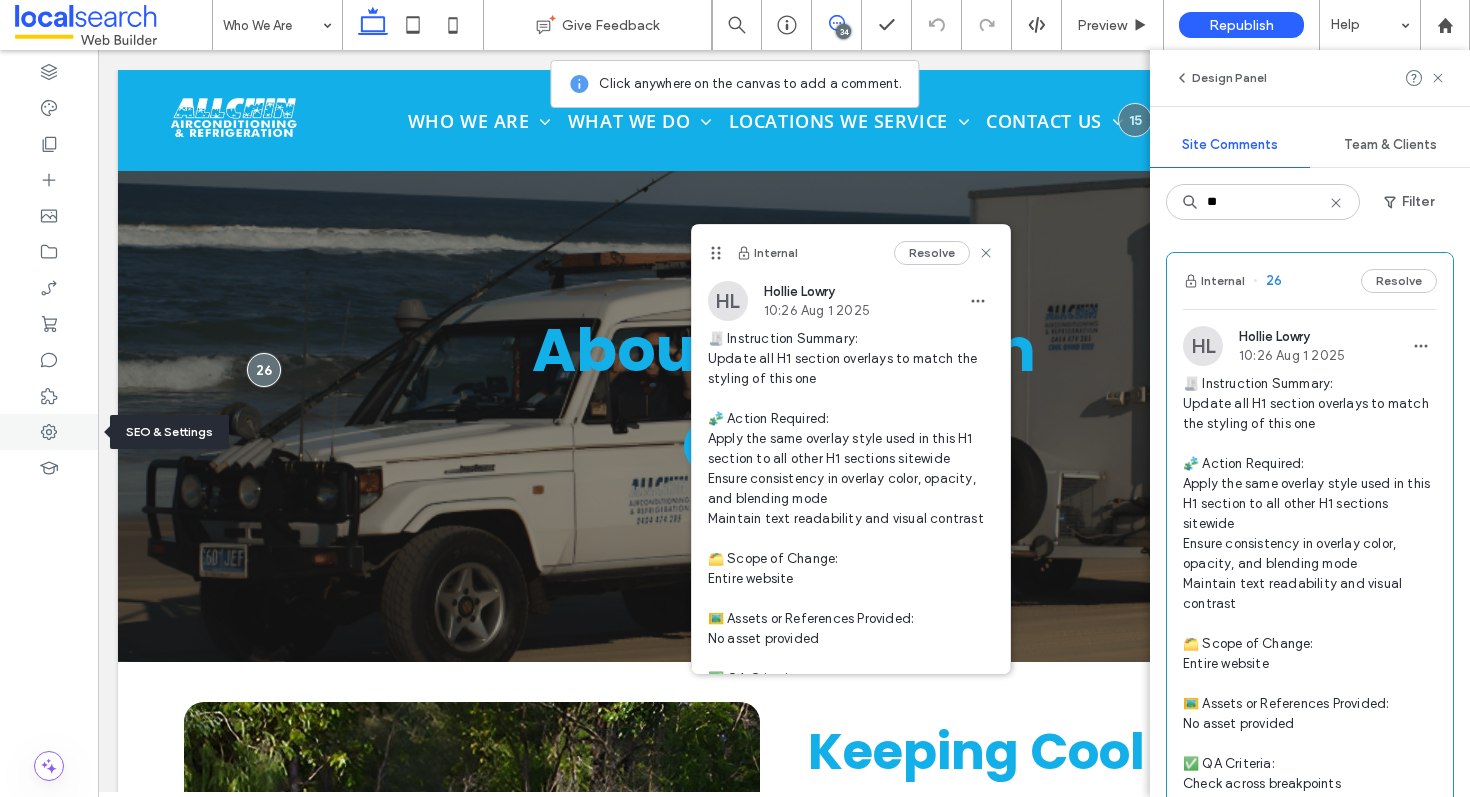 click 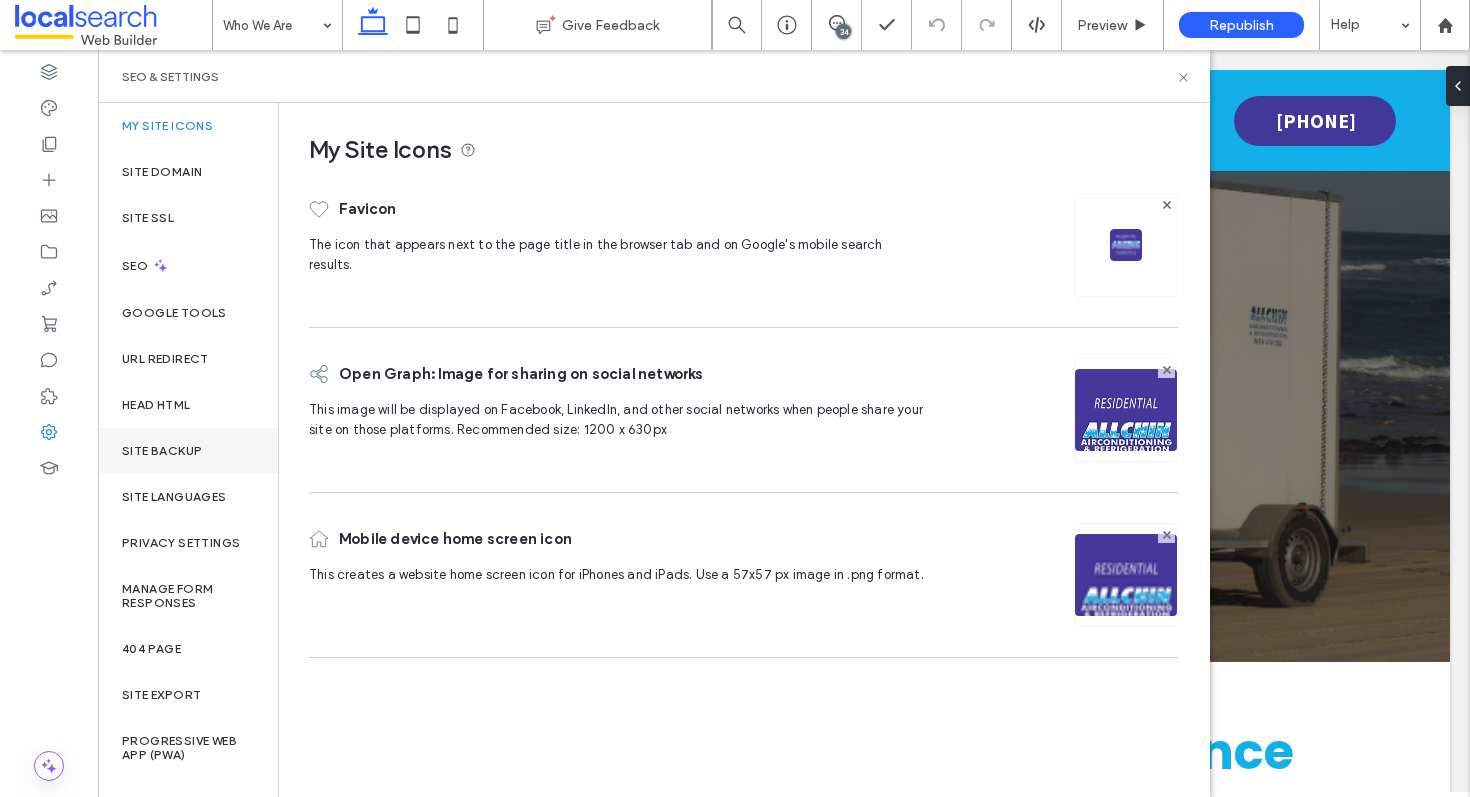 click on "Site Backup" at bounding box center [188, 451] 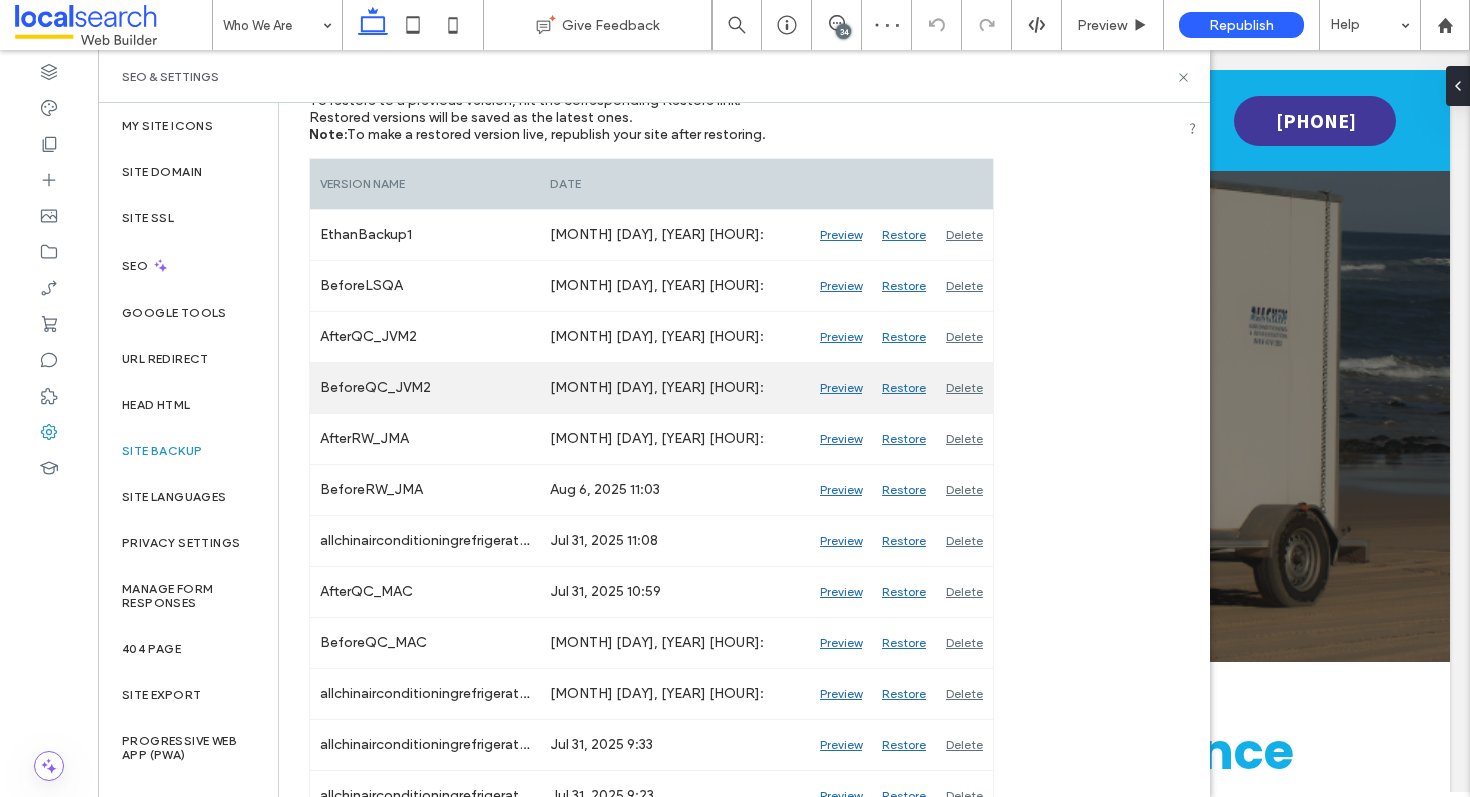 scroll, scrollTop: 312, scrollLeft: 0, axis: vertical 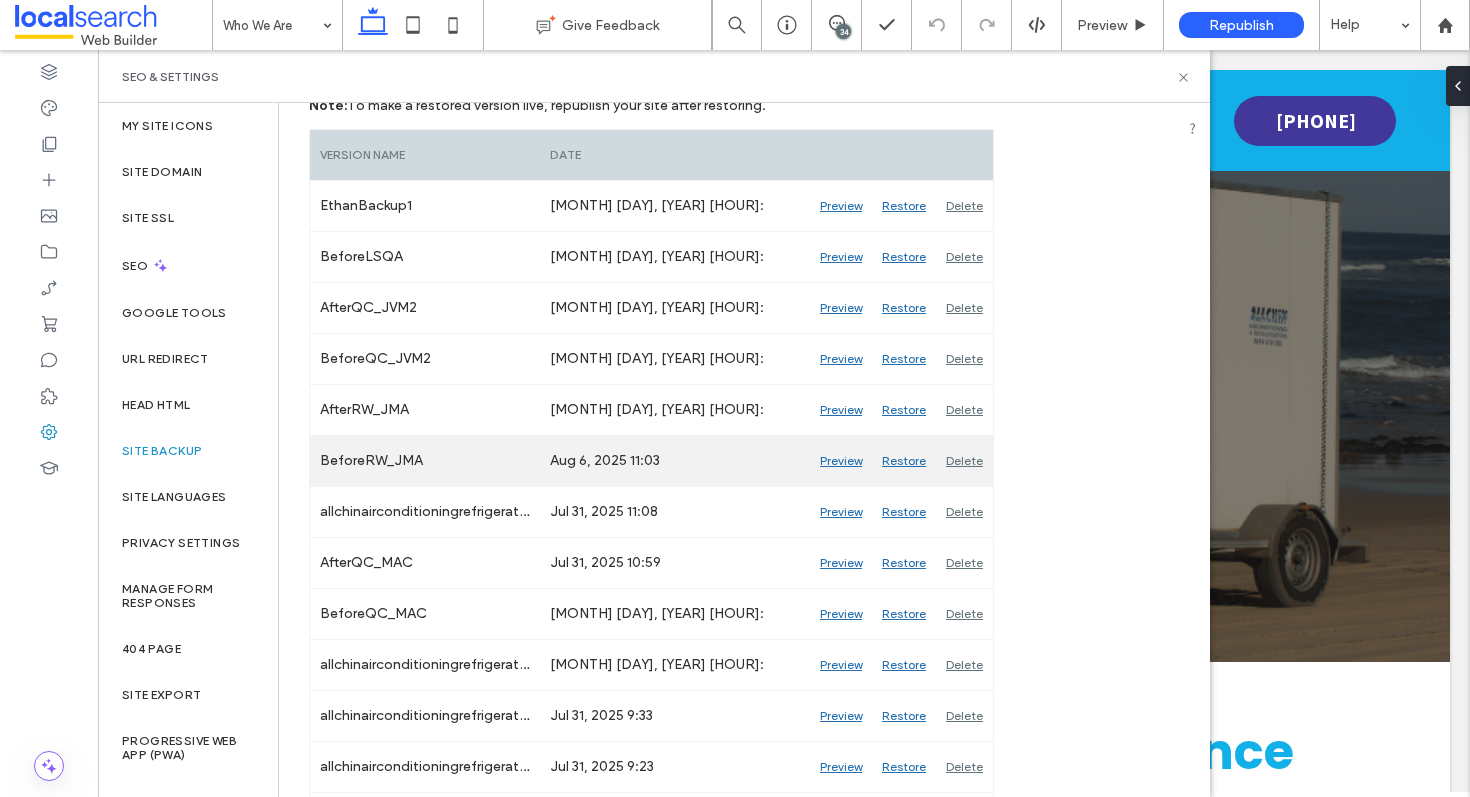 click on "Preview" at bounding box center [841, 461] 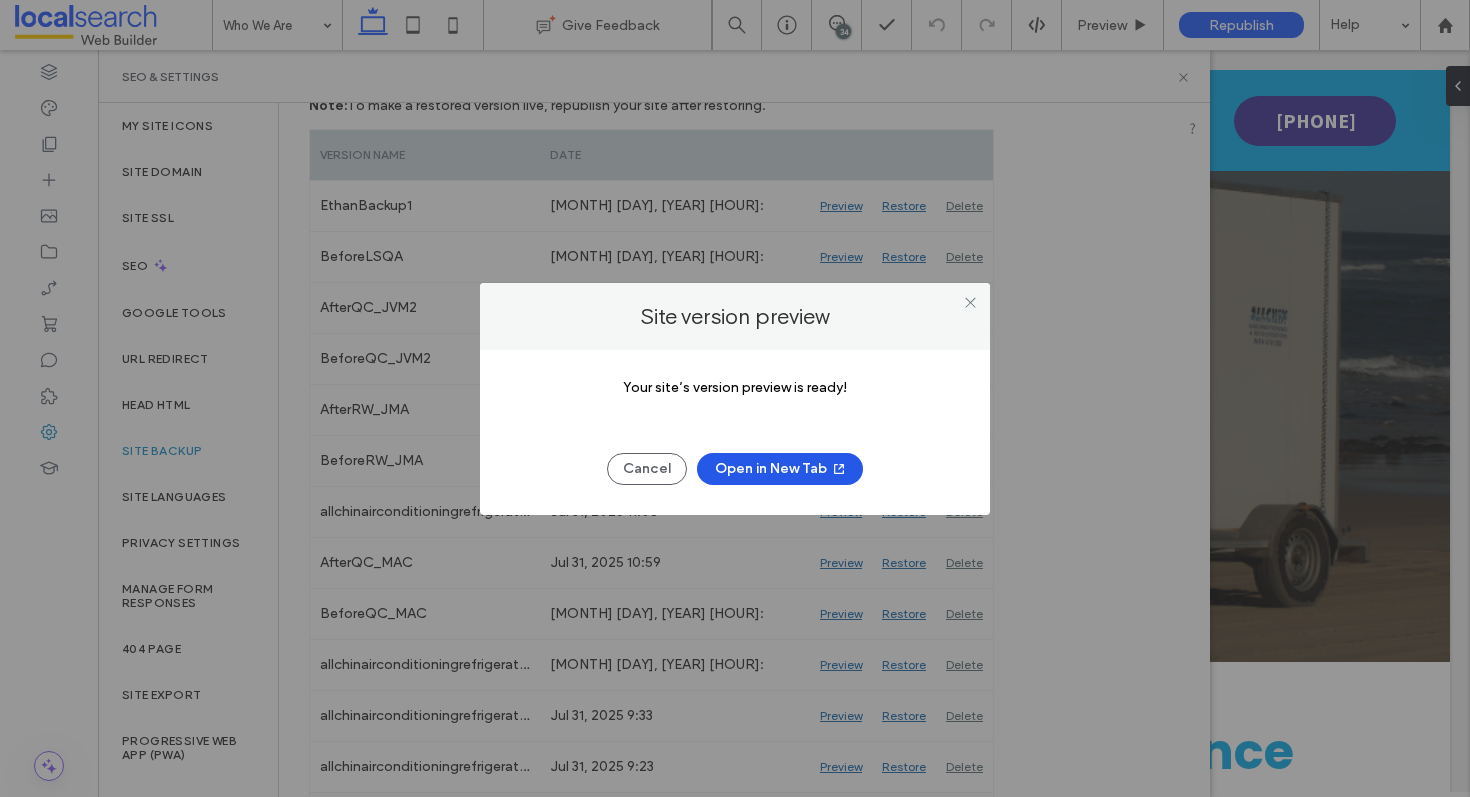 click on "Open in New Tab" at bounding box center [780, 469] 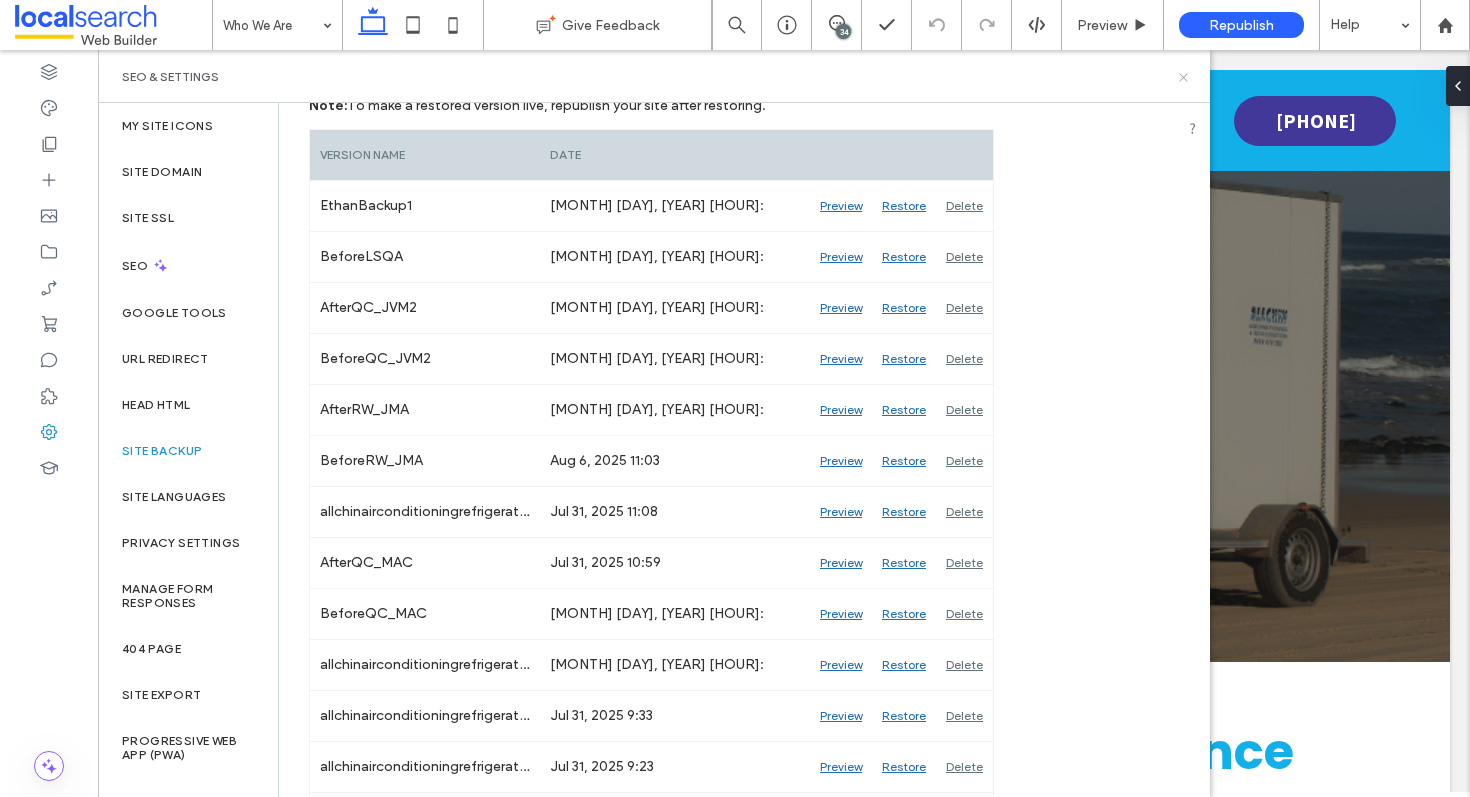 click 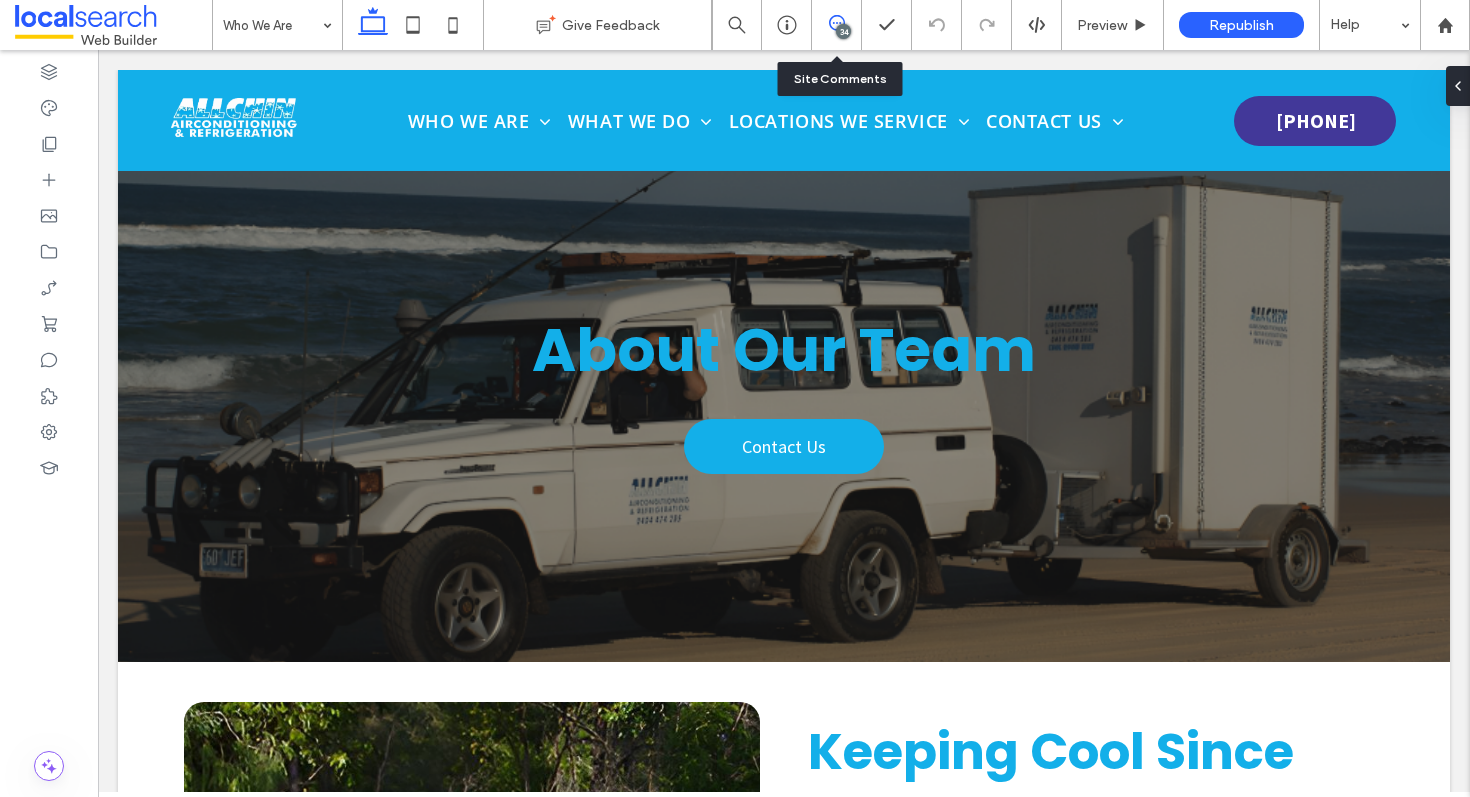 click 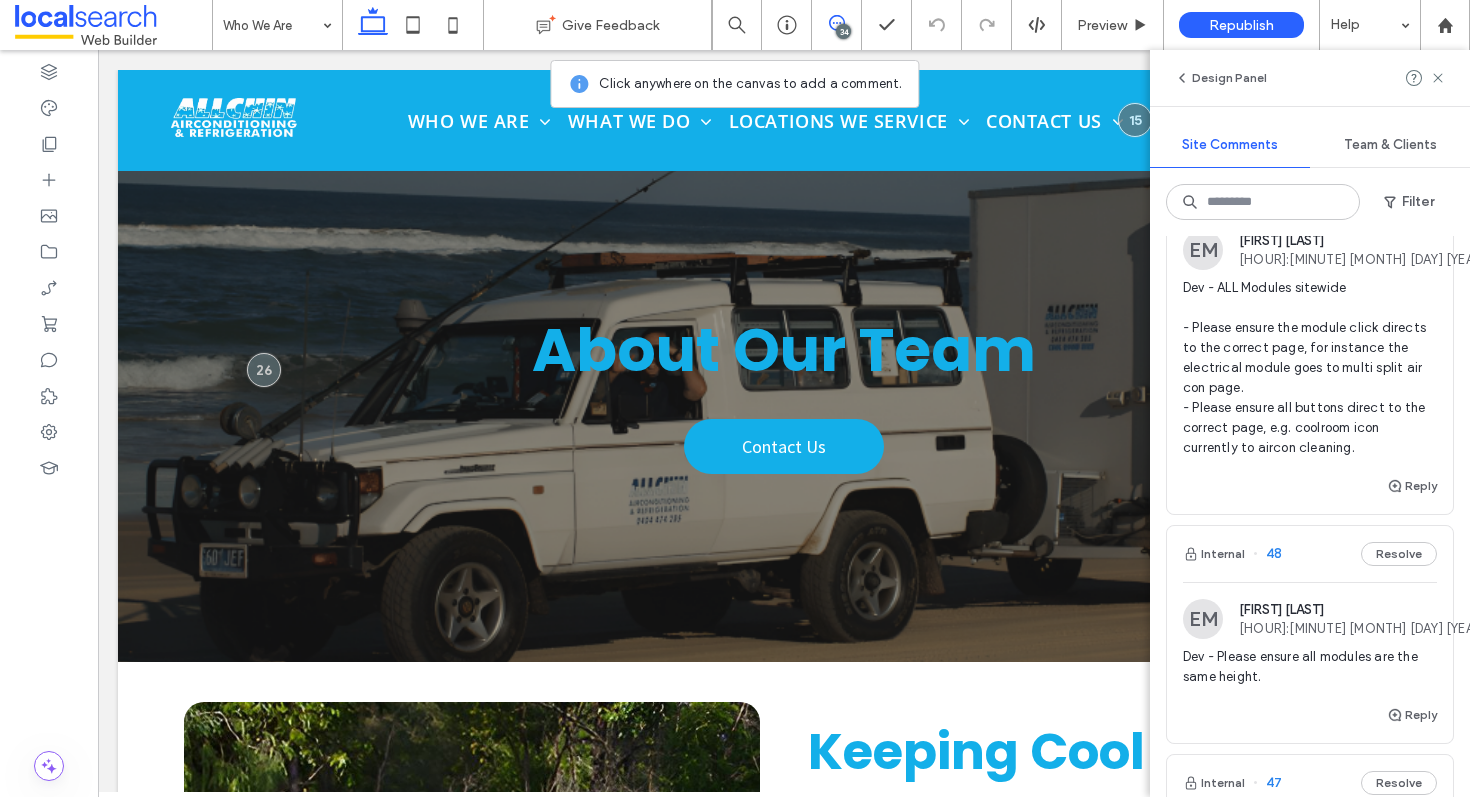 scroll, scrollTop: 0, scrollLeft: 0, axis: both 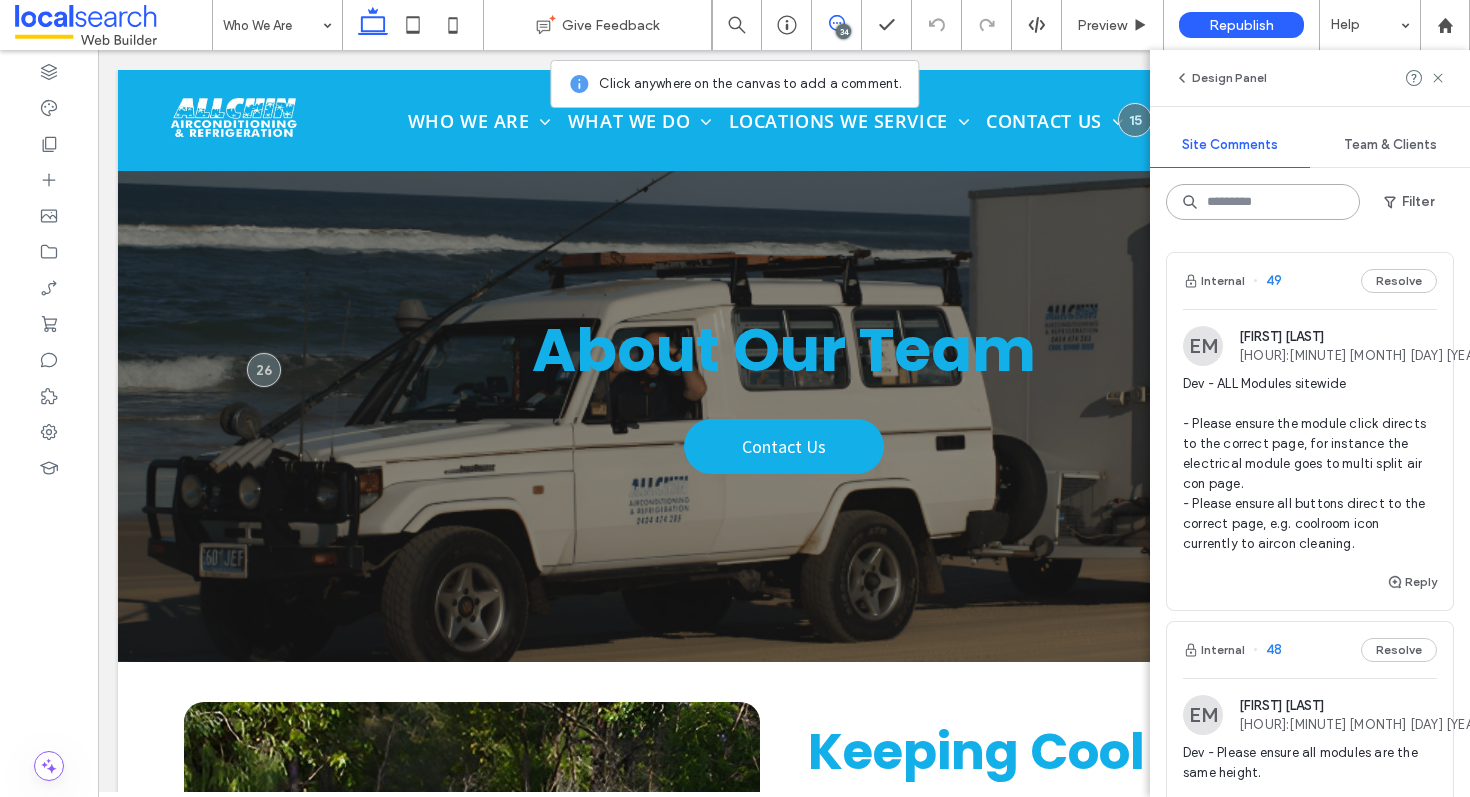 click at bounding box center [1263, 202] 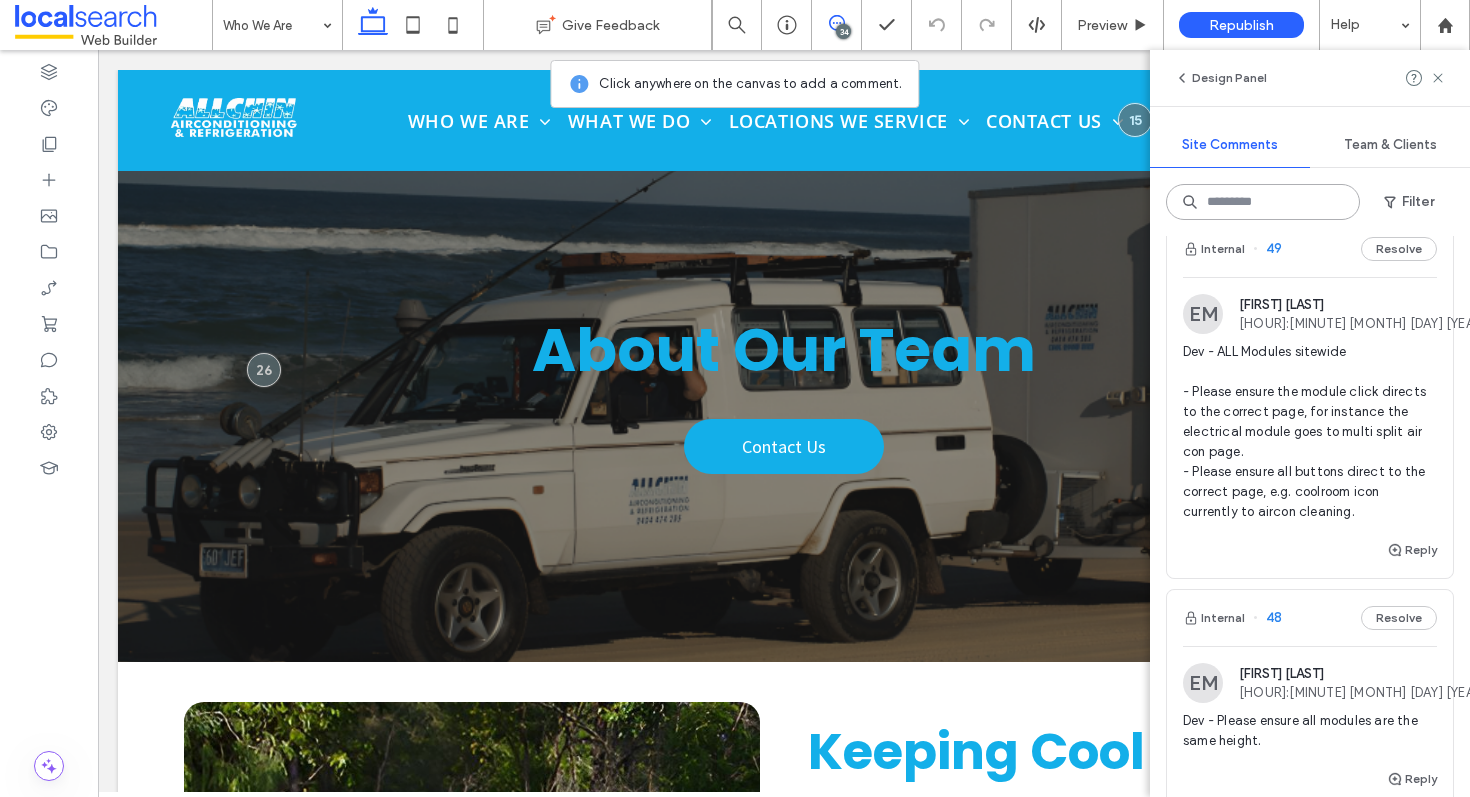 scroll, scrollTop: 0, scrollLeft: 0, axis: both 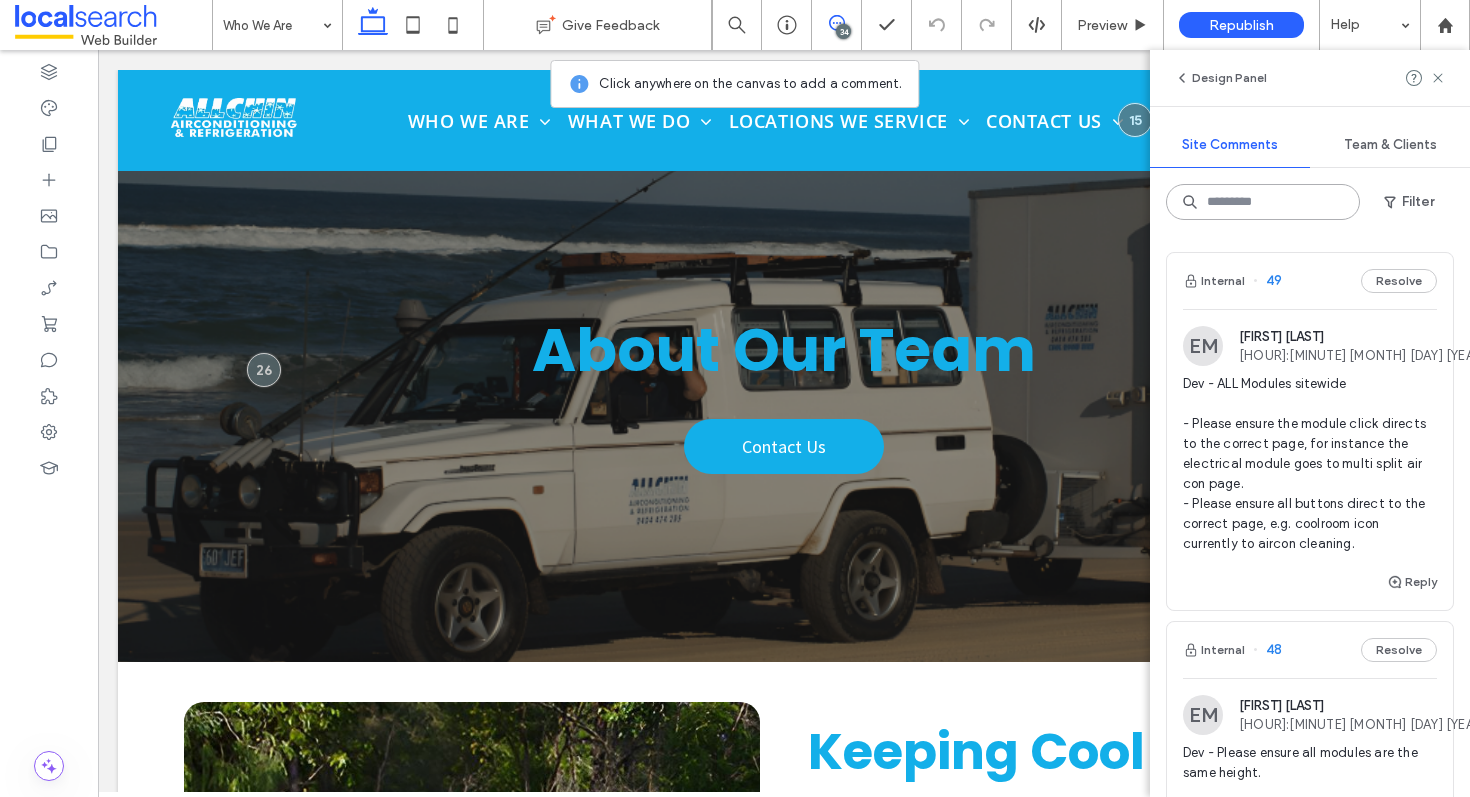 click at bounding box center (1263, 202) 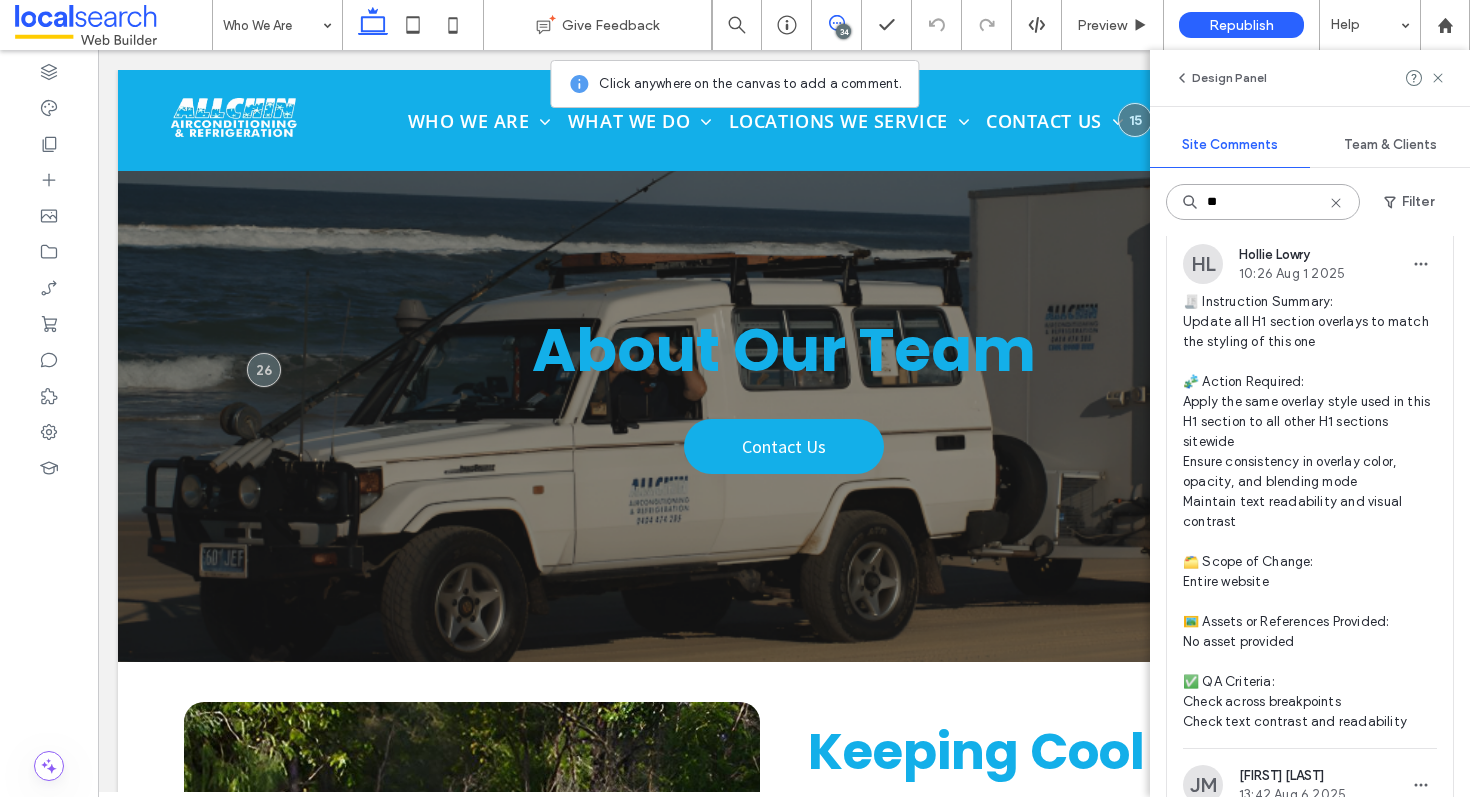 scroll, scrollTop: 112, scrollLeft: 0, axis: vertical 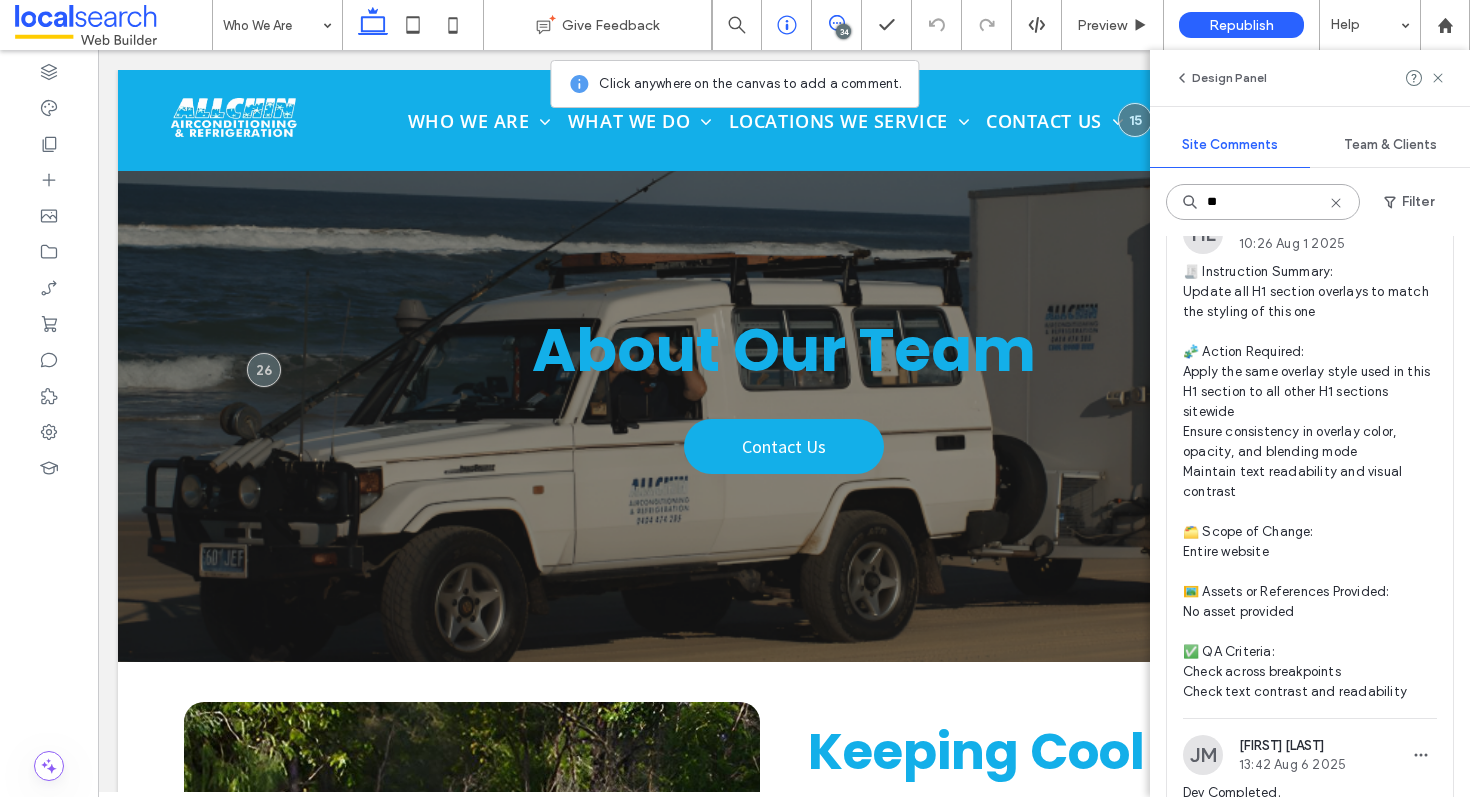 type on "**" 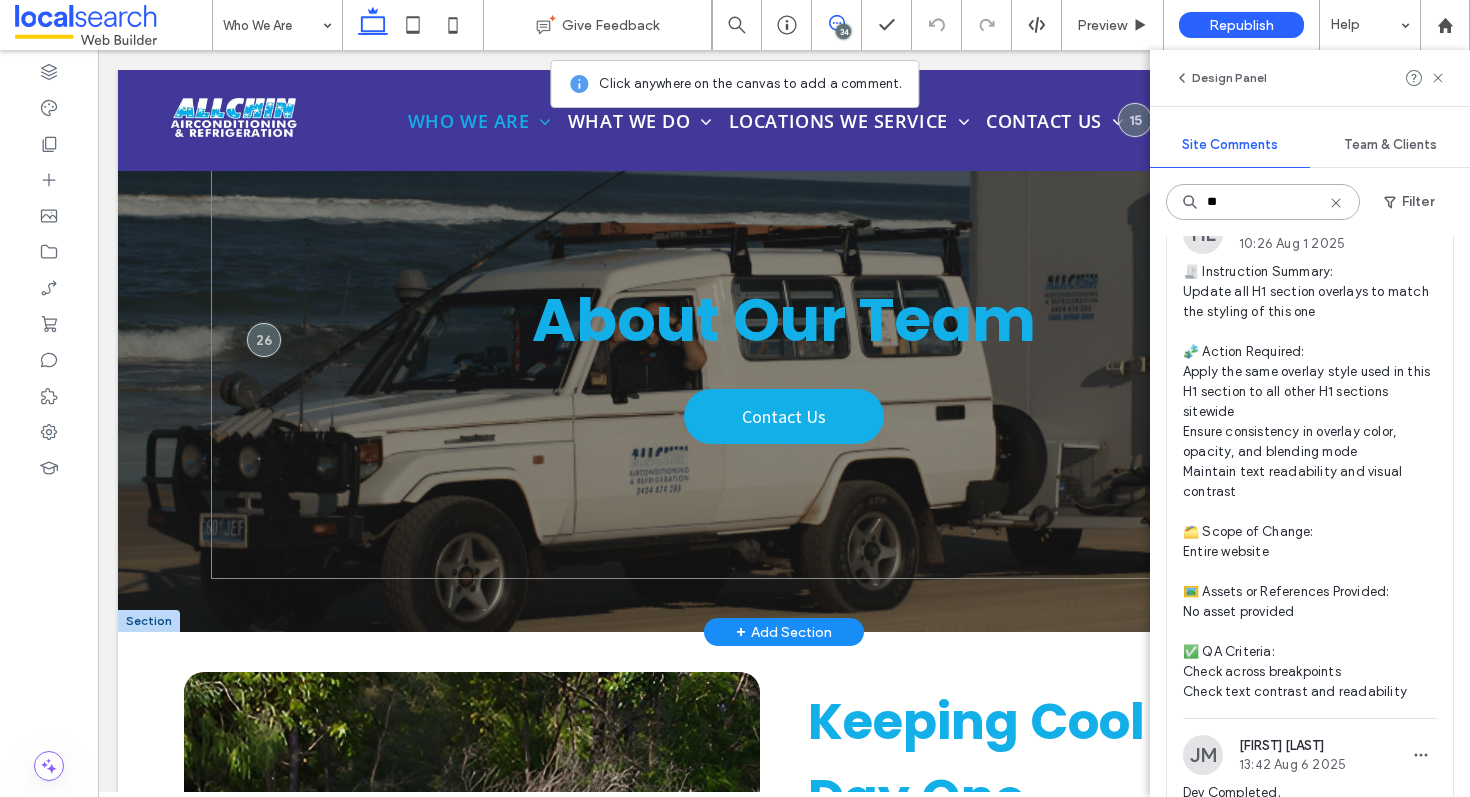 scroll, scrollTop: 0, scrollLeft: 0, axis: both 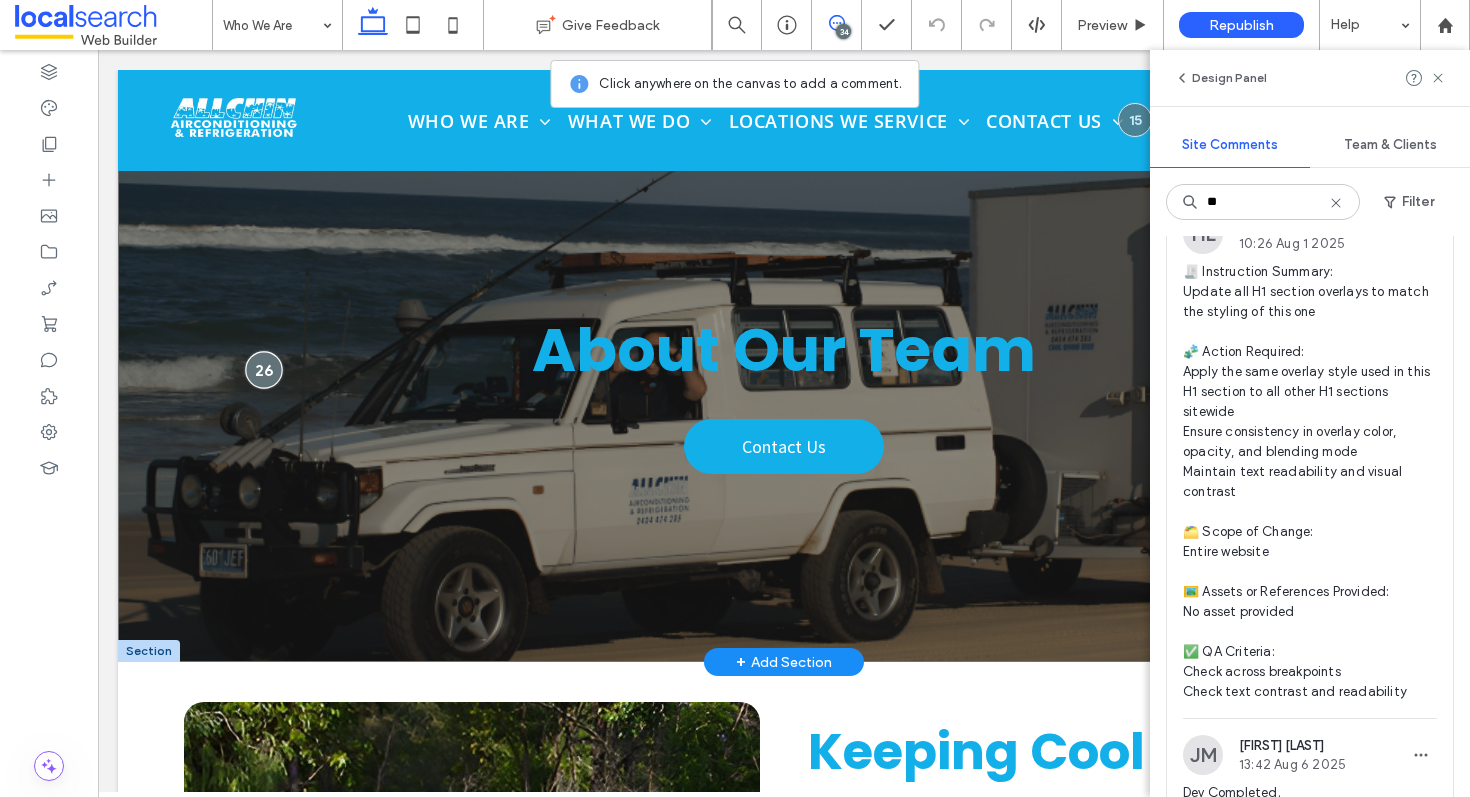 click at bounding box center (263, 369) 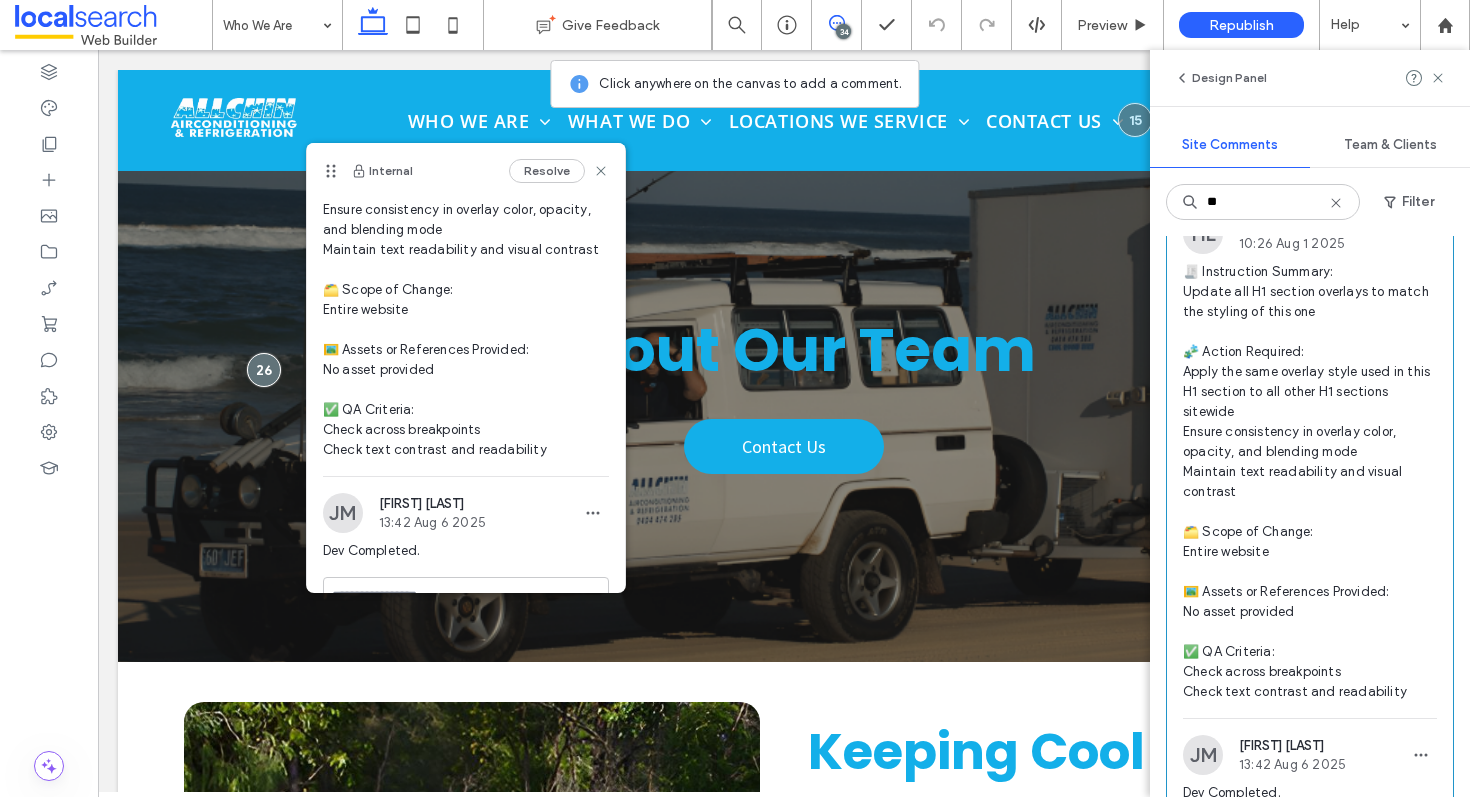 scroll, scrollTop: 231, scrollLeft: 0, axis: vertical 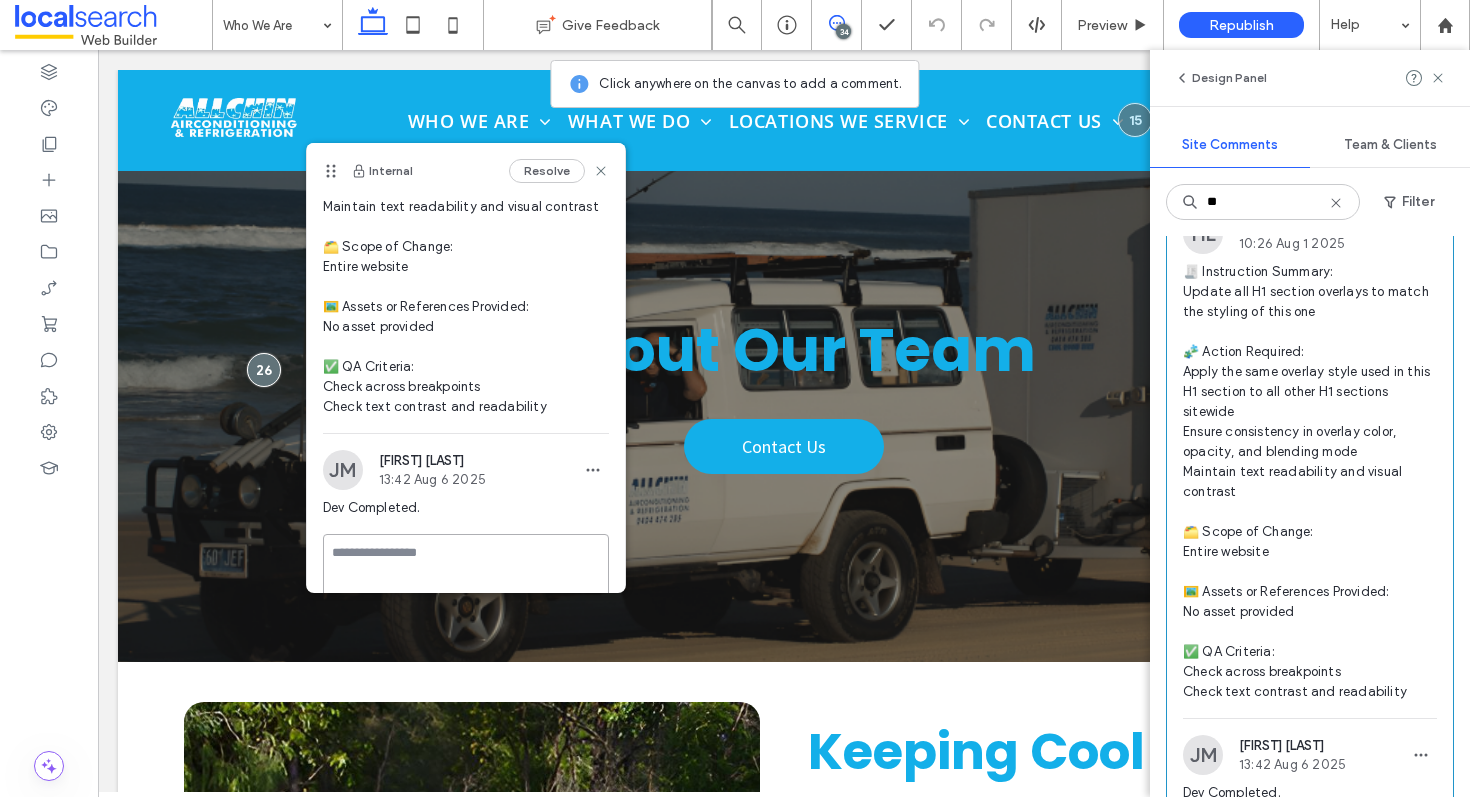 click at bounding box center [466, 584] 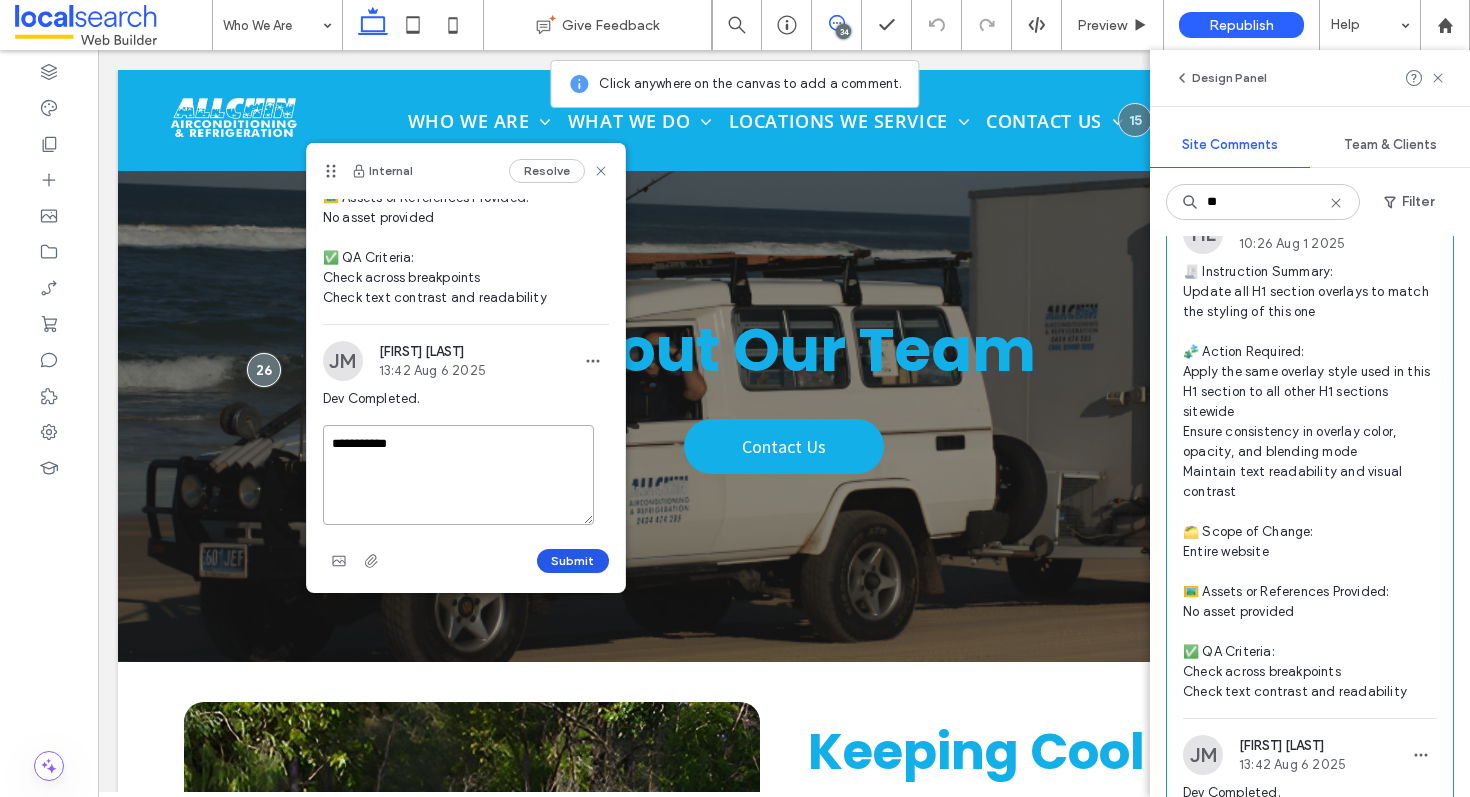 type on "**********" 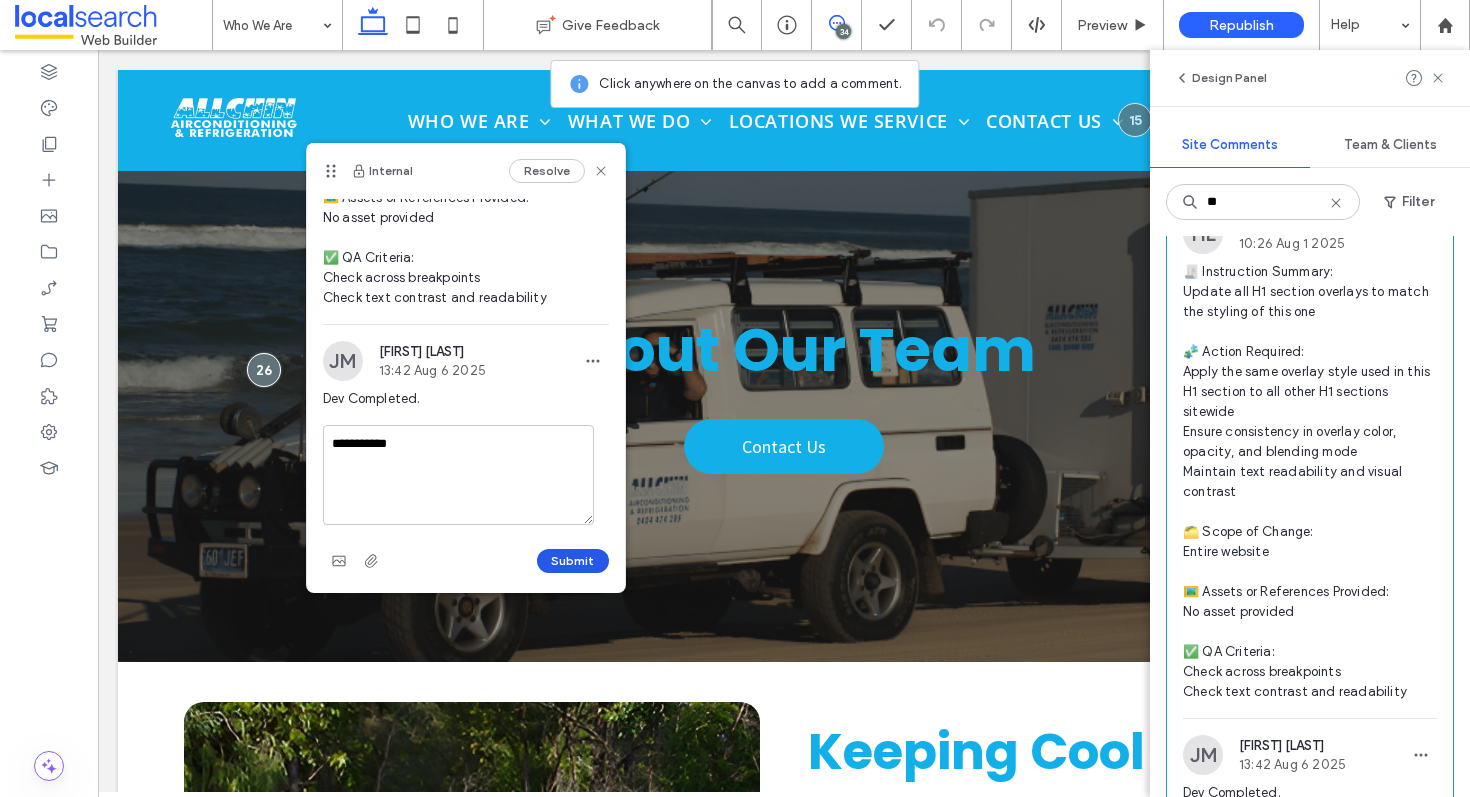 click on "Submit" at bounding box center (573, 561) 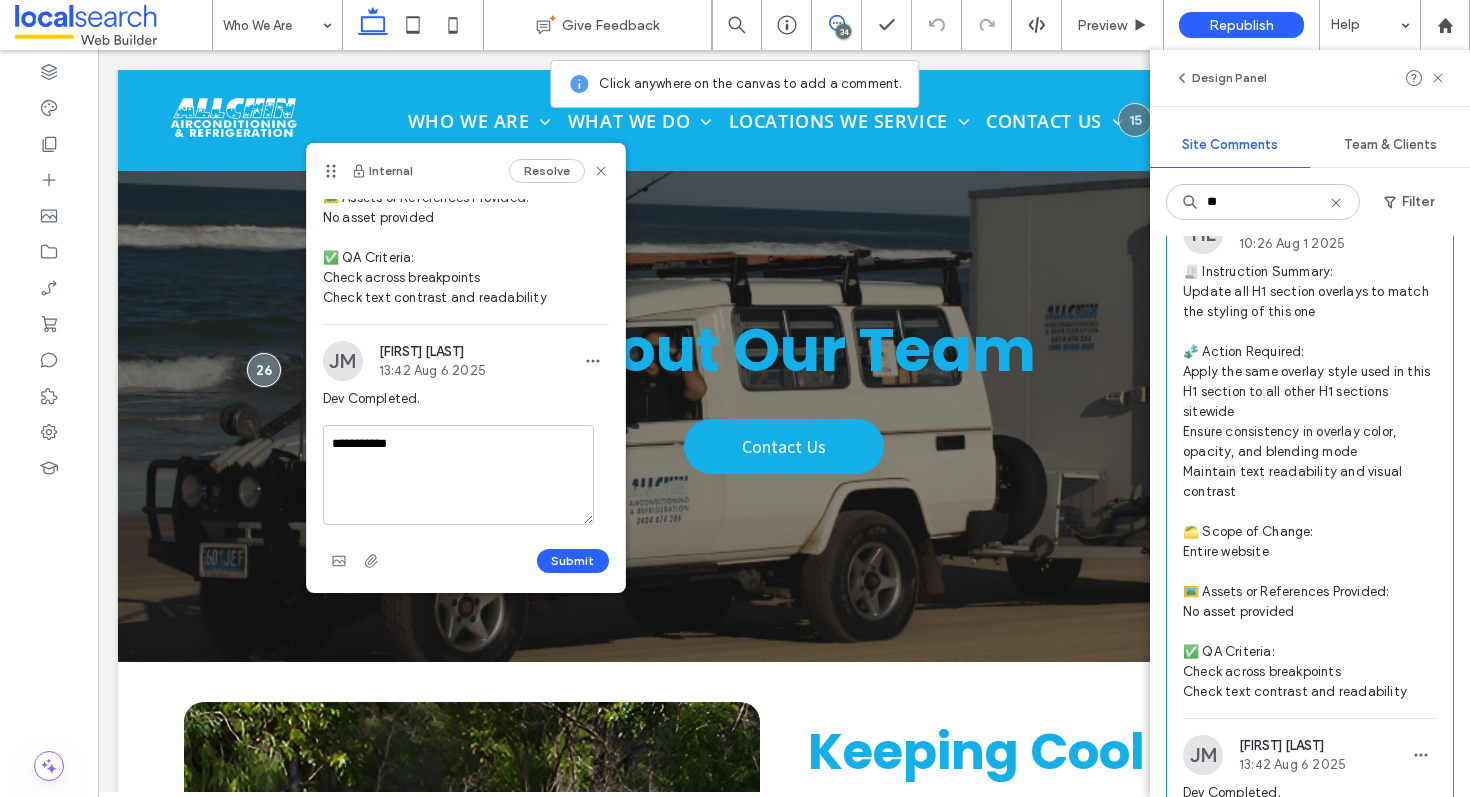 type 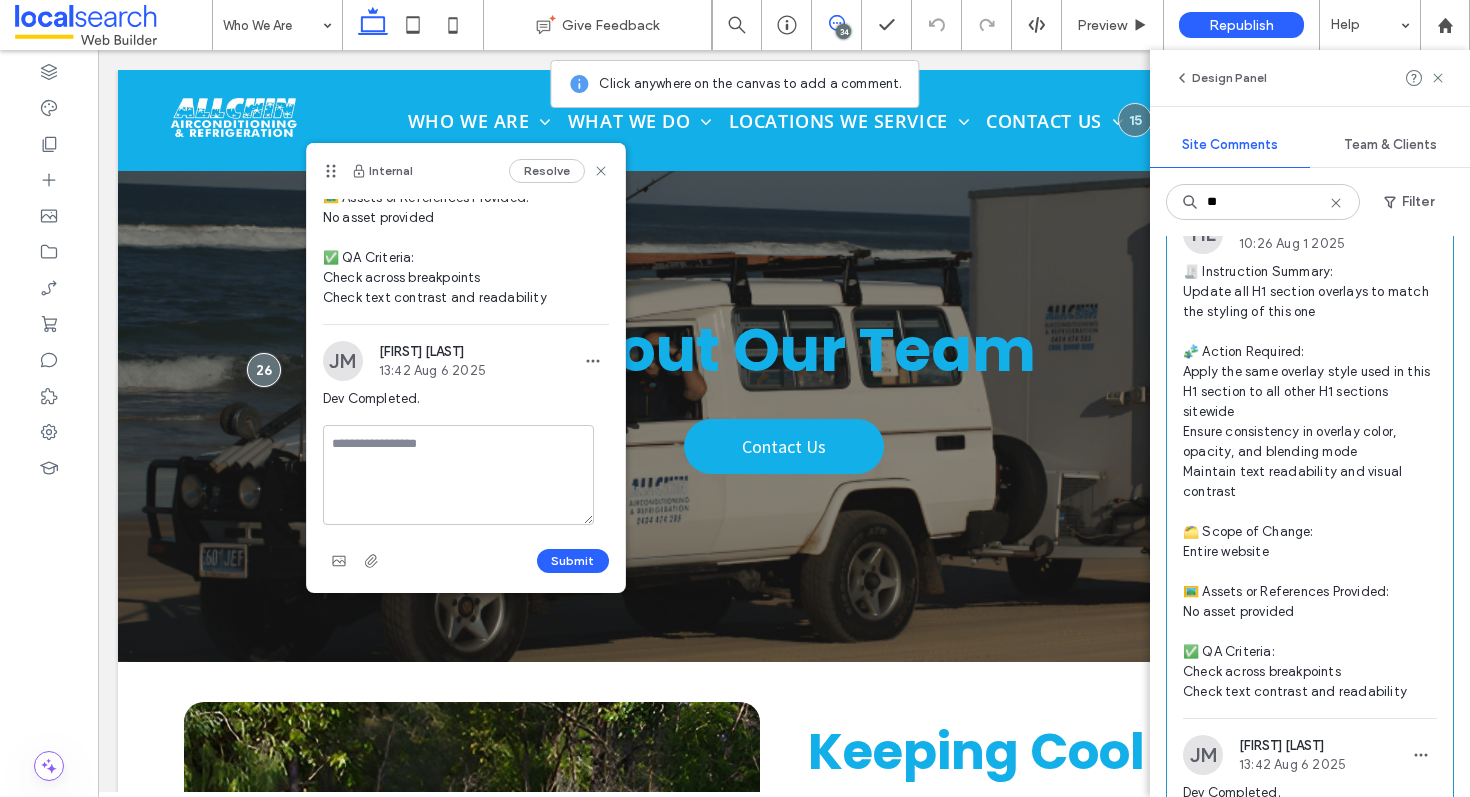 scroll, scrollTop: 290, scrollLeft: 0, axis: vertical 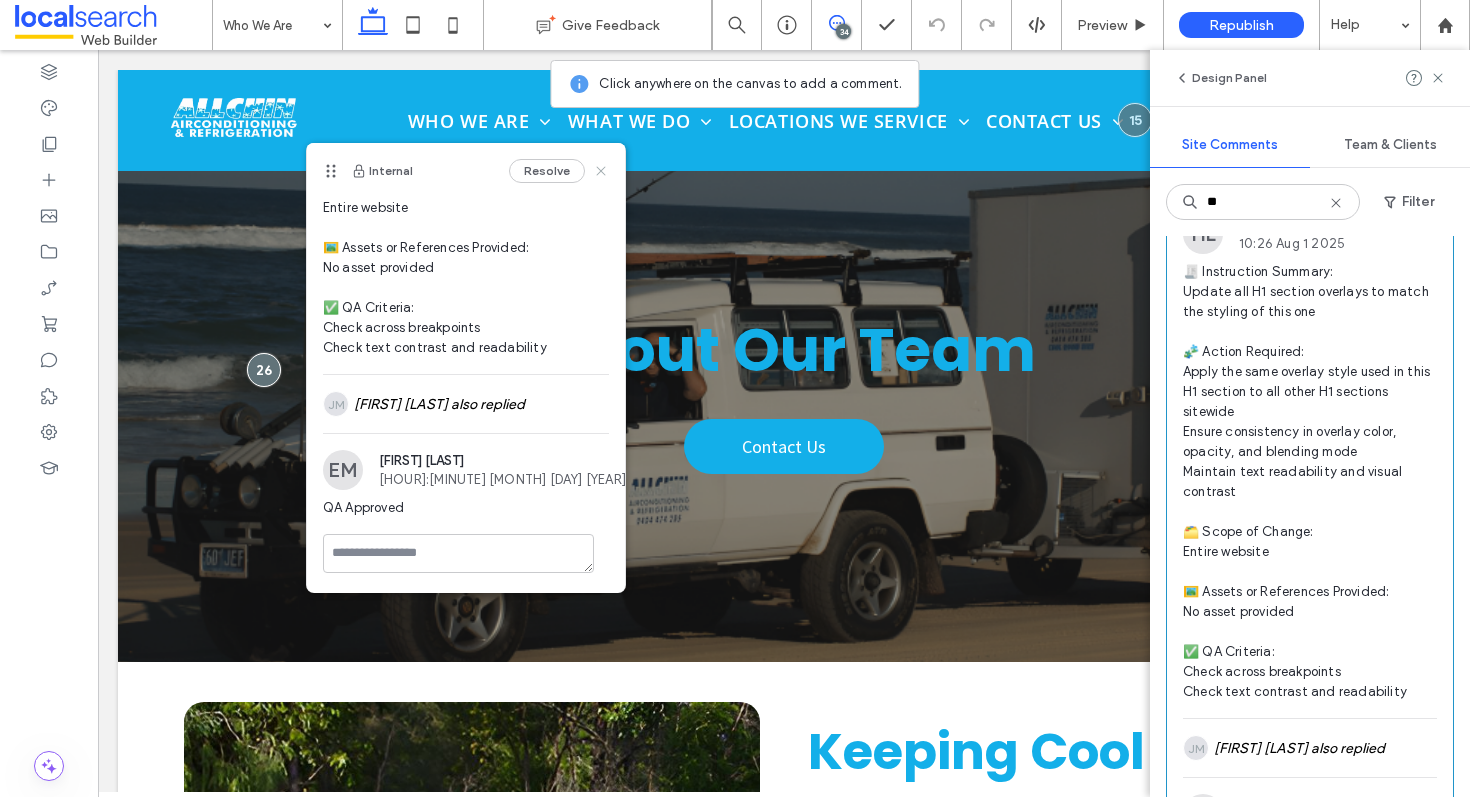click 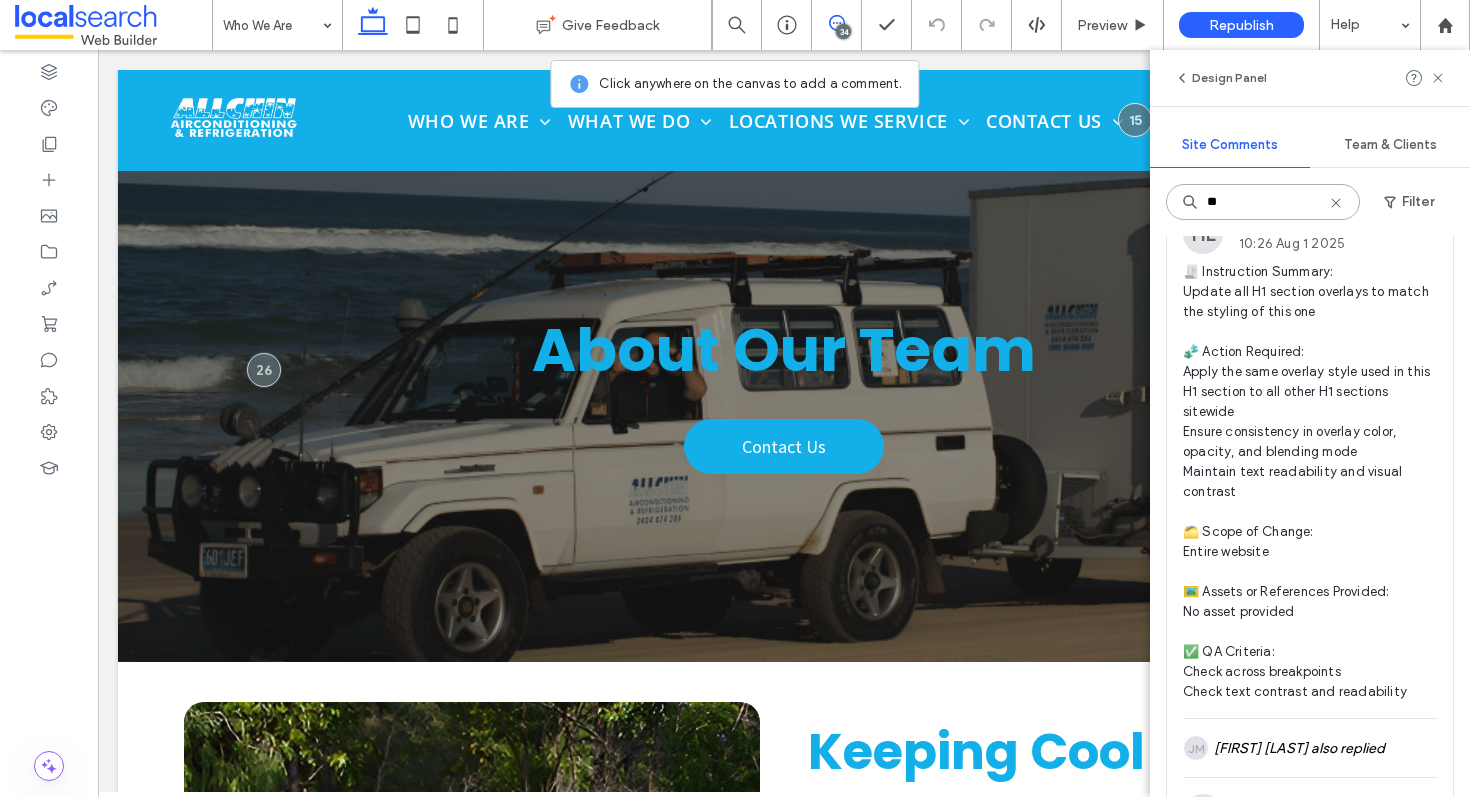 click on "**" at bounding box center [1263, 202] 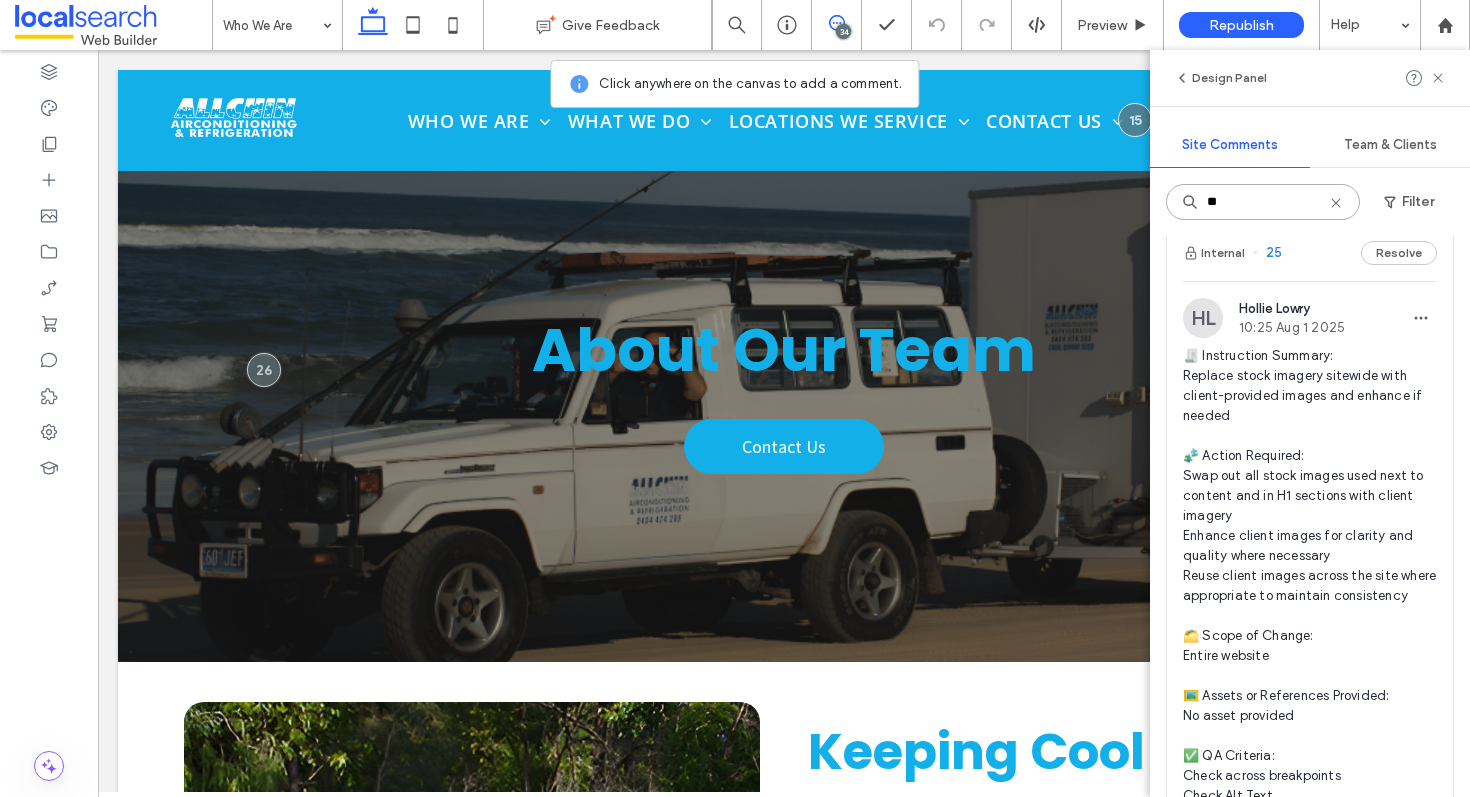 scroll, scrollTop: 243, scrollLeft: 0, axis: vertical 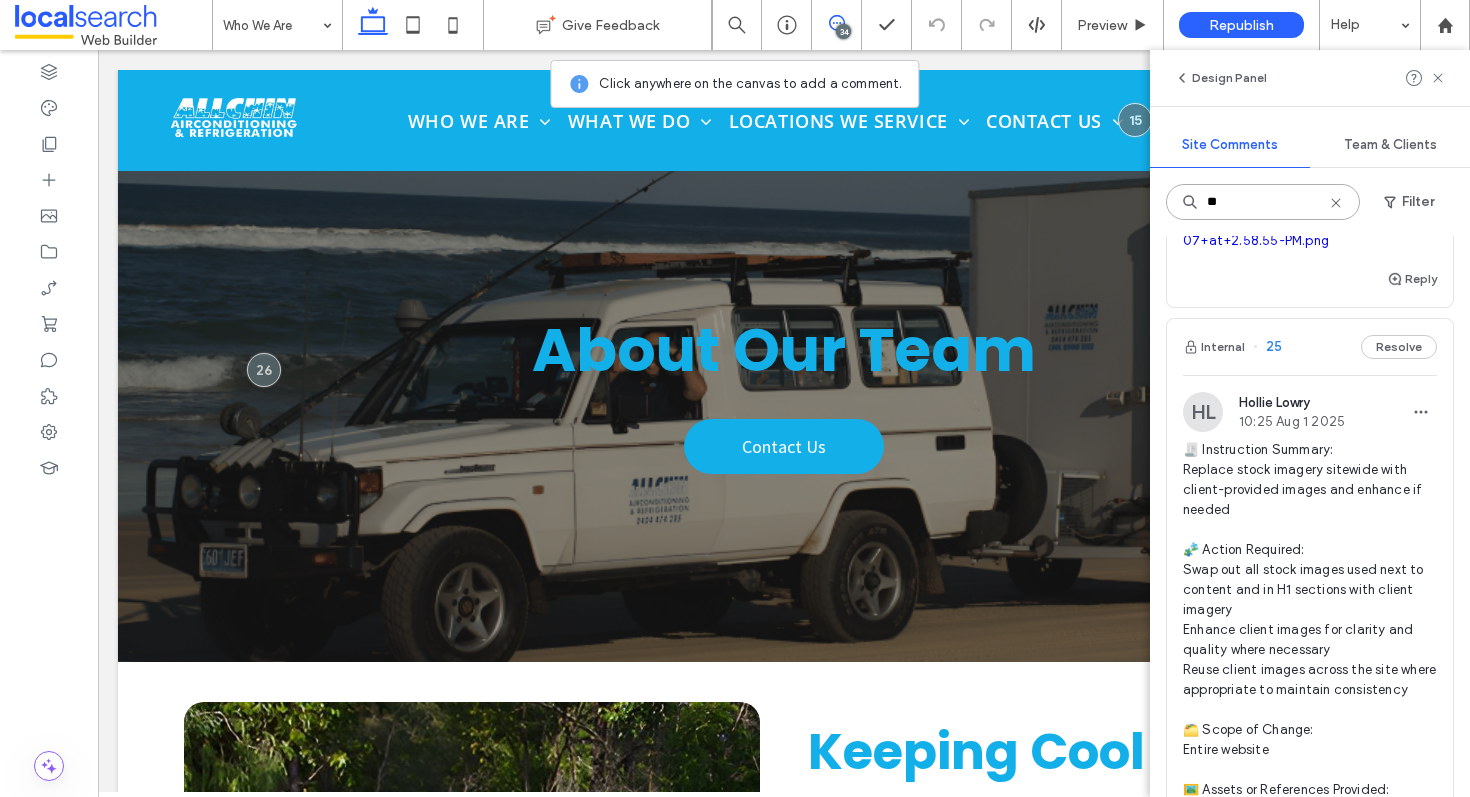 type on "**" 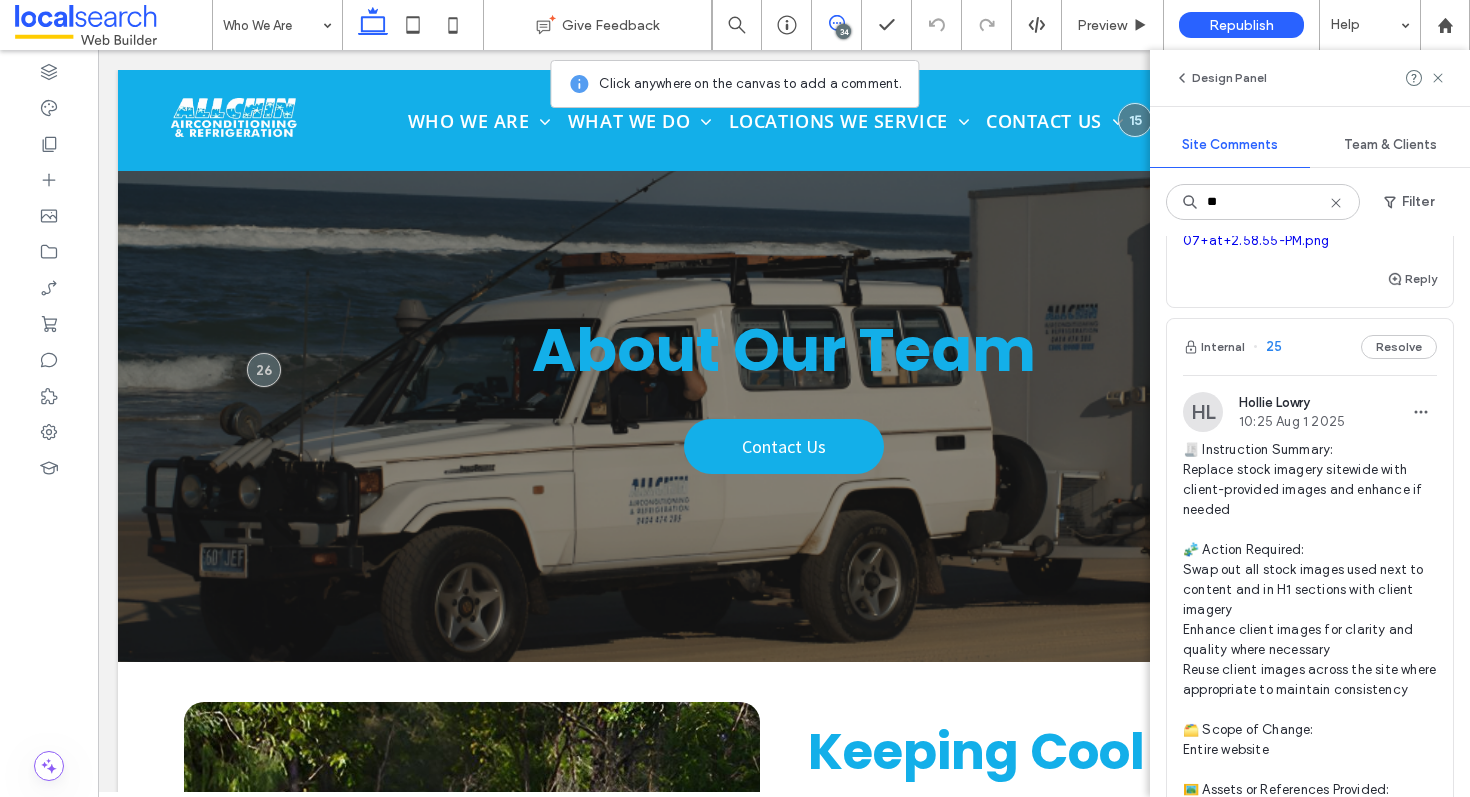 click on "Internal 25 Resolve" at bounding box center [1310, 347] 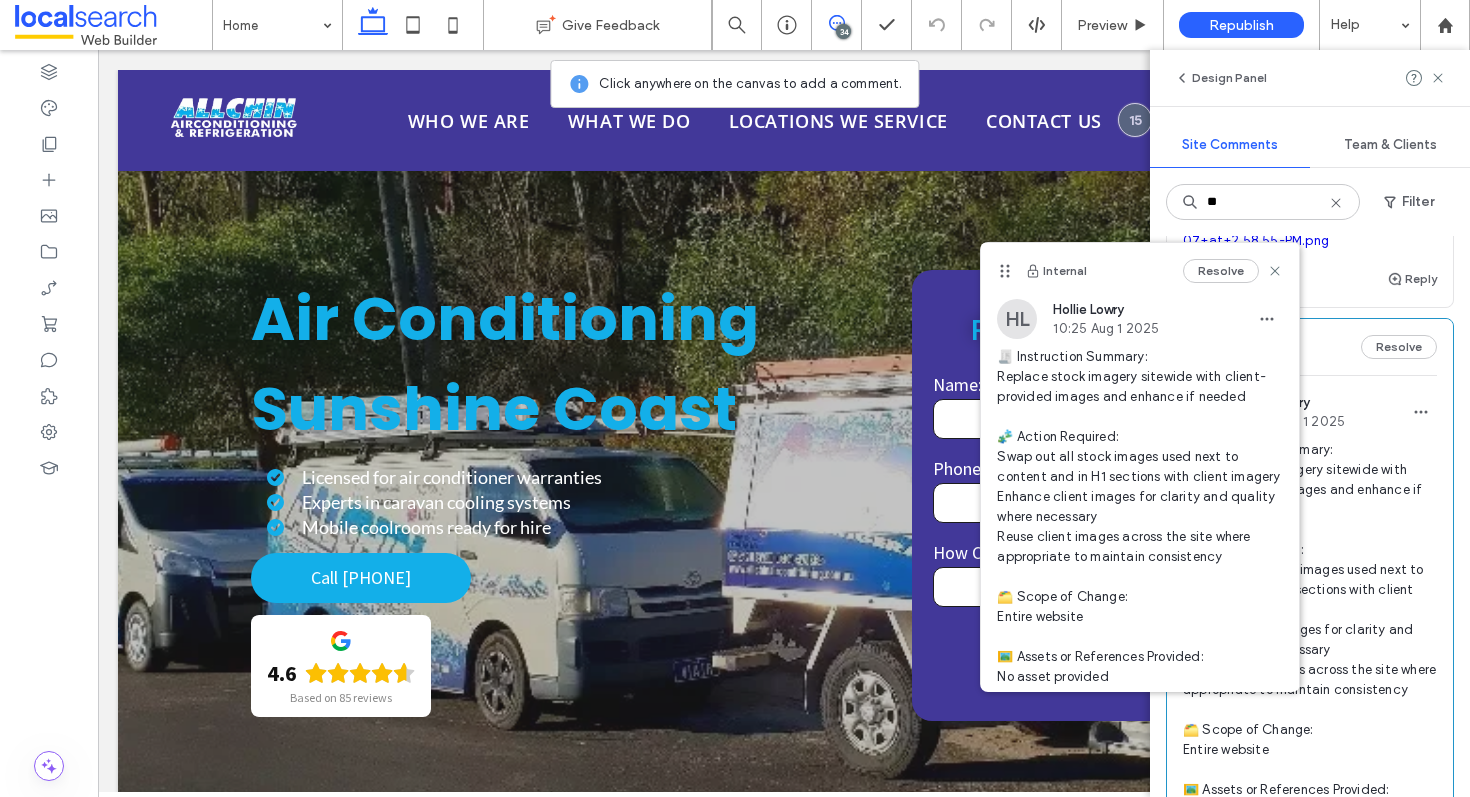 scroll, scrollTop: 2420, scrollLeft: 0, axis: vertical 